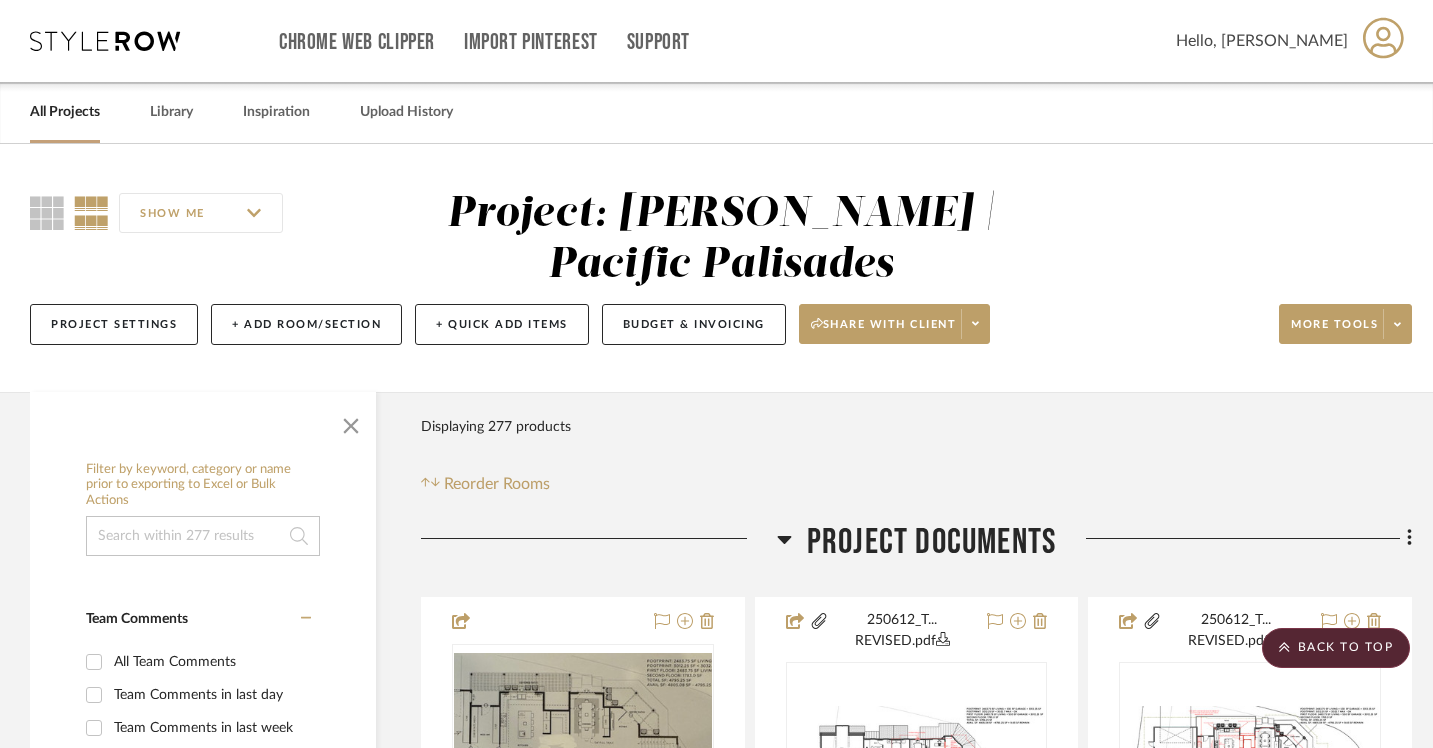 scroll, scrollTop: 6872, scrollLeft: 0, axis: vertical 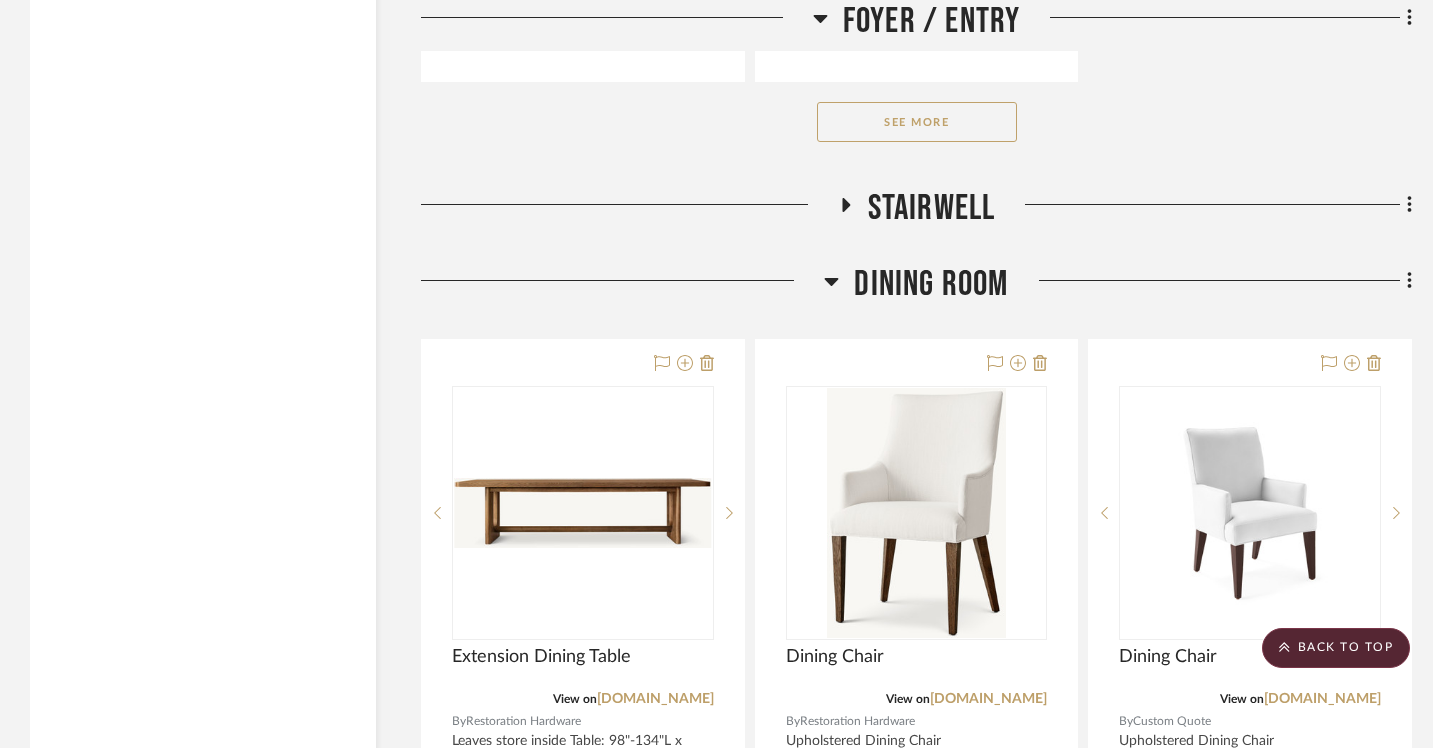 click 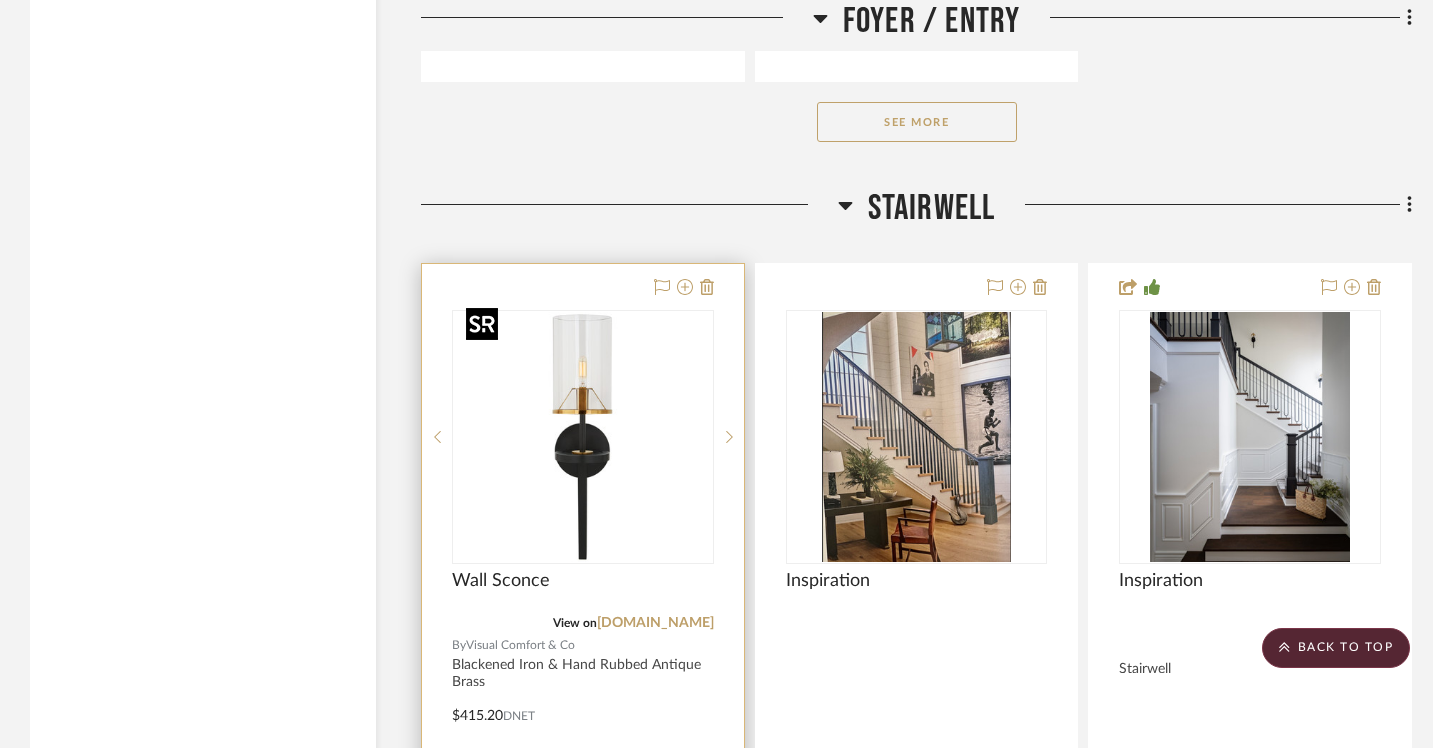click at bounding box center [583, 437] 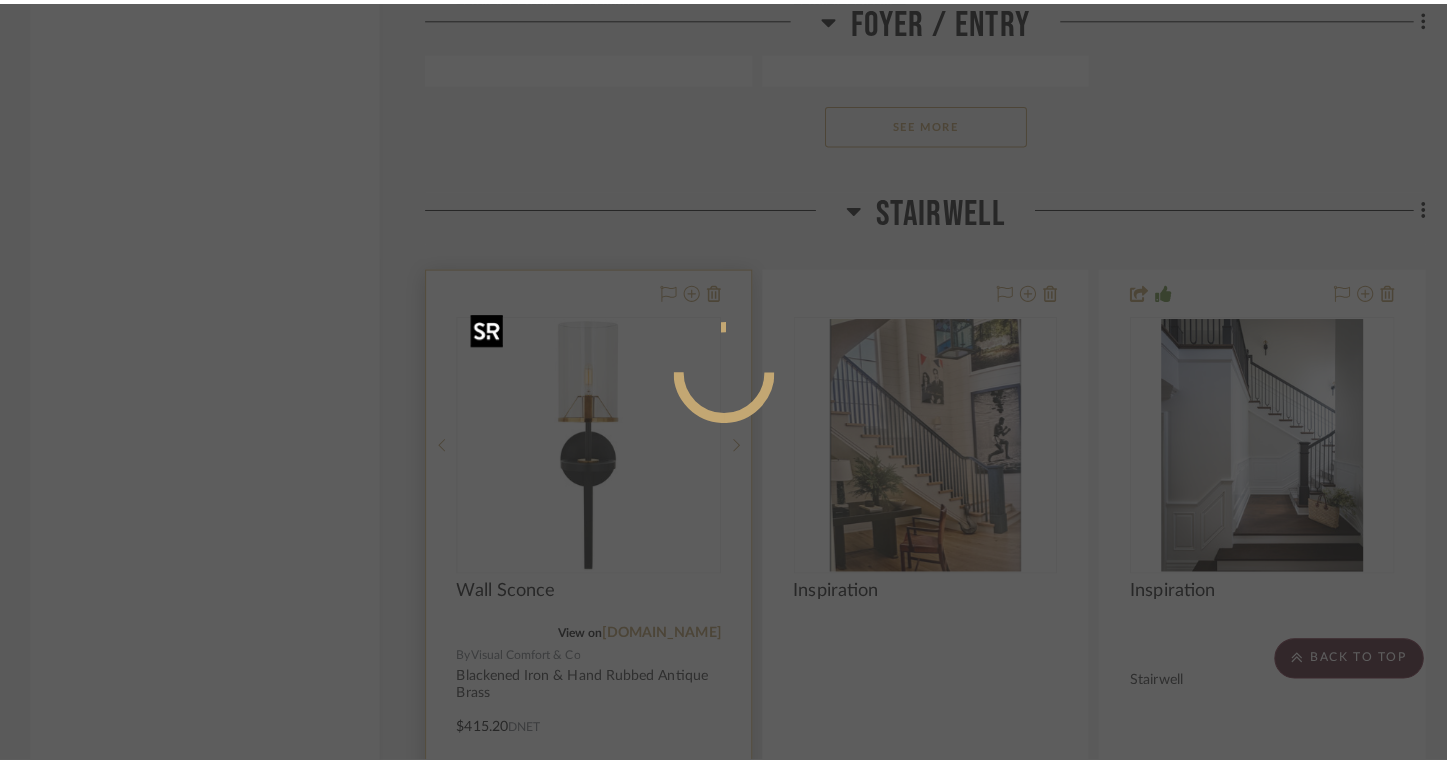 scroll, scrollTop: 0, scrollLeft: 0, axis: both 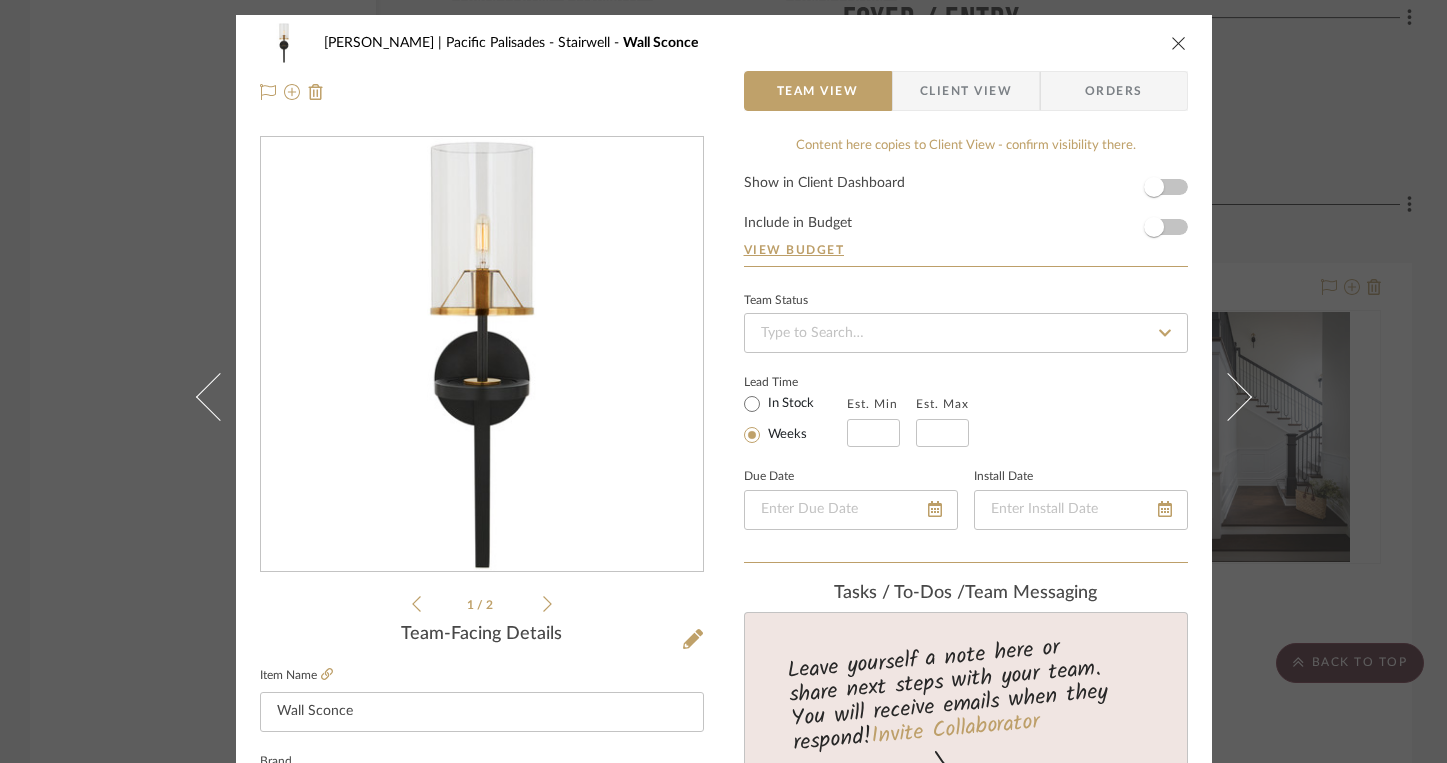 click on "Client View" at bounding box center (966, 91) 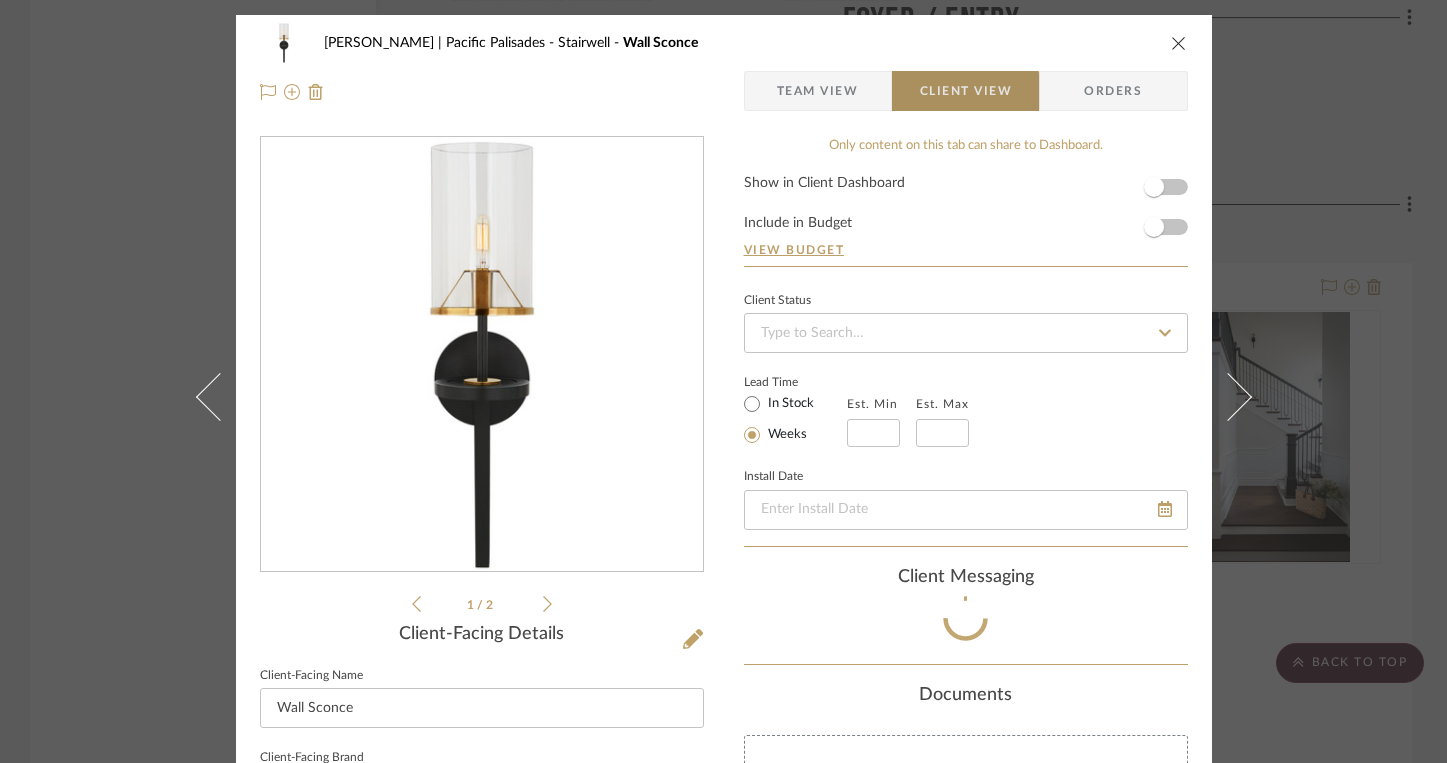 type 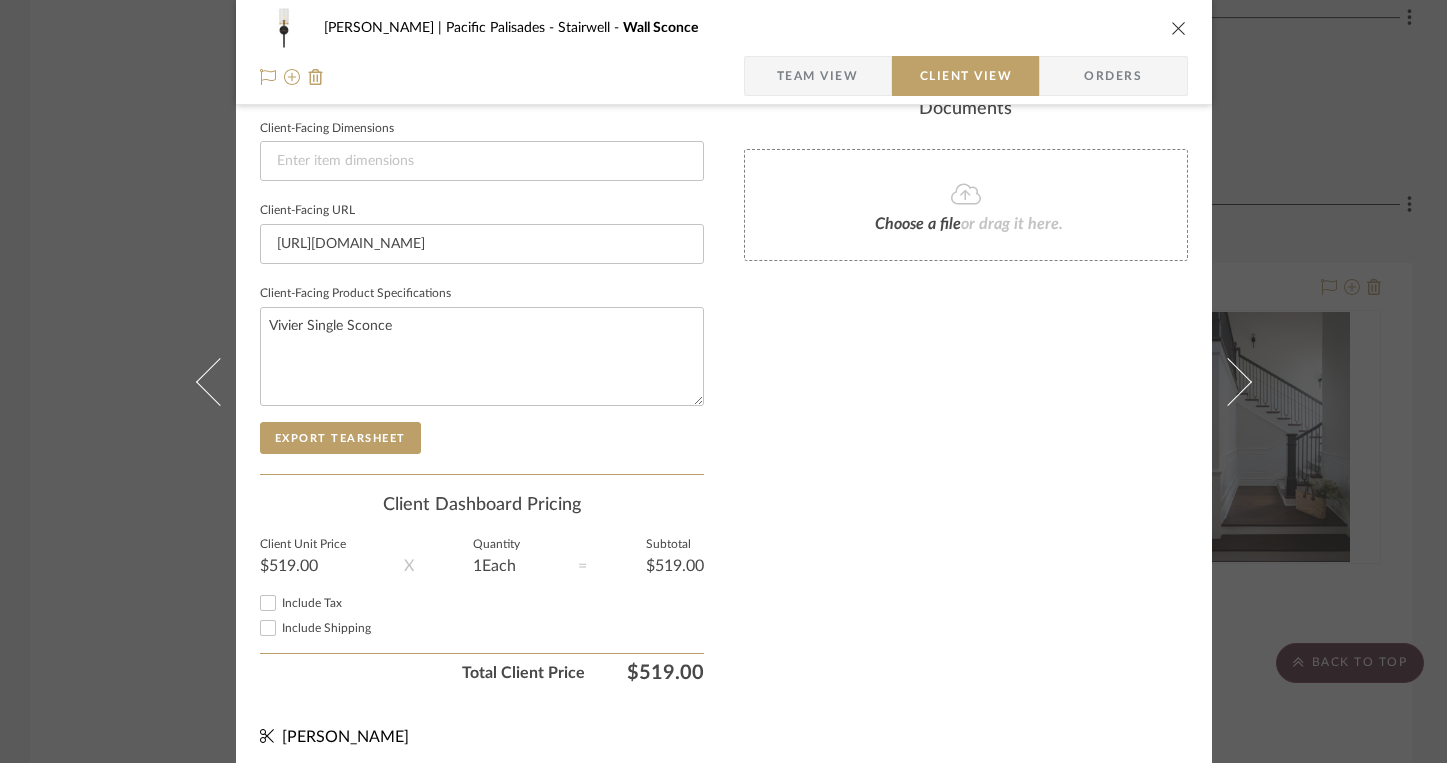scroll, scrollTop: 0, scrollLeft: 0, axis: both 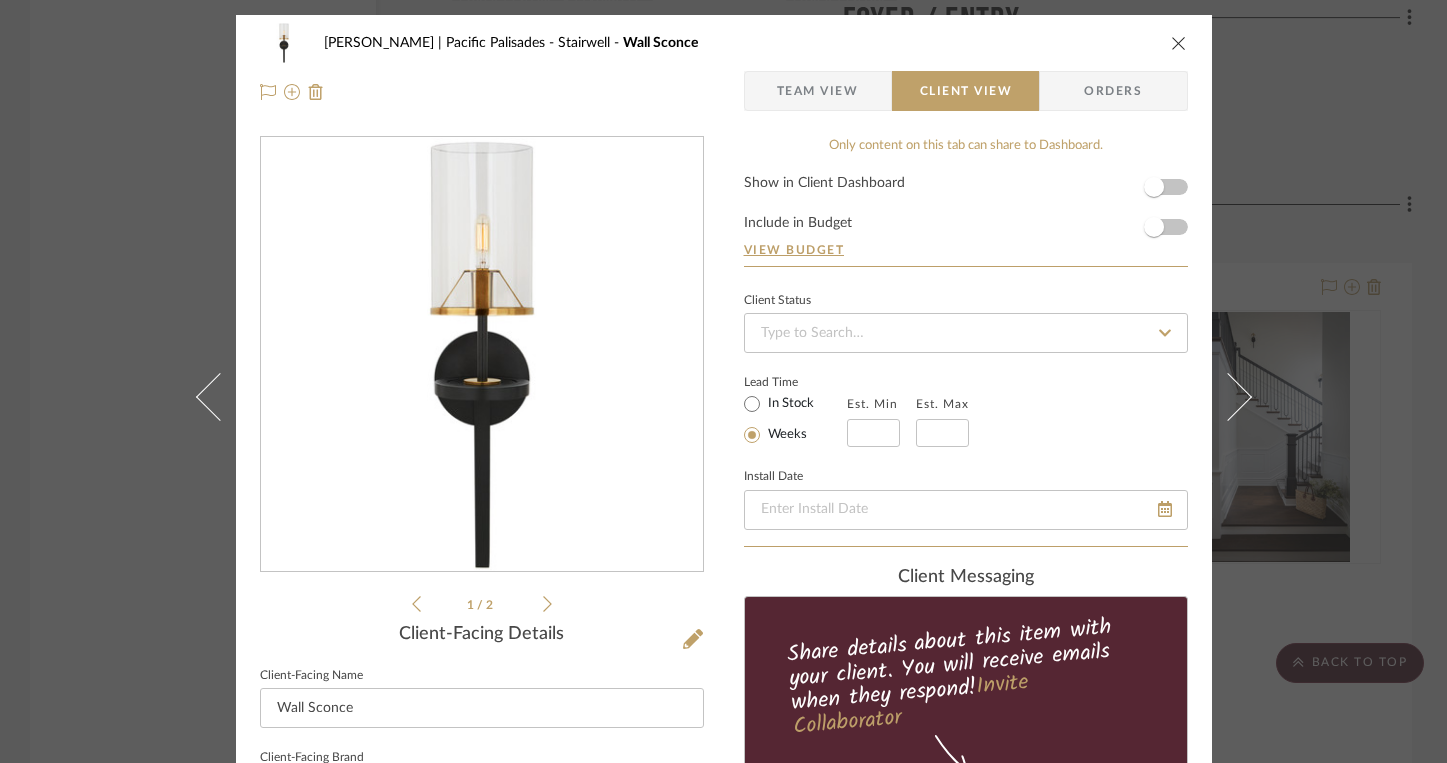 click at bounding box center [1179, 43] 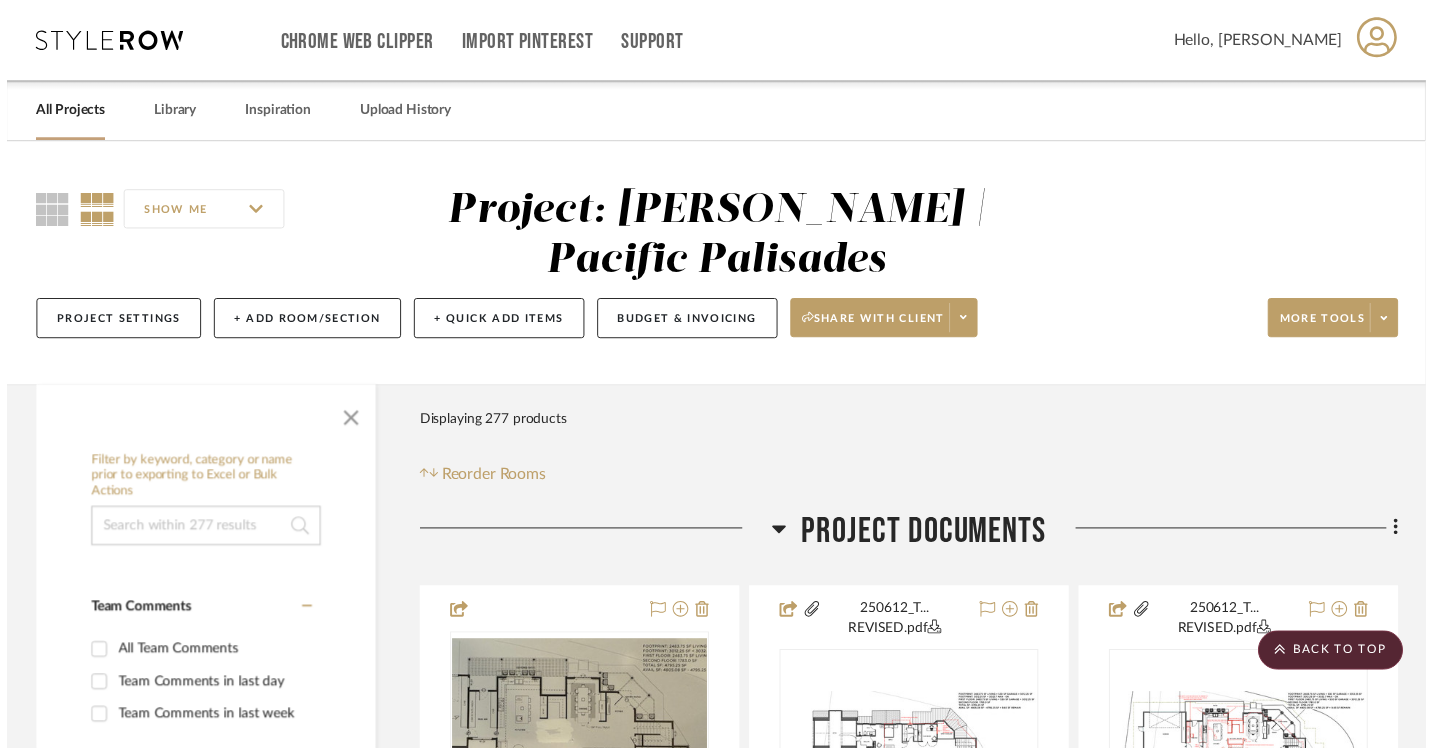 scroll, scrollTop: 8896, scrollLeft: 0, axis: vertical 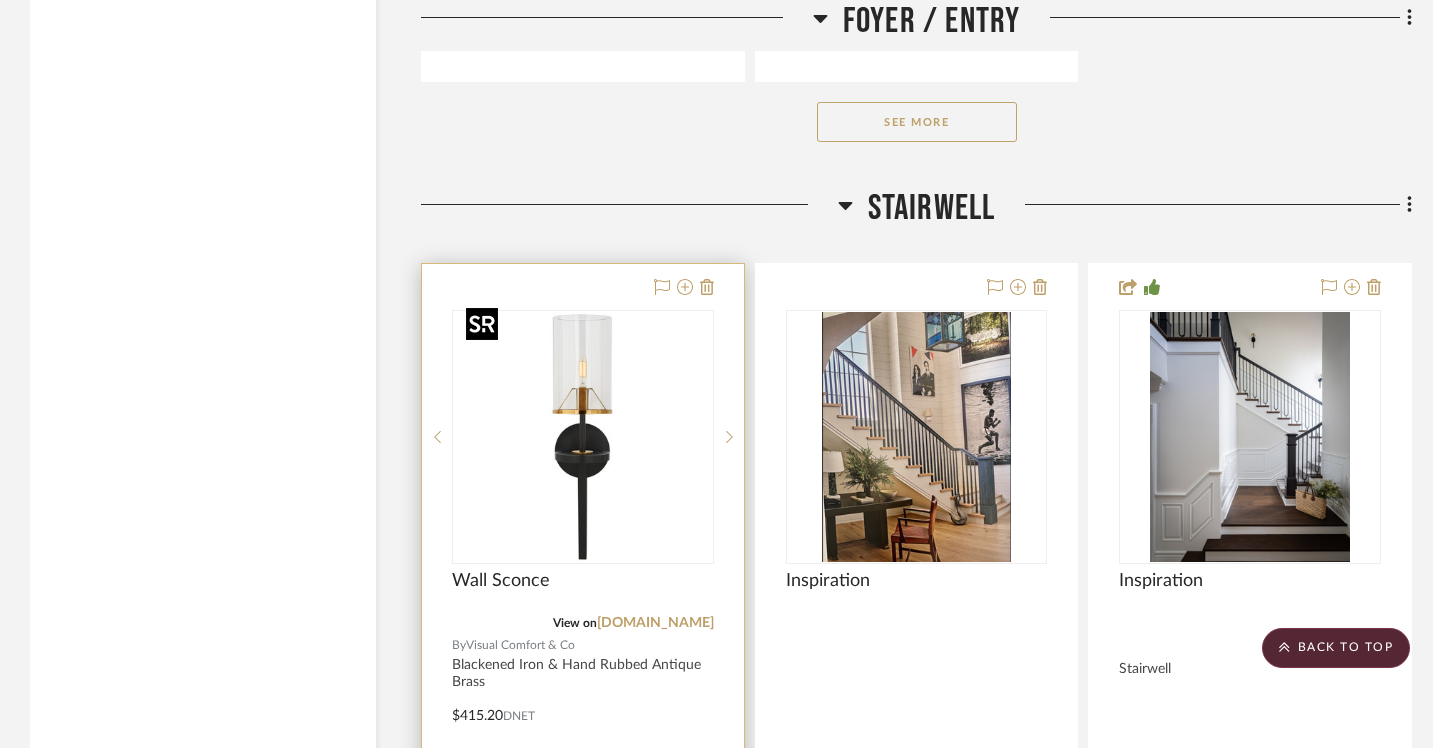 click at bounding box center (583, 437) 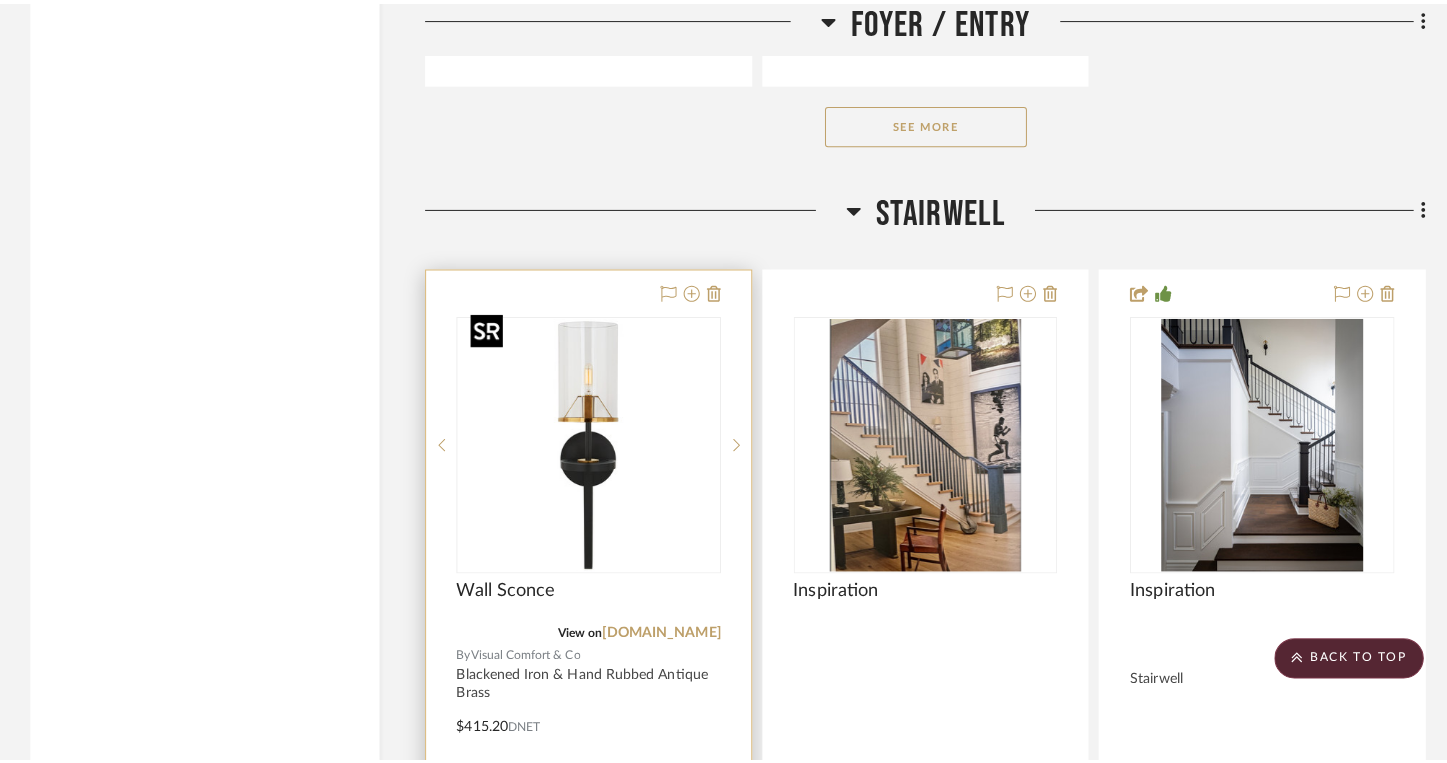 scroll, scrollTop: 0, scrollLeft: 0, axis: both 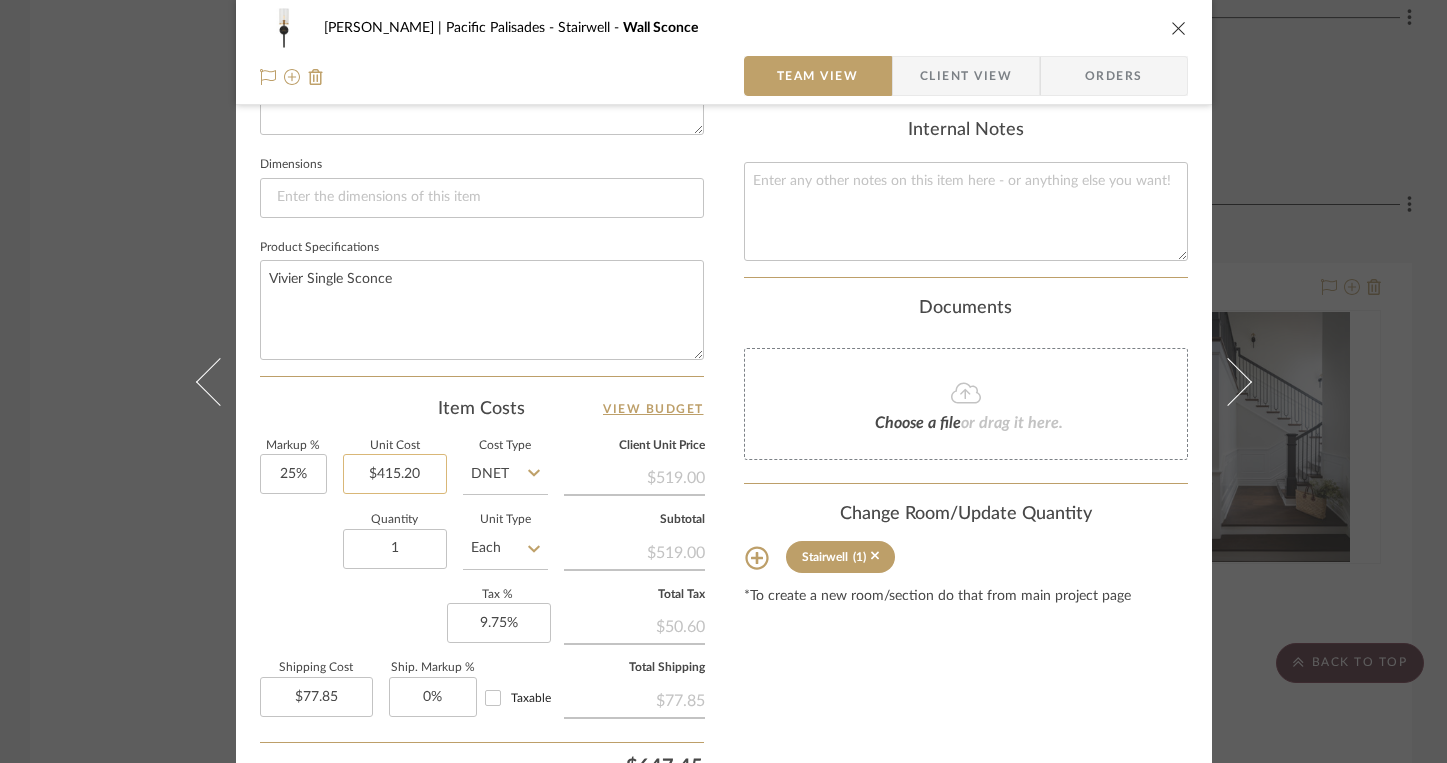 type on "415.20" 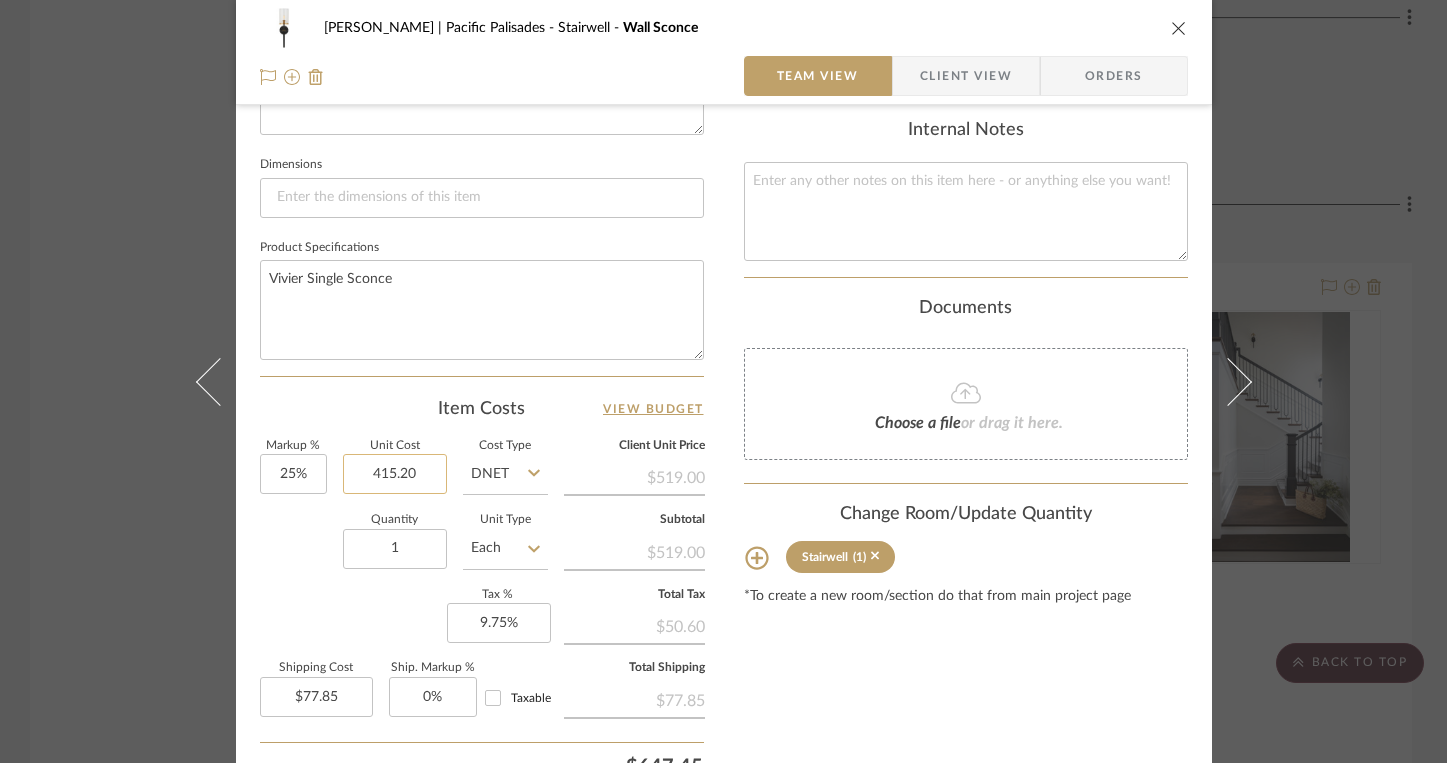 click on "415.20" 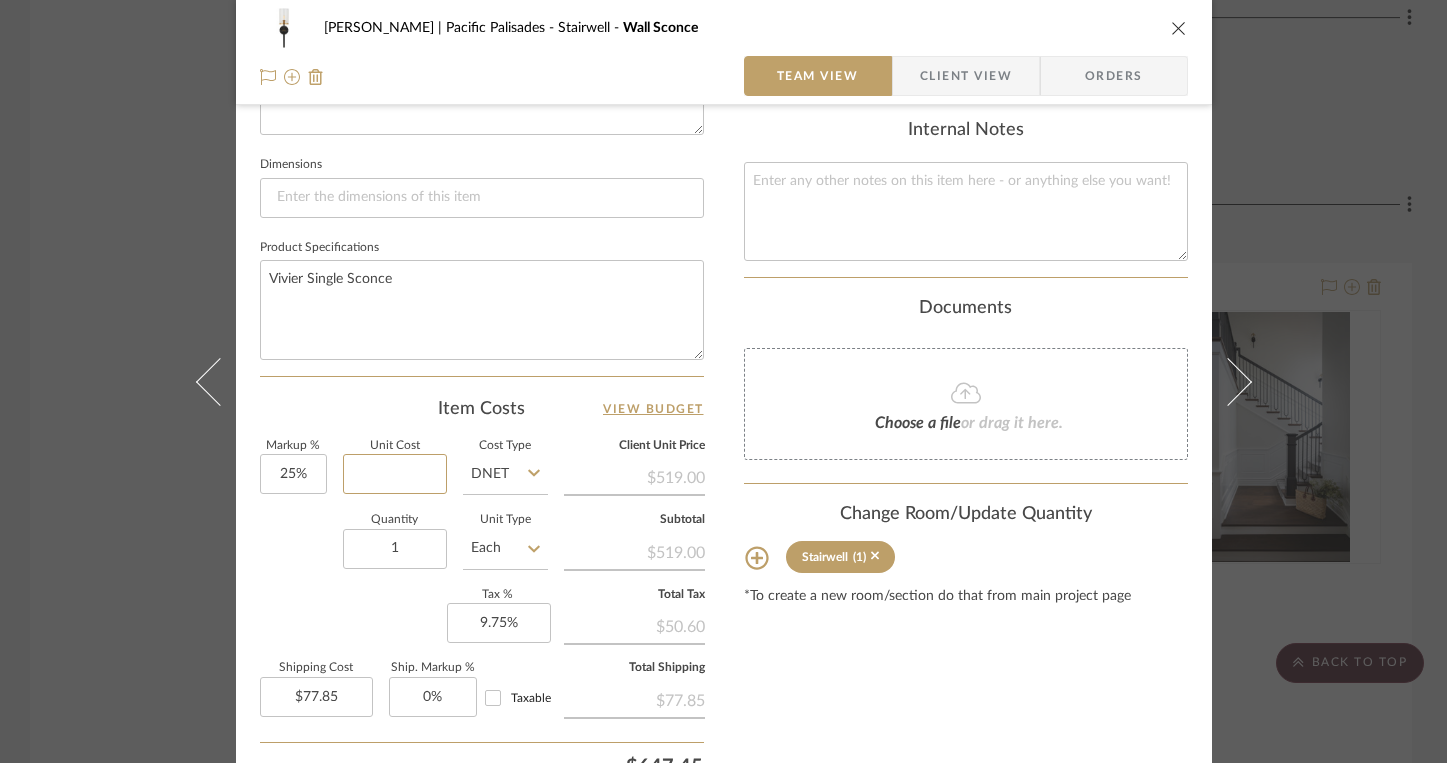 type 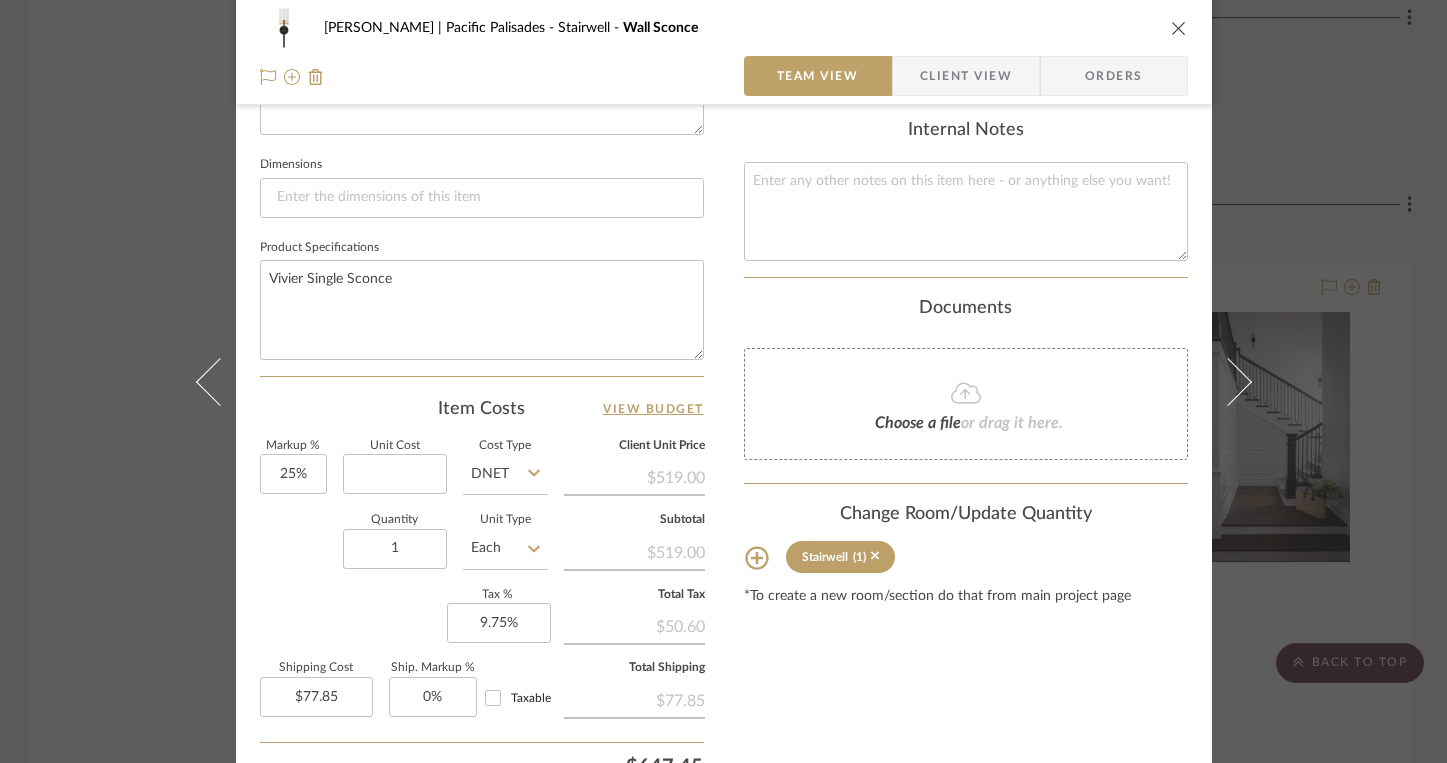 click on "Markup %  25%  Unit Cost   Cost Type  DNET  Client Unit Price   $519.00   Quantity  1  Unit Type  Each  Subtotal   $519.00   Tax %  9.75%  Total Tax   $50.60   Shipping Cost  $77.85  Ship. Markup %  0% Taxable  Total Shipping   $77.85" 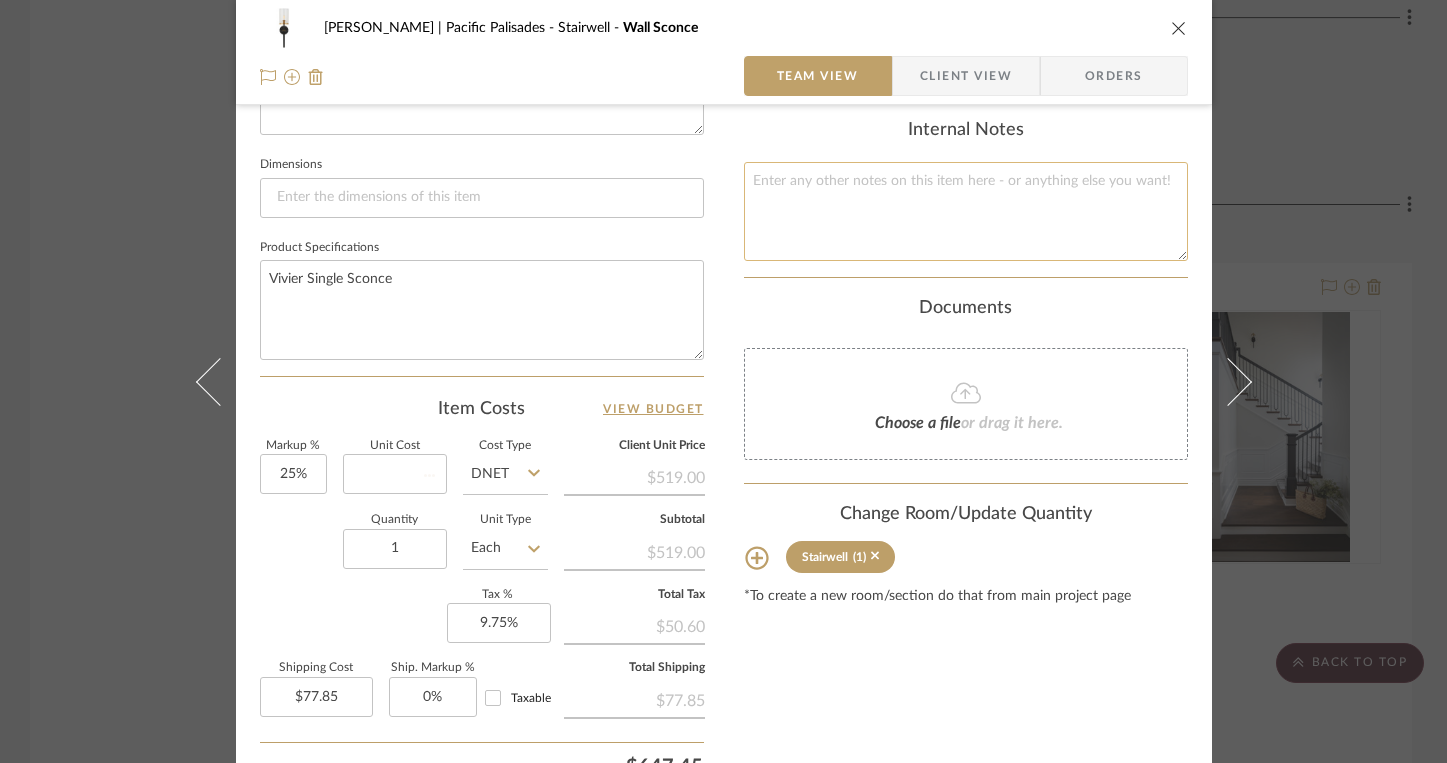 type 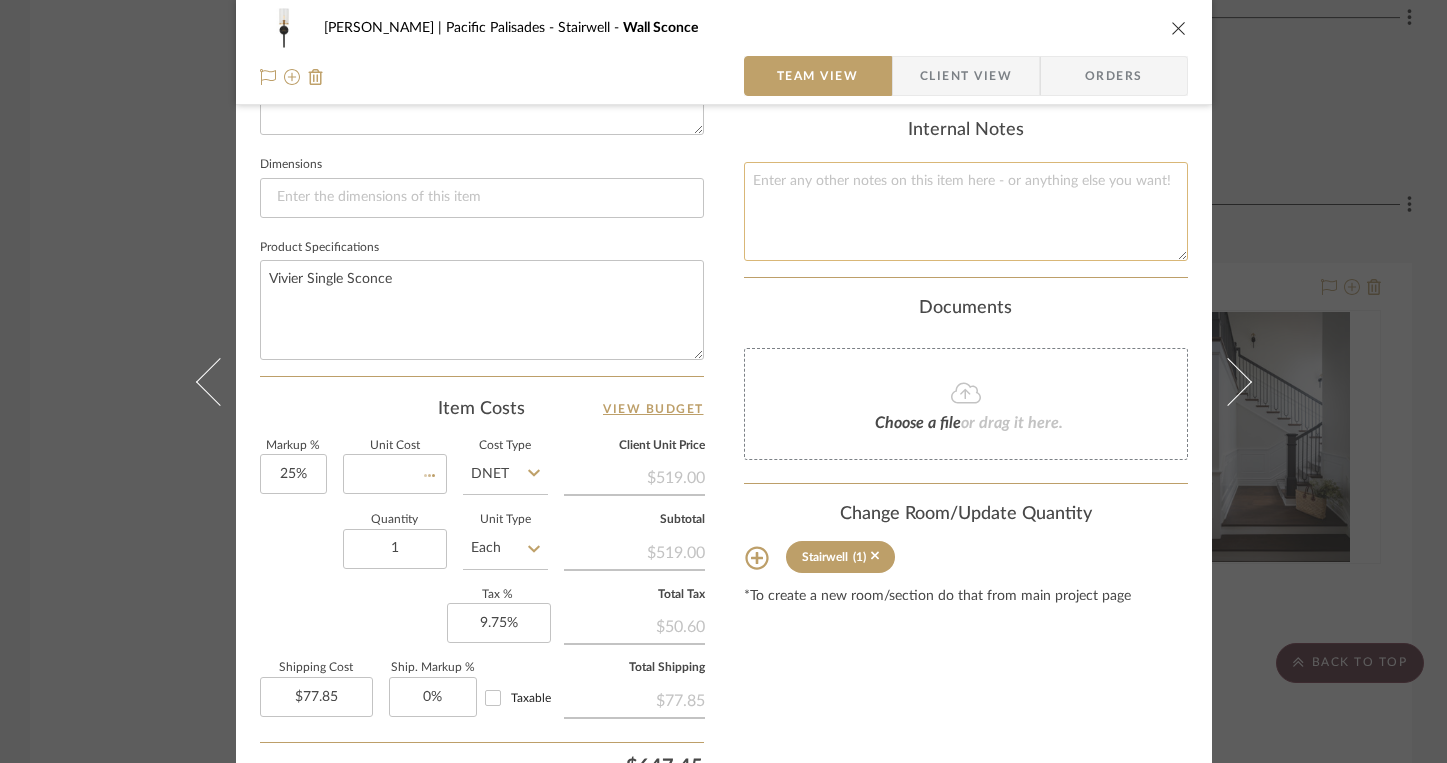 type on "$0.00" 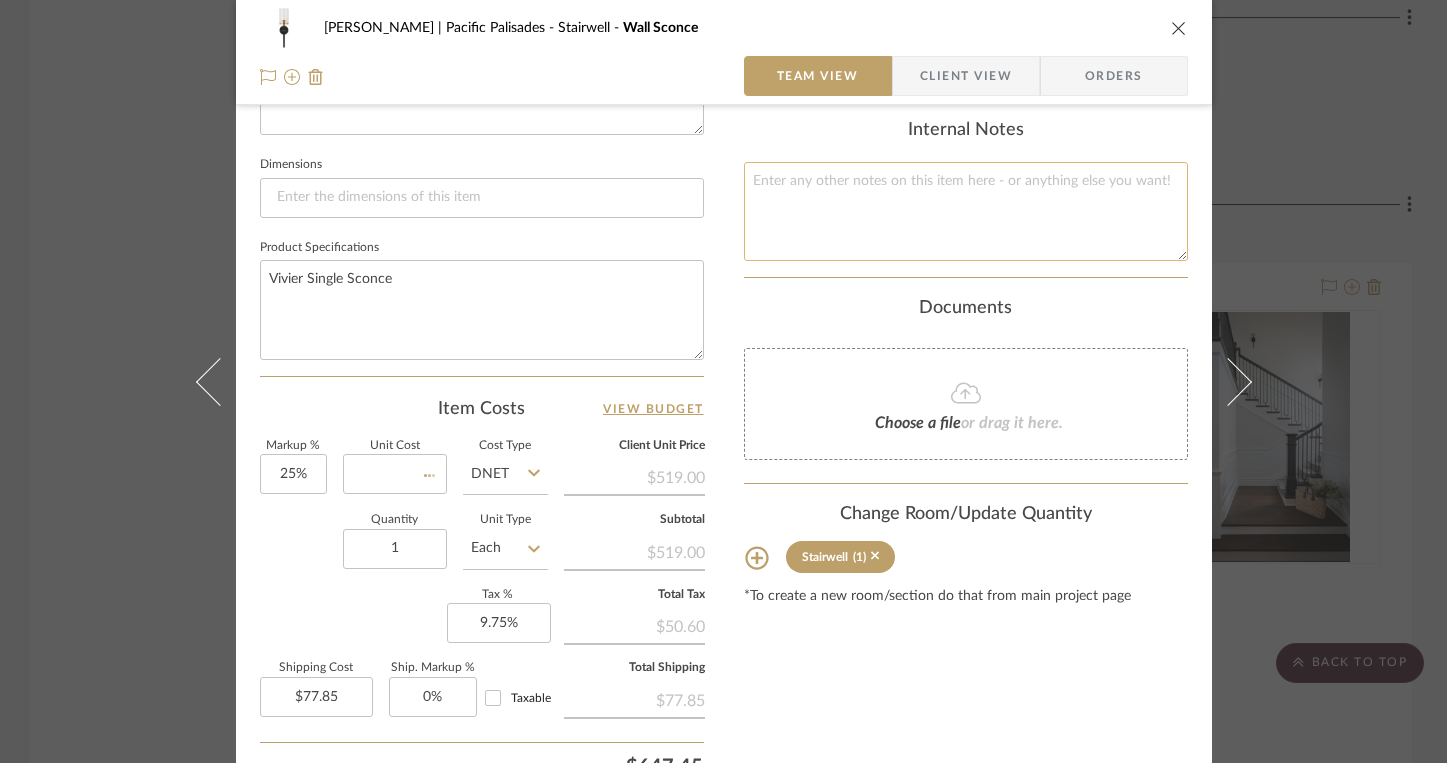 type on "$0.00" 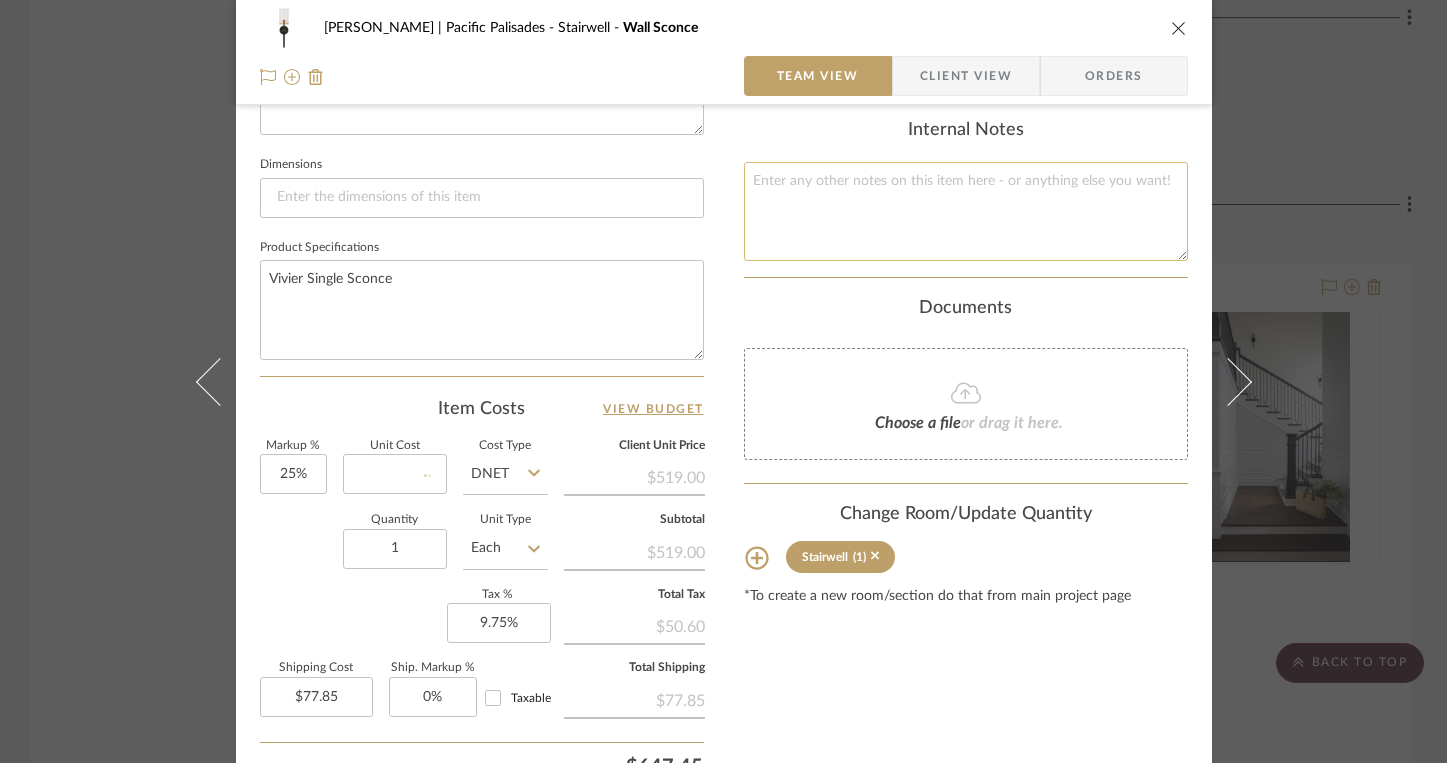 type 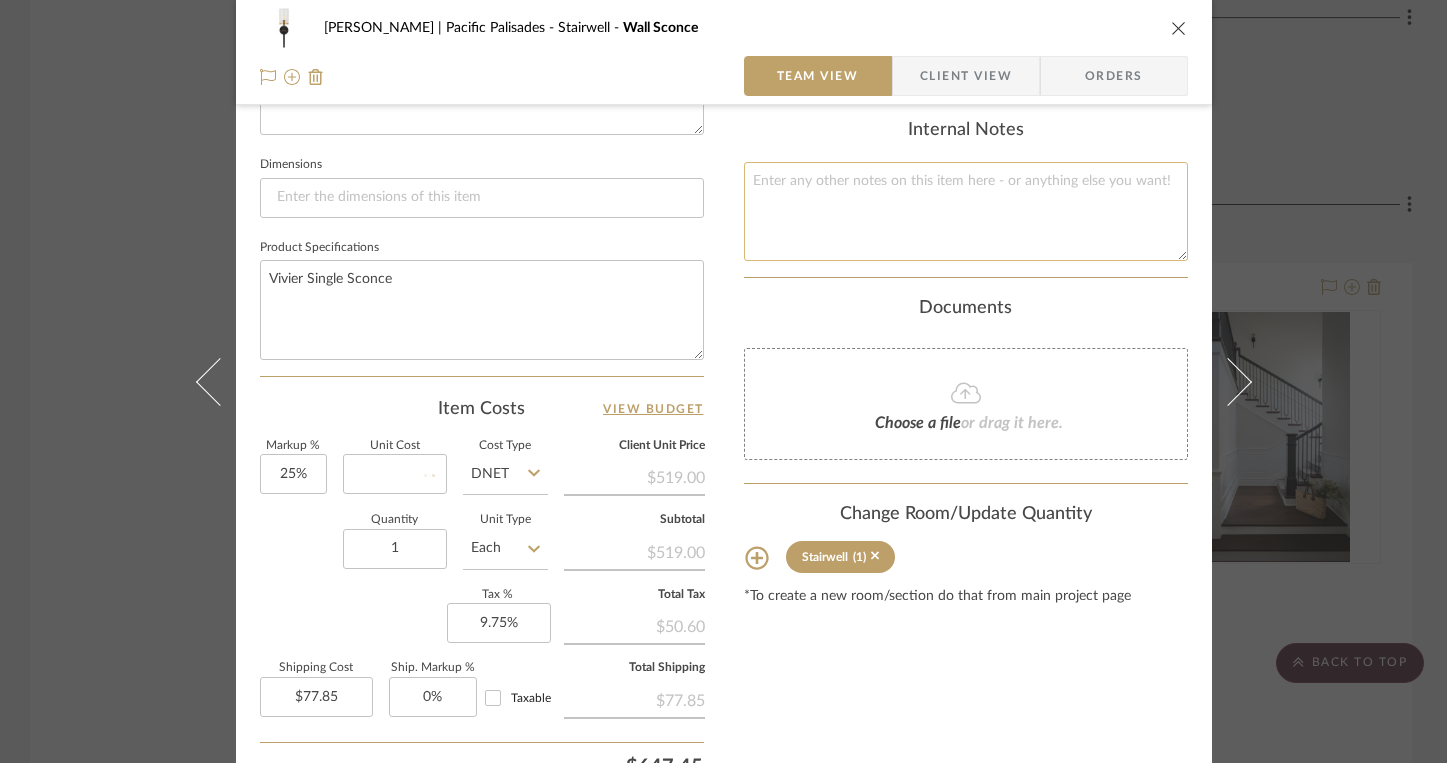 type 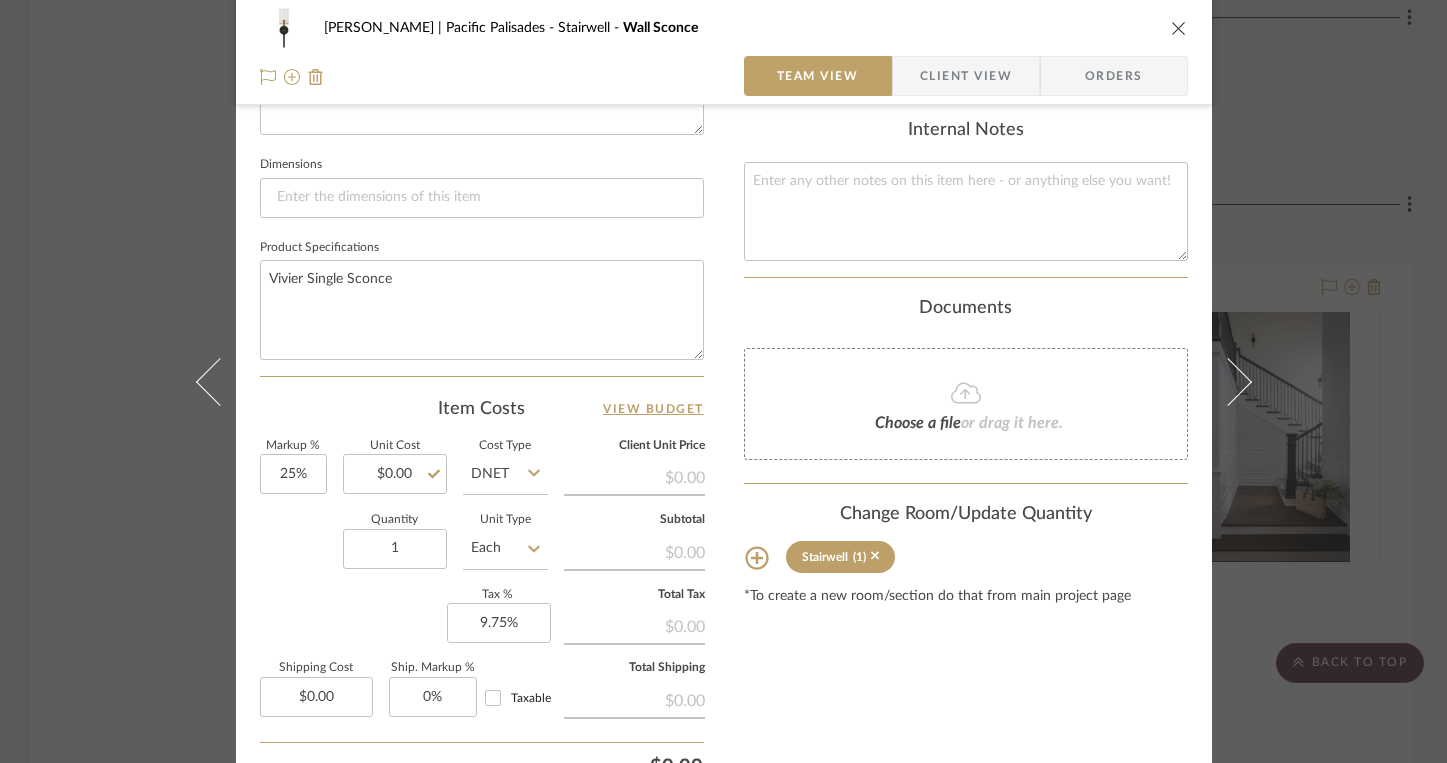 click at bounding box center (1179, 28) 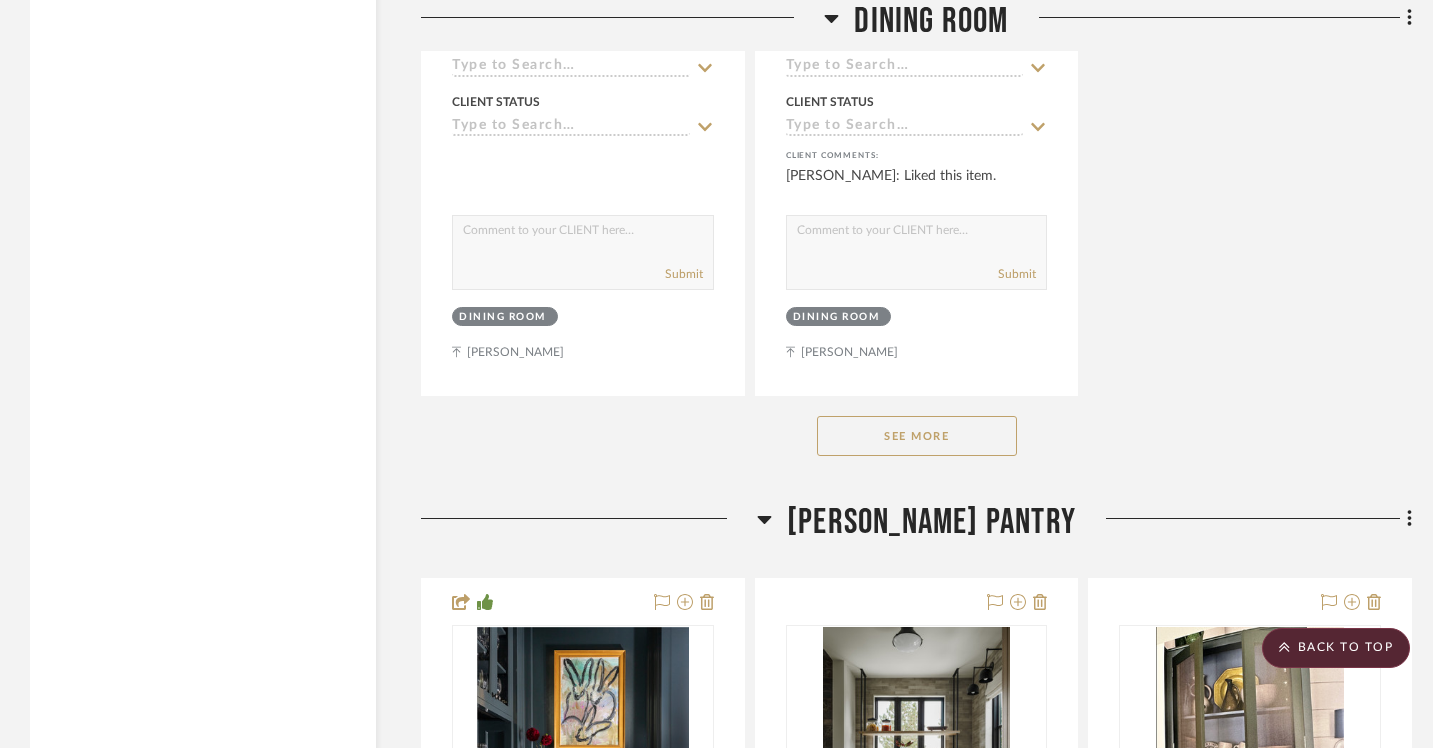 scroll, scrollTop: 14357, scrollLeft: 0, axis: vertical 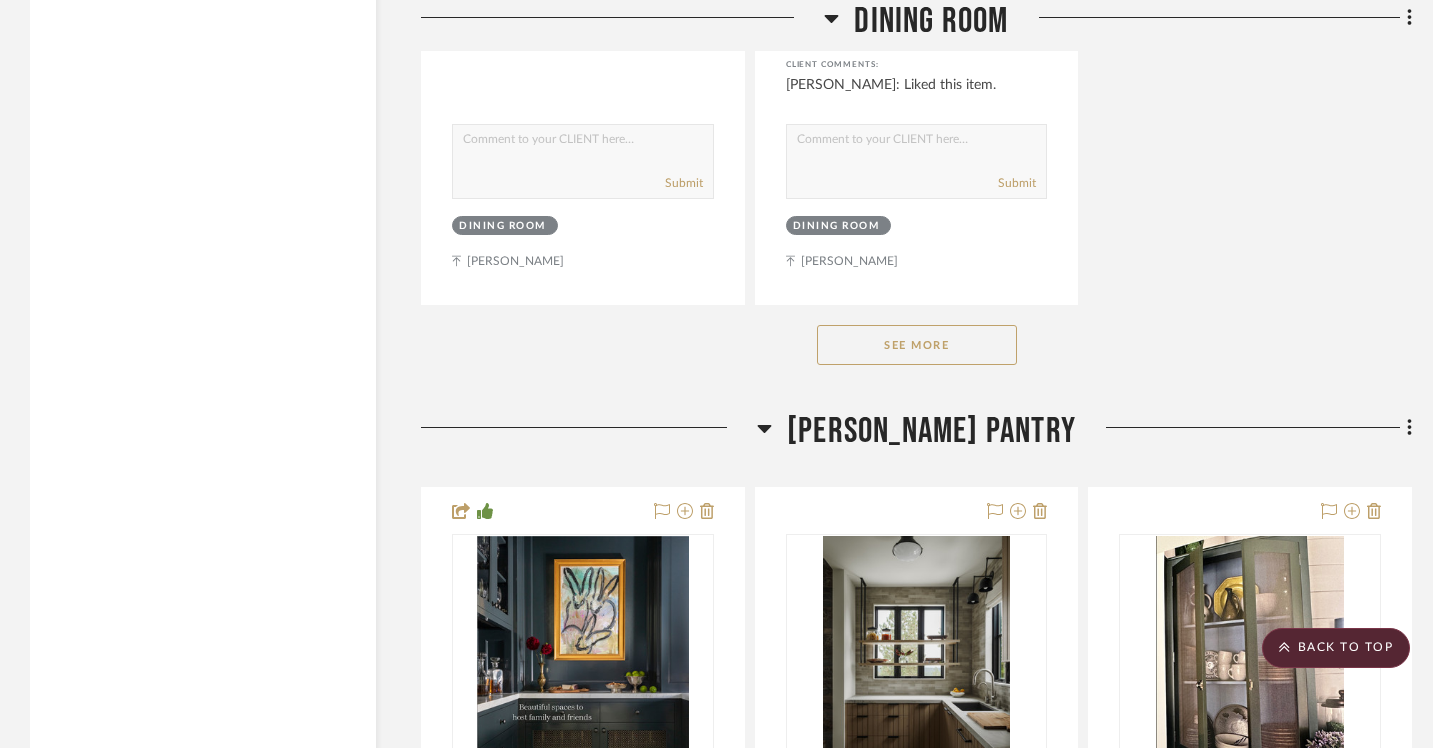 click on "See More" 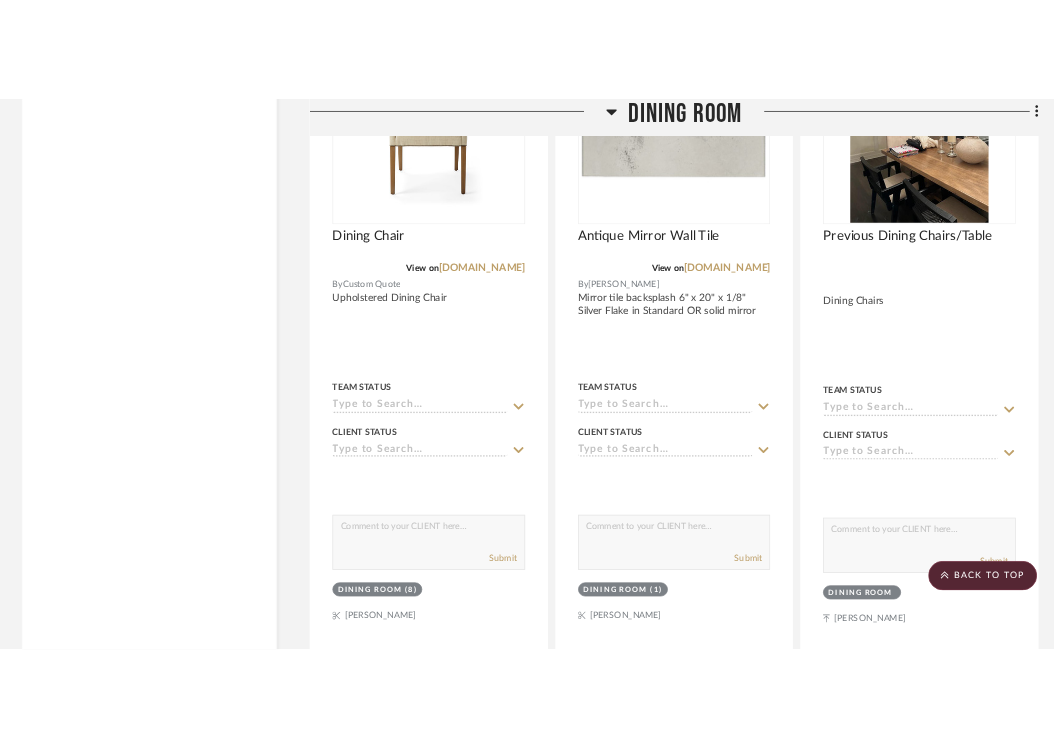 scroll, scrollTop: 13328, scrollLeft: 0, axis: vertical 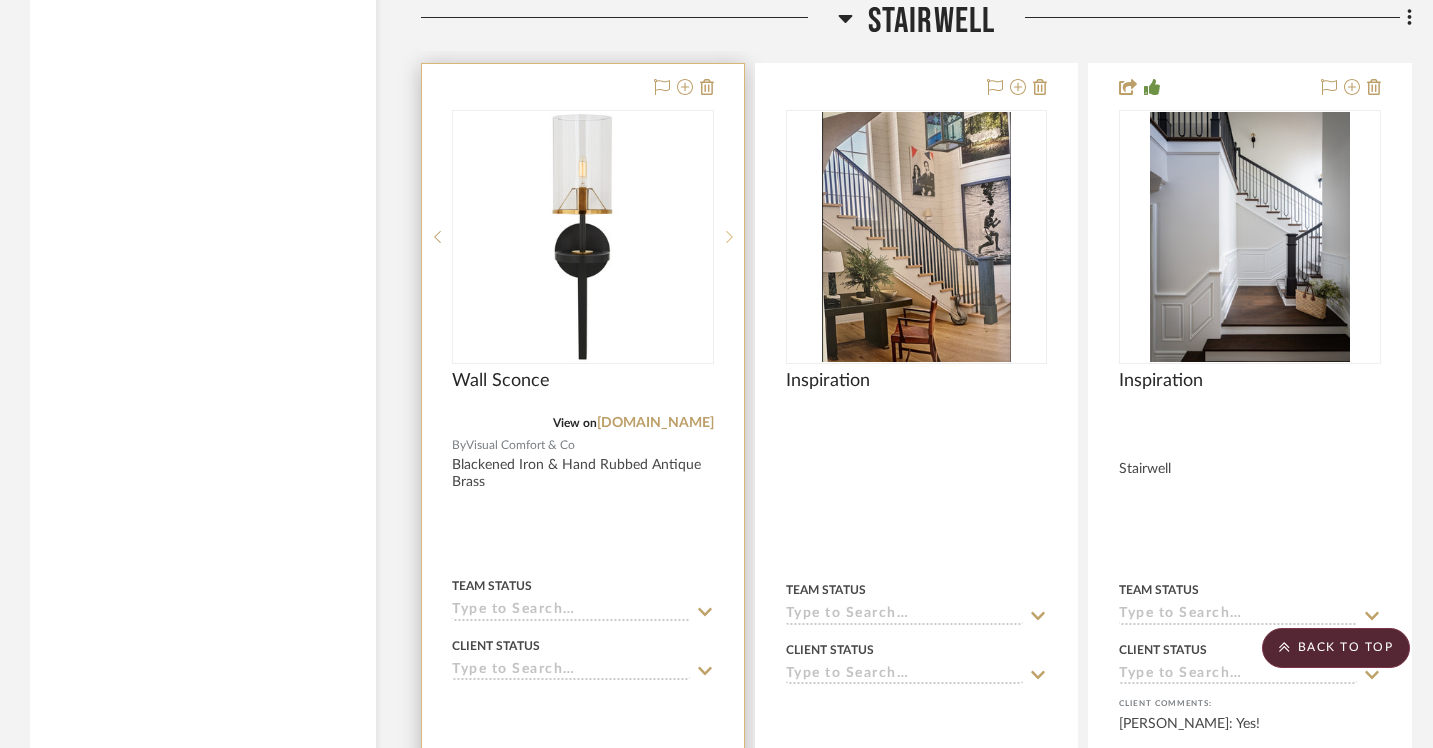click at bounding box center (729, 237) 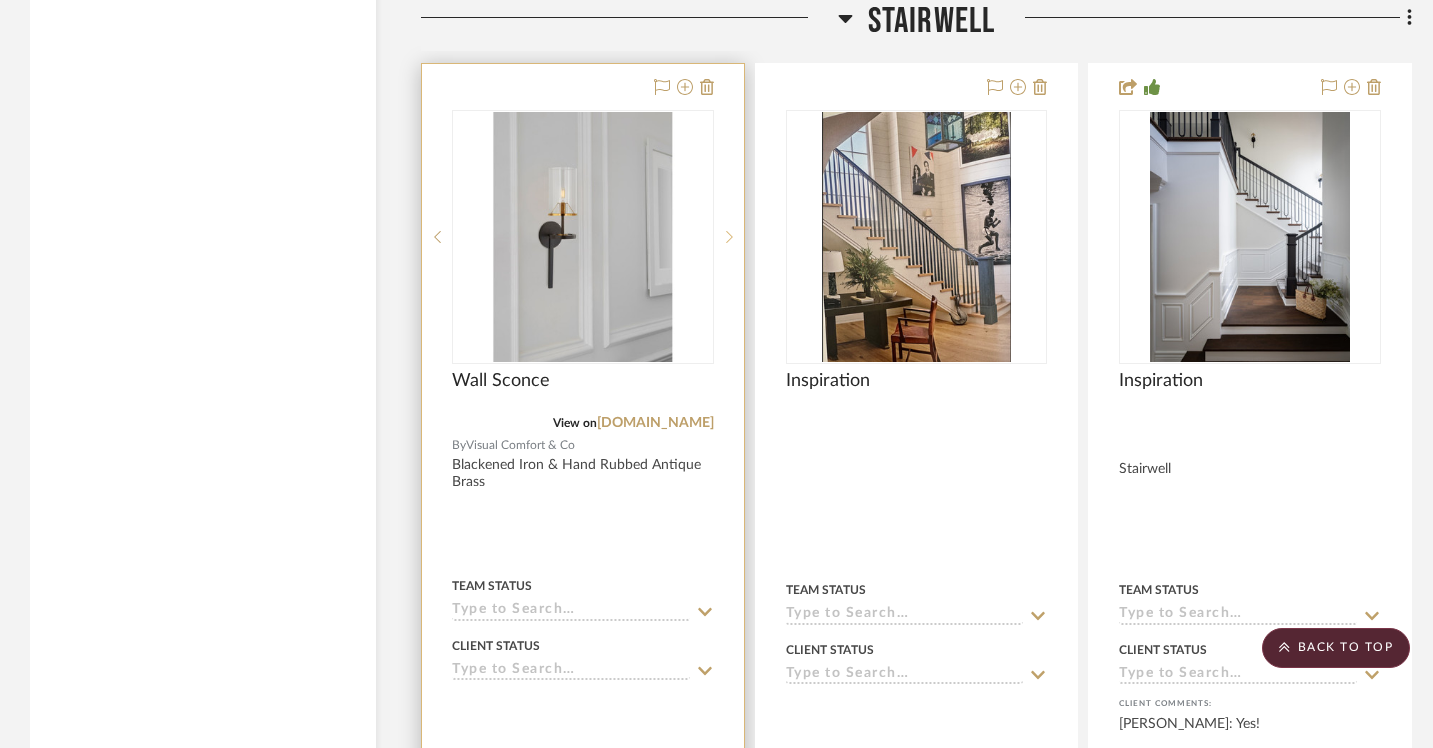 click at bounding box center [729, 237] 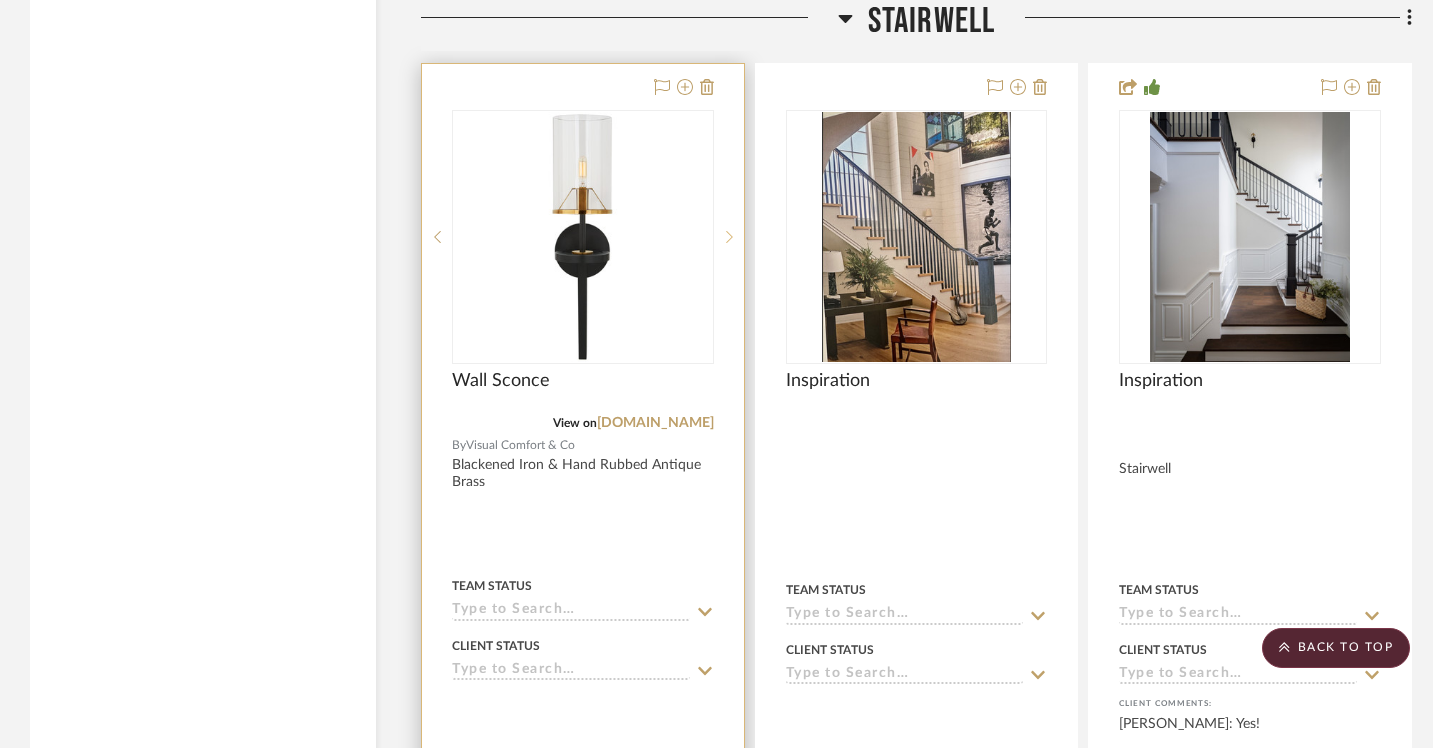 click at bounding box center (729, 237) 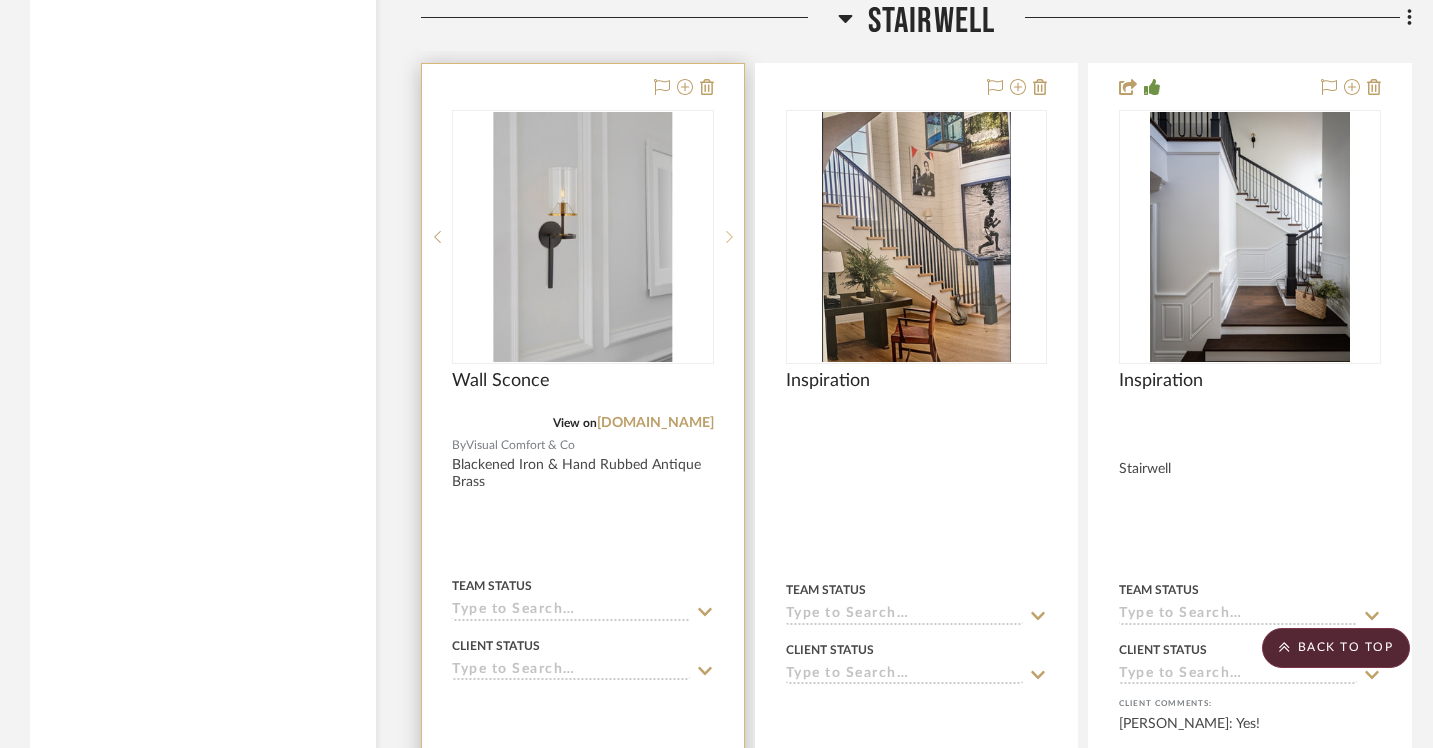 click at bounding box center (729, 237) 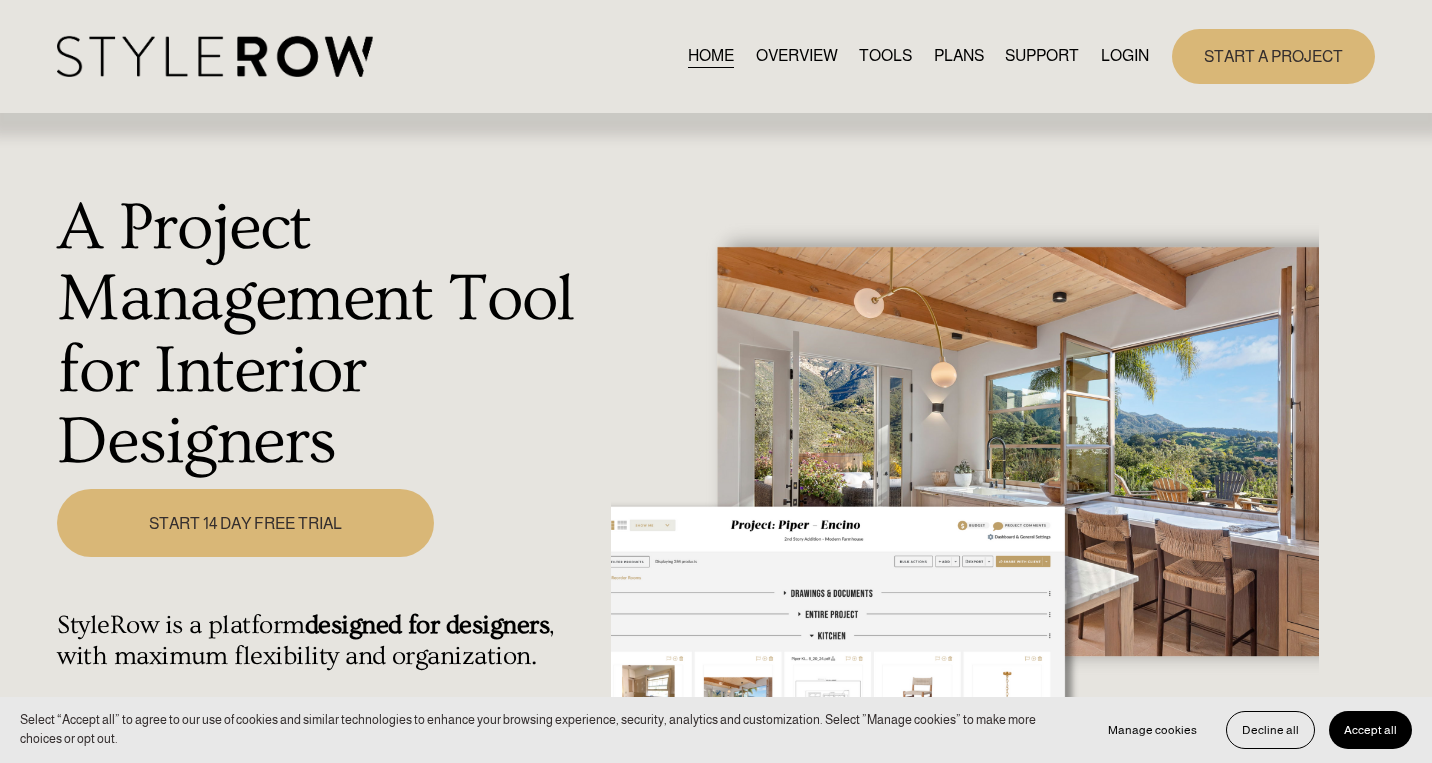 scroll, scrollTop: 0, scrollLeft: 0, axis: both 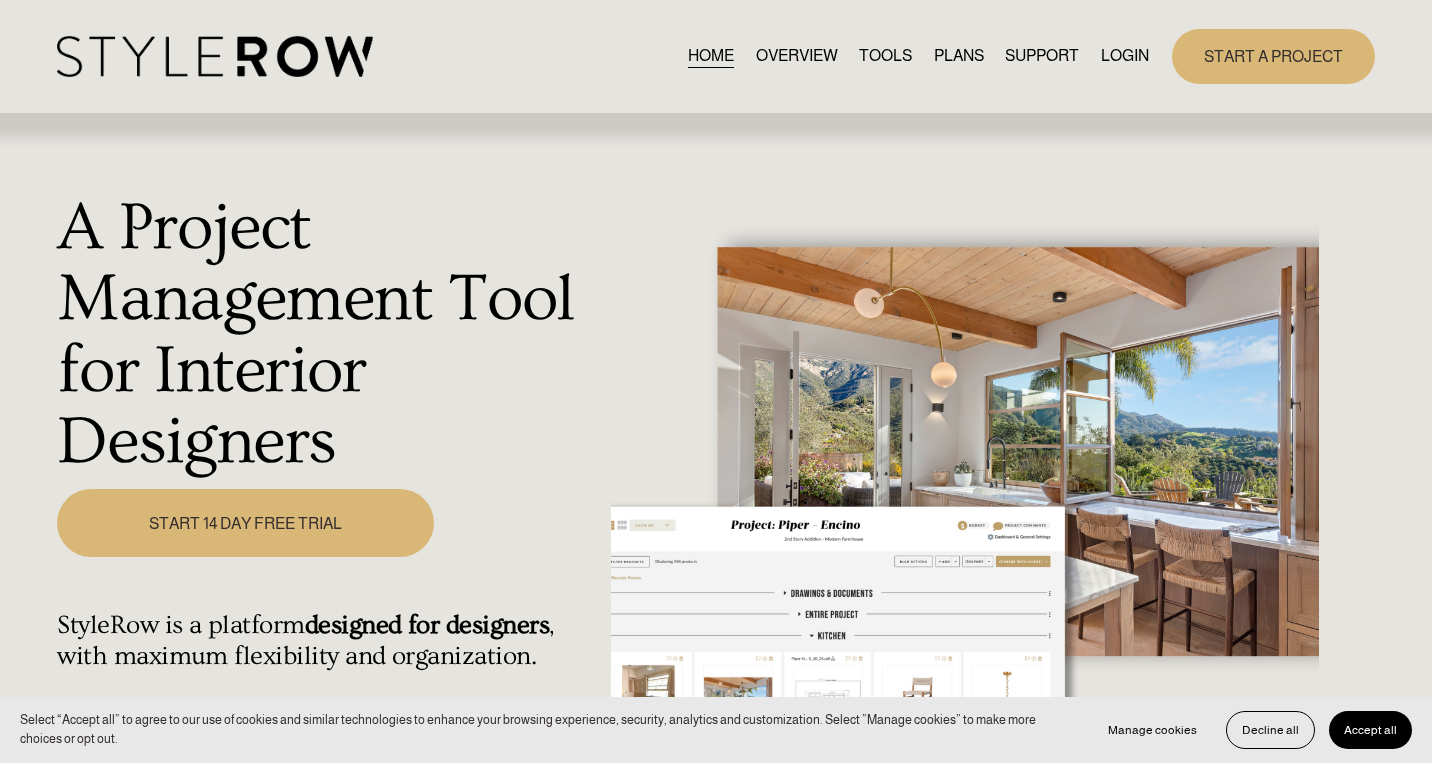 click on "LOGIN" at bounding box center (1125, 56) 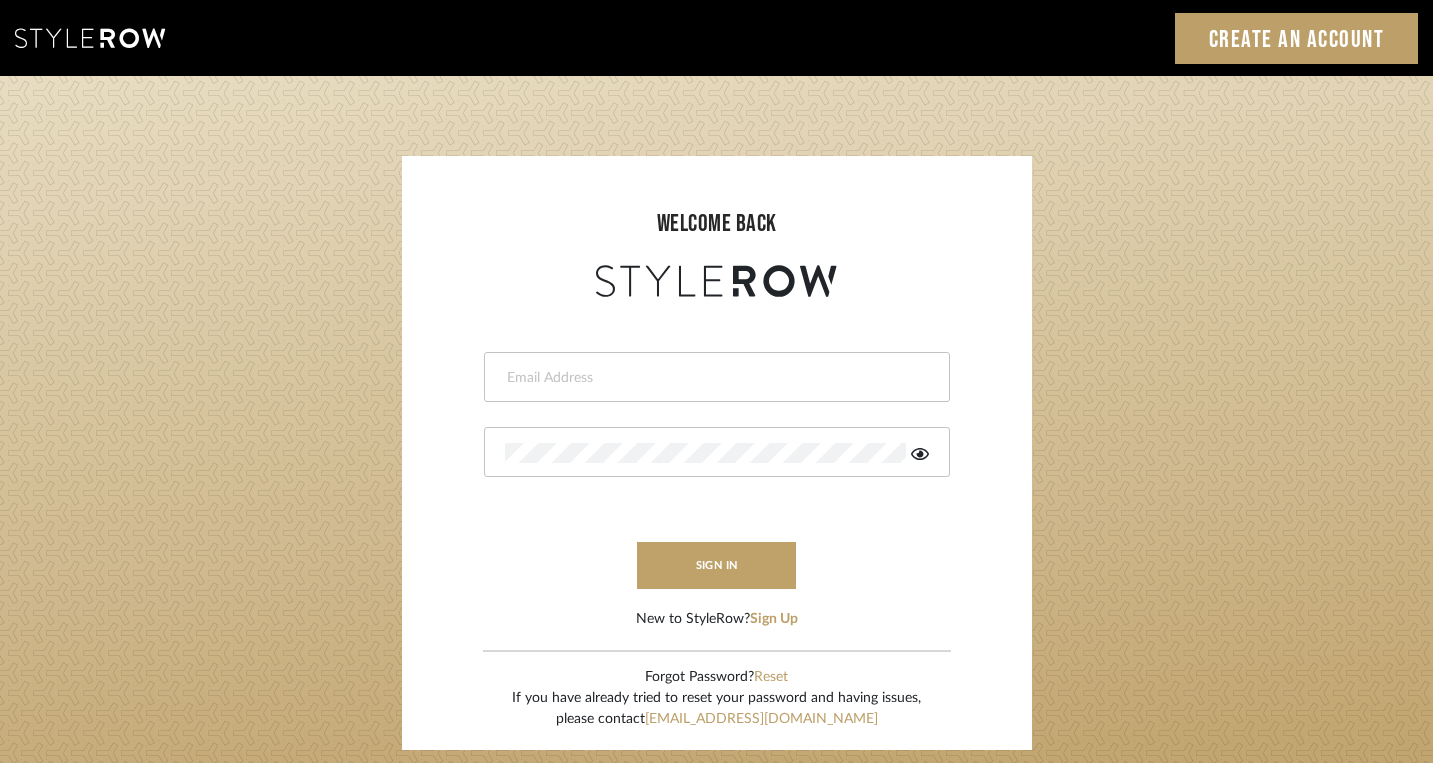 scroll, scrollTop: 0, scrollLeft: 0, axis: both 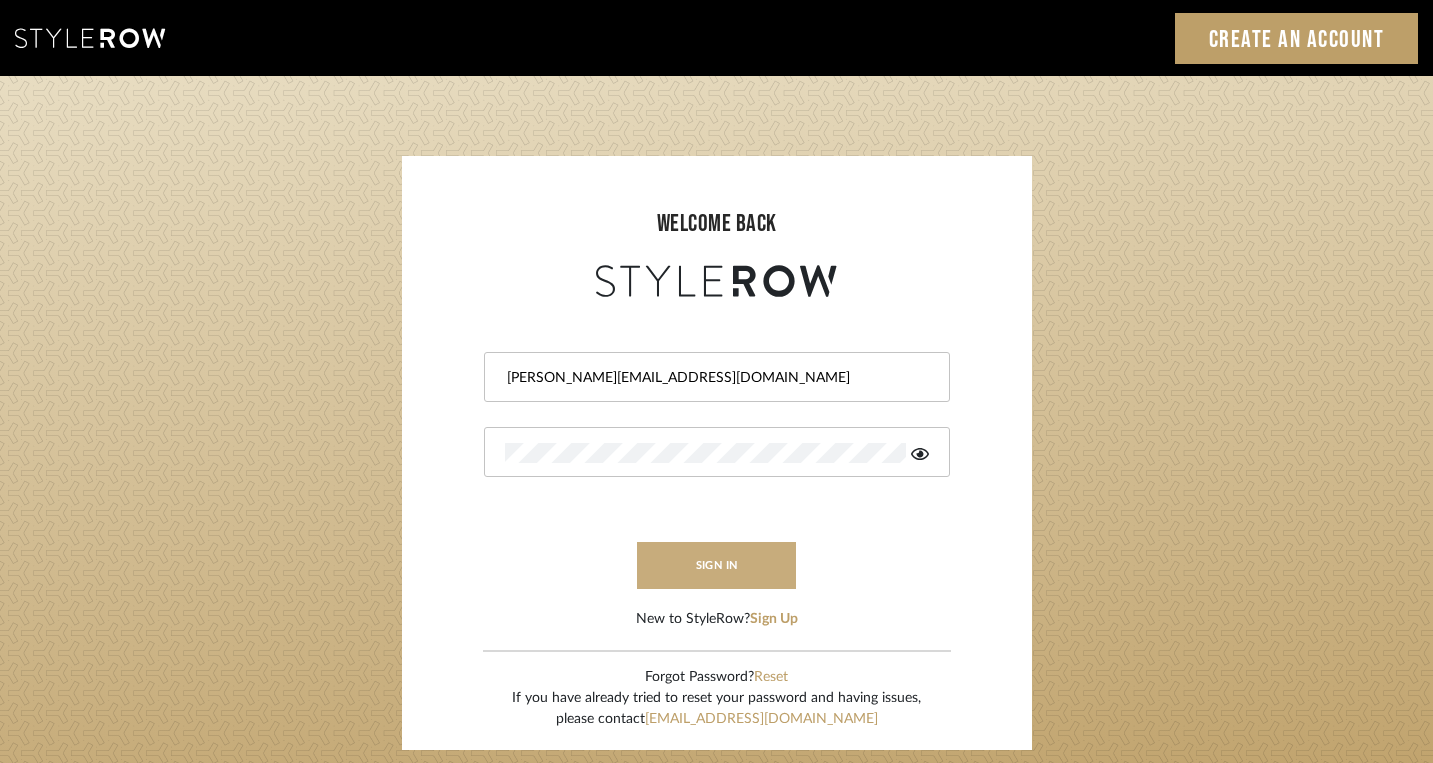 click on "sign in" at bounding box center (717, 565) 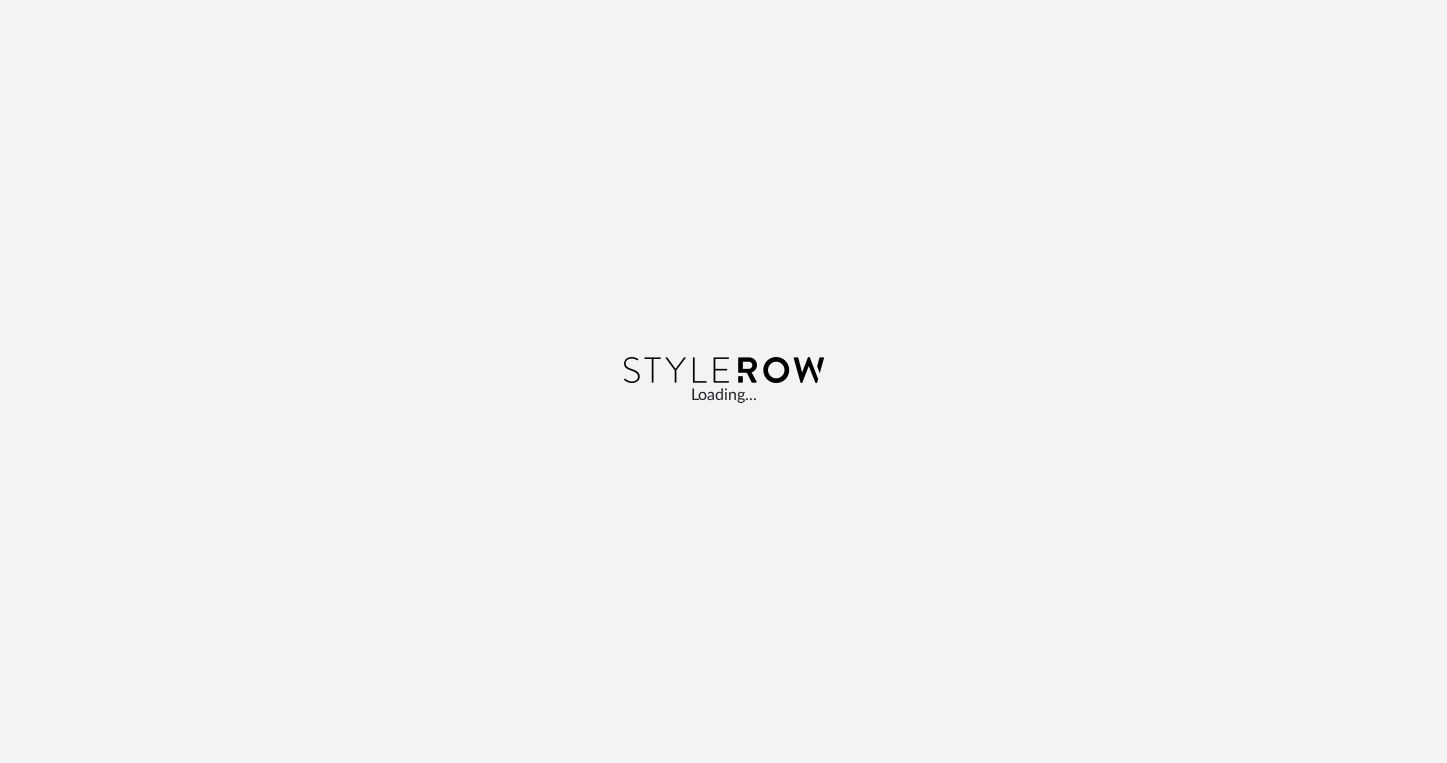 scroll, scrollTop: 0, scrollLeft: 0, axis: both 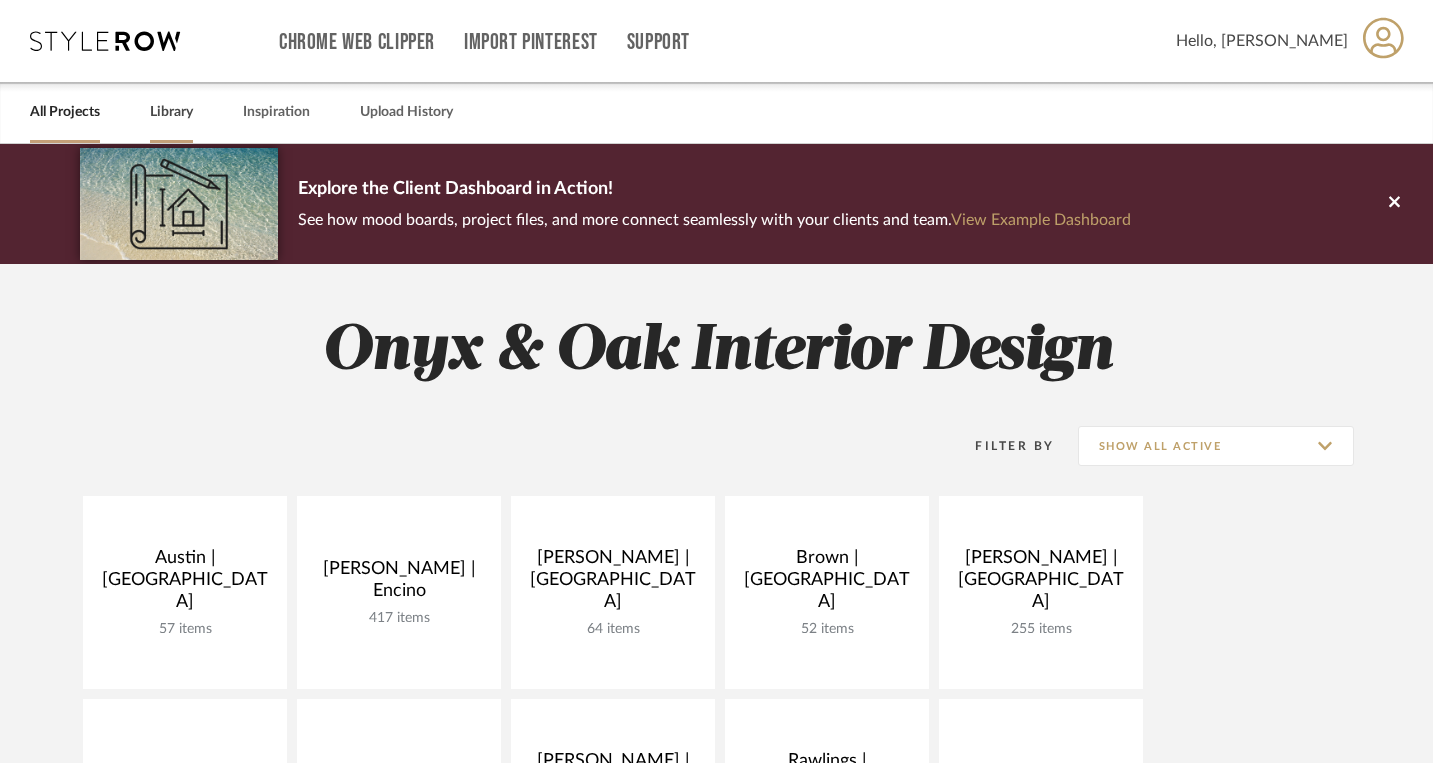 click on "Library" at bounding box center [171, 112] 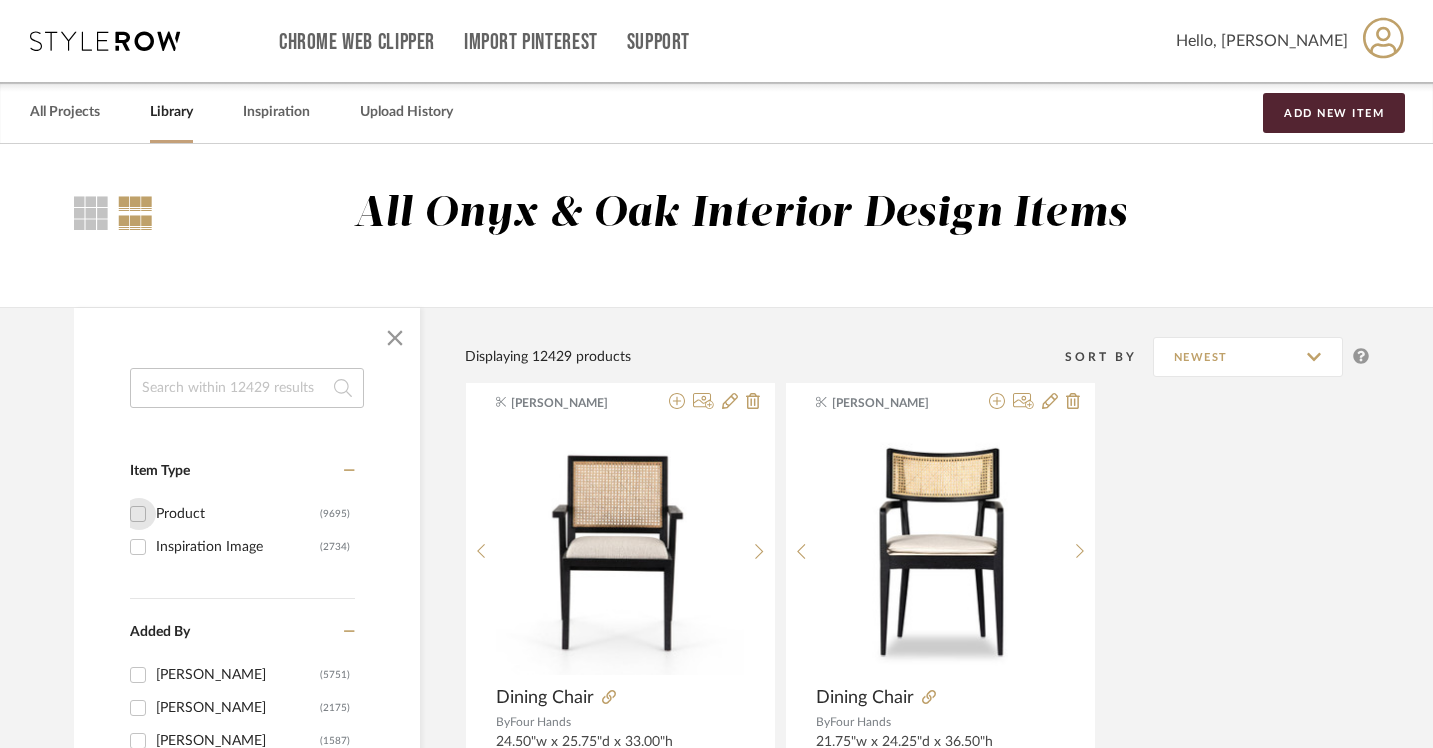 click on "Product  (9695)" at bounding box center (138, 514) 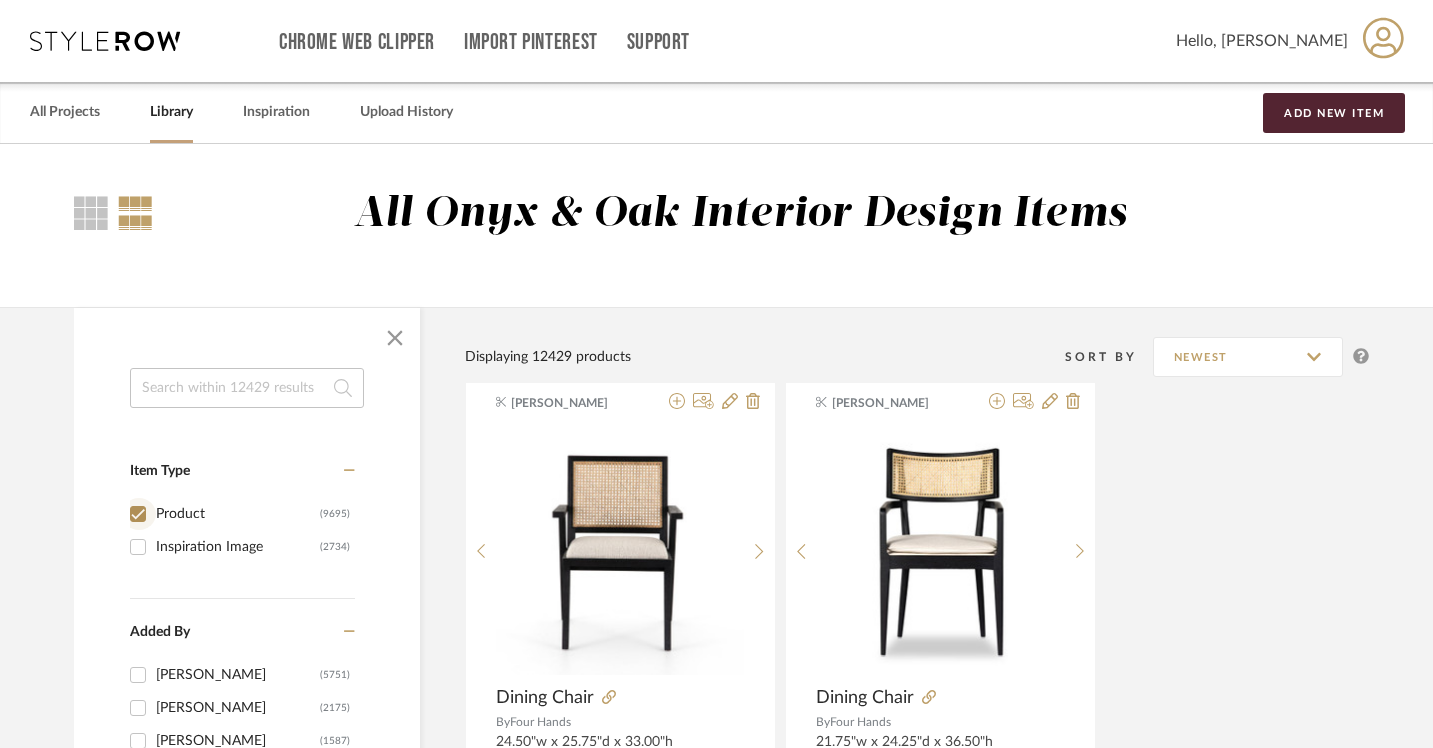 checkbox on "true" 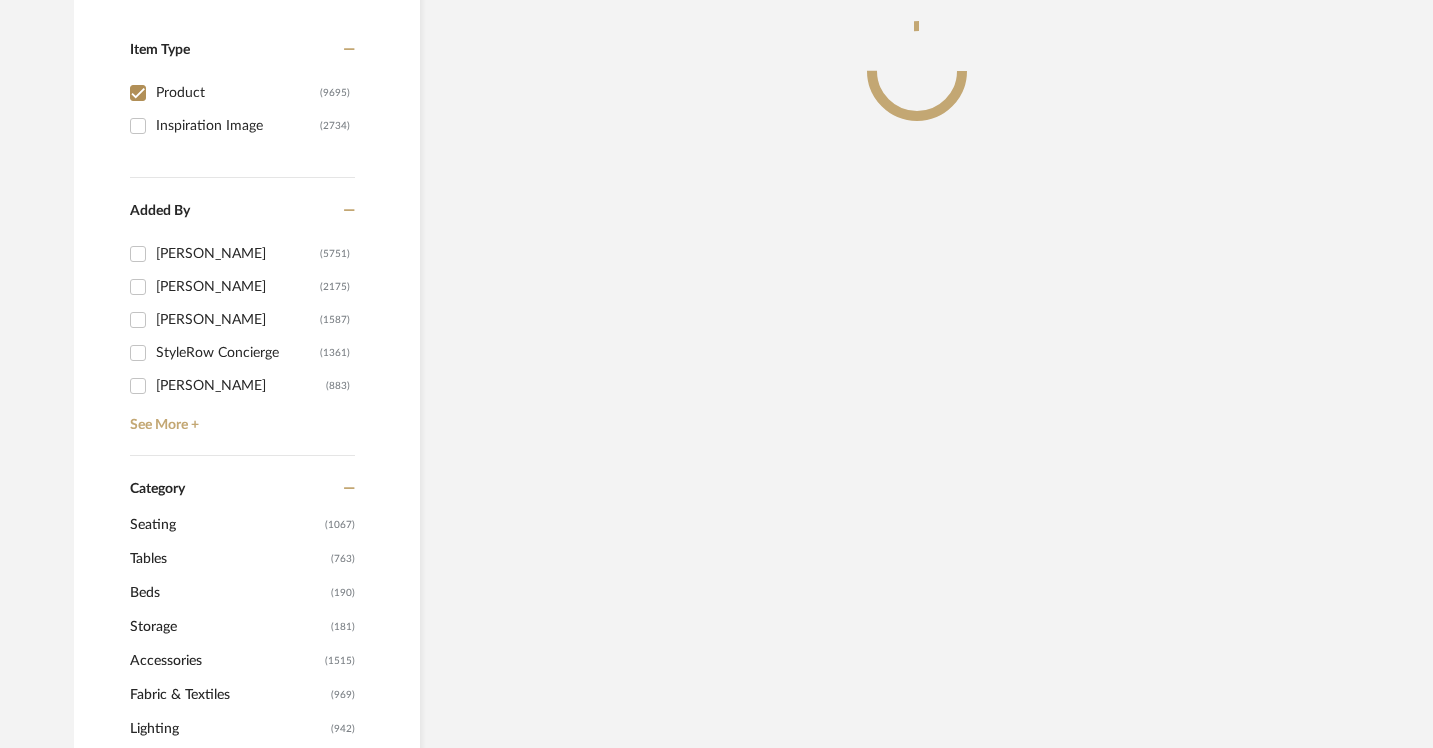 scroll, scrollTop: 461, scrollLeft: 0, axis: vertical 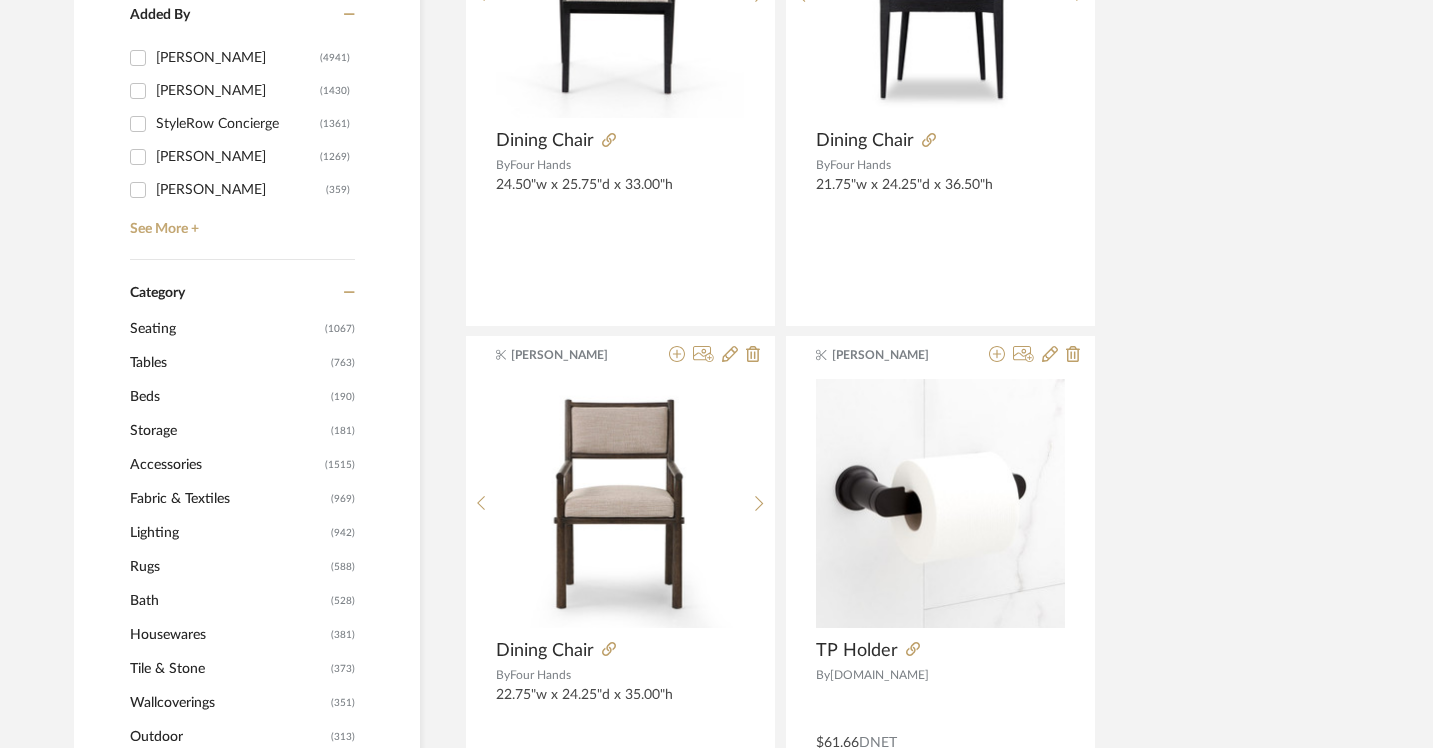 click on "Lighting" 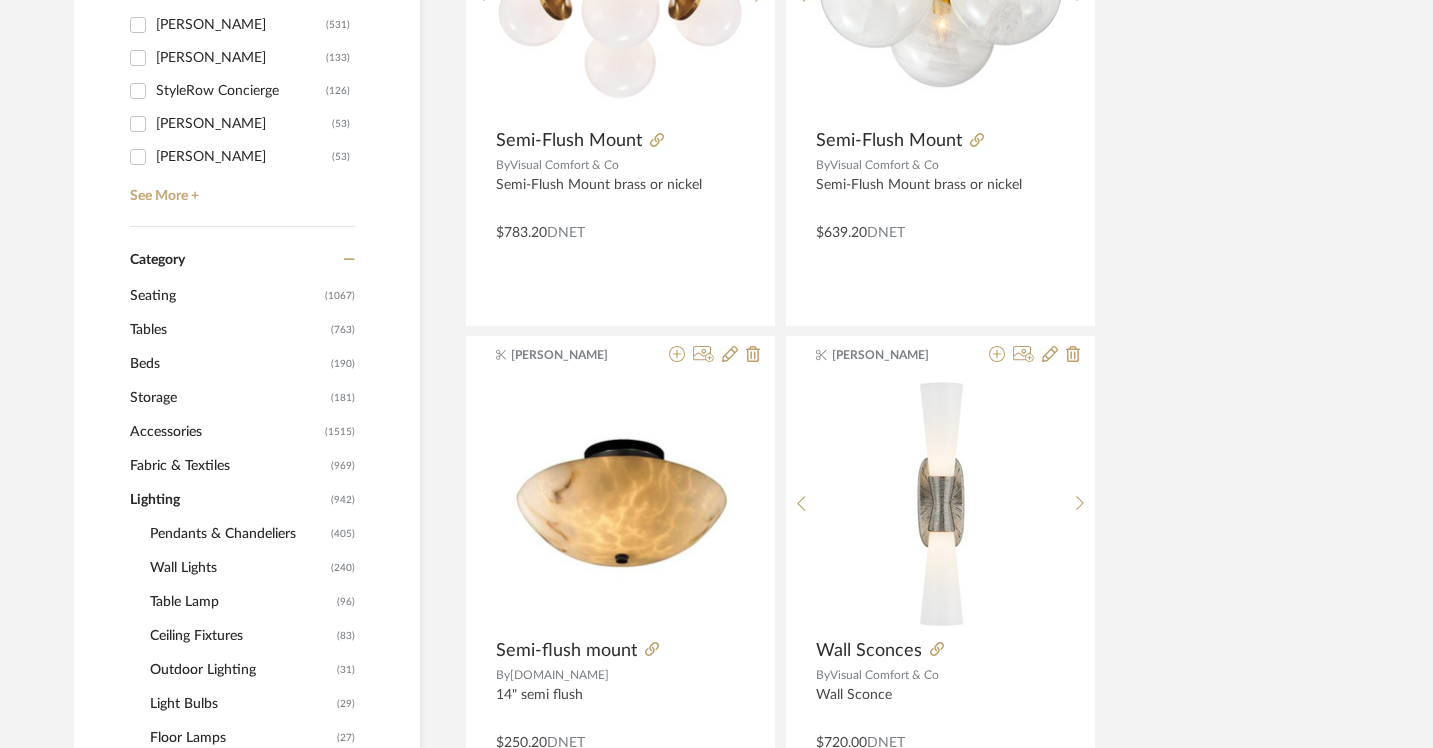 scroll, scrollTop: 644, scrollLeft: 0, axis: vertical 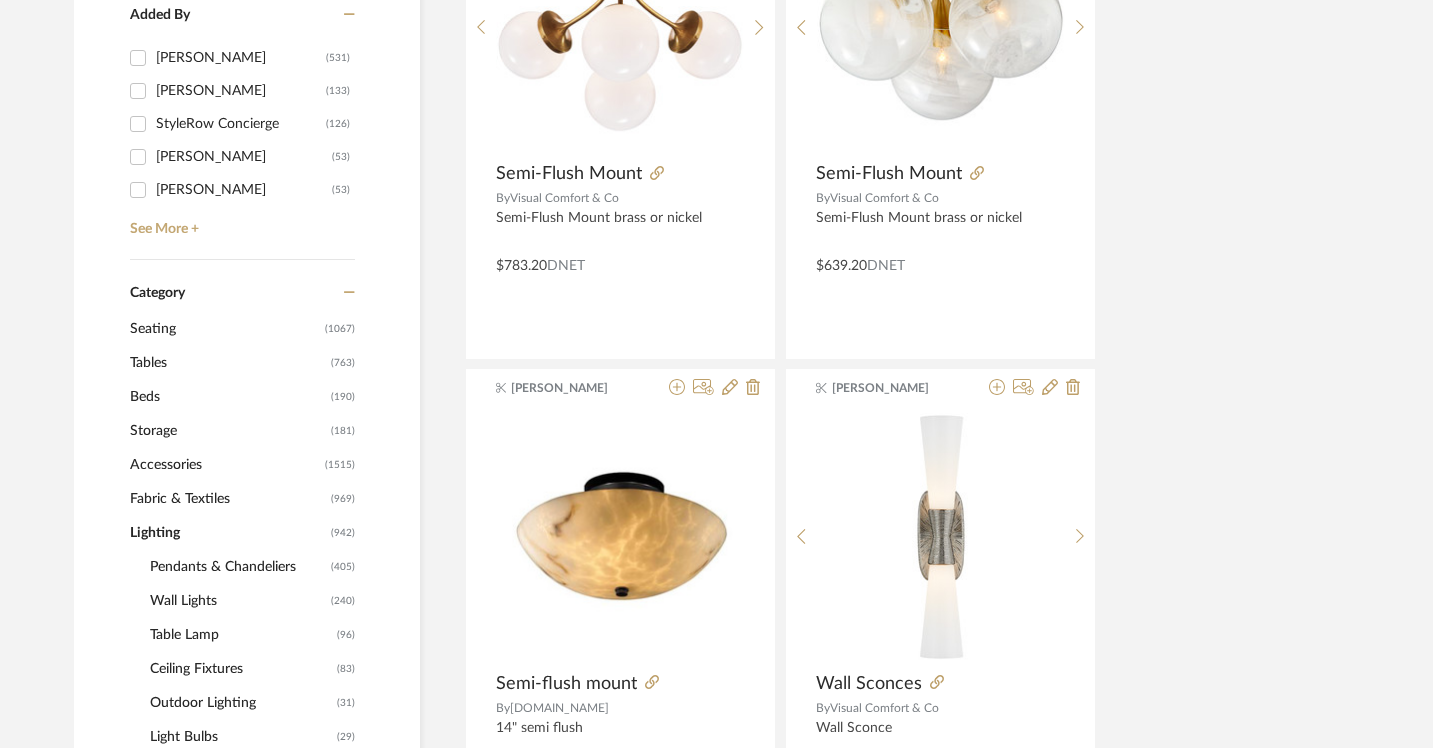 click on "Wall Lights" 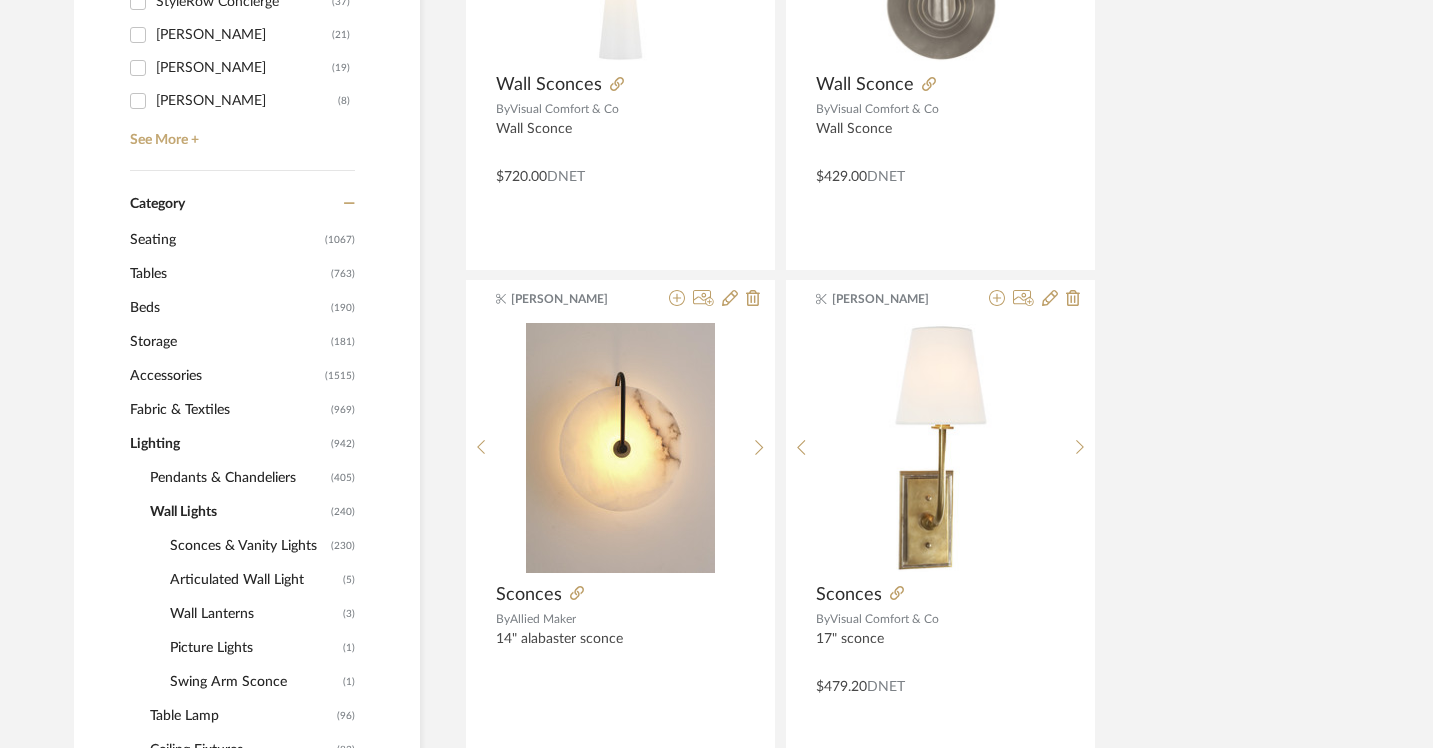 scroll, scrollTop: 778, scrollLeft: 0, axis: vertical 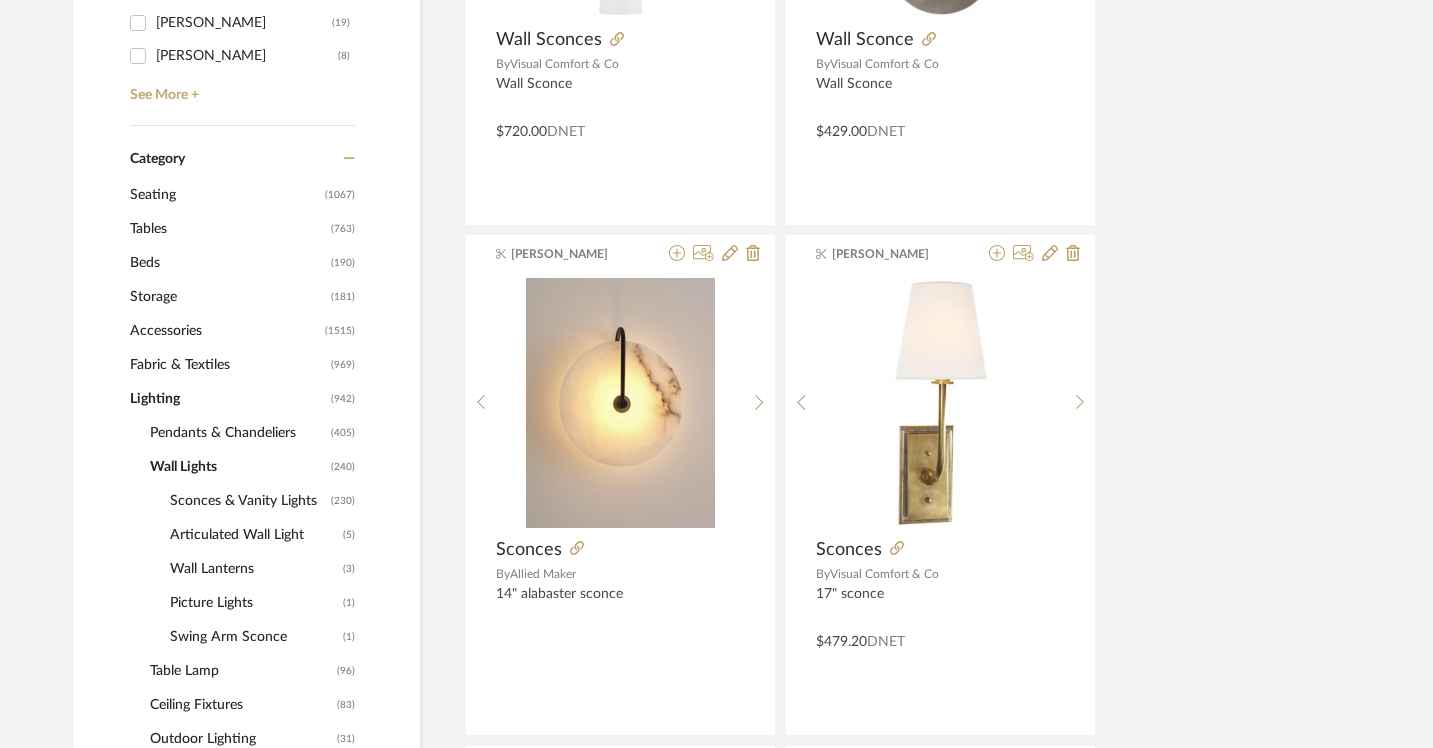 click on "Sconces & Vanity Lights" 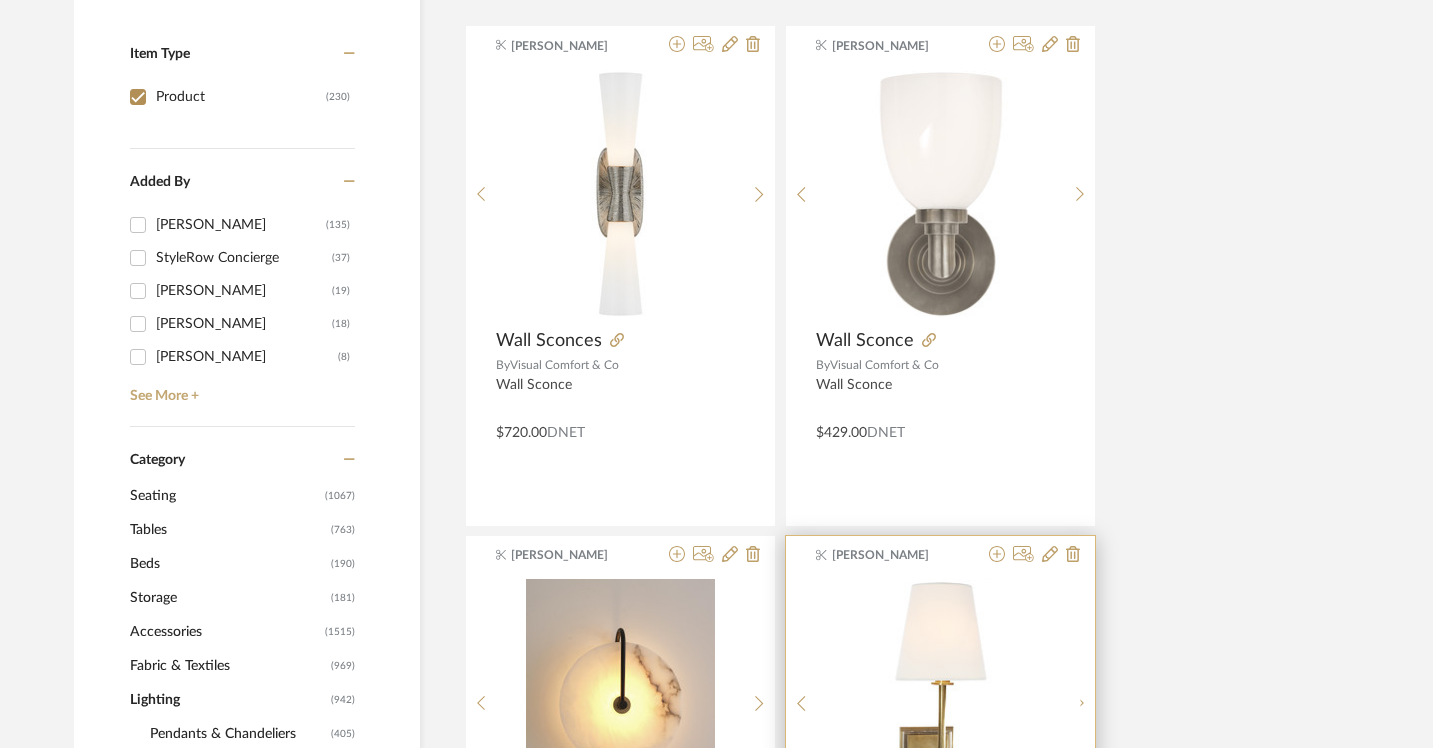 scroll, scrollTop: 474, scrollLeft: 0, axis: vertical 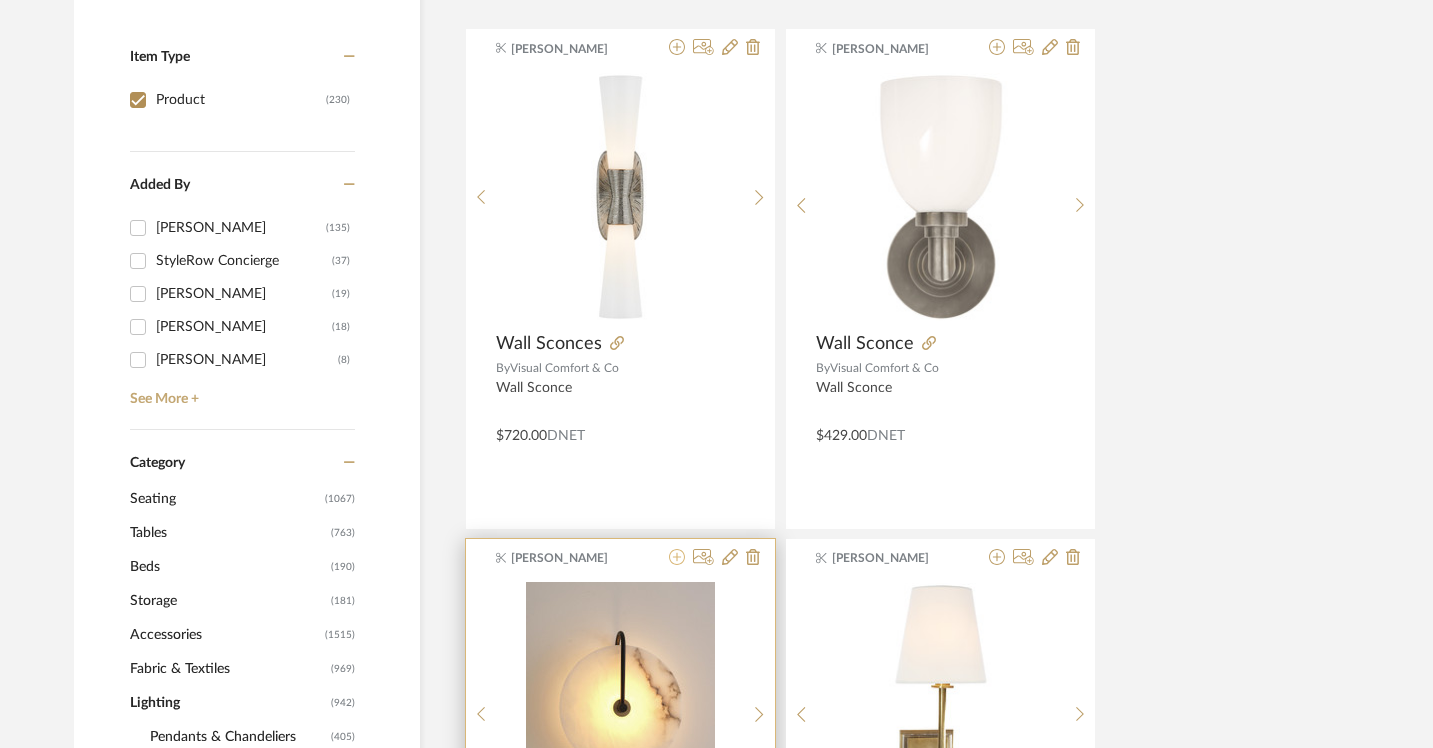 click 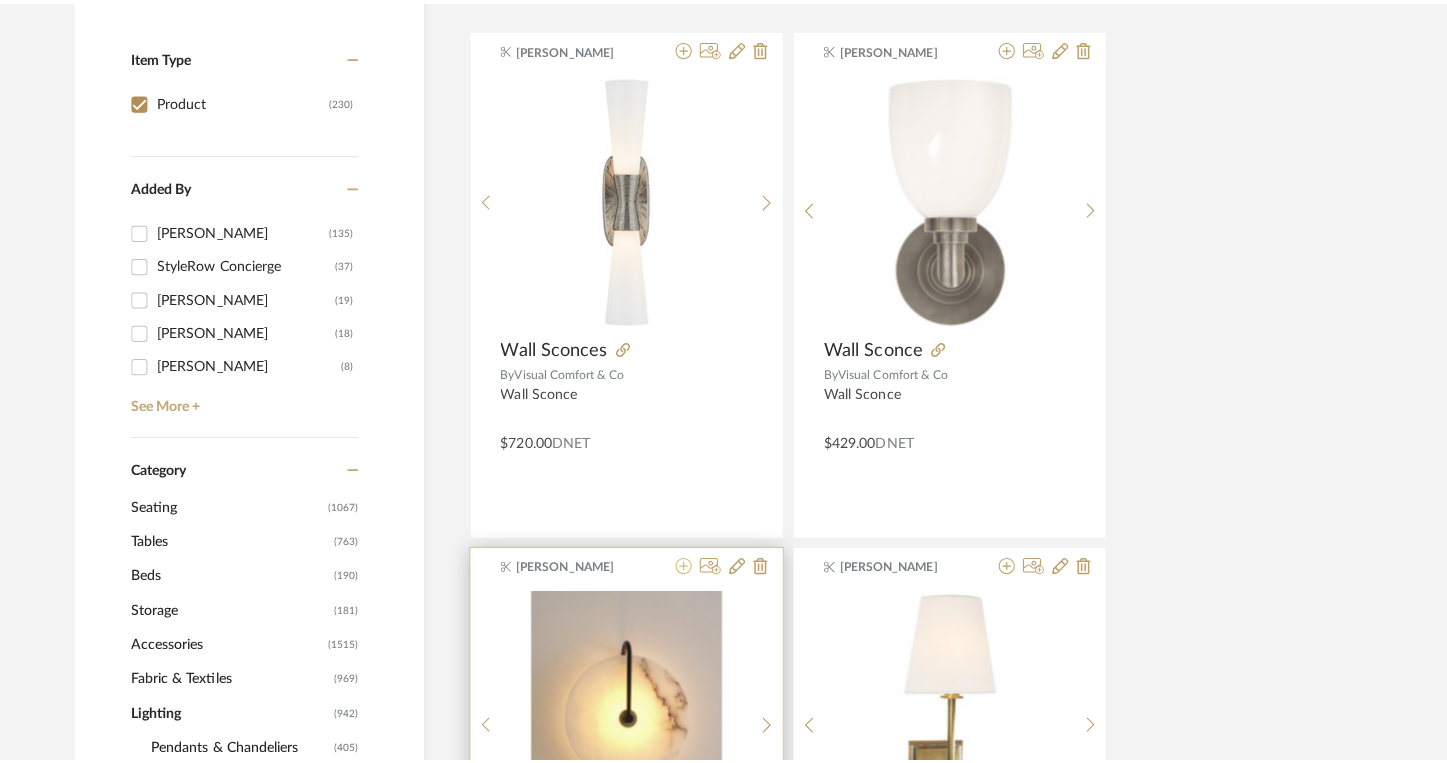 scroll, scrollTop: 0, scrollLeft: 0, axis: both 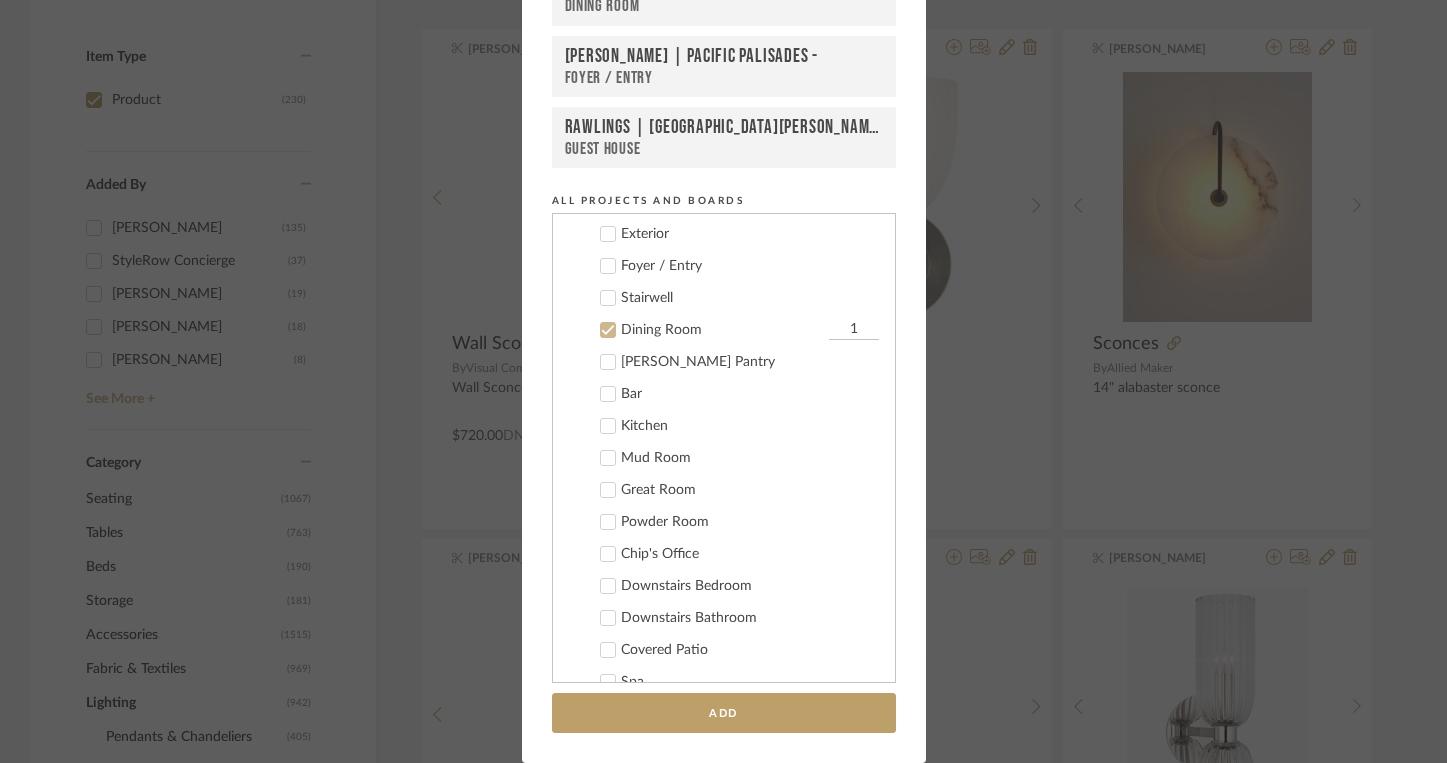 click 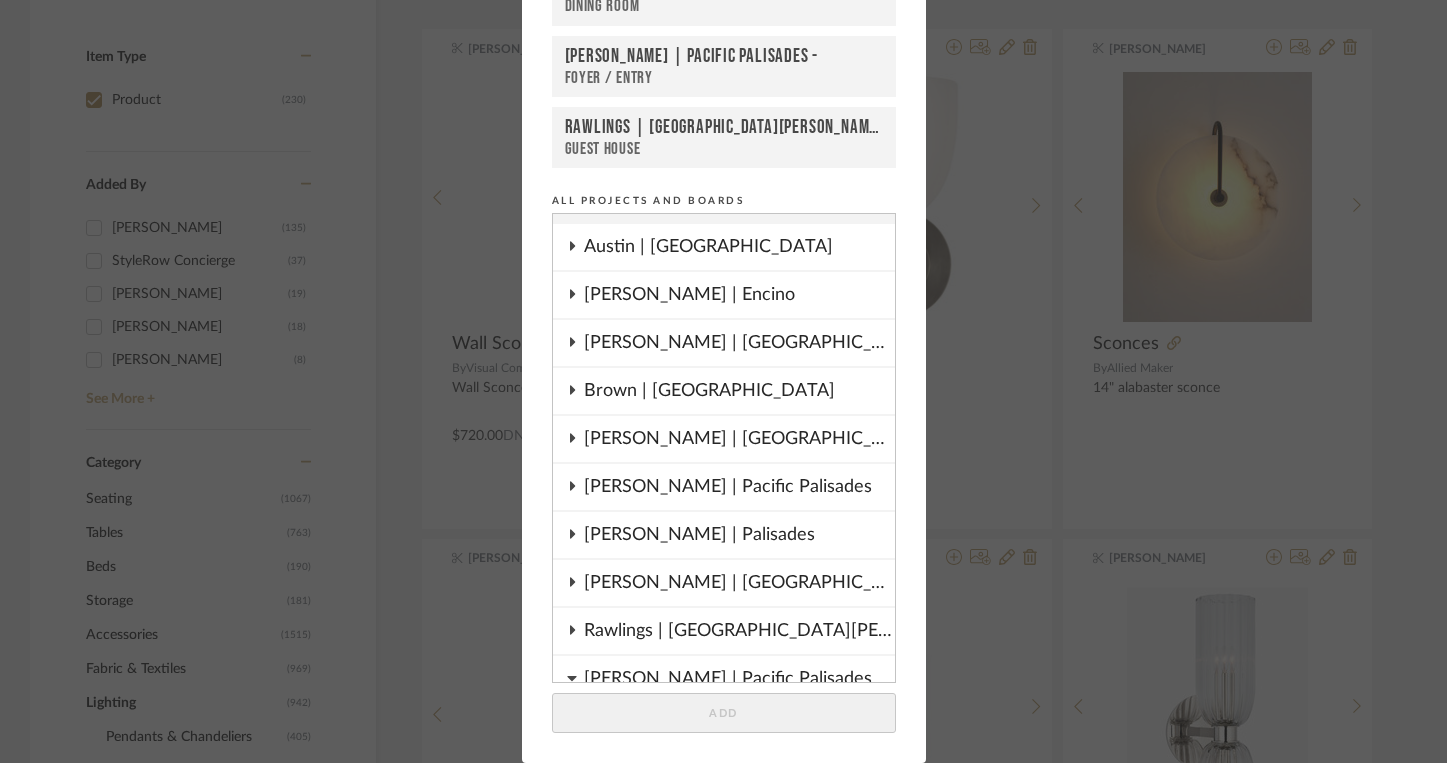 scroll, scrollTop: 0, scrollLeft: 0, axis: both 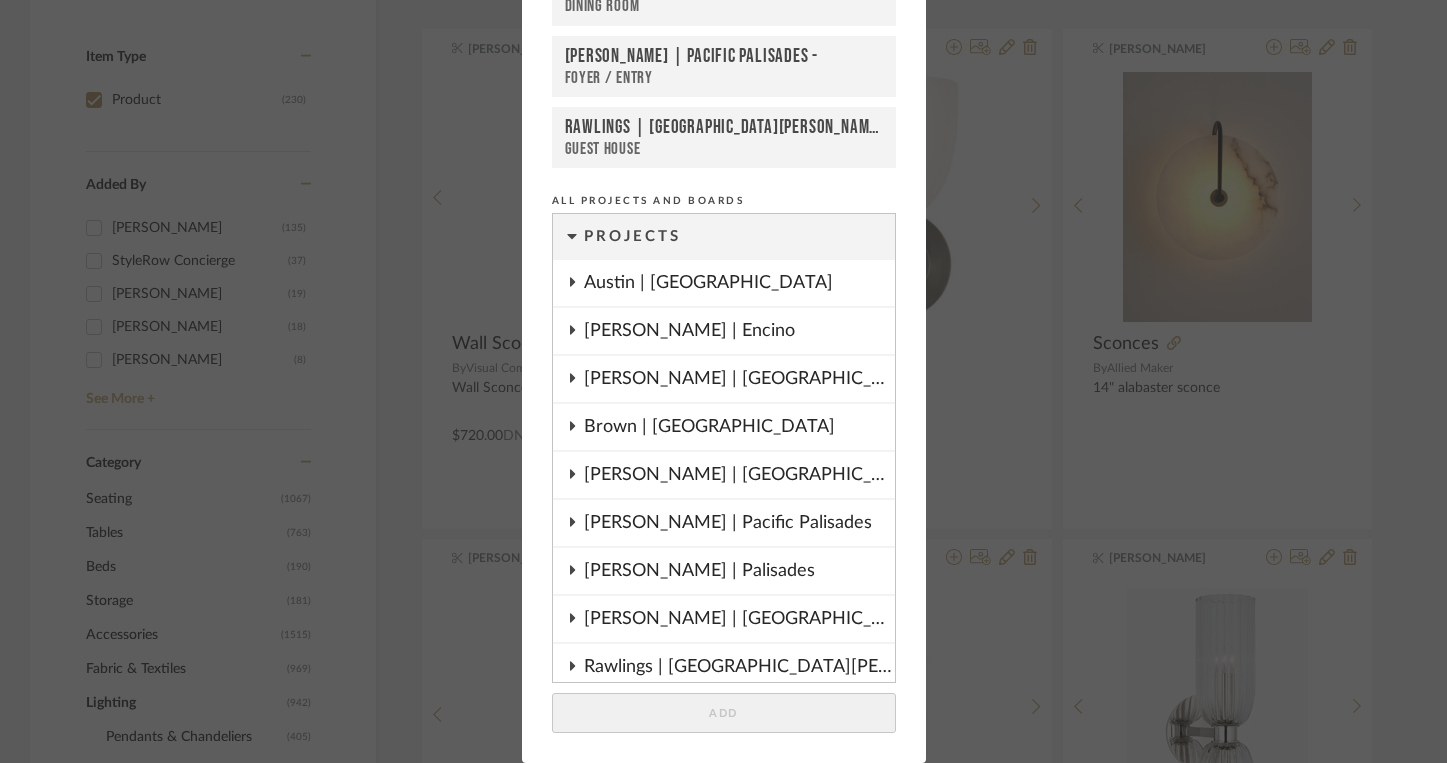 click 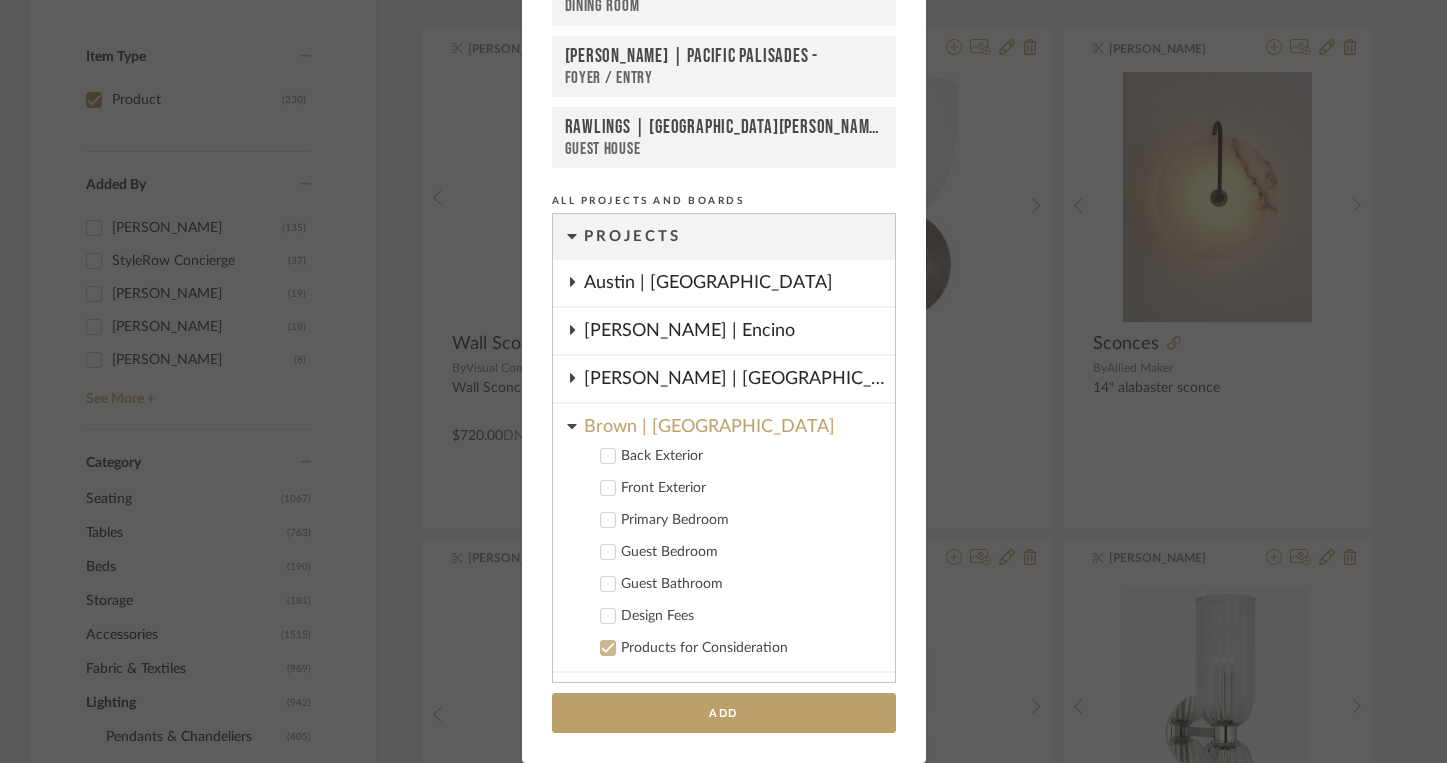click 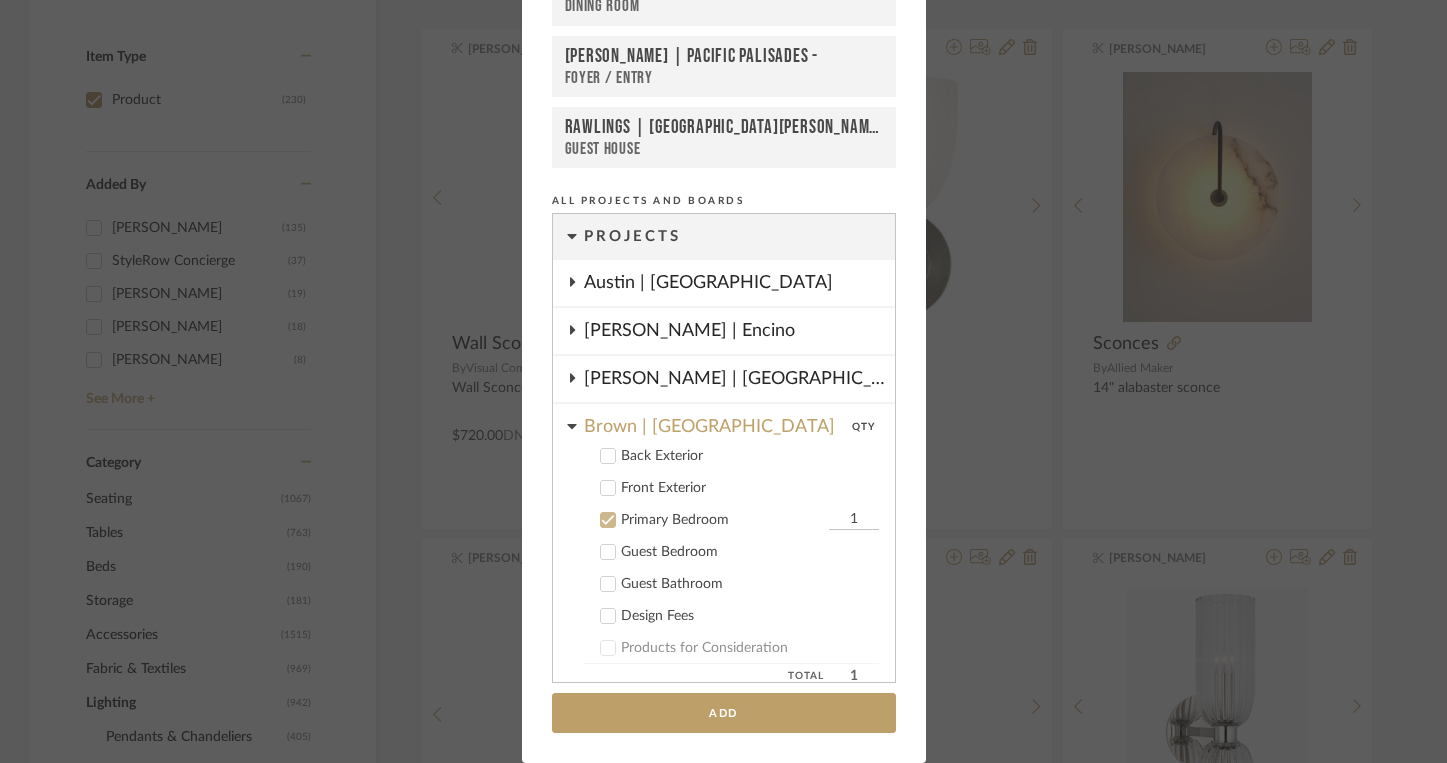 click on "1" at bounding box center [854, 520] 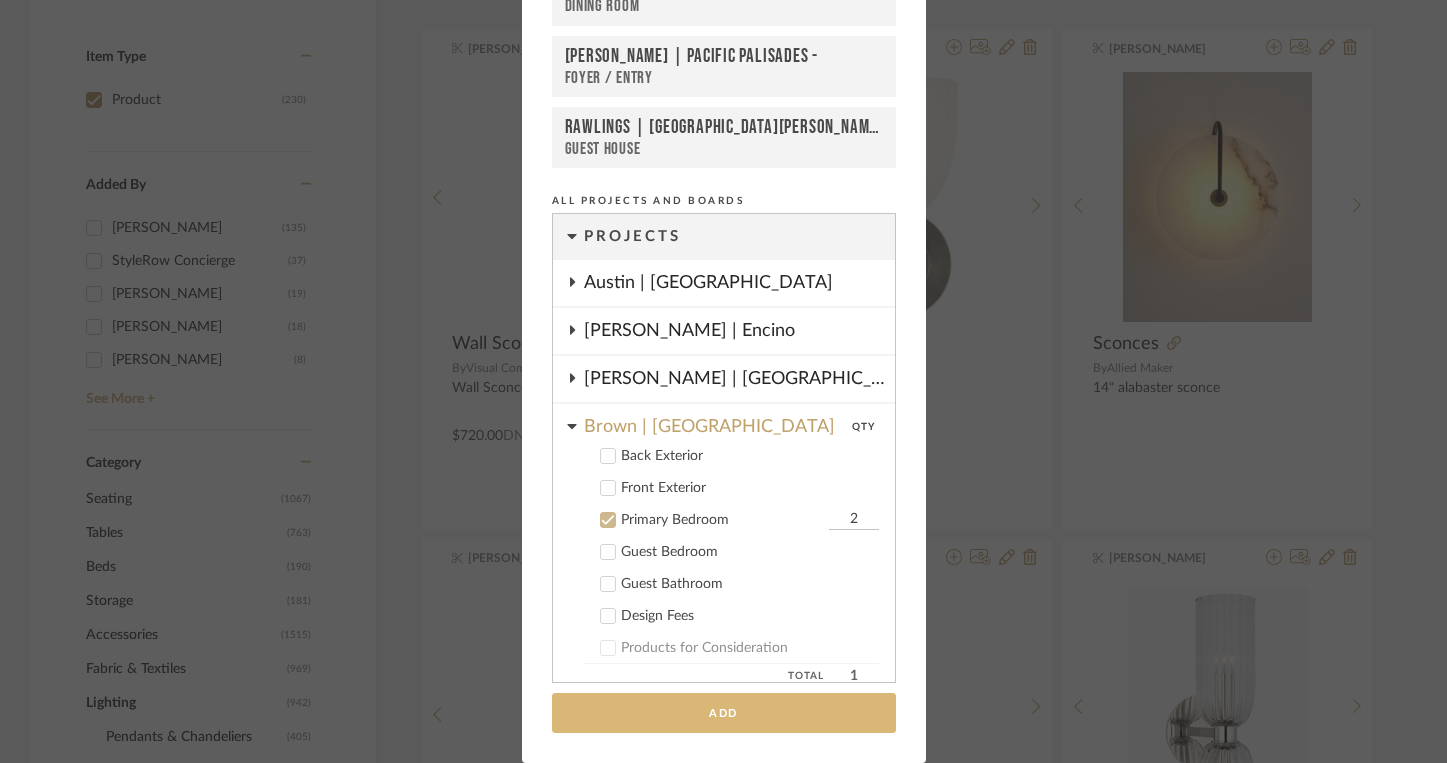 type on "2" 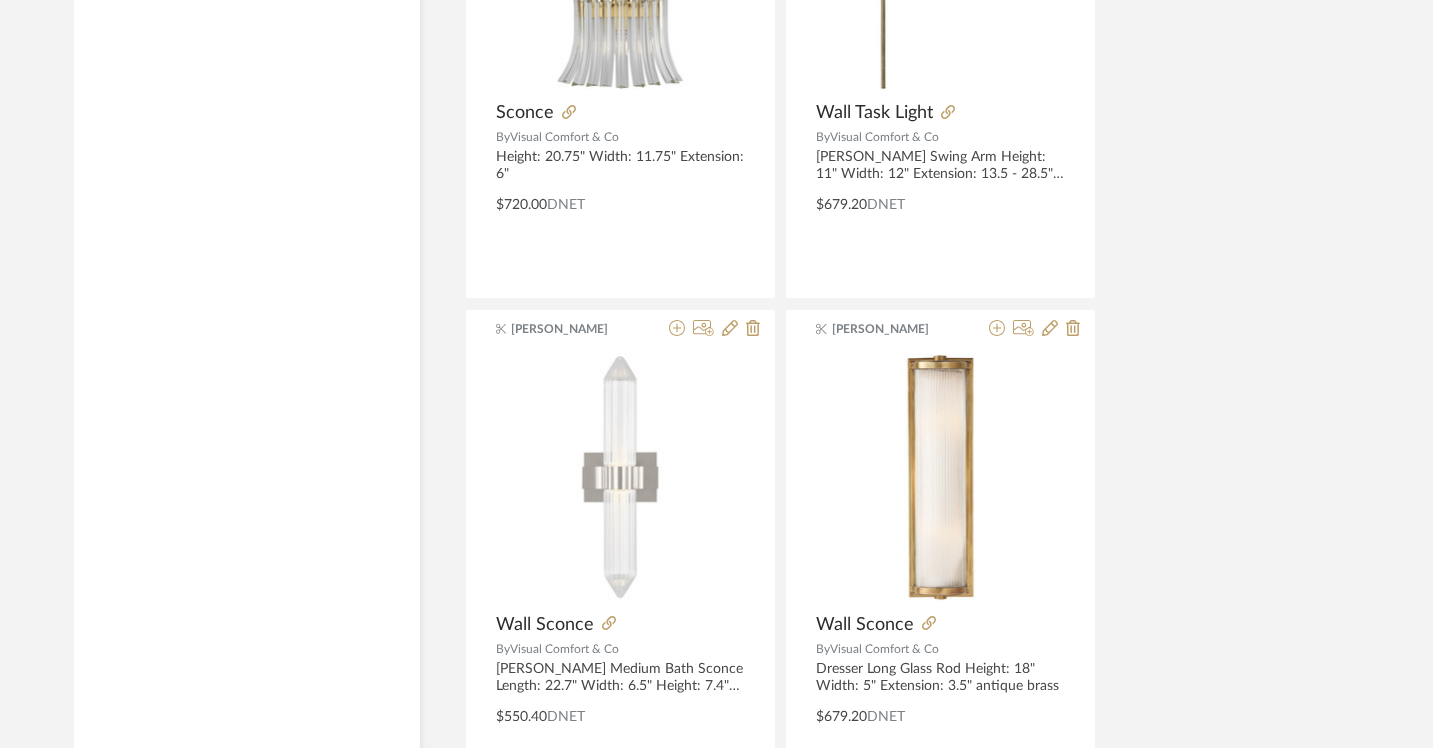scroll, scrollTop: 4944, scrollLeft: 0, axis: vertical 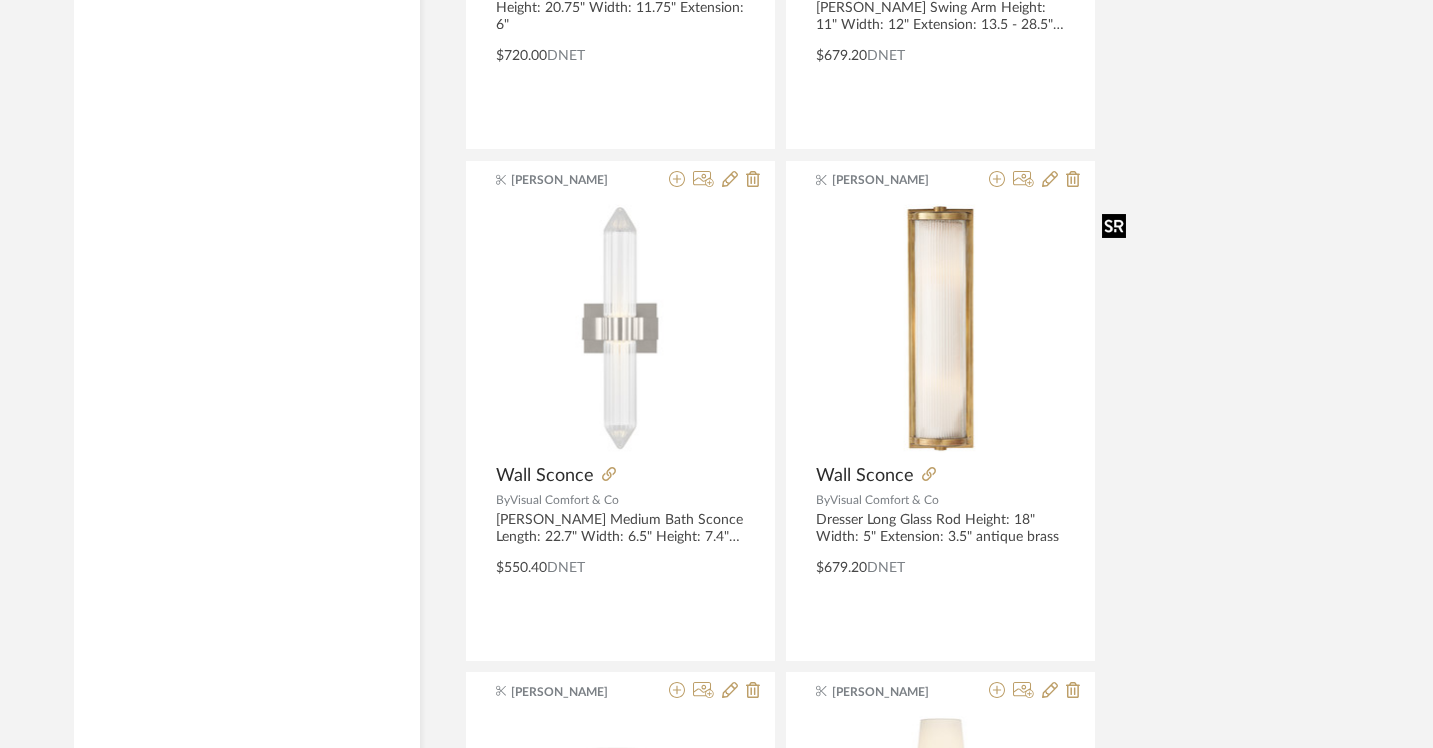 click at bounding box center (941, 2886) 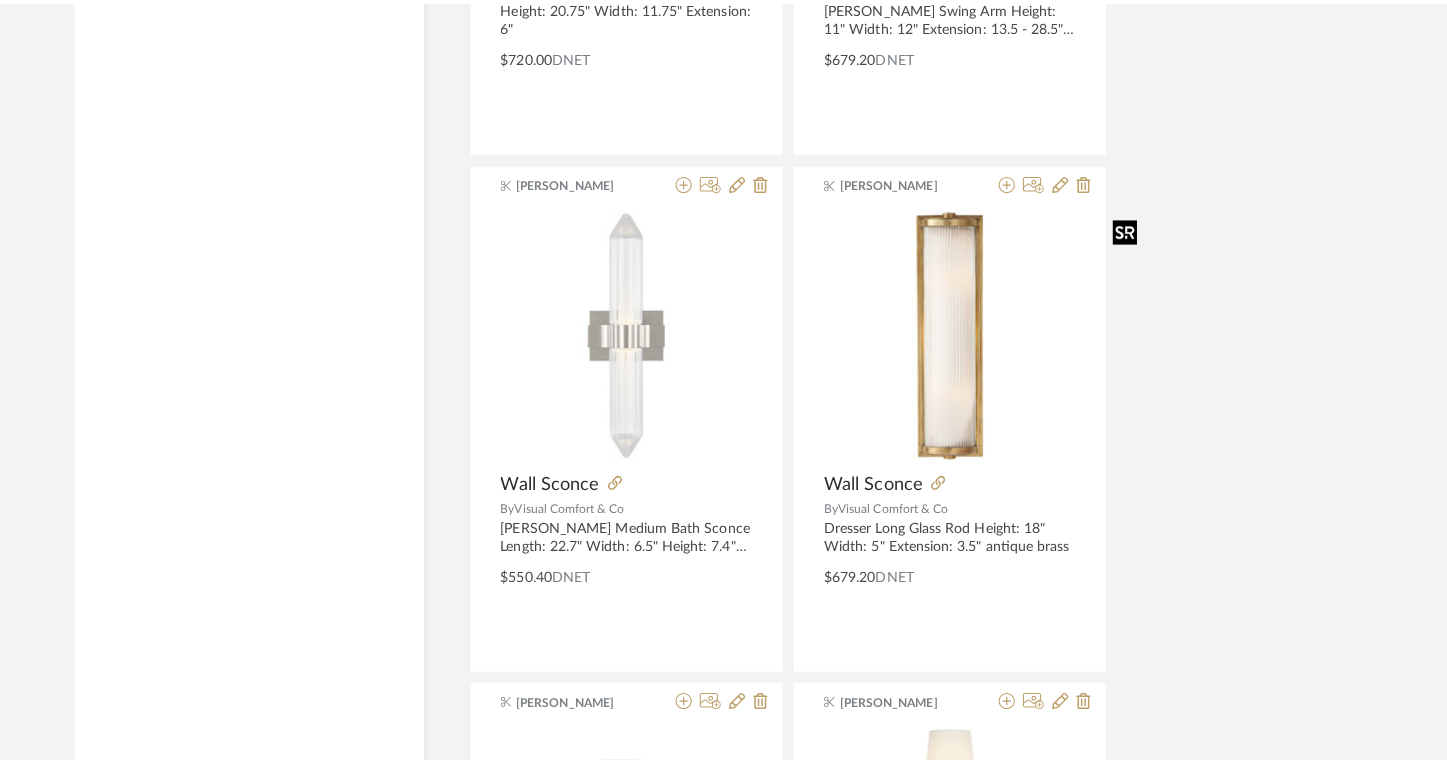 scroll, scrollTop: 0, scrollLeft: 0, axis: both 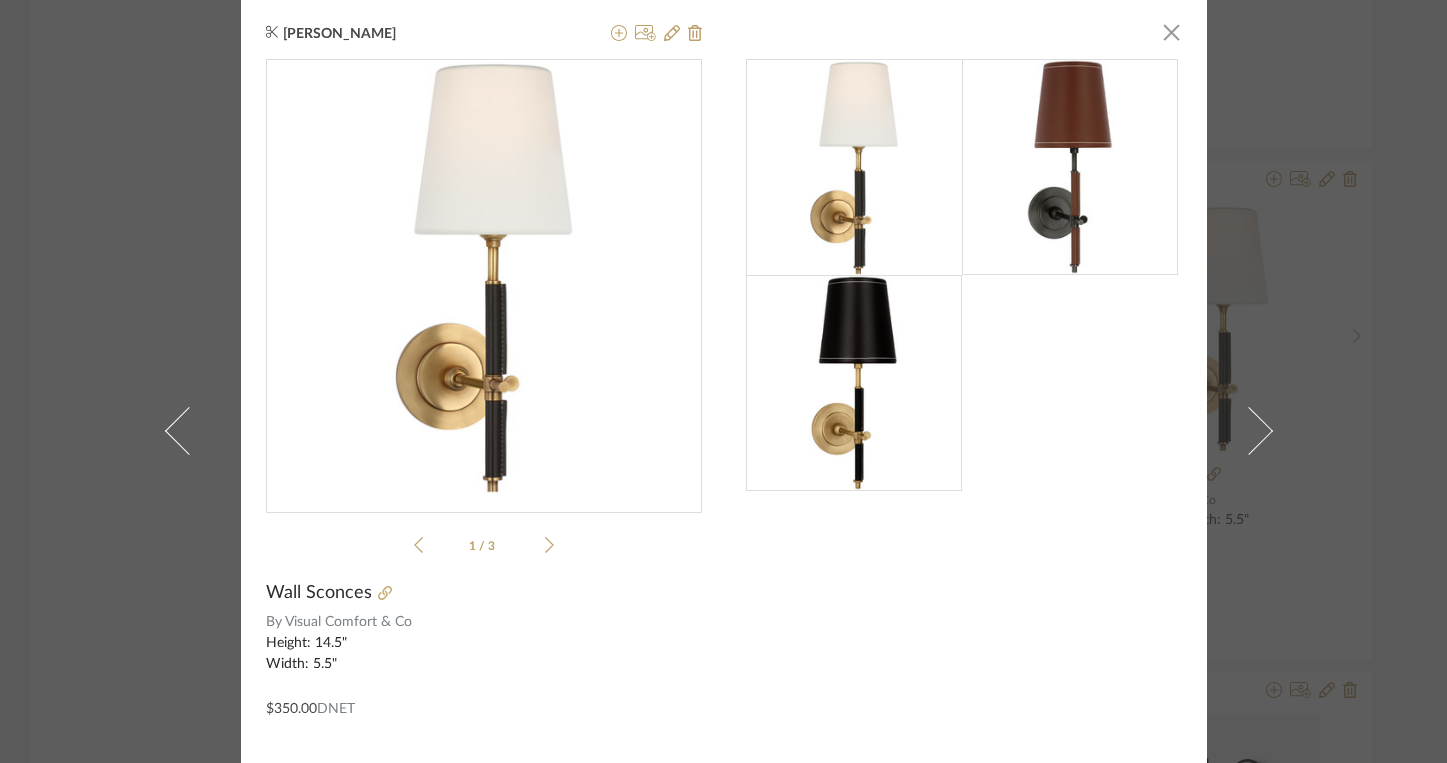 click on "1 / 3" 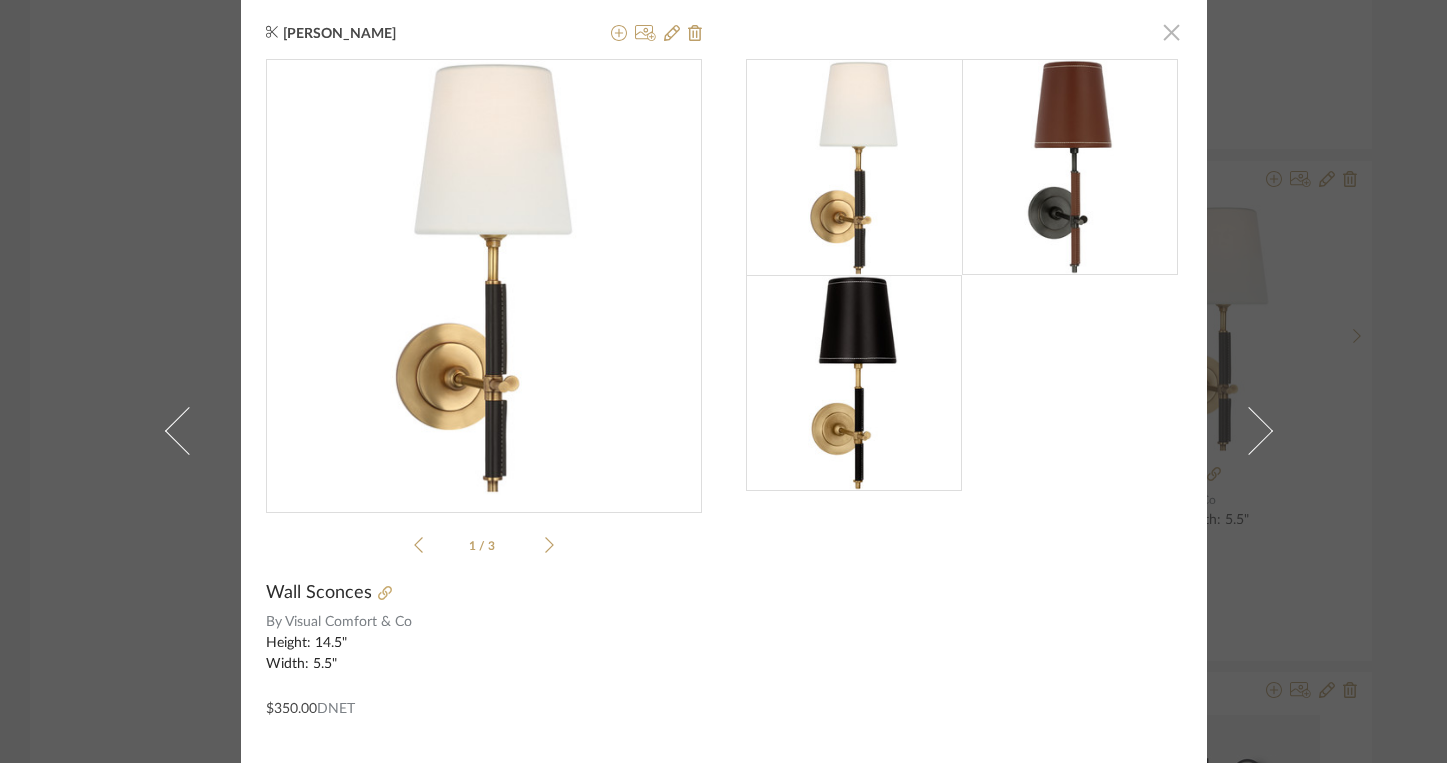 click 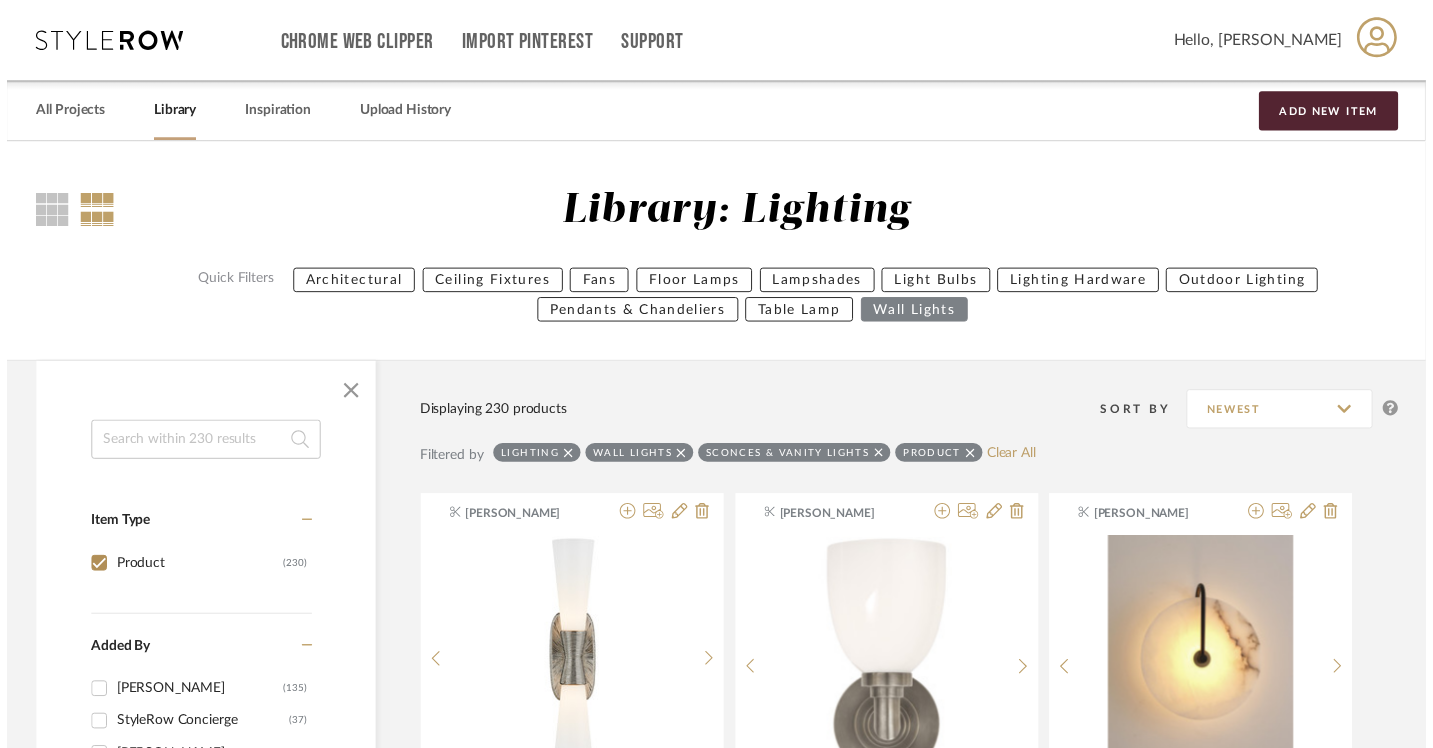 scroll, scrollTop: 4944, scrollLeft: 0, axis: vertical 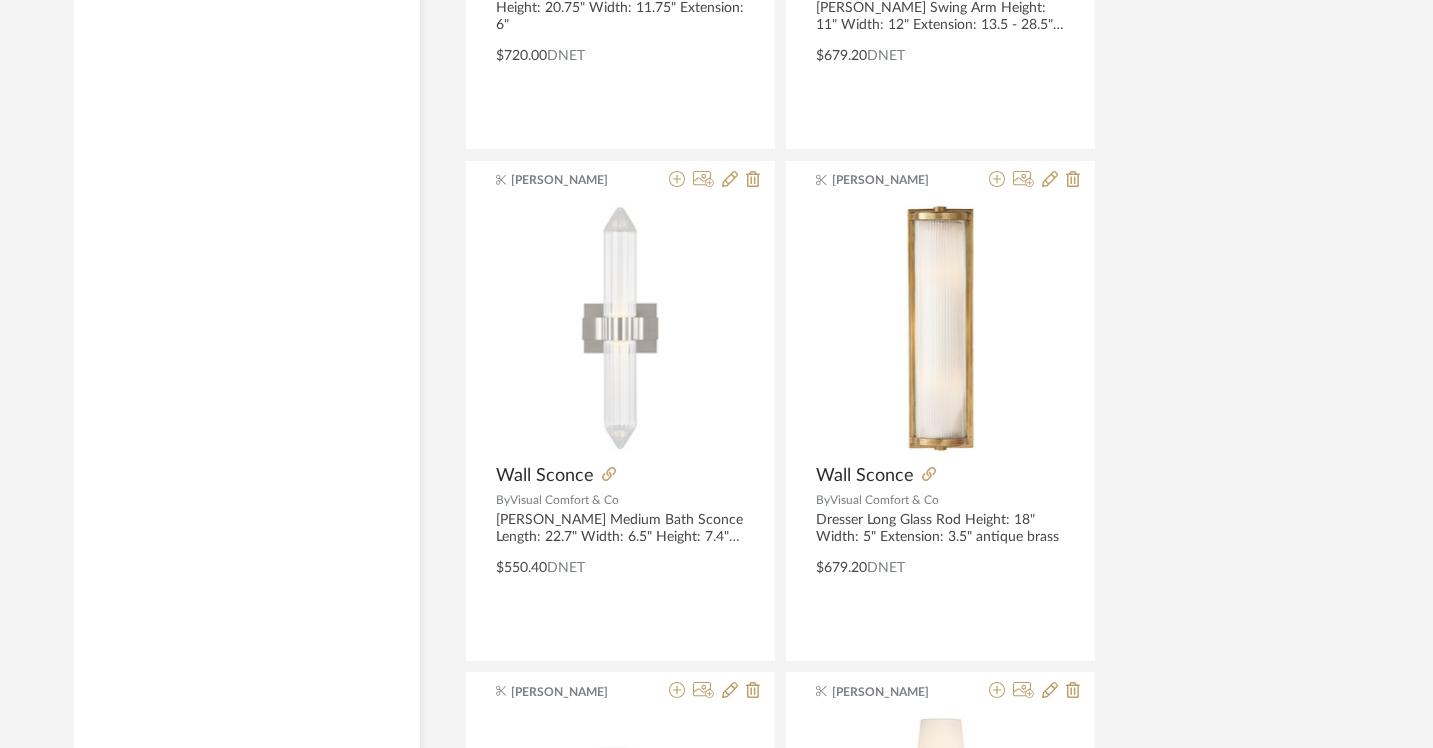 click 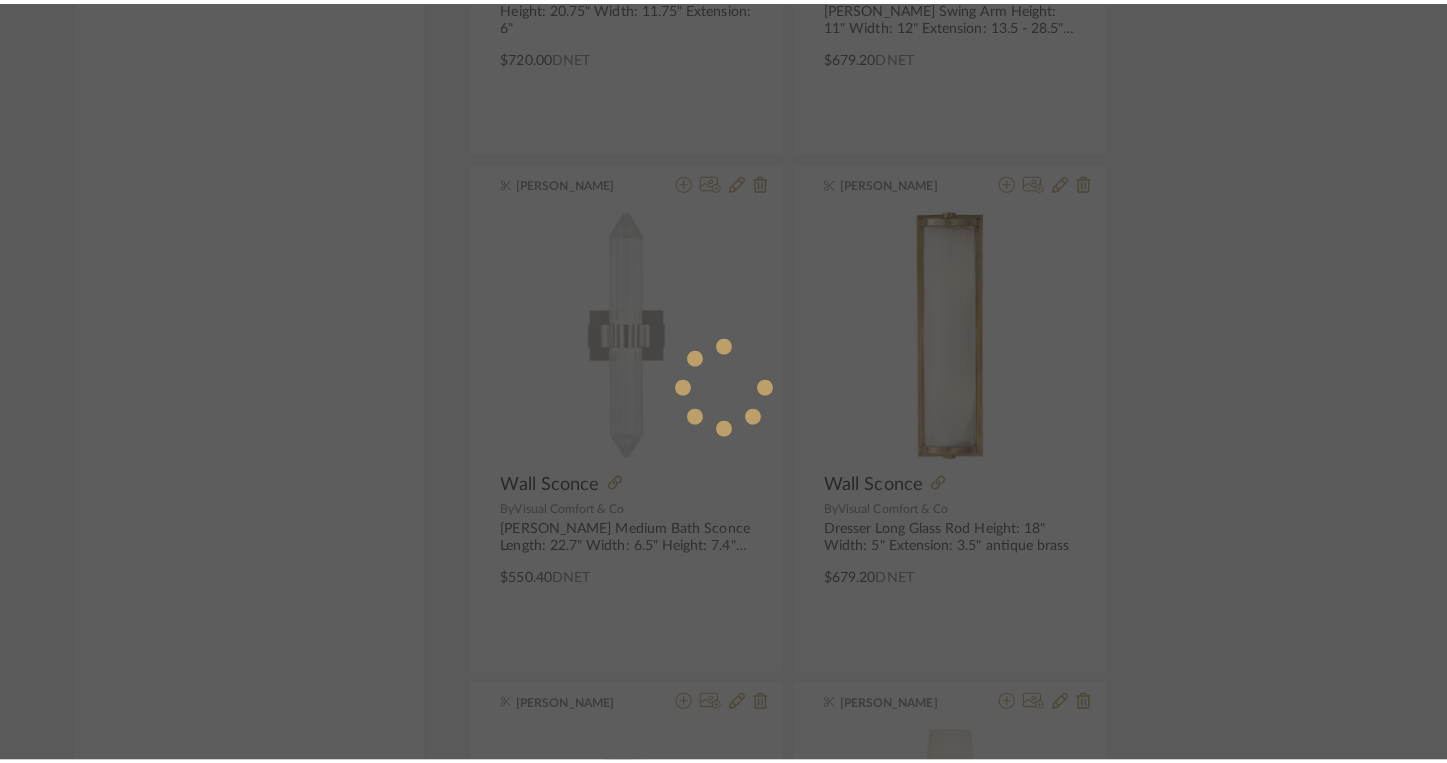 scroll, scrollTop: 0, scrollLeft: 0, axis: both 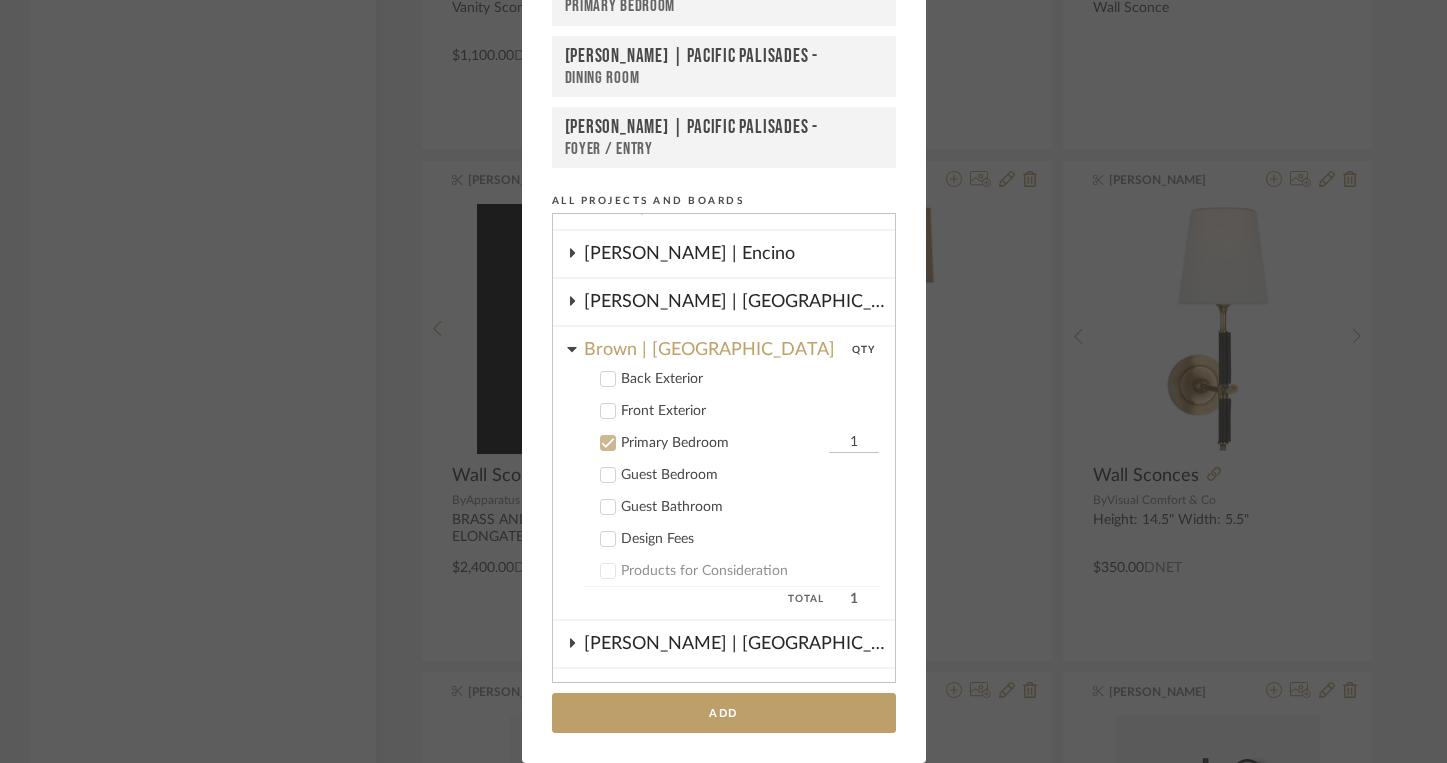 click on "Primary Bedroom  1" at bounding box center (731, 443) 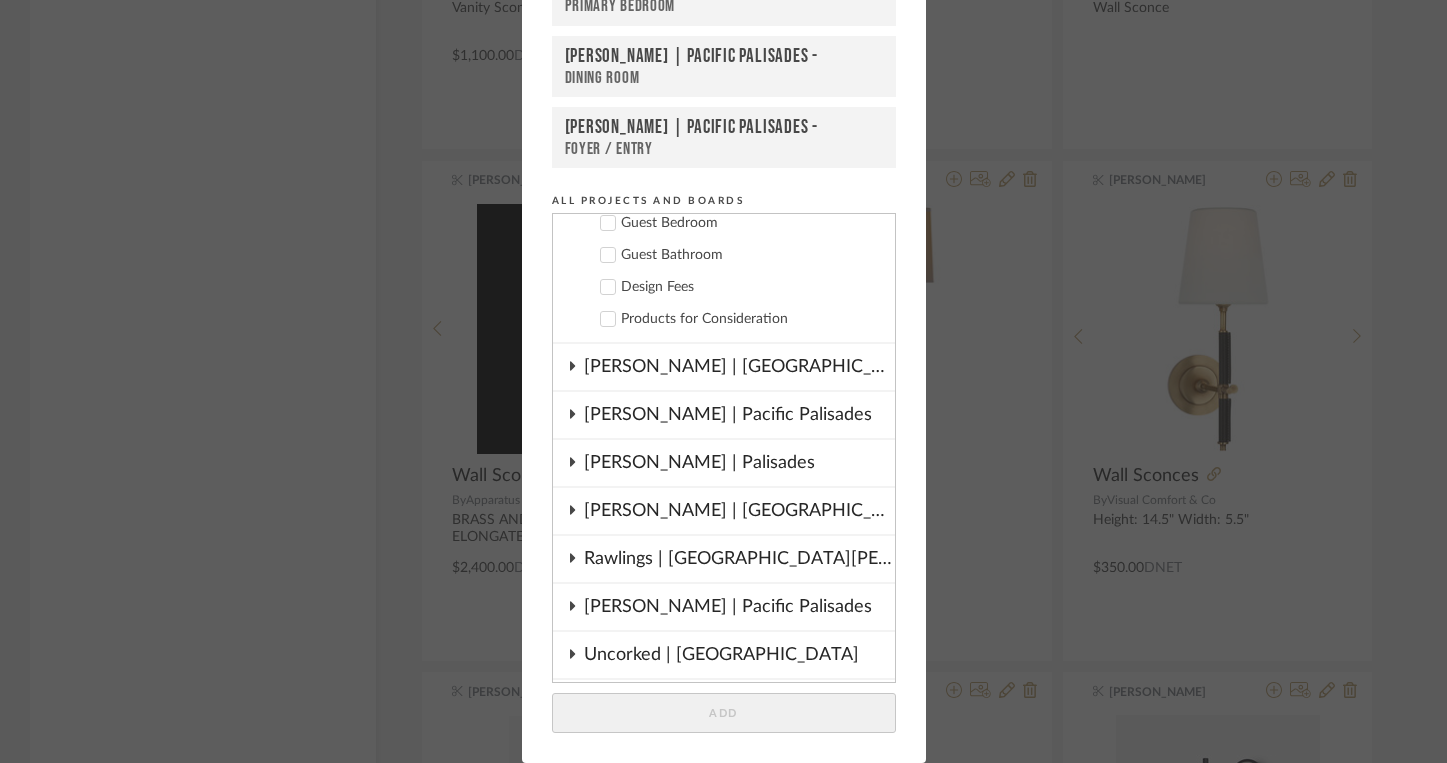 scroll, scrollTop: 404, scrollLeft: 0, axis: vertical 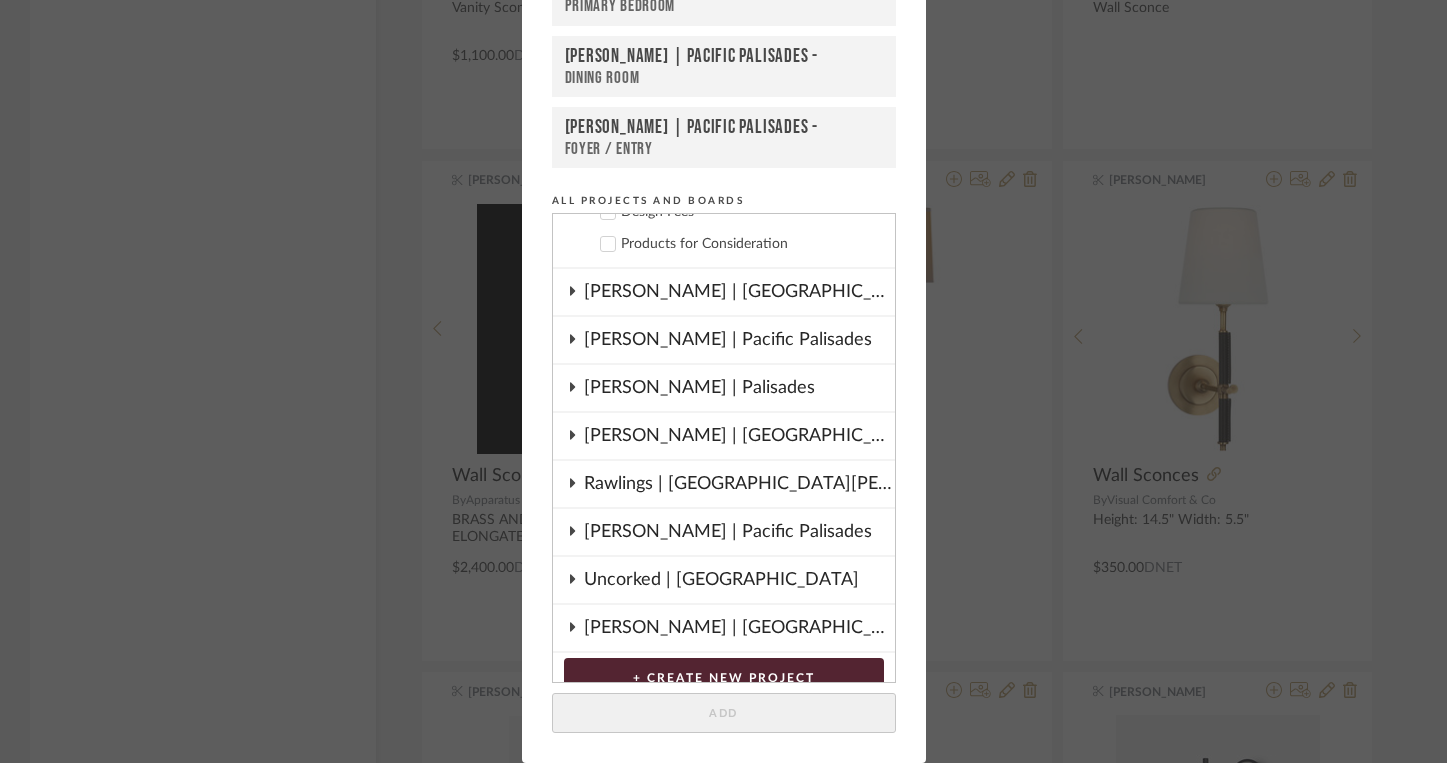 click at bounding box center (572, 532) 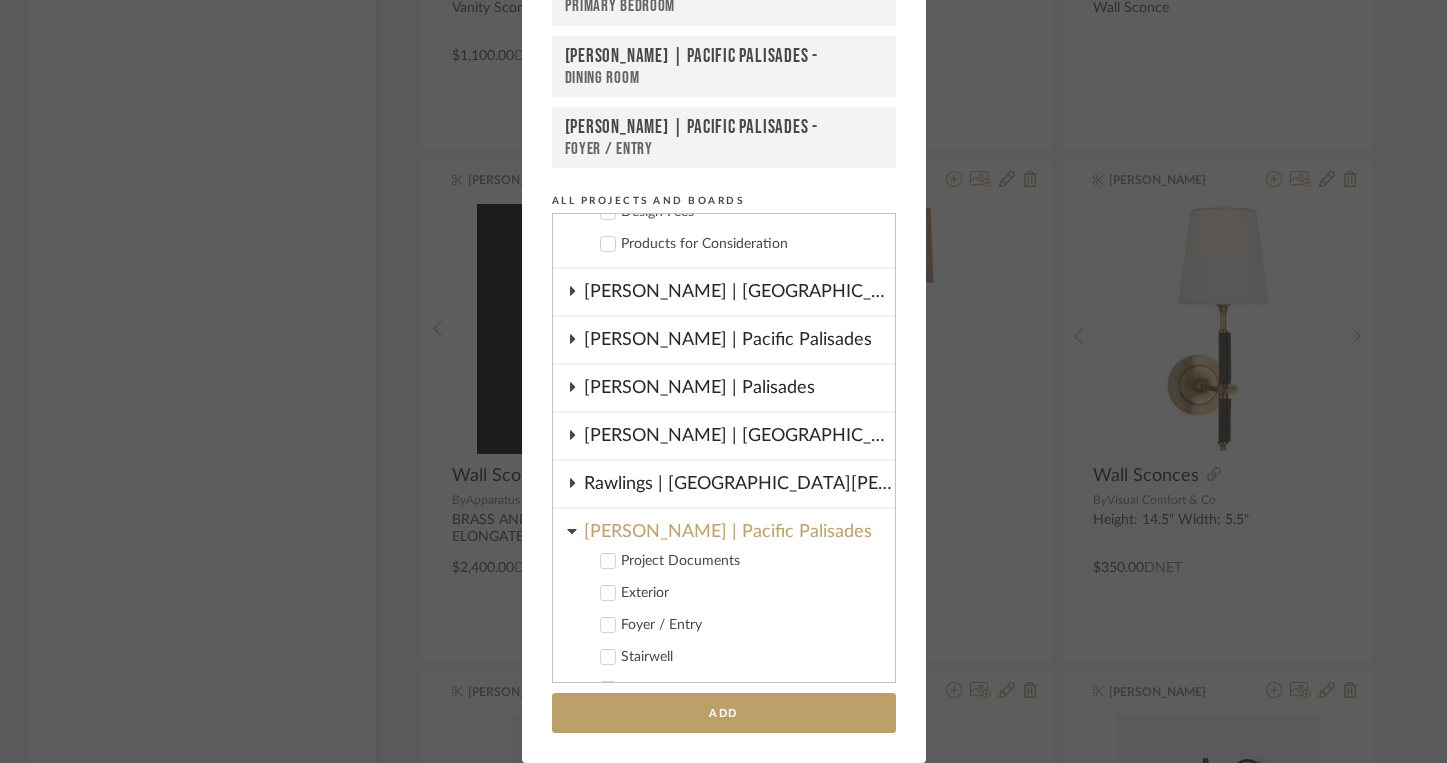 scroll, scrollTop: 563, scrollLeft: 0, axis: vertical 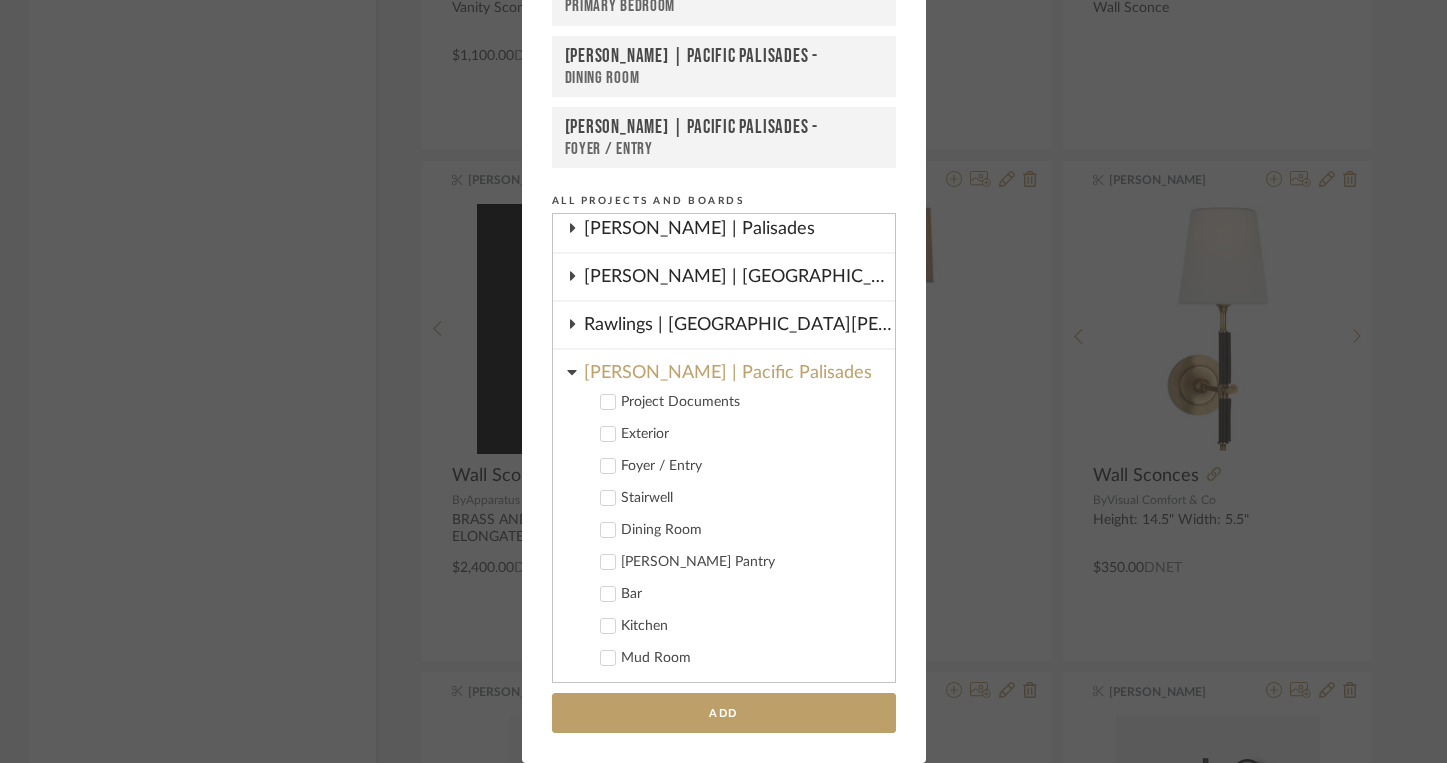 click 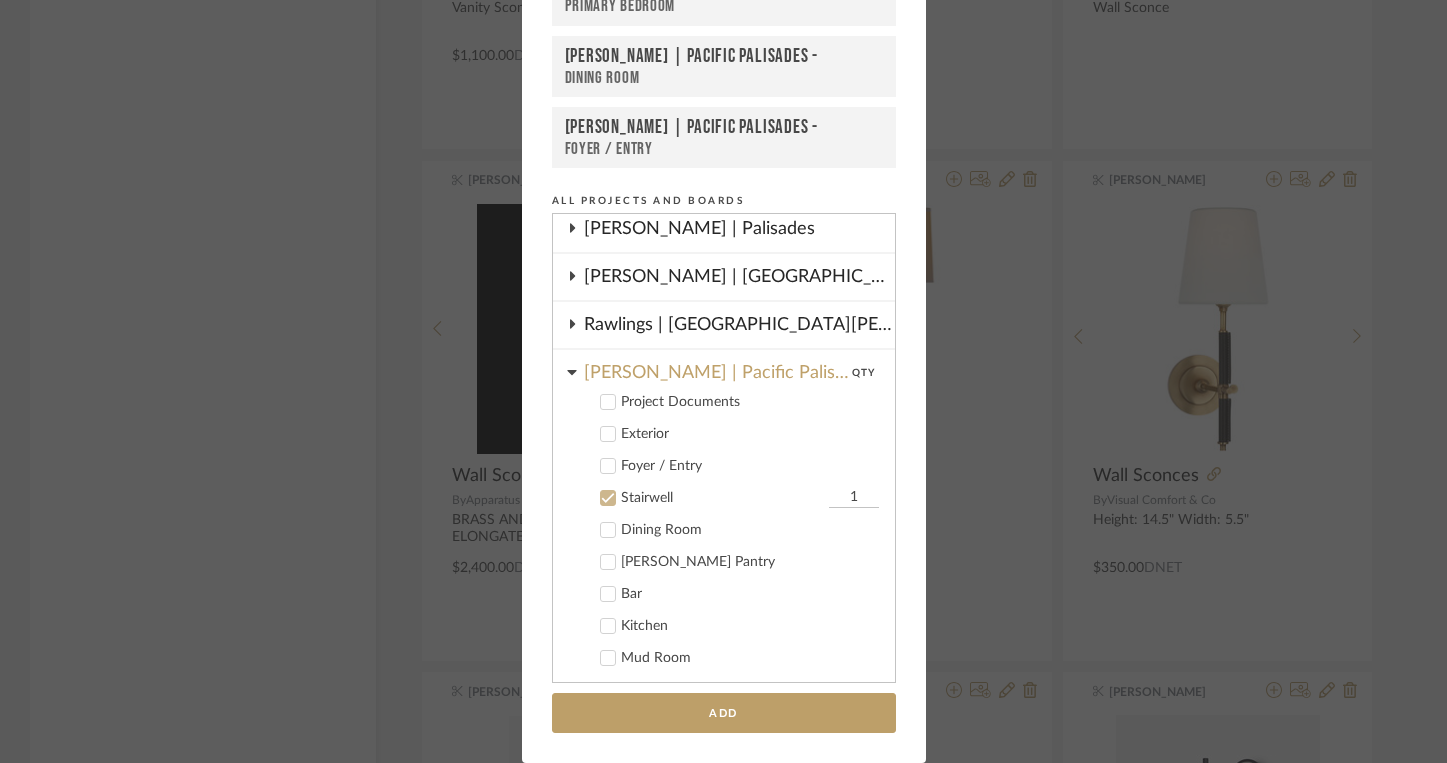 scroll, scrollTop: 616, scrollLeft: 0, axis: vertical 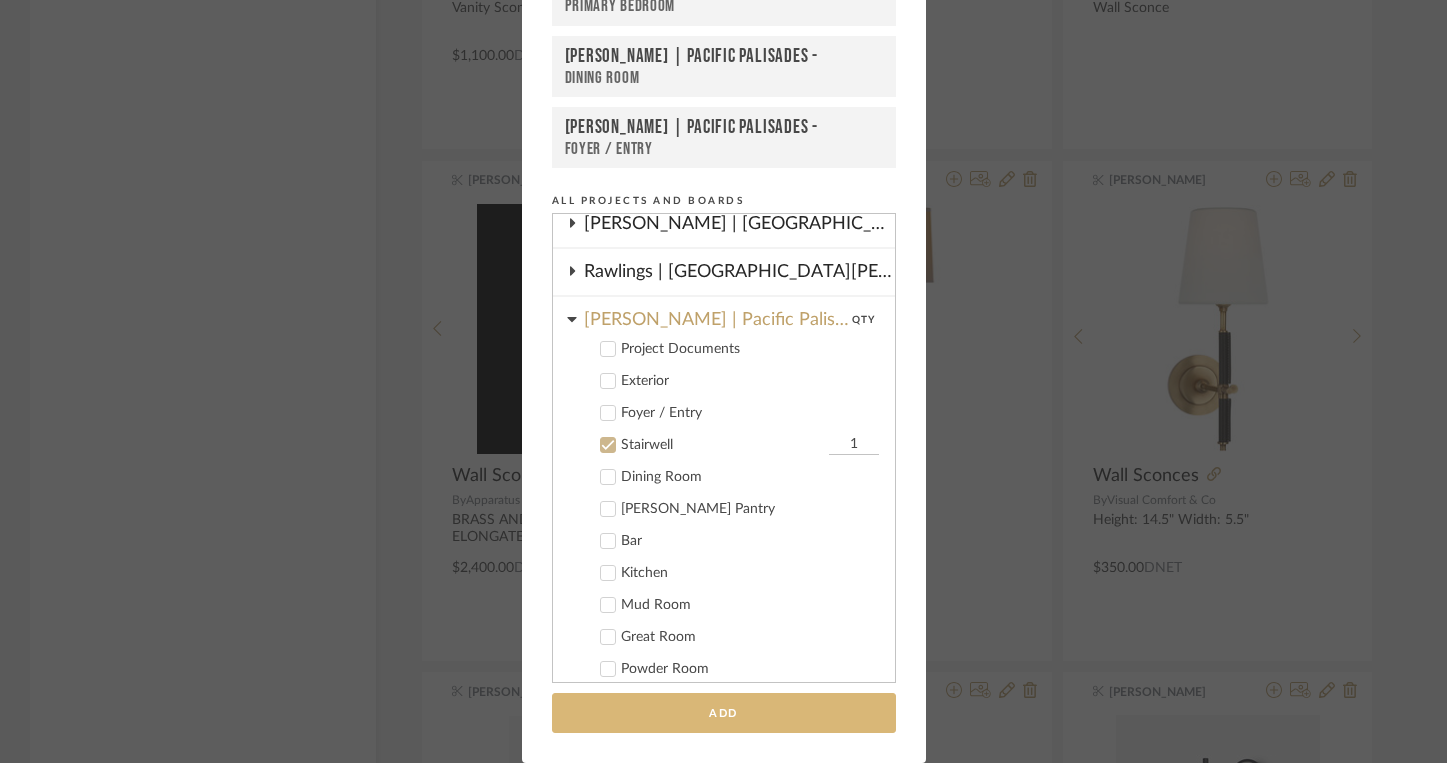 click on "Add" at bounding box center [724, 713] 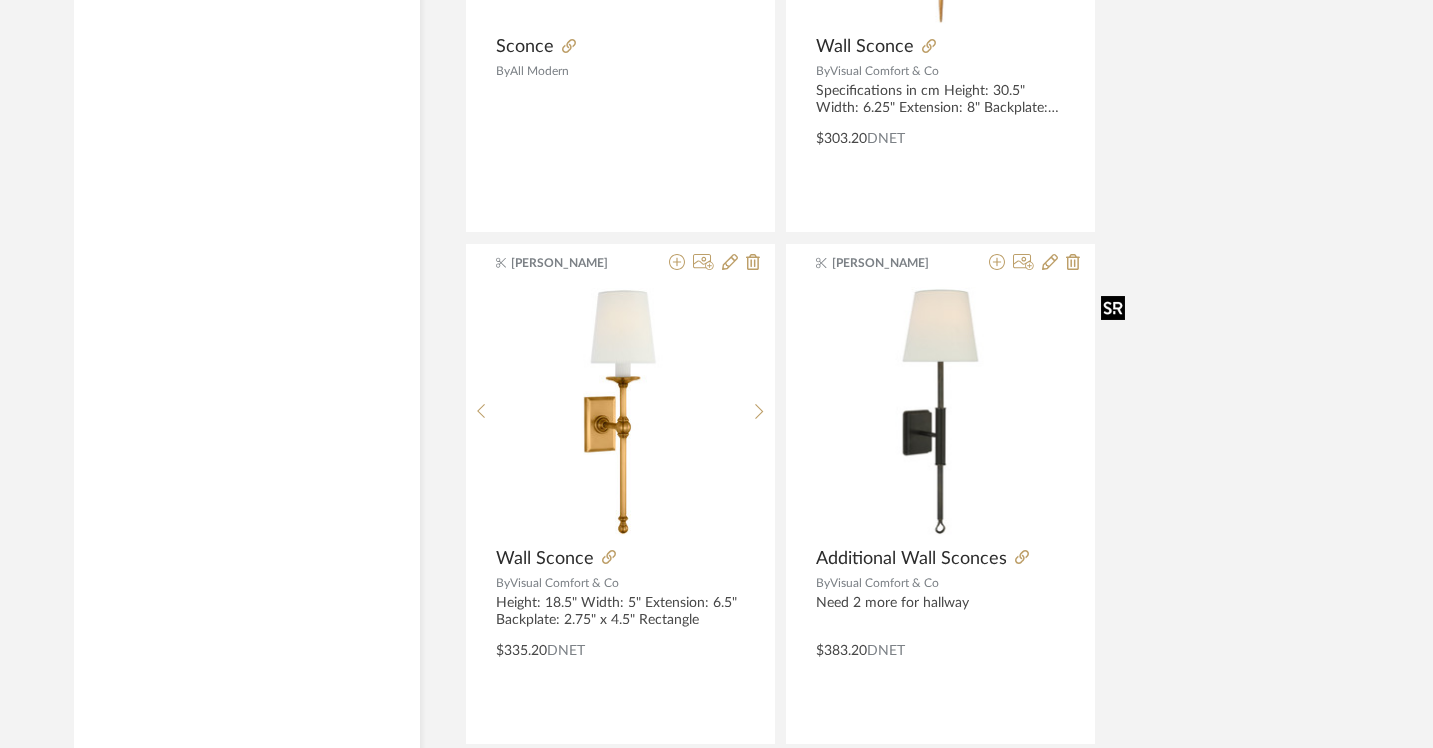 scroll, scrollTop: 6092, scrollLeft: 0, axis: vertical 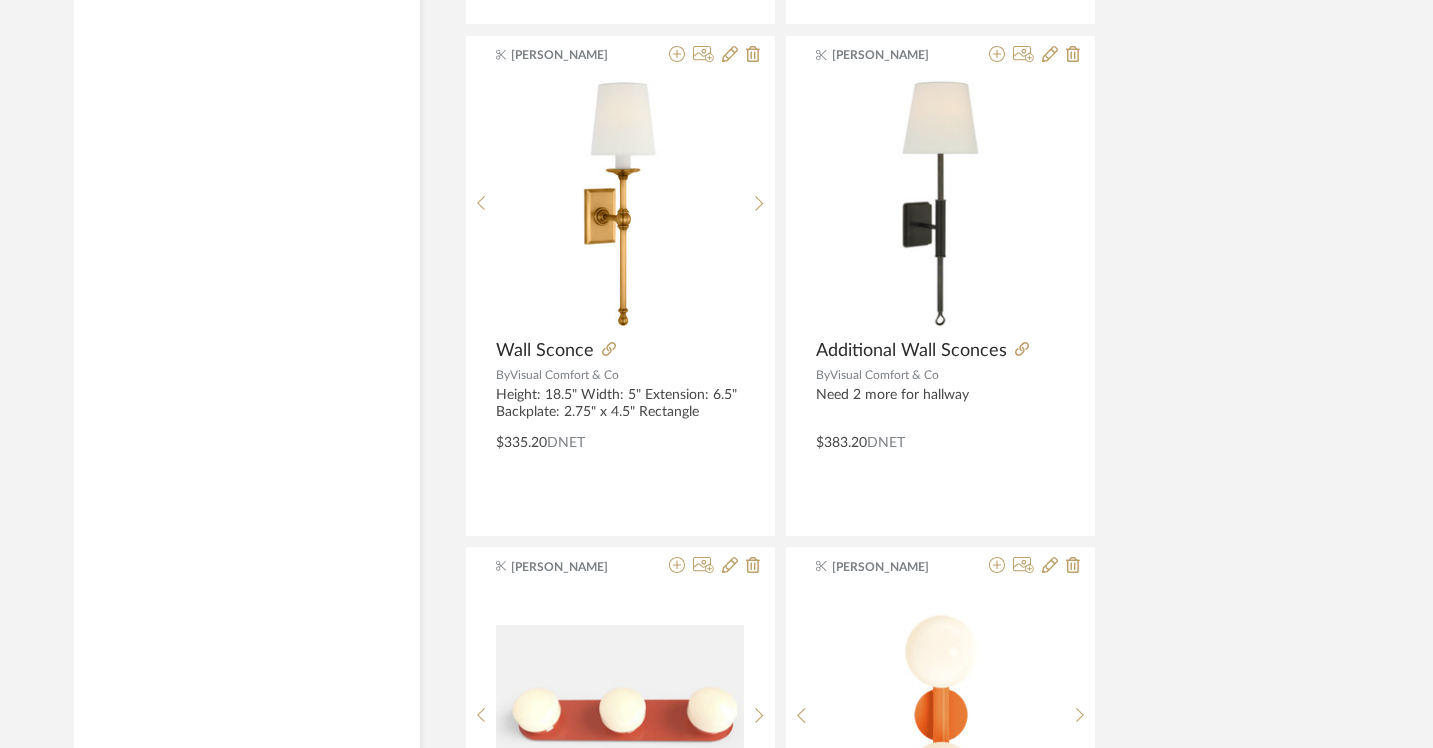 click on "View More" 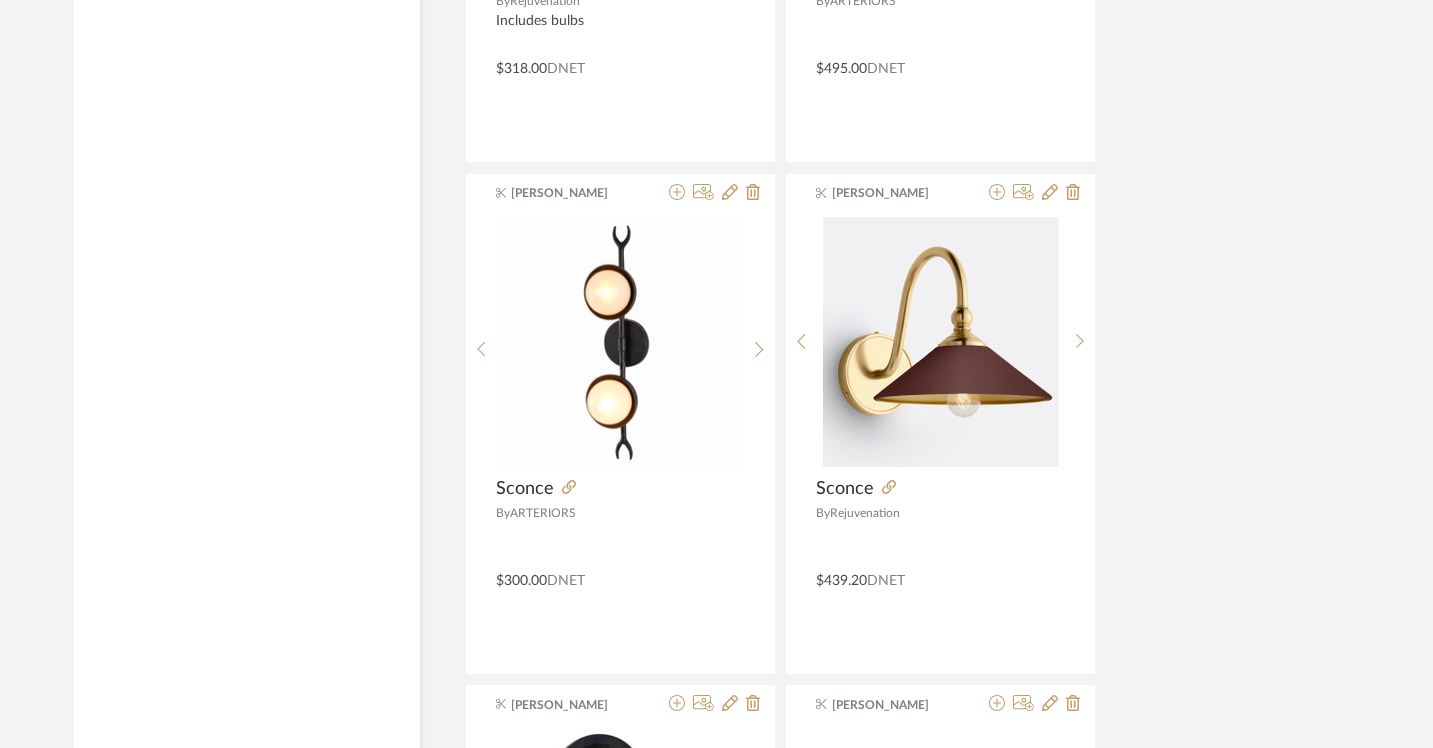 scroll, scrollTop: 12230, scrollLeft: 0, axis: vertical 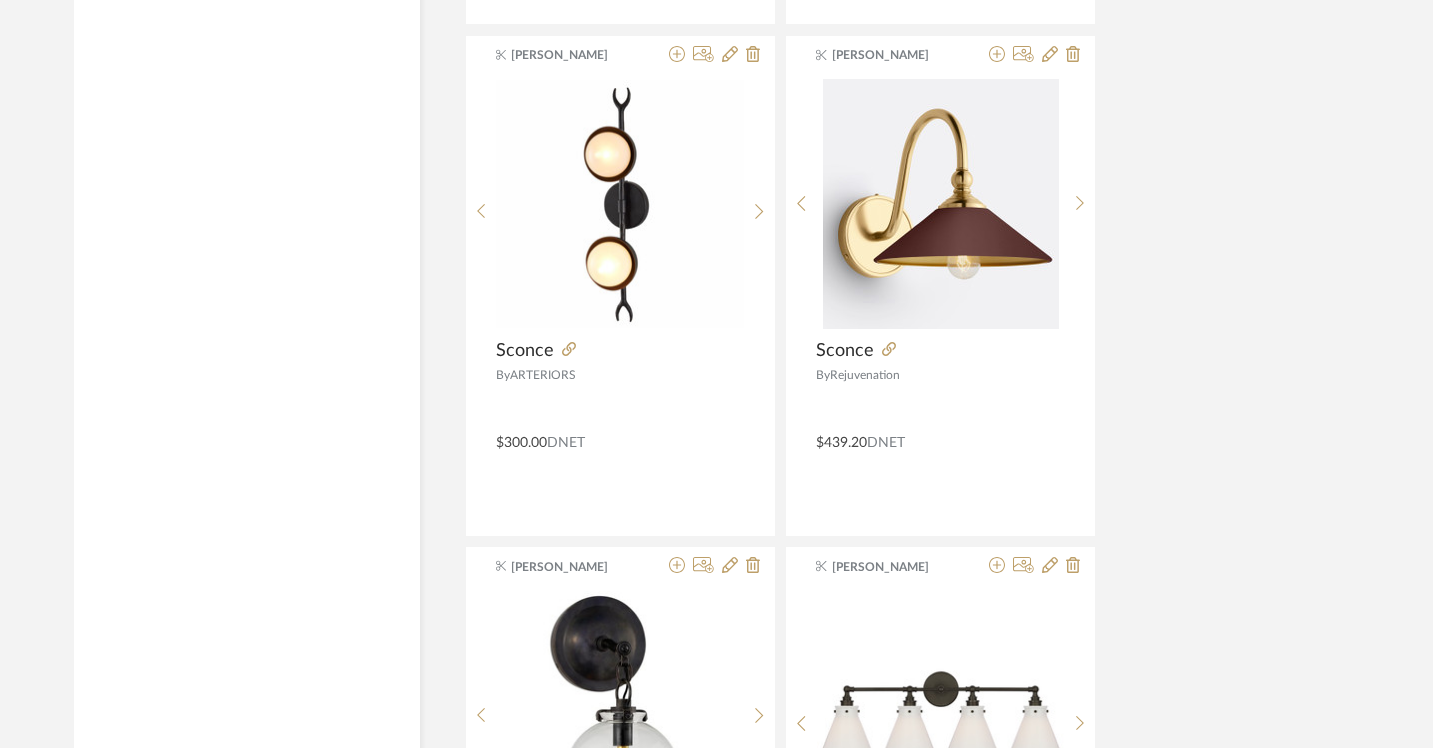 click on "View More" 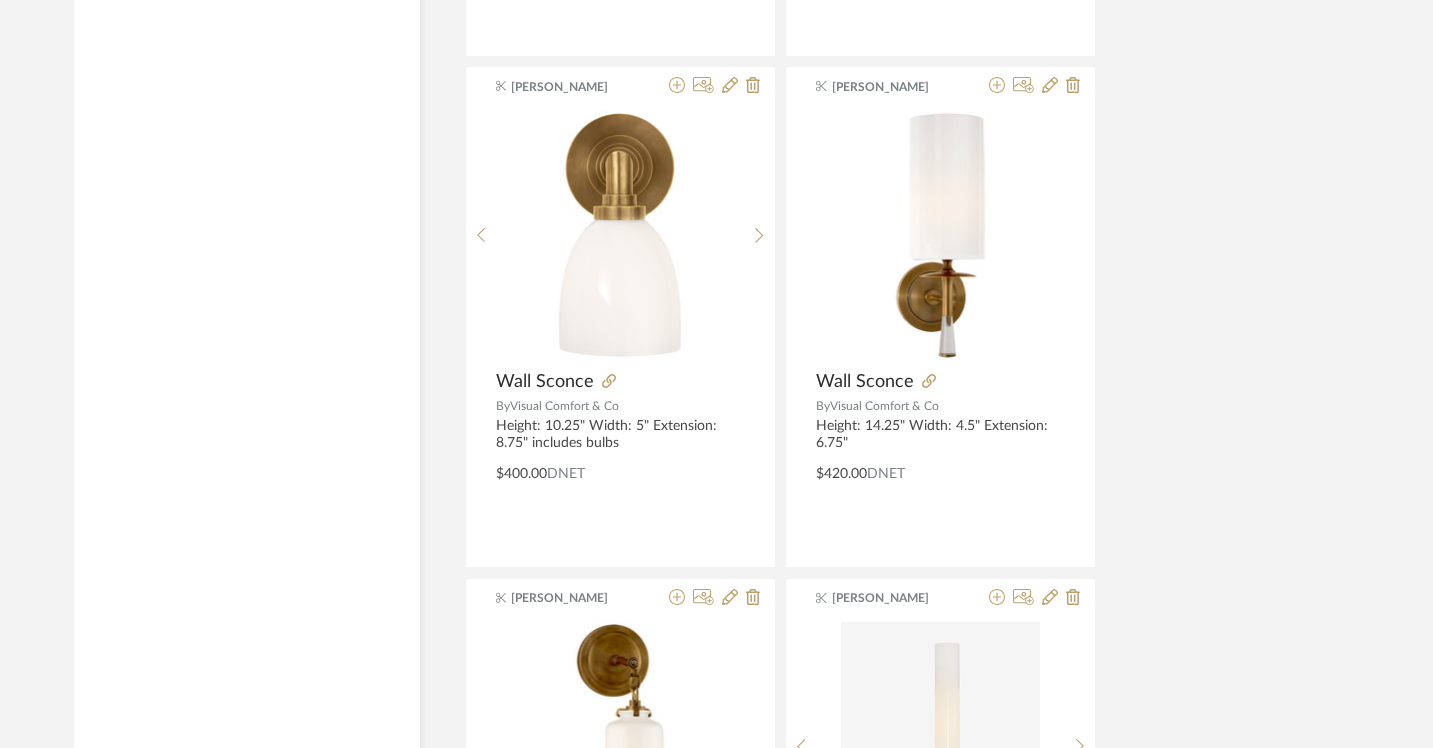scroll, scrollTop: 14760, scrollLeft: 0, axis: vertical 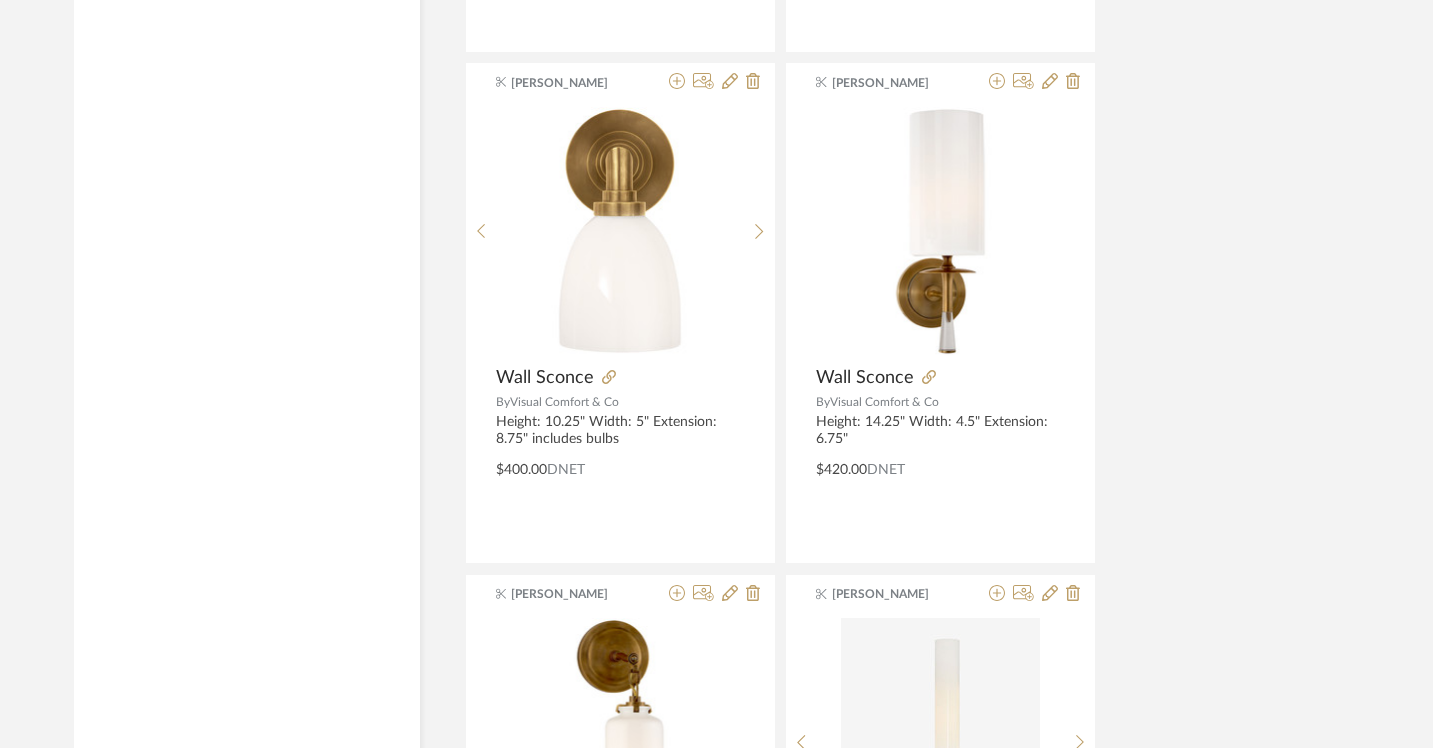 click 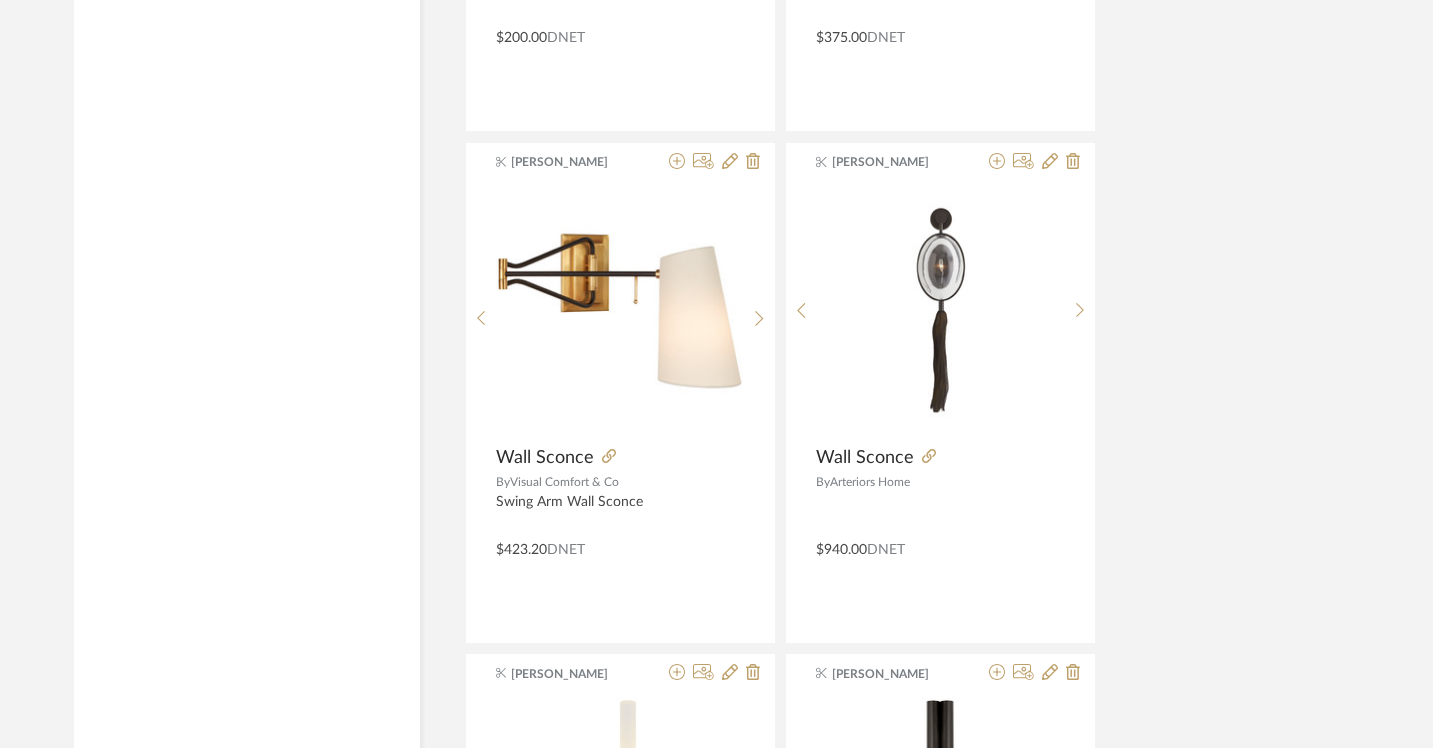 scroll, scrollTop: 18263, scrollLeft: 0, axis: vertical 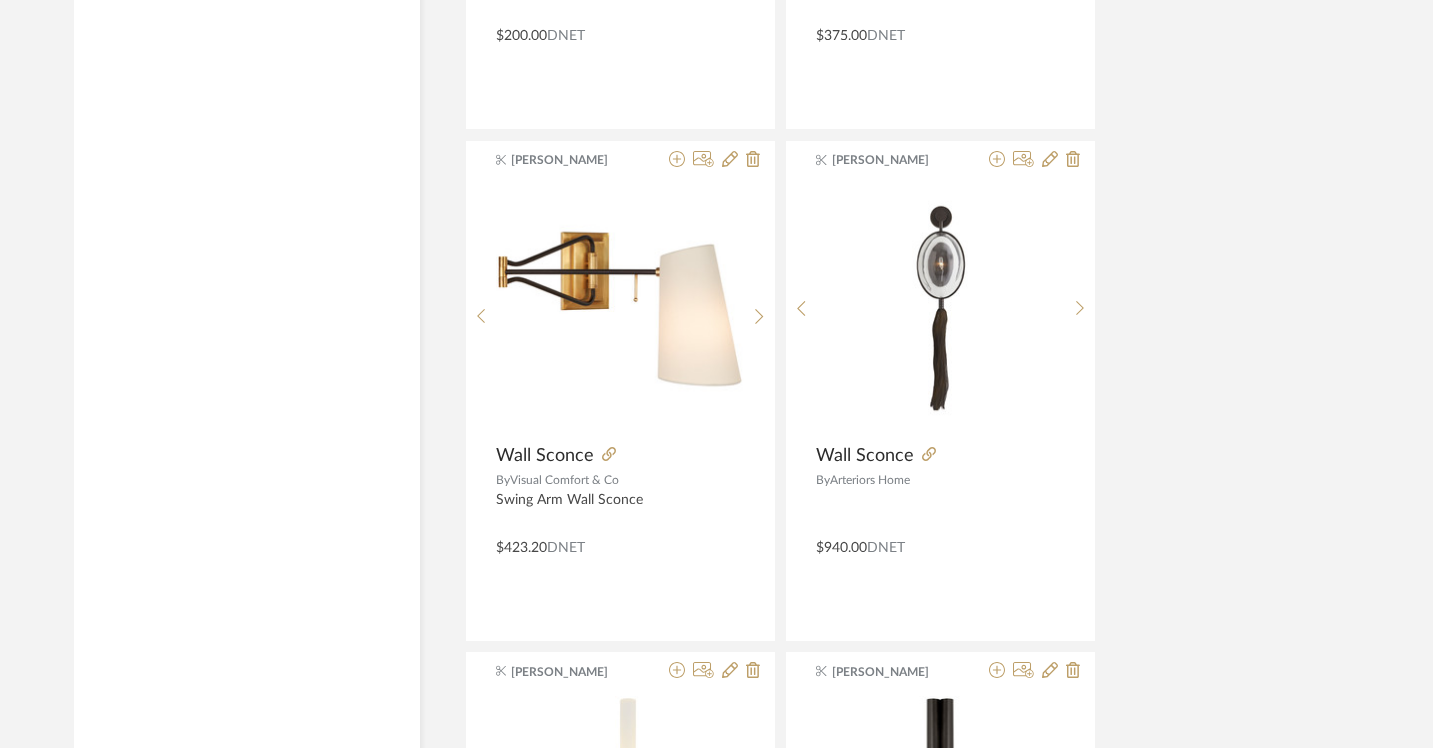 click on "View More" 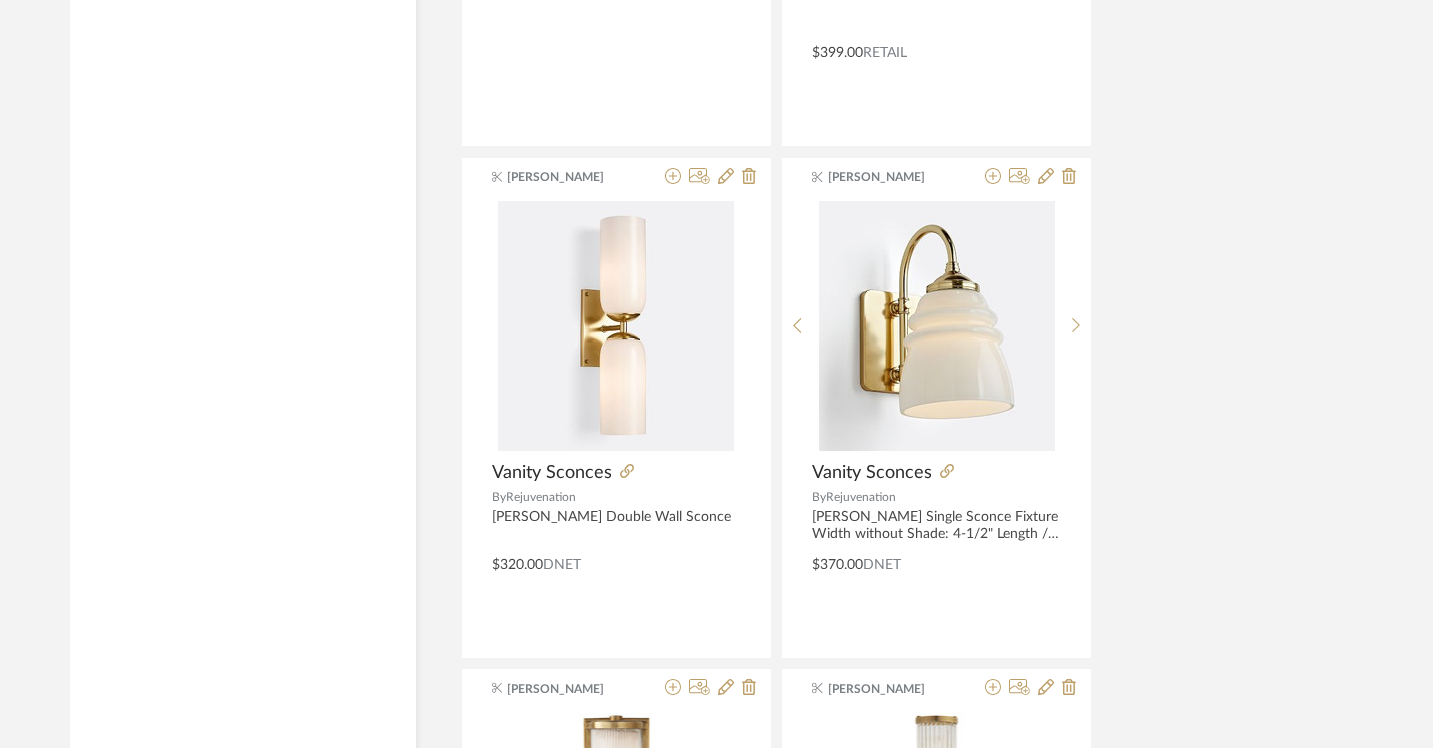 scroll, scrollTop: 24506, scrollLeft: 4, axis: both 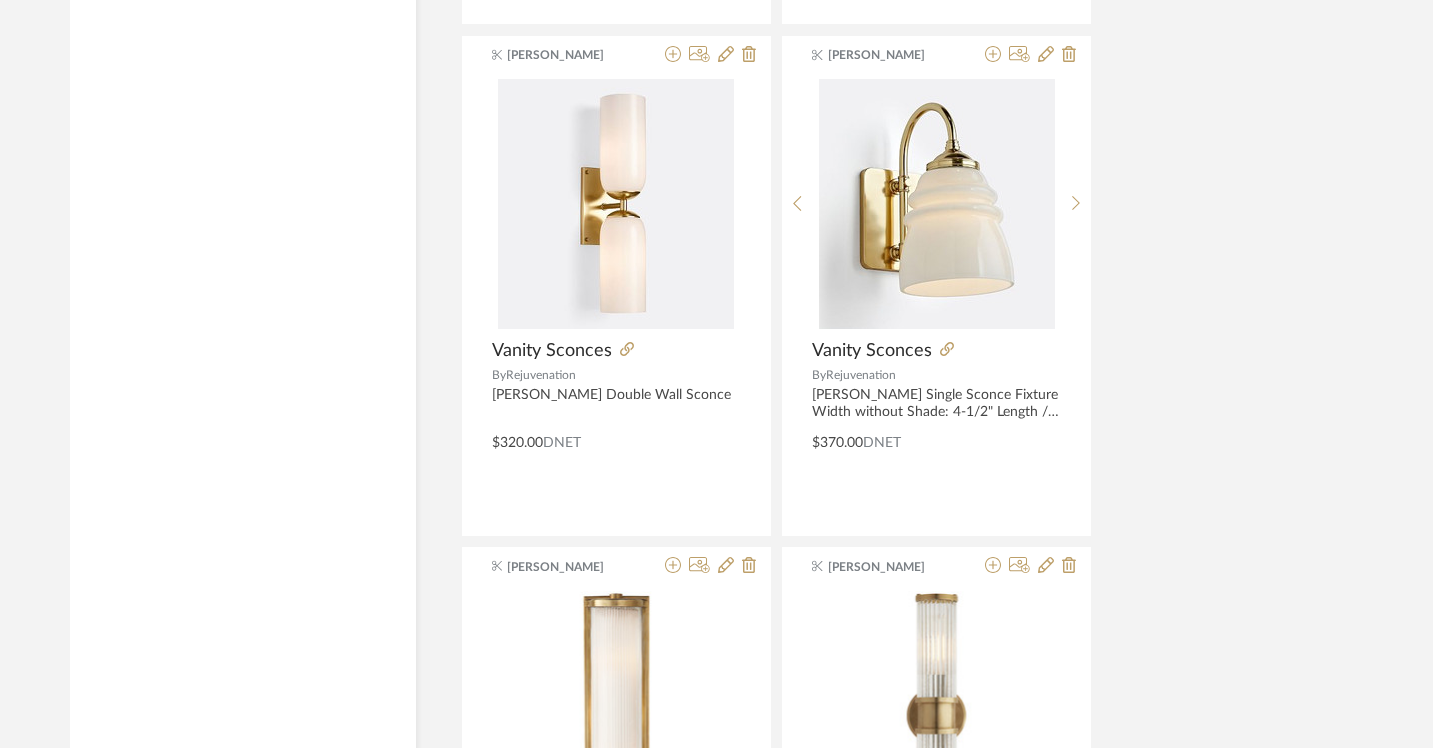 click on "View More" 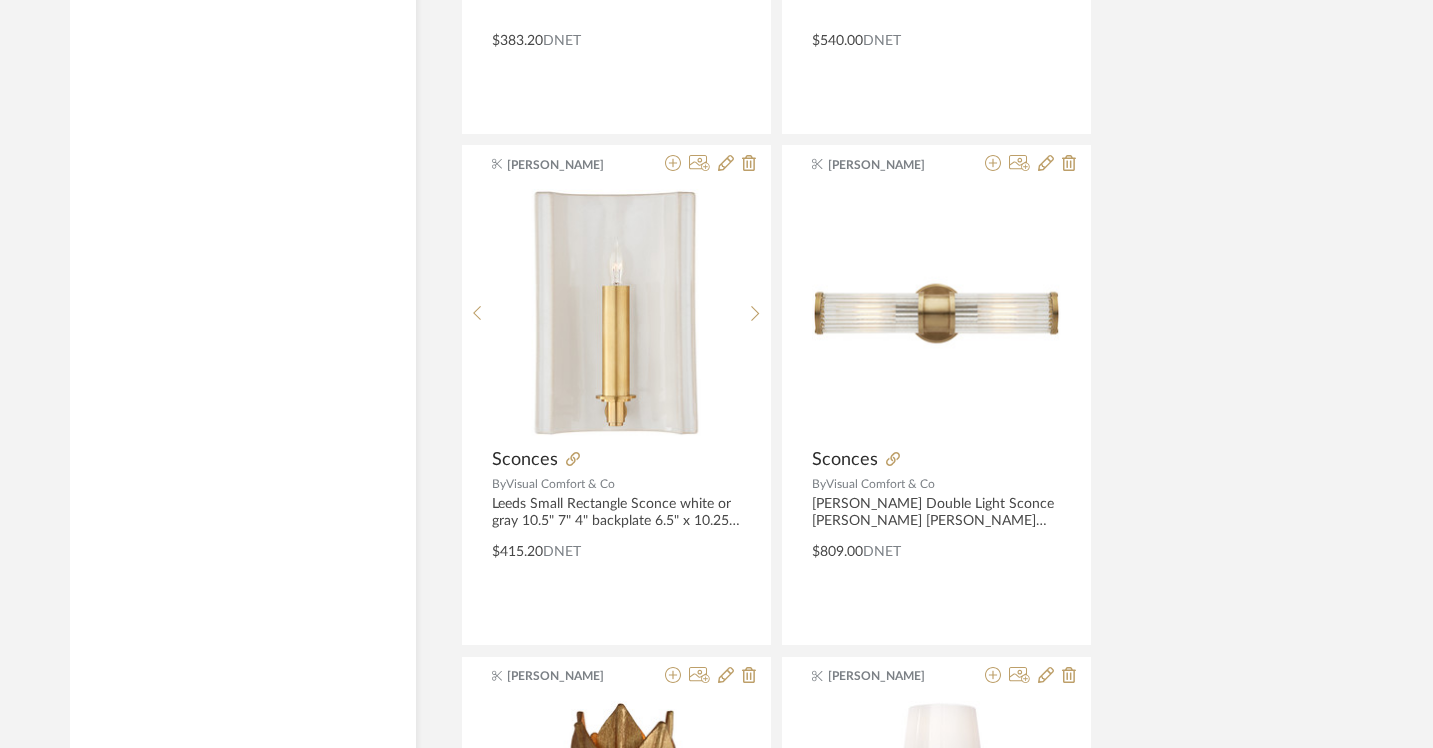 scroll, scrollTop: 25930, scrollLeft: 4, axis: both 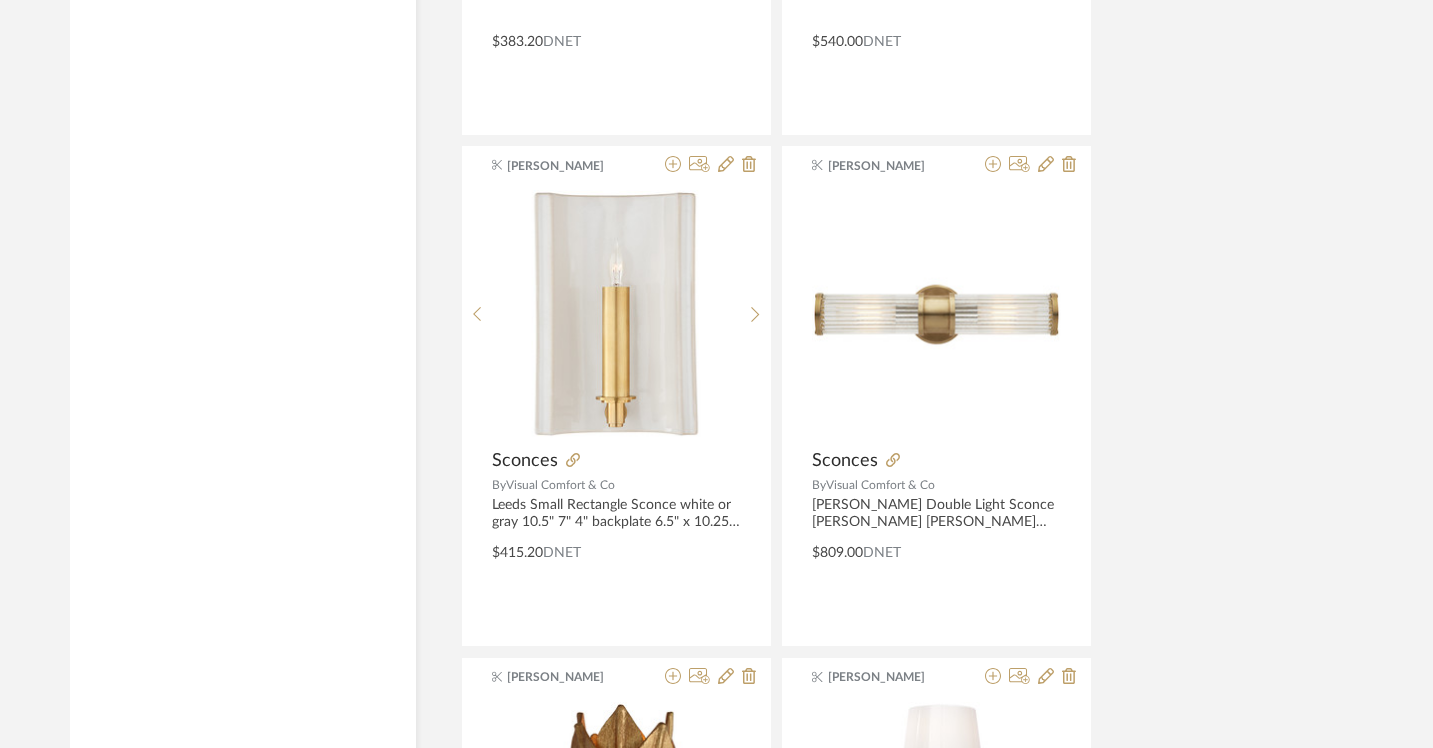 click 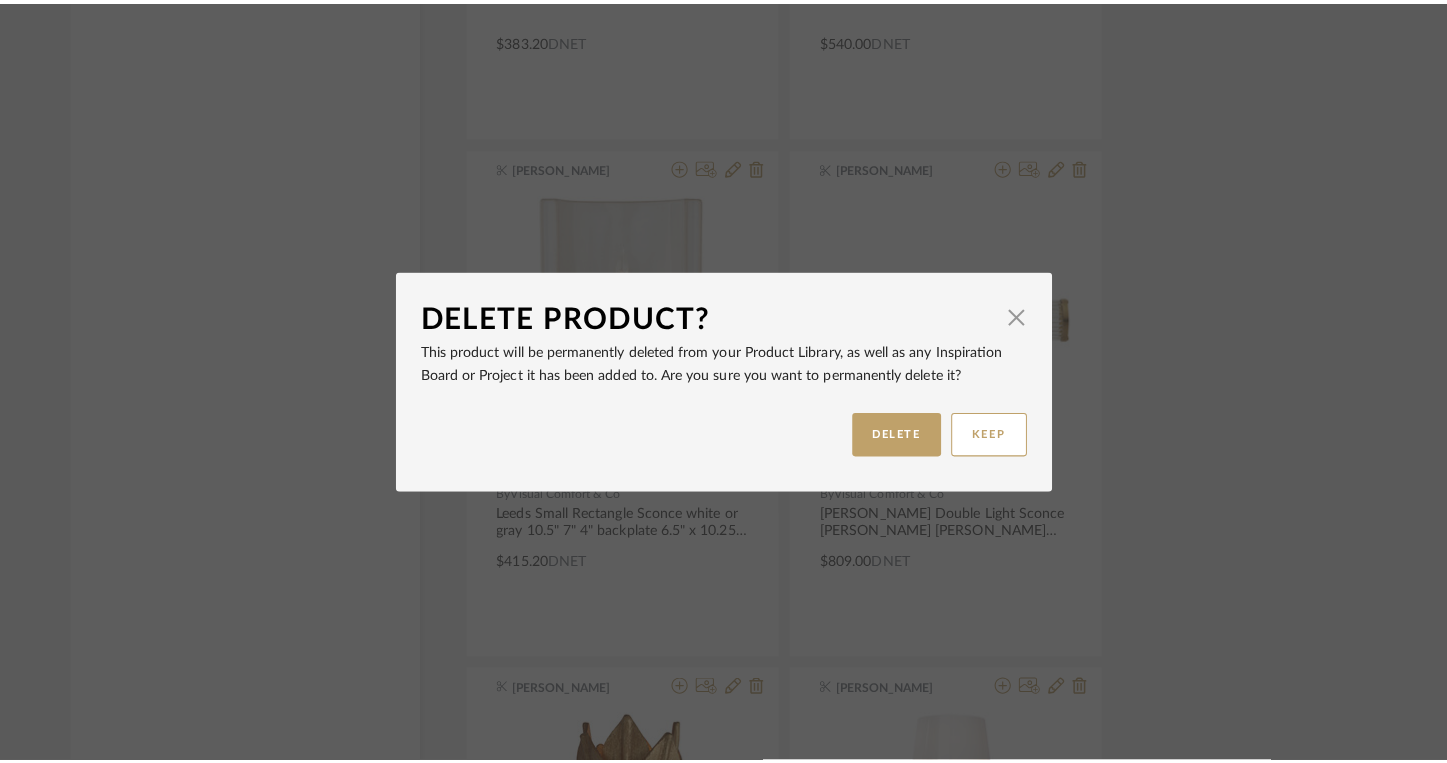 scroll, scrollTop: 0, scrollLeft: 0, axis: both 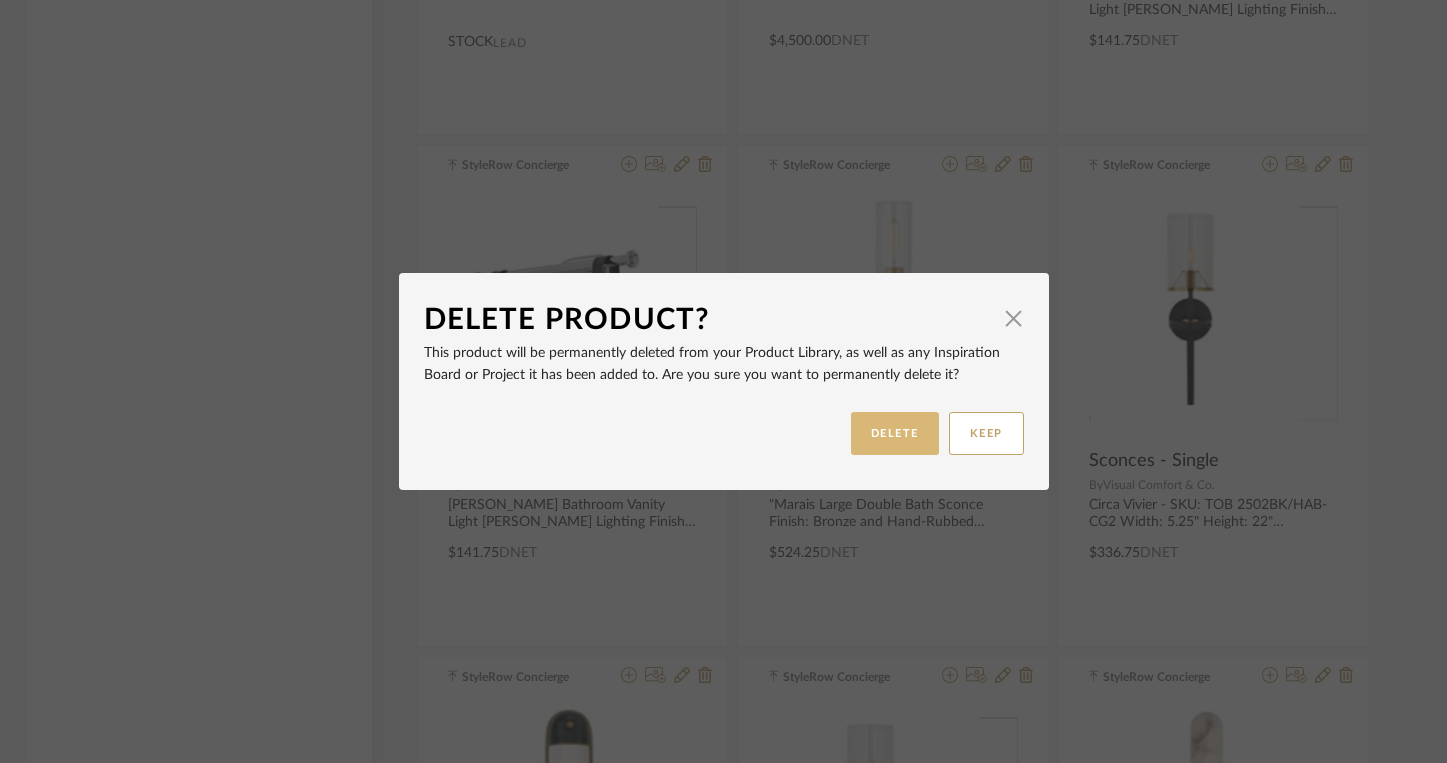 click on "DELETE" at bounding box center [895, 433] 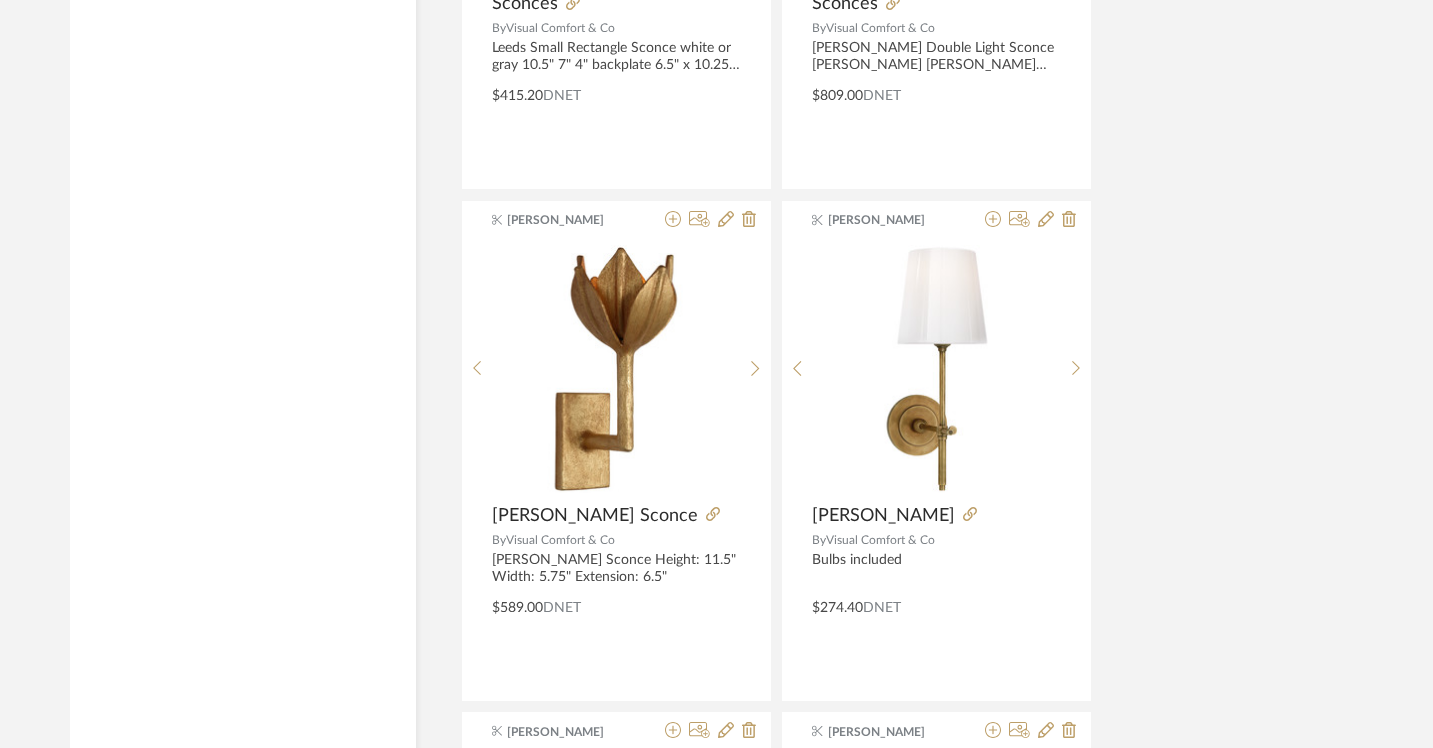 scroll, scrollTop: 26388, scrollLeft: 4, axis: both 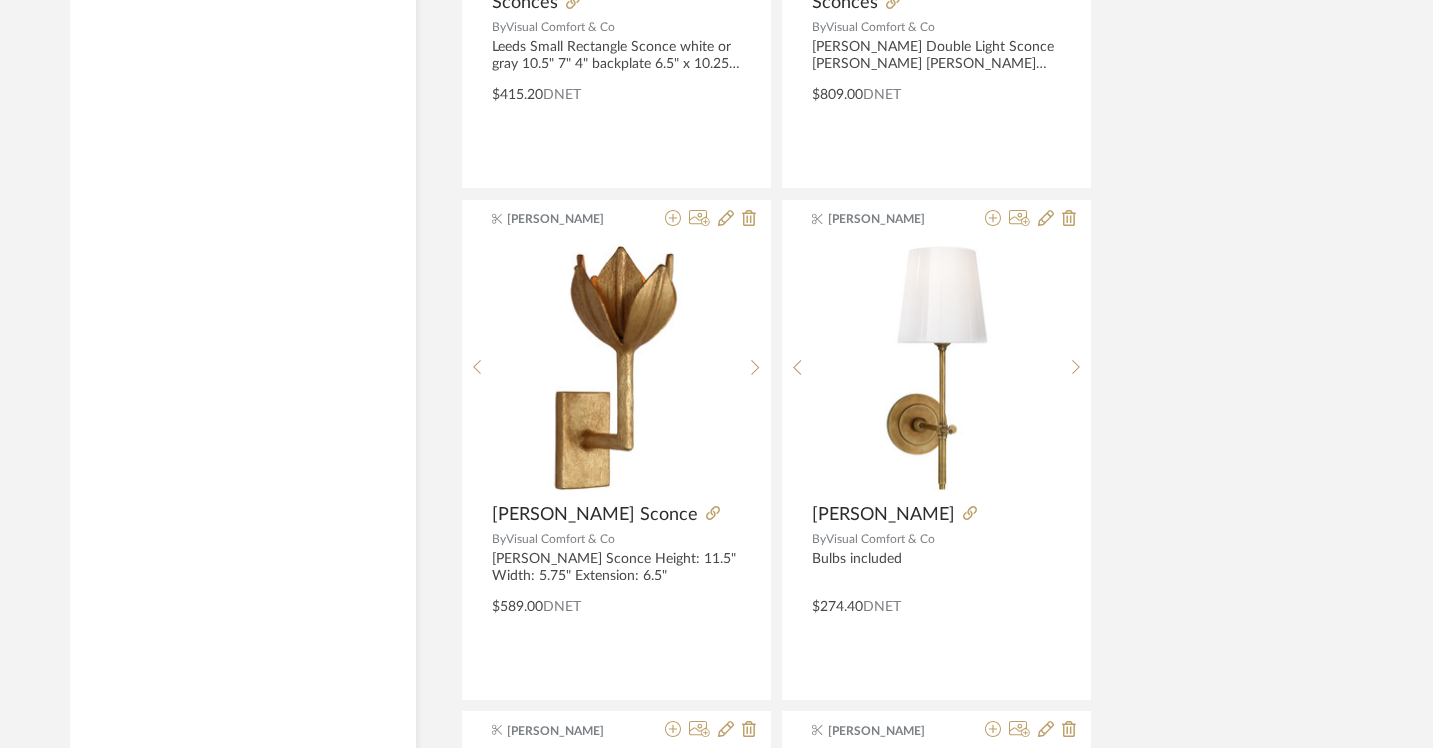 click 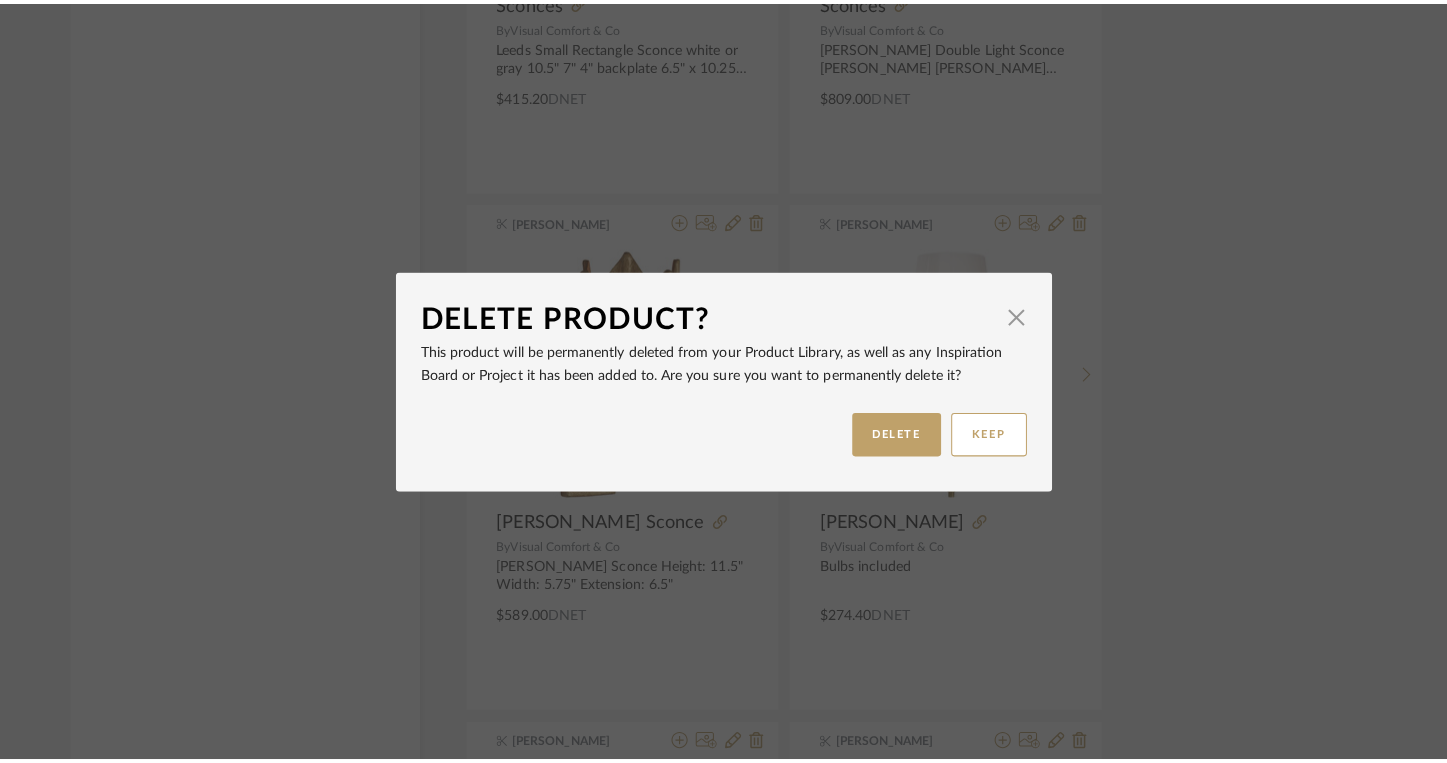 scroll, scrollTop: 0, scrollLeft: 0, axis: both 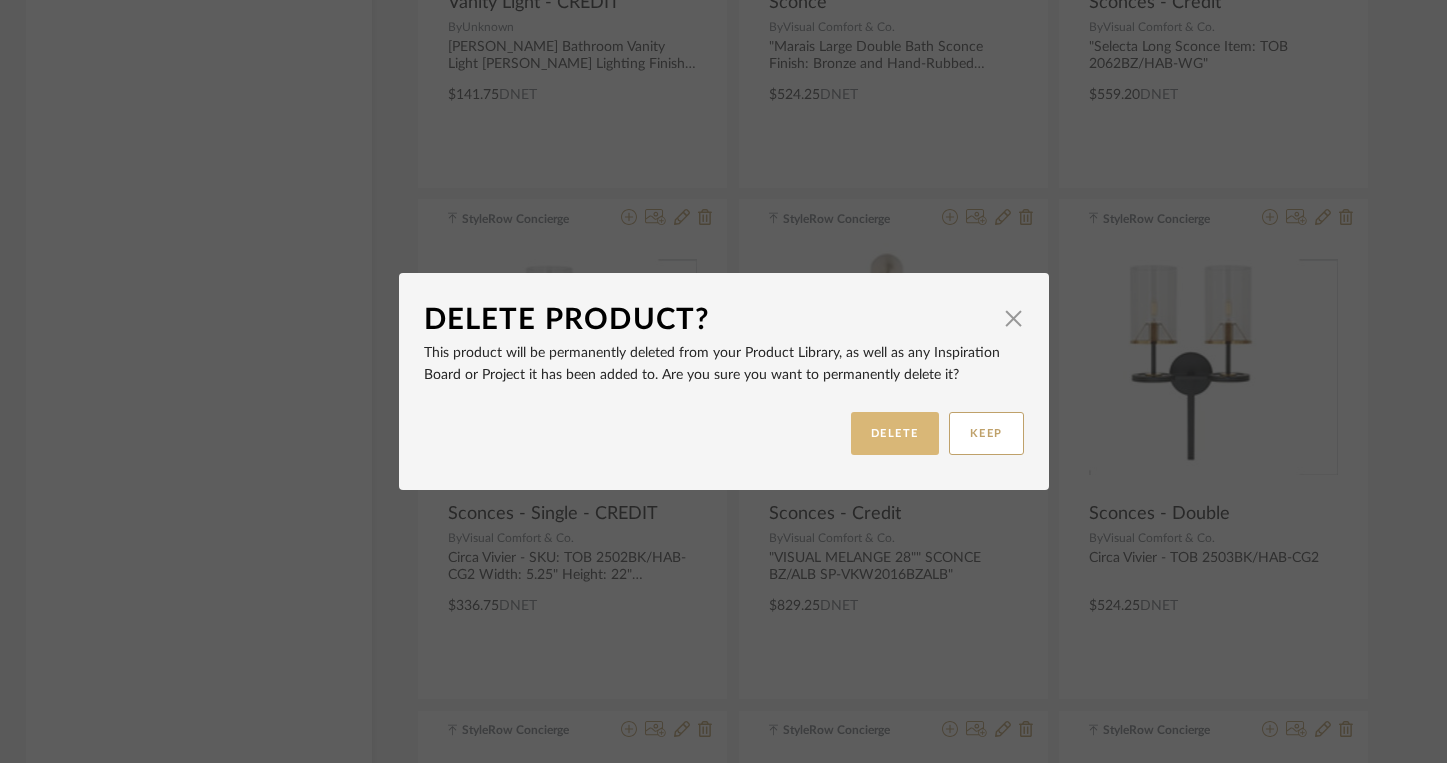 click on "DELETE" at bounding box center [895, 433] 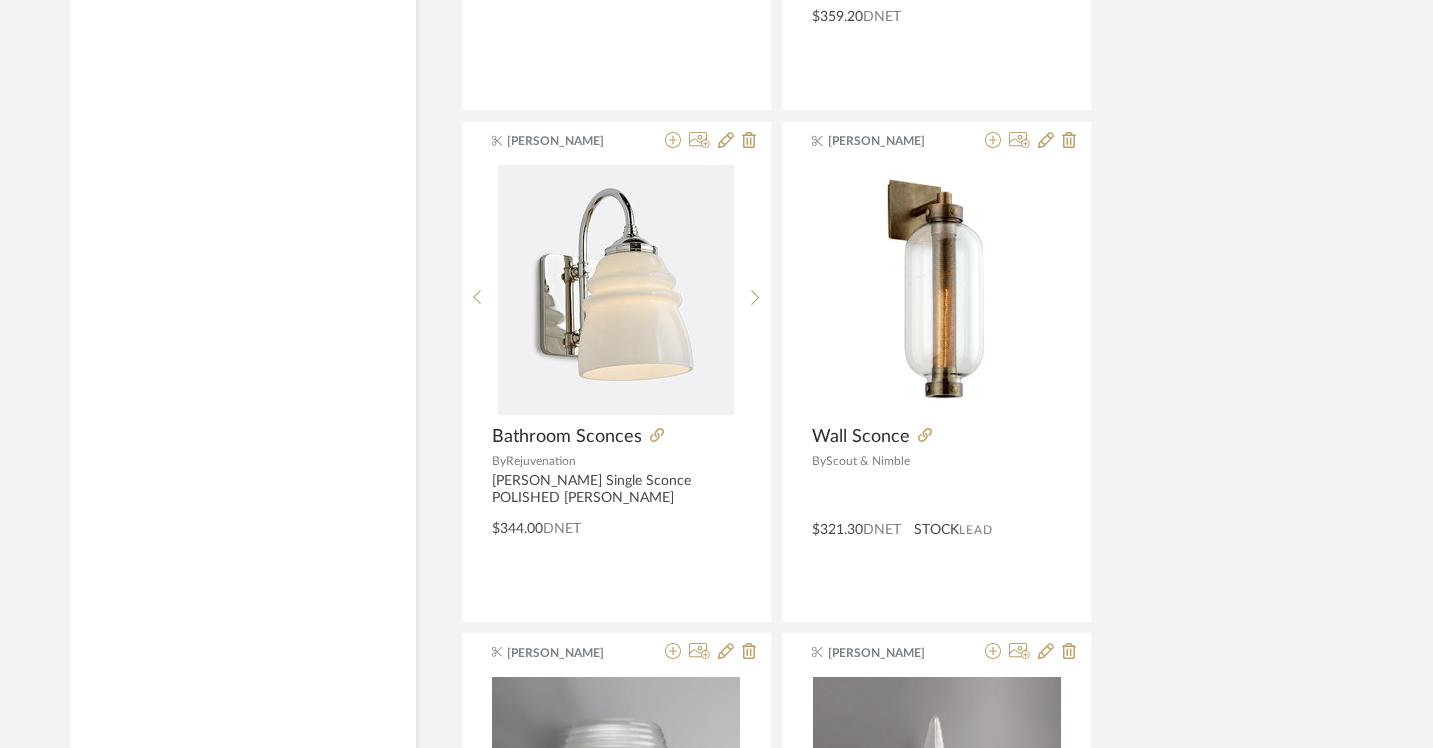 scroll, scrollTop: 30564, scrollLeft: 4, axis: both 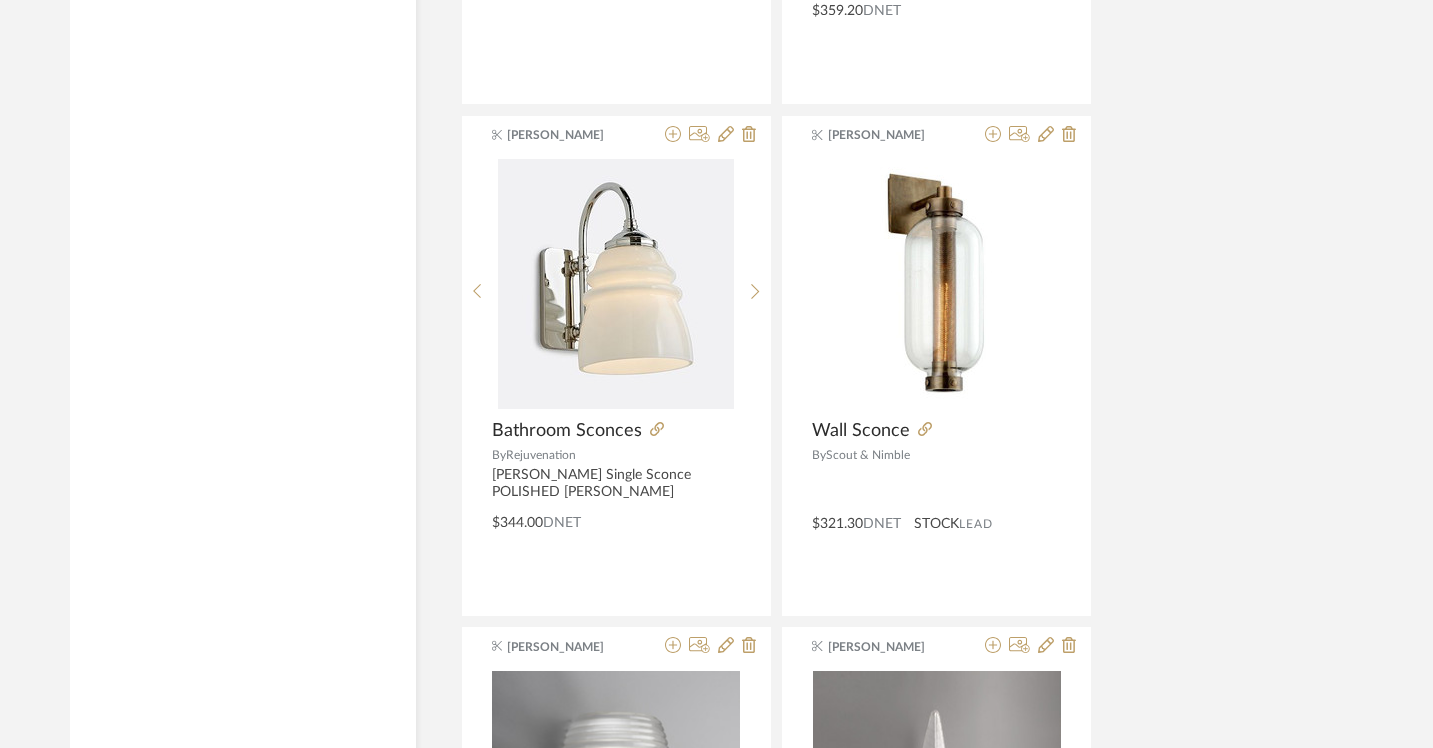 click on "View More" 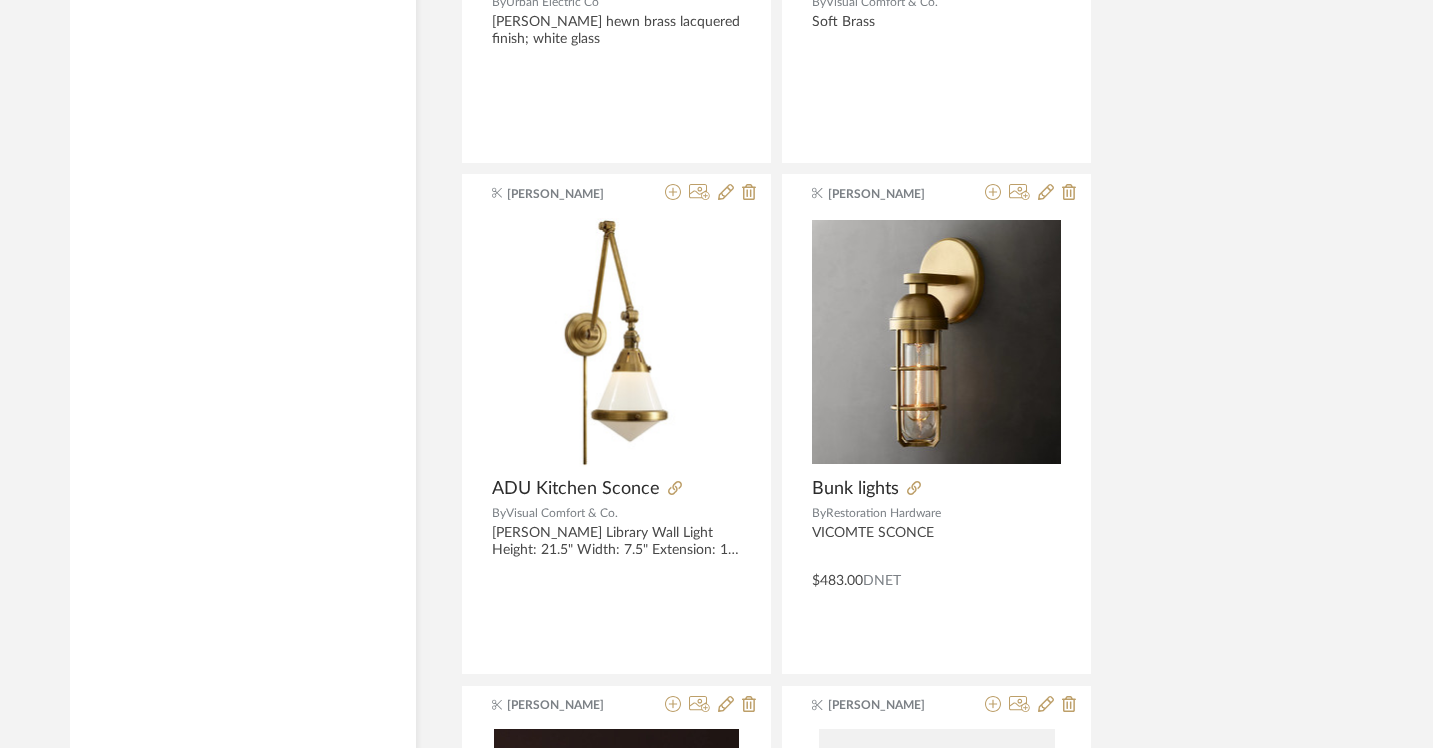 scroll, scrollTop: 34094, scrollLeft: 4, axis: both 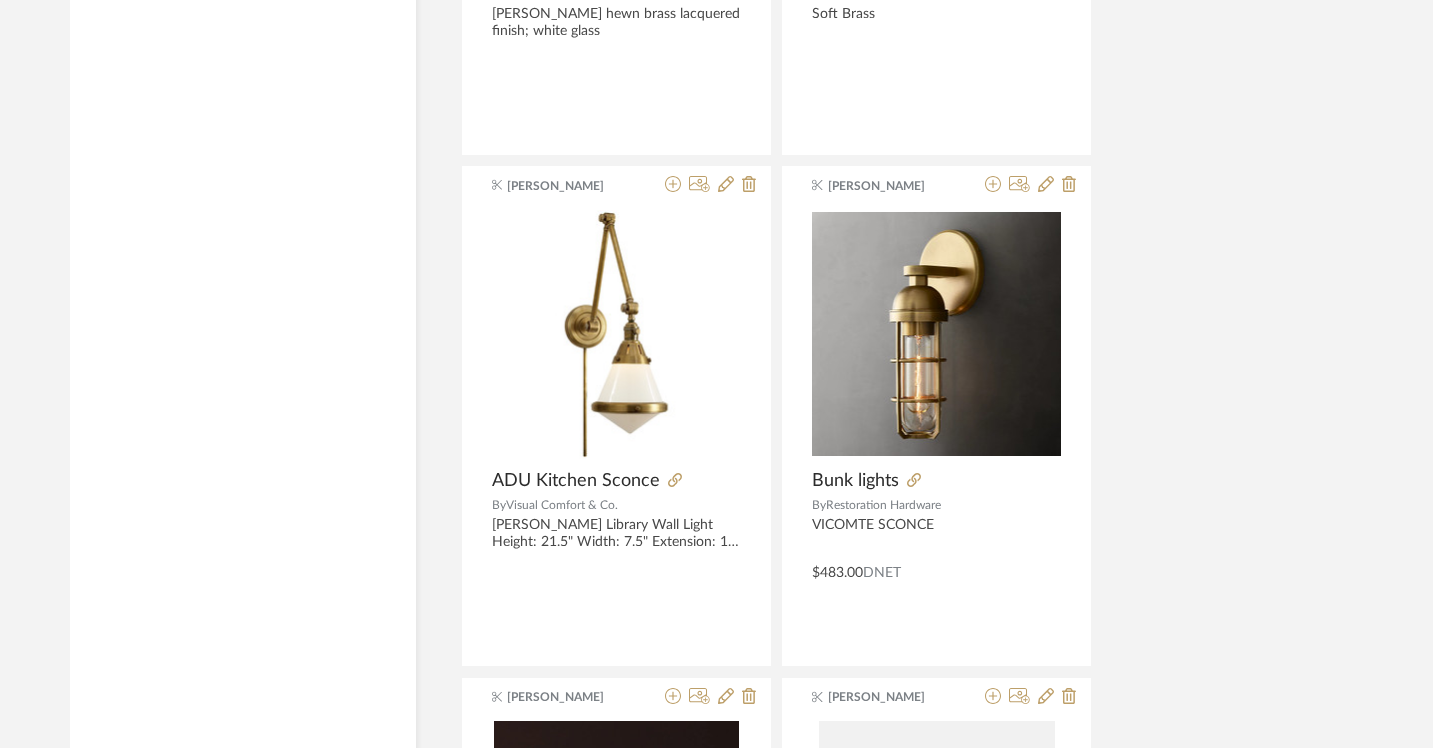 click 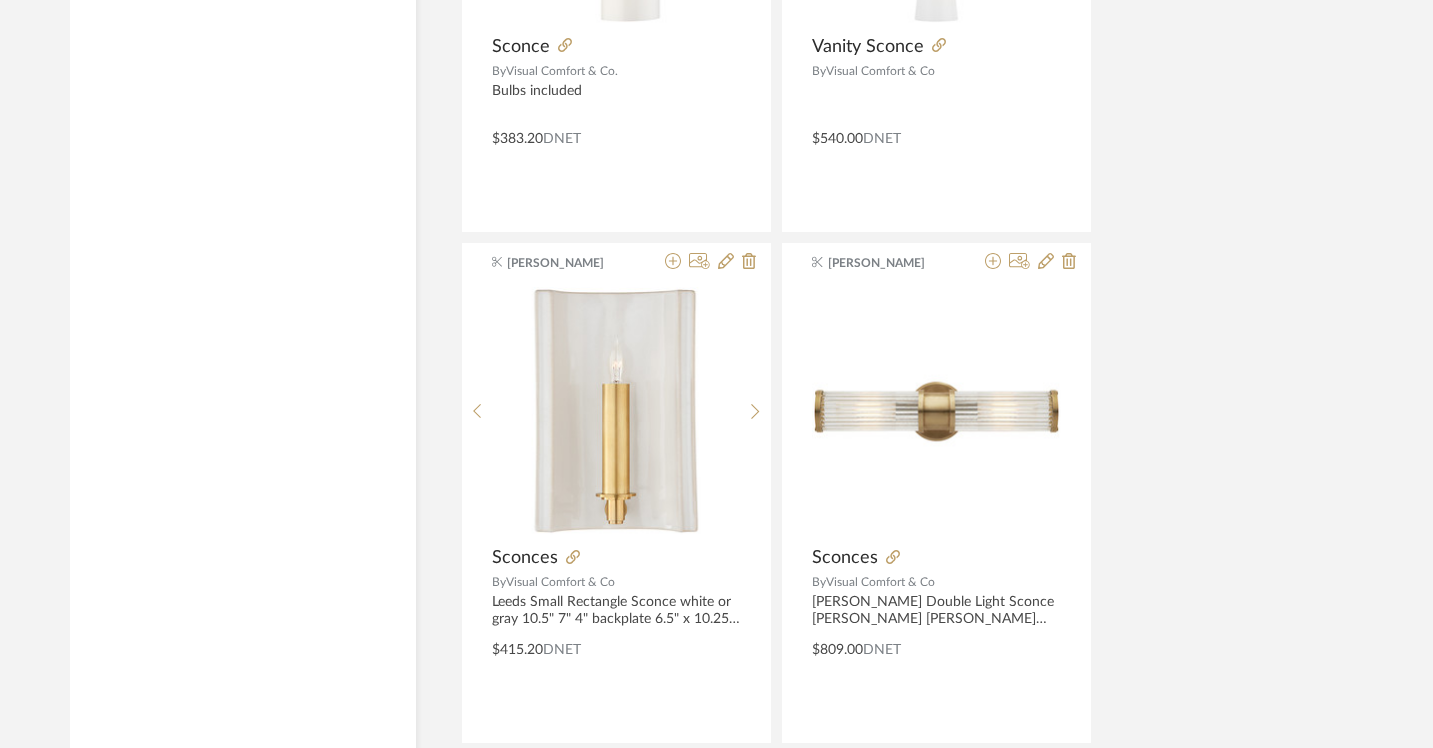 scroll, scrollTop: 25383, scrollLeft: 4, axis: both 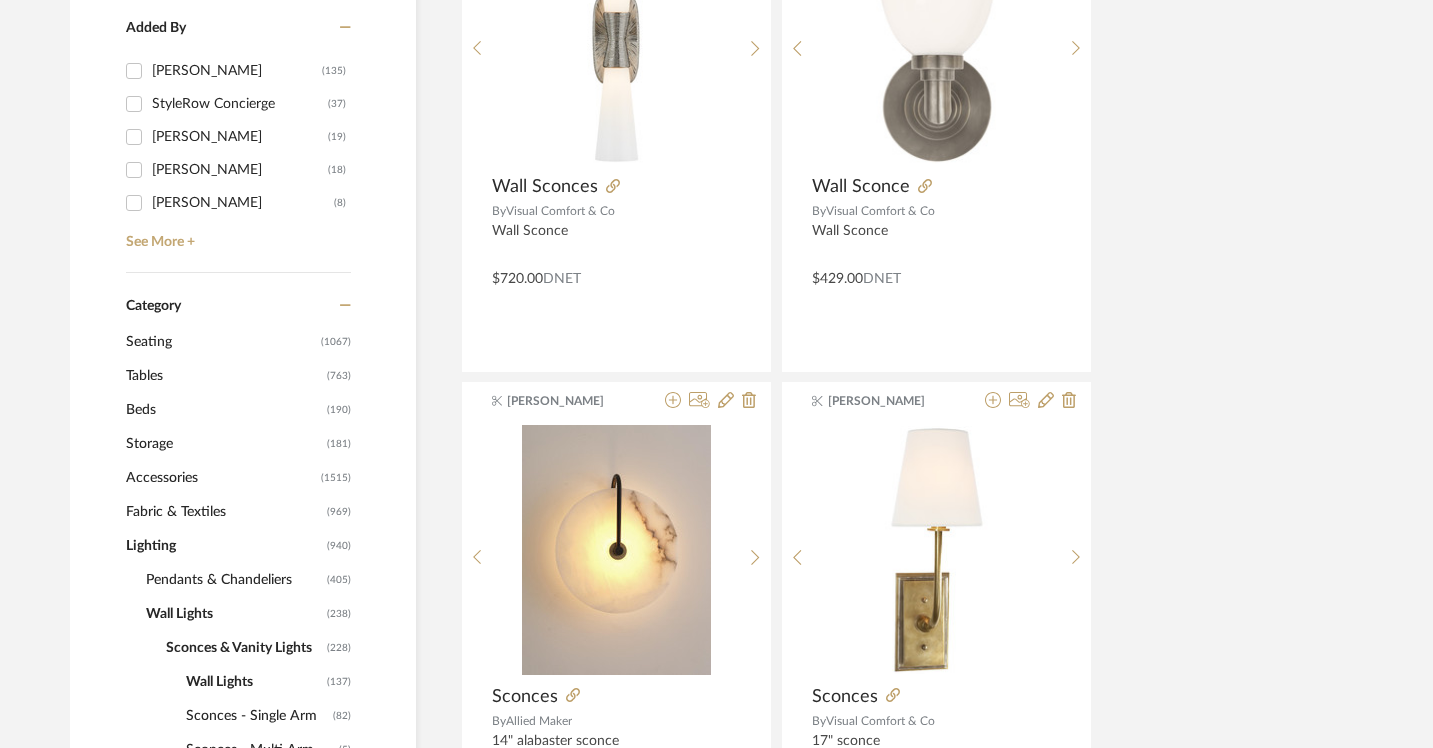 click on "Seating" 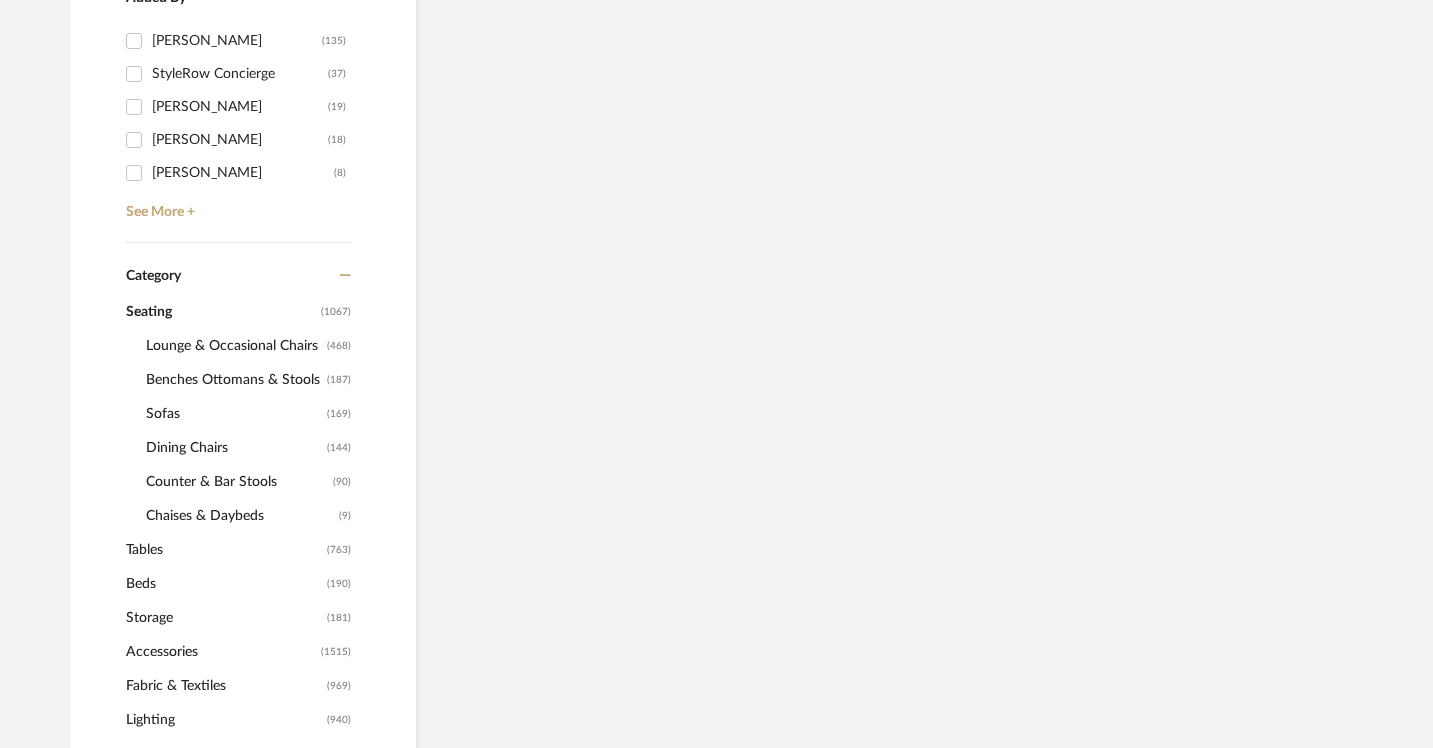 scroll, scrollTop: 601, scrollLeft: 4, axis: both 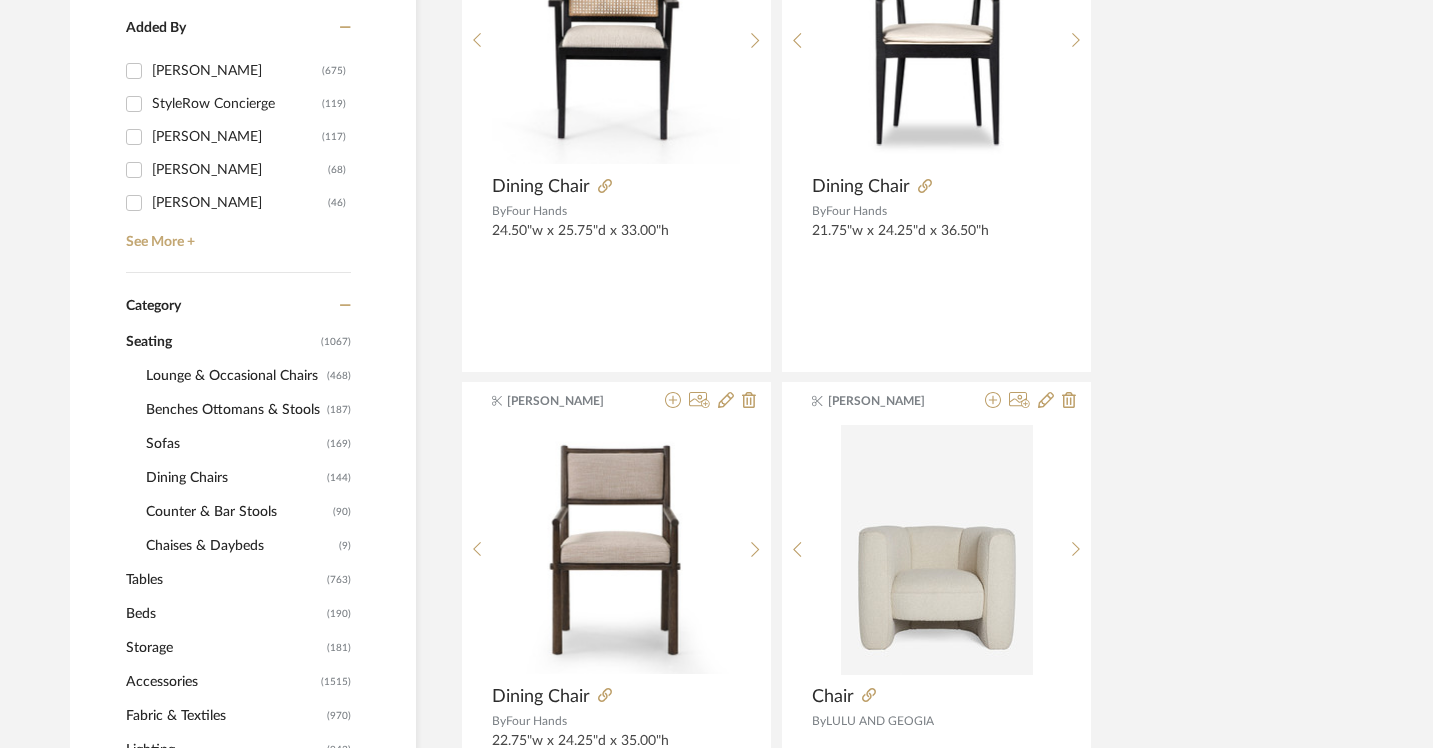 click on "Counter & Bar Stools" 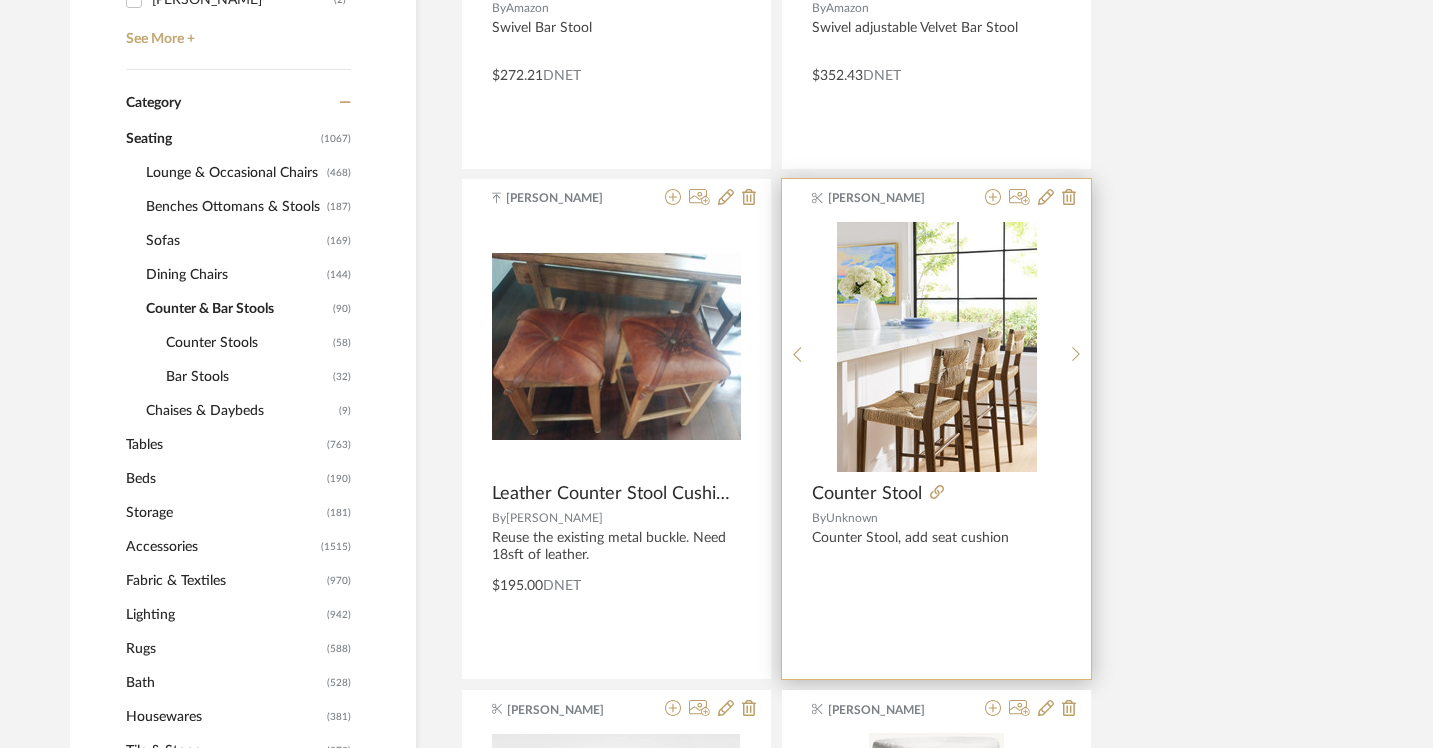 scroll, scrollTop: 815, scrollLeft: 4, axis: both 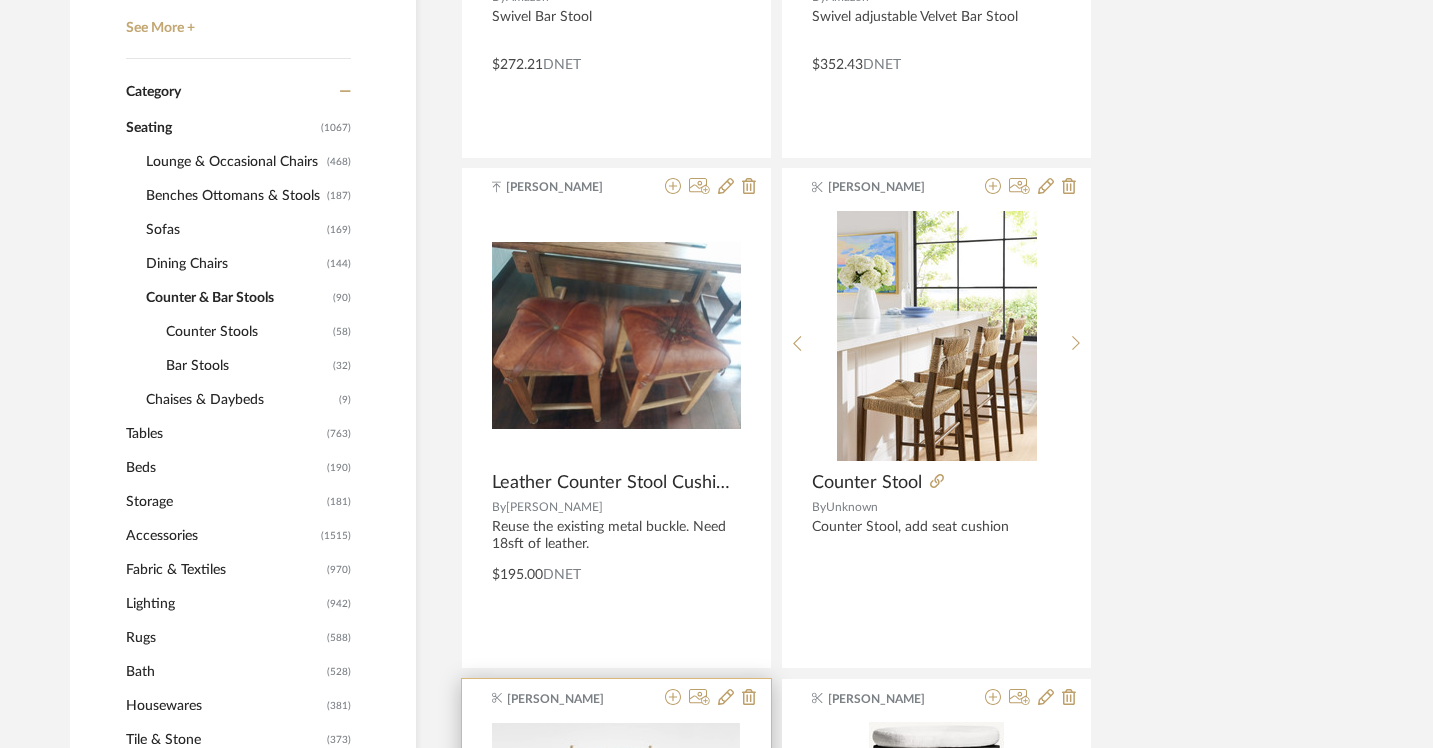 click 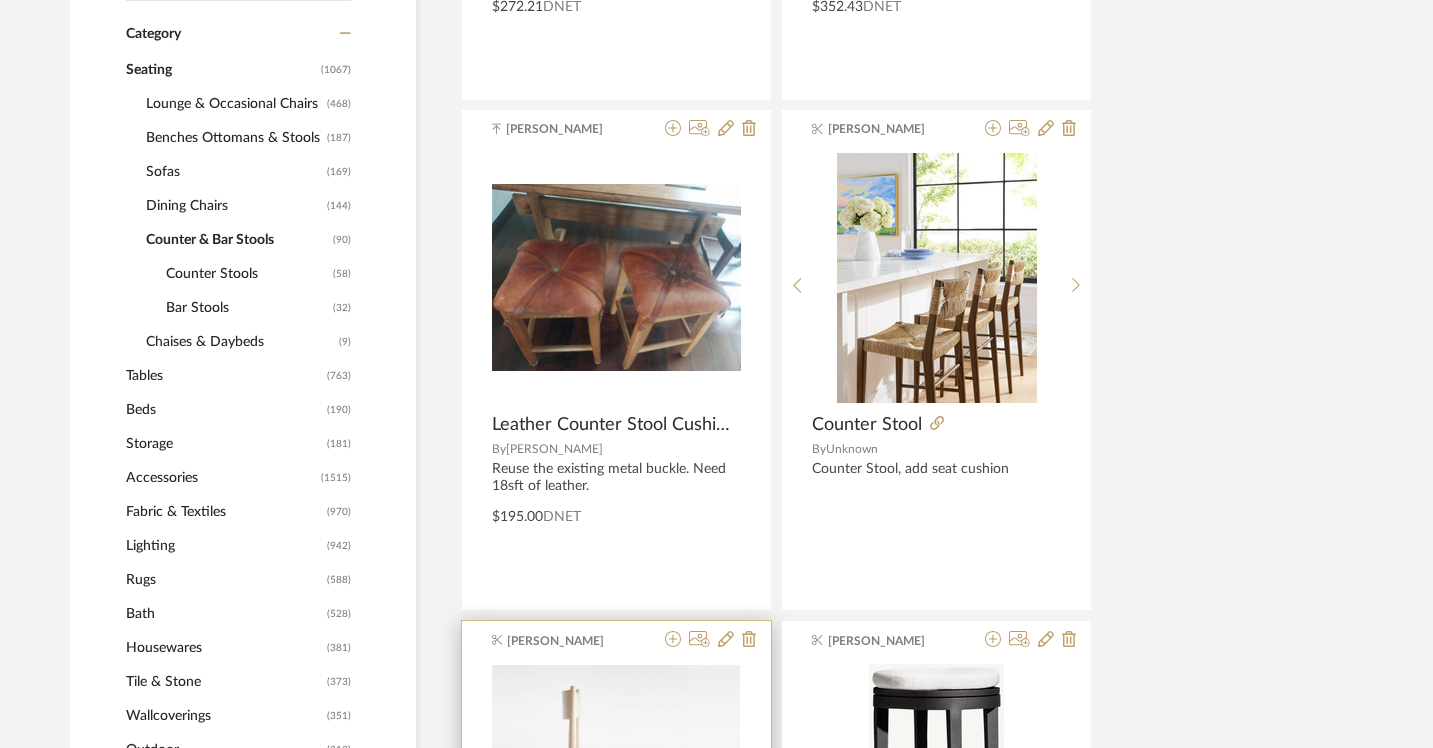 scroll, scrollTop: 888, scrollLeft: 4, axis: both 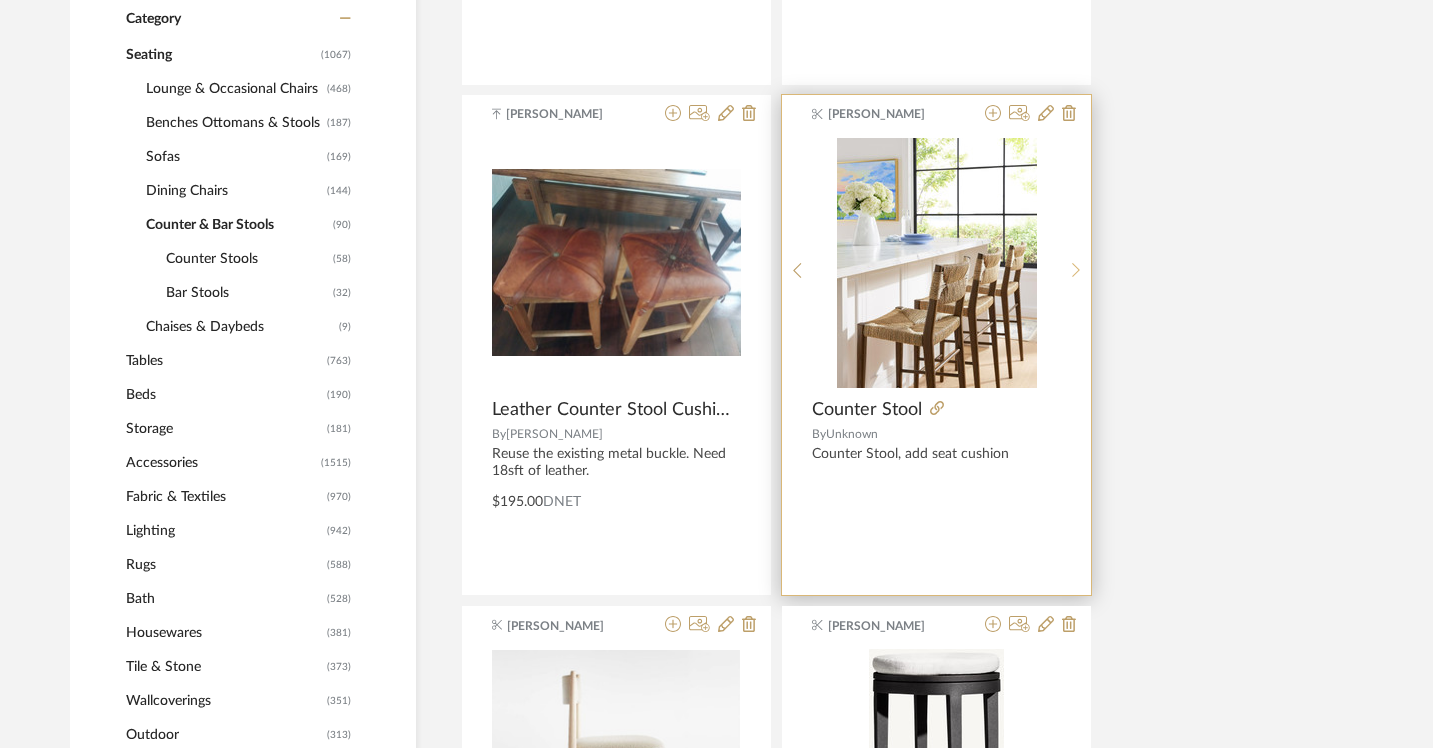 click 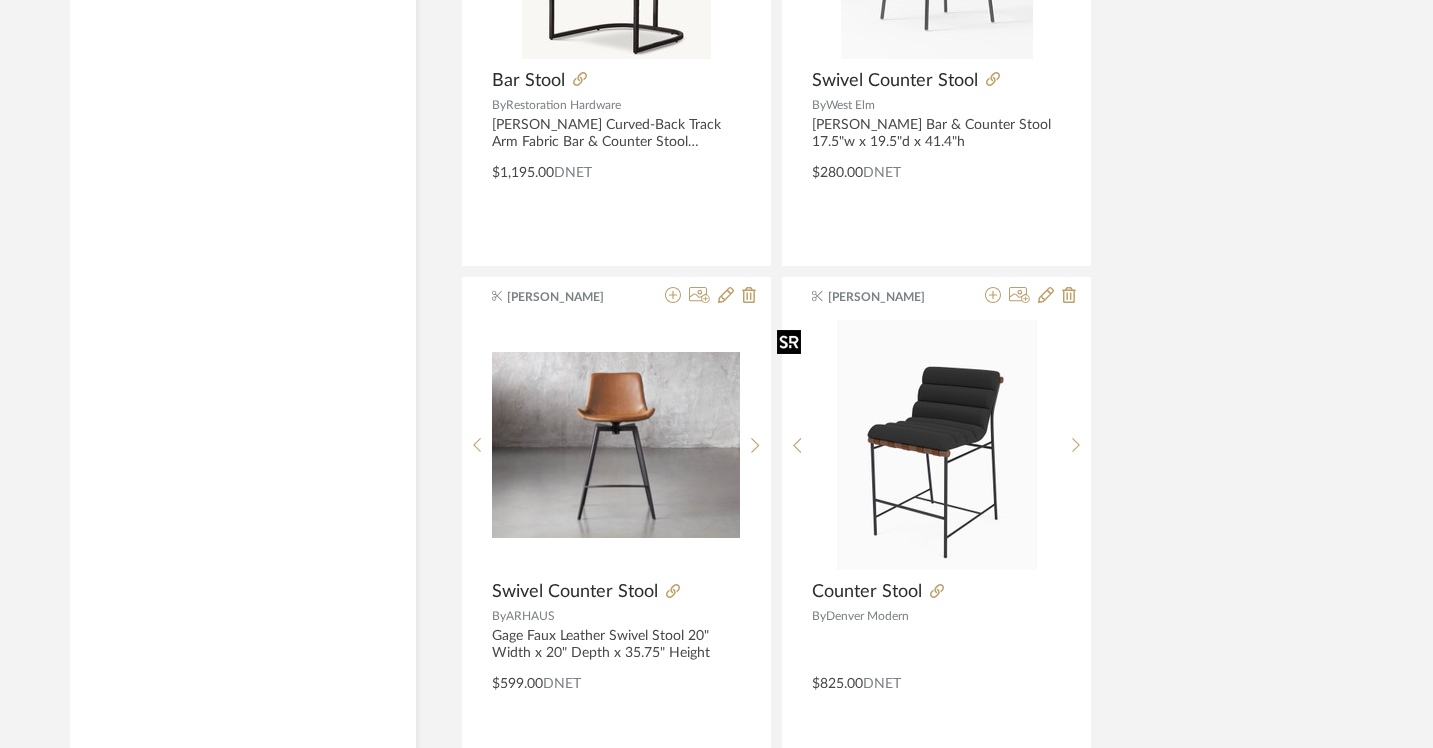 scroll, scrollTop: 4287, scrollLeft: 4, axis: both 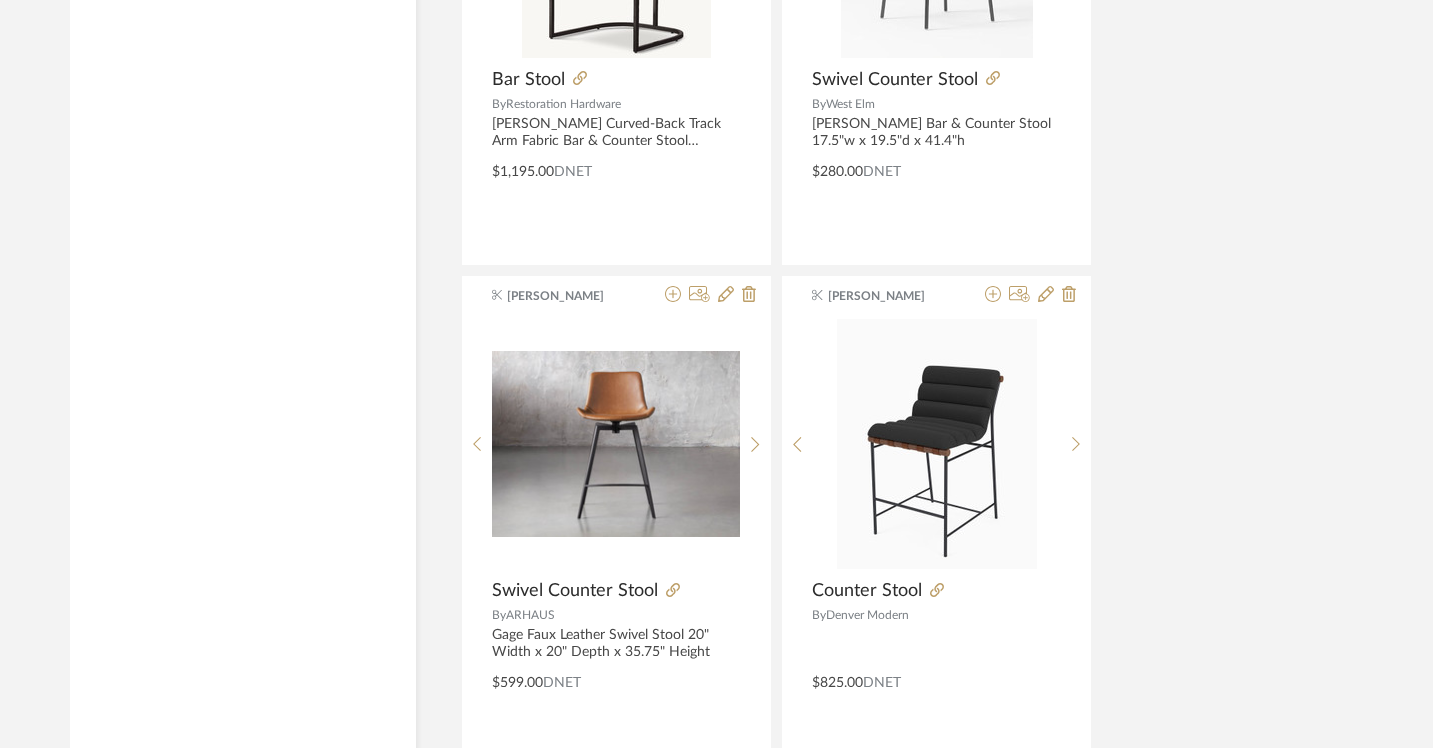 click 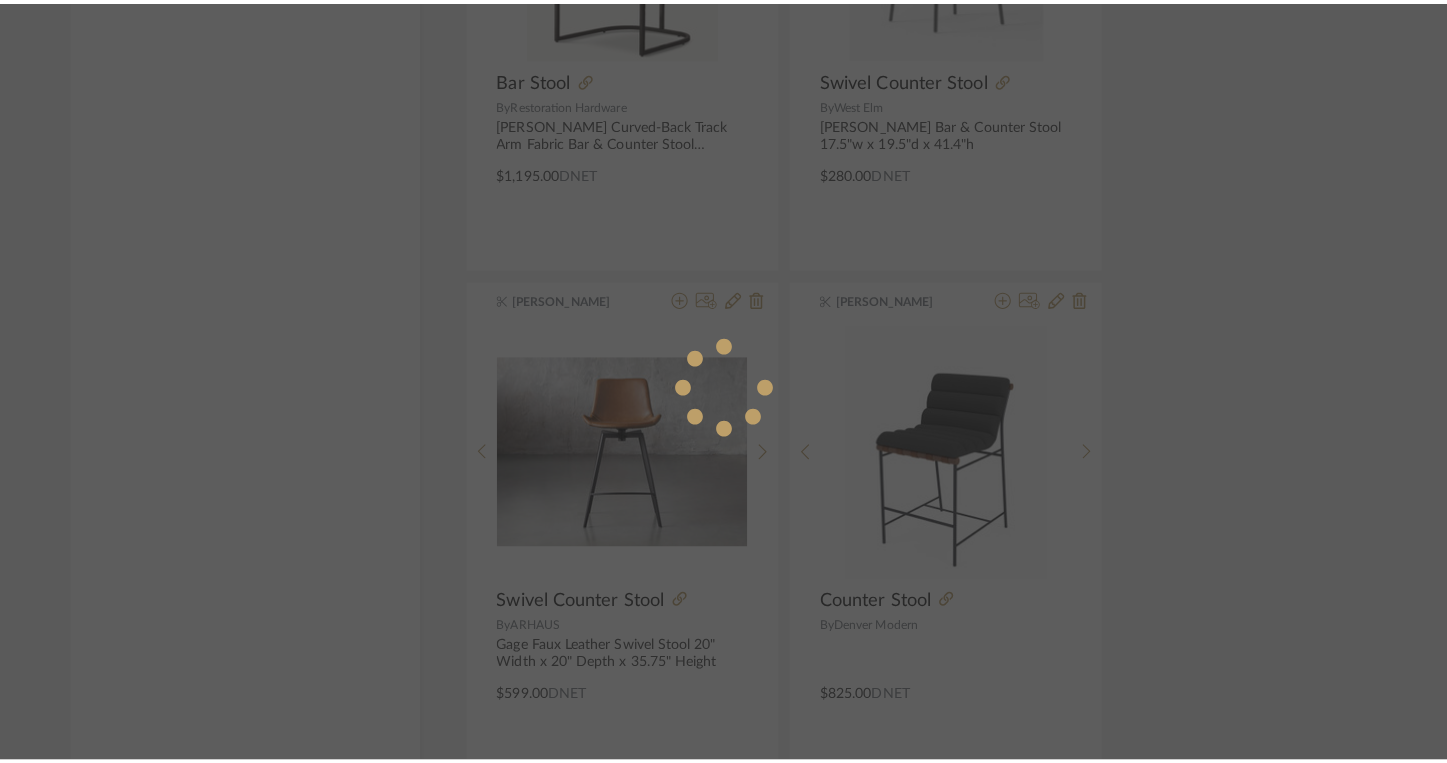 scroll, scrollTop: 0, scrollLeft: 0, axis: both 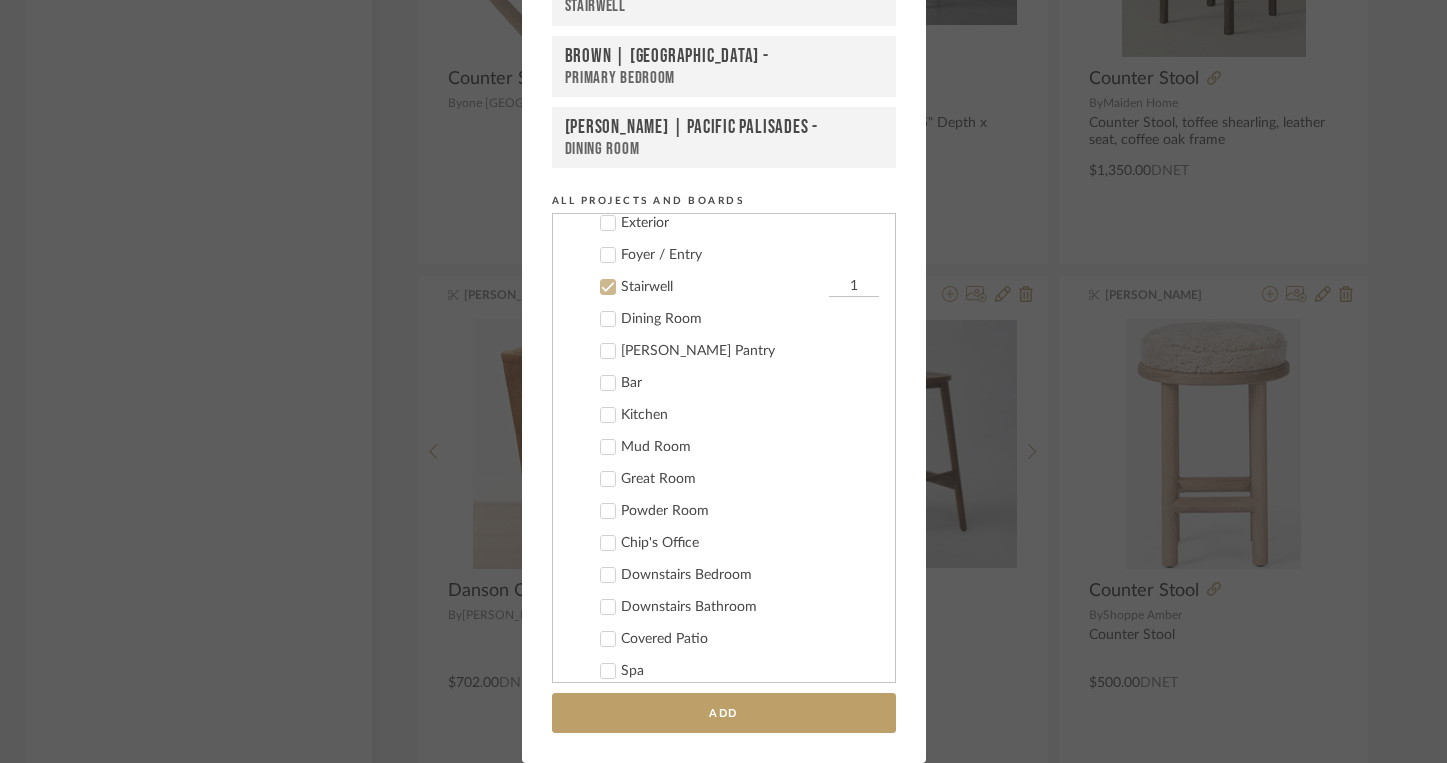 click 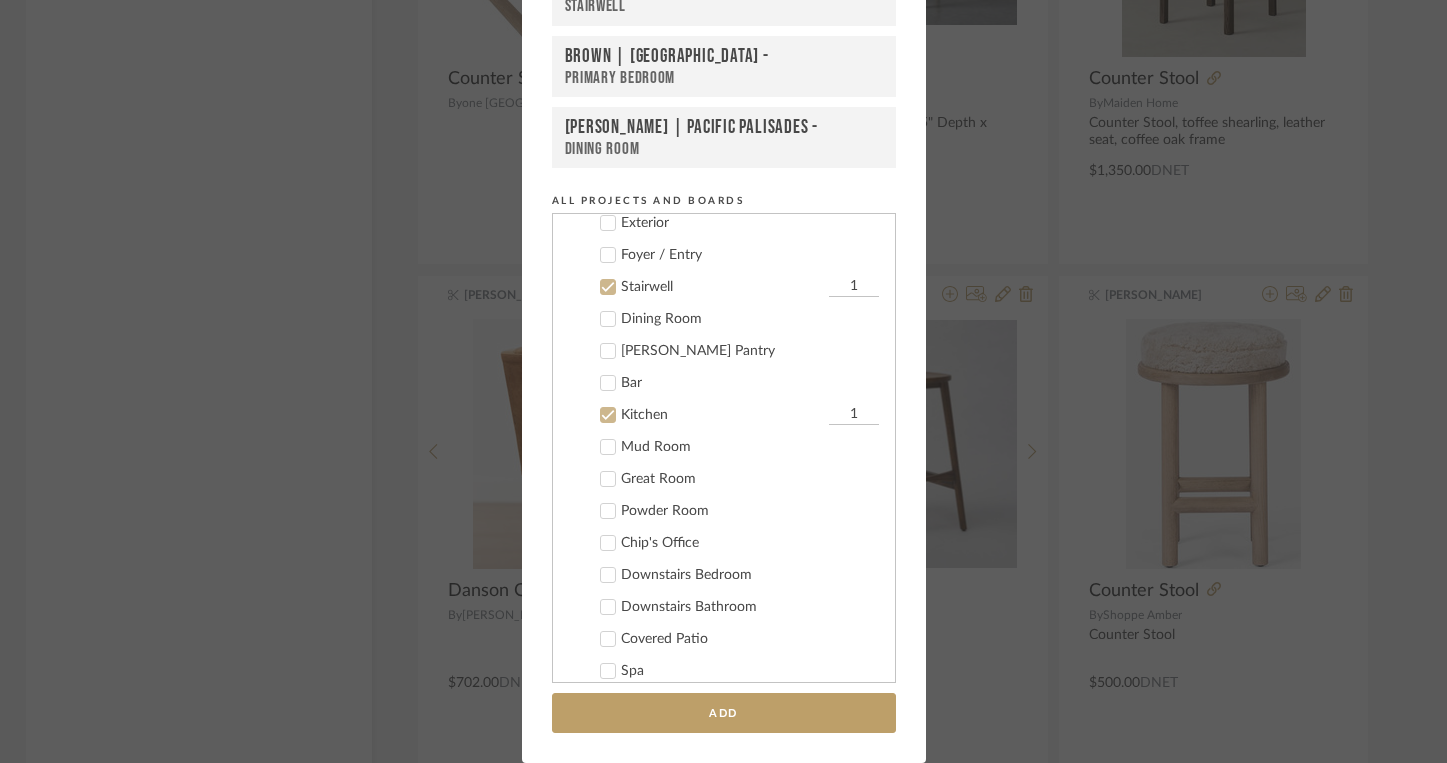 click 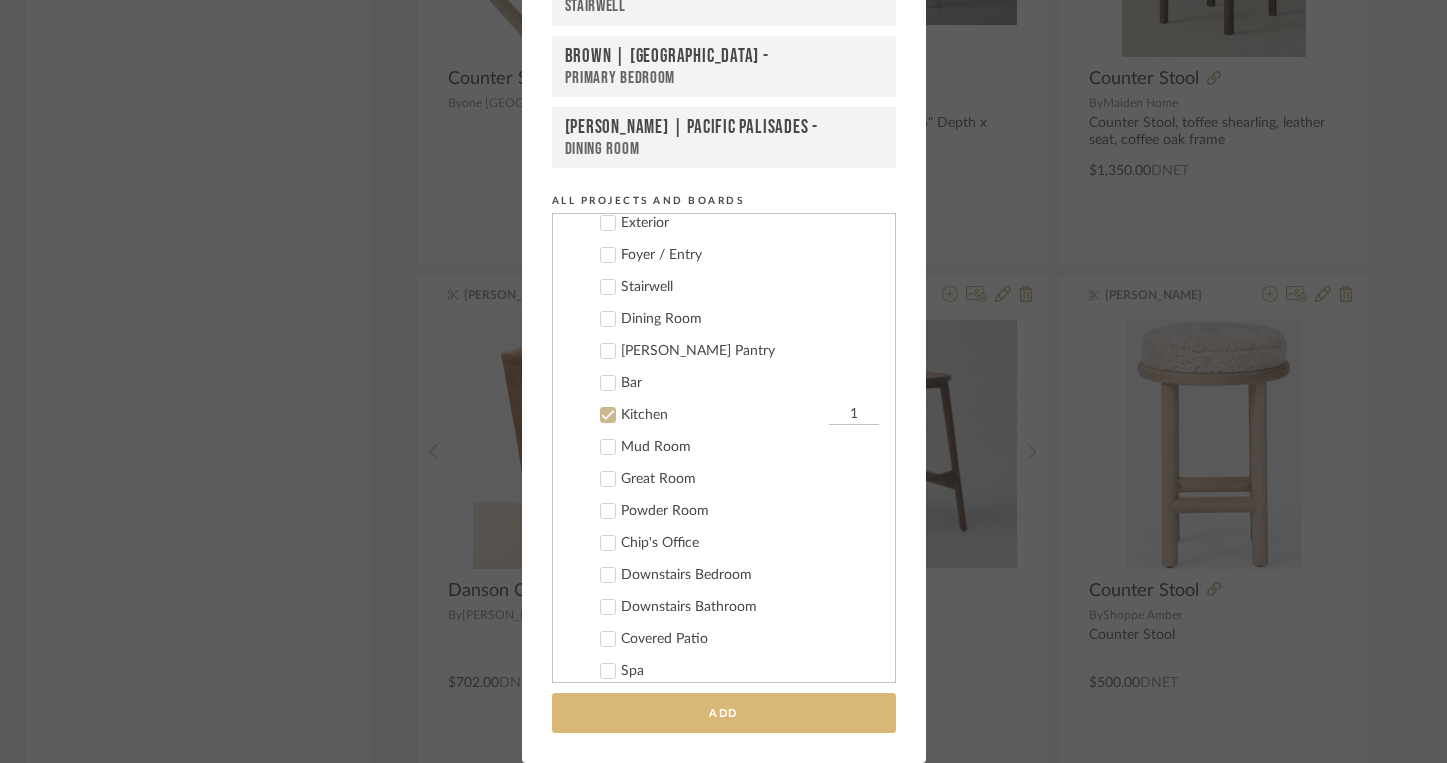 click on "Add" at bounding box center [724, 713] 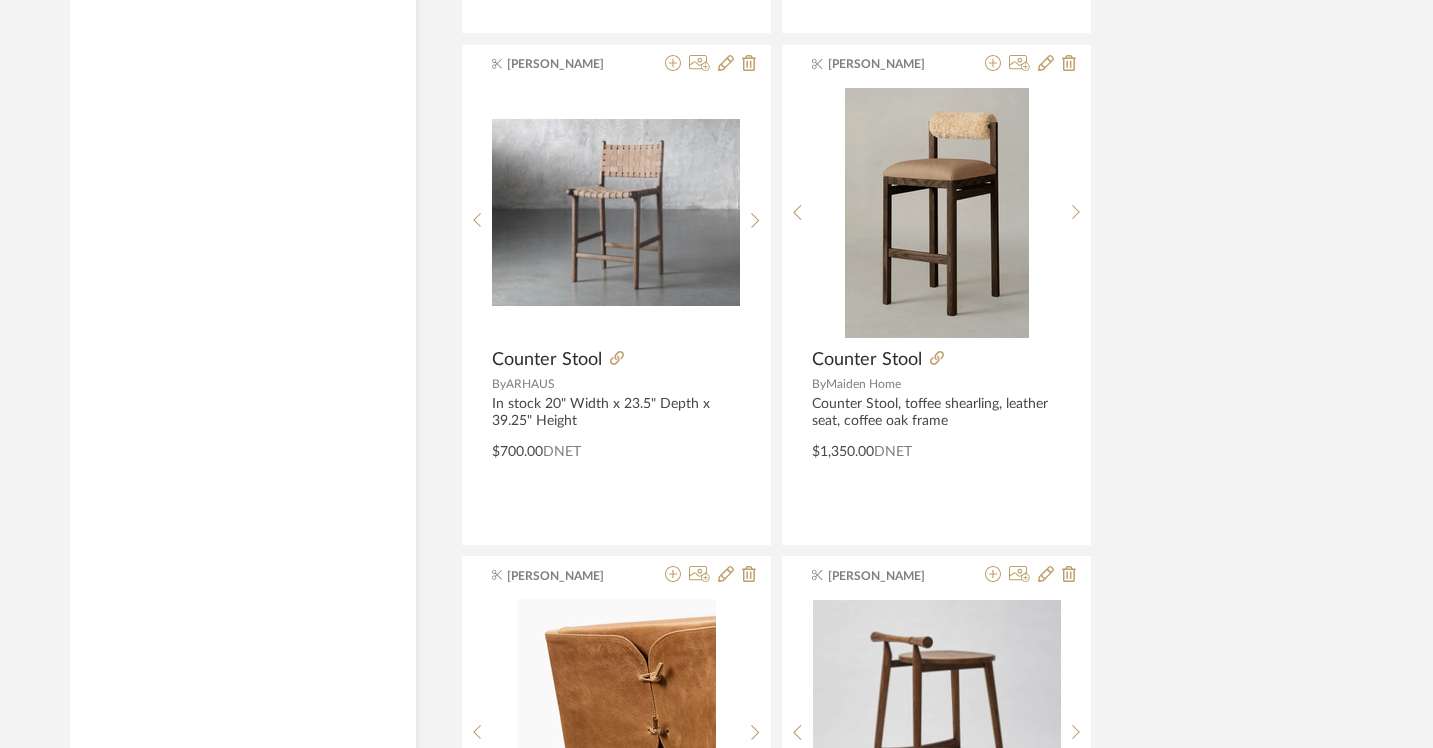 scroll, scrollTop: 6062, scrollLeft: 4, axis: both 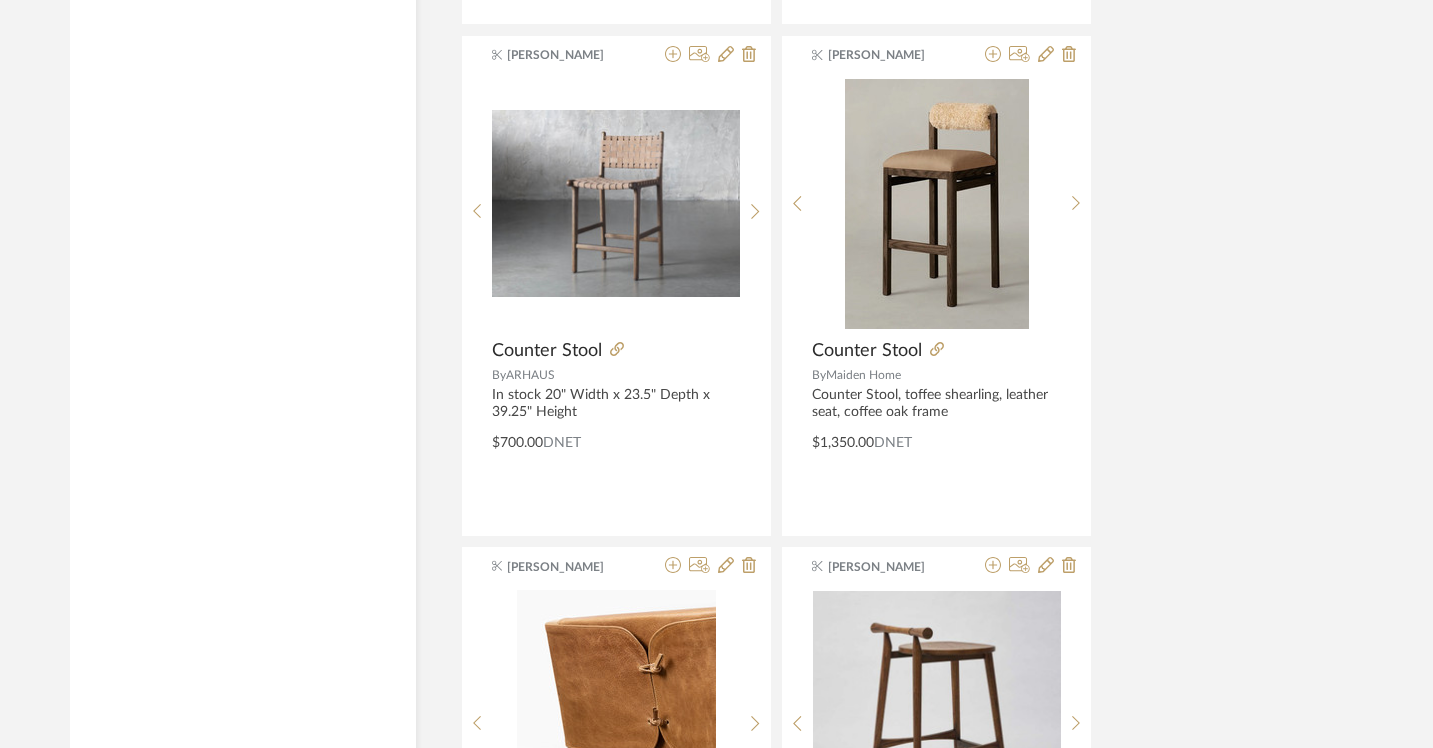 click on "View More" 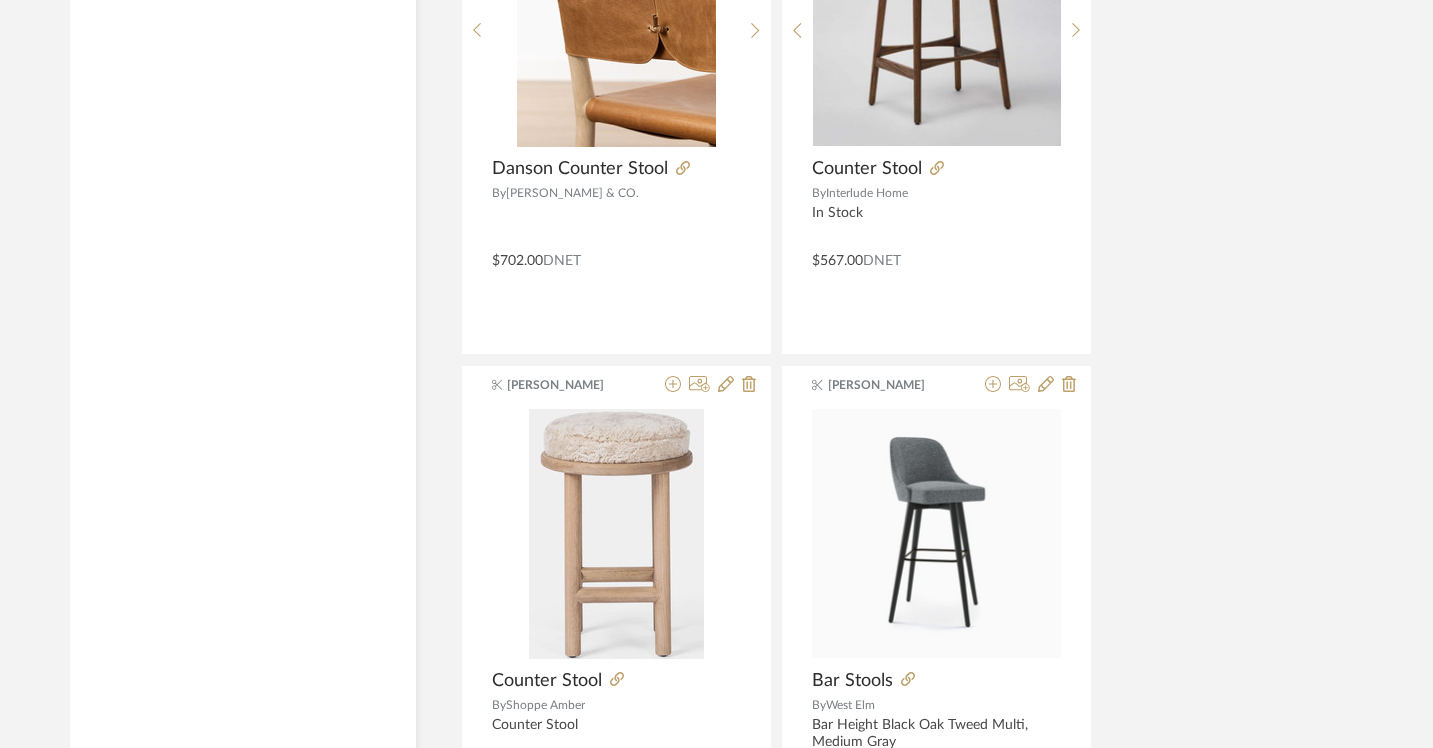 scroll, scrollTop: 6821, scrollLeft: 4, axis: both 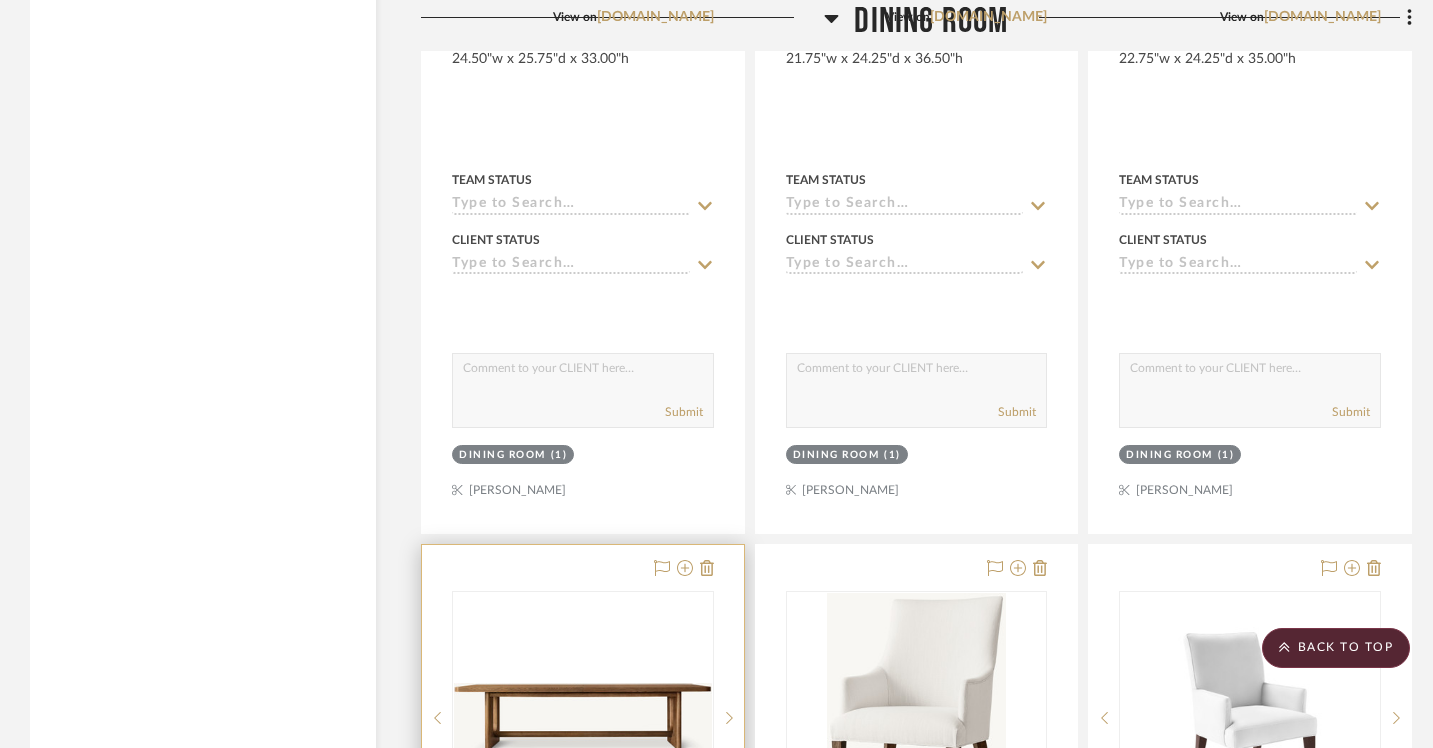 type 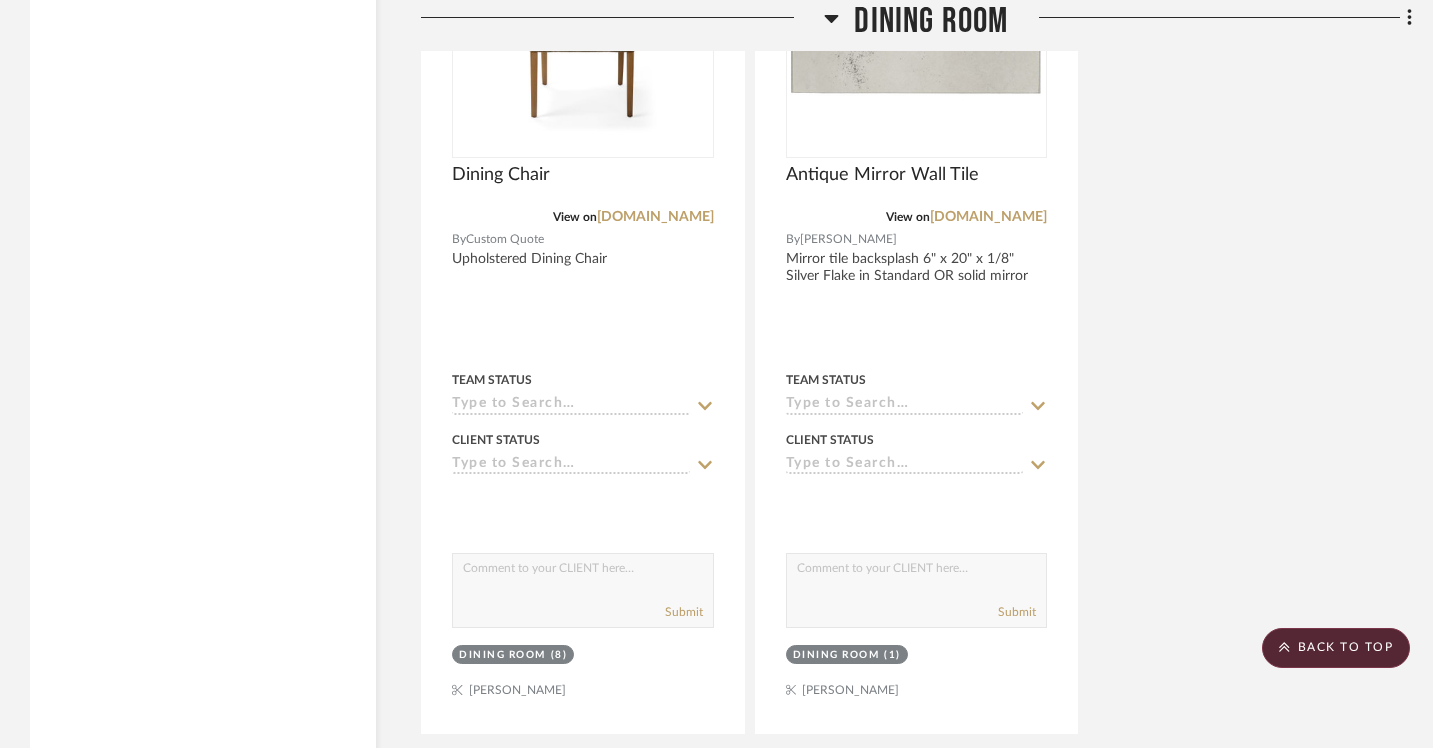 scroll, scrollTop: 14190, scrollLeft: 0, axis: vertical 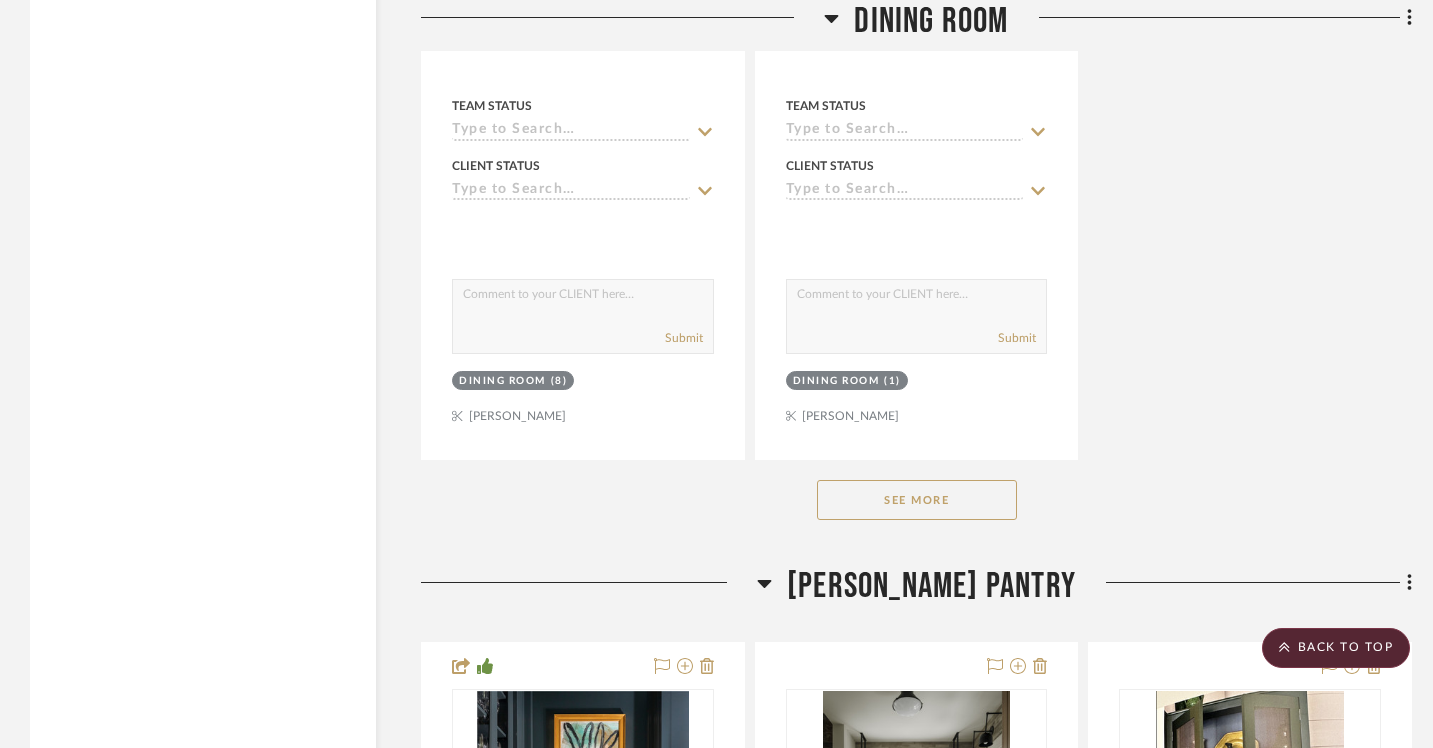 click on "See More" 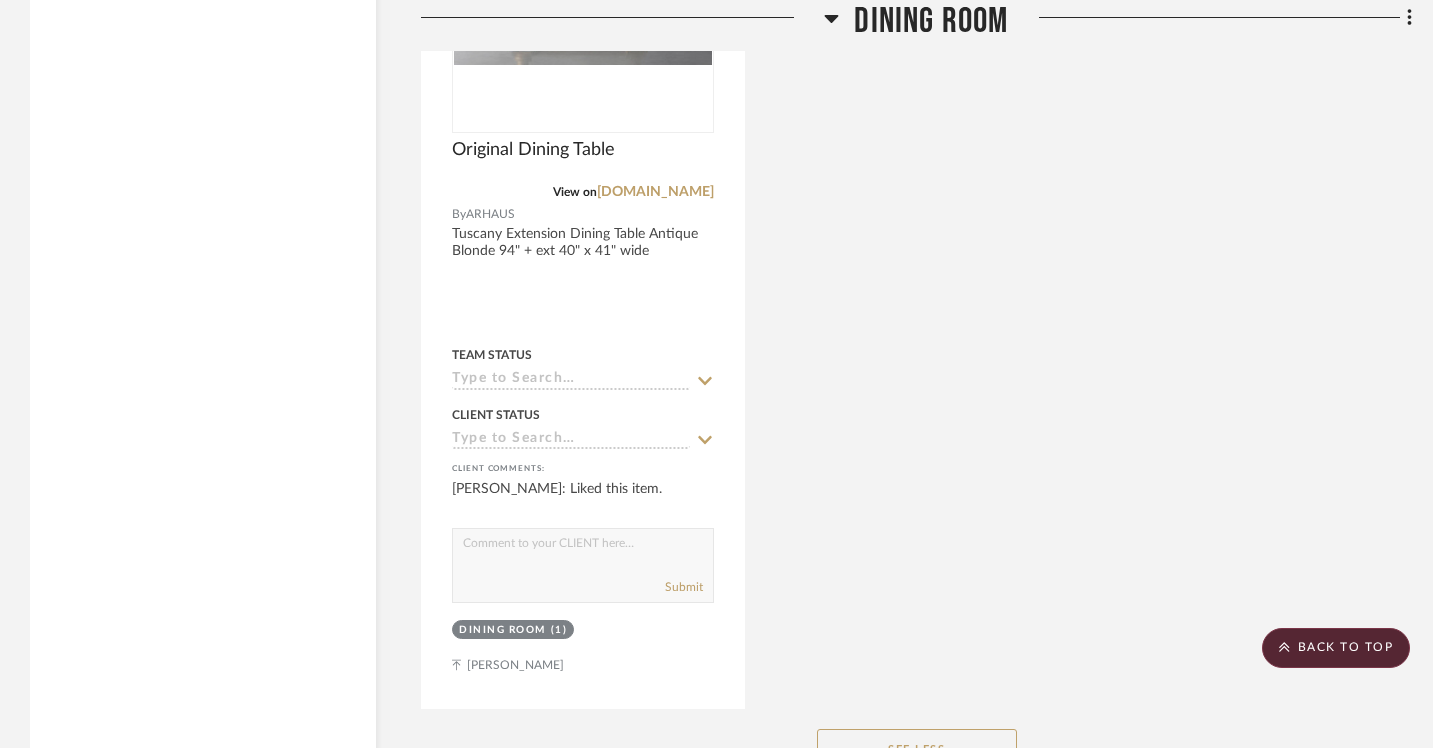 scroll, scrollTop: 15238, scrollLeft: 0, axis: vertical 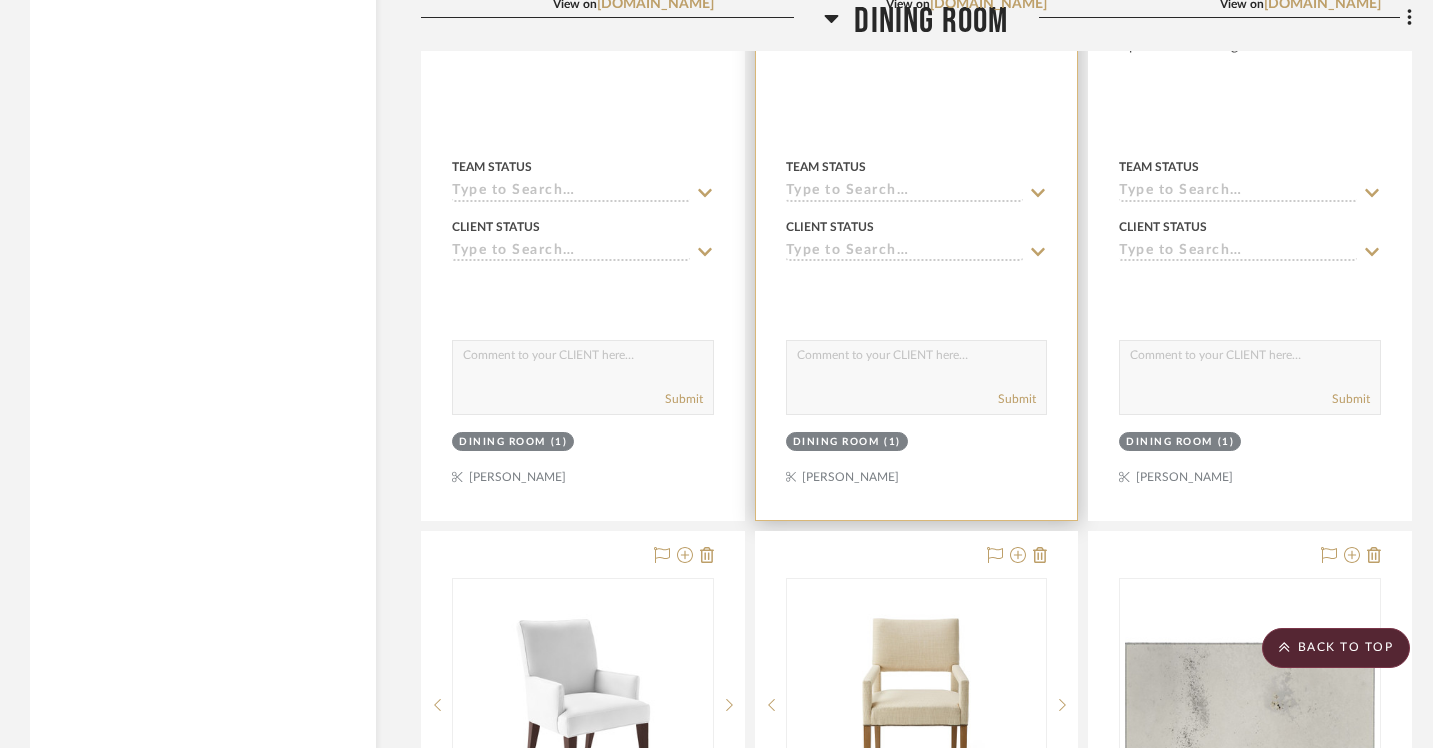 drag, startPoint x: 1062, startPoint y: 480, endPoint x: 1077, endPoint y: 573, distance: 94.20191 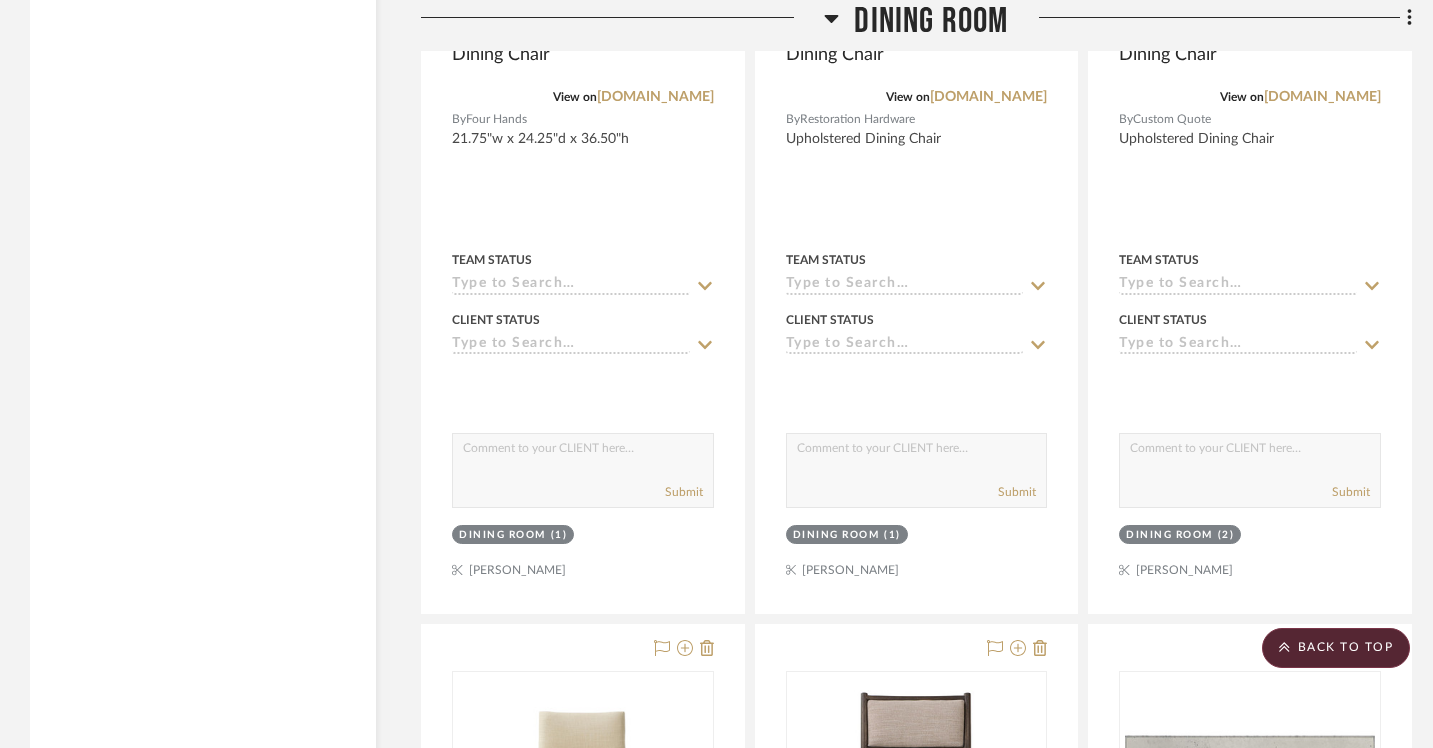 scroll, scrollTop: 13176, scrollLeft: 0, axis: vertical 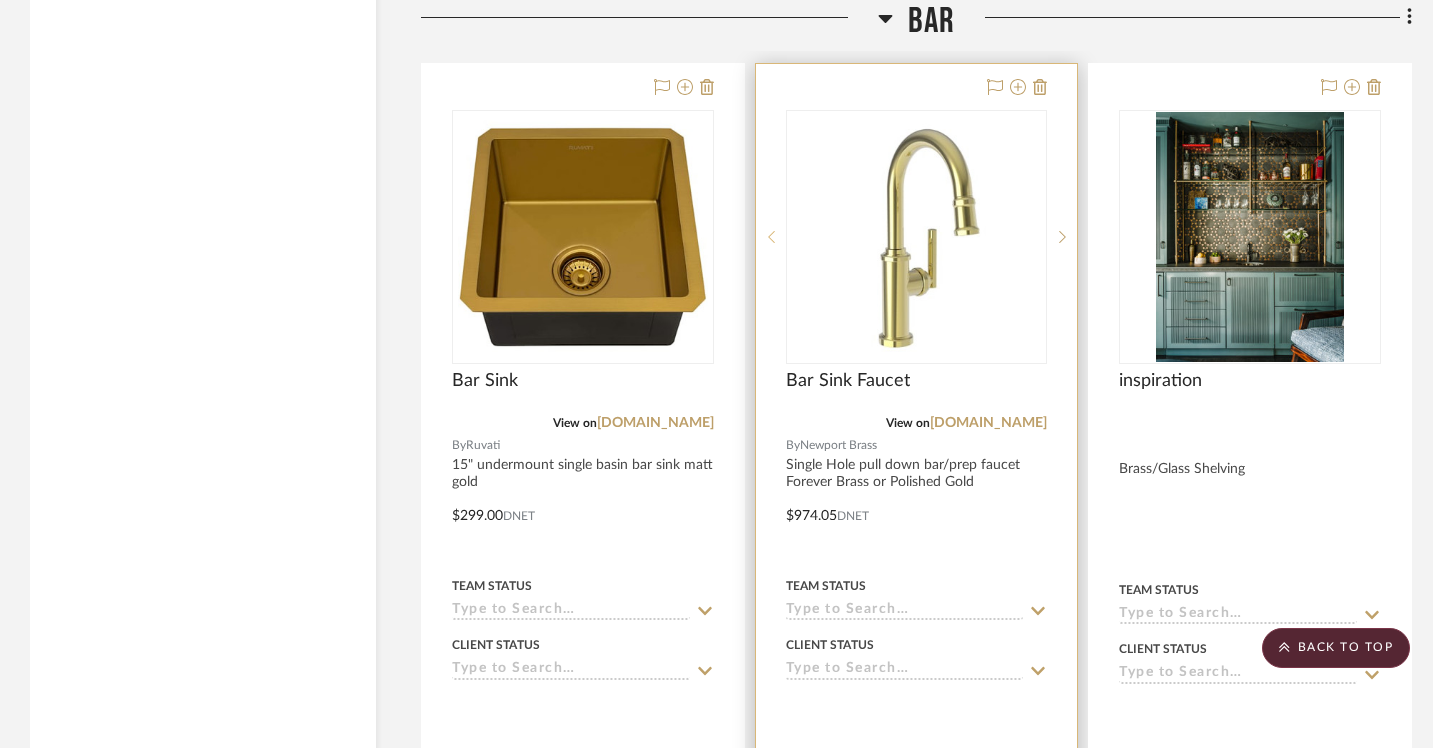 type 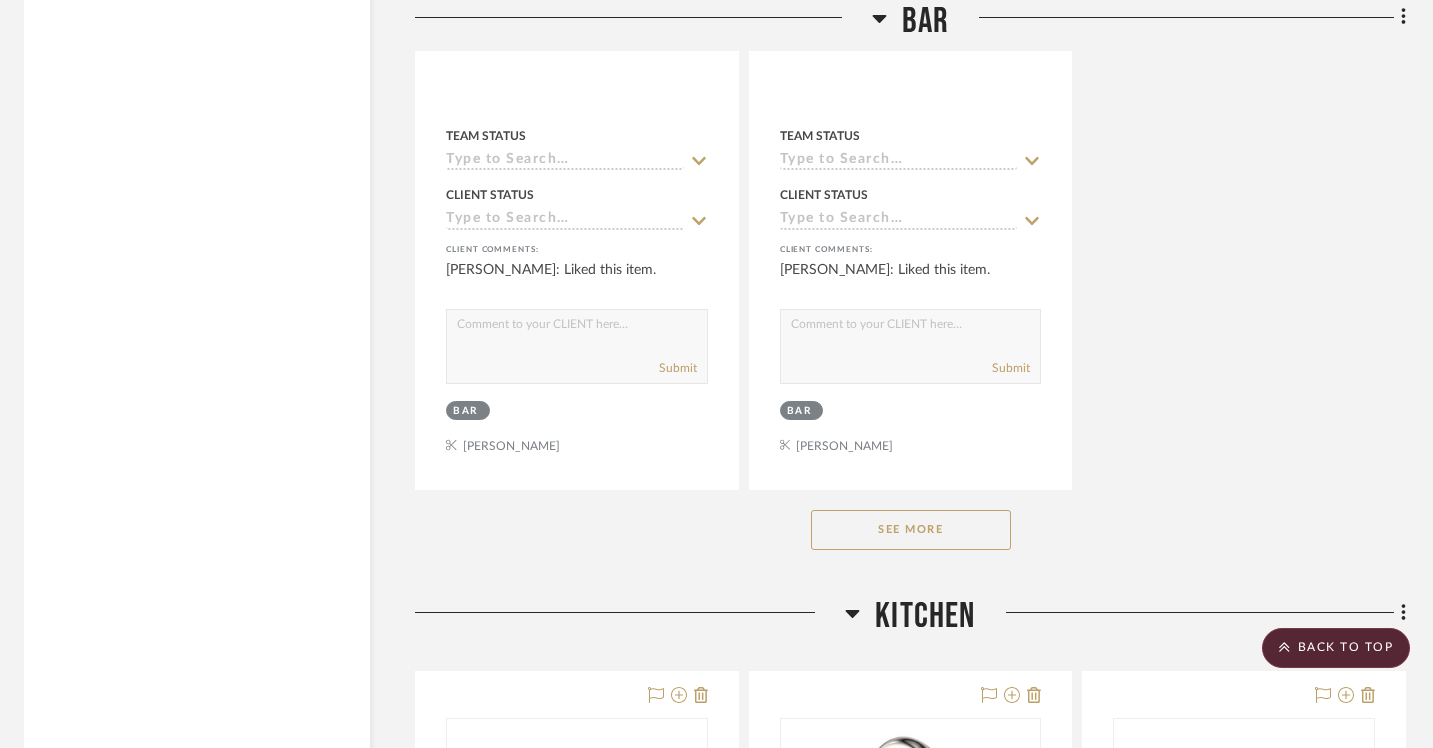 scroll, scrollTop: 19771, scrollLeft: 6, axis: both 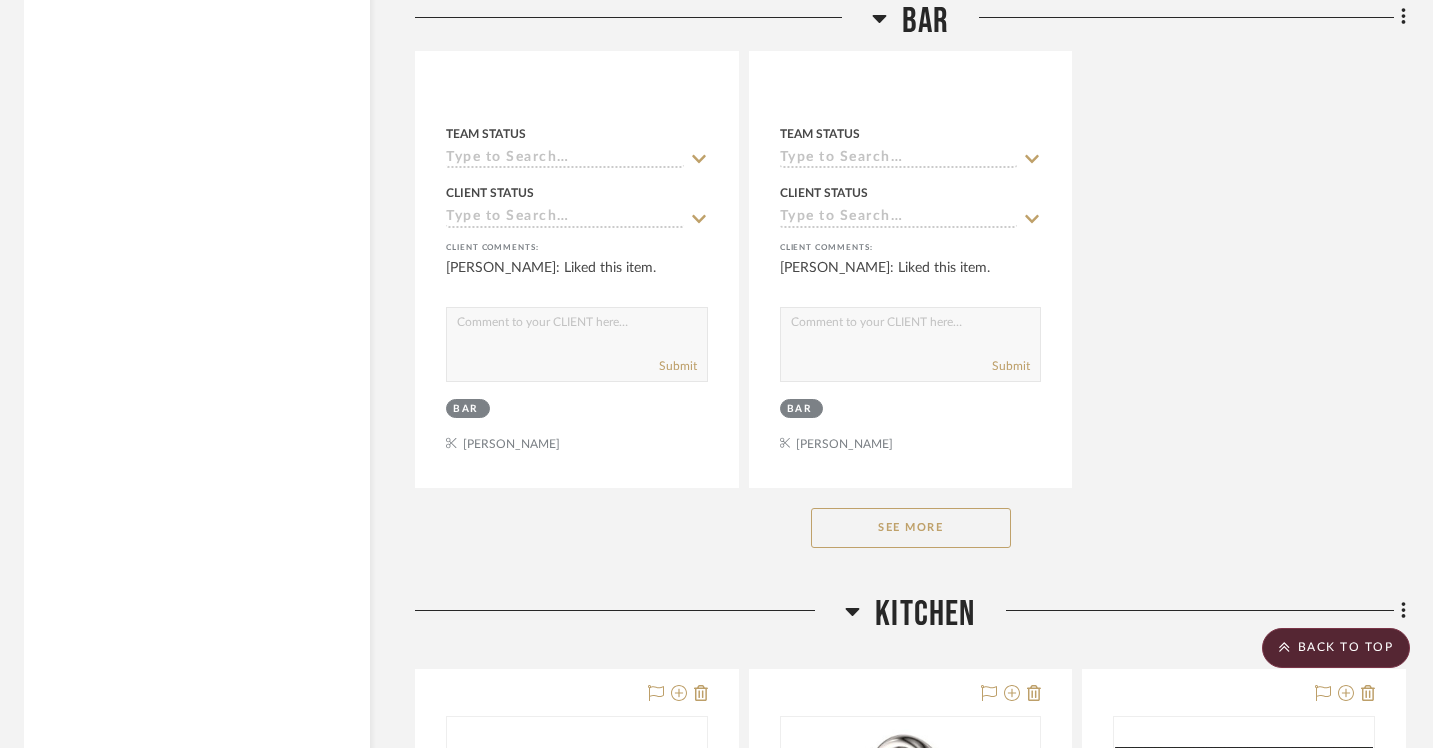 click on "See More" 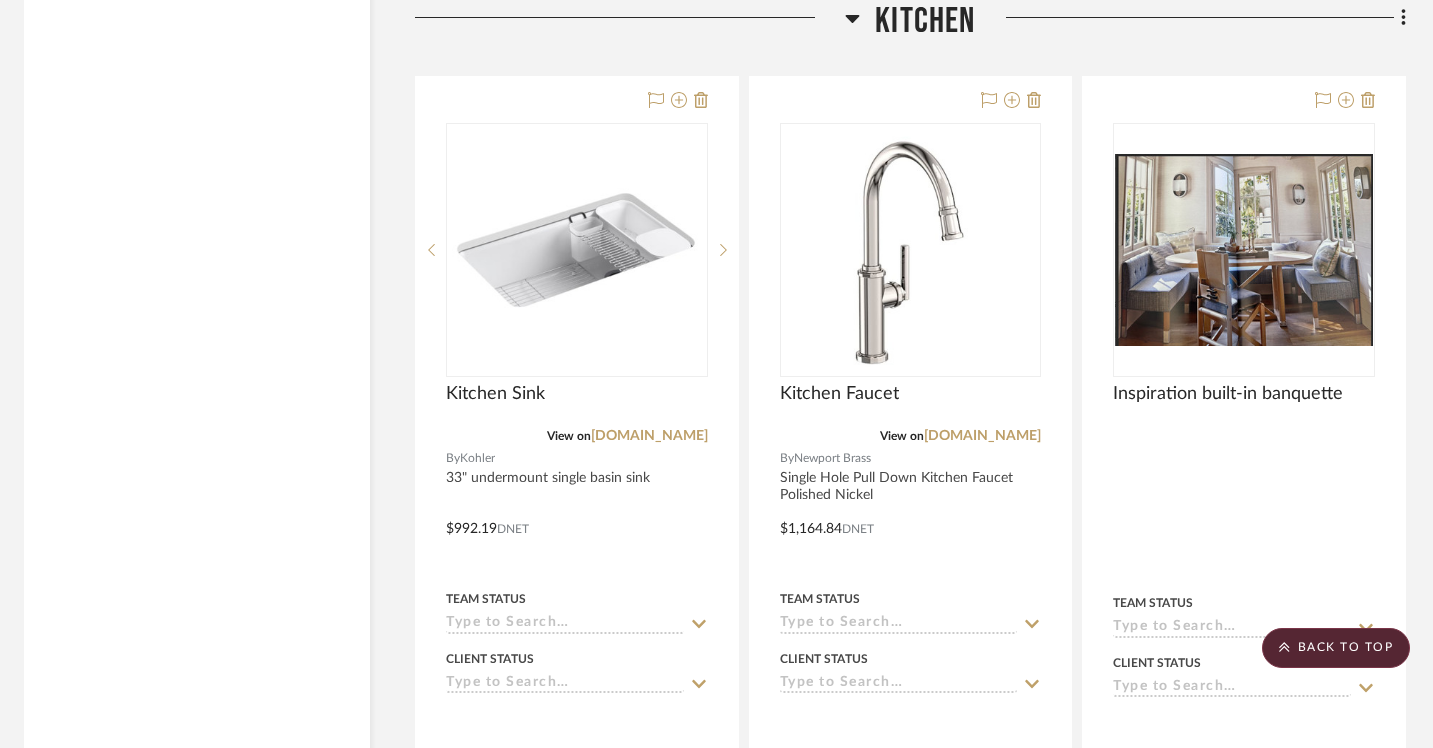 scroll, scrollTop: 20347, scrollLeft: 6, axis: both 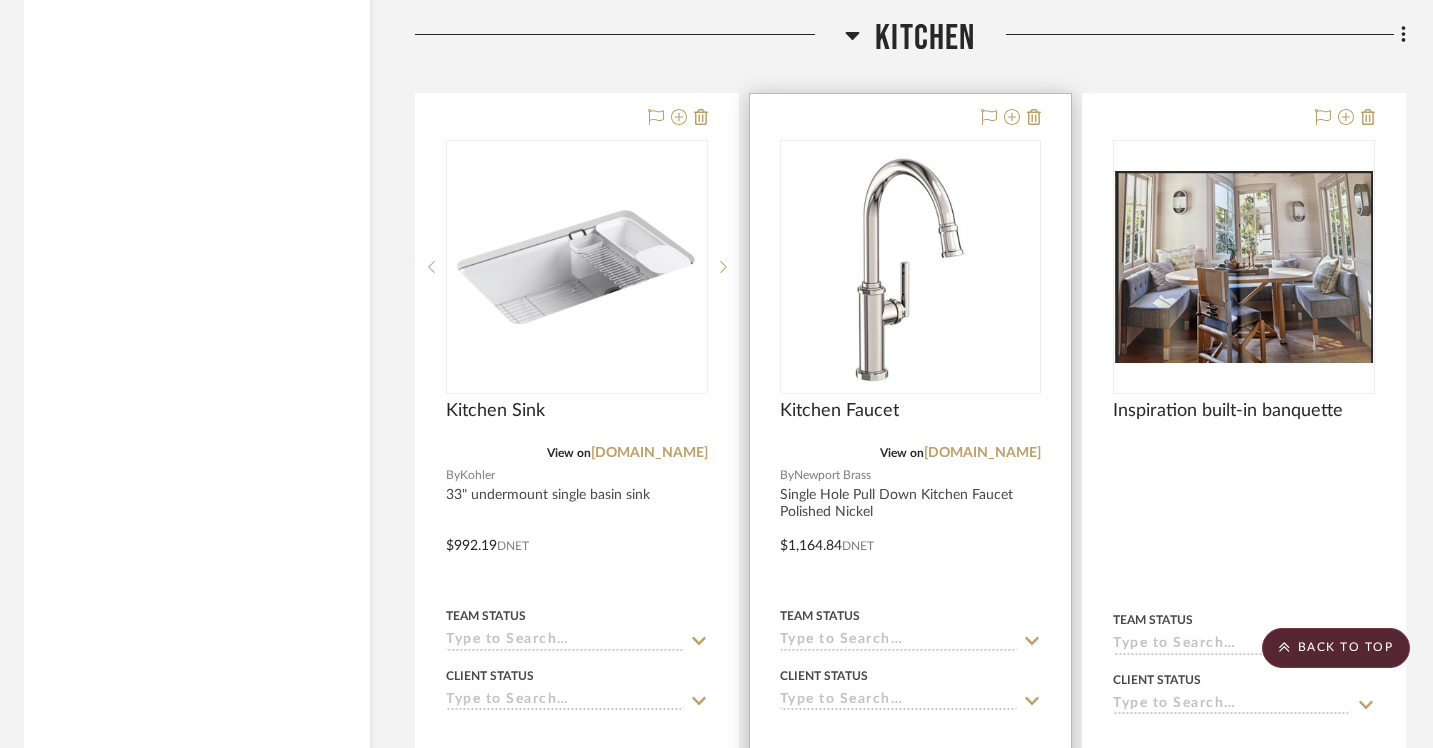 type 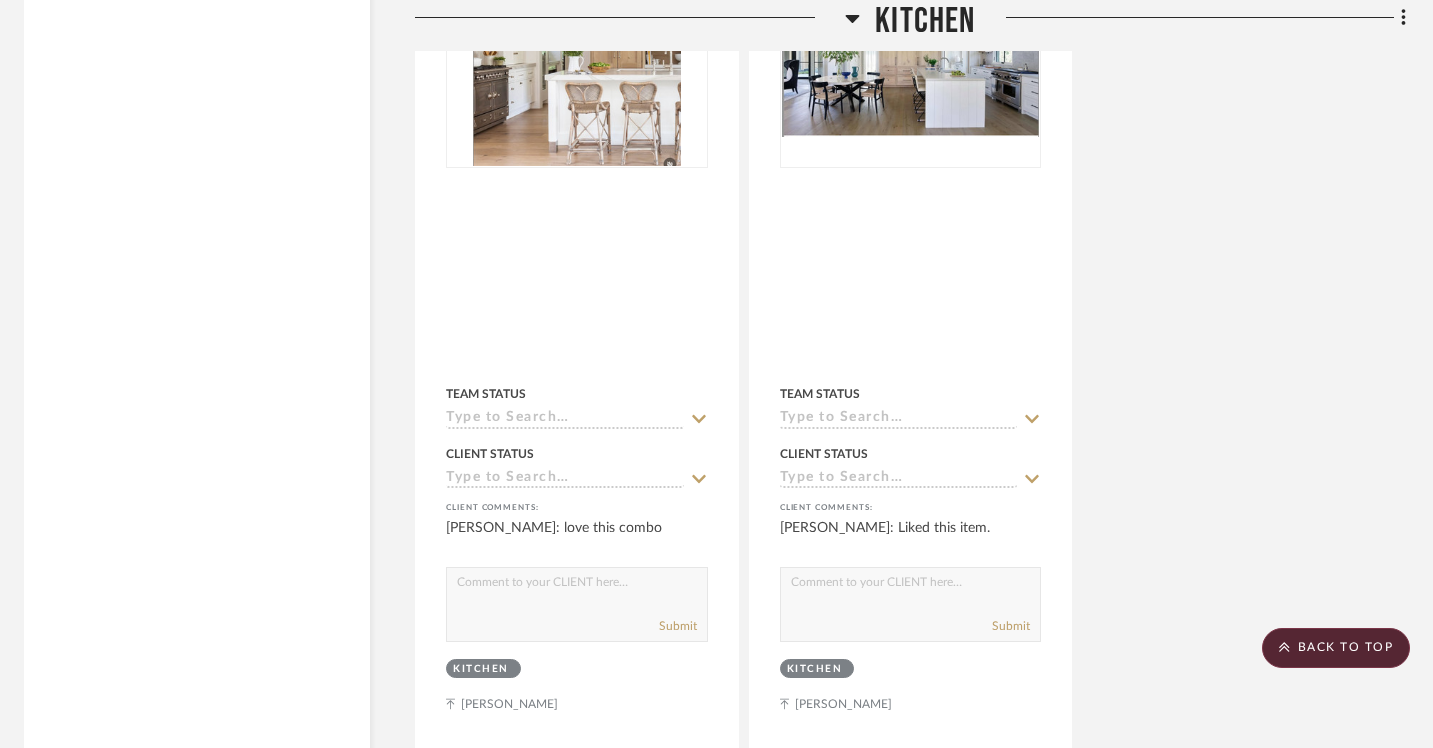 scroll, scrollTop: 22386, scrollLeft: 6, axis: both 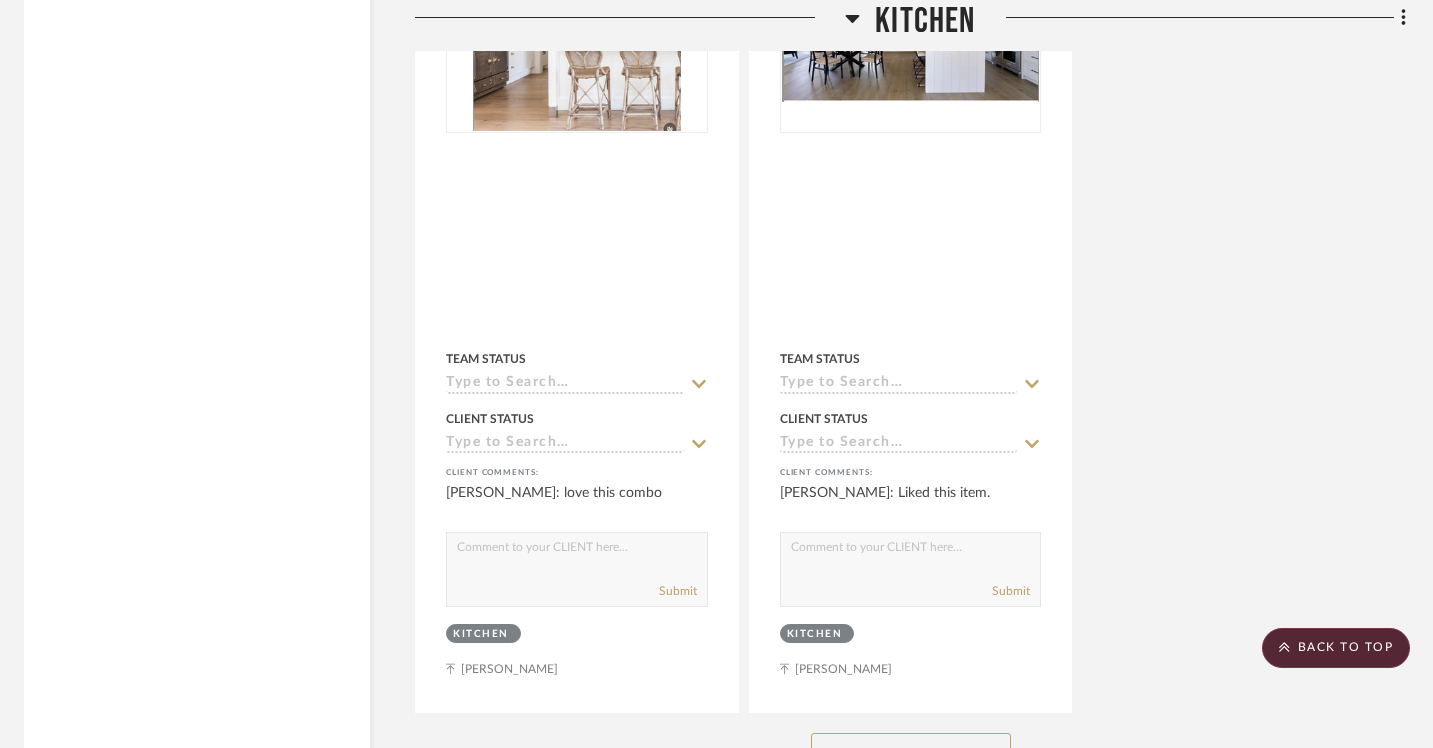 click on "See More" 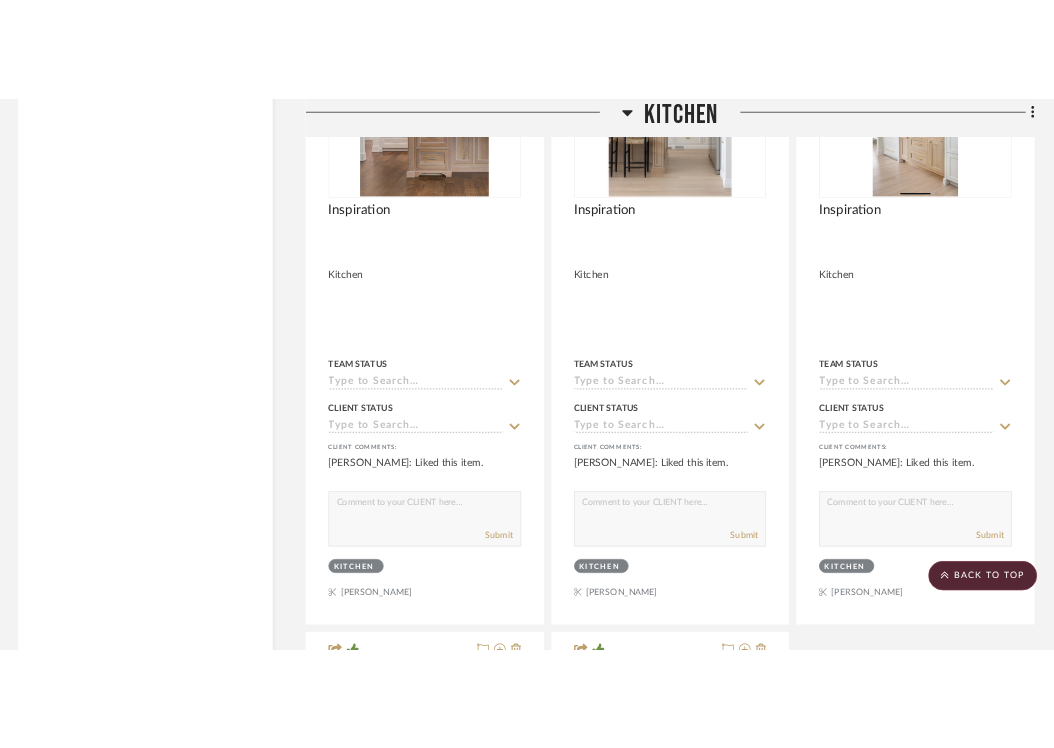 scroll, scrollTop: 24166, scrollLeft: 5, axis: both 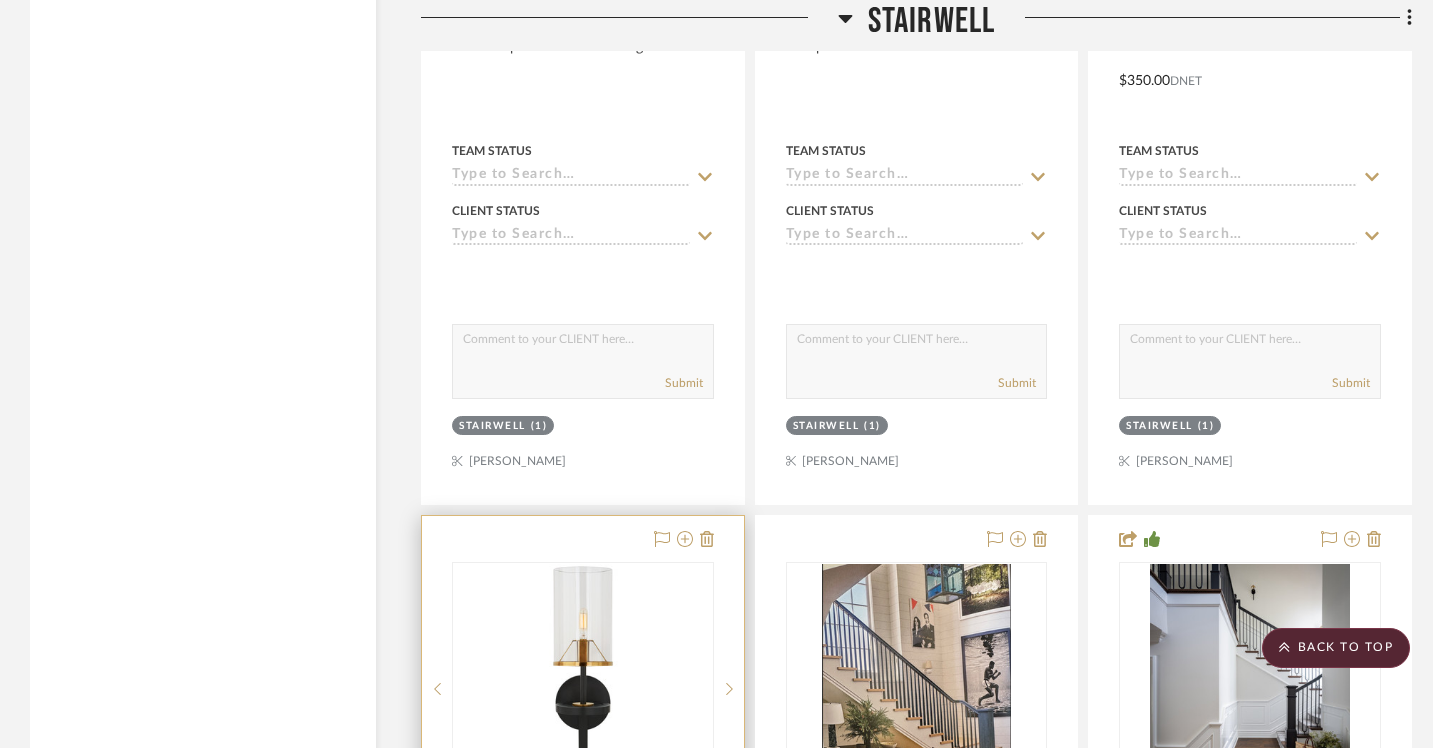 type 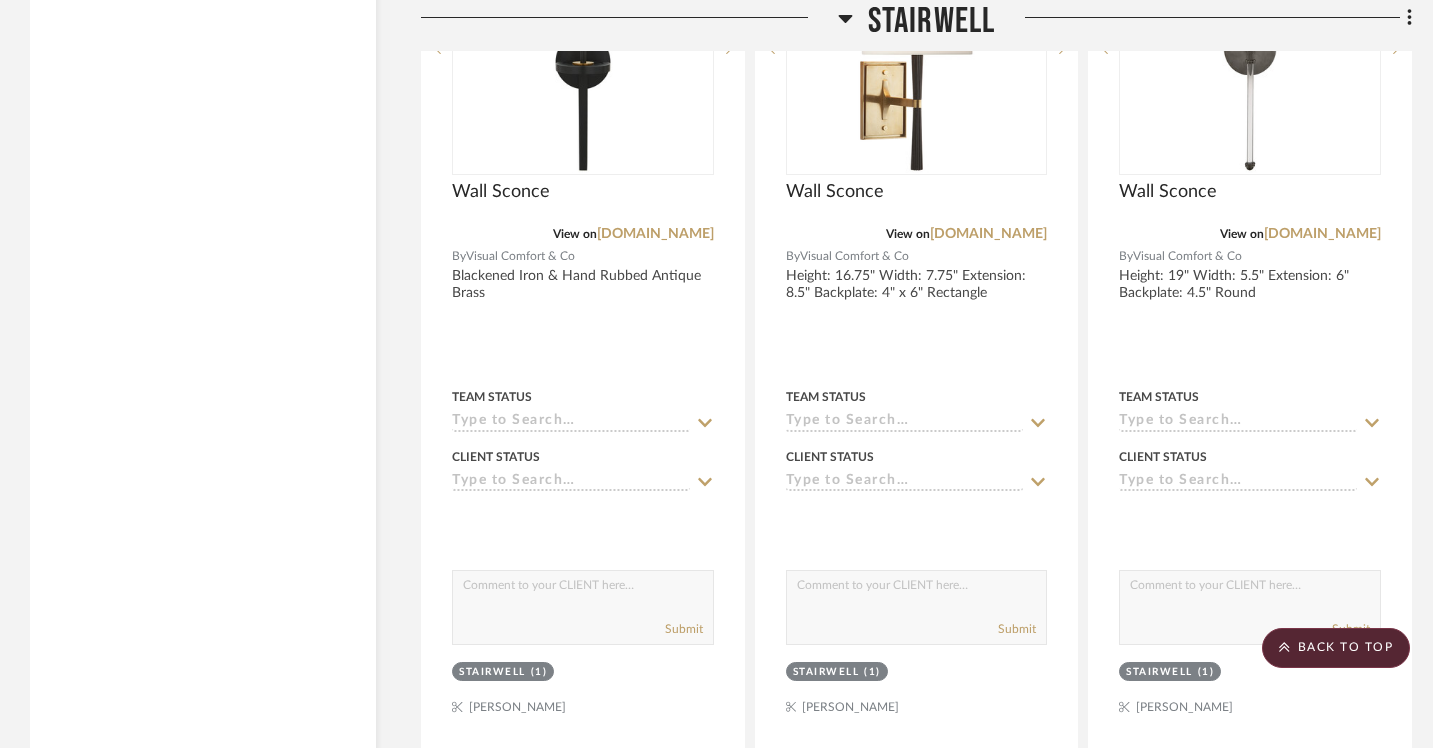 scroll, scrollTop: 9170, scrollLeft: 0, axis: vertical 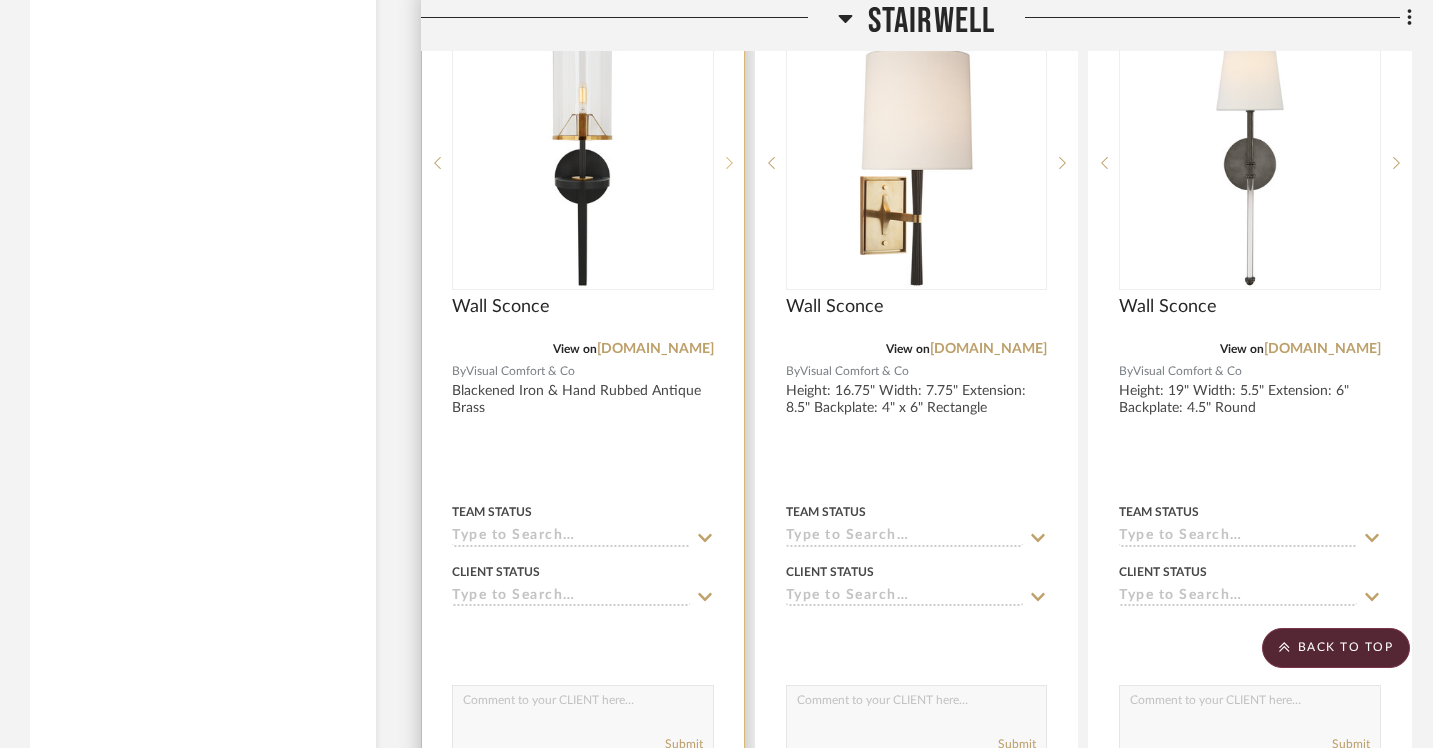 click 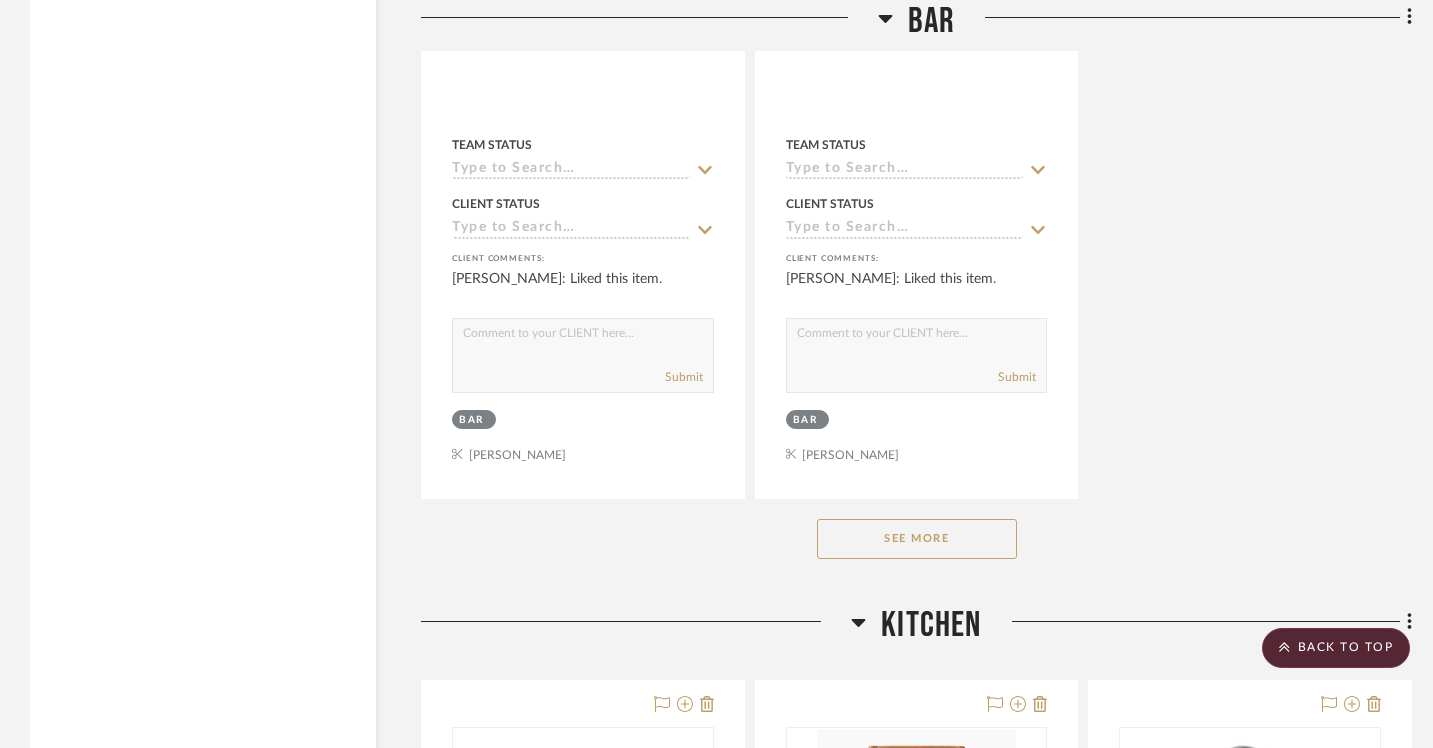 scroll, scrollTop: 17979, scrollLeft: 0, axis: vertical 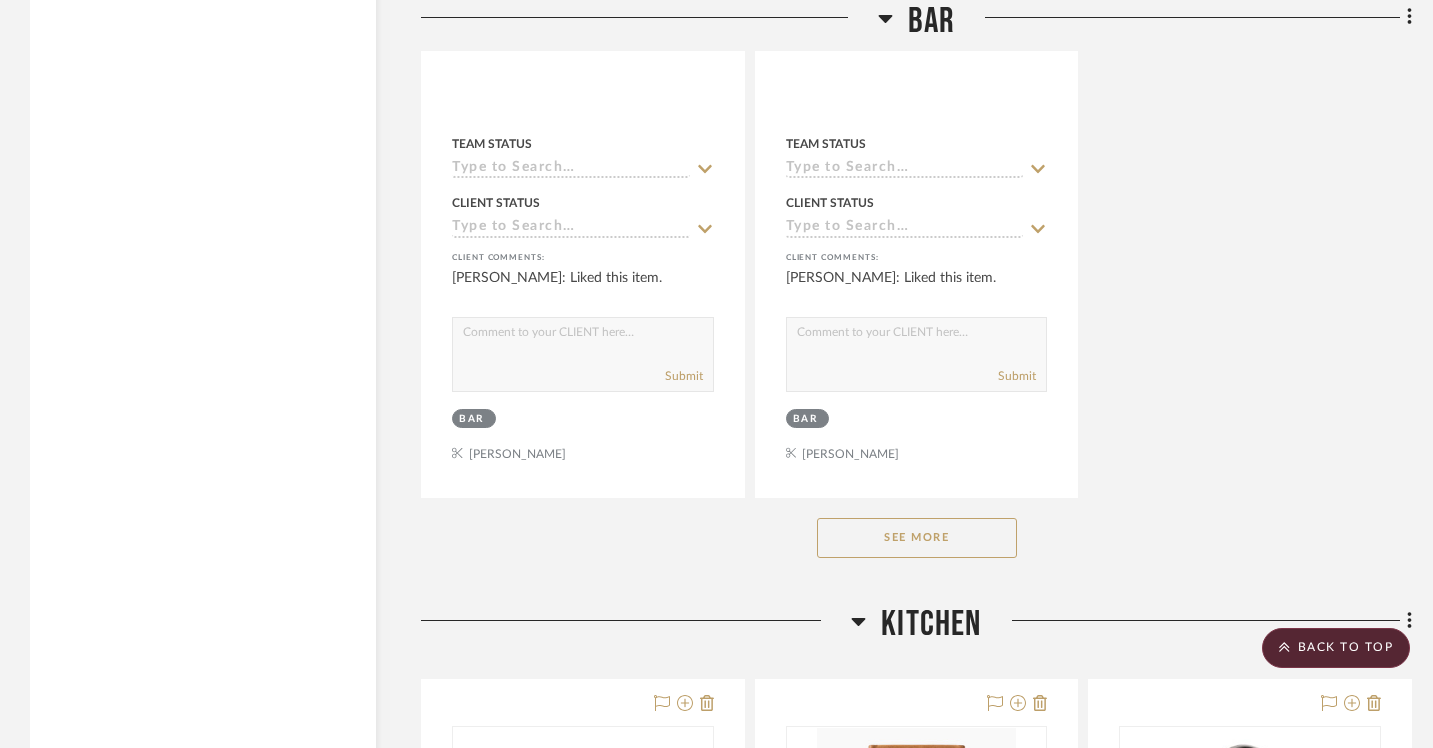 click on "See More" 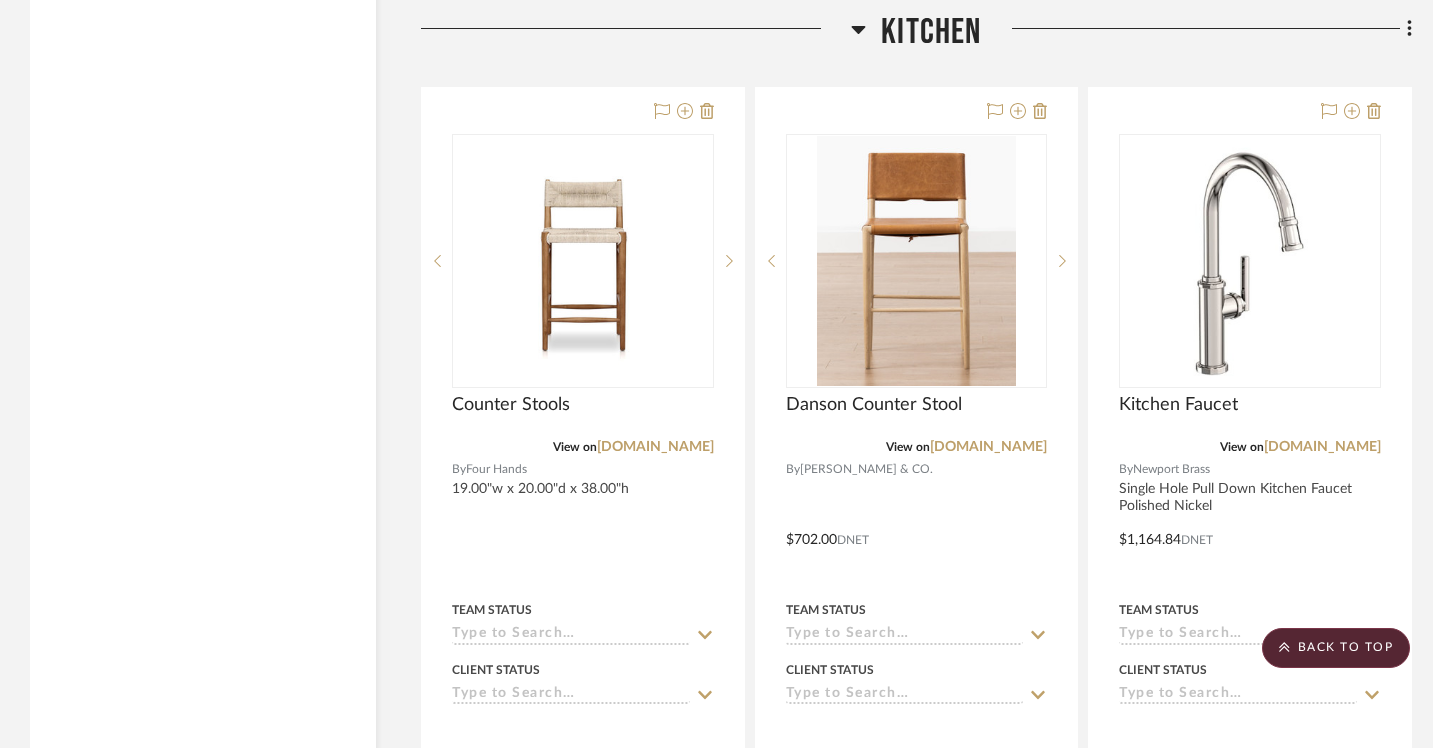 scroll, scrollTop: 18570, scrollLeft: 0, axis: vertical 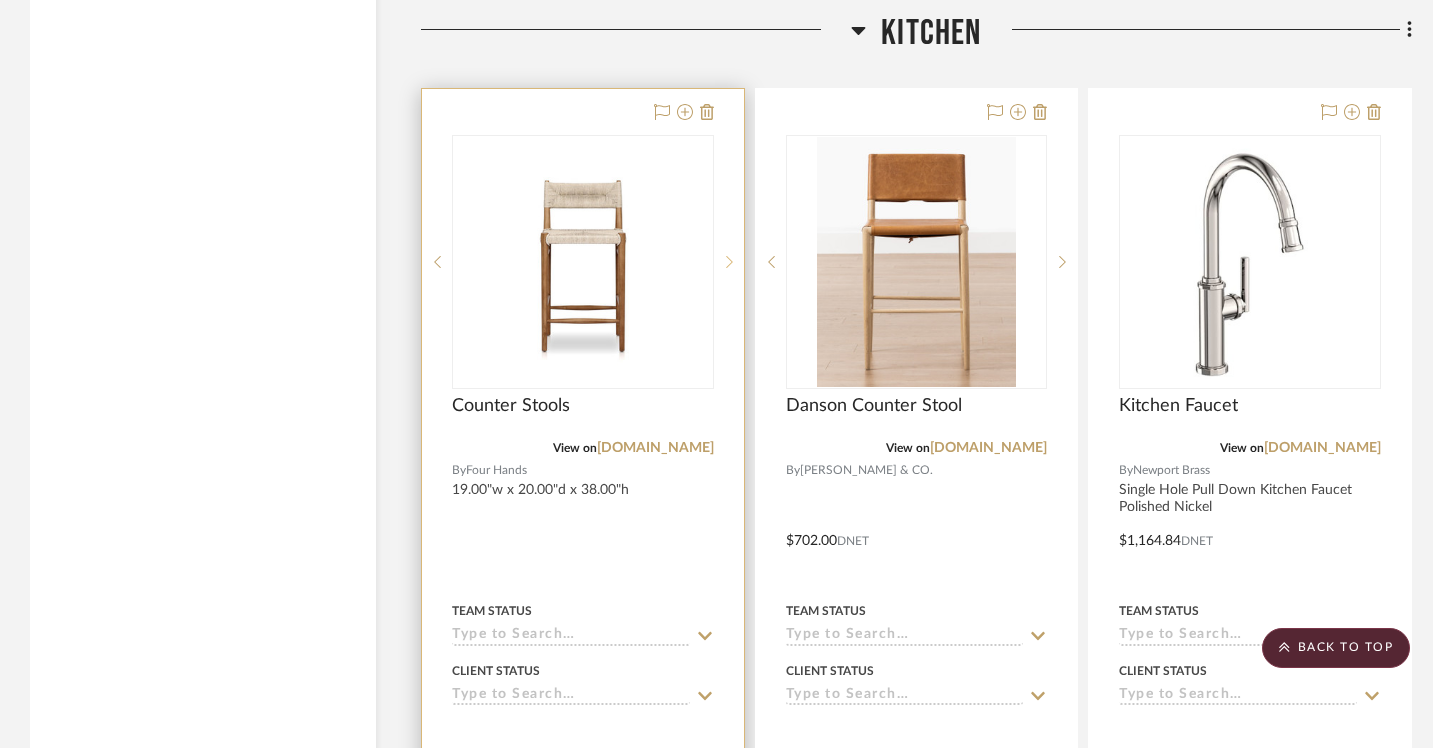 click 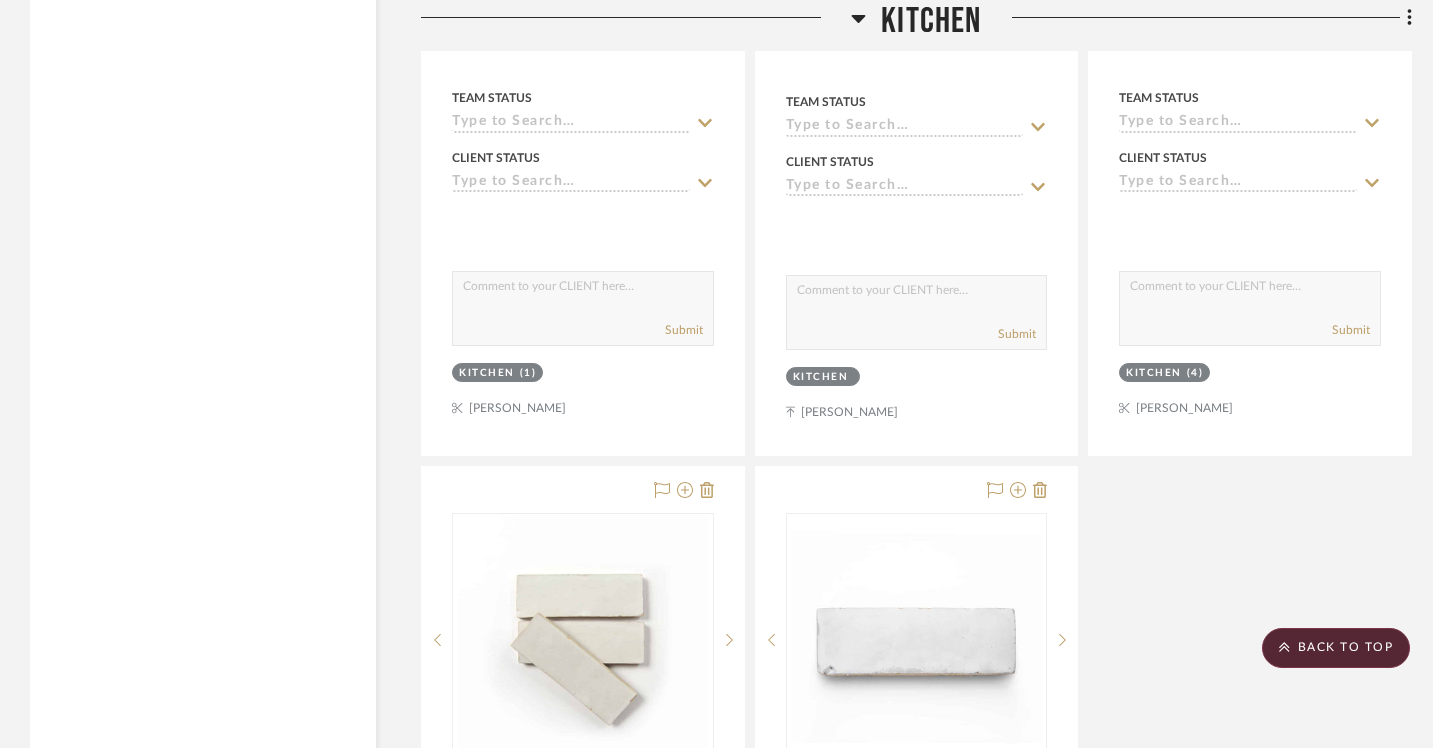 scroll, scrollTop: 19475, scrollLeft: 0, axis: vertical 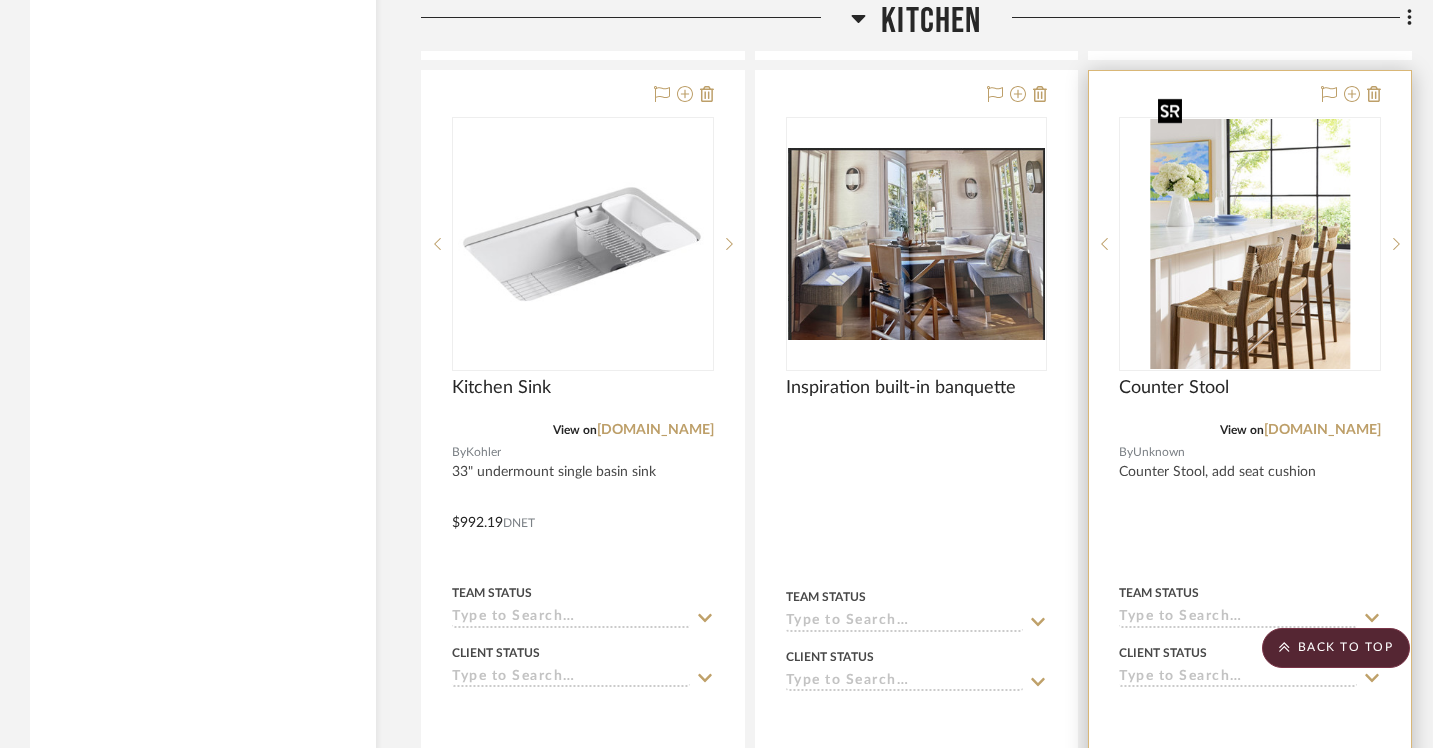 click at bounding box center [1250, 244] 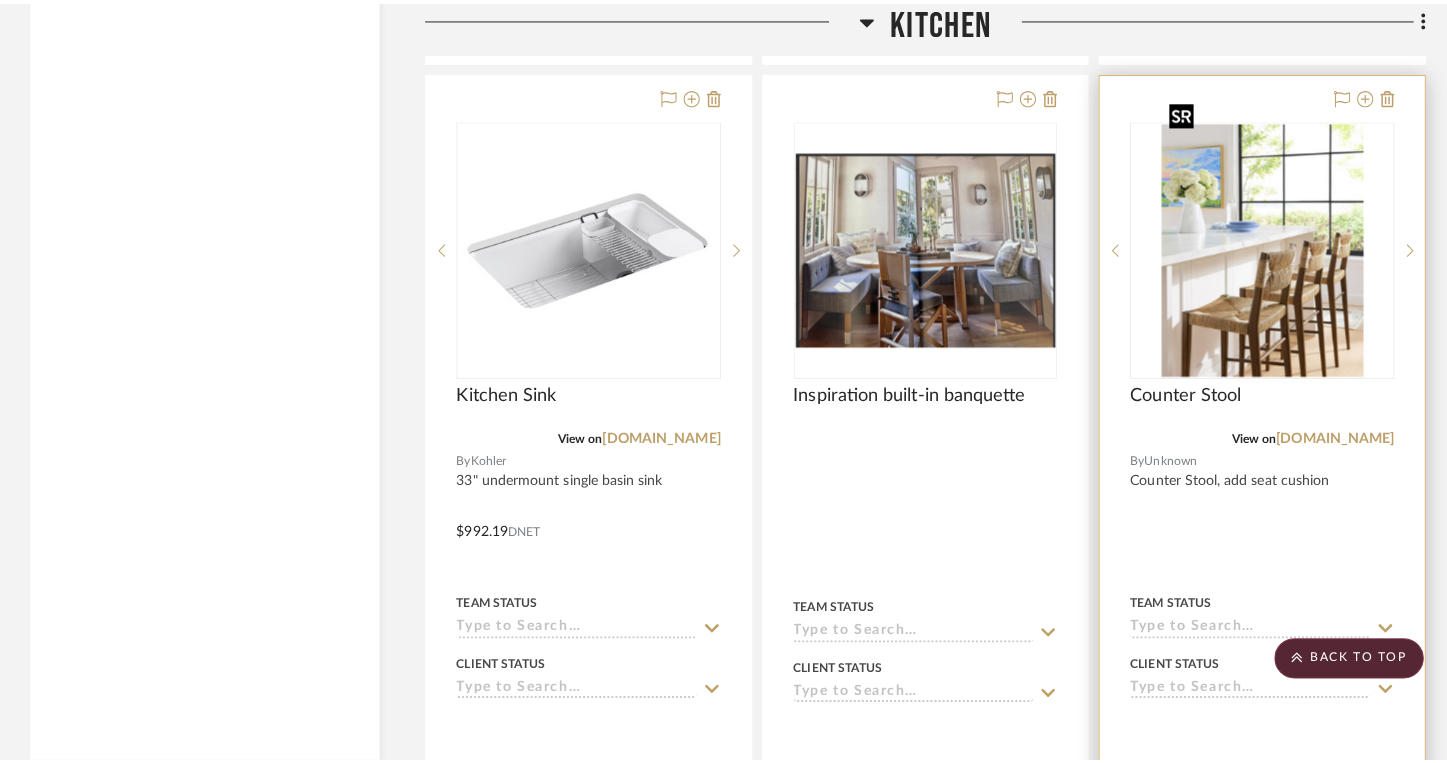 scroll, scrollTop: 0, scrollLeft: 0, axis: both 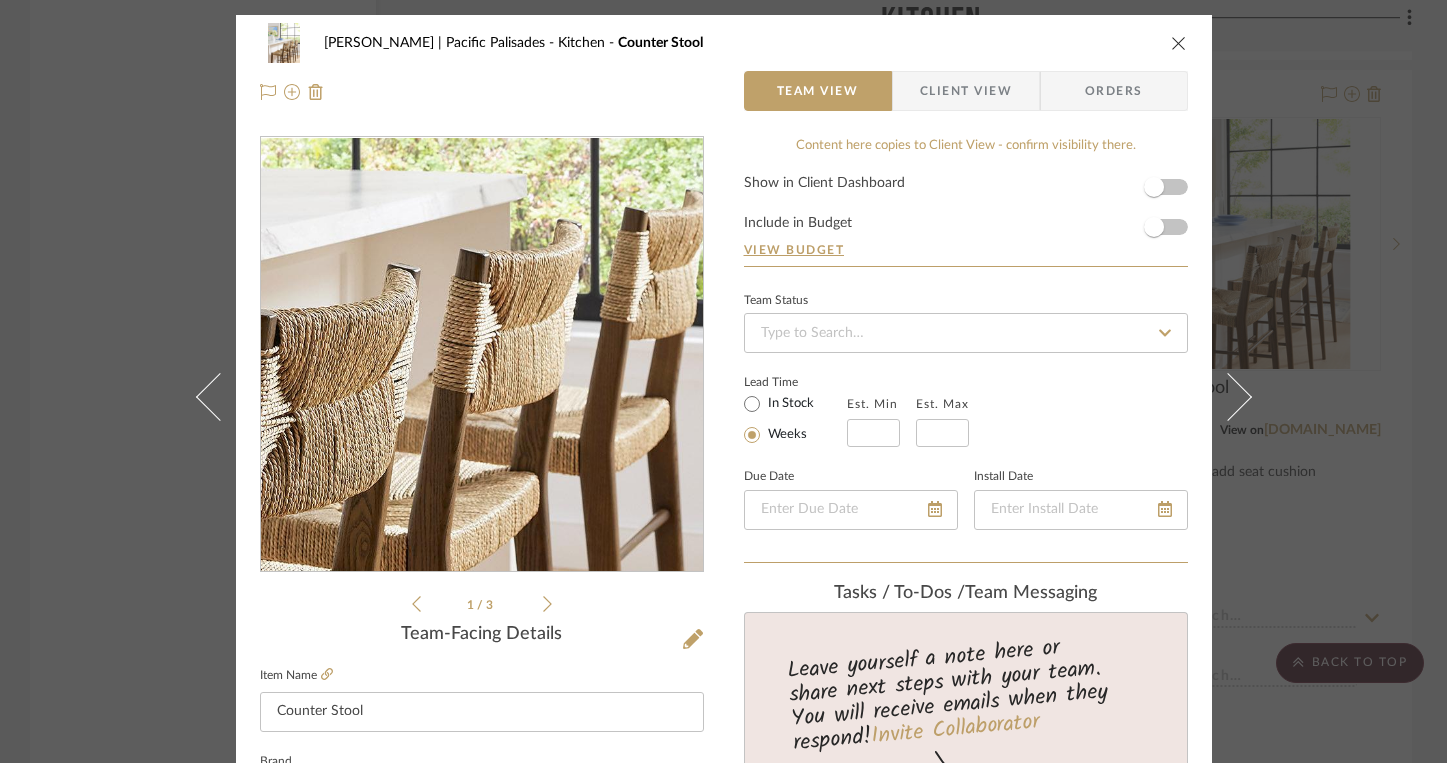 click at bounding box center [481, 355] 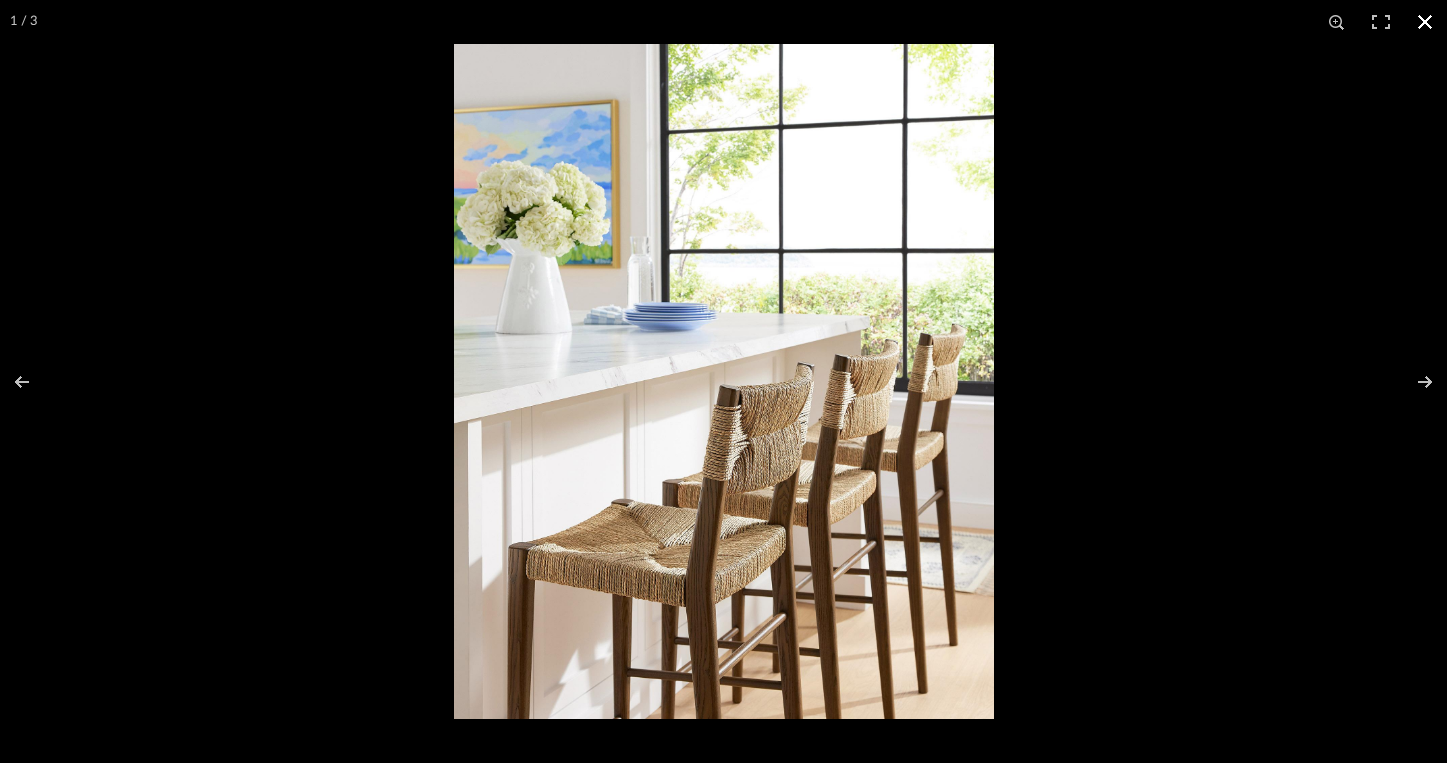 click at bounding box center [1425, 22] 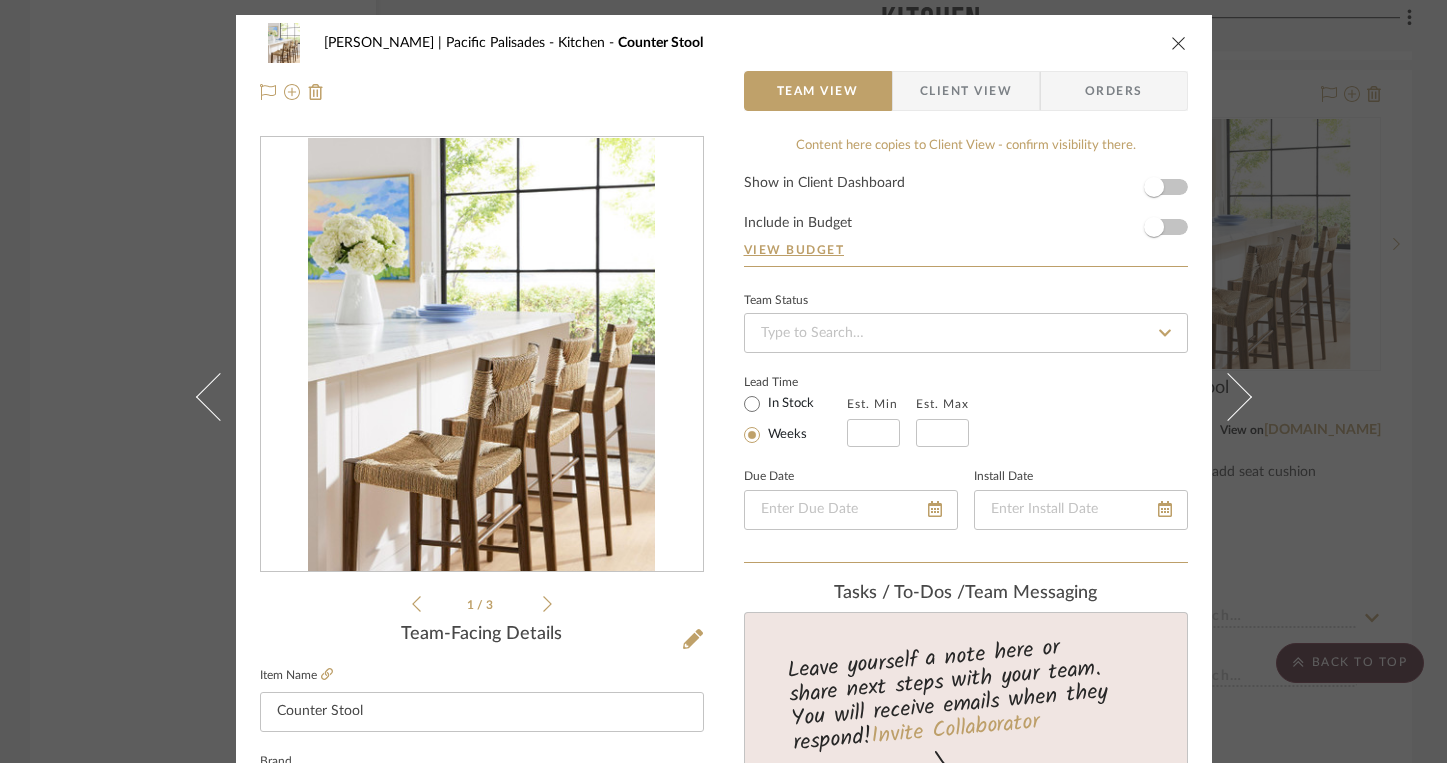 click at bounding box center [1179, 43] 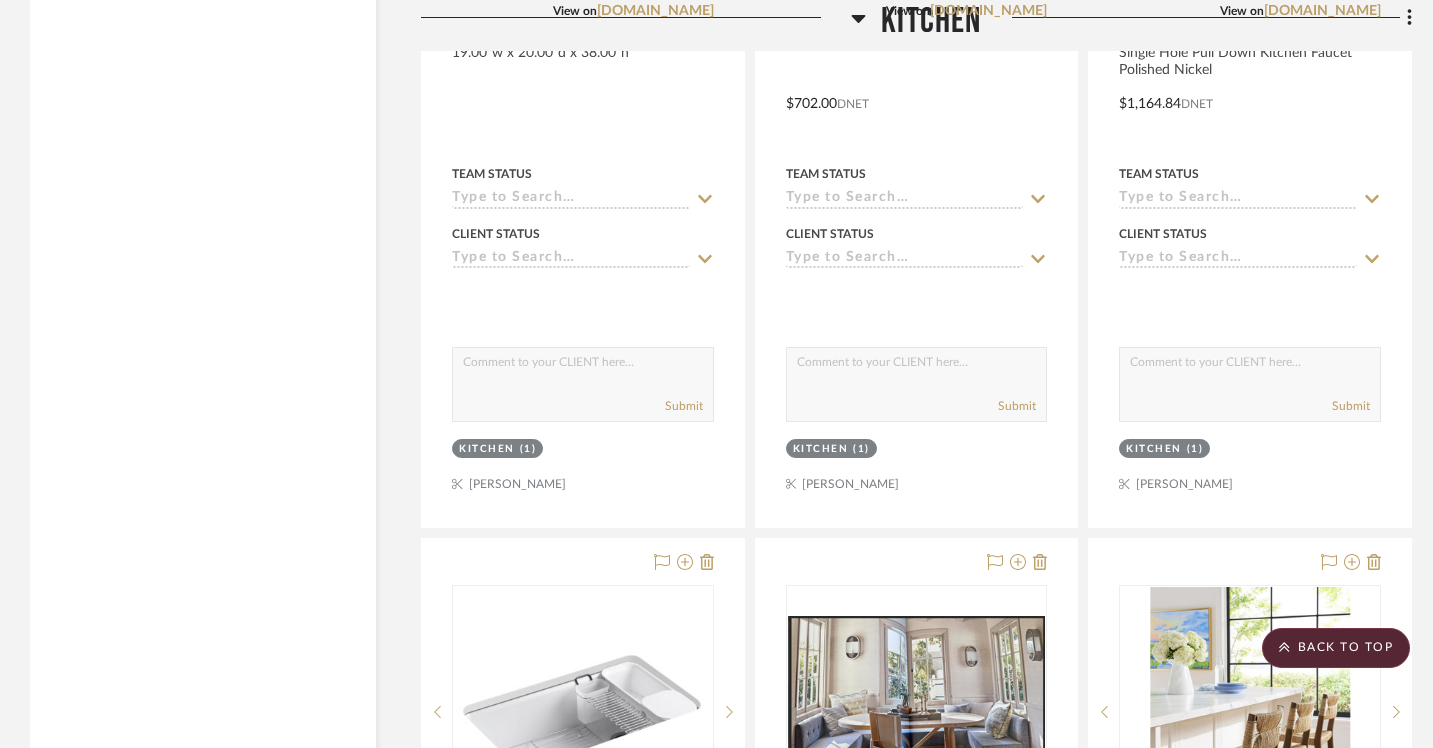 scroll, scrollTop: 19038, scrollLeft: 0, axis: vertical 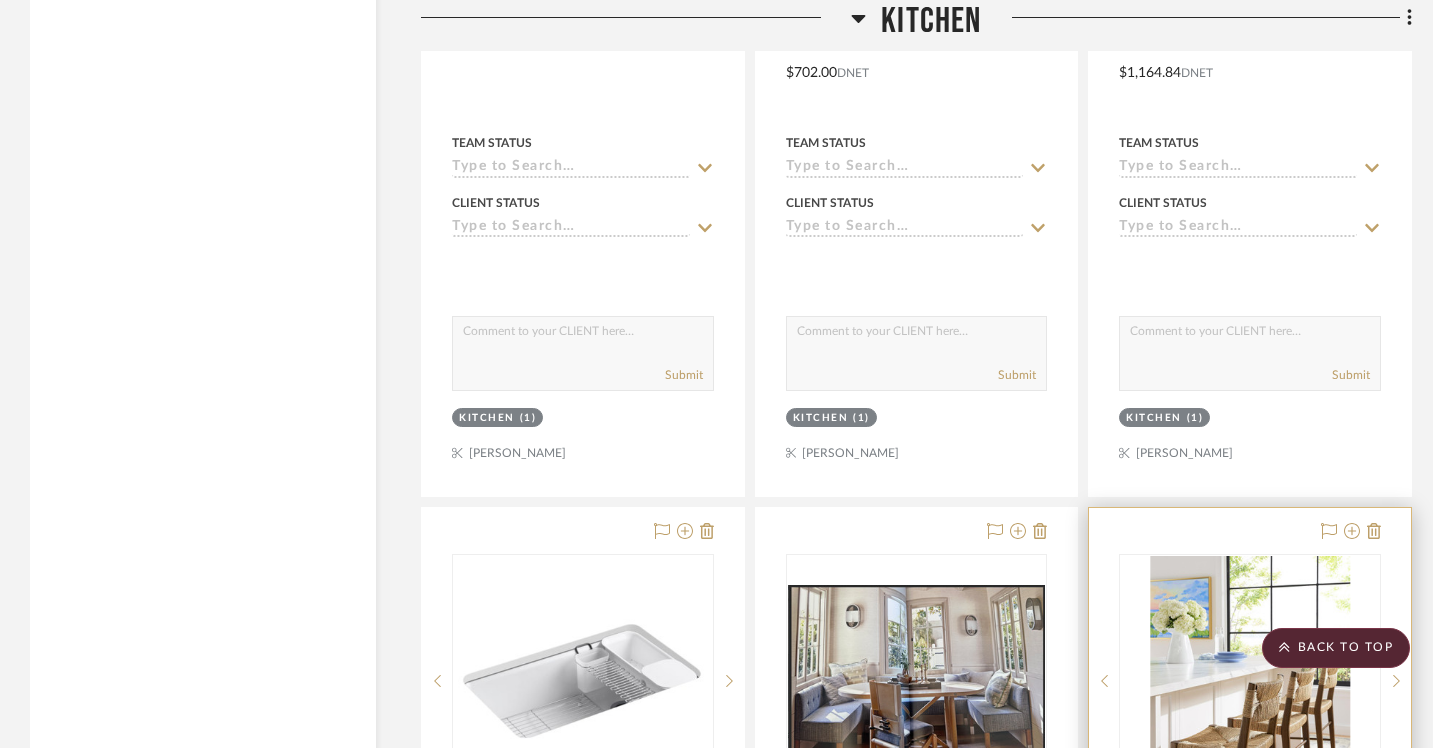 type 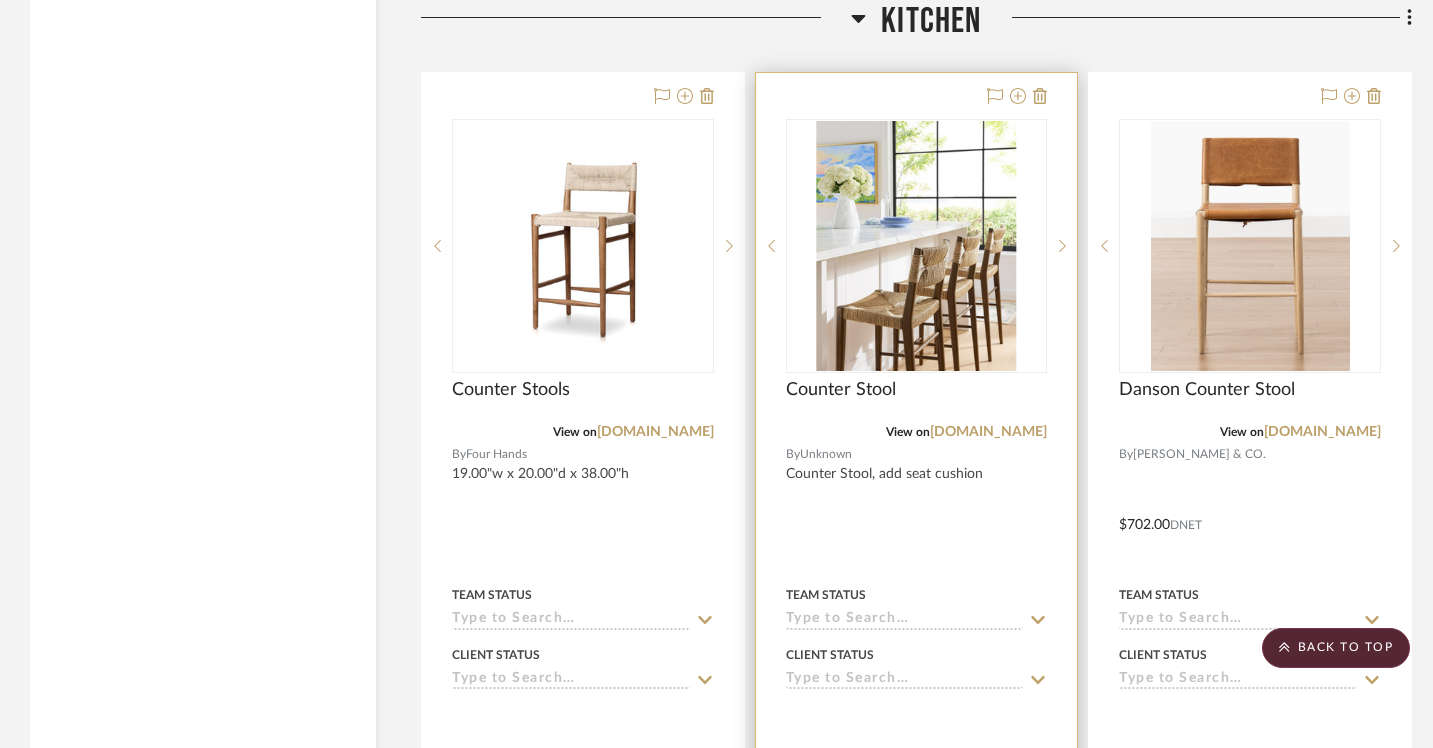 scroll, scrollTop: 18503, scrollLeft: 0, axis: vertical 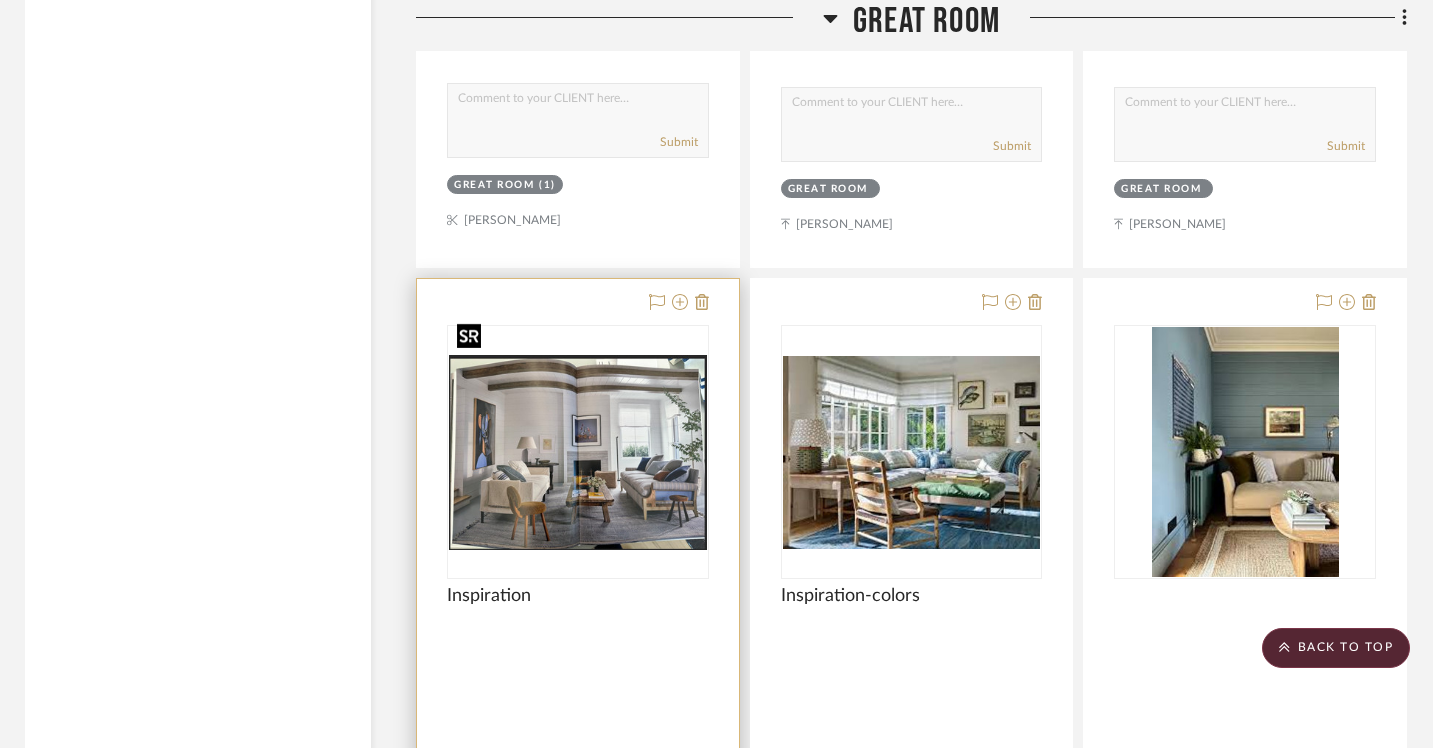 click at bounding box center (578, 452) 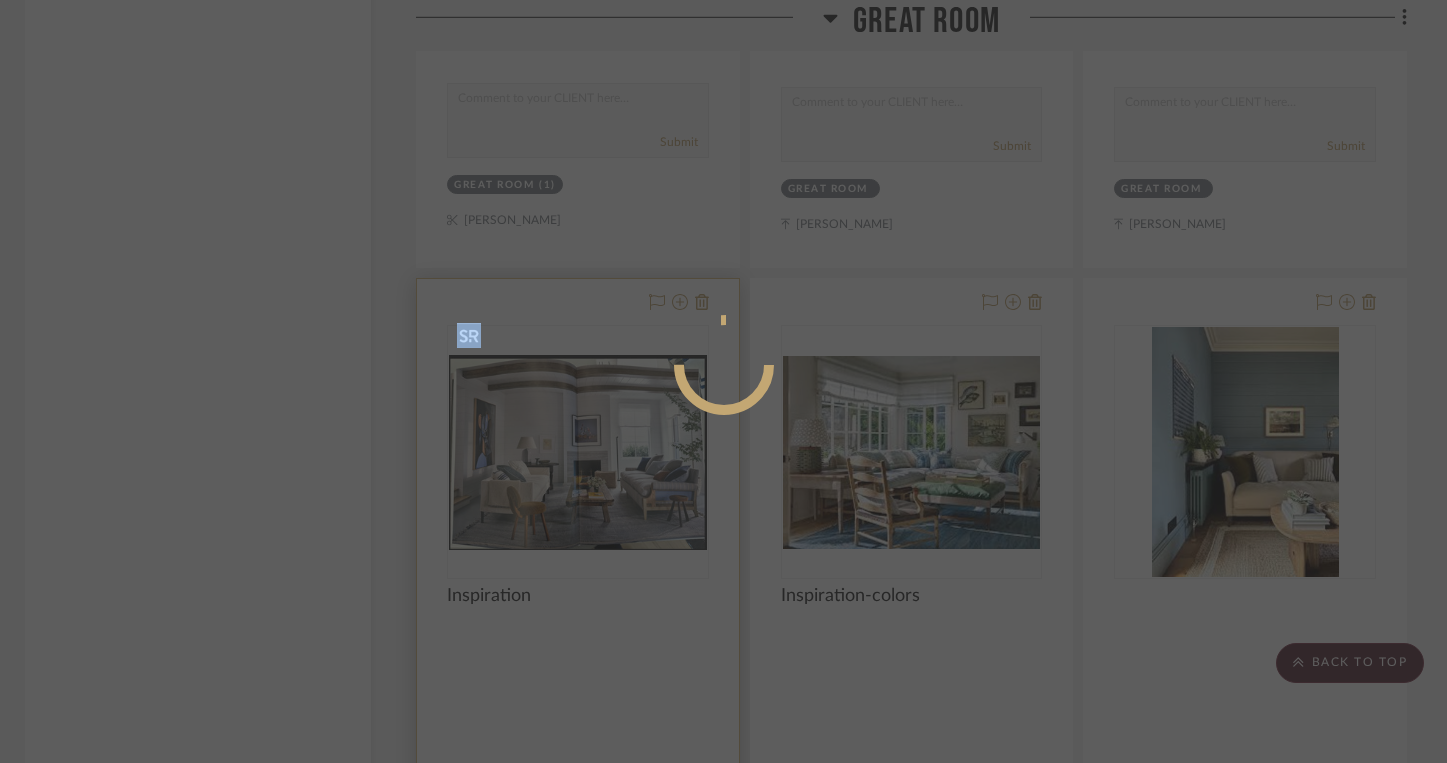 click at bounding box center [723, 381] 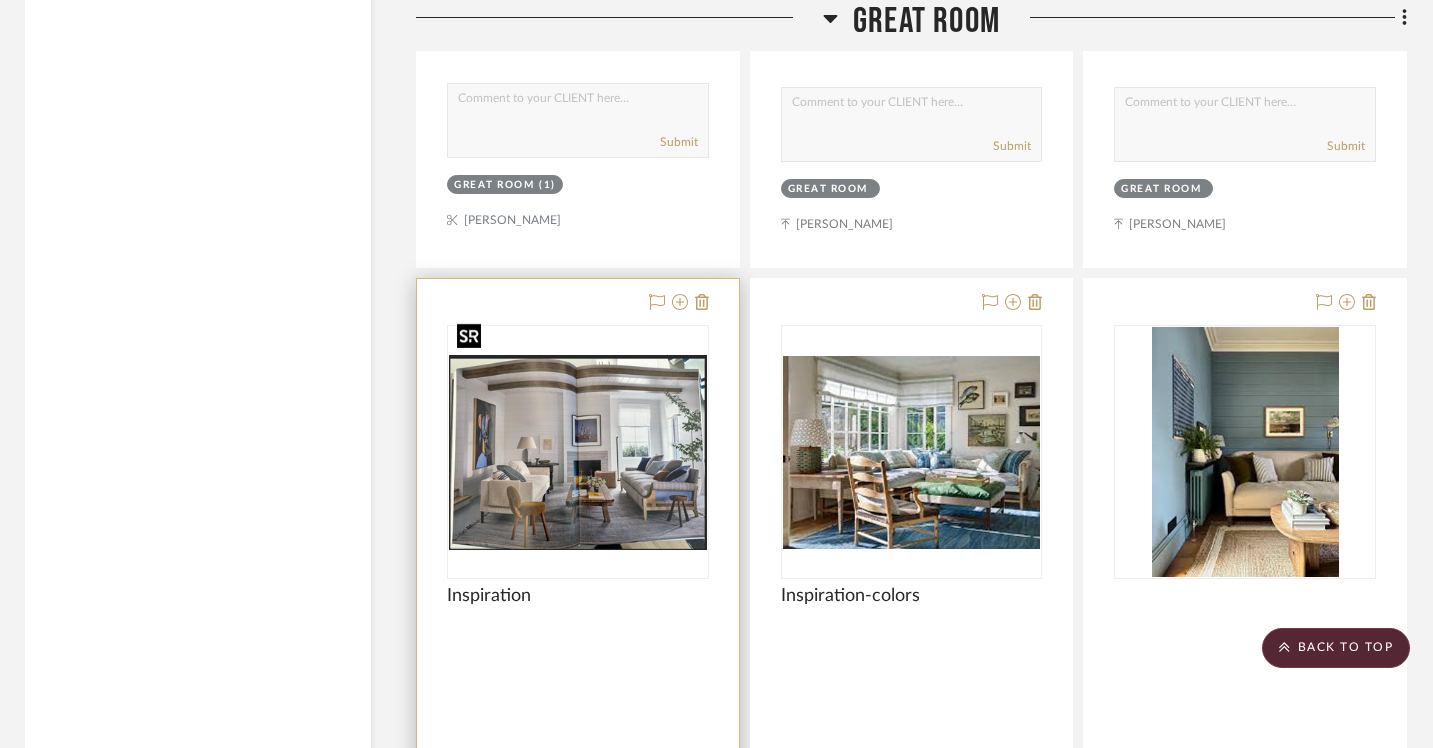 click at bounding box center [578, 452] 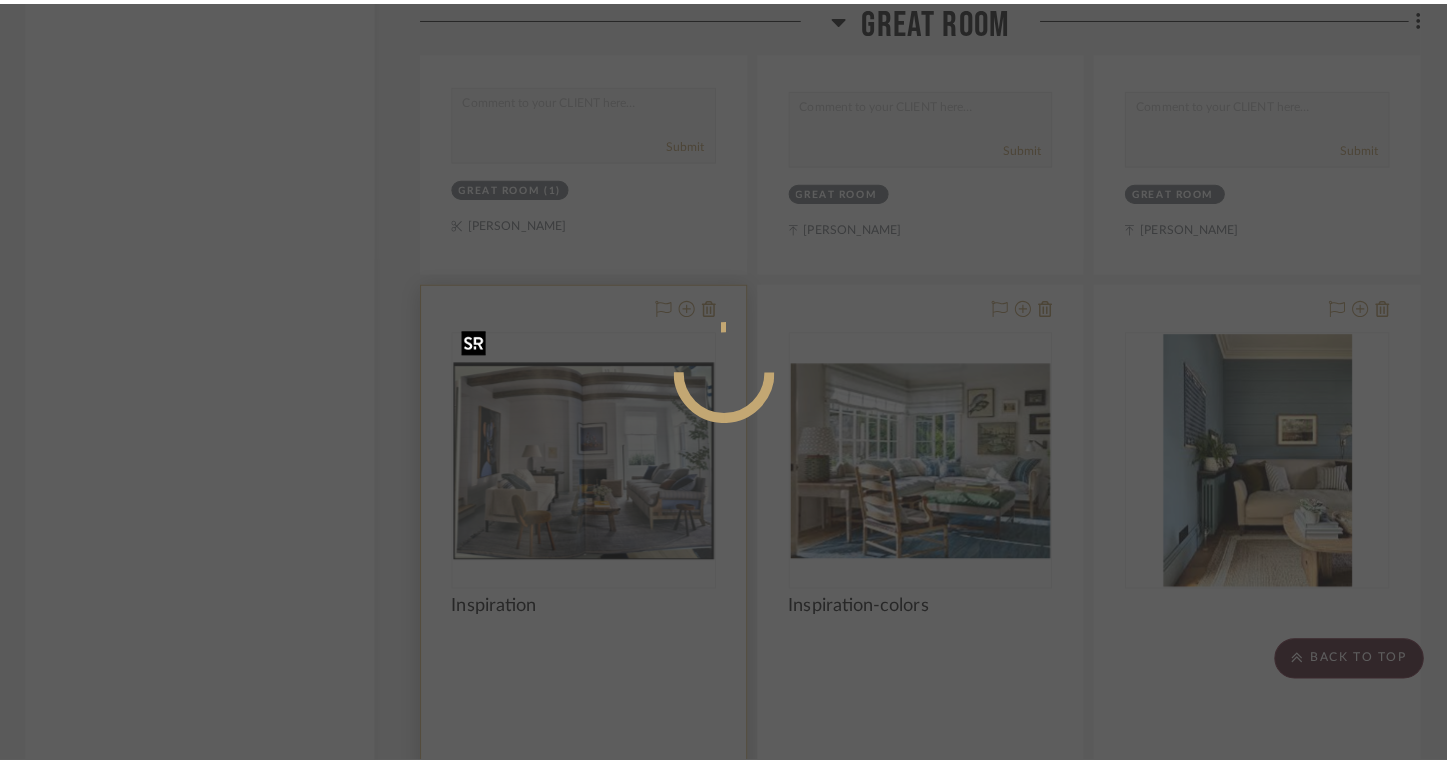 scroll, scrollTop: 0, scrollLeft: 0, axis: both 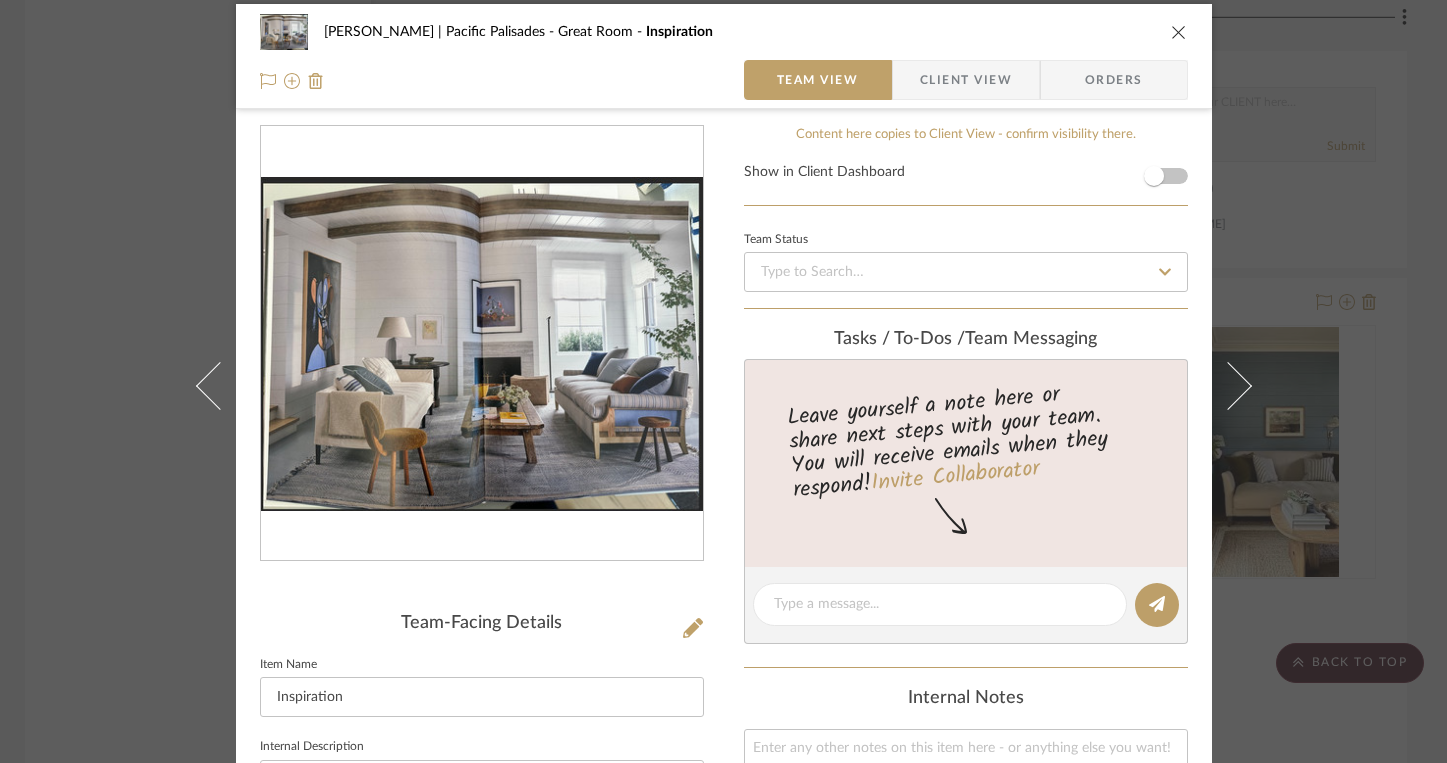 click at bounding box center (482, 344) 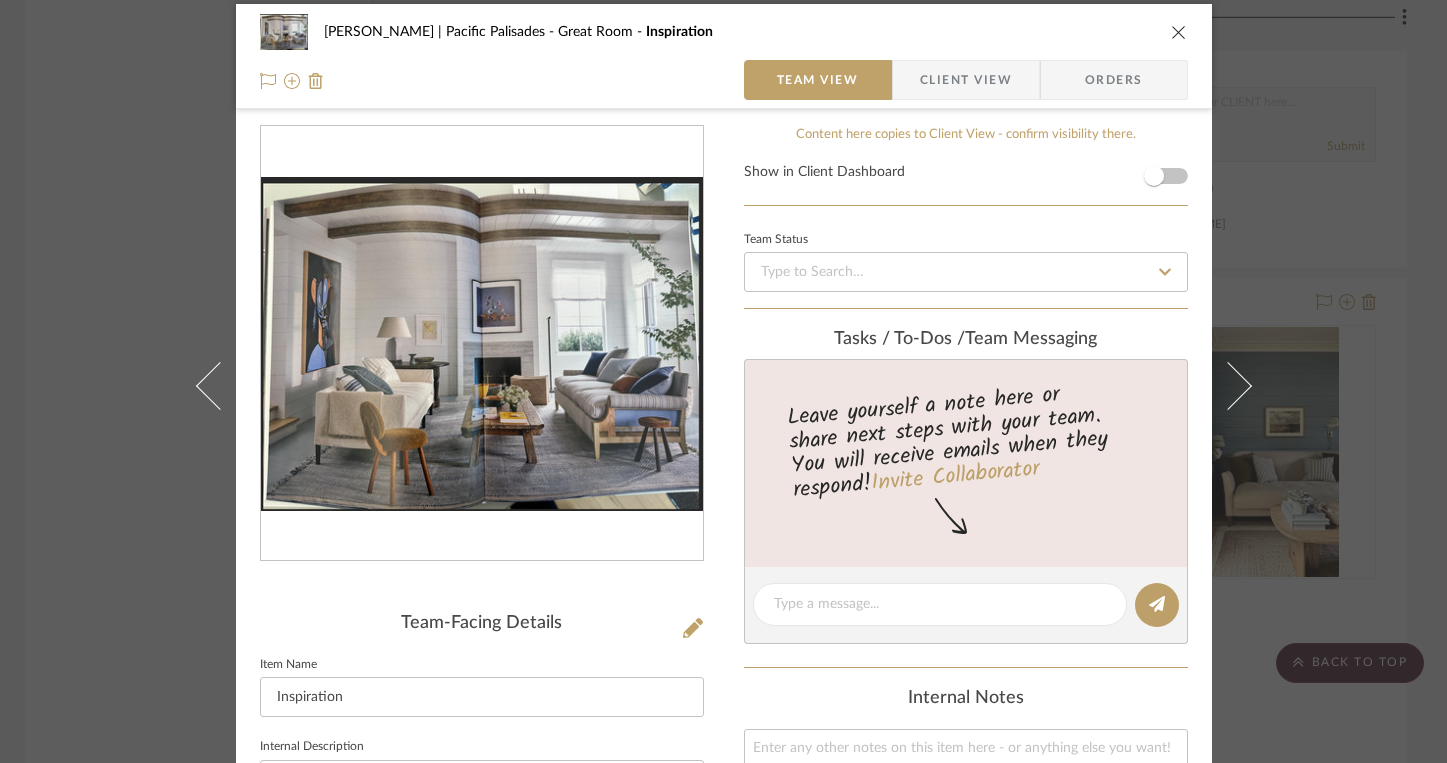 click at bounding box center [482, 344] 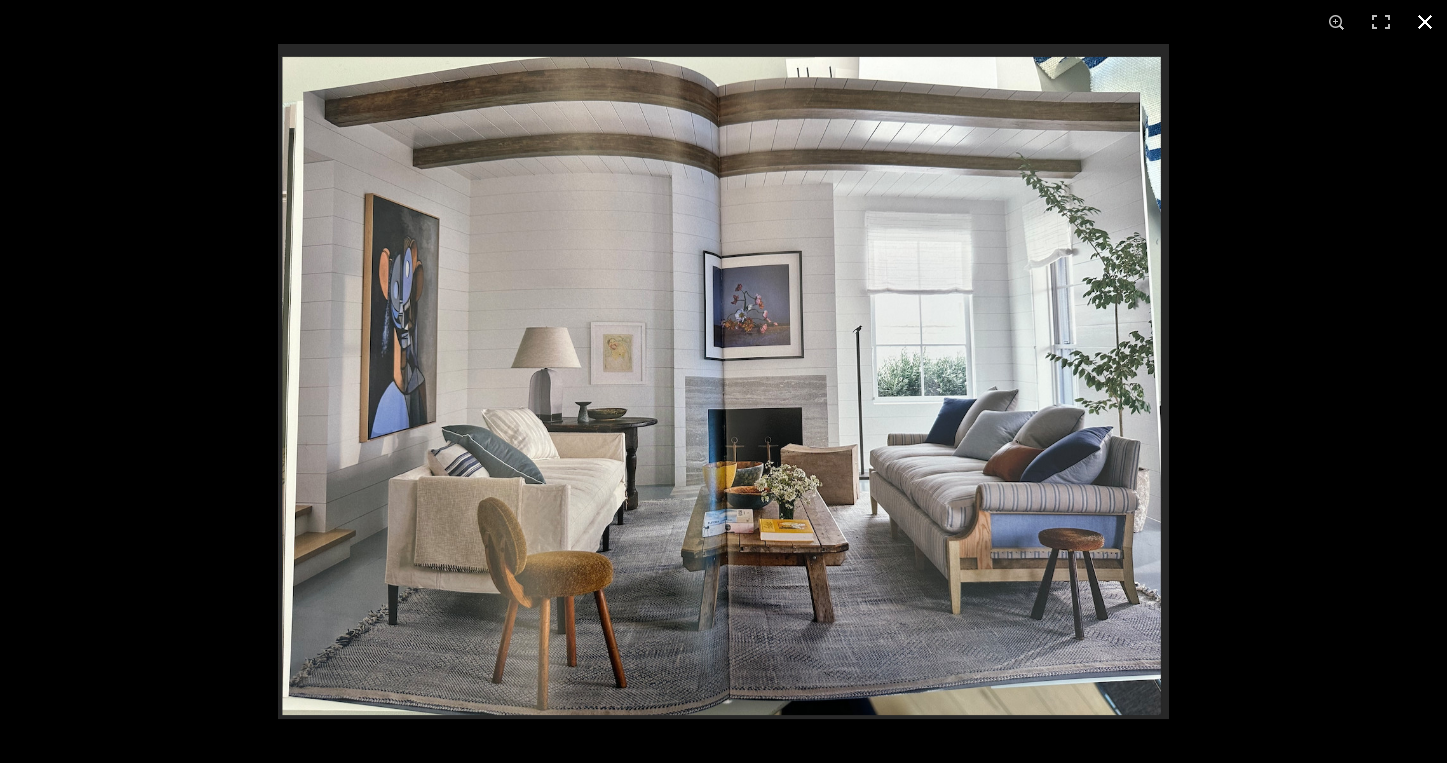 click at bounding box center (1425, 22) 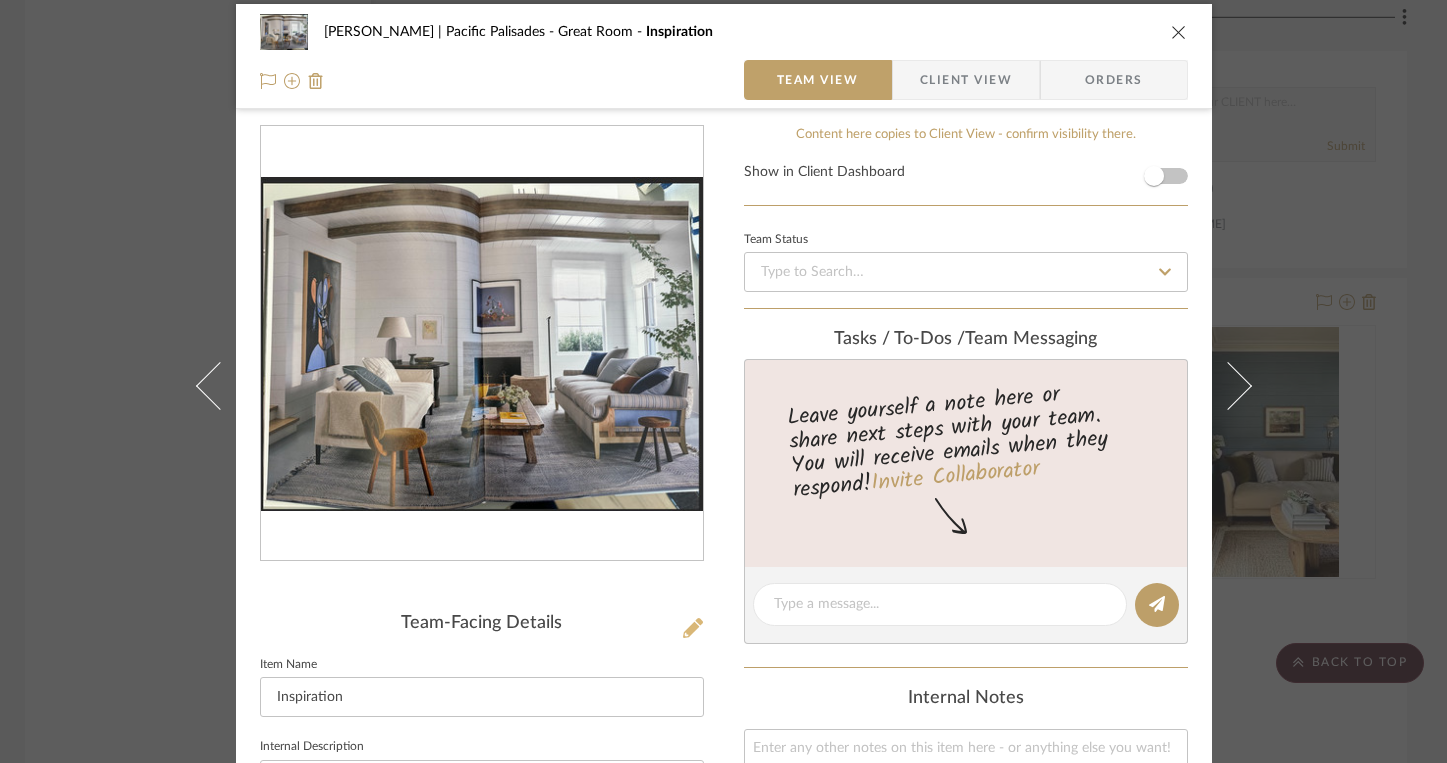click 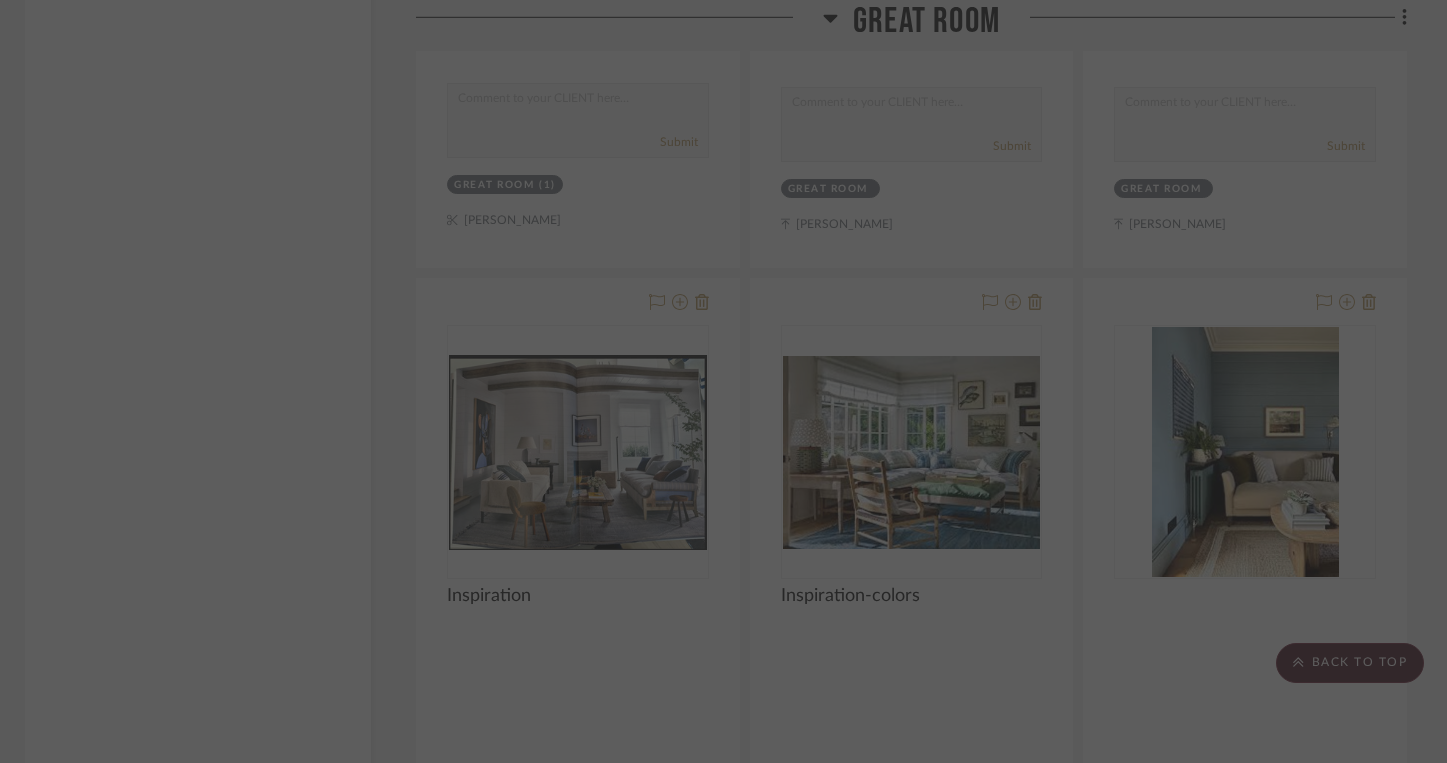 scroll, scrollTop: 0, scrollLeft: 0, axis: both 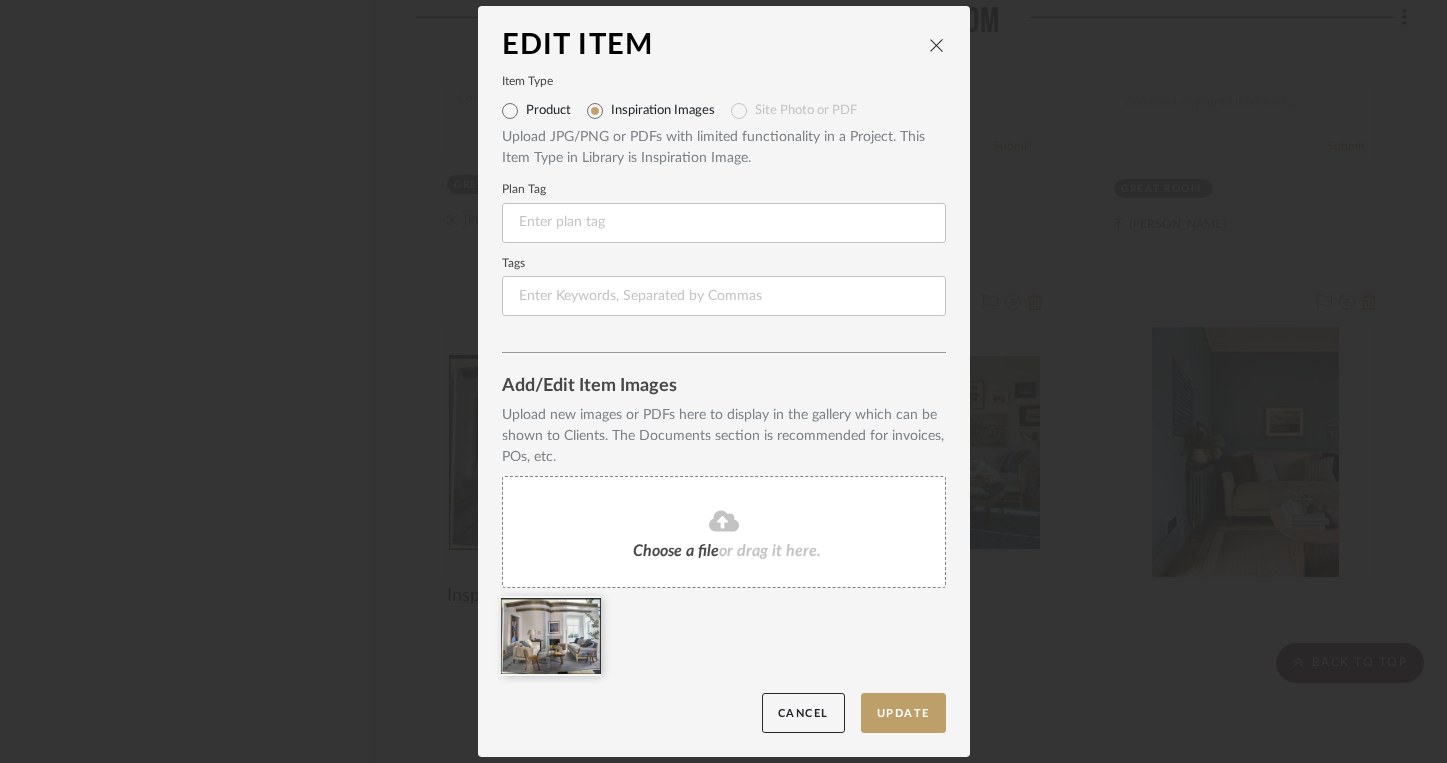 click at bounding box center [937, 45] 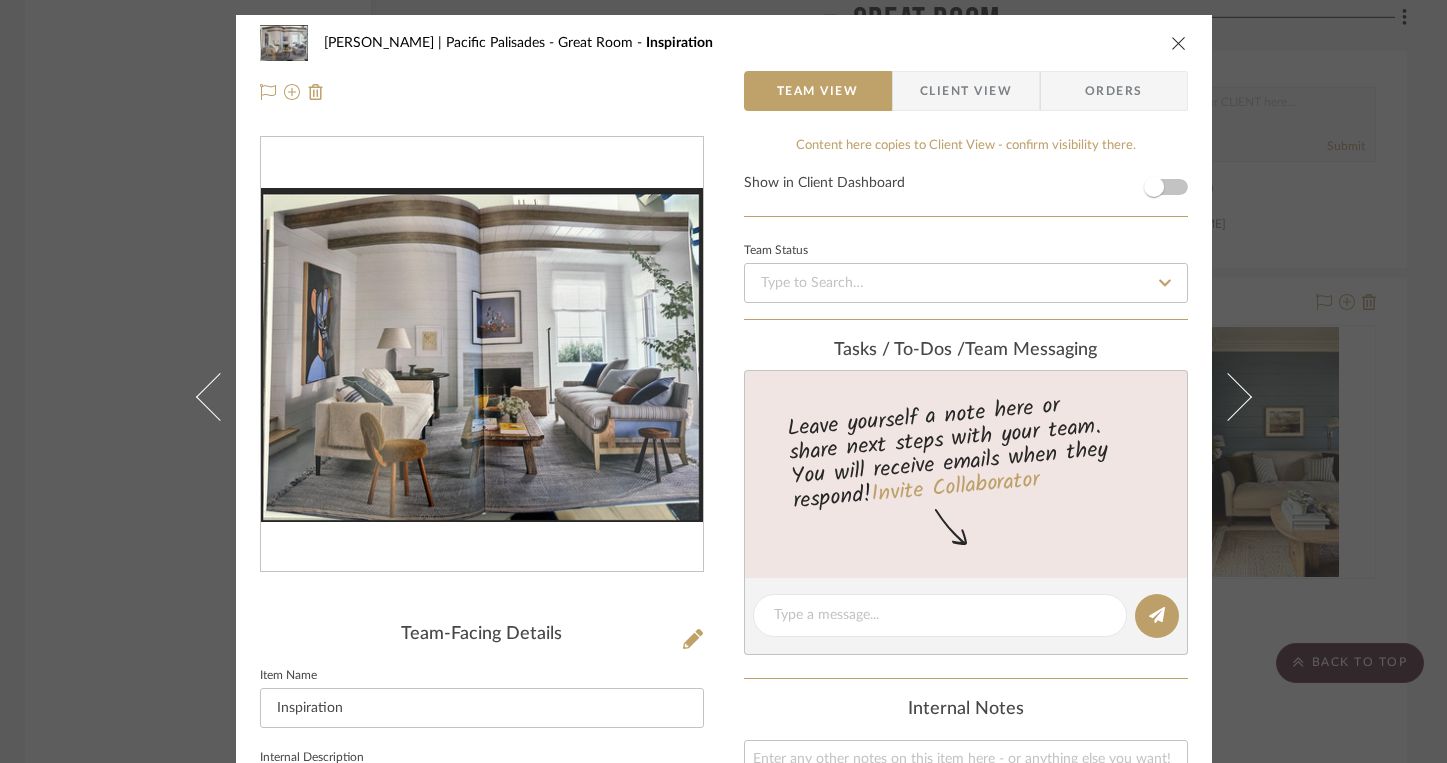 click at bounding box center [1179, 43] 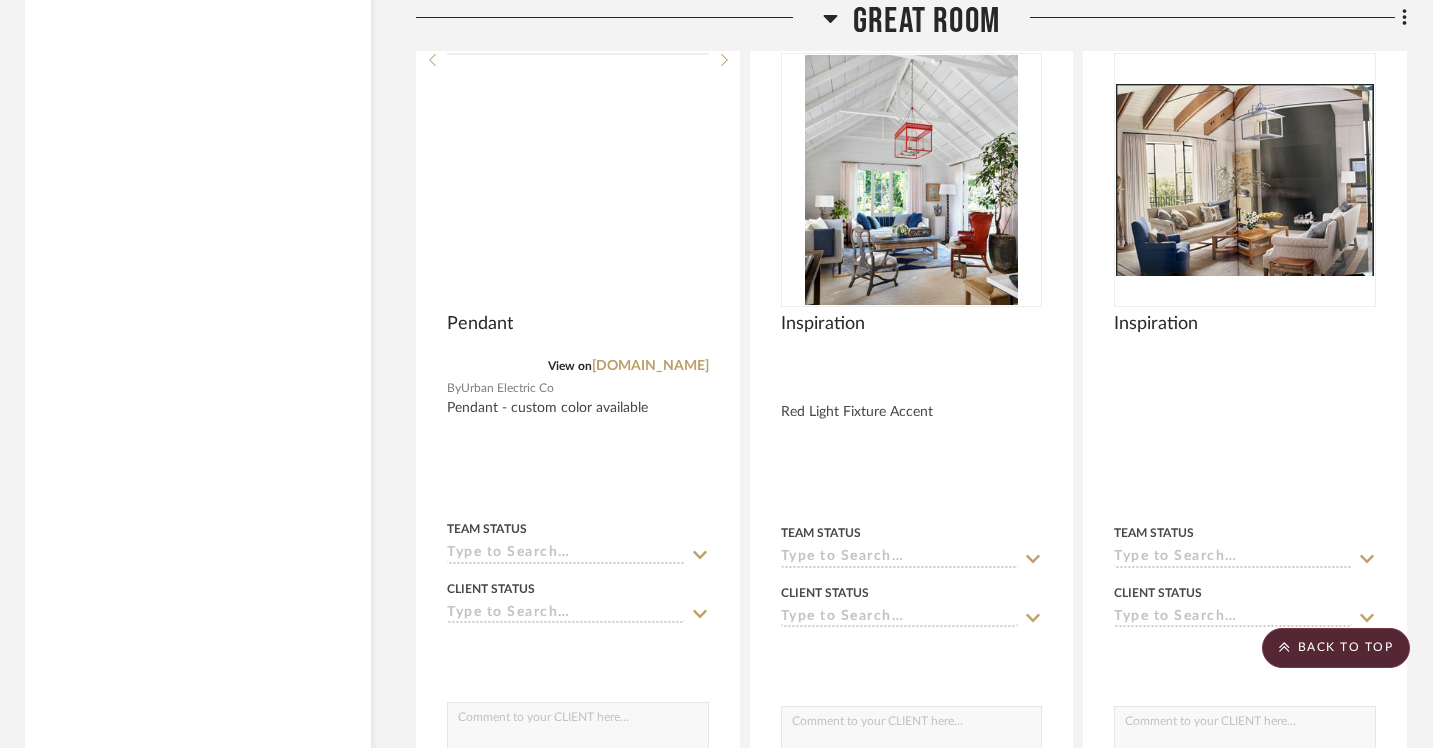 scroll, scrollTop: 24215, scrollLeft: 5, axis: both 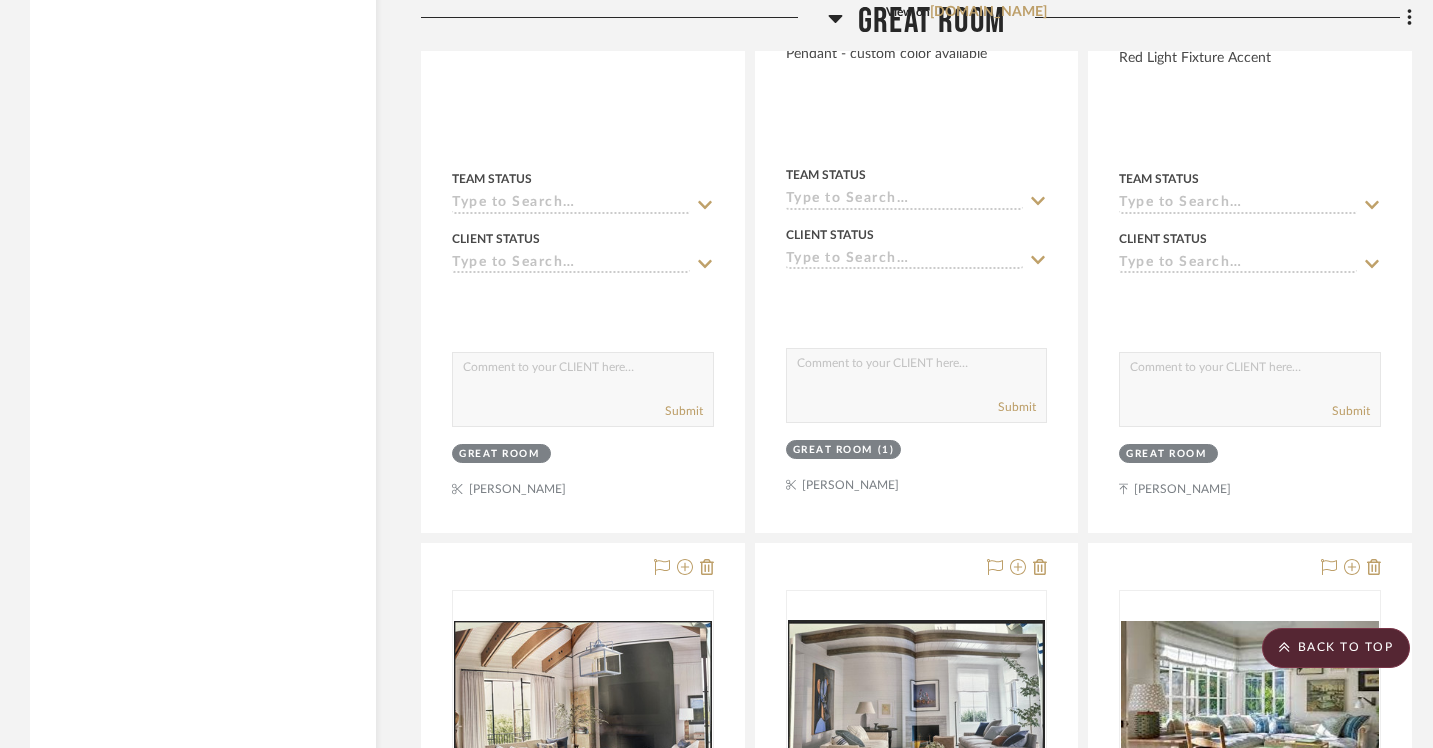 type 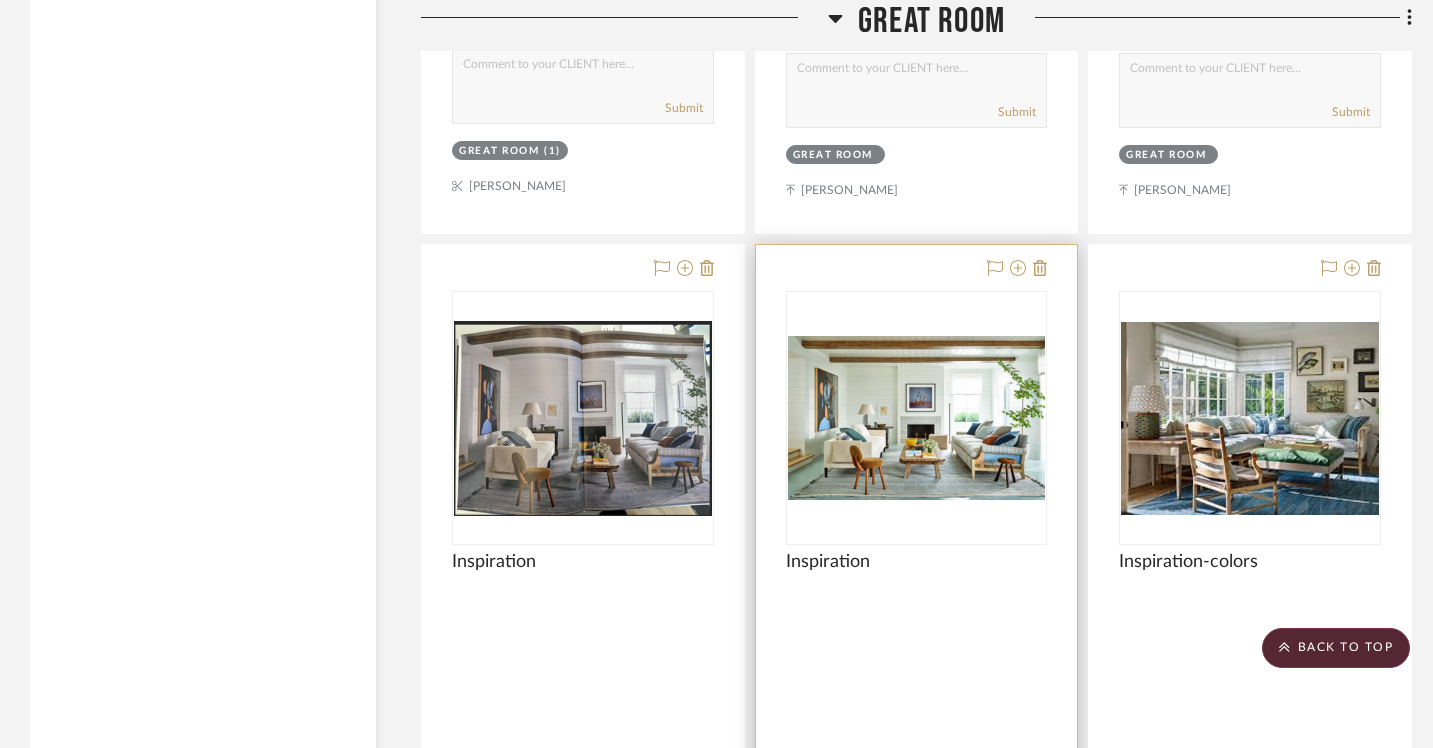 scroll, scrollTop: 25106, scrollLeft: 0, axis: vertical 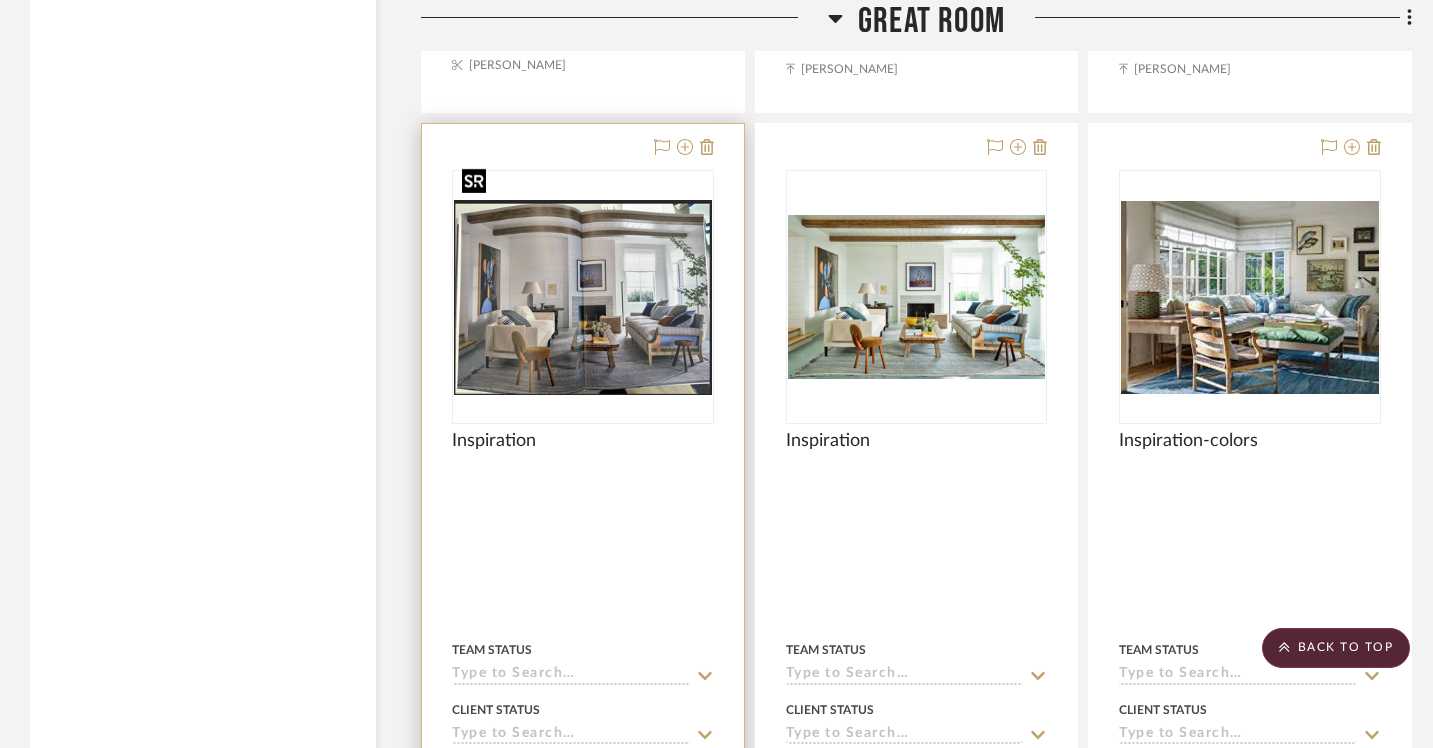 click at bounding box center (583, 297) 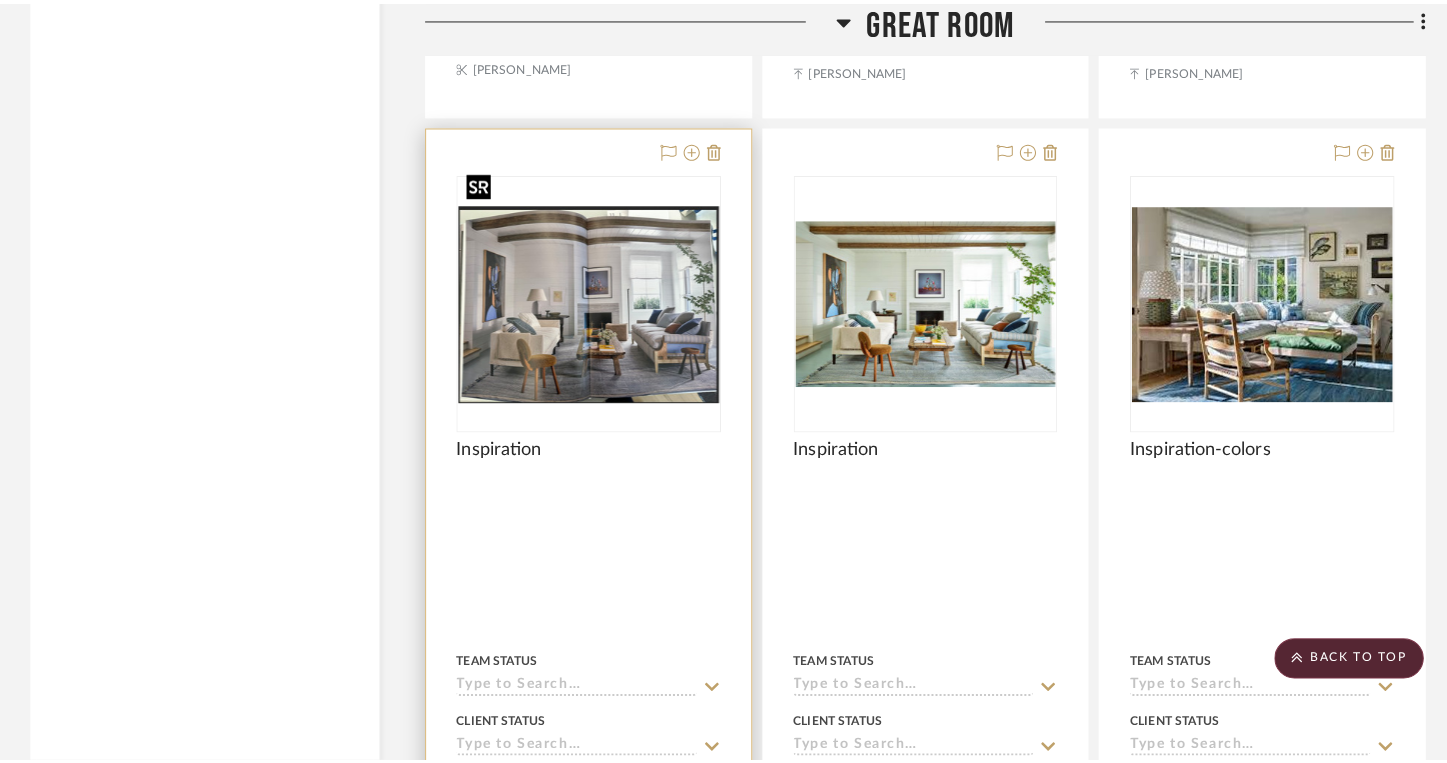 scroll, scrollTop: 0, scrollLeft: 0, axis: both 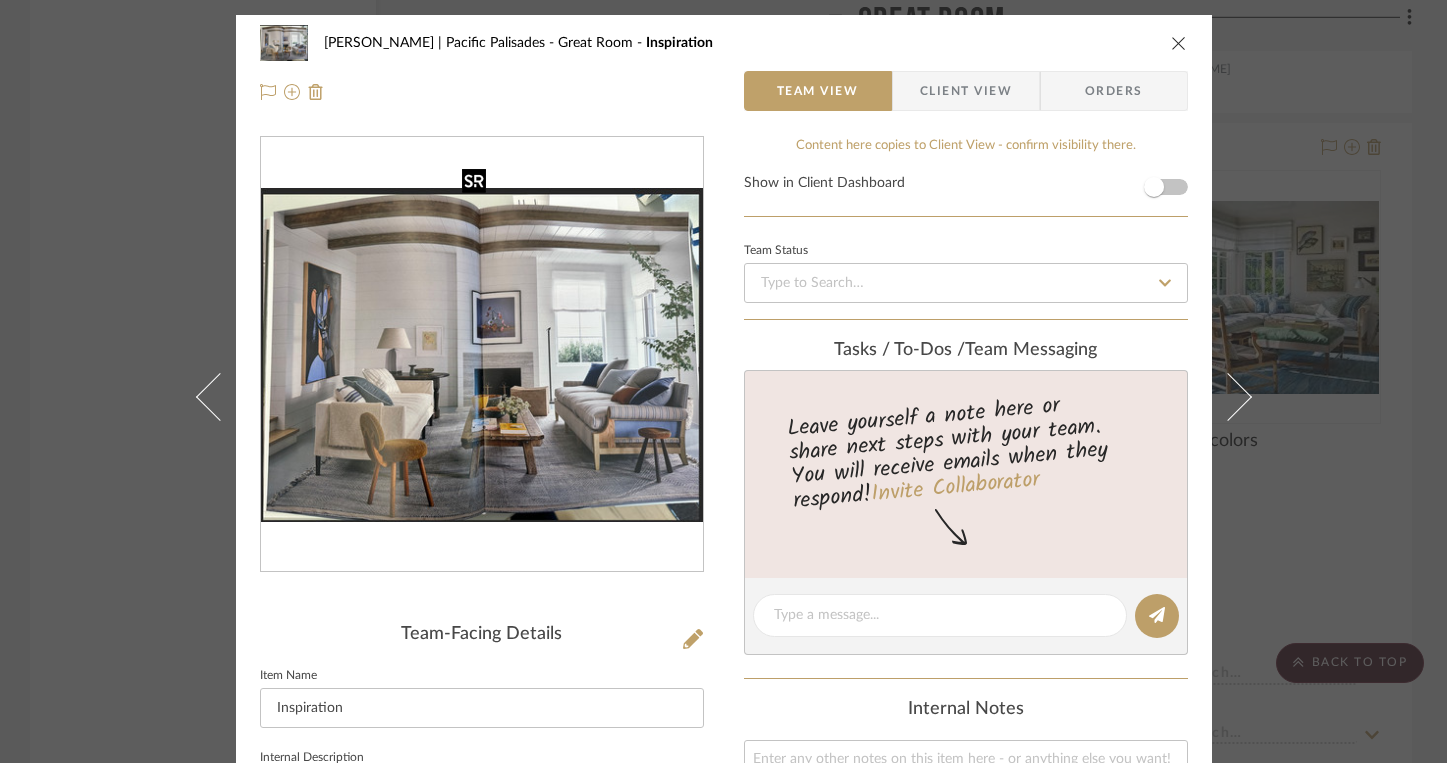 click at bounding box center (482, 355) 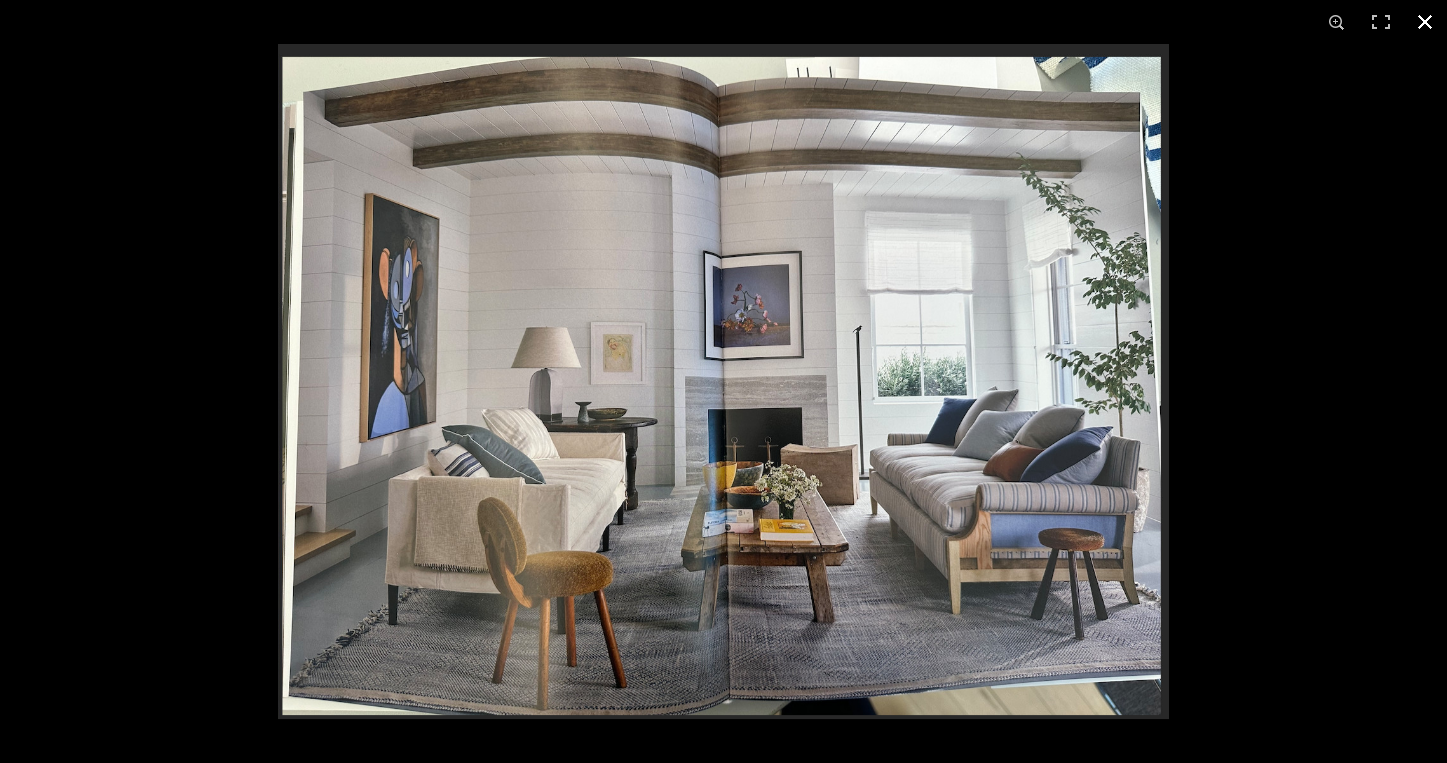 click at bounding box center [1425, 22] 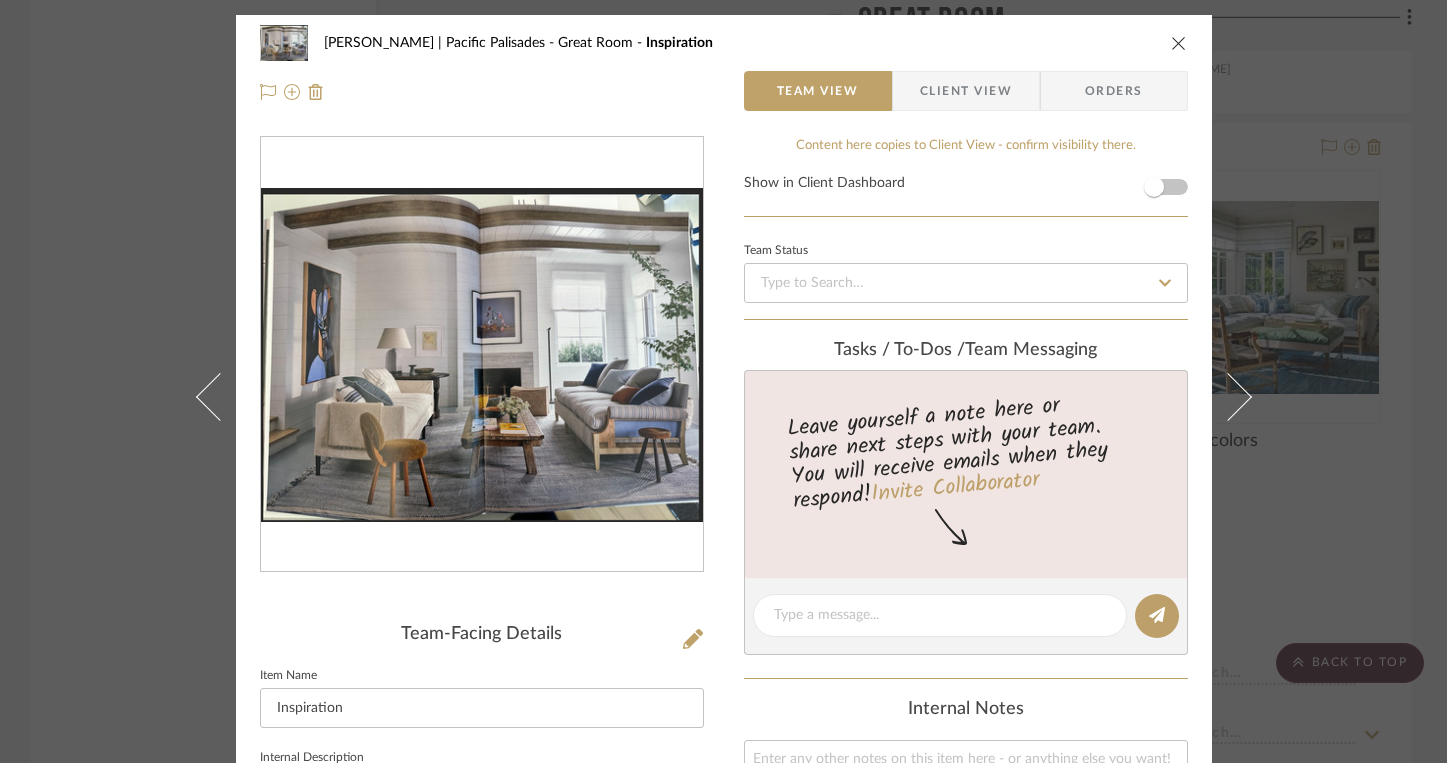 click at bounding box center (1179, 43) 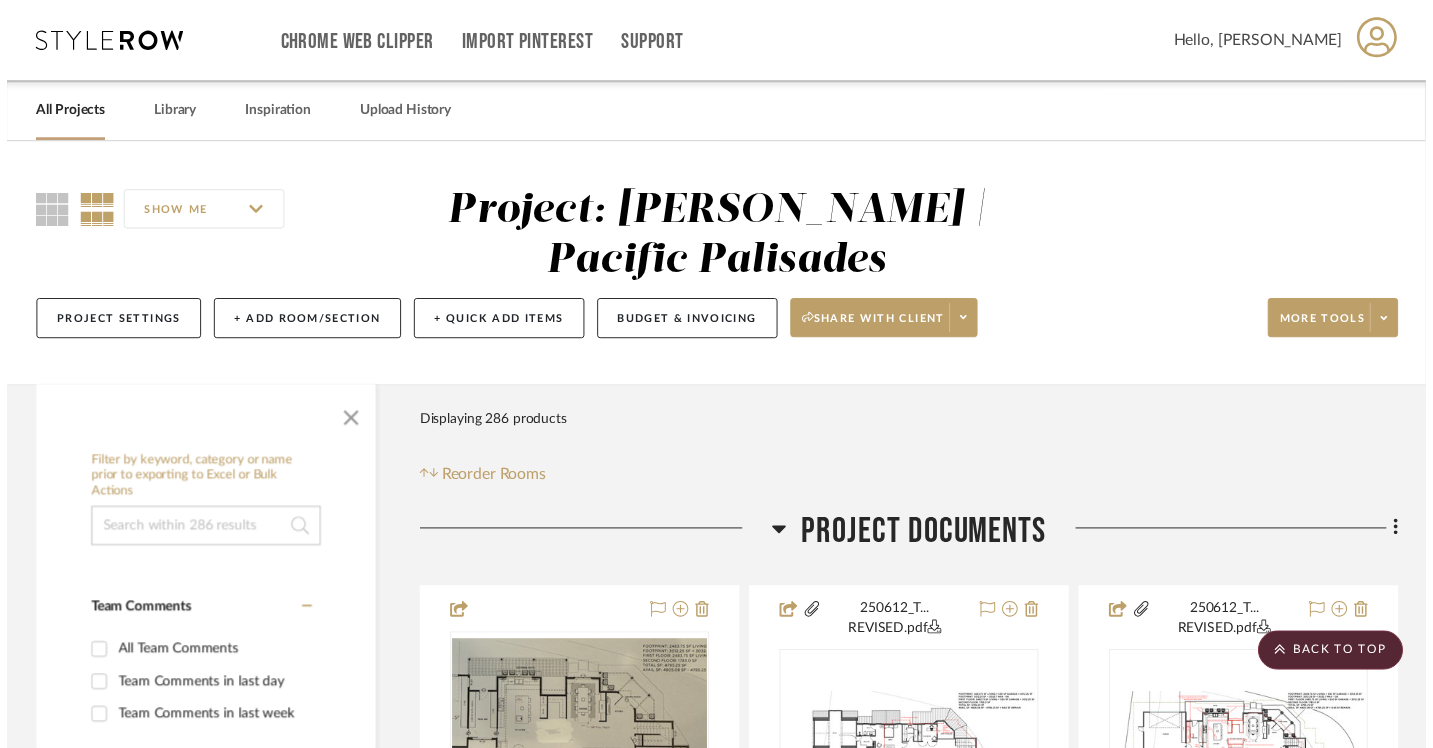 scroll, scrollTop: 25106, scrollLeft: 0, axis: vertical 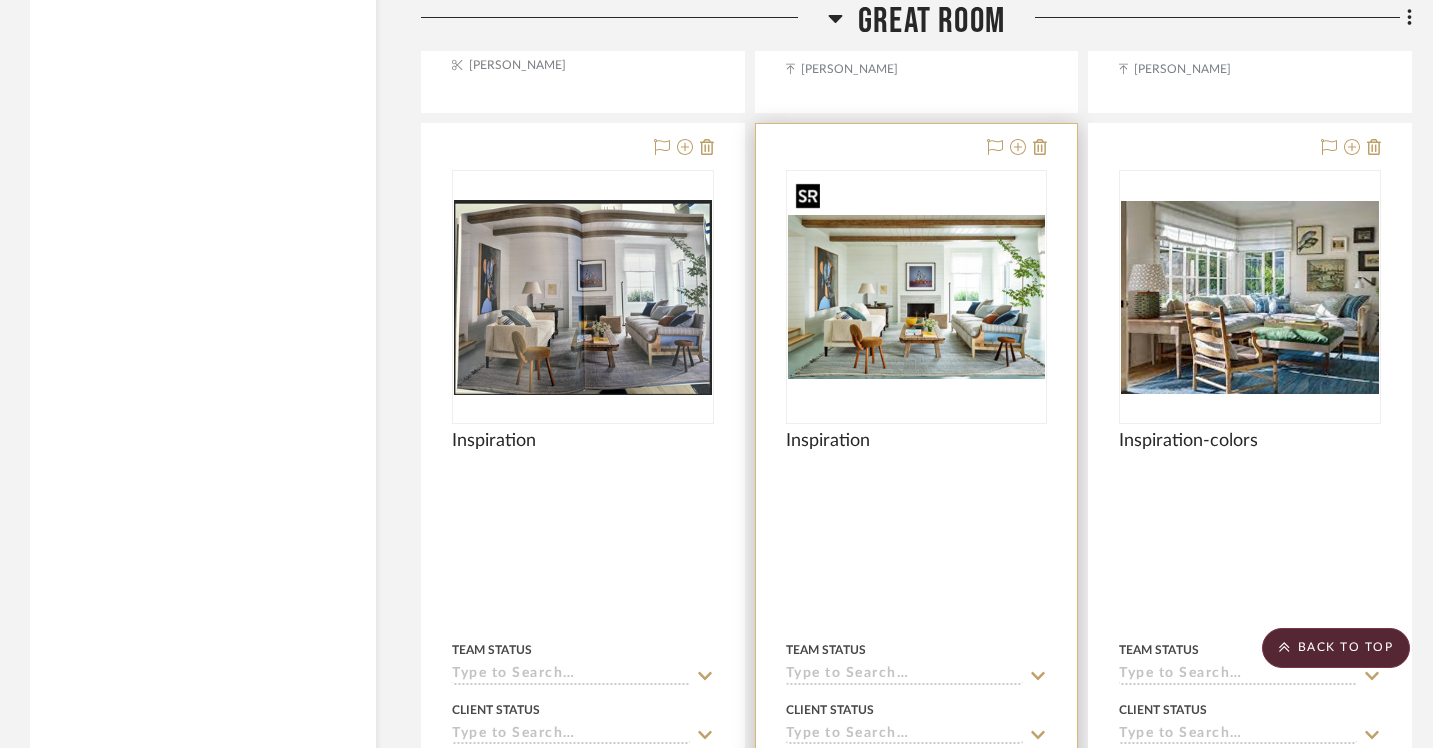 click at bounding box center [917, 297] 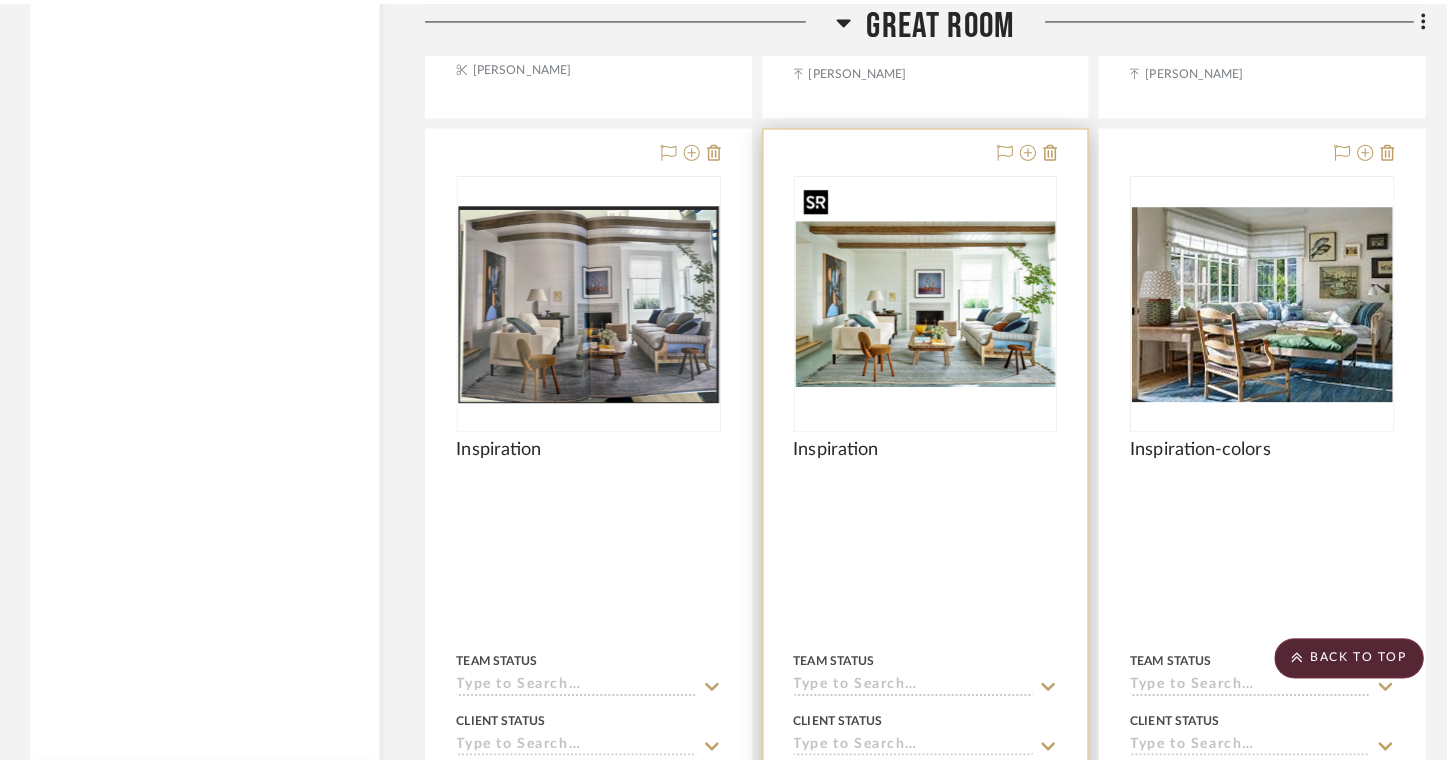 scroll, scrollTop: 0, scrollLeft: 0, axis: both 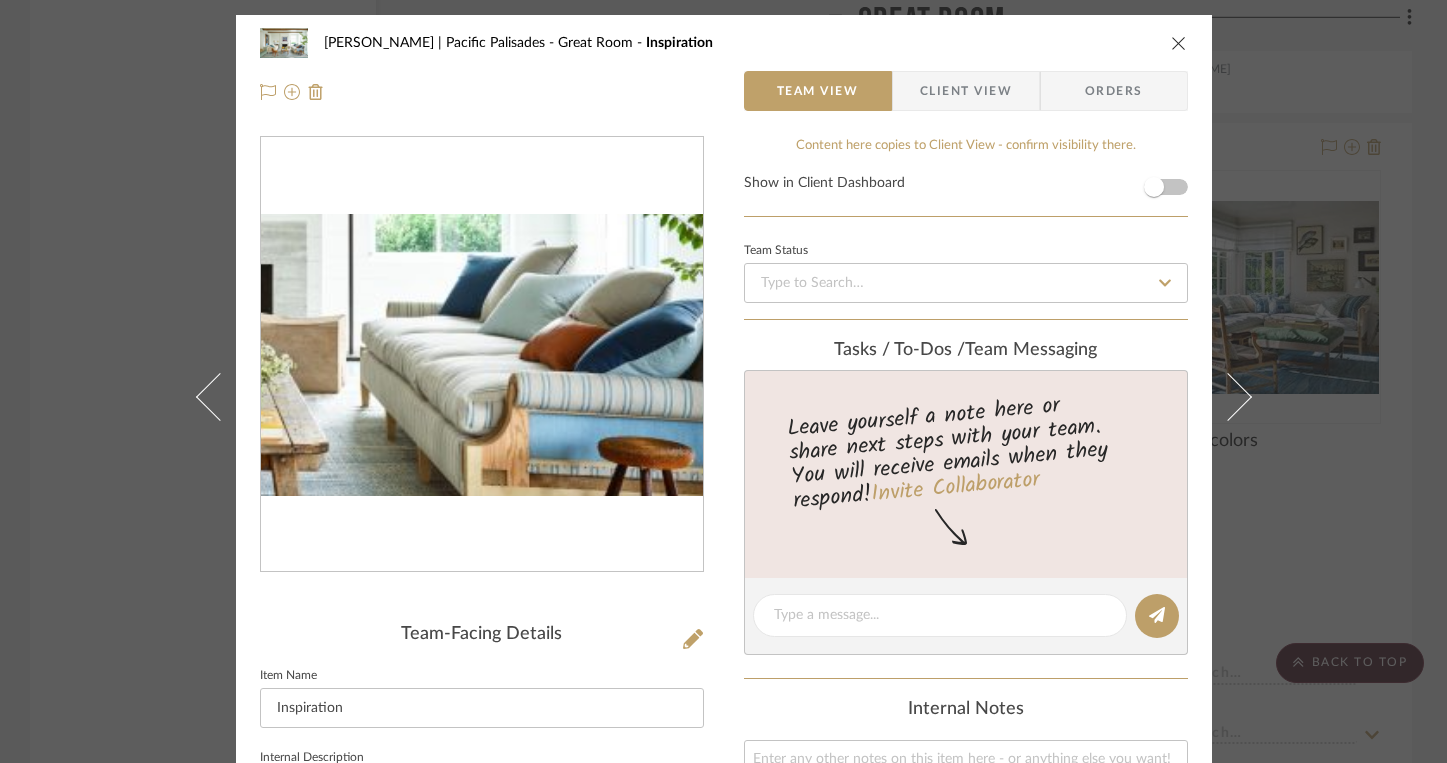 click at bounding box center (482, 355) 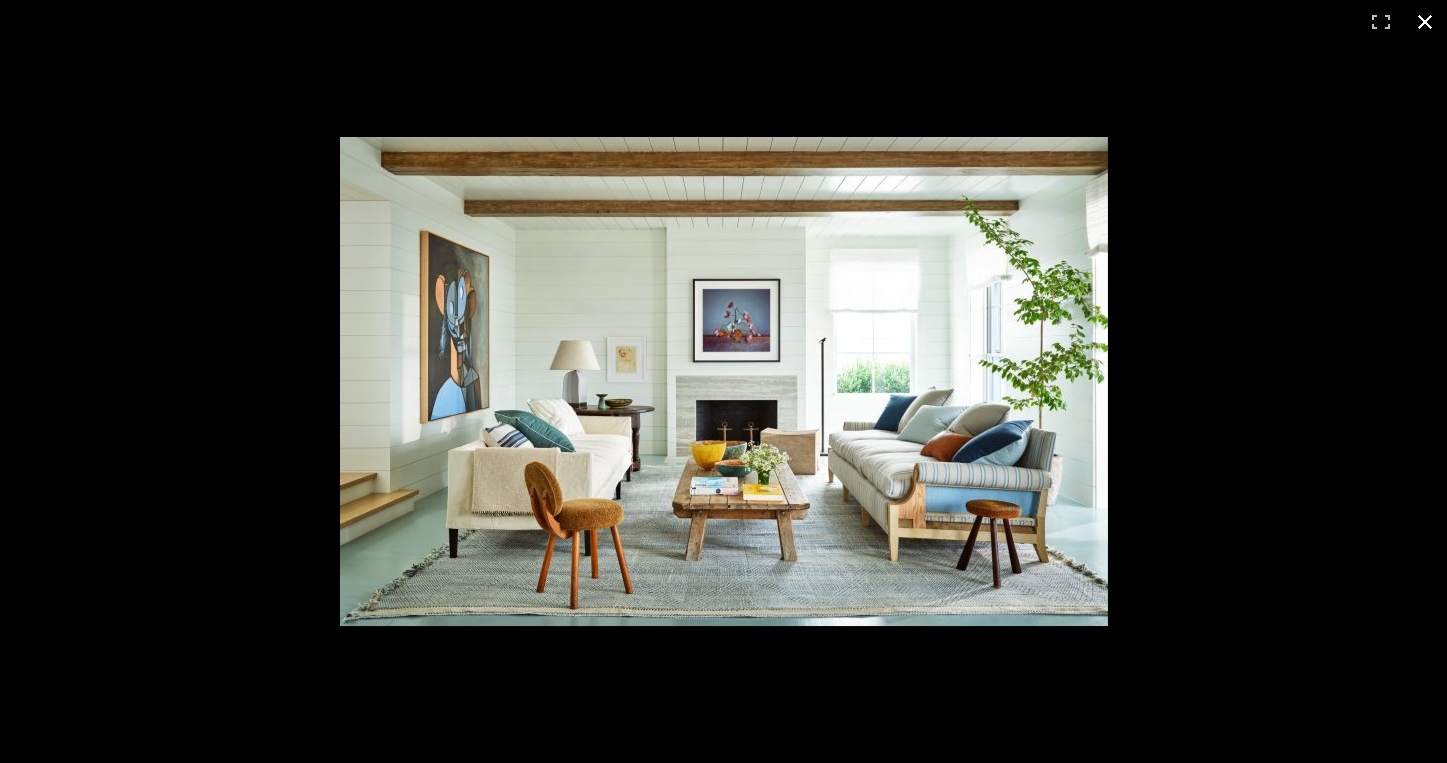 click at bounding box center (1425, 22) 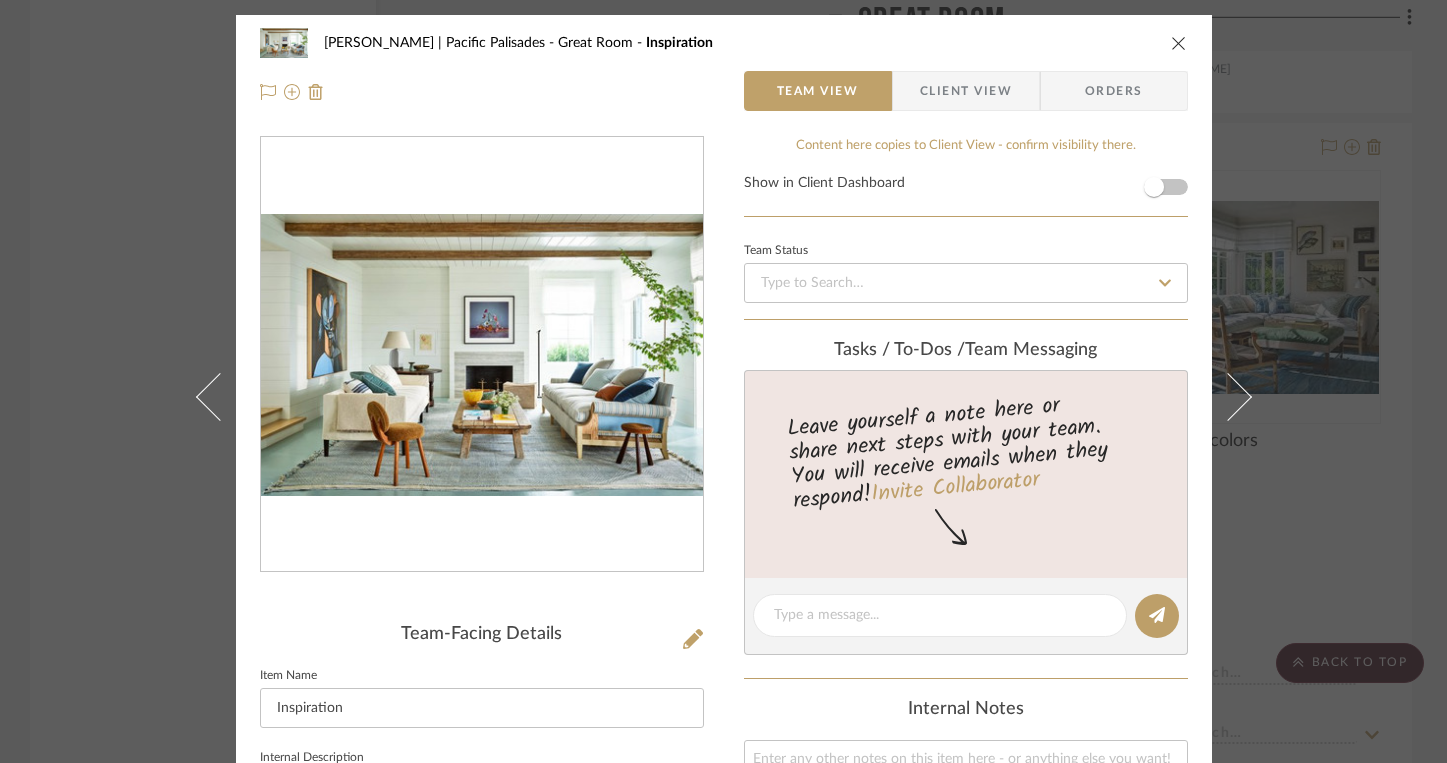 click at bounding box center (1179, 43) 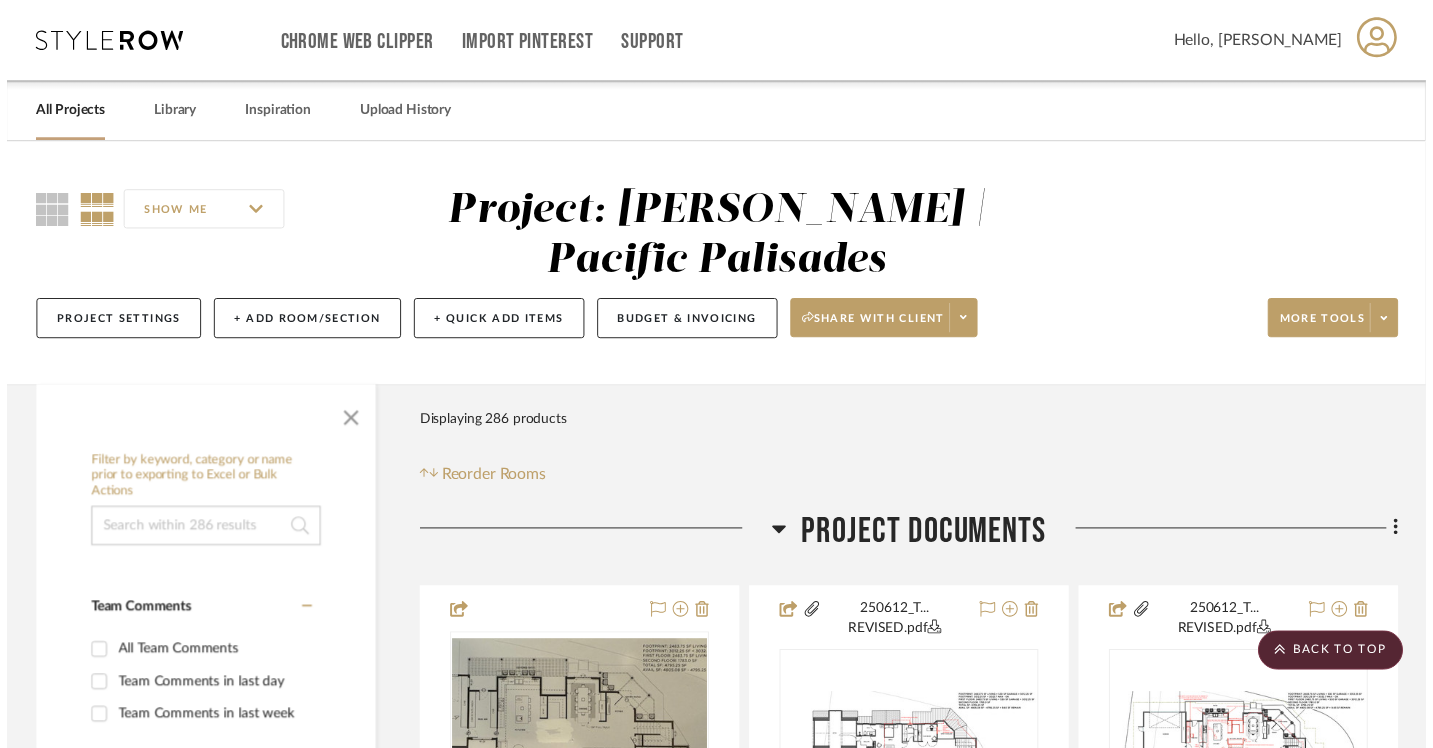 scroll, scrollTop: 25106, scrollLeft: 0, axis: vertical 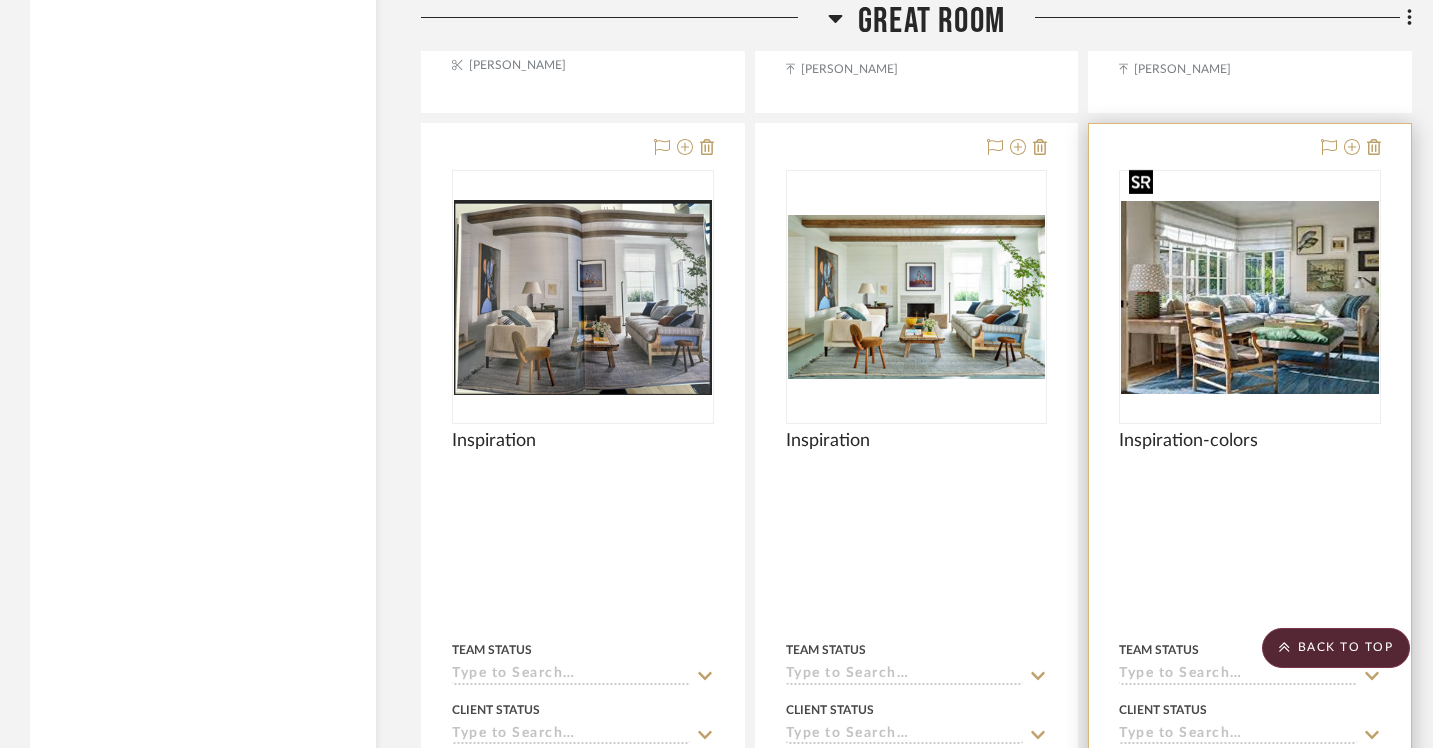 click at bounding box center (1250, 297) 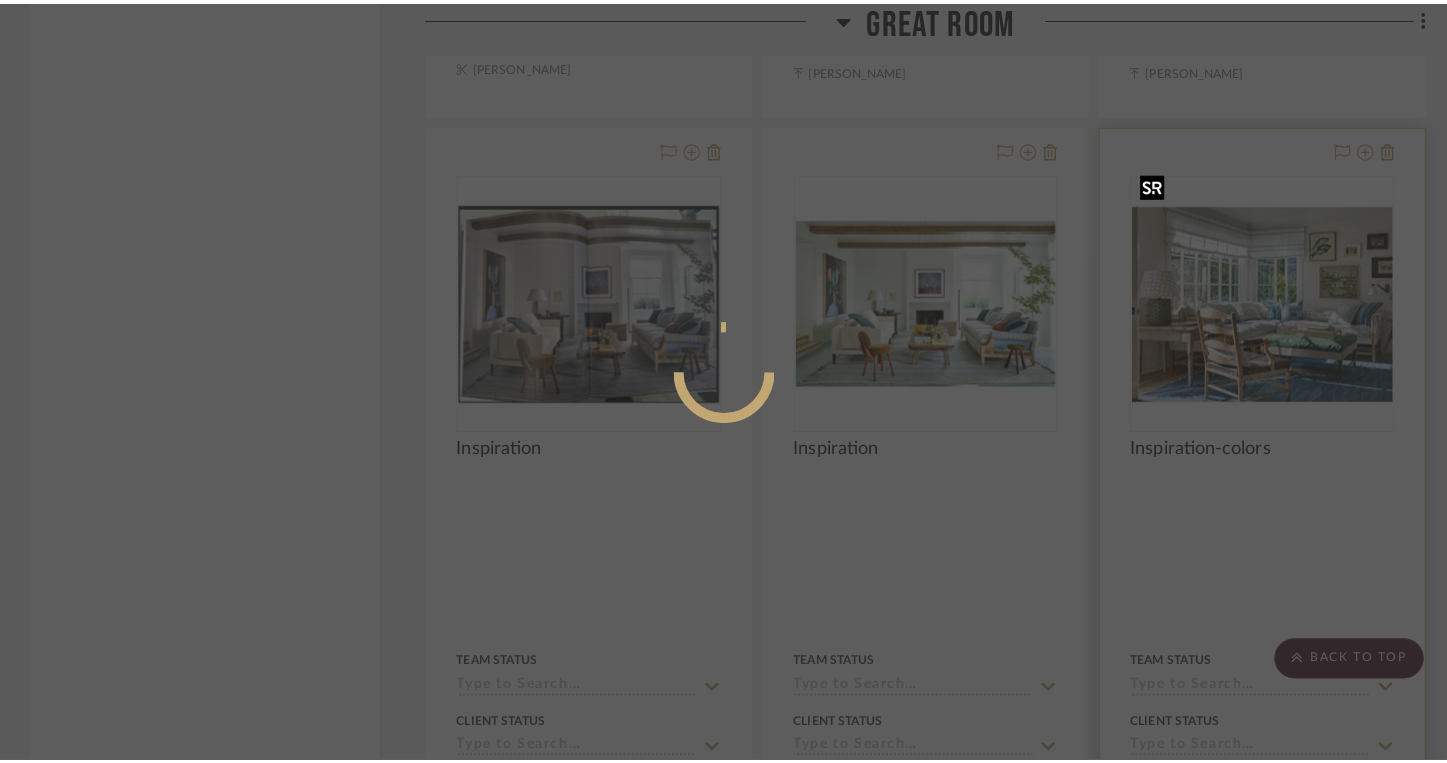 scroll, scrollTop: 0, scrollLeft: 0, axis: both 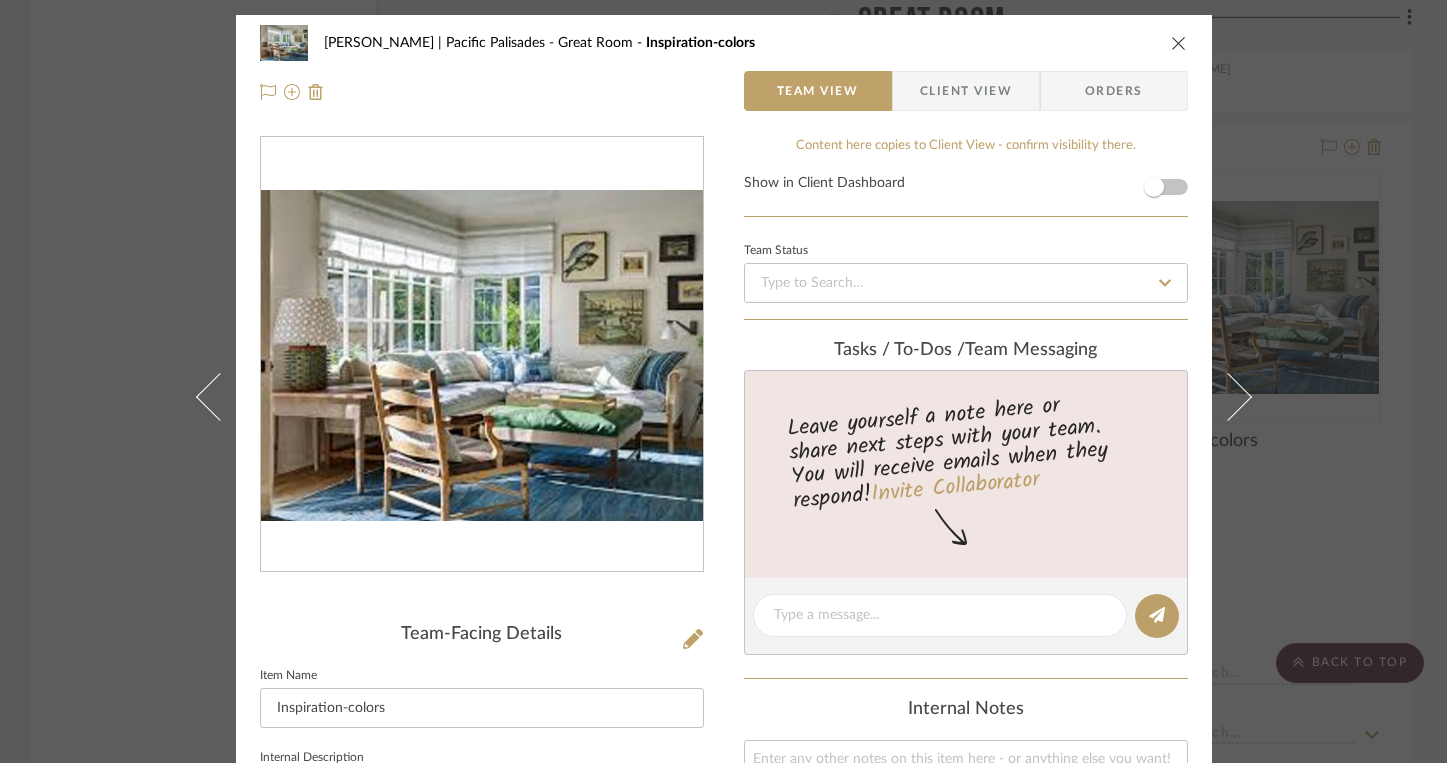 click at bounding box center [482, 355] 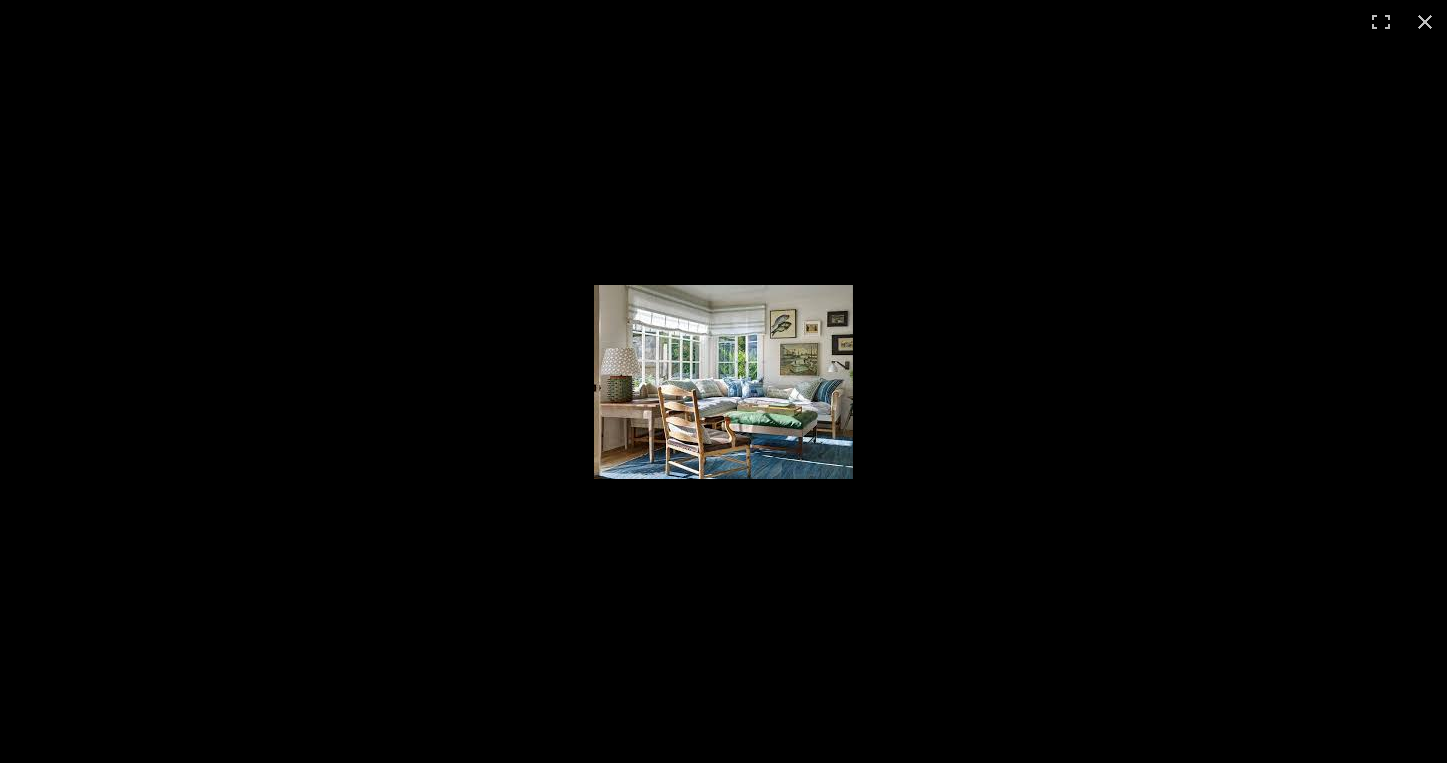 click at bounding box center (723, 382) 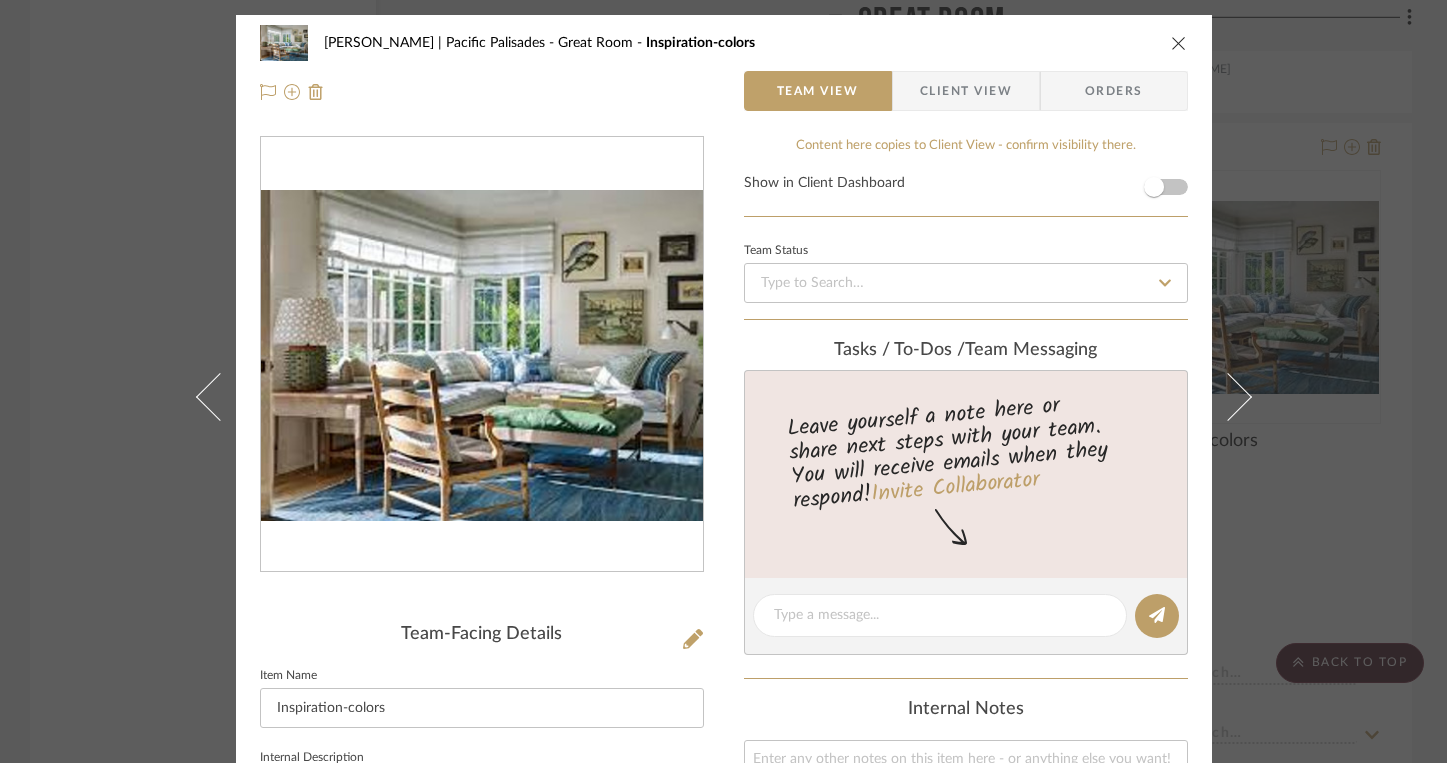 click at bounding box center (1179, 43) 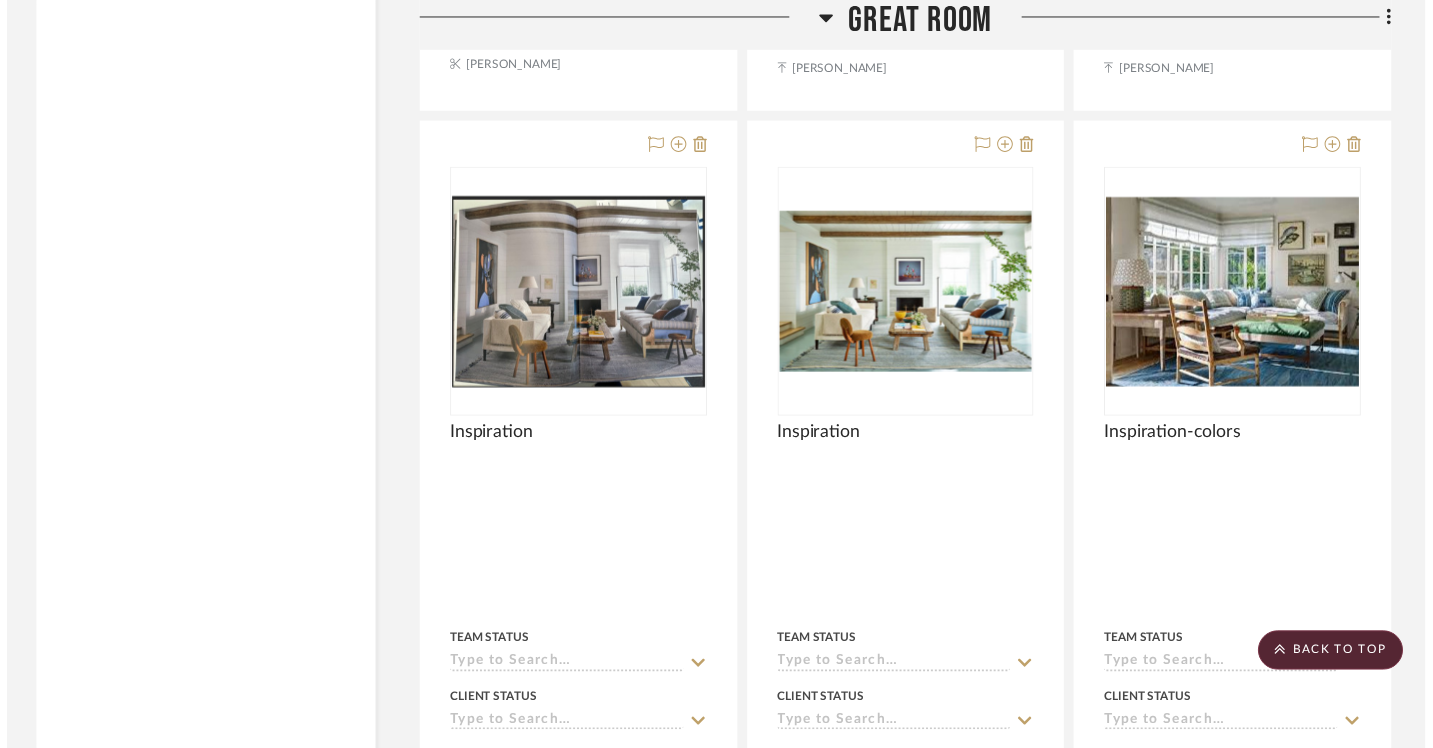 scroll, scrollTop: 25106, scrollLeft: 0, axis: vertical 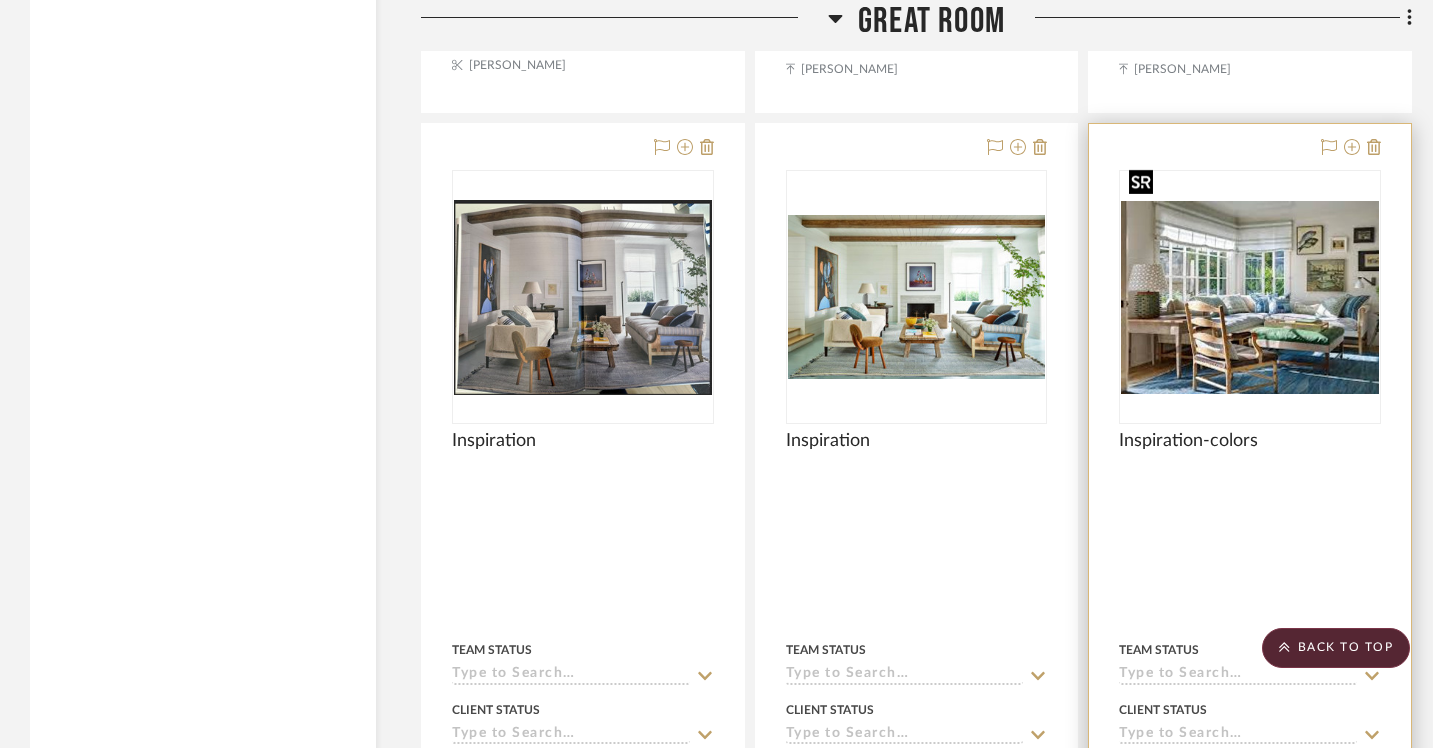 click at bounding box center [1250, 297] 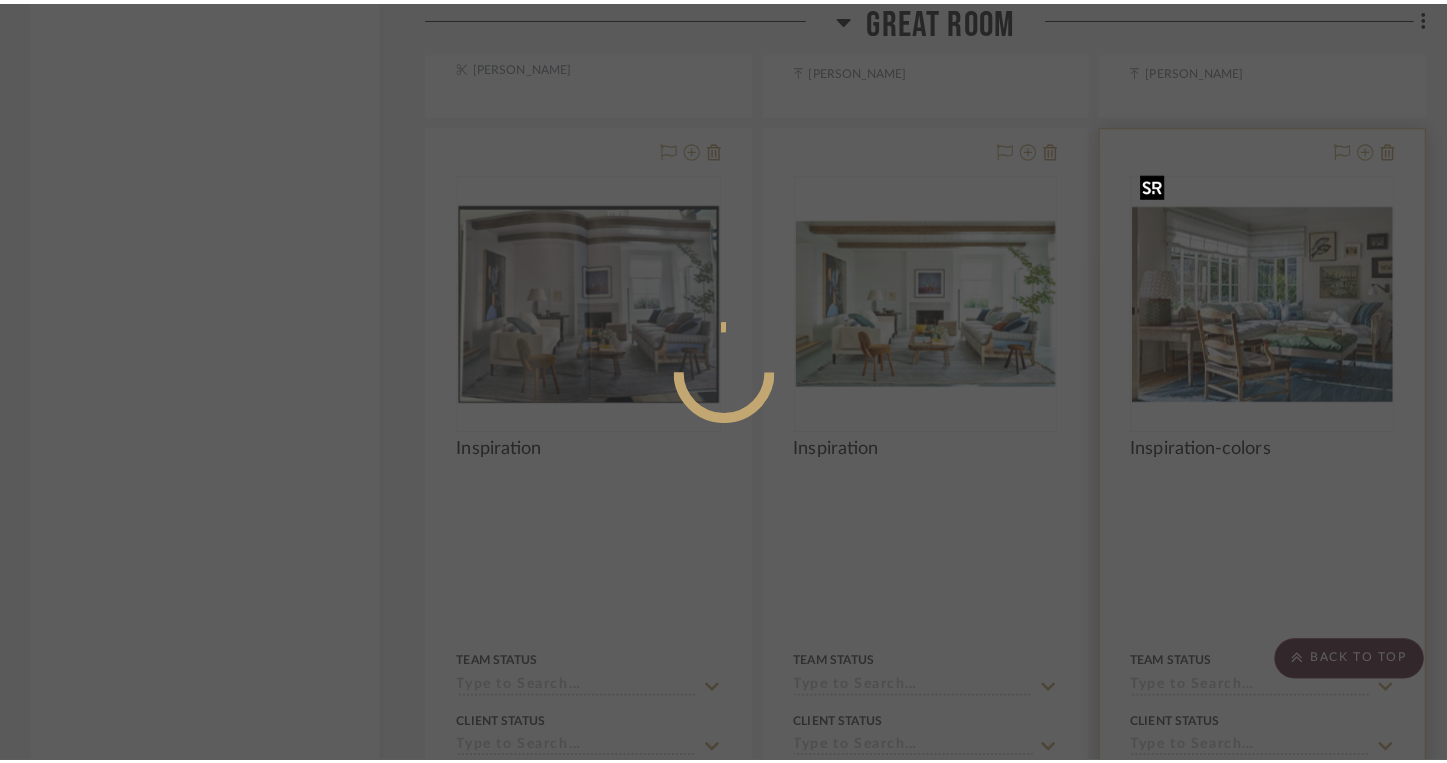 scroll, scrollTop: 0, scrollLeft: 0, axis: both 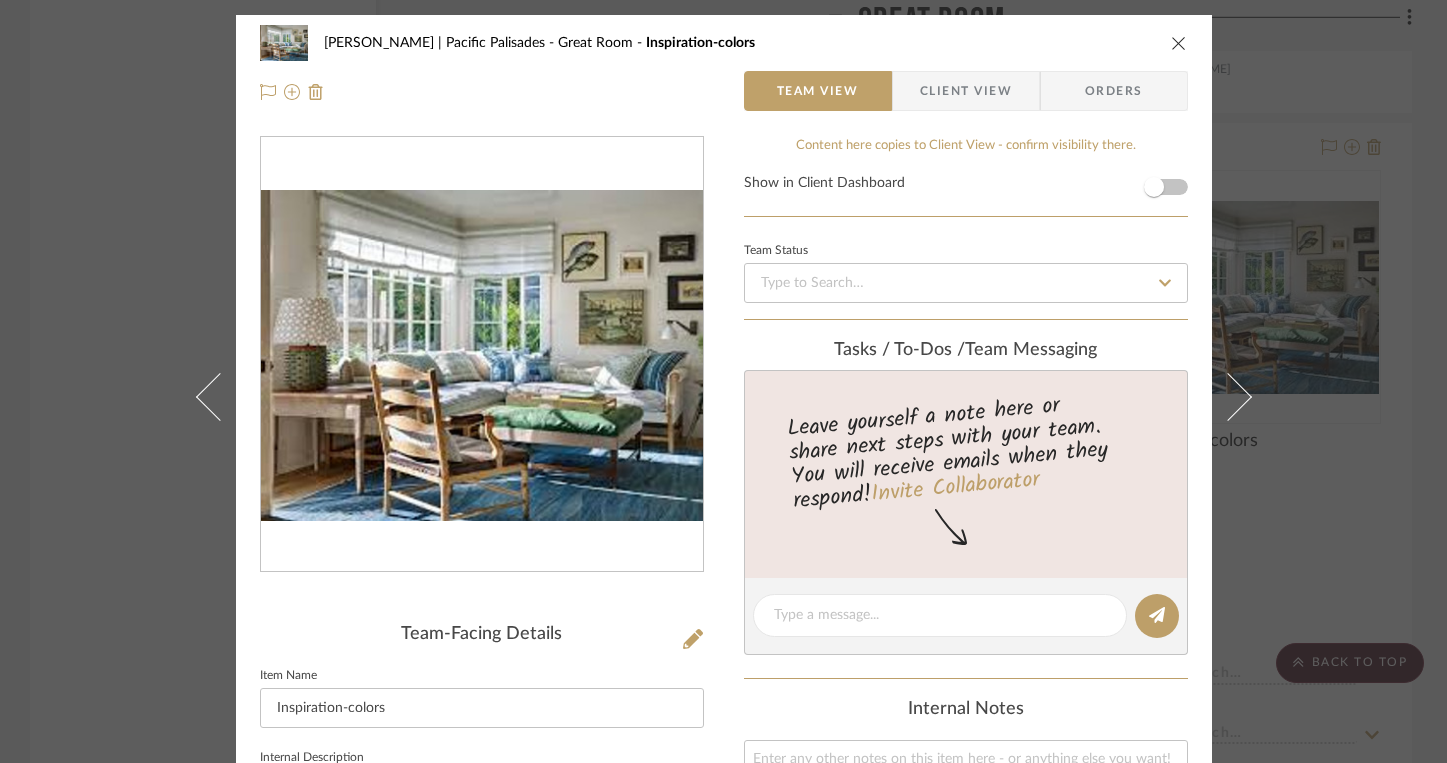 click at bounding box center [1179, 43] 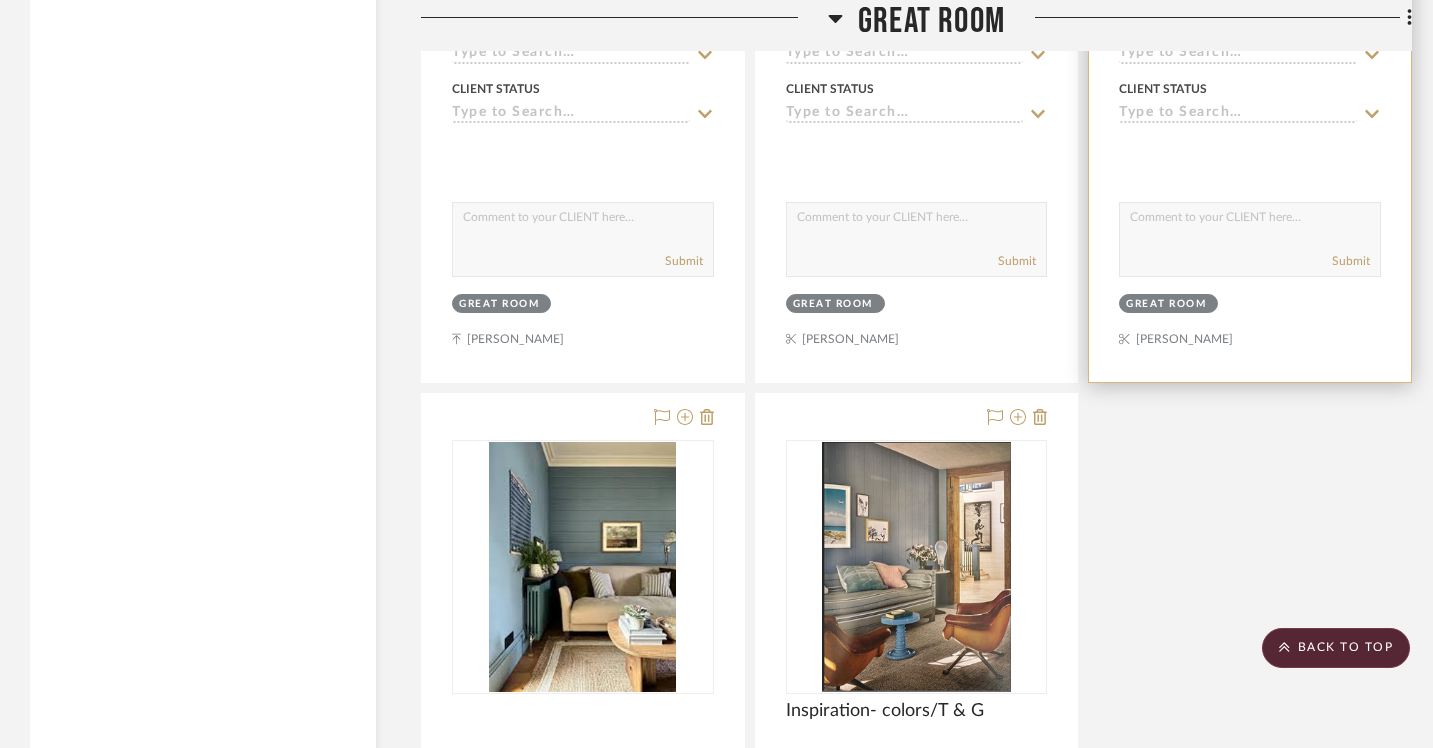 scroll, scrollTop: 25869, scrollLeft: 0, axis: vertical 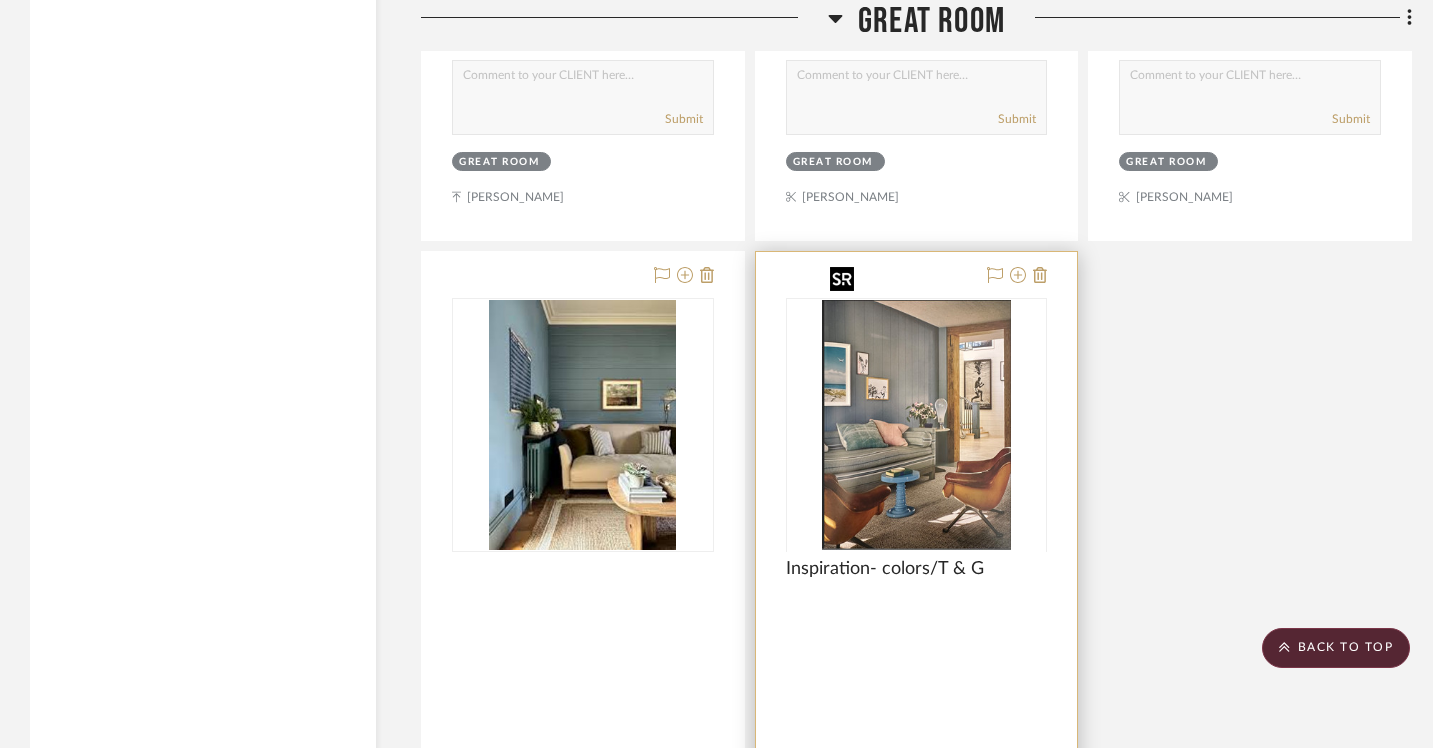 click at bounding box center [917, 551] 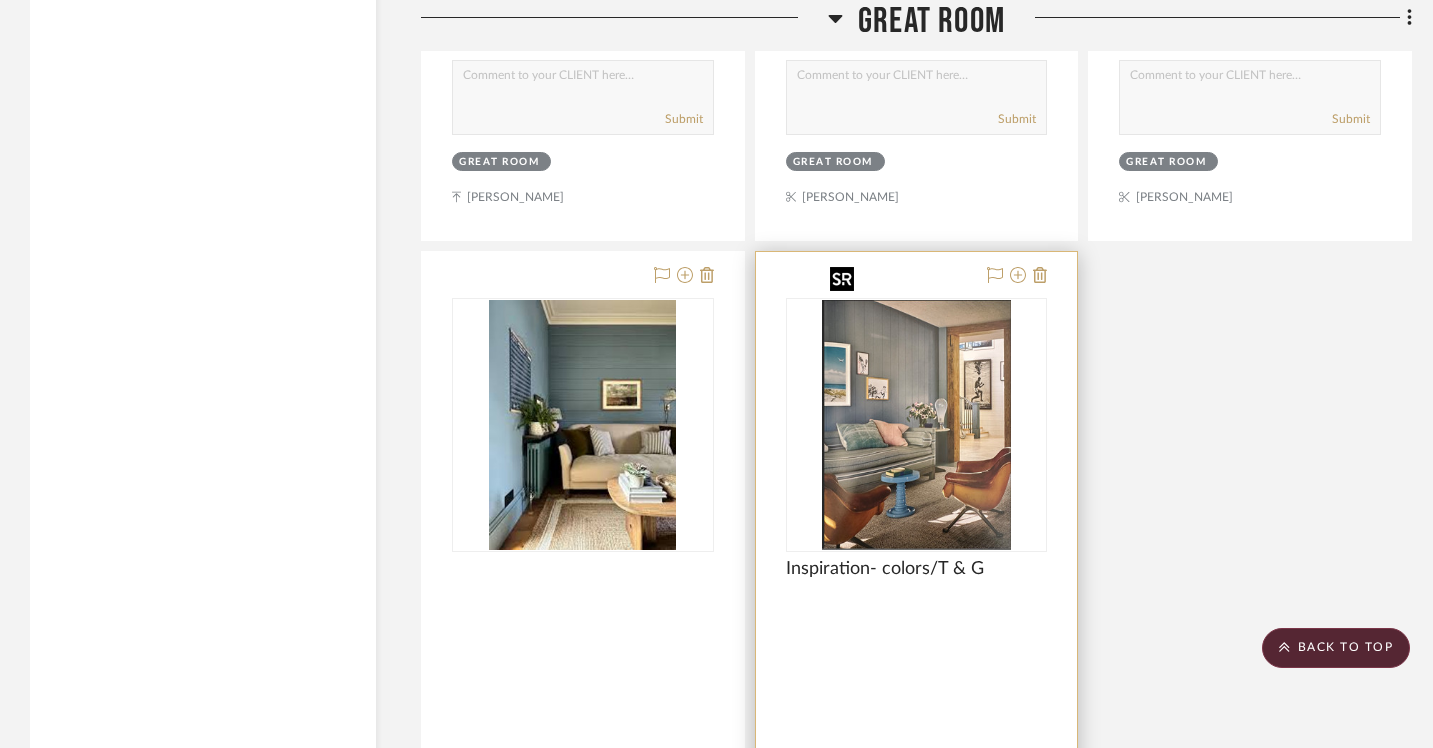 click at bounding box center [916, 425] 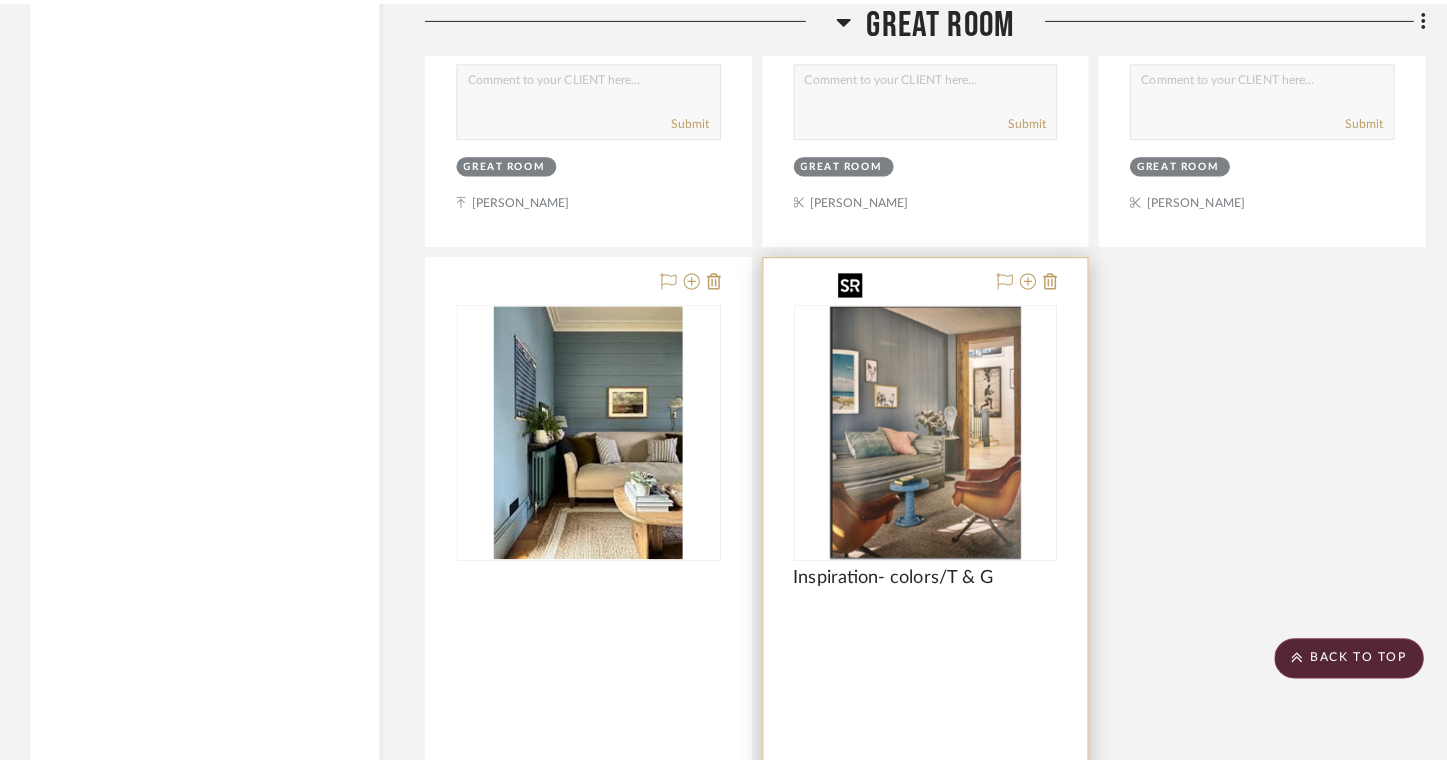scroll, scrollTop: 0, scrollLeft: 0, axis: both 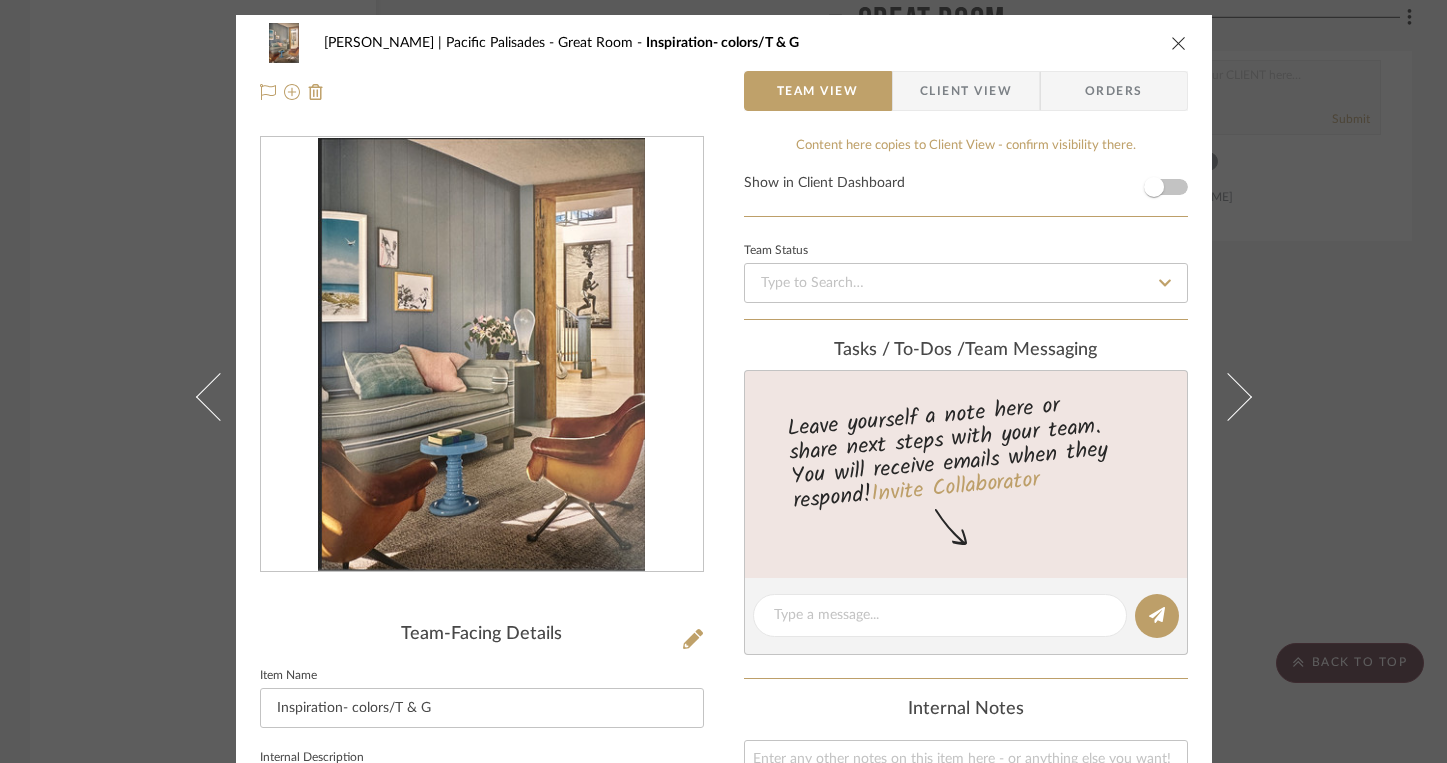 click at bounding box center (481, 355) 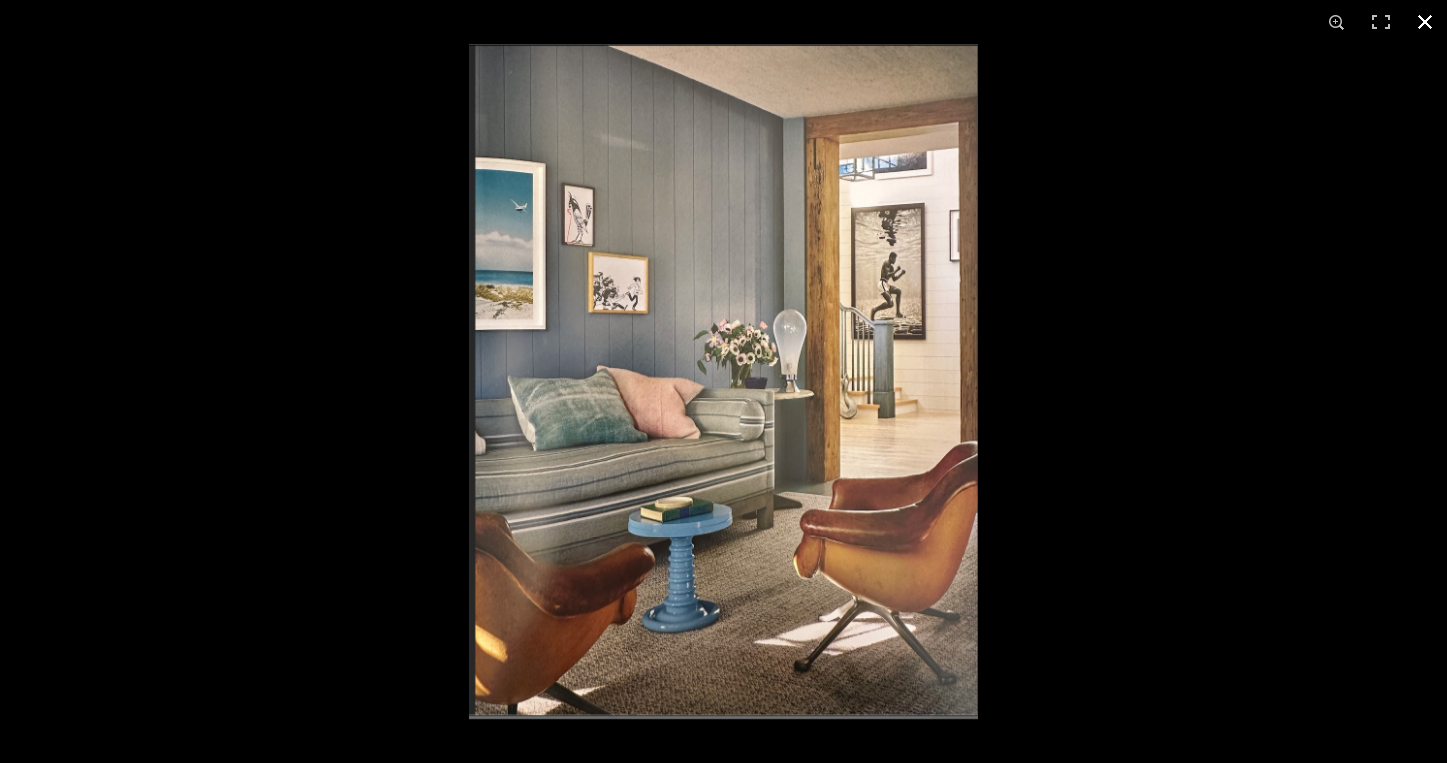 click at bounding box center [1425, 22] 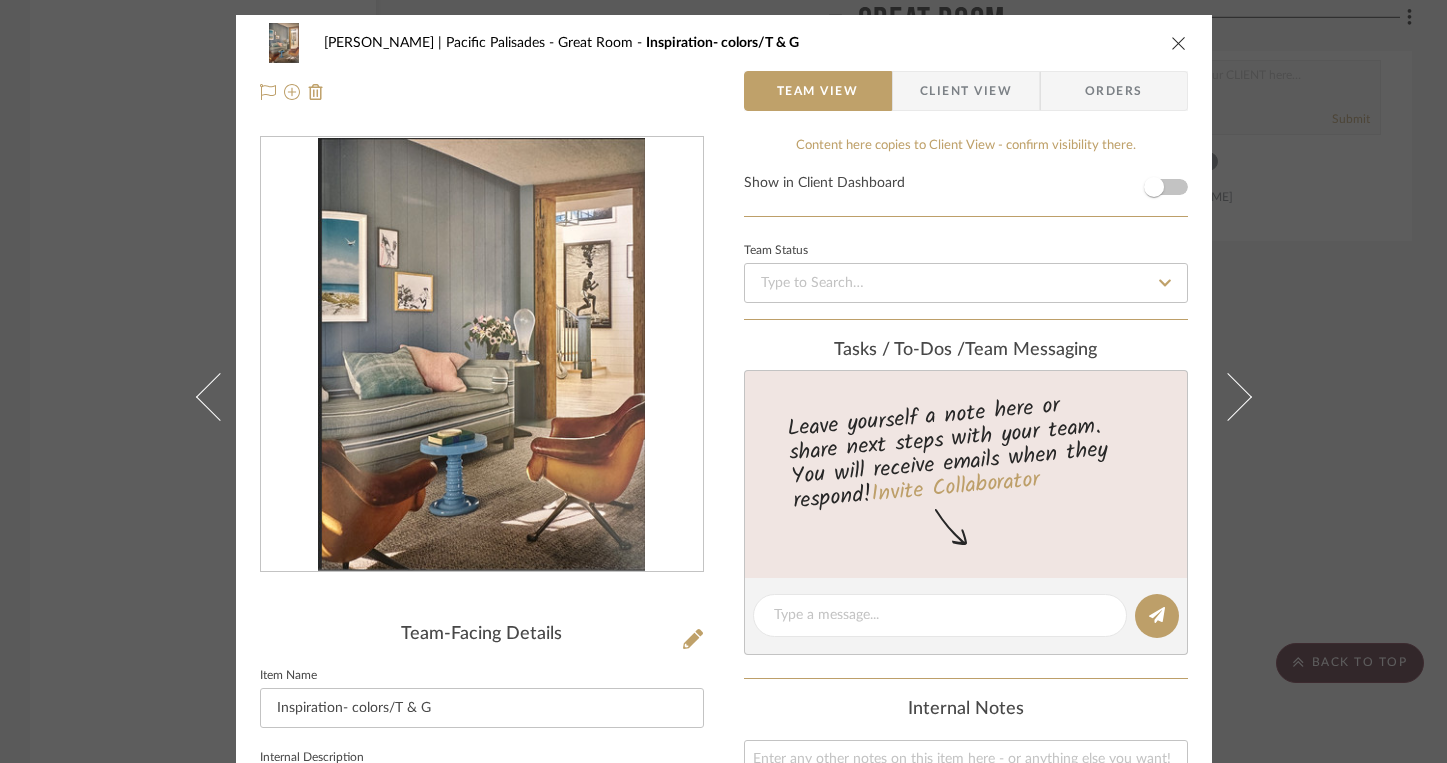 click at bounding box center (1179, 43) 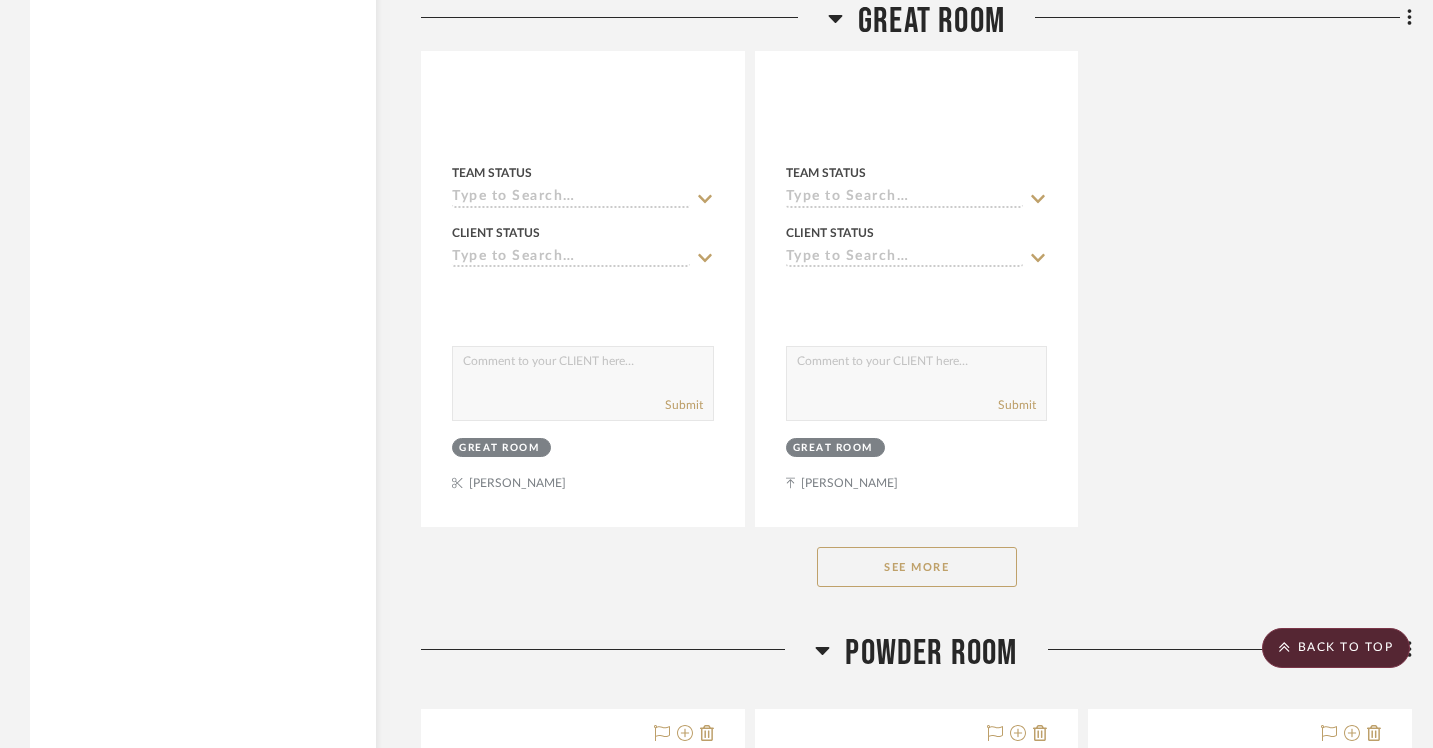 scroll, scrollTop: 26533, scrollLeft: 0, axis: vertical 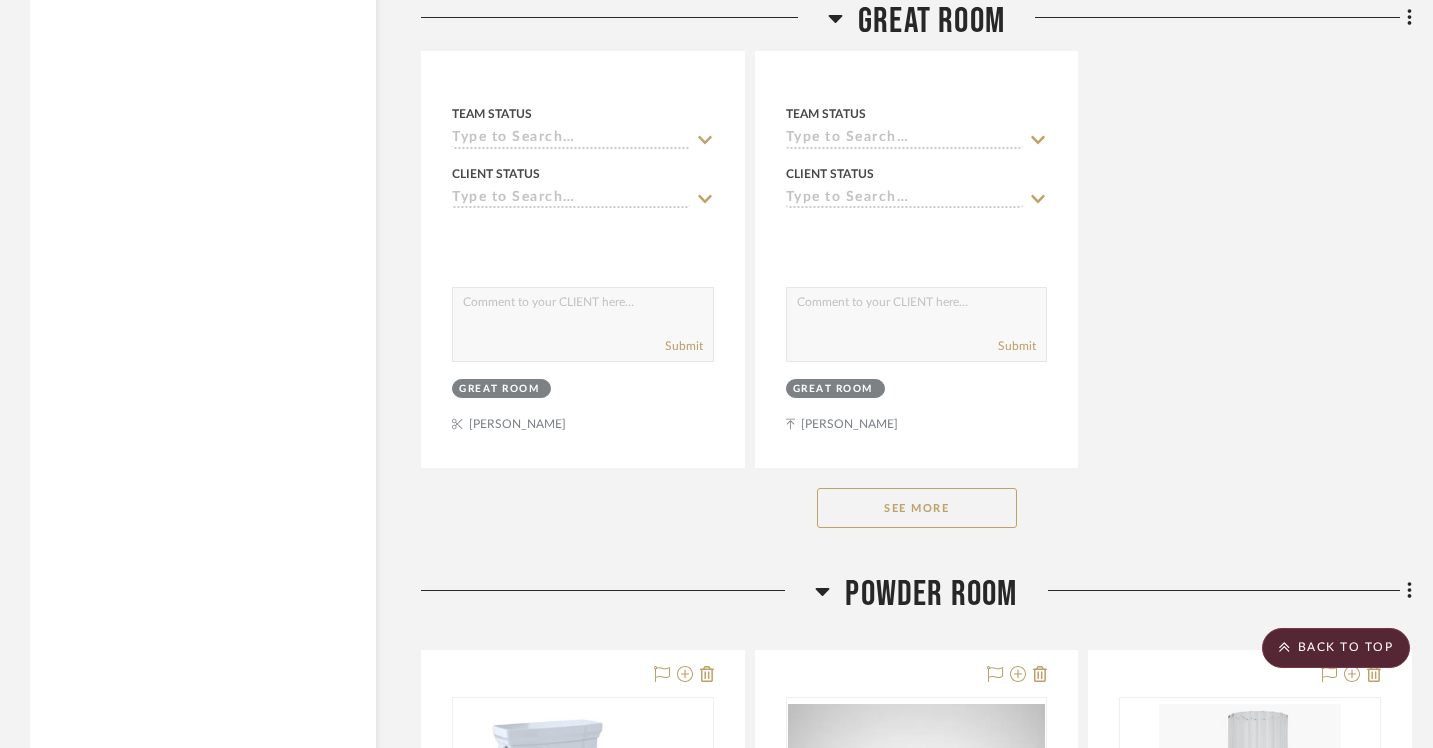click on "See More" 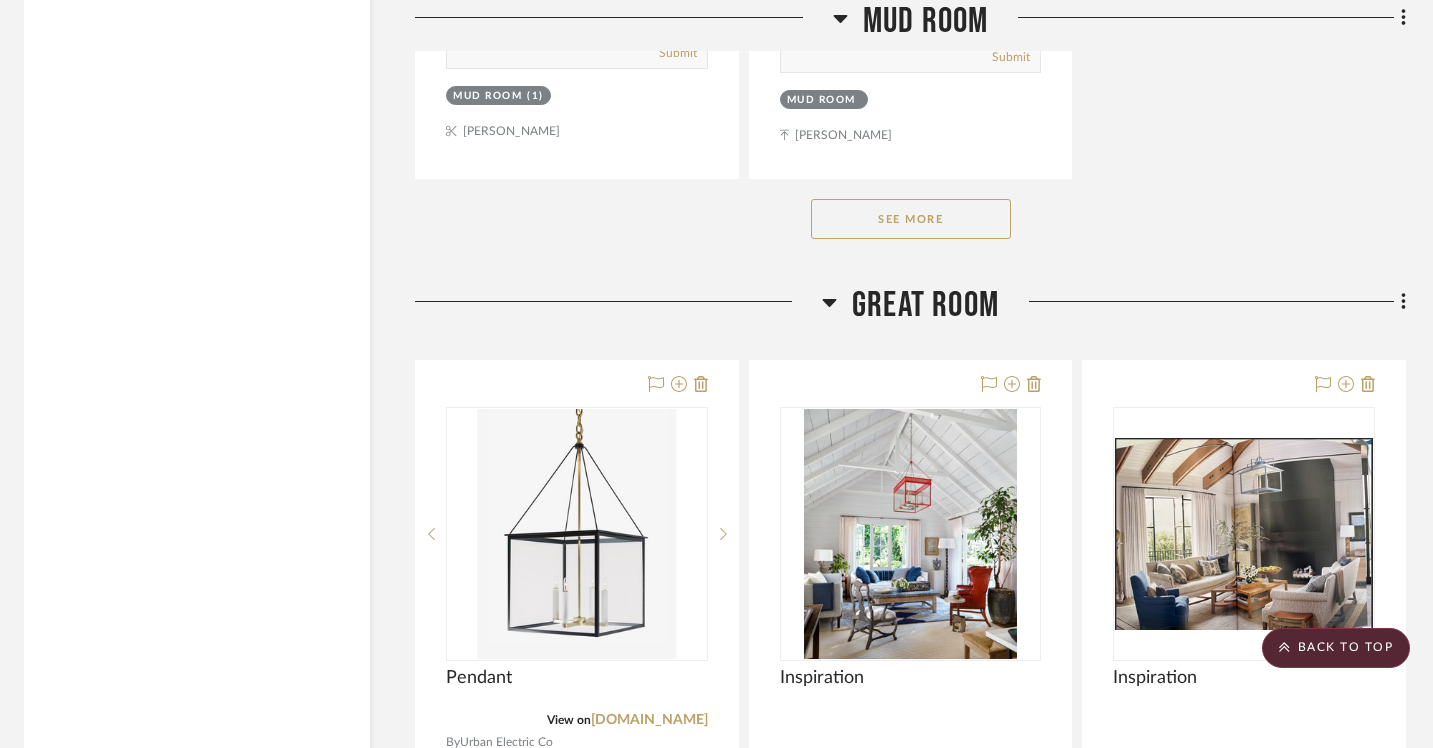 scroll, scrollTop: 23980, scrollLeft: 6, axis: both 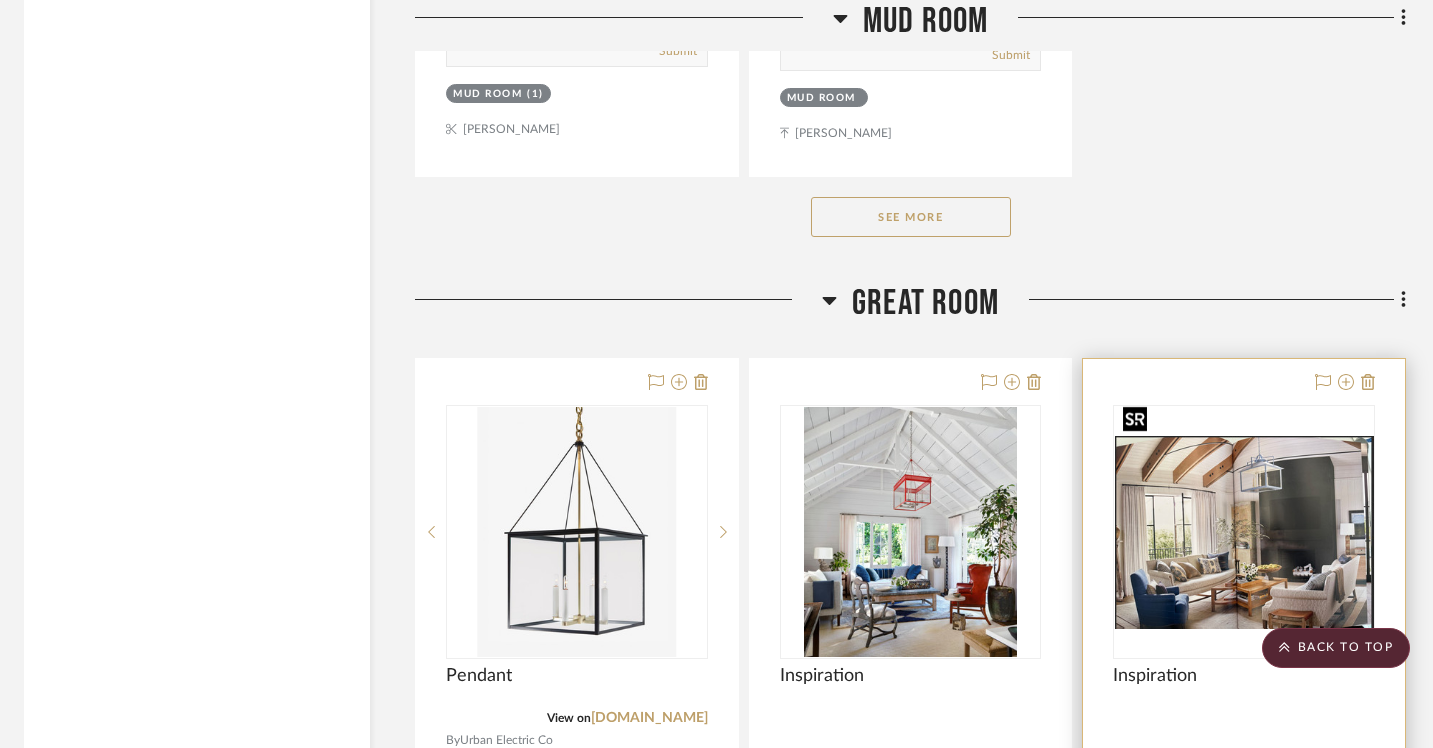 click at bounding box center [1244, 532] 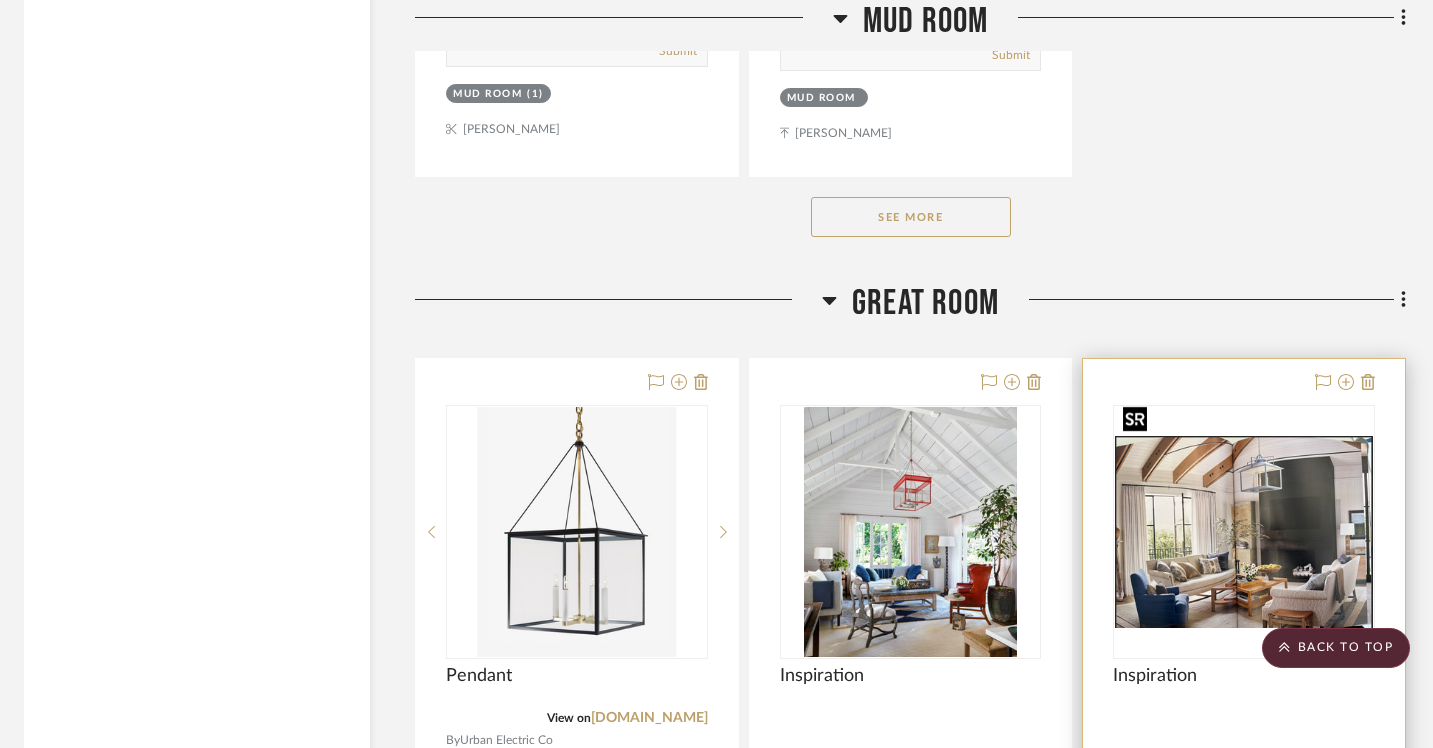 click at bounding box center [1244, 532] 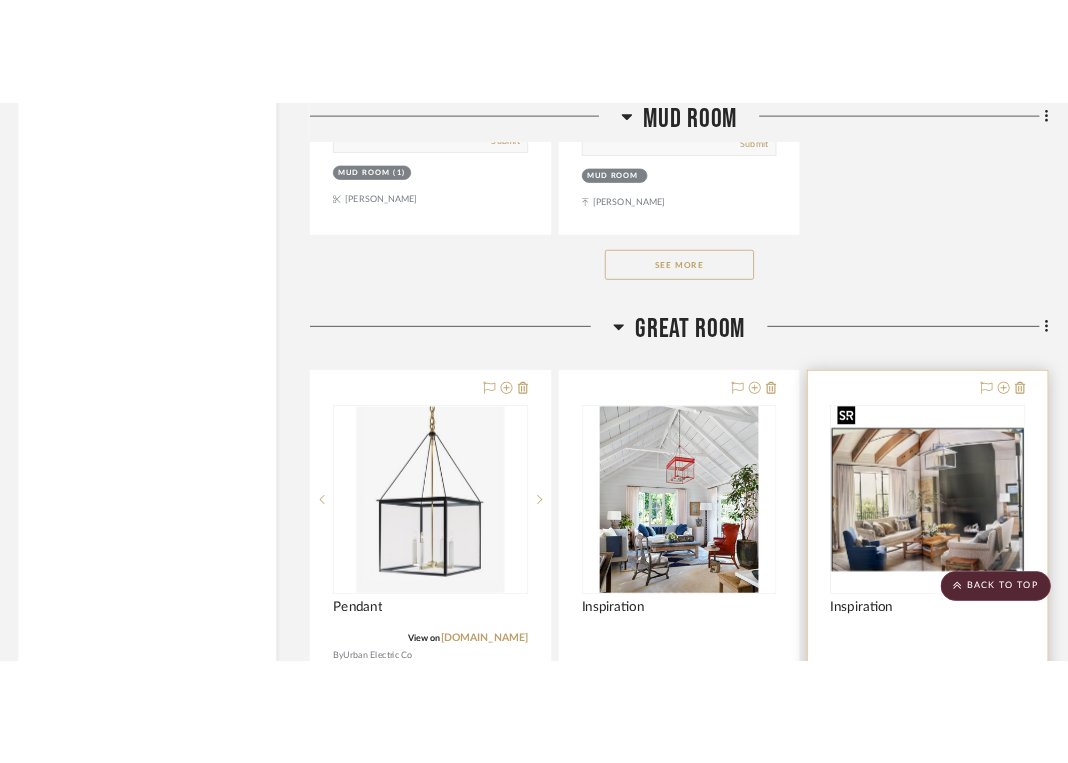 scroll, scrollTop: 0, scrollLeft: 0, axis: both 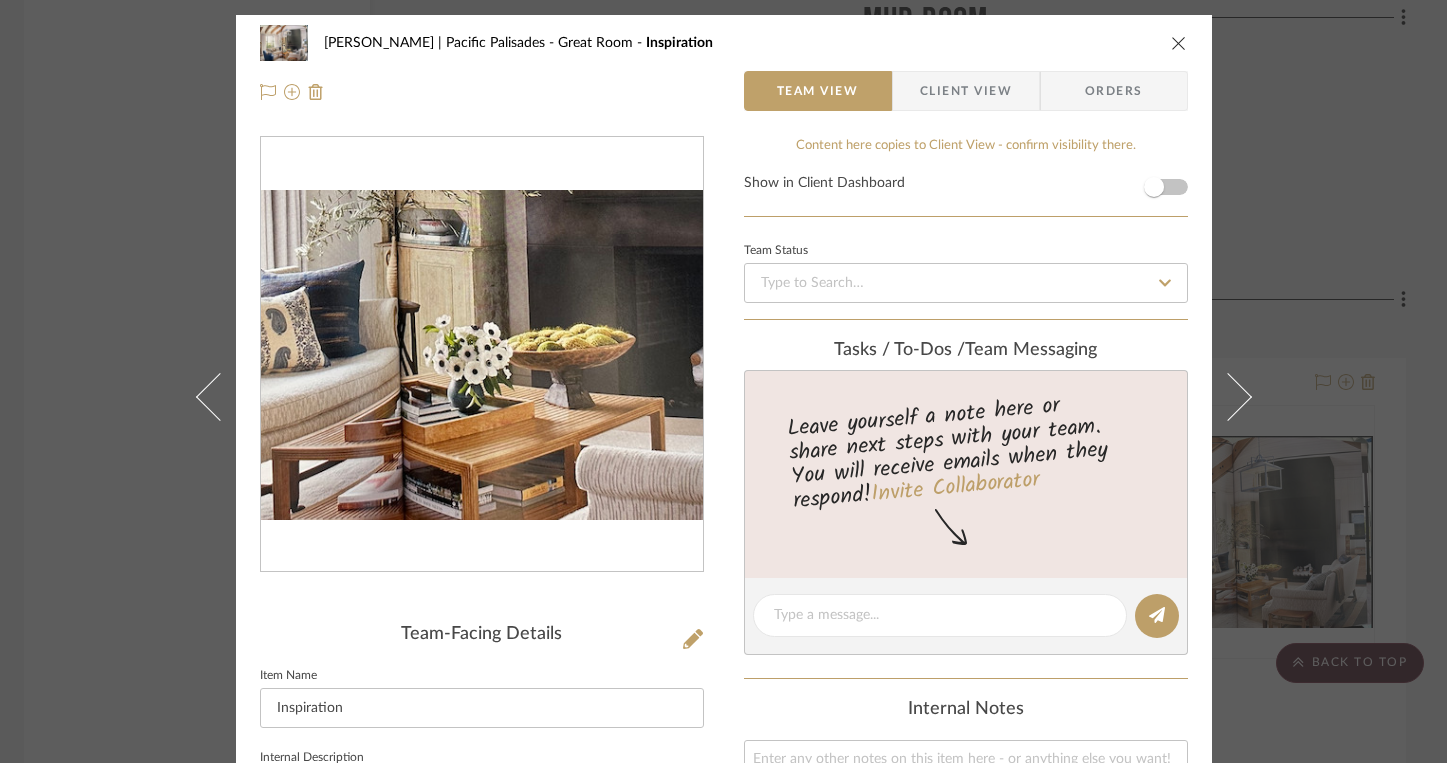 click at bounding box center [482, 355] 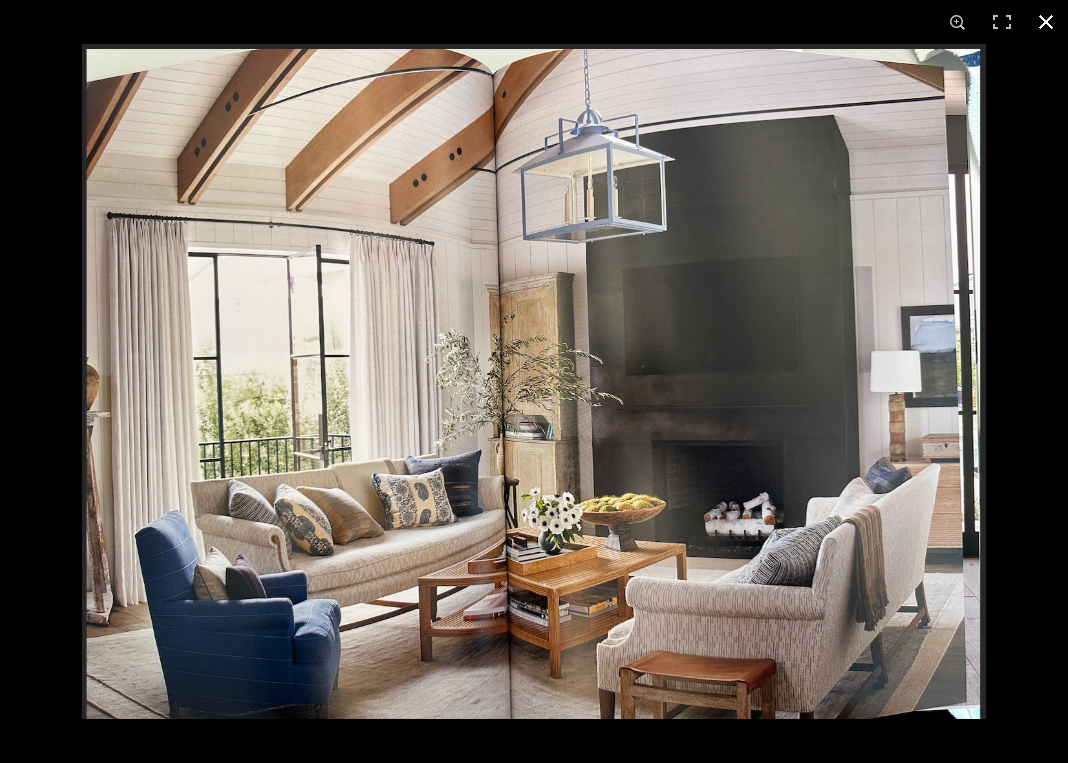 click at bounding box center (1046, 22) 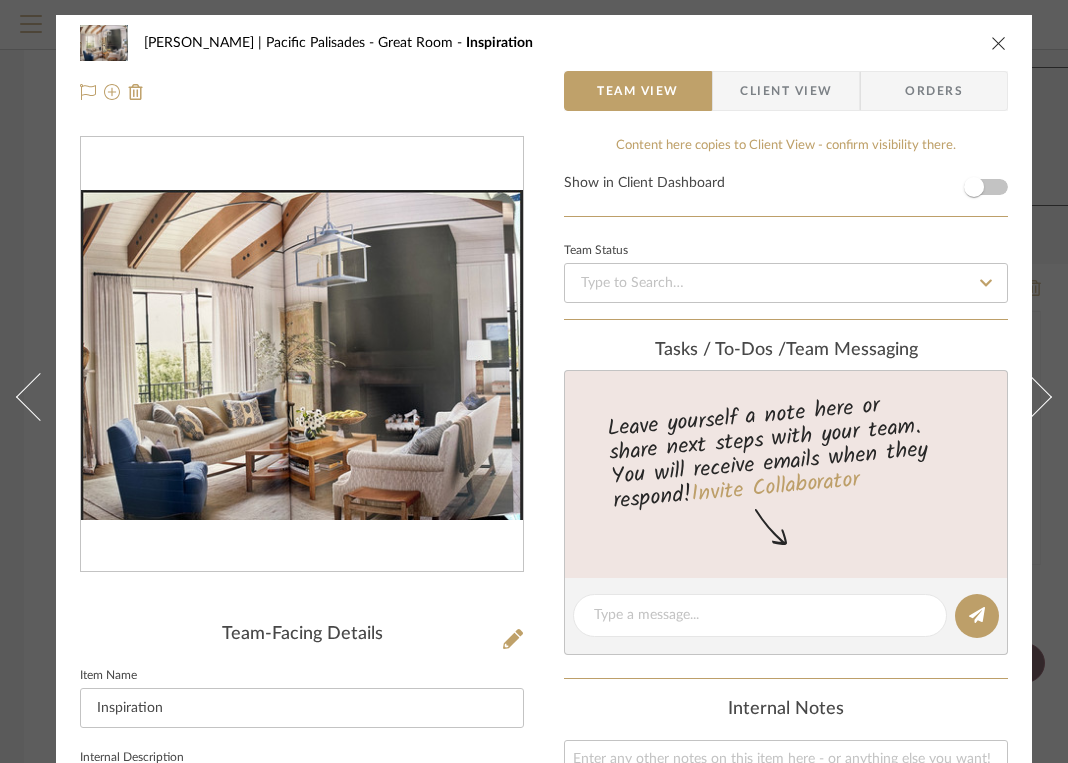 click at bounding box center [999, 43] 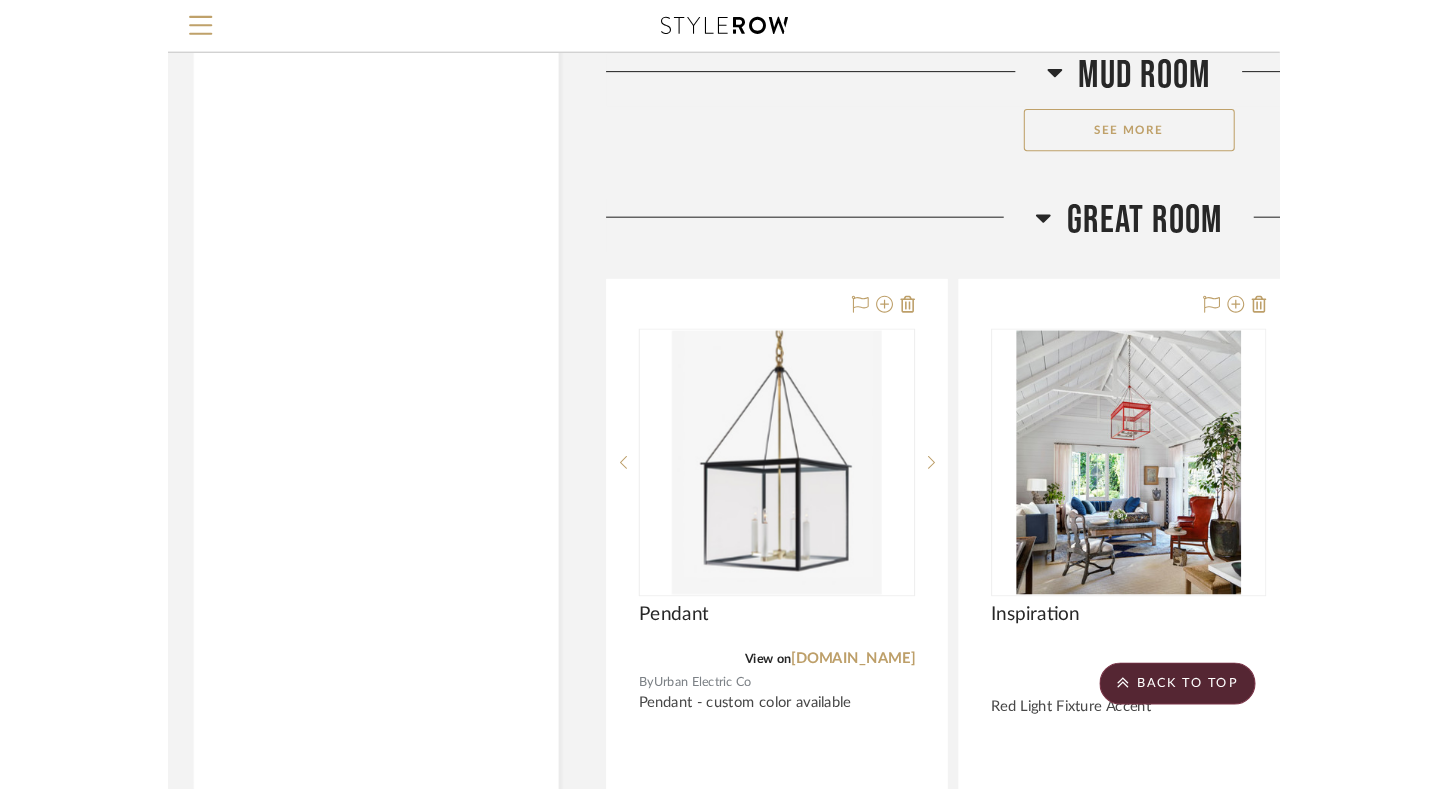 scroll, scrollTop: 23980, scrollLeft: 0, axis: vertical 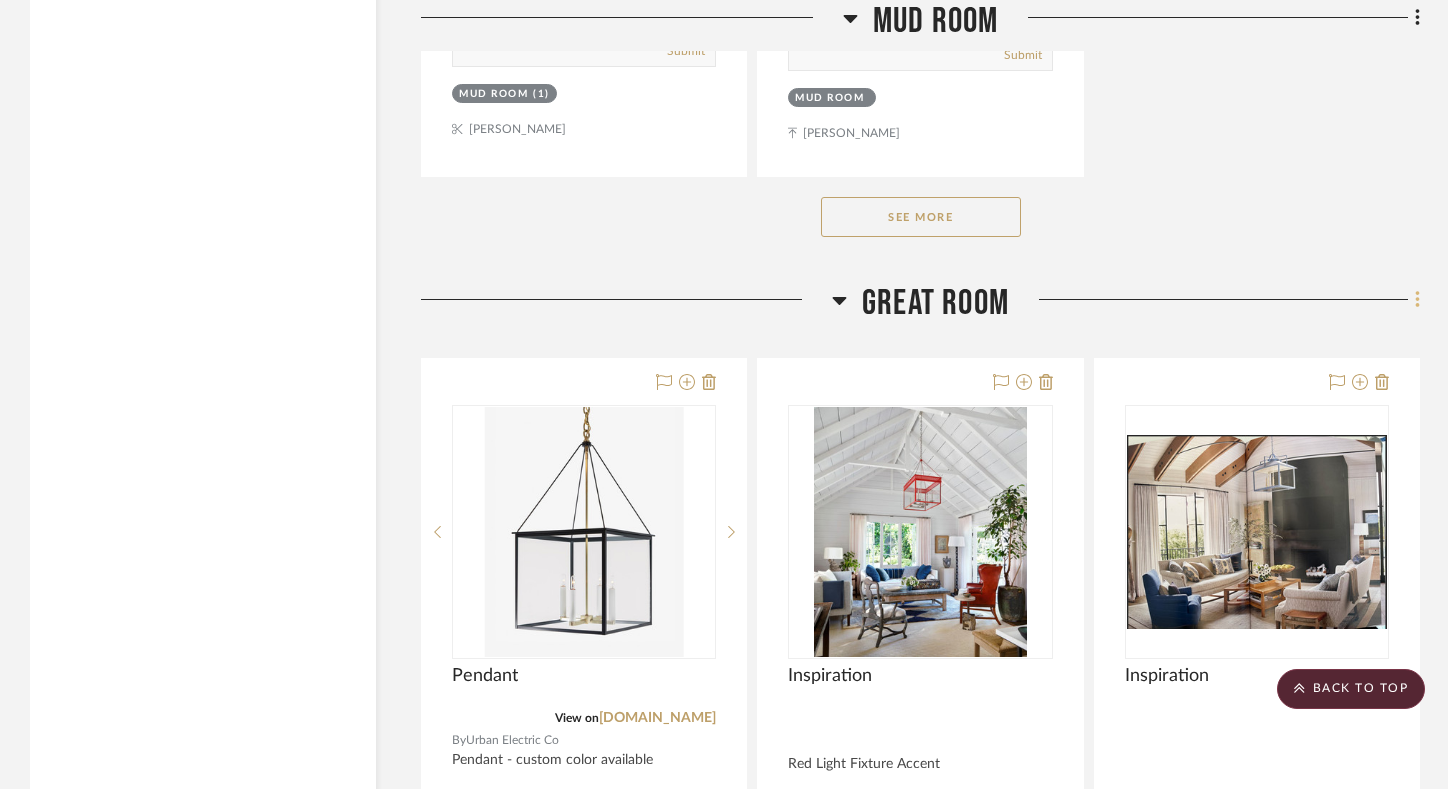 click 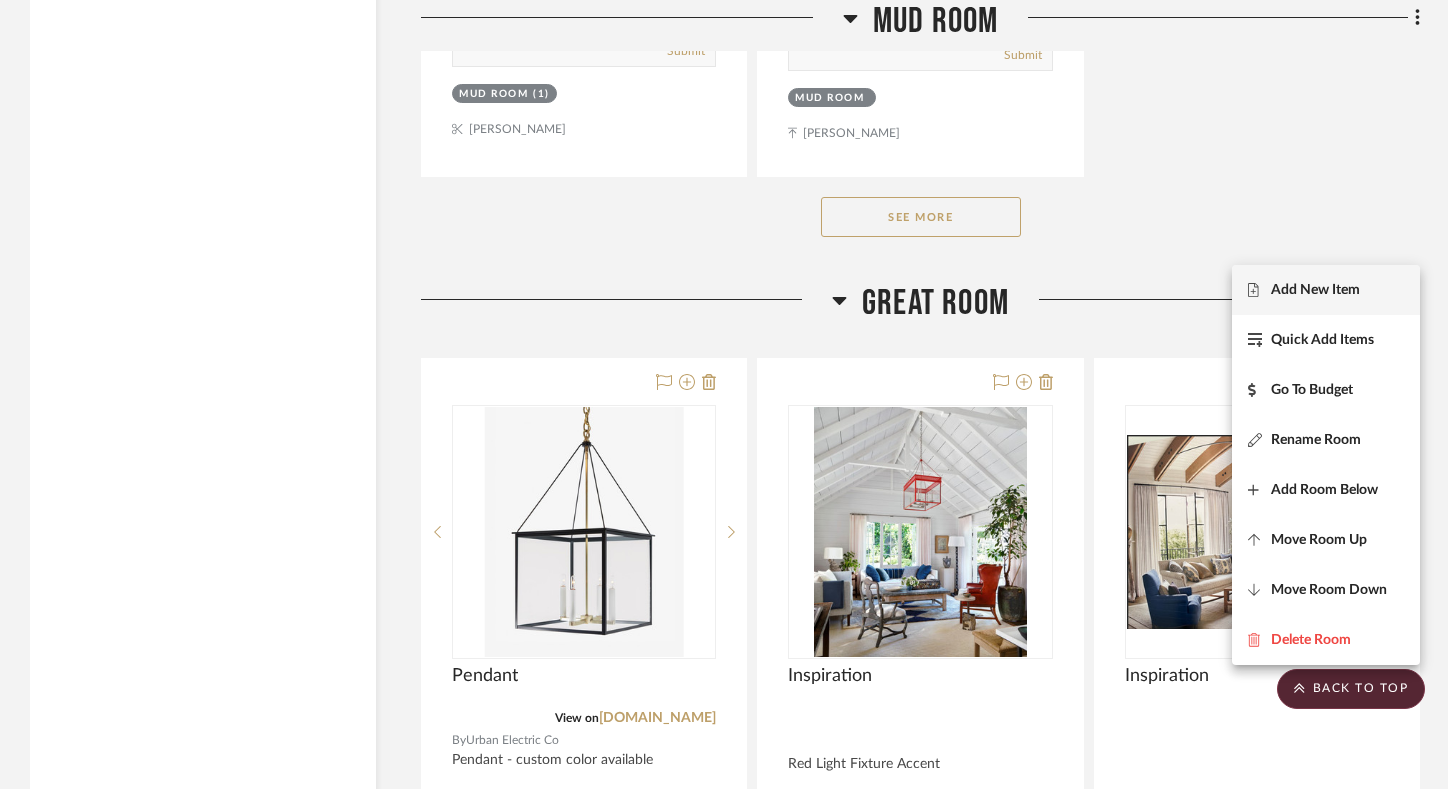 click on "Add New Item" at bounding box center [1315, 290] 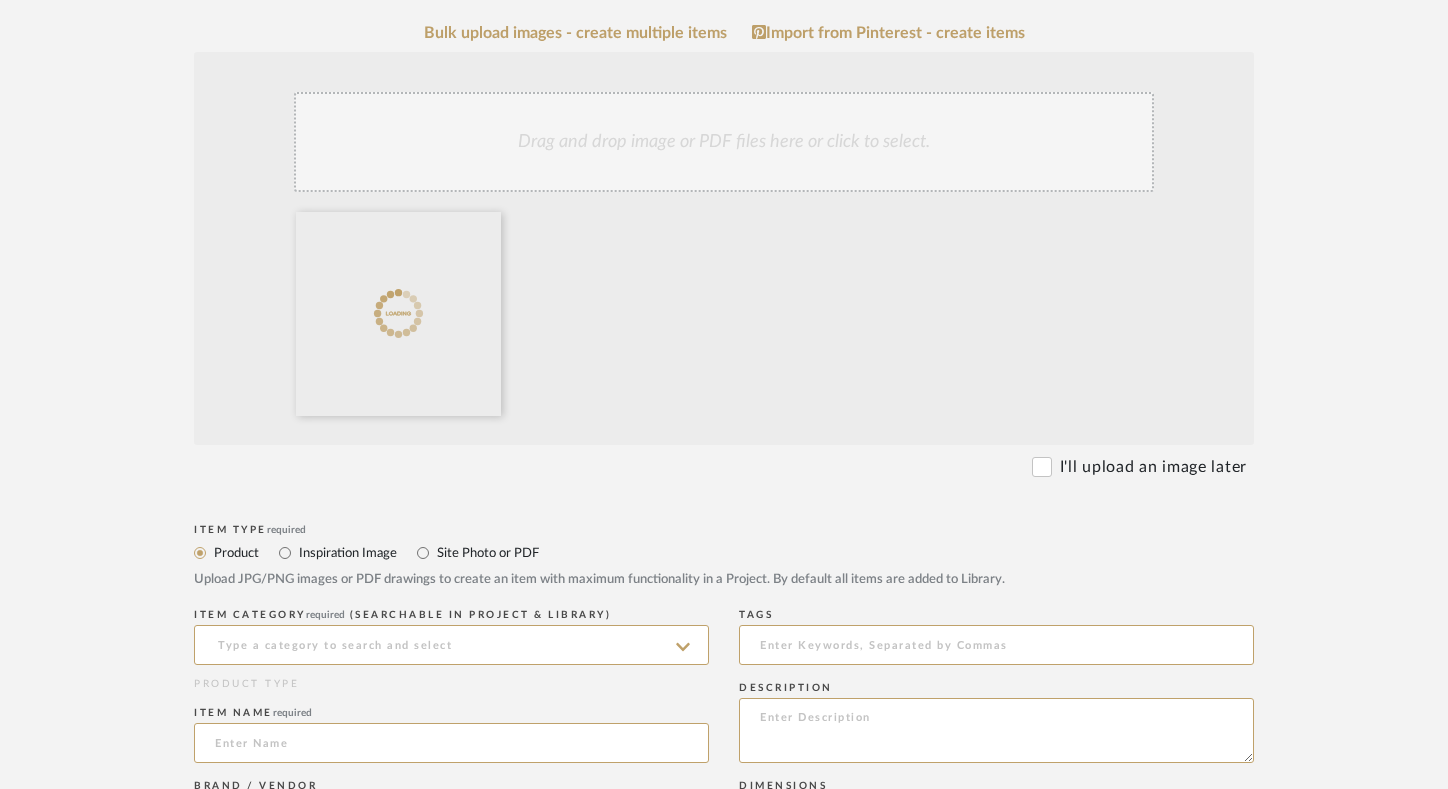 scroll, scrollTop: 509, scrollLeft: 0, axis: vertical 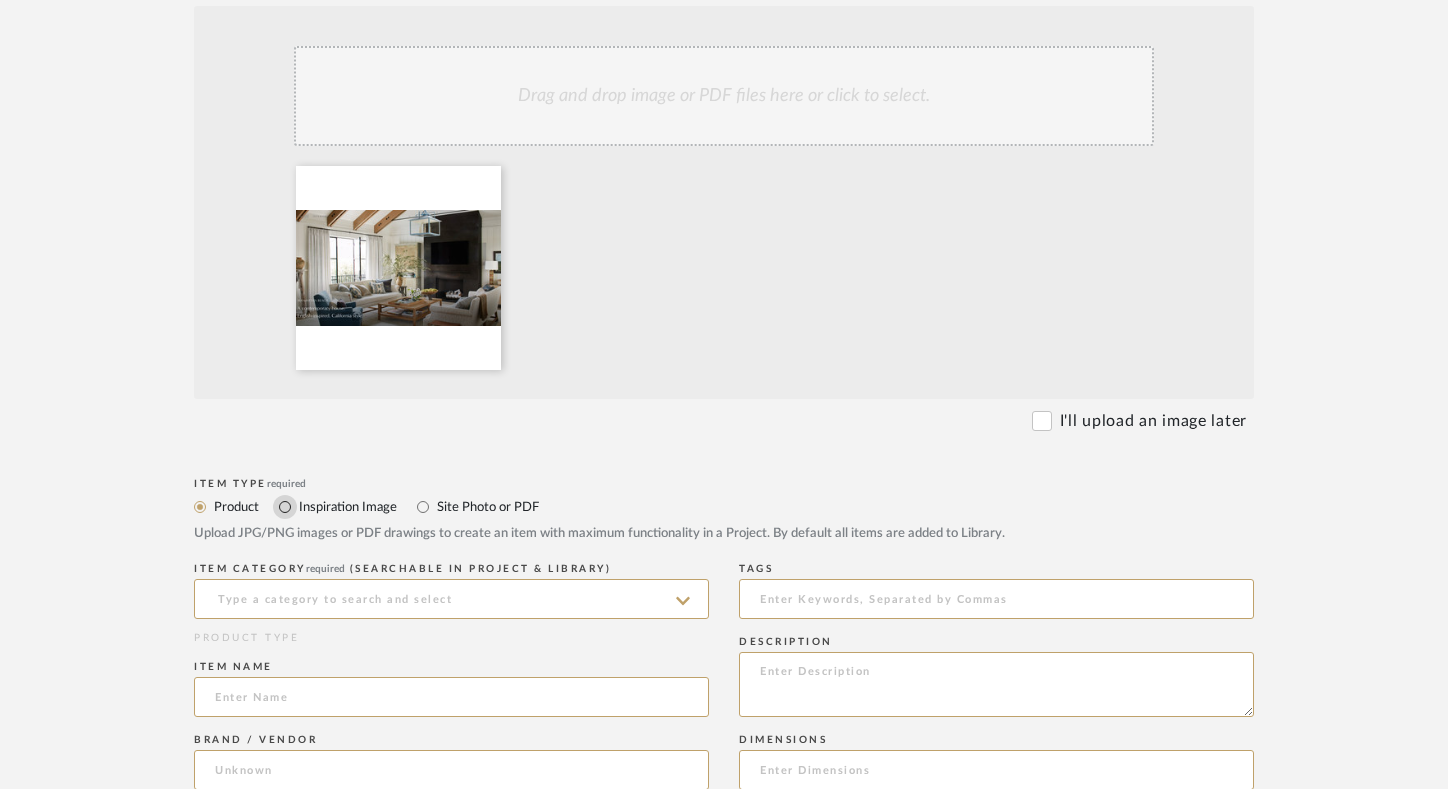 click on "Inspiration Image" at bounding box center [285, 507] 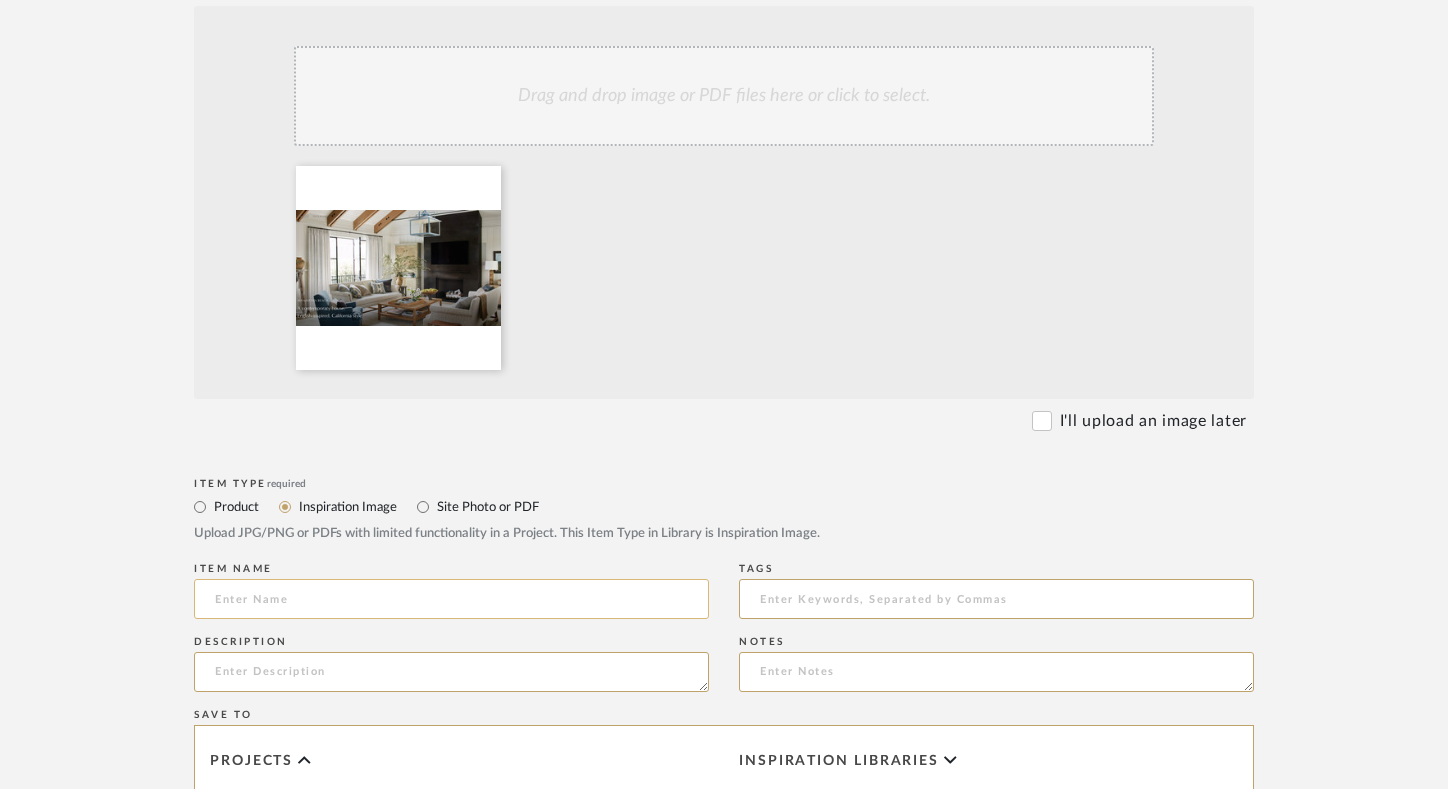 click 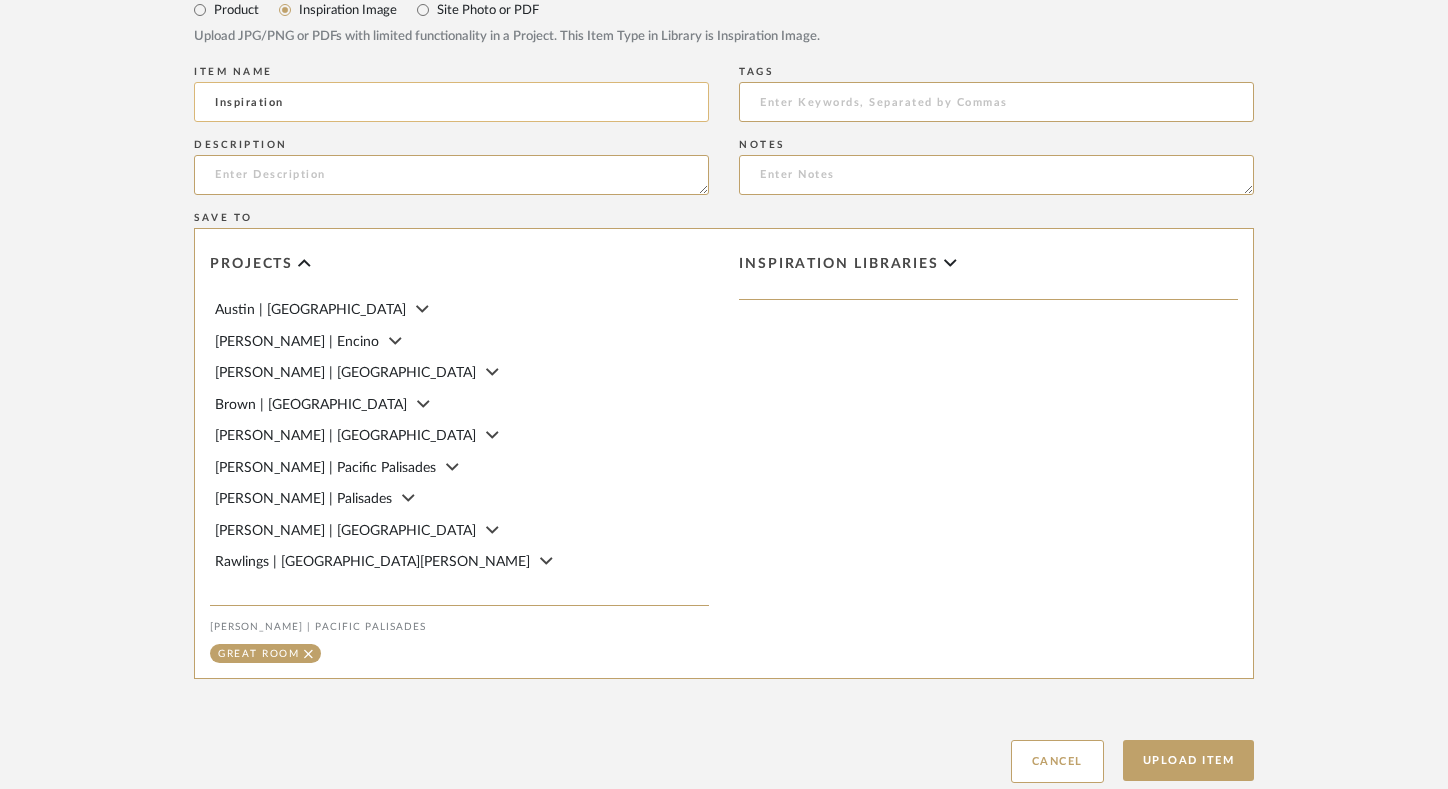 scroll, scrollTop: 1053, scrollLeft: 0, axis: vertical 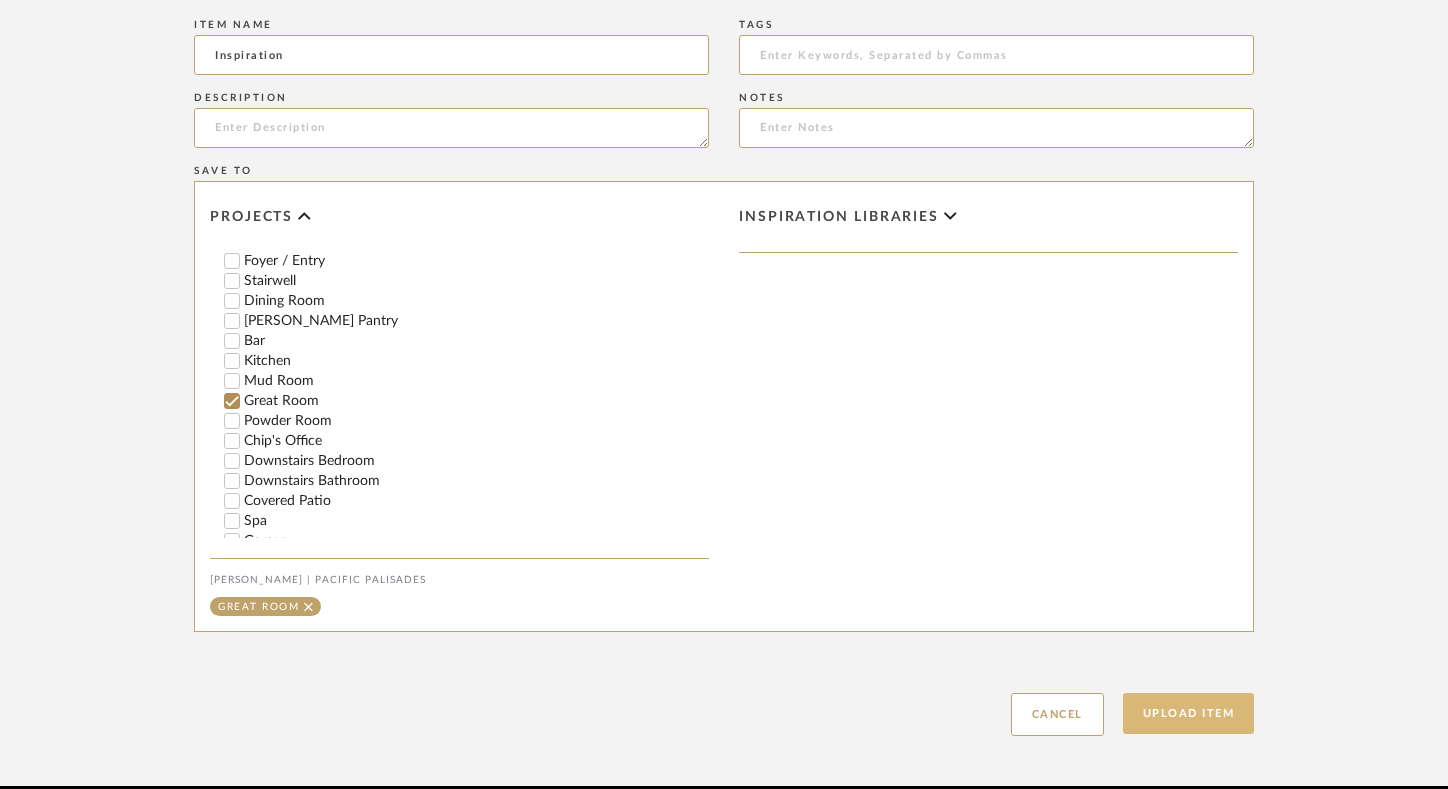 type on "Inspiration" 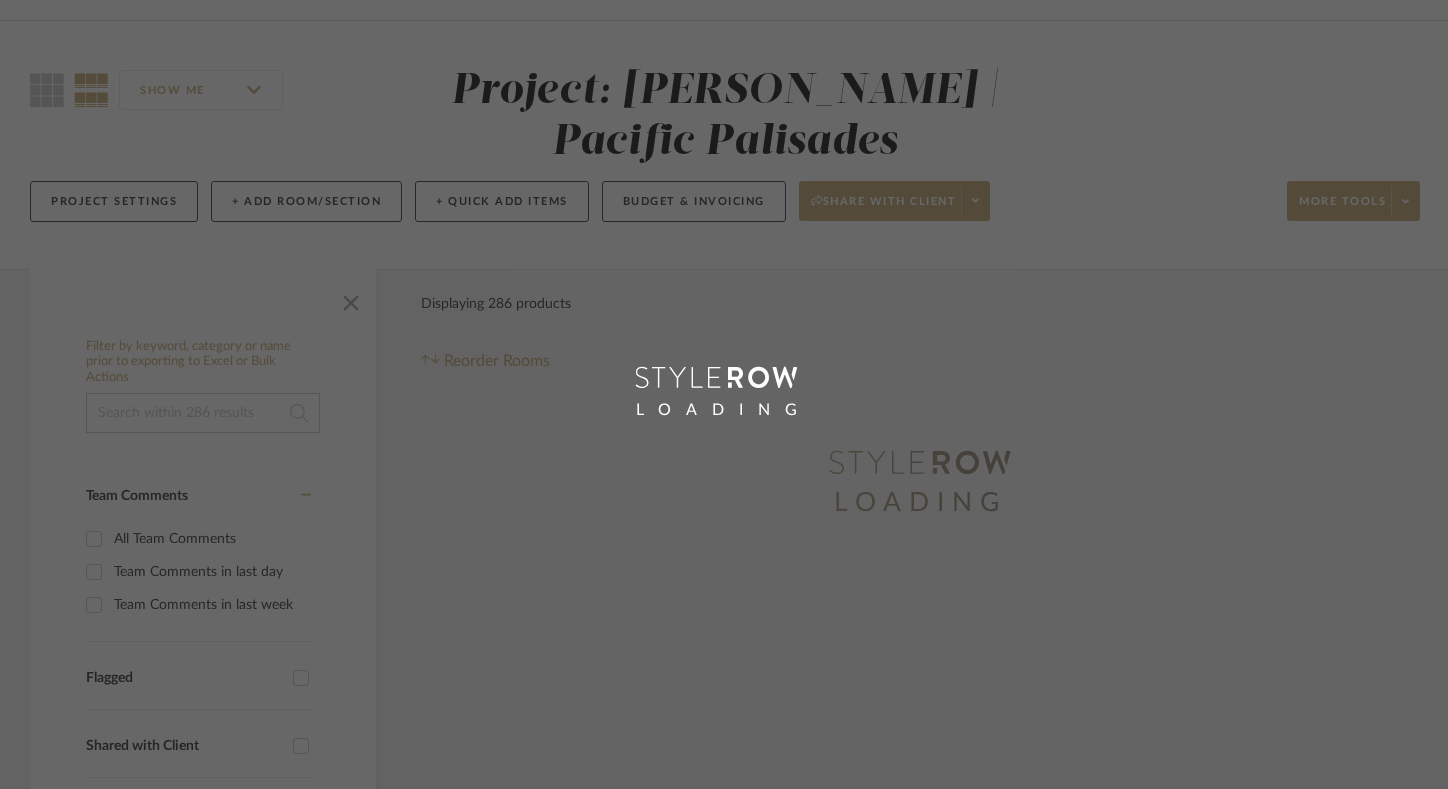 scroll, scrollTop: 10, scrollLeft: 0, axis: vertical 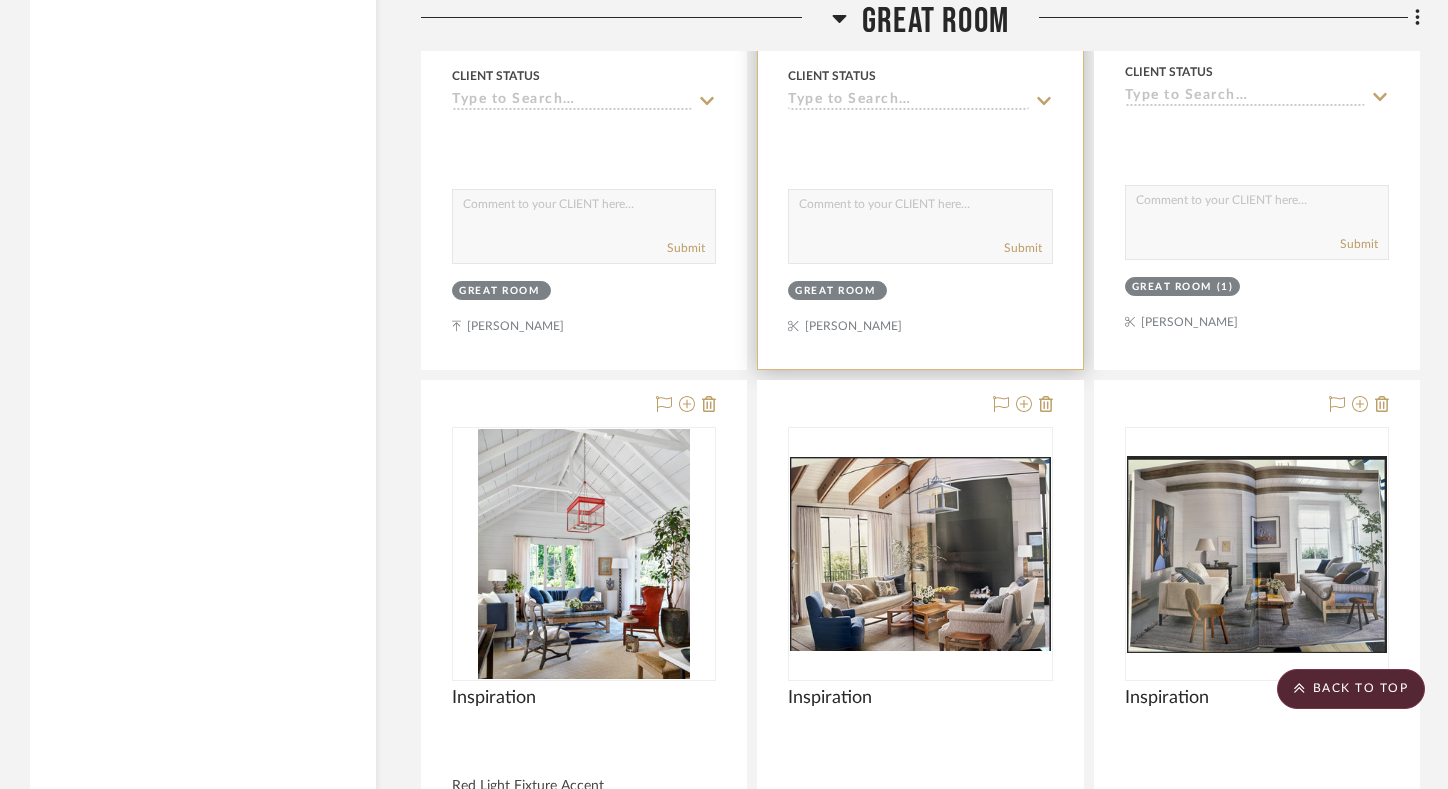 type 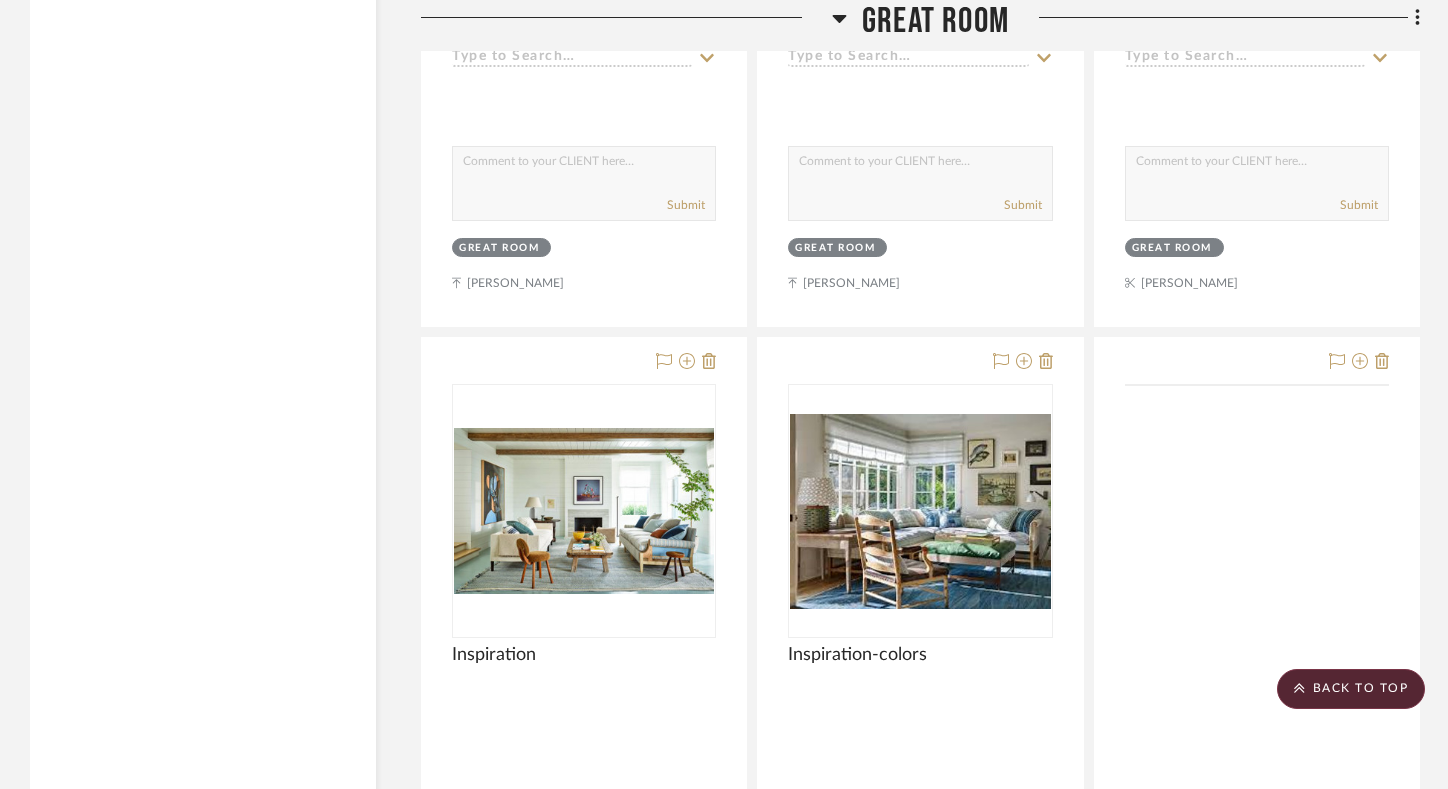 scroll, scrollTop: 25749, scrollLeft: 0, axis: vertical 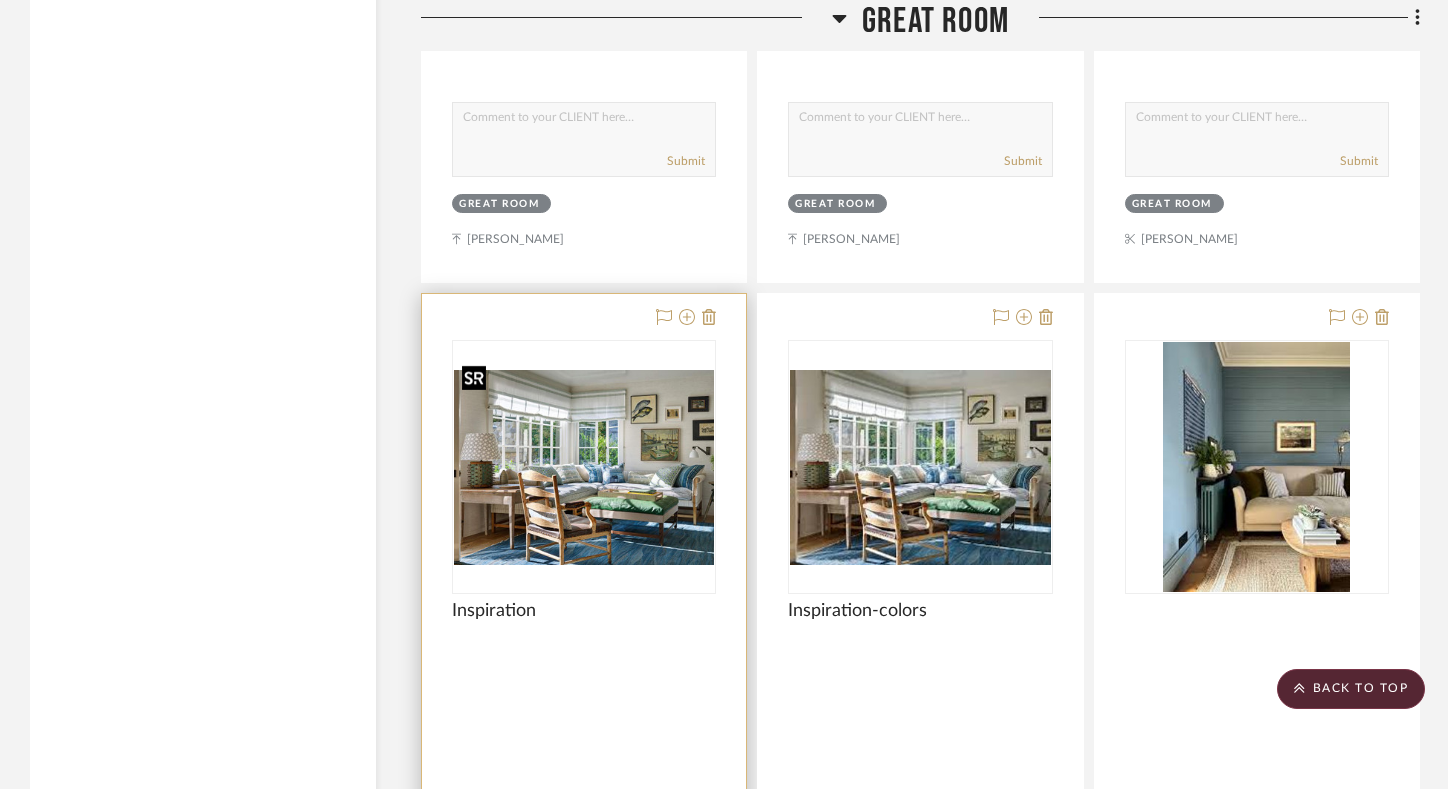 click at bounding box center (584, 468) 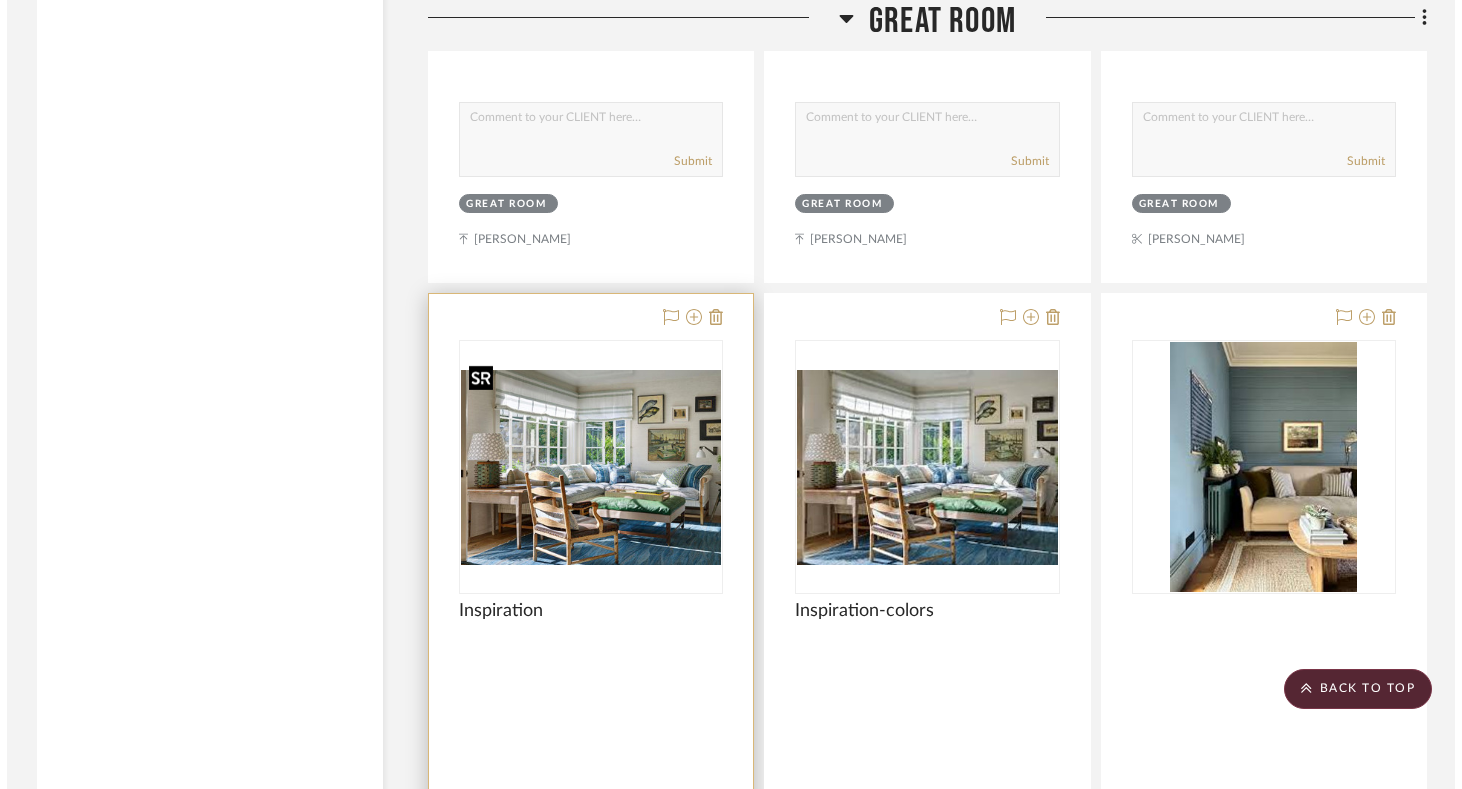 scroll, scrollTop: 0, scrollLeft: 0, axis: both 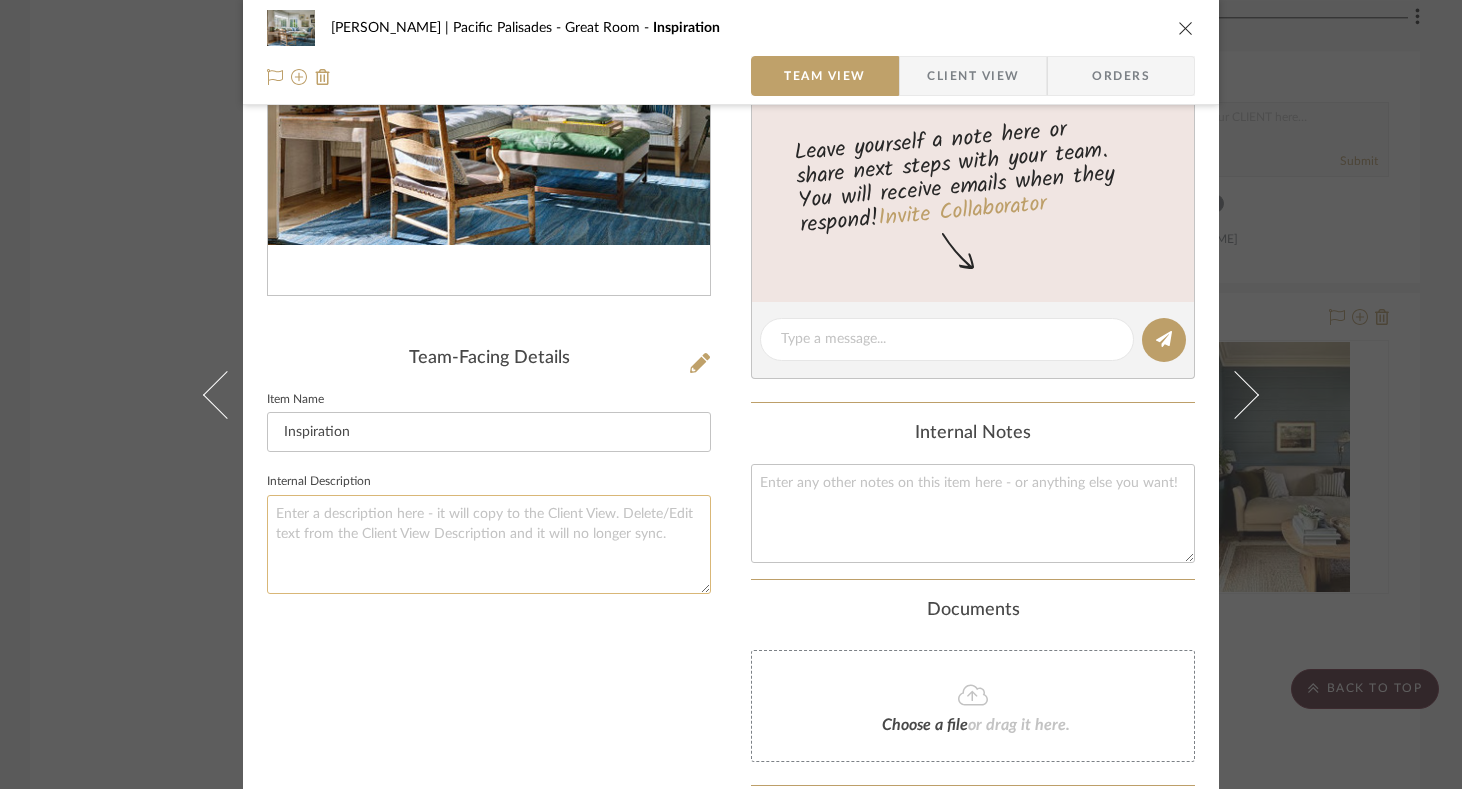 click 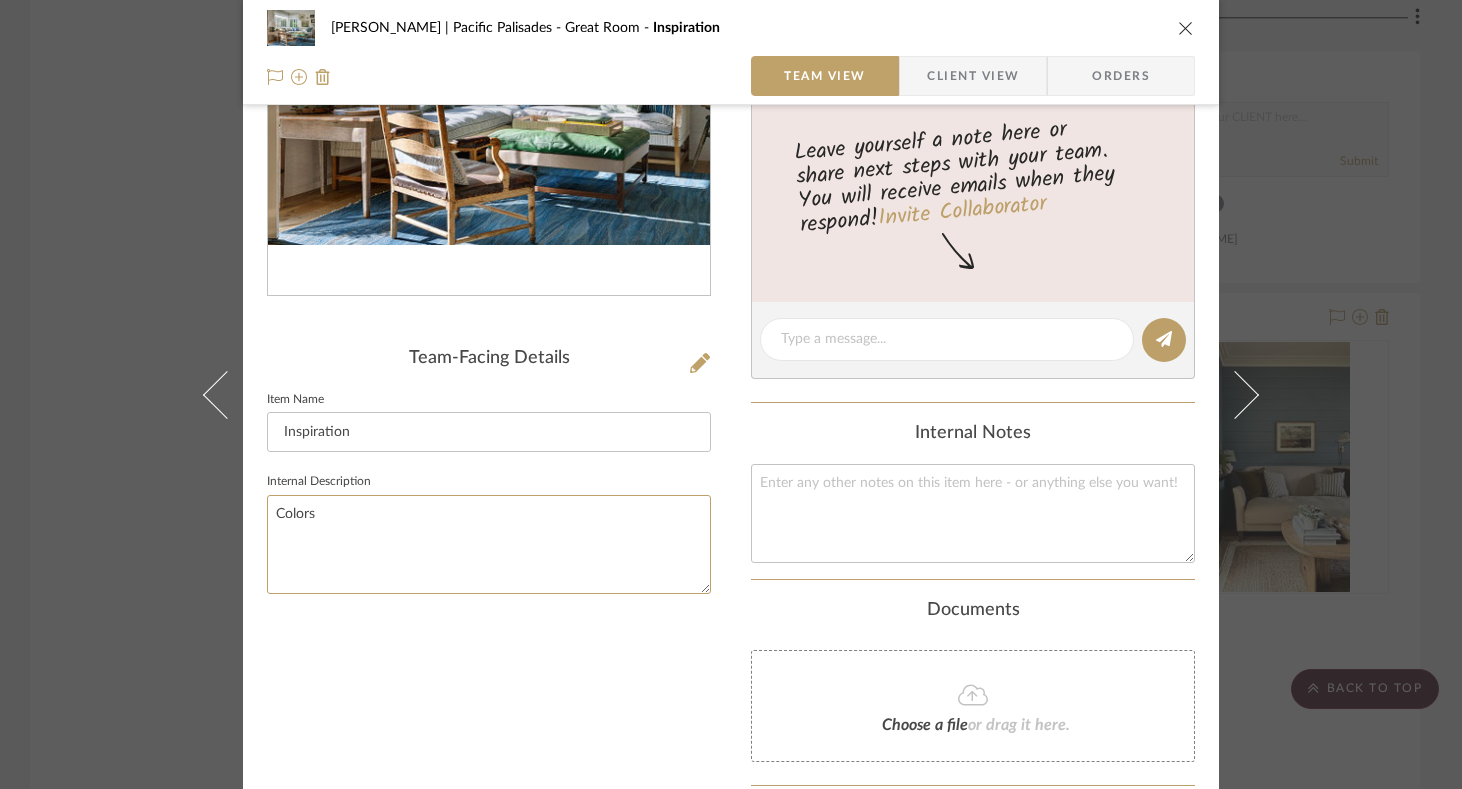 type on "Colors" 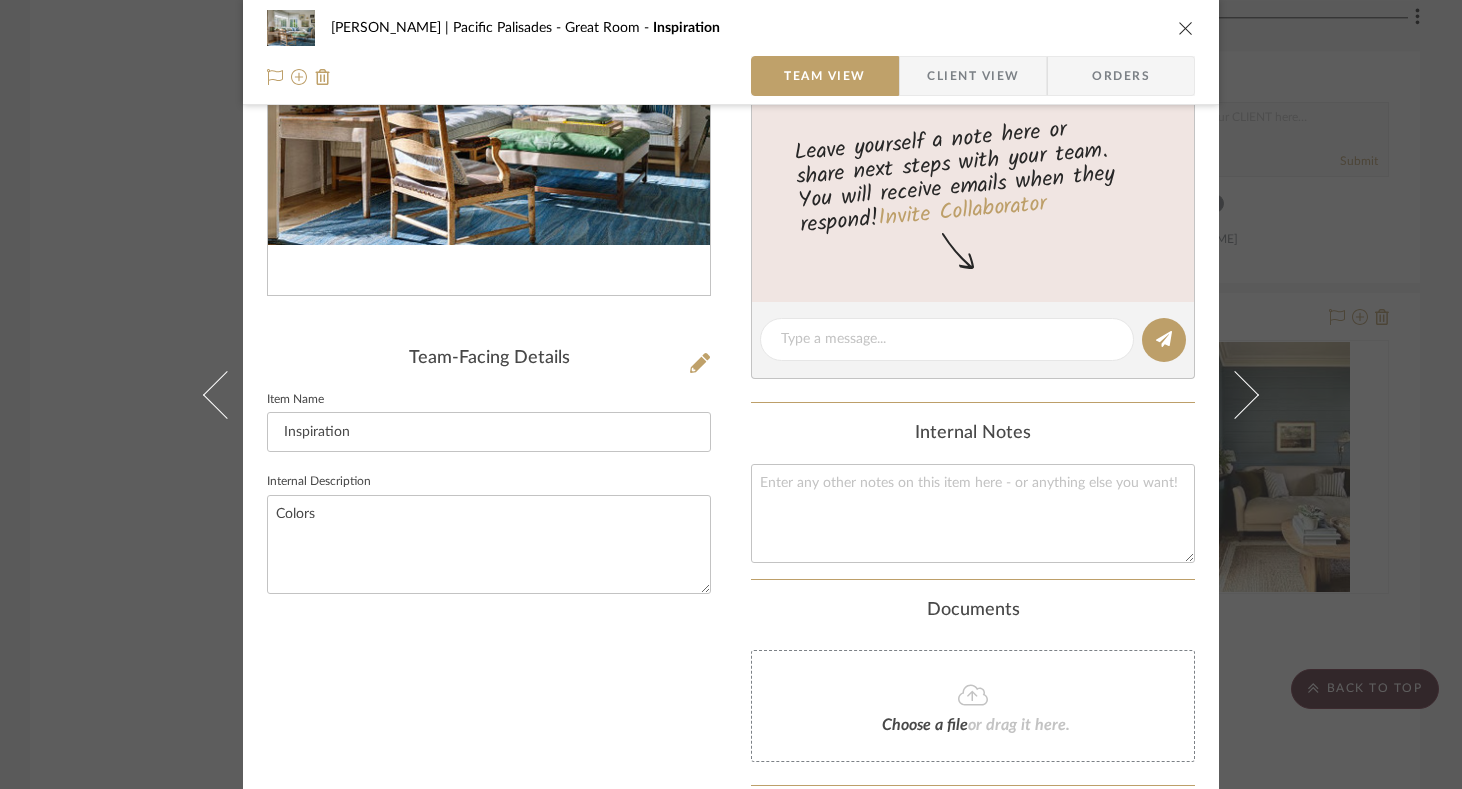 click at bounding box center [1186, 28] 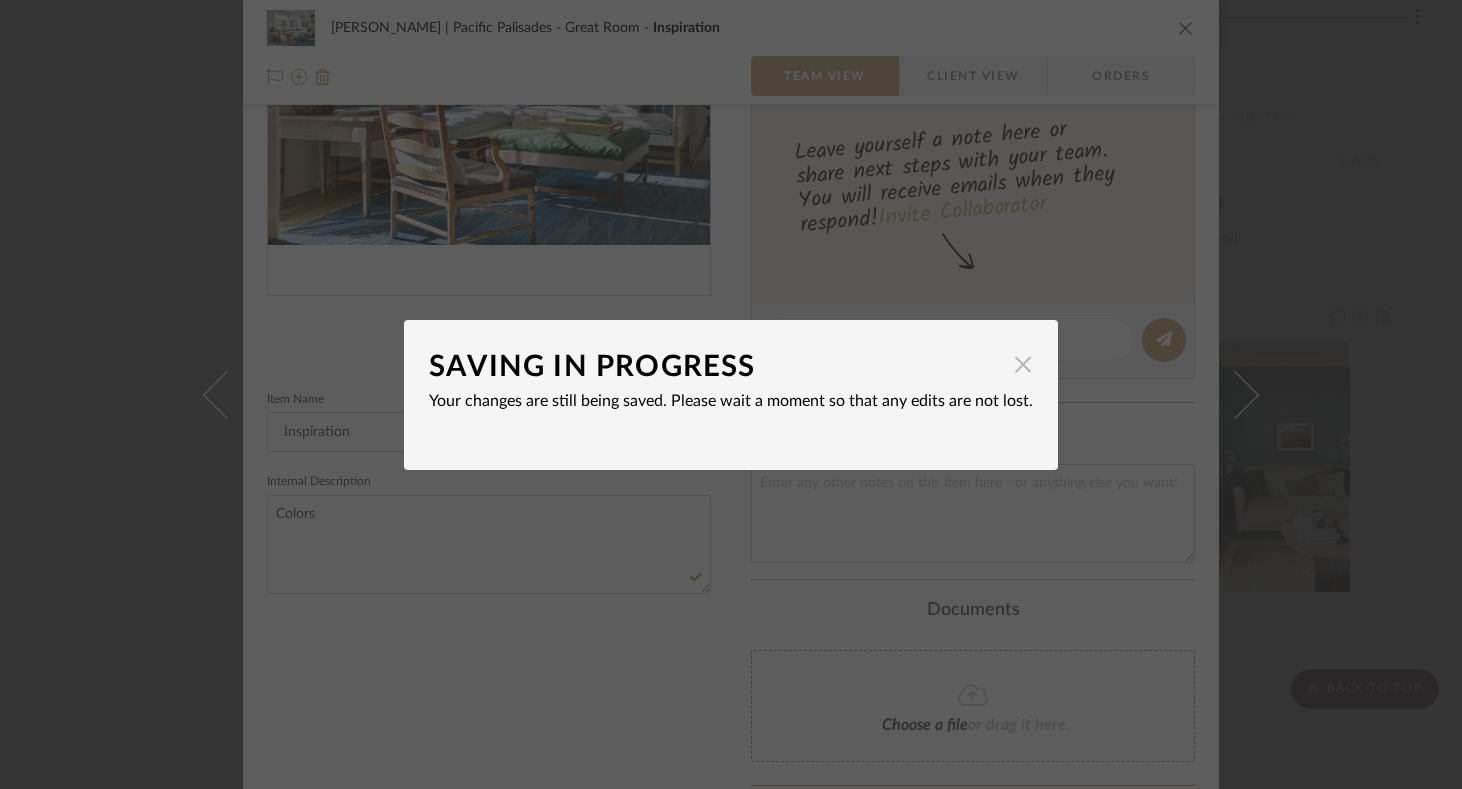 click at bounding box center (1023, 365) 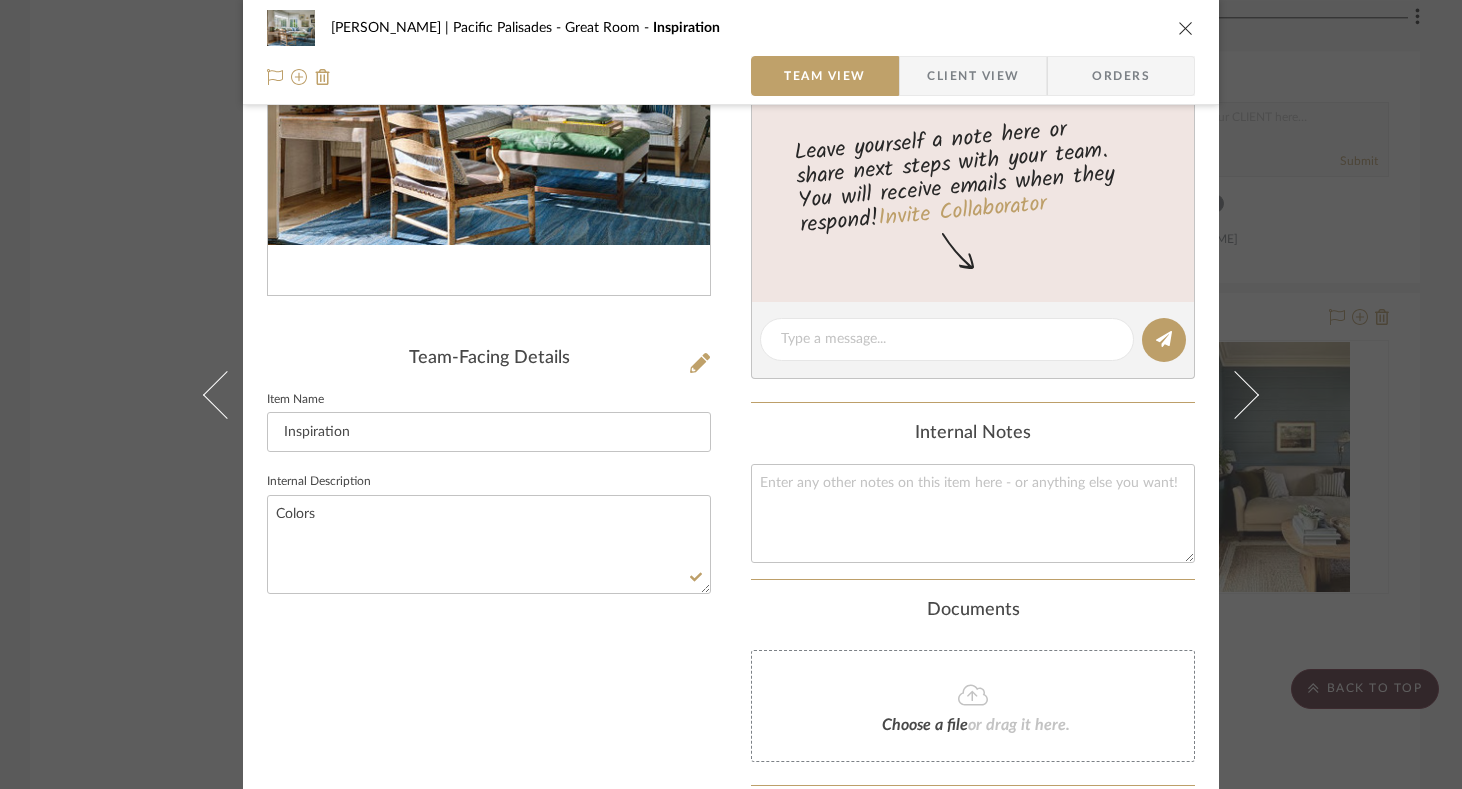 click at bounding box center [1186, 28] 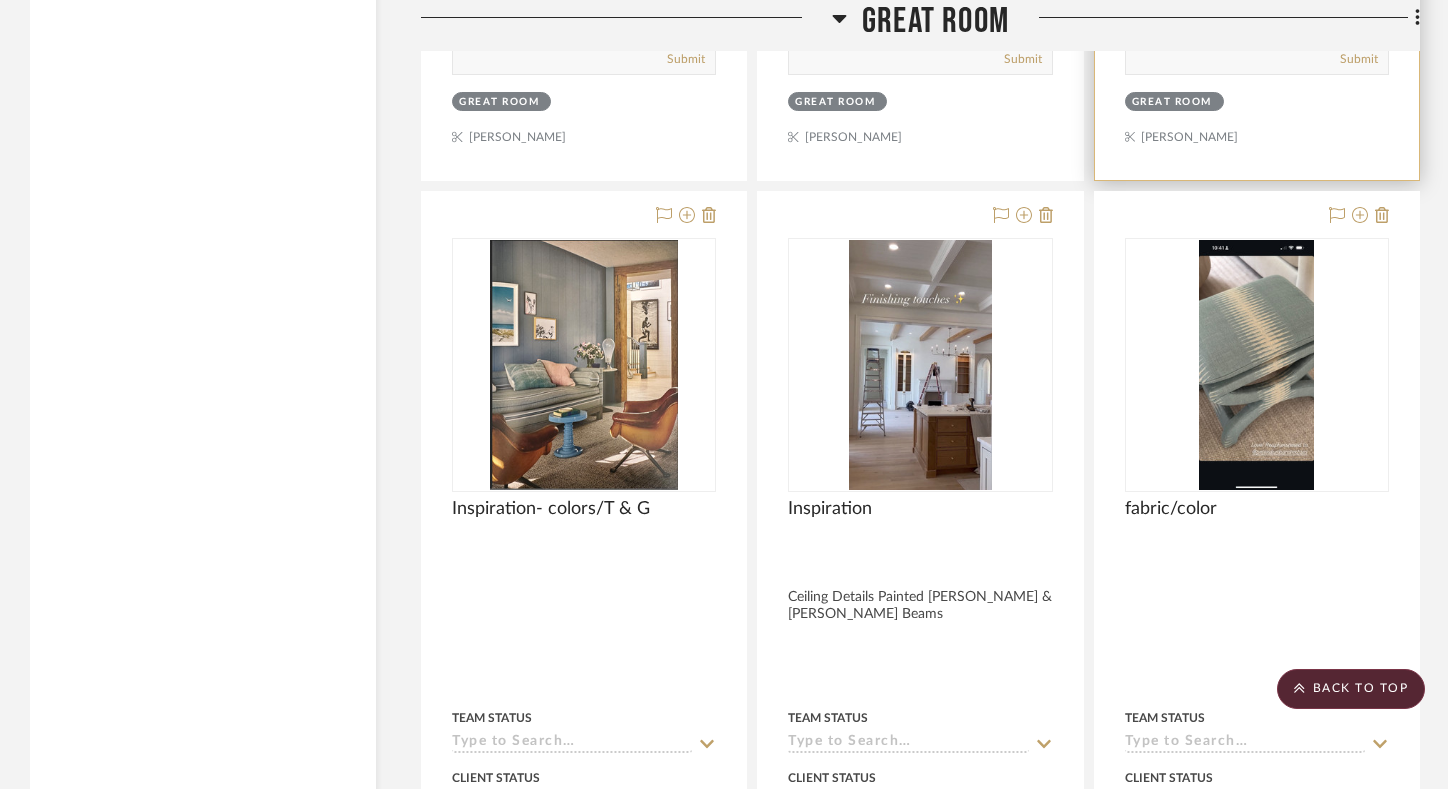 scroll, scrollTop: 26789, scrollLeft: 0, axis: vertical 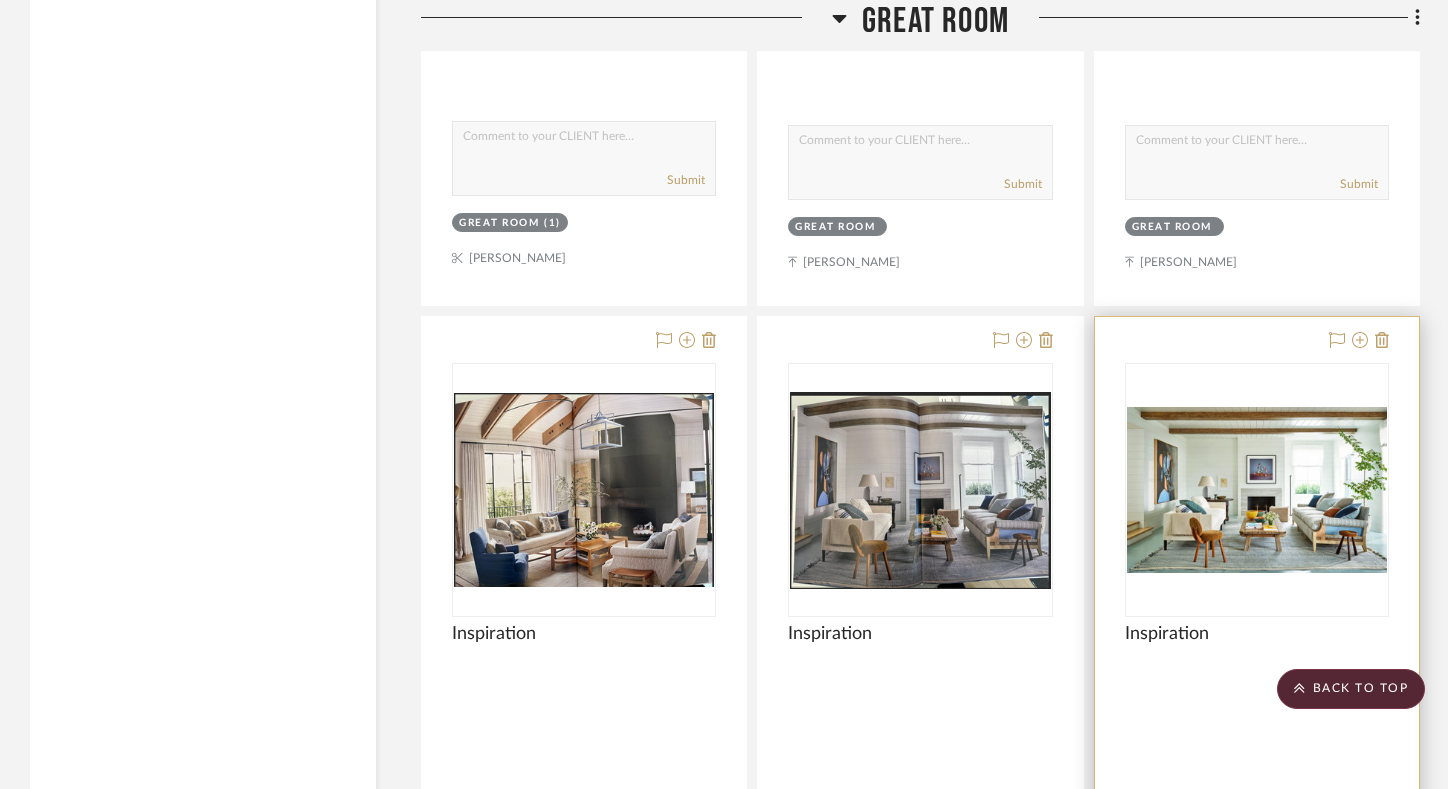drag, startPoint x: 1250, startPoint y: 338, endPoint x: 1133, endPoint y: 338, distance: 117 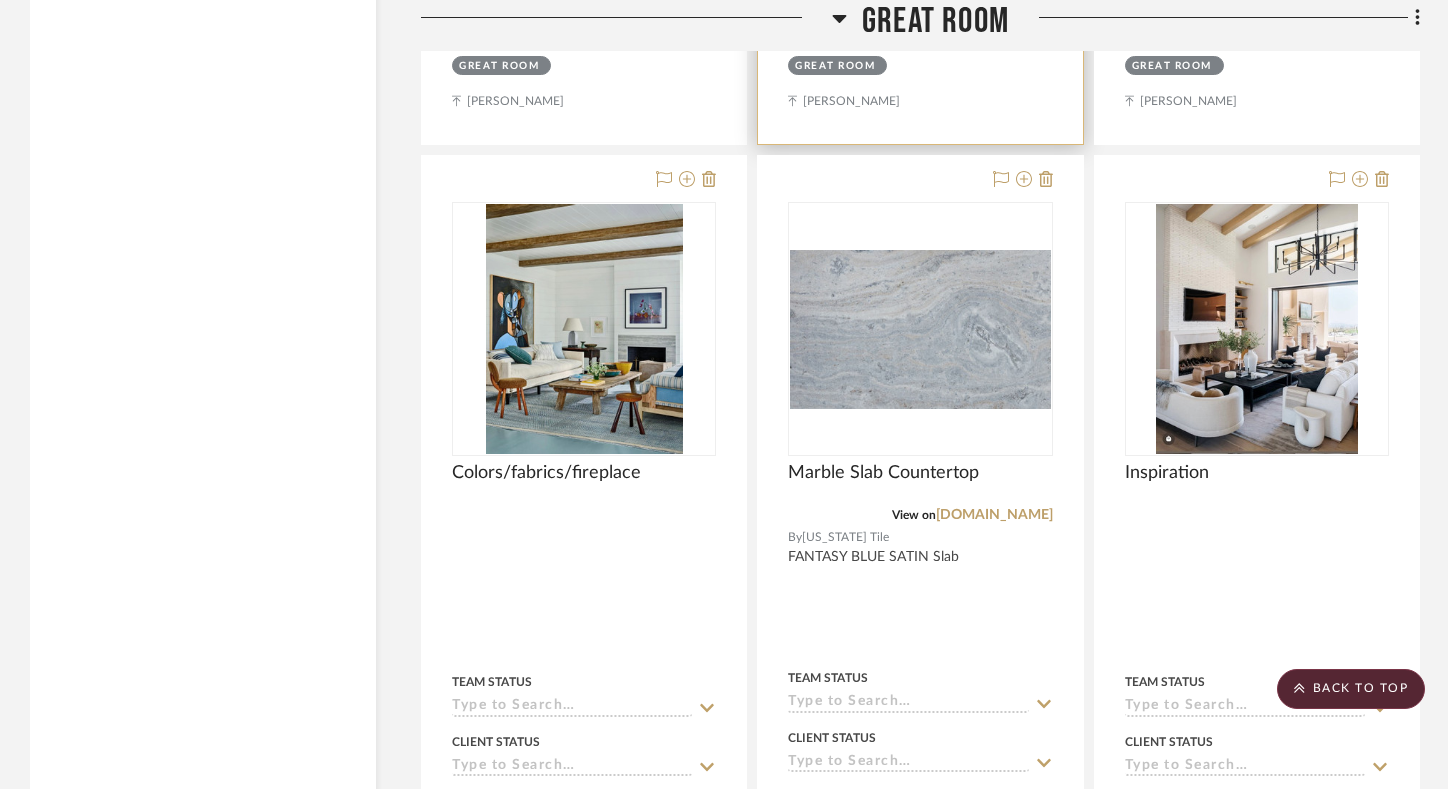scroll, scrollTop: 27738, scrollLeft: 0, axis: vertical 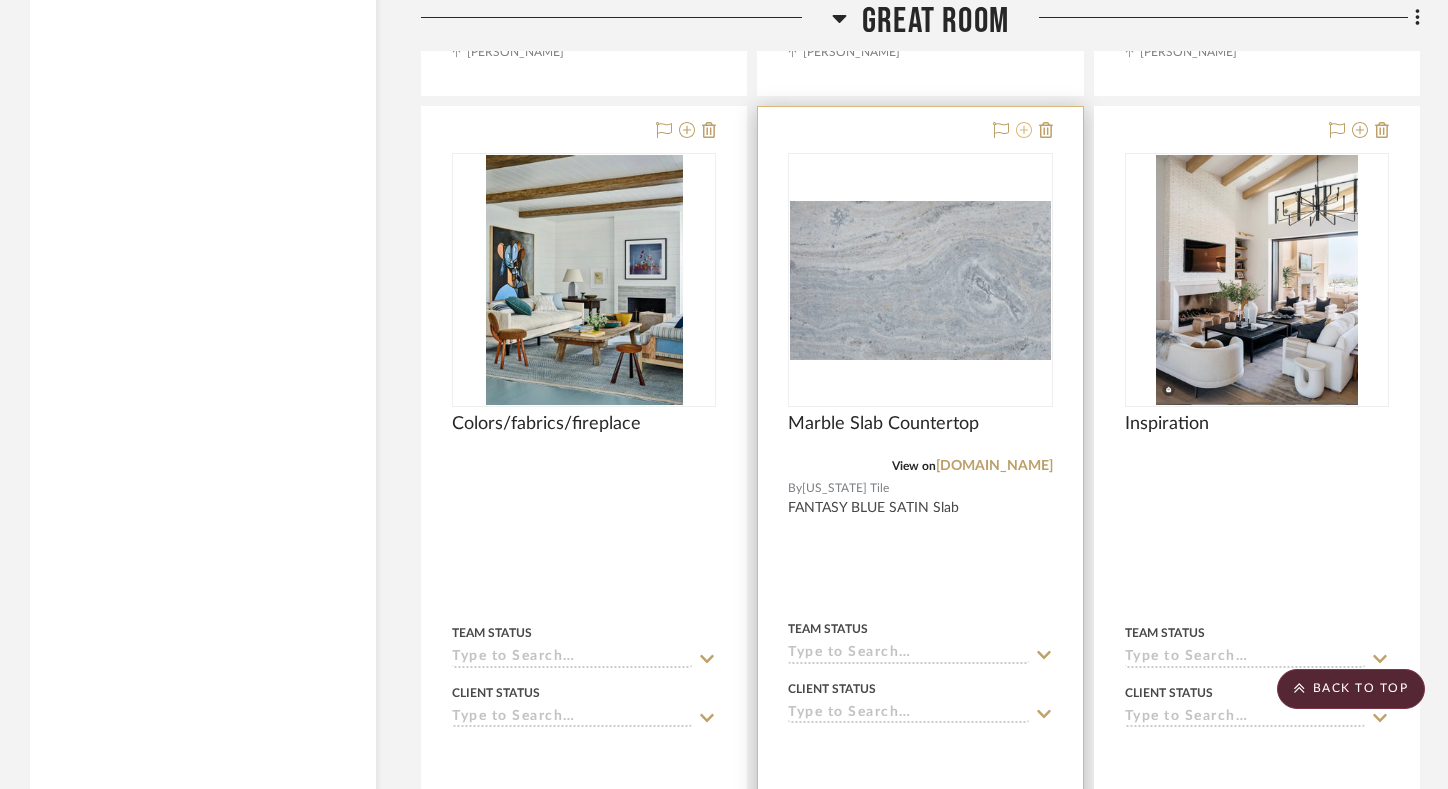 click 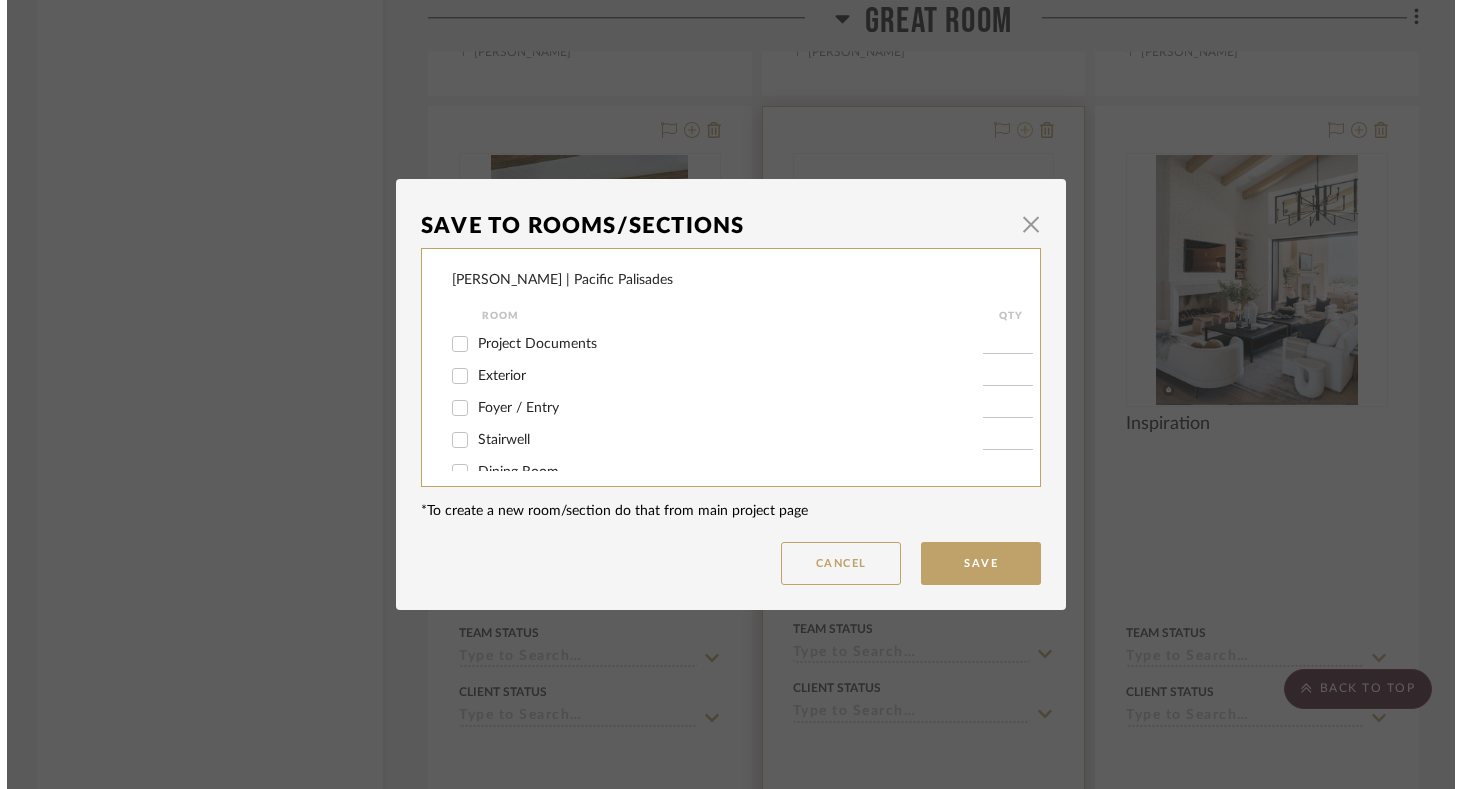 scroll, scrollTop: 0, scrollLeft: 0, axis: both 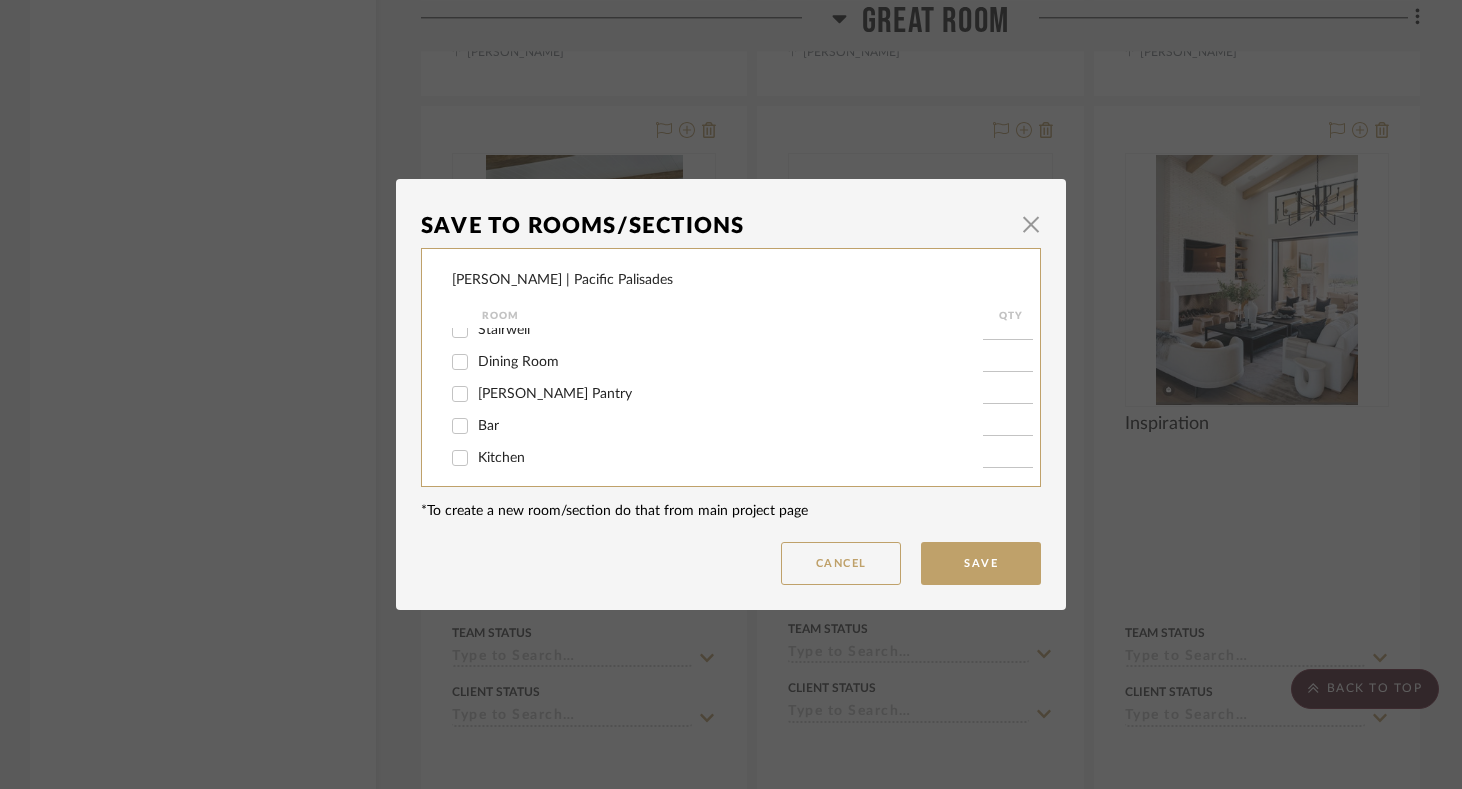 click on "[PERSON_NAME] Pantry" at bounding box center [460, 394] 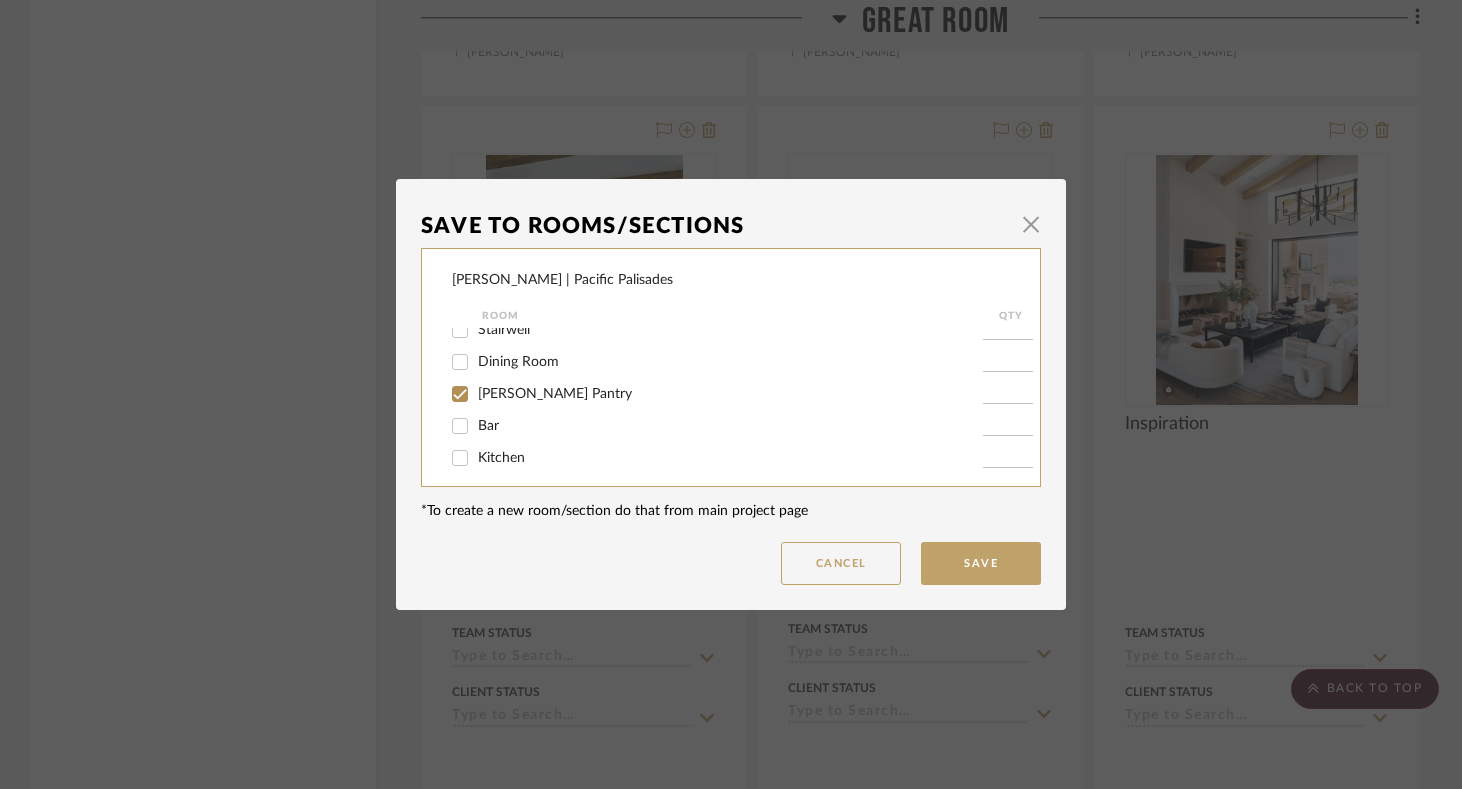 checkbox on "true" 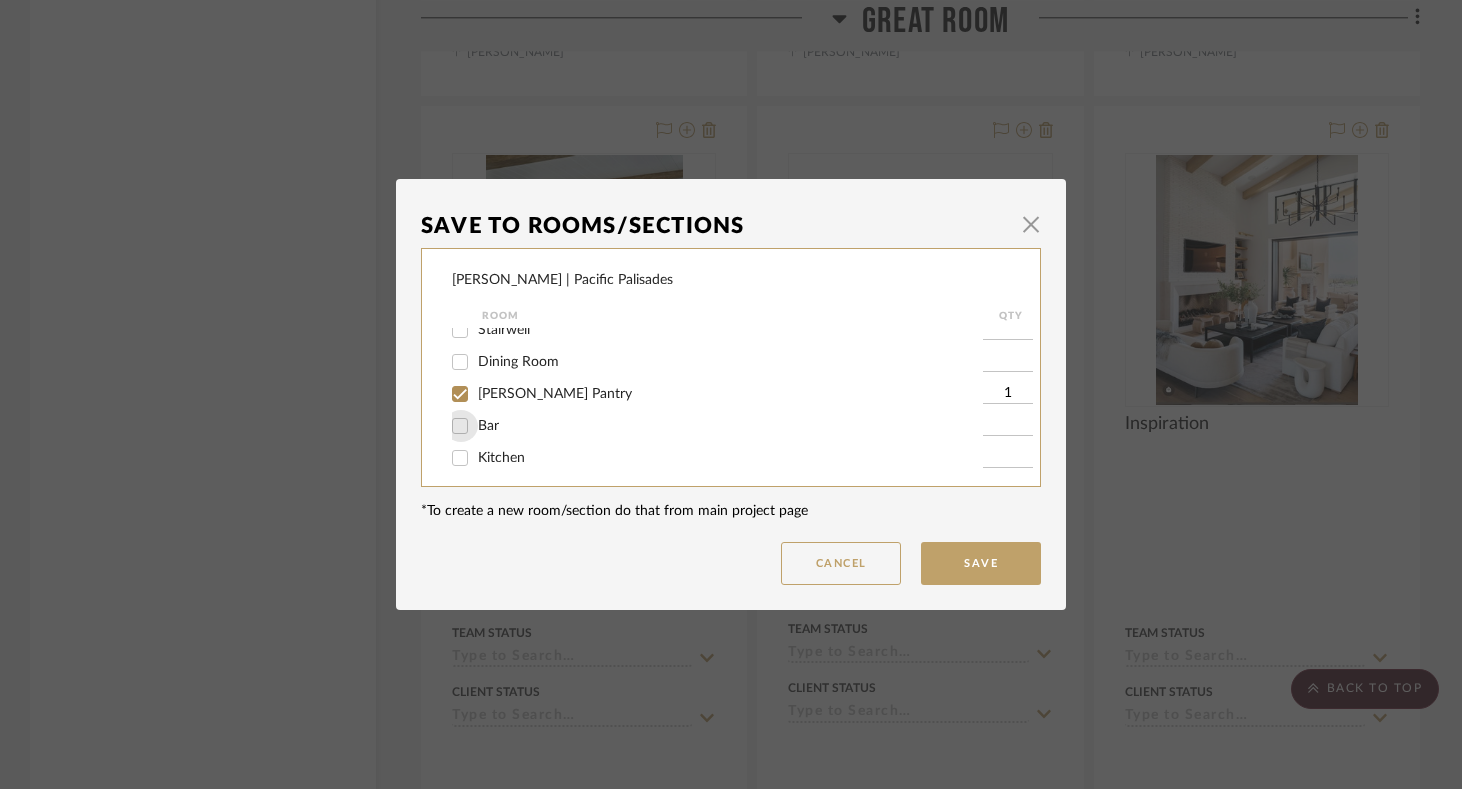 click on "Bar" at bounding box center (460, 426) 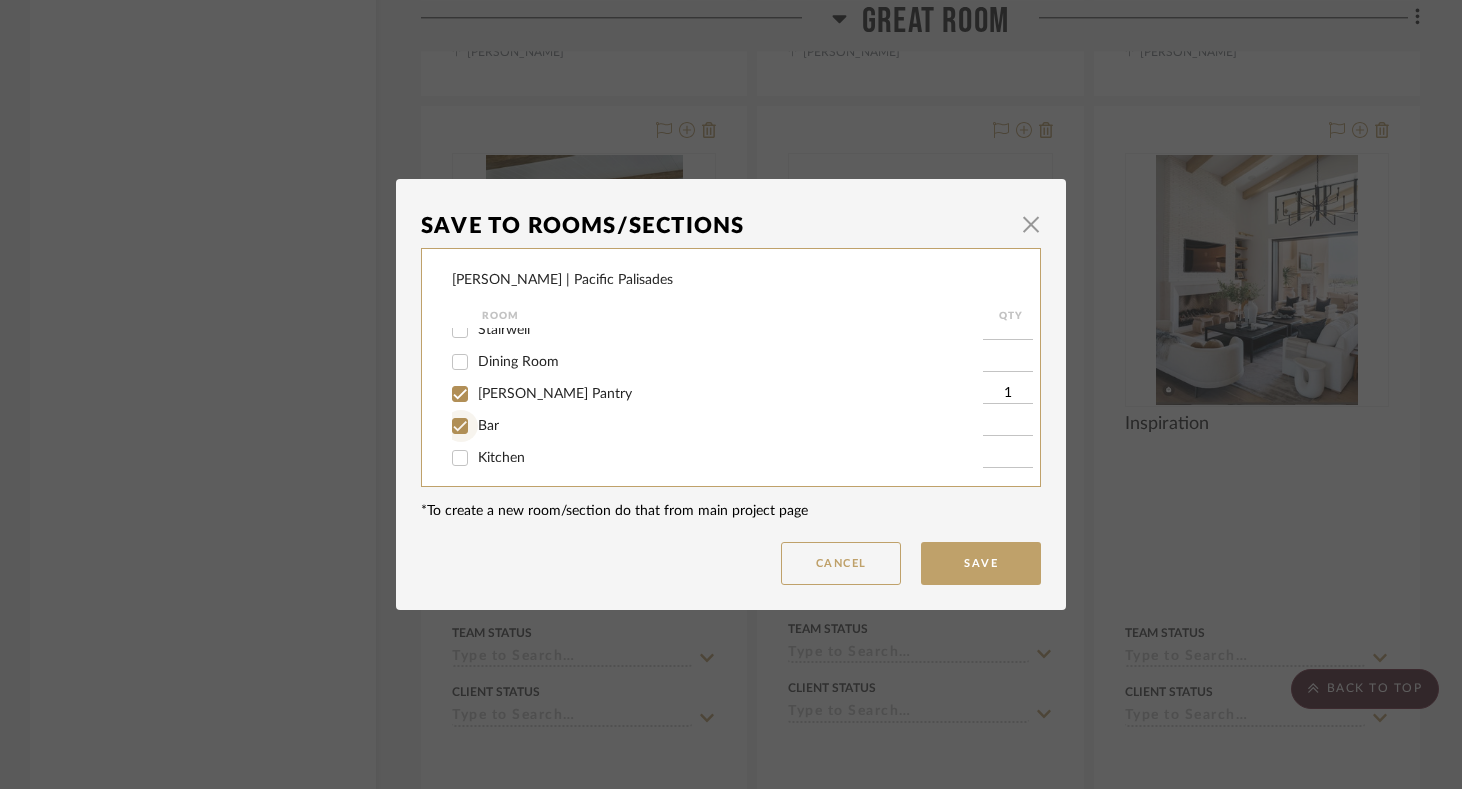 type on "1" 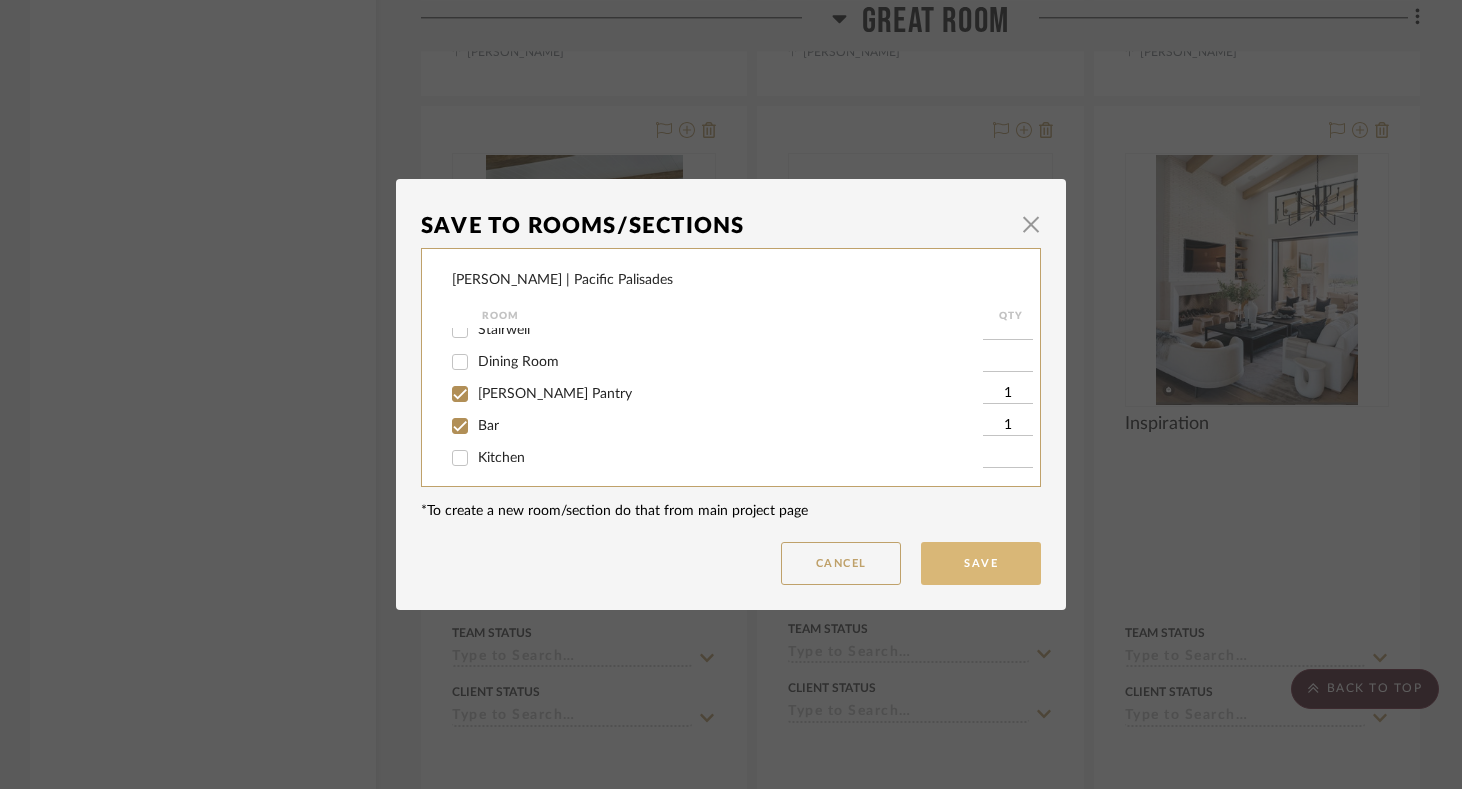 click on "Save" at bounding box center [981, 563] 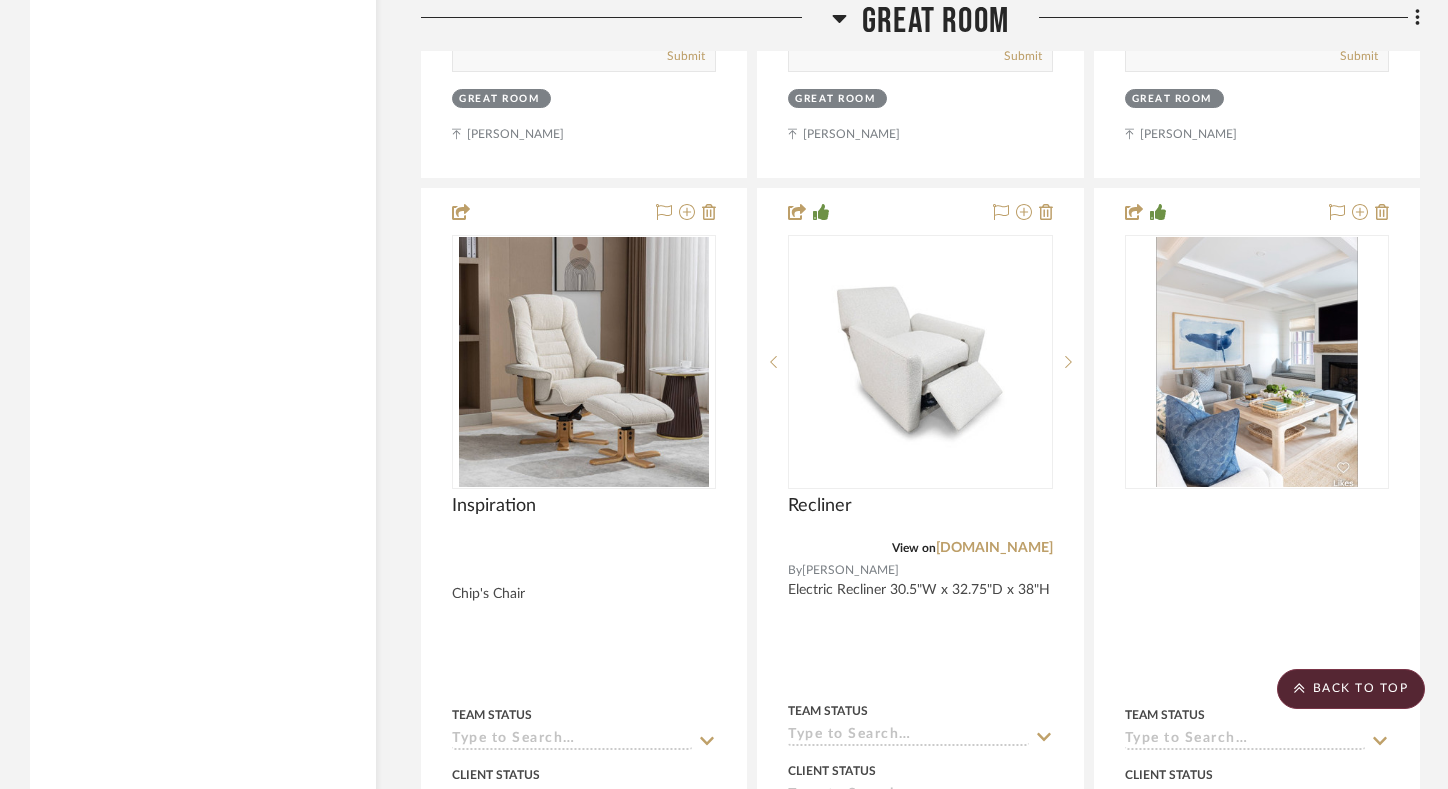 scroll, scrollTop: 31329, scrollLeft: 0, axis: vertical 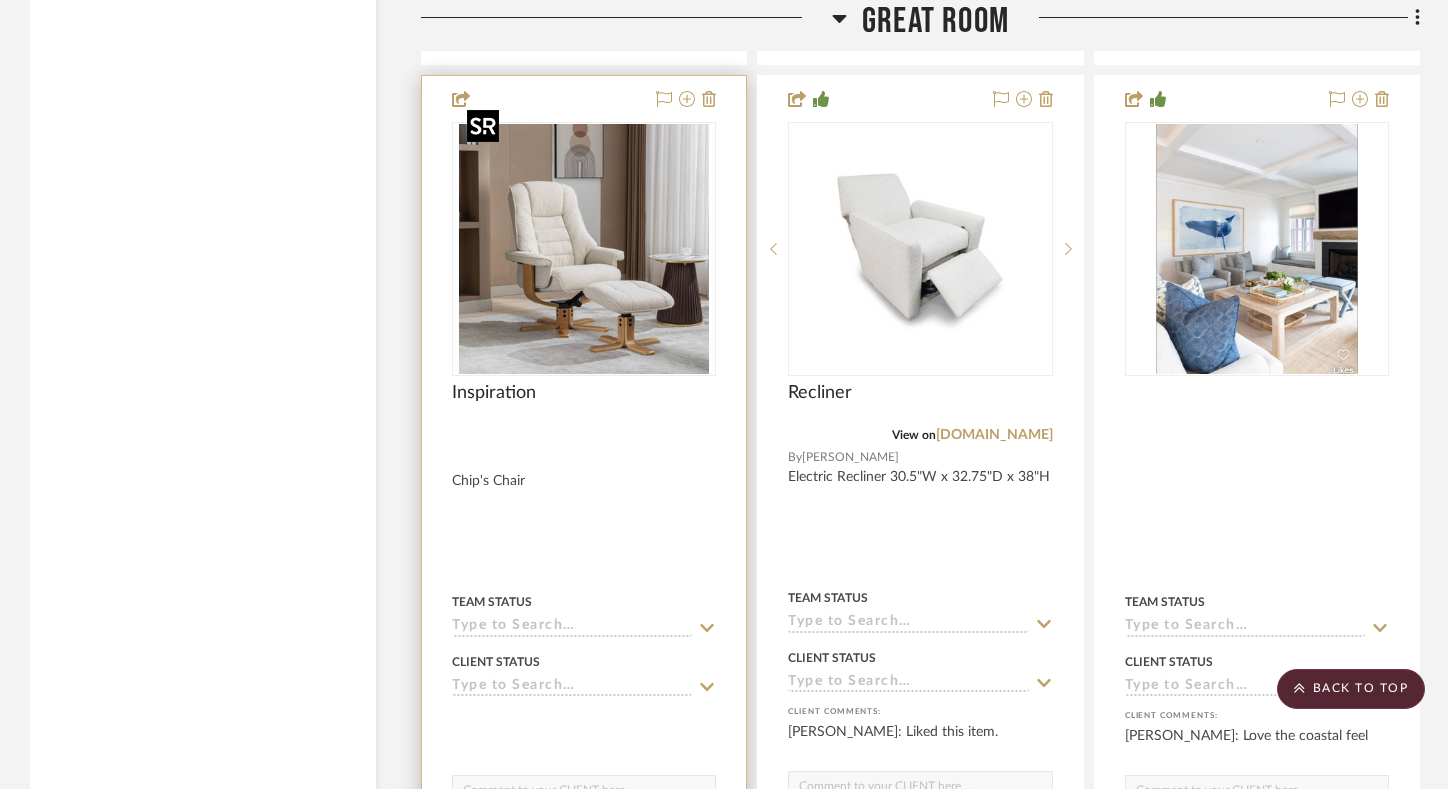 click at bounding box center (584, 249) 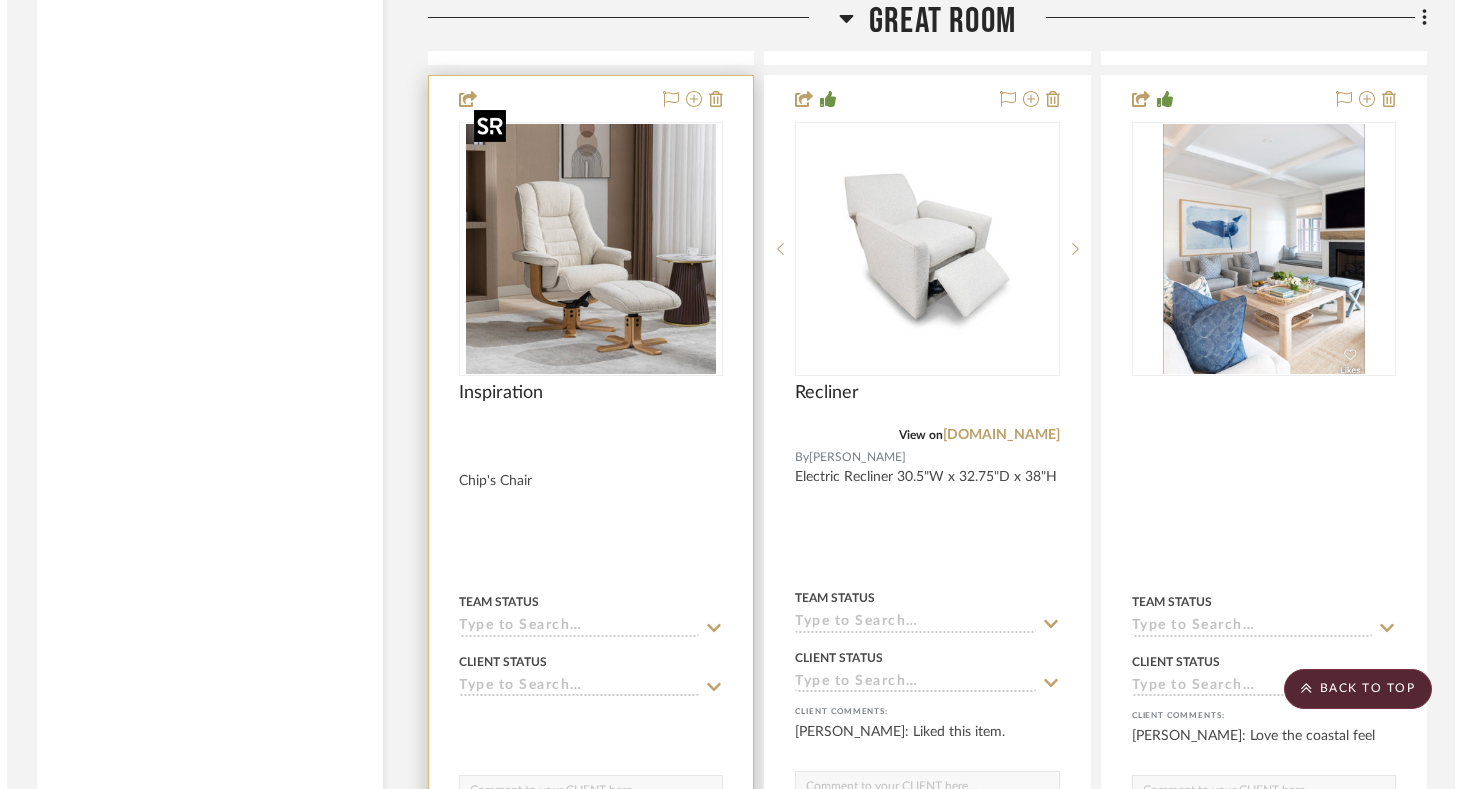 scroll, scrollTop: 0, scrollLeft: 0, axis: both 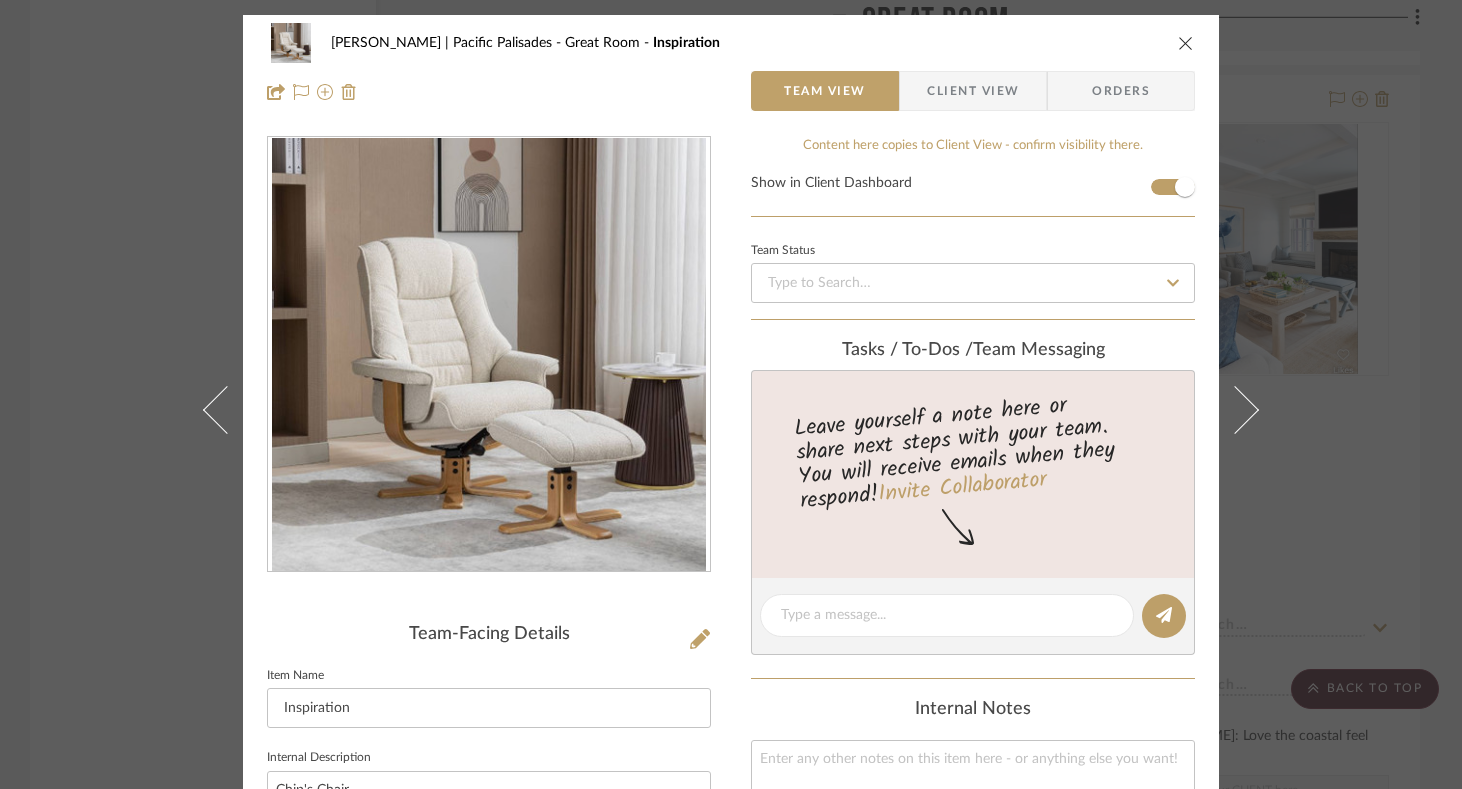 click at bounding box center (489, 355) 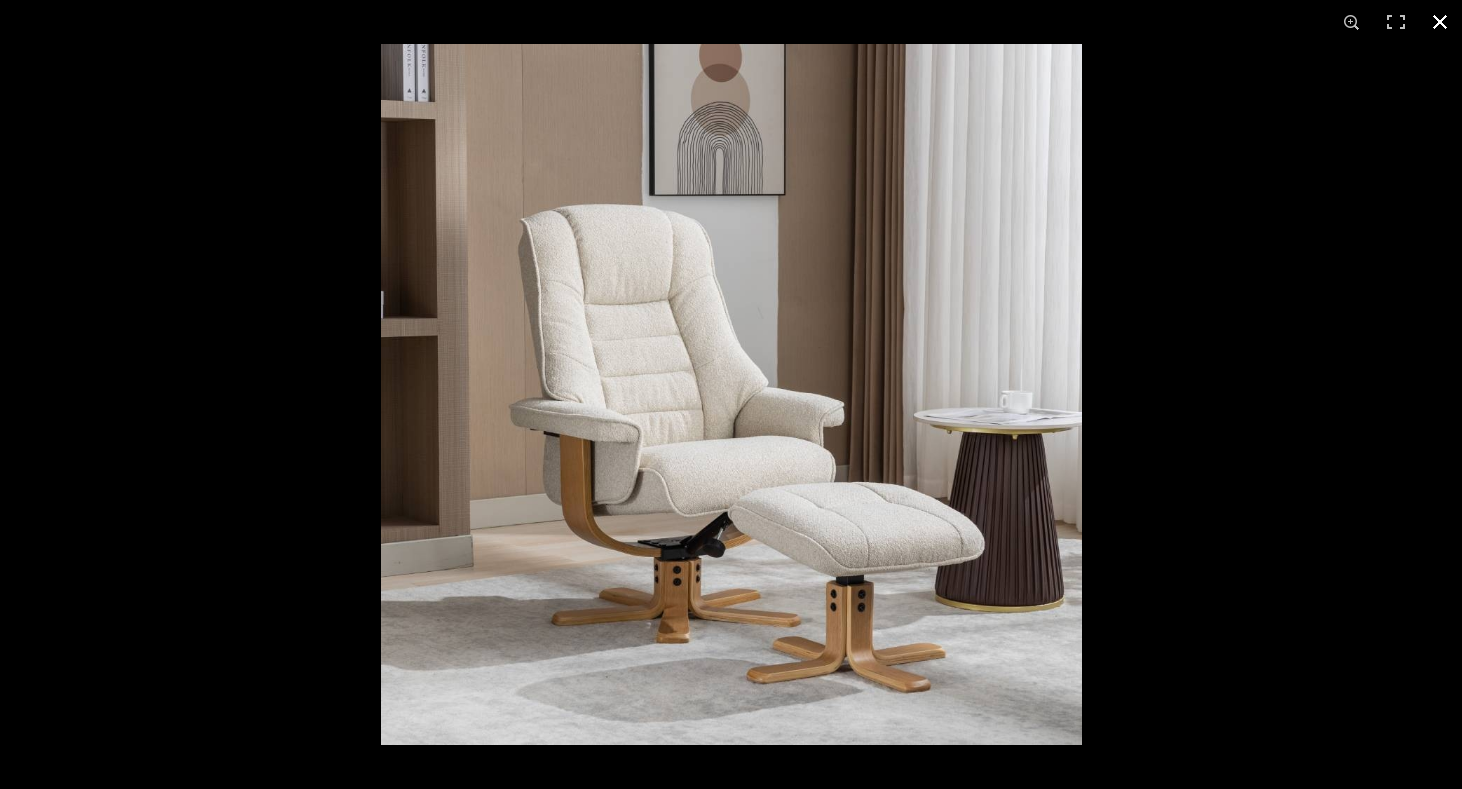 click at bounding box center (1440, 22) 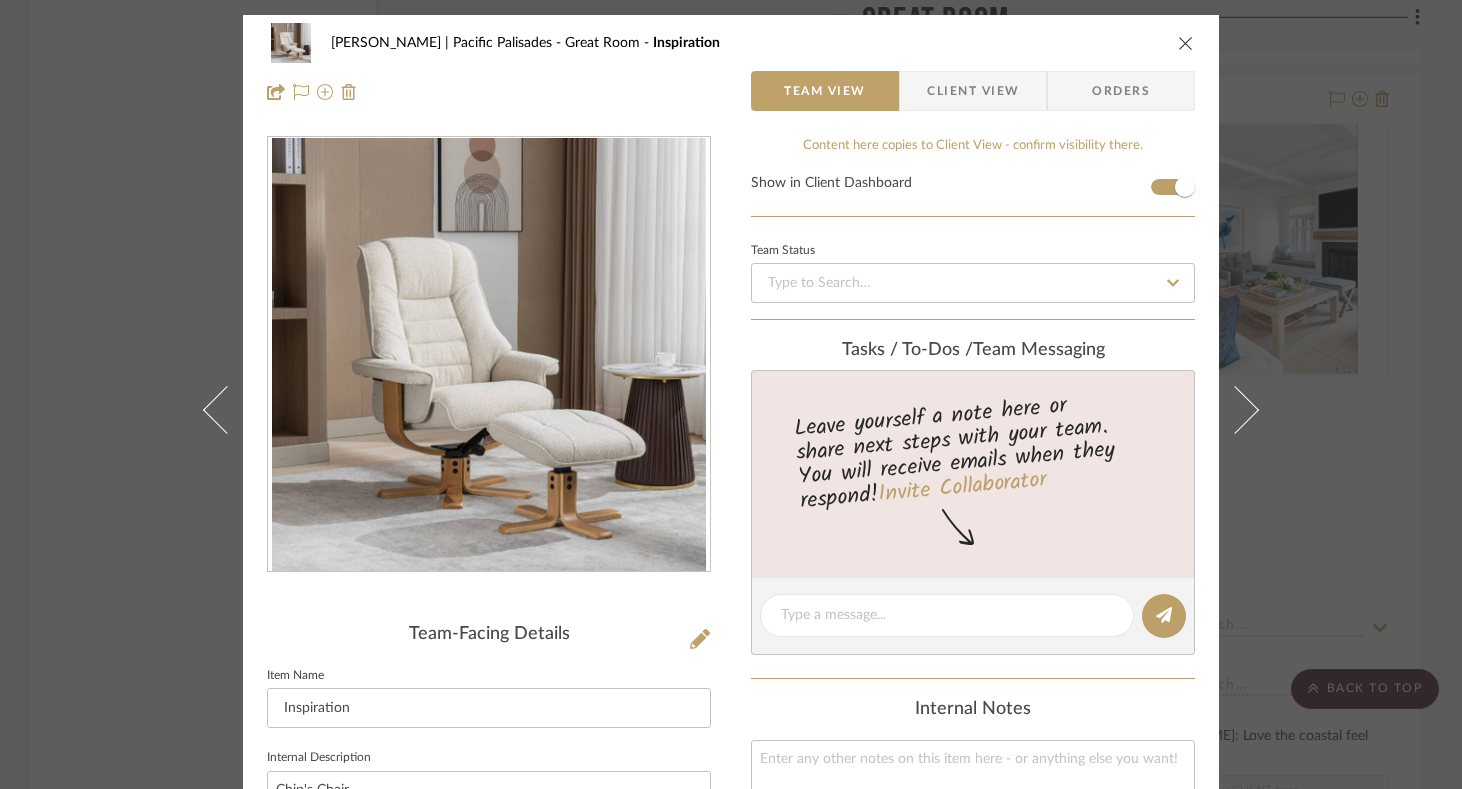 click at bounding box center [1186, 43] 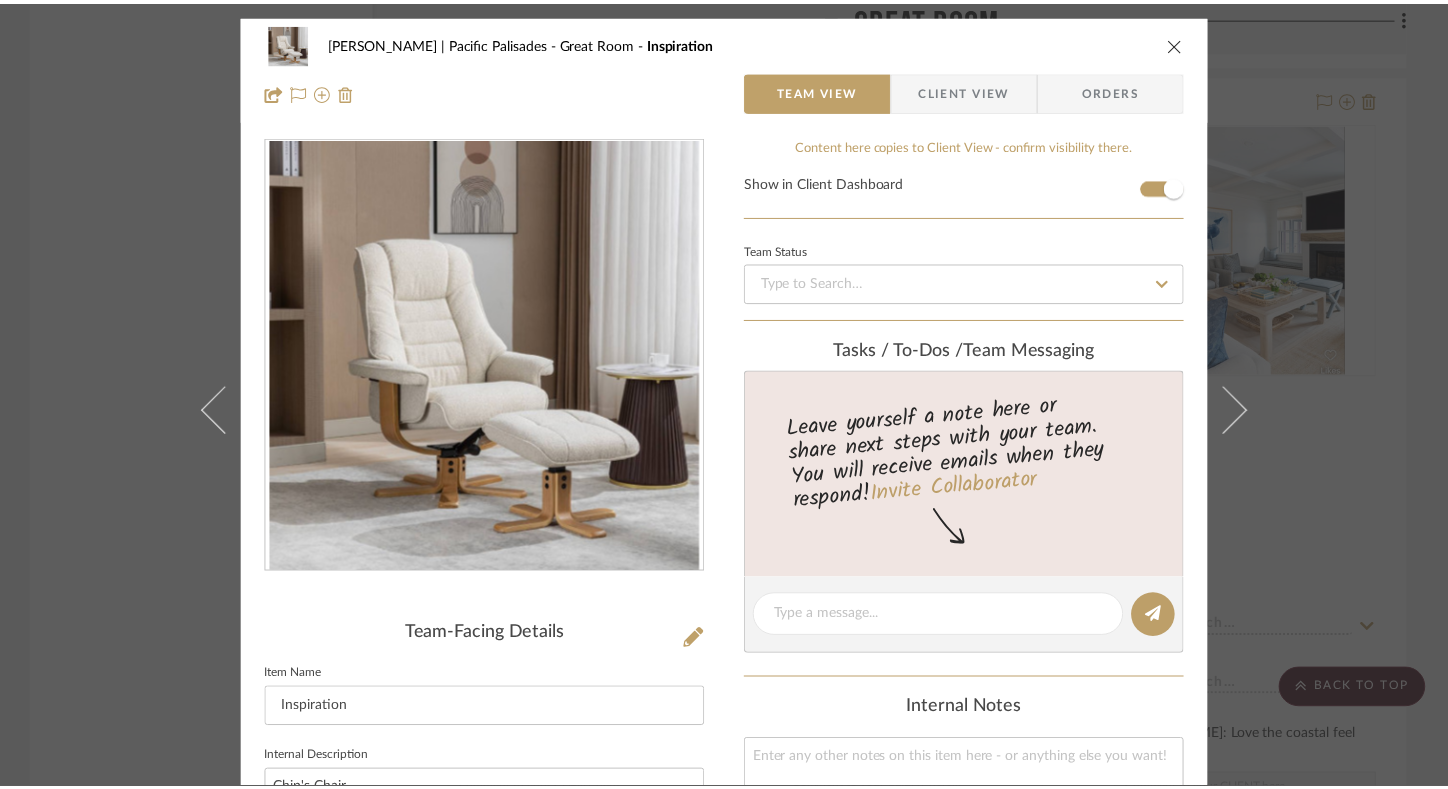scroll, scrollTop: 31329, scrollLeft: 0, axis: vertical 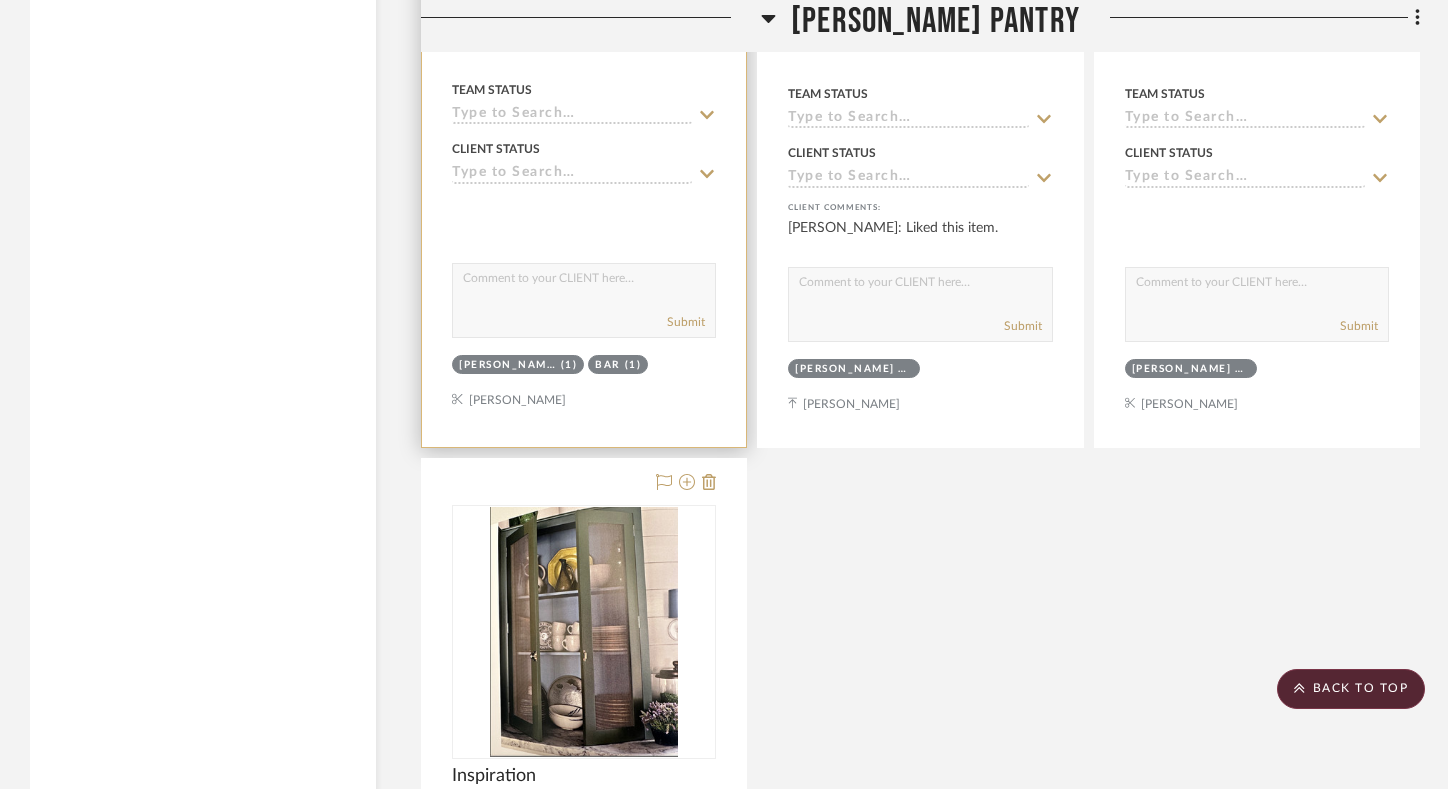 type 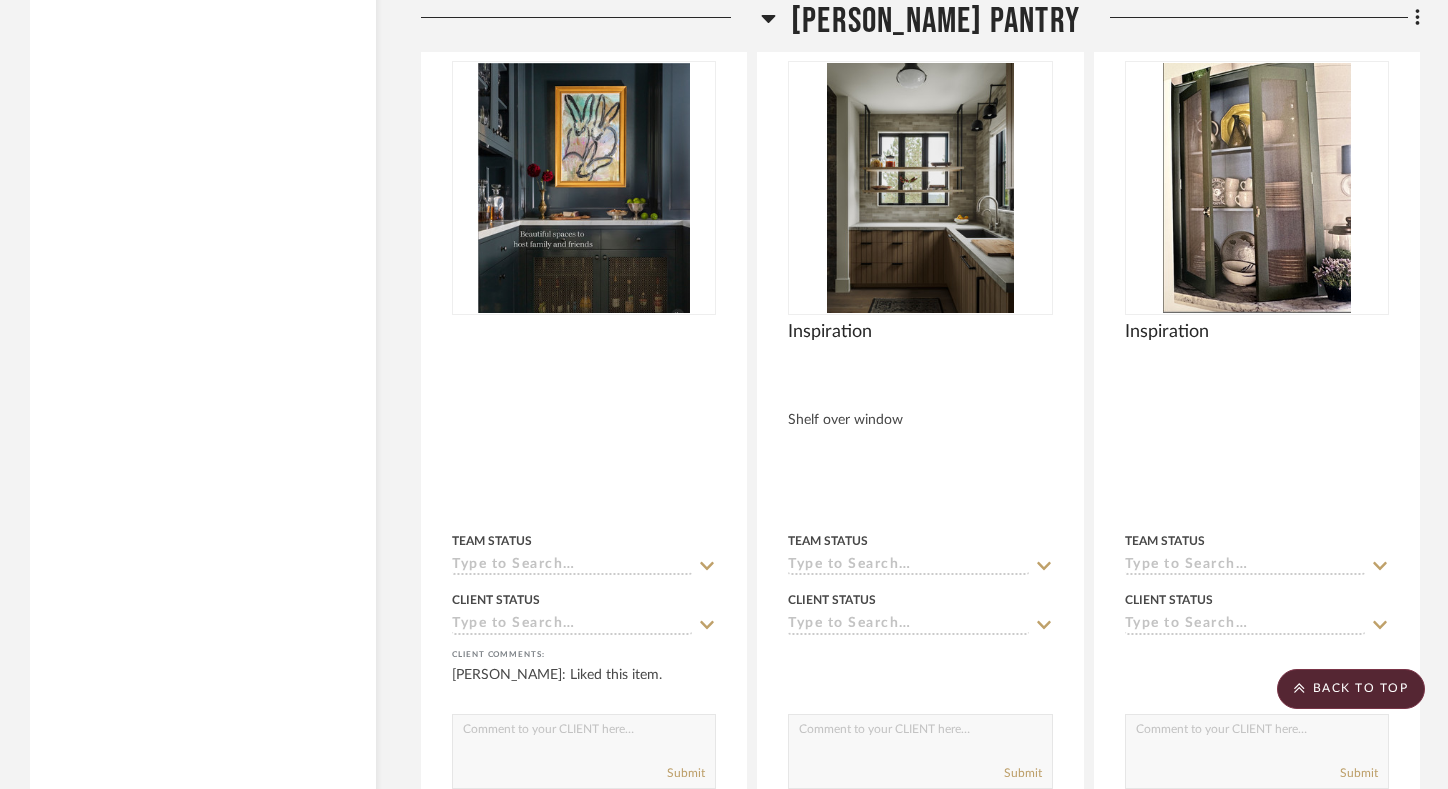scroll, scrollTop: 14668, scrollLeft: 0, axis: vertical 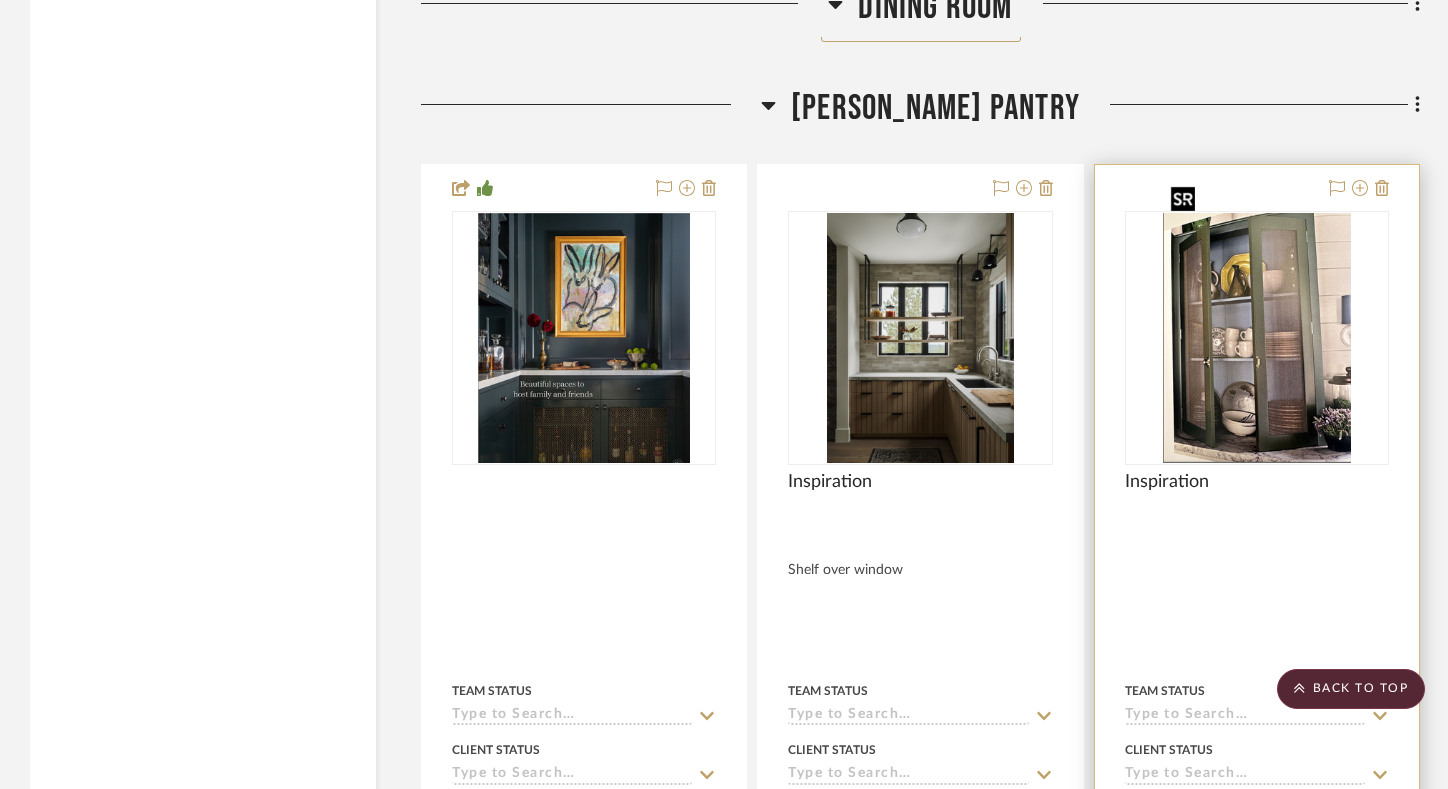 click at bounding box center (1257, 338) 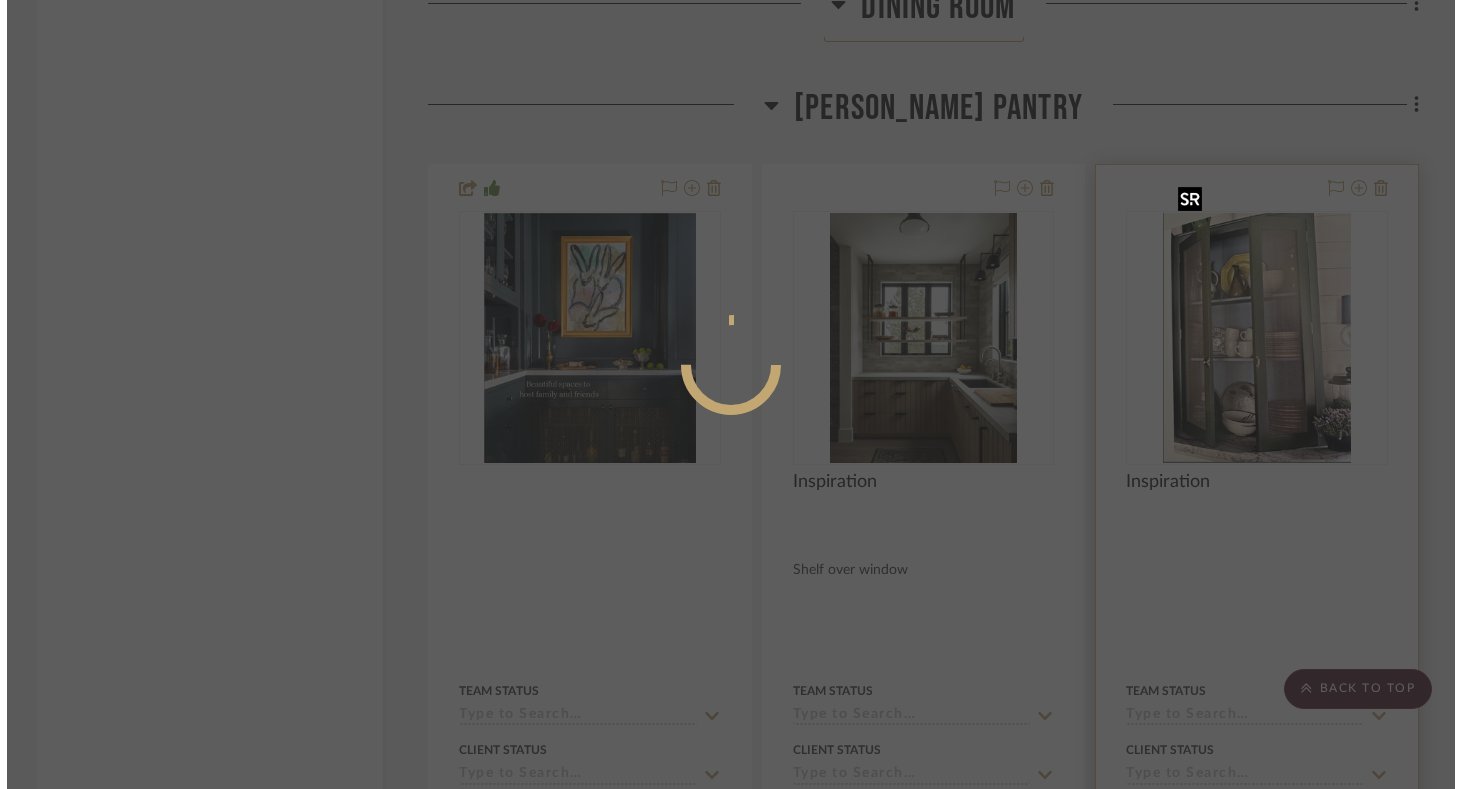 scroll, scrollTop: 0, scrollLeft: 0, axis: both 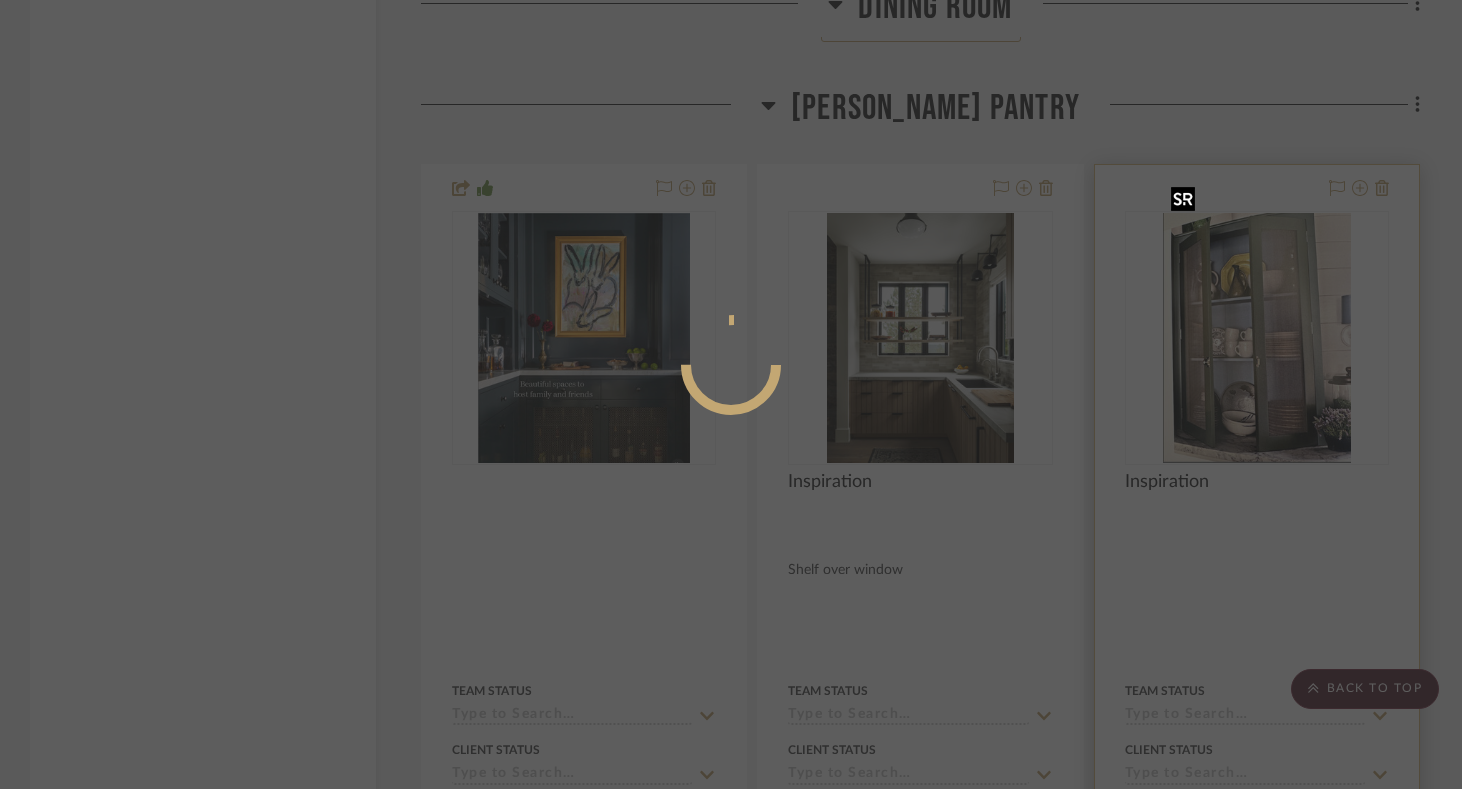 click at bounding box center [731, 394] 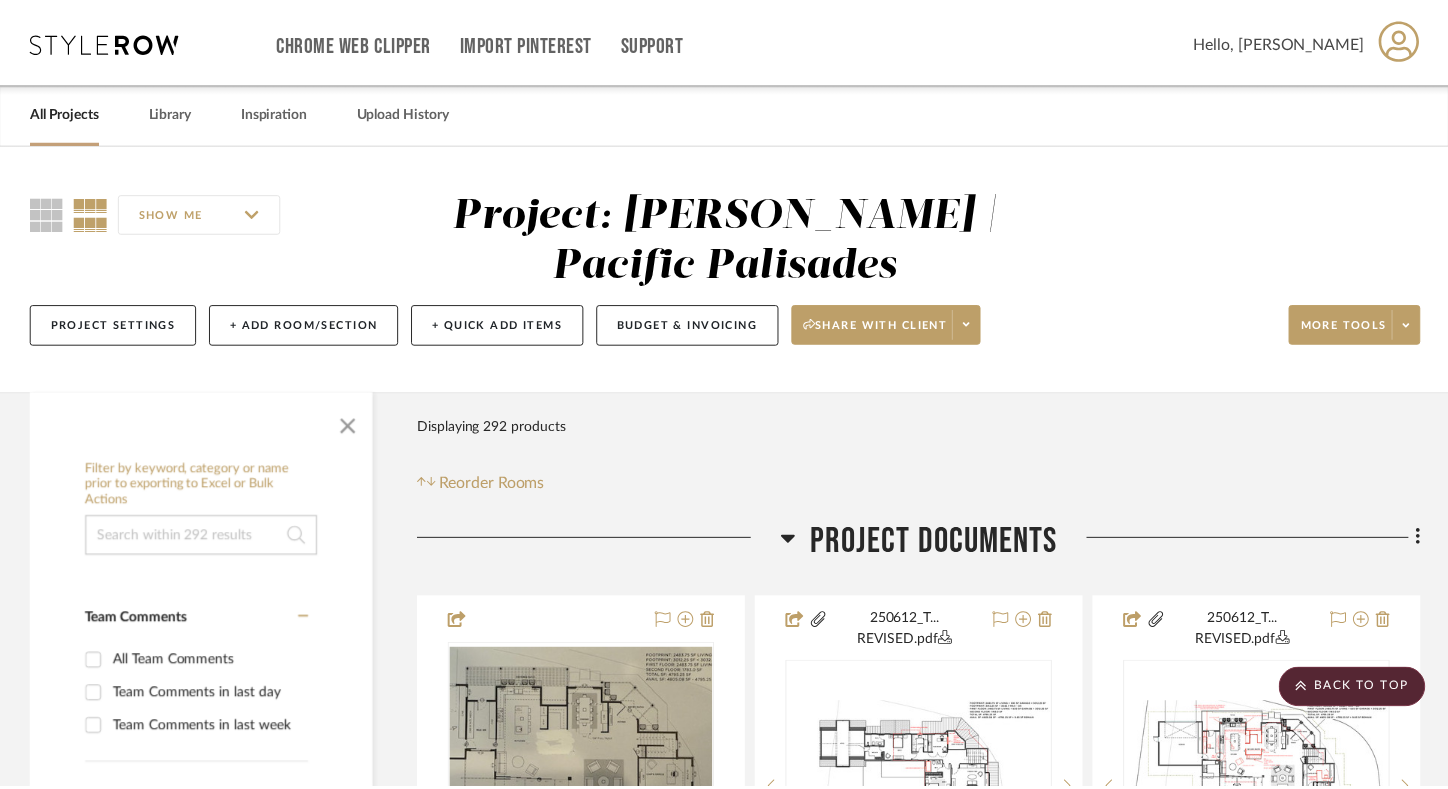 scroll, scrollTop: 14668, scrollLeft: 0, axis: vertical 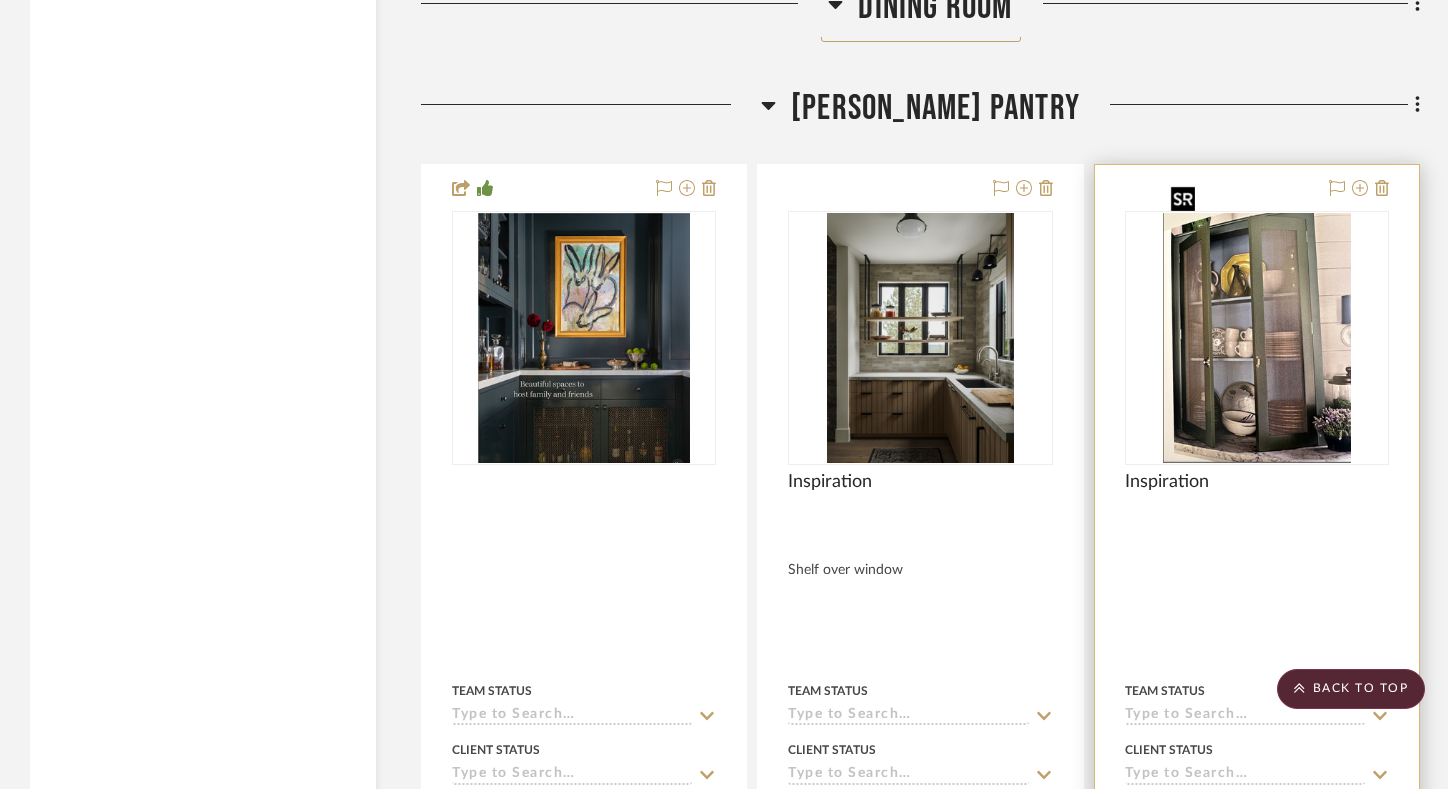 click at bounding box center (1257, 338) 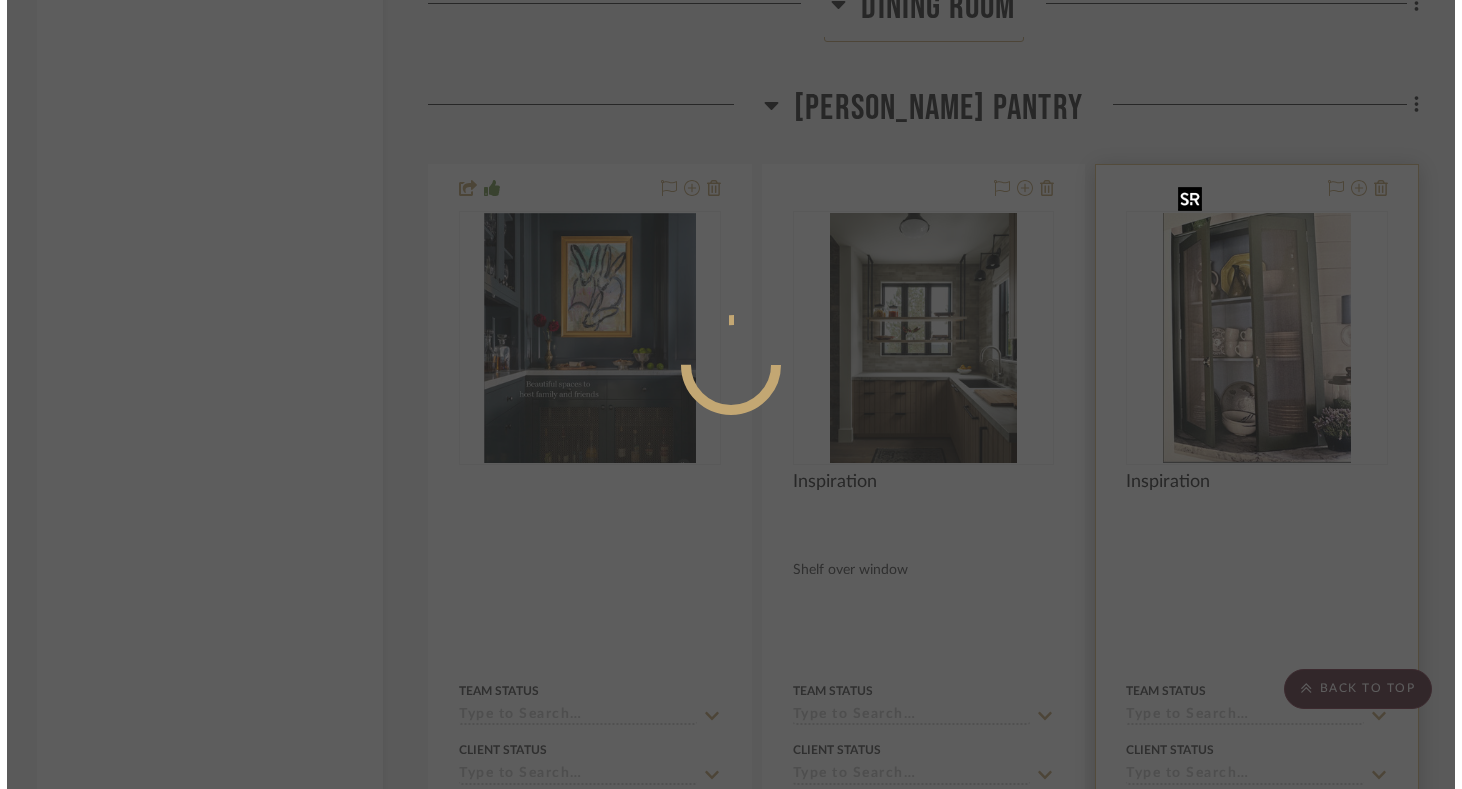 scroll, scrollTop: 0, scrollLeft: 0, axis: both 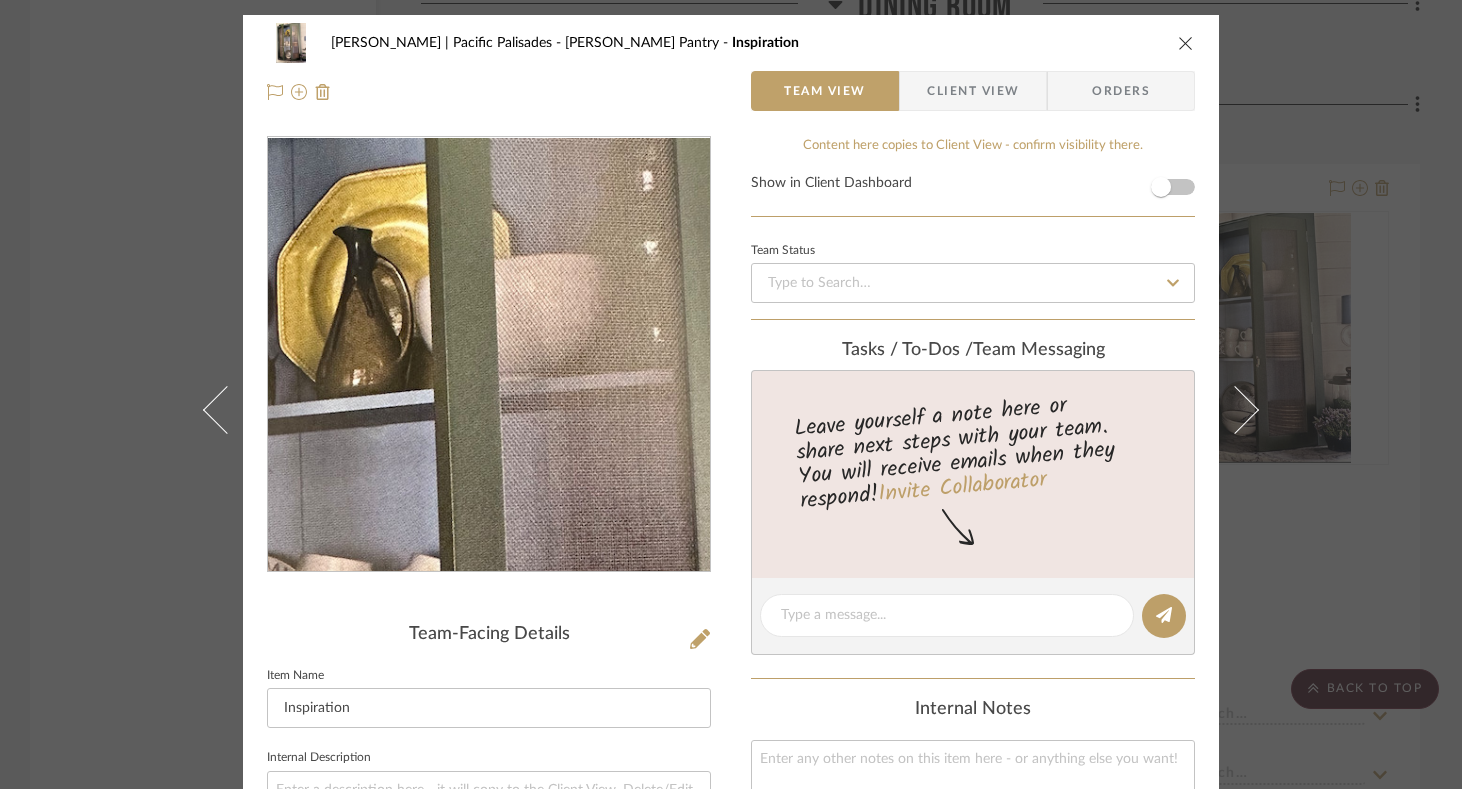 click at bounding box center [489, 355] 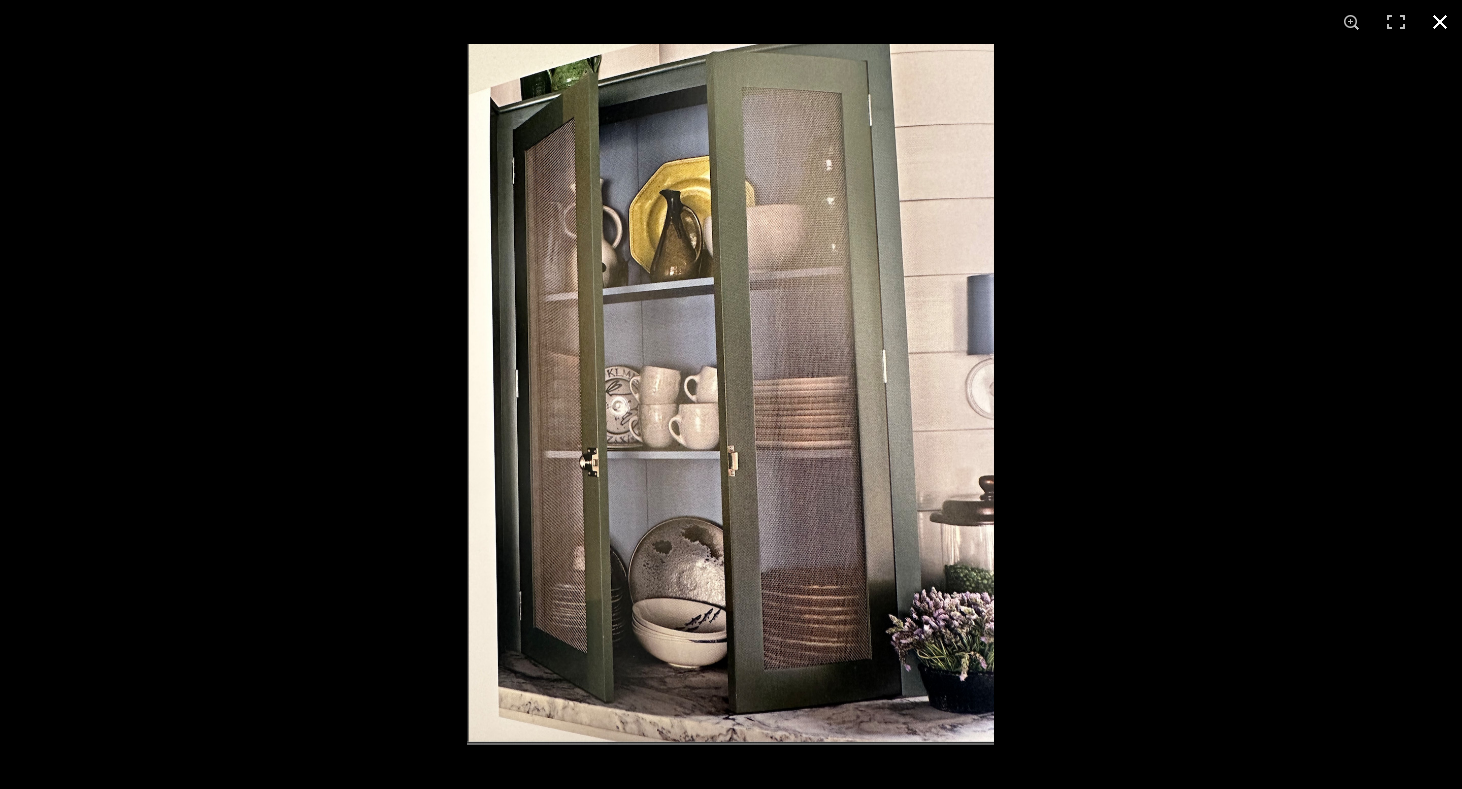 click at bounding box center [1440, 22] 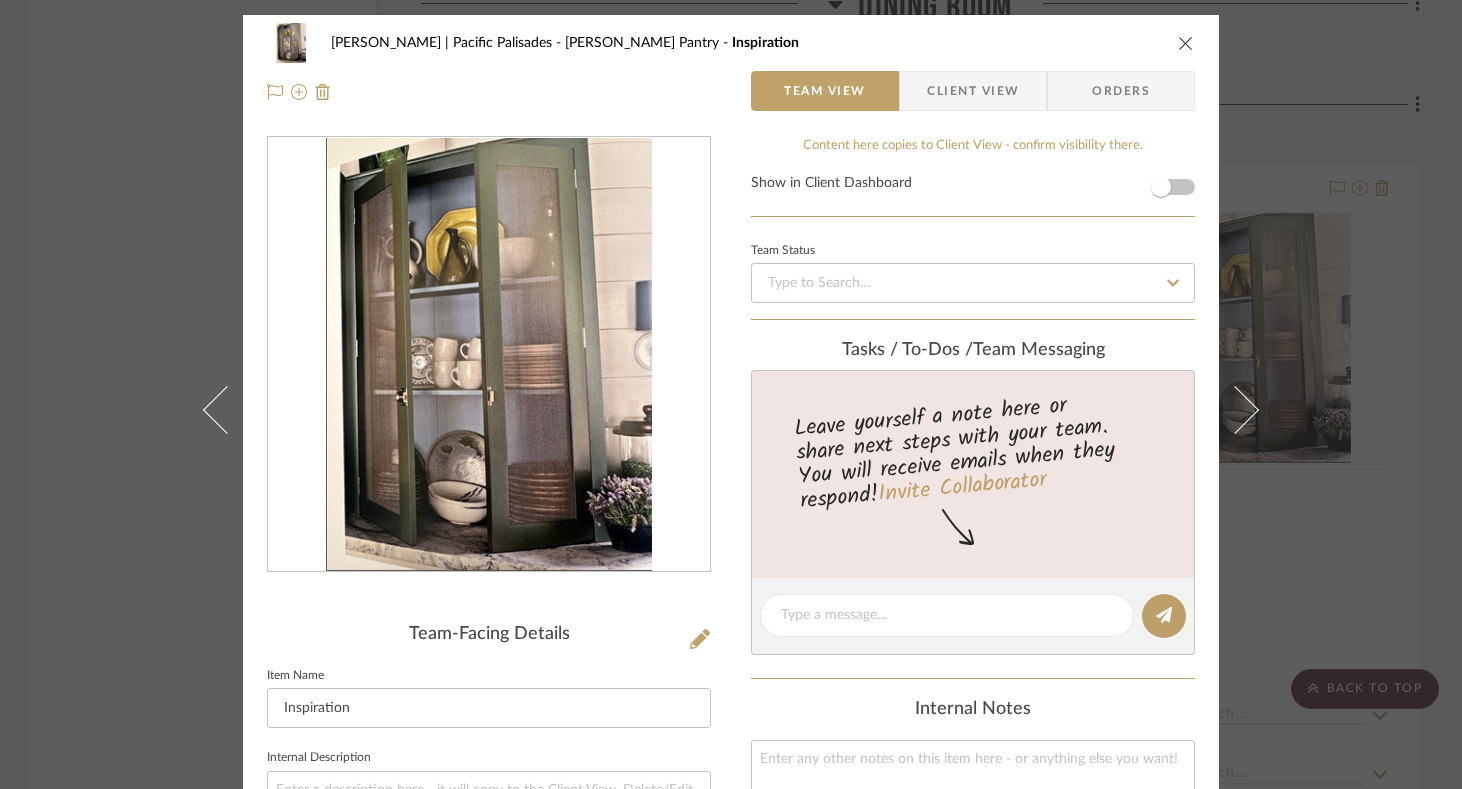 click at bounding box center [1186, 43] 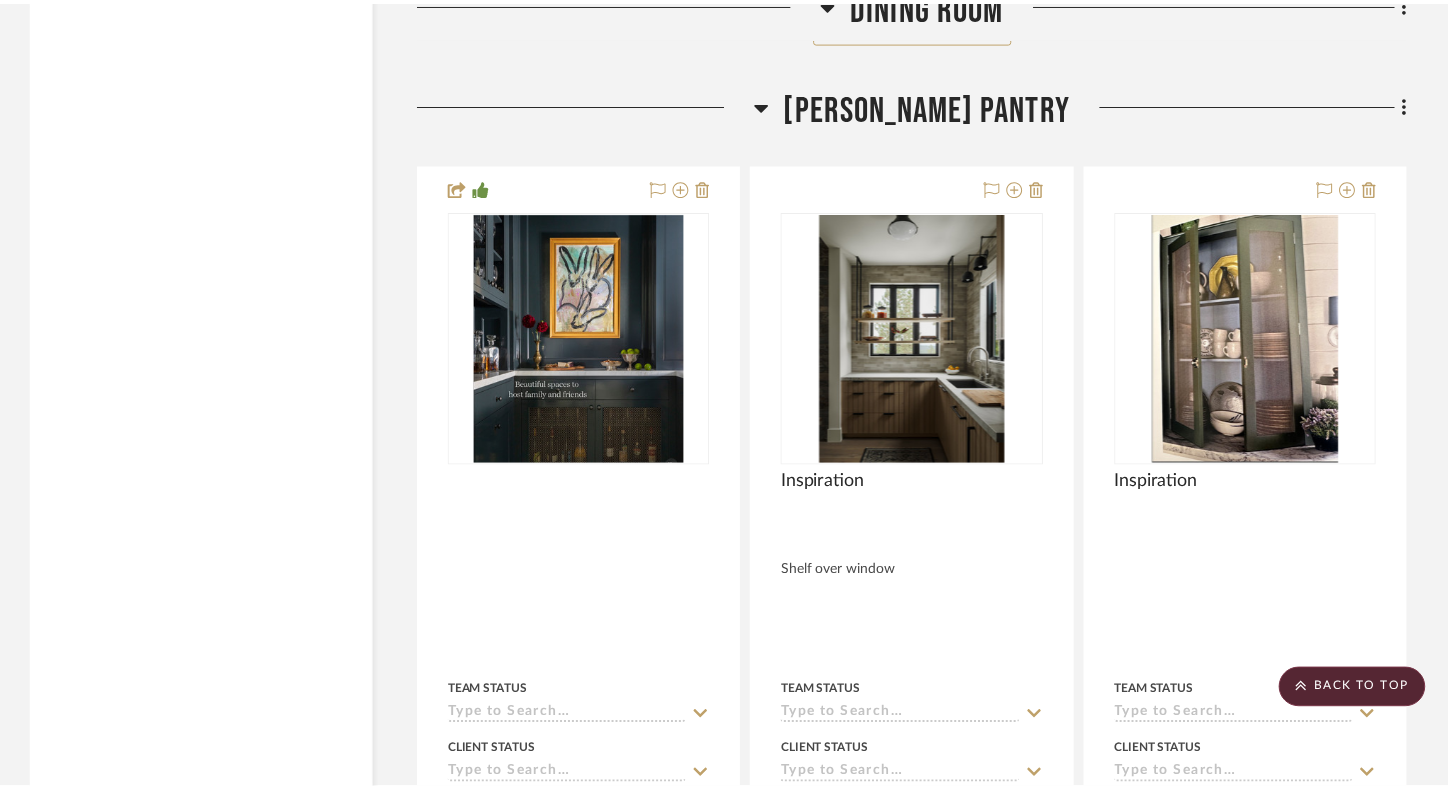 scroll, scrollTop: 14668, scrollLeft: 0, axis: vertical 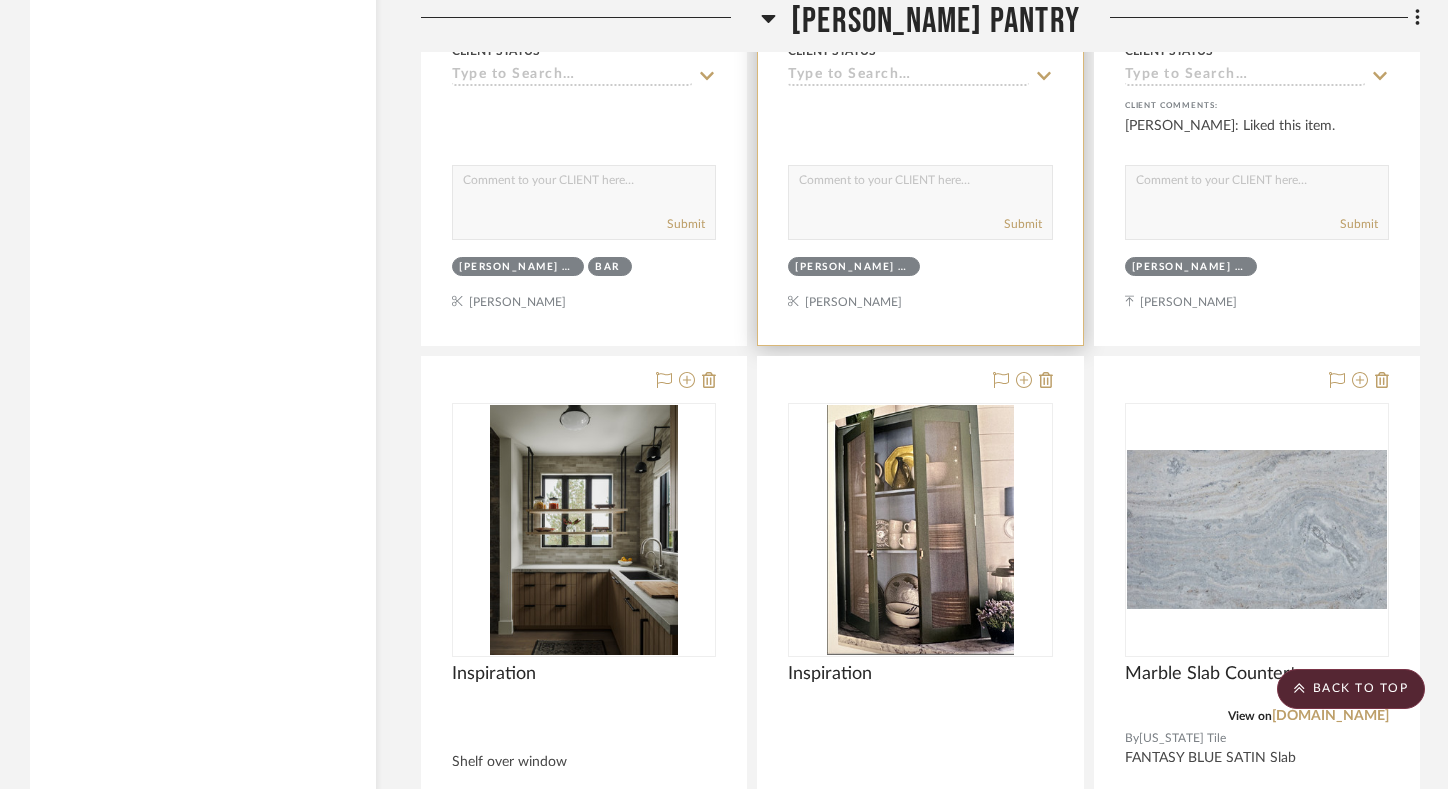 type 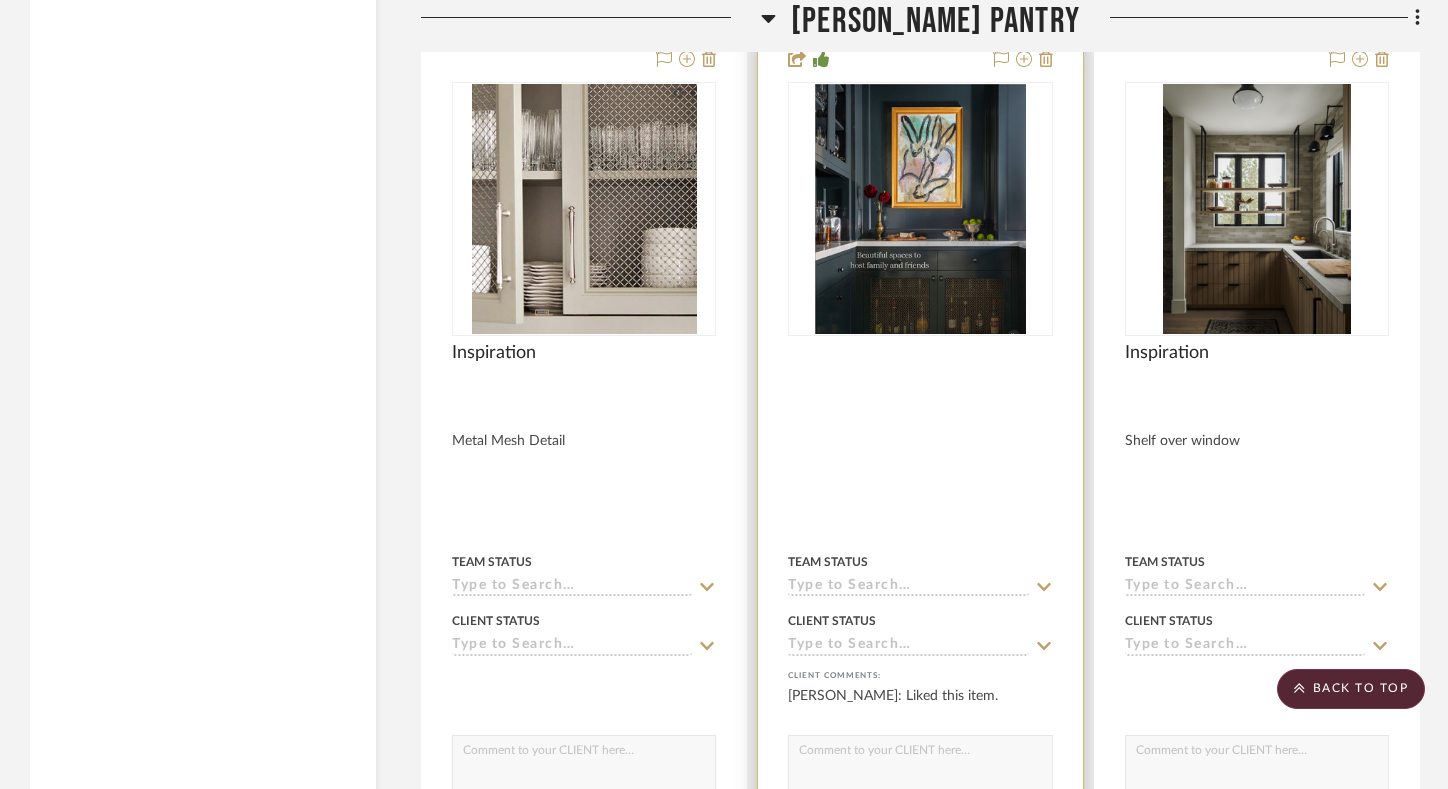 scroll, scrollTop: 15055, scrollLeft: 0, axis: vertical 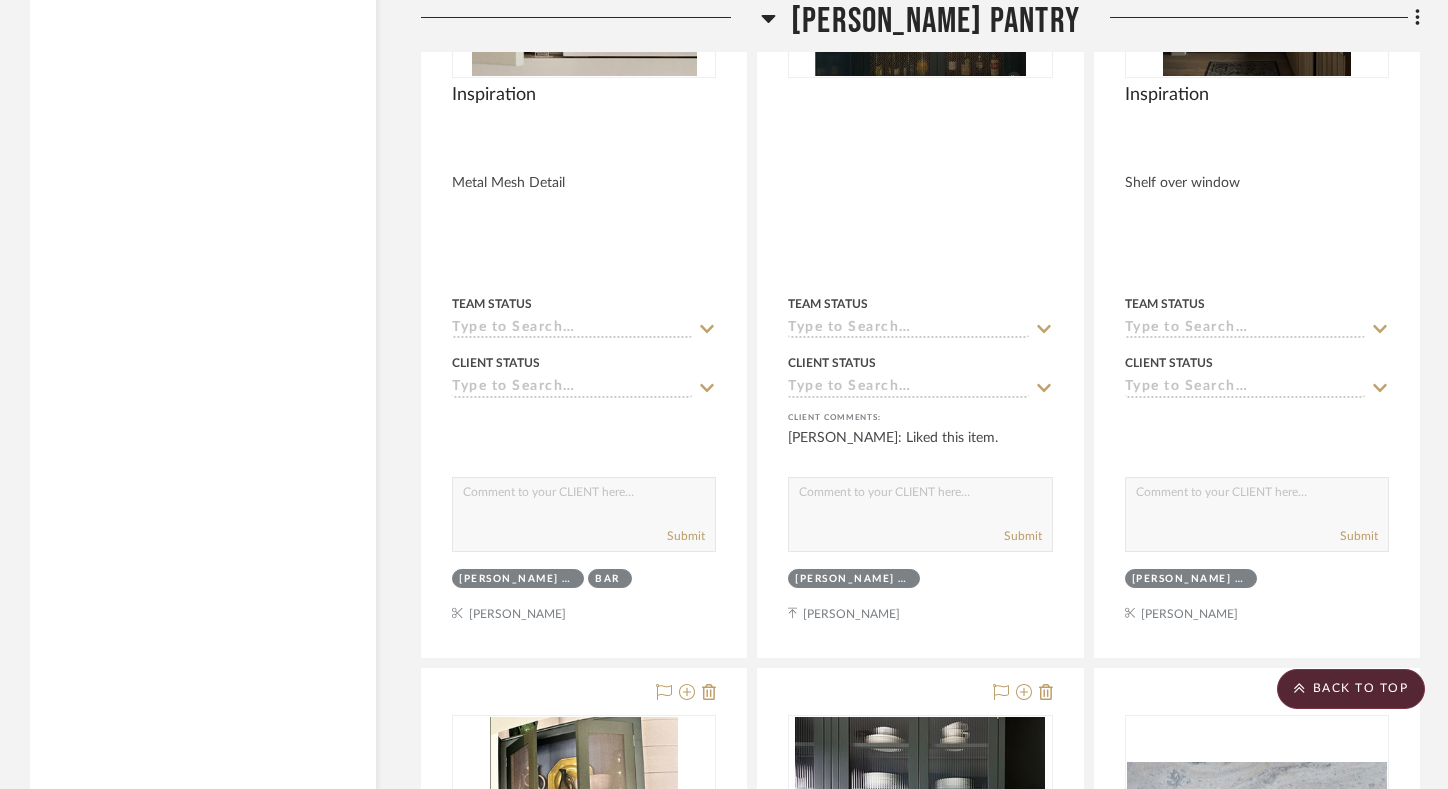 drag, startPoint x: 668, startPoint y: 582, endPoint x: 938, endPoint y: 725, distance: 305.5307 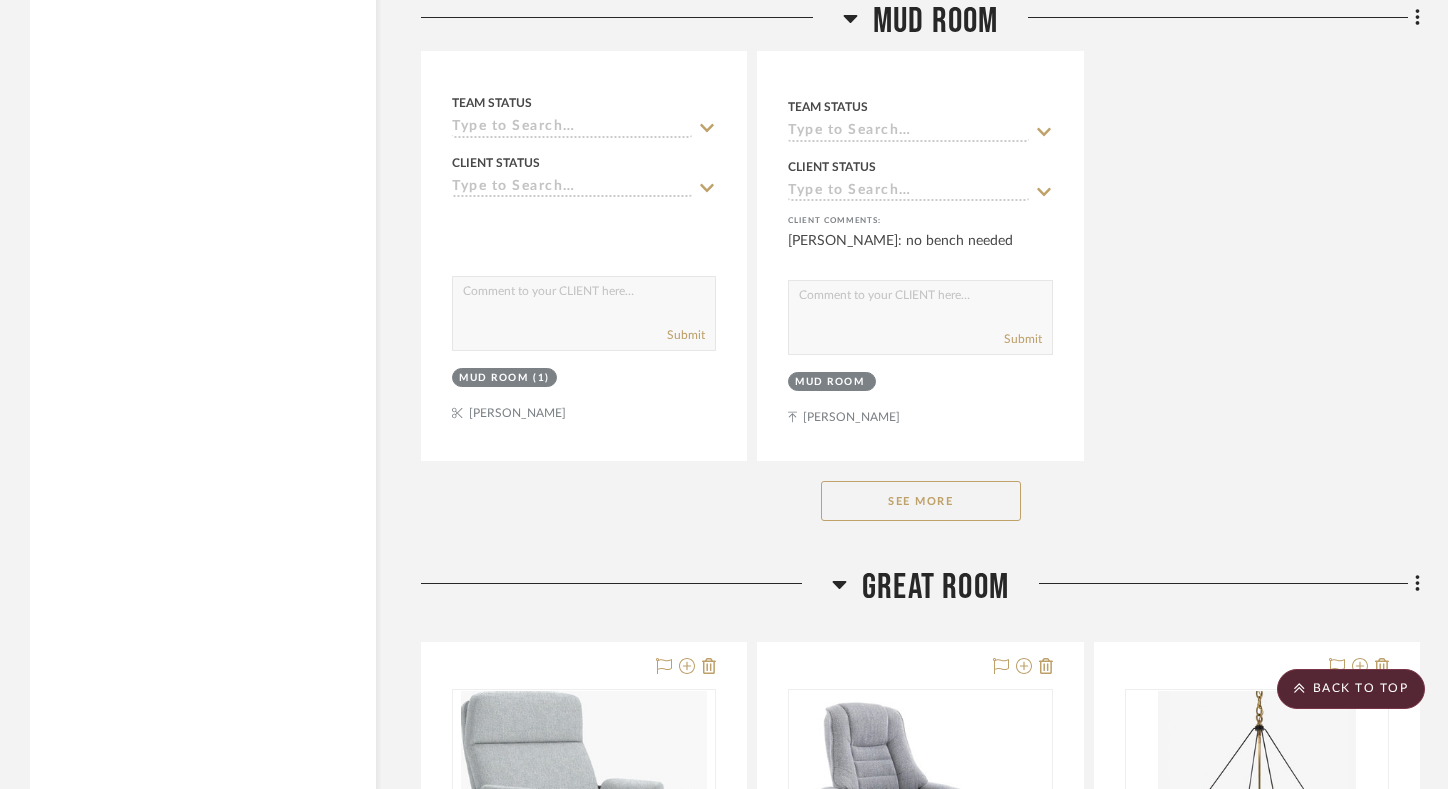 scroll, scrollTop: 24685, scrollLeft: 0, axis: vertical 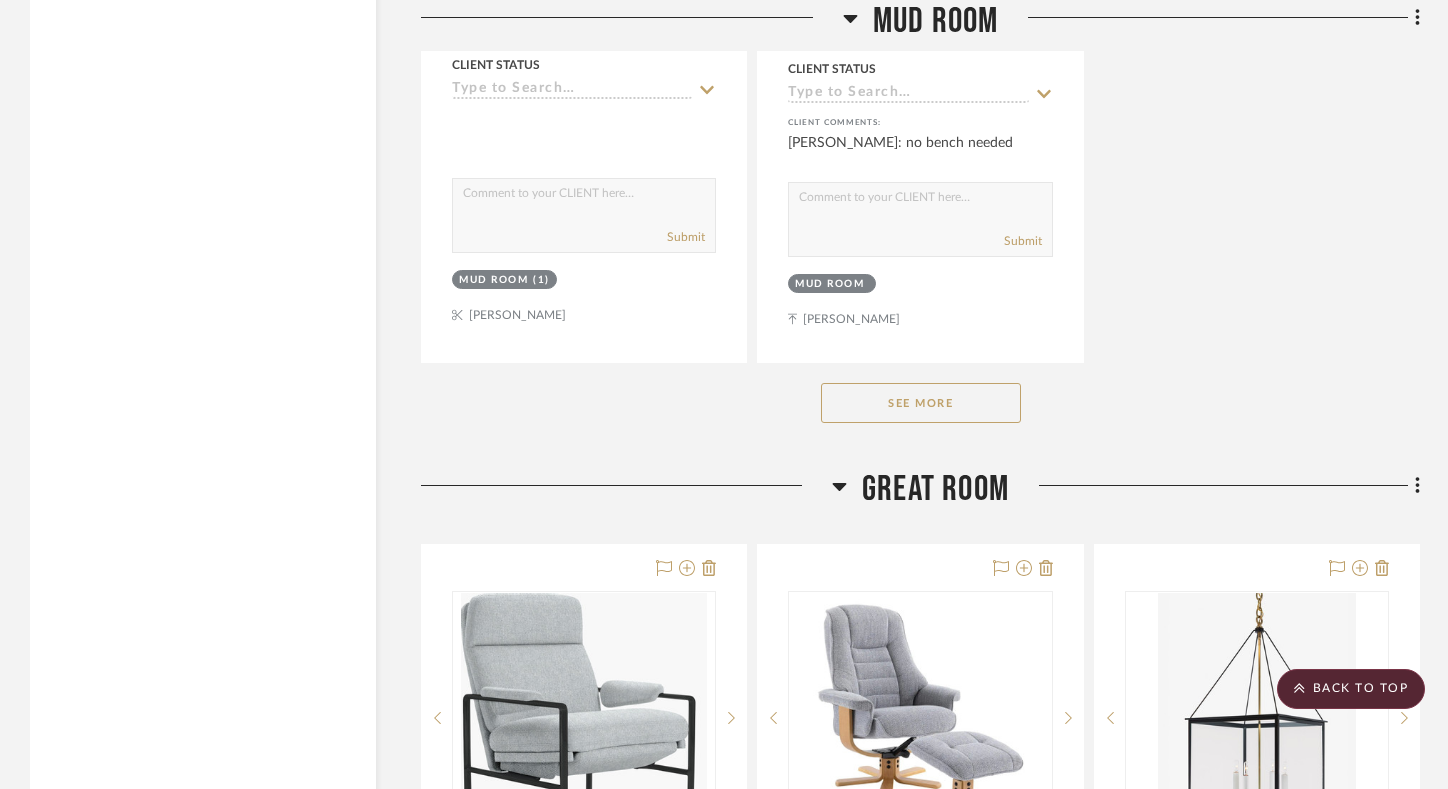 click on "See More" 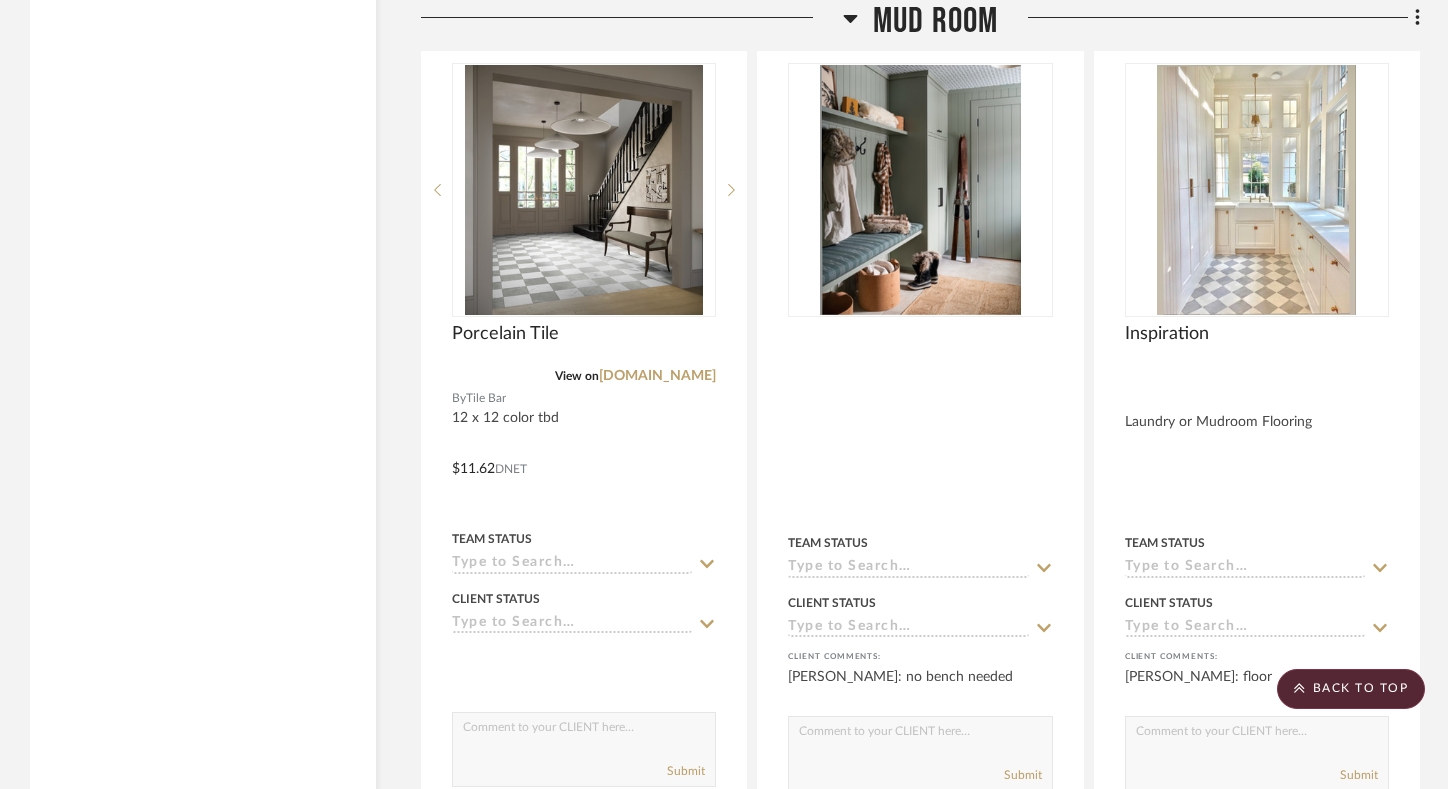 scroll, scrollTop: 24092, scrollLeft: 0, axis: vertical 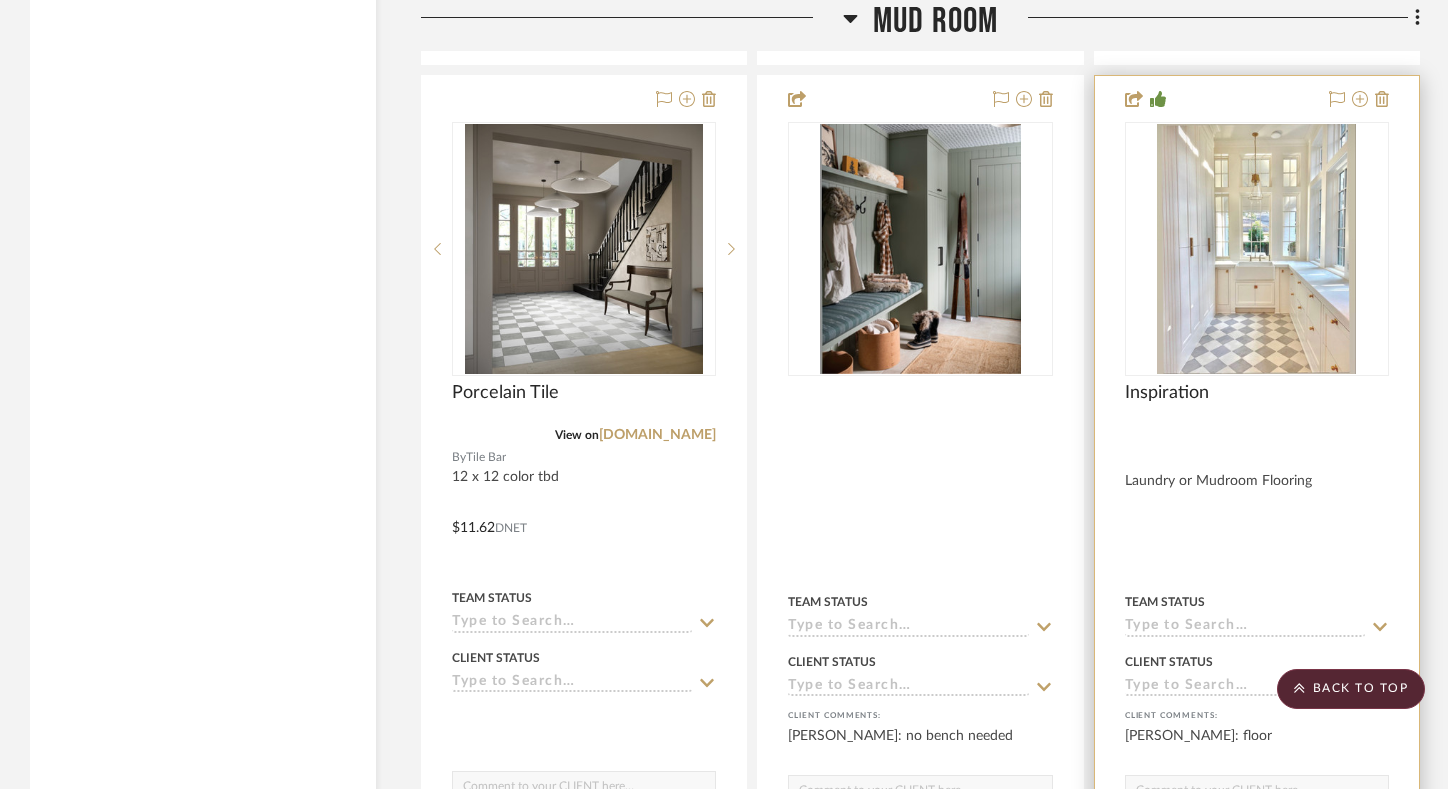 type 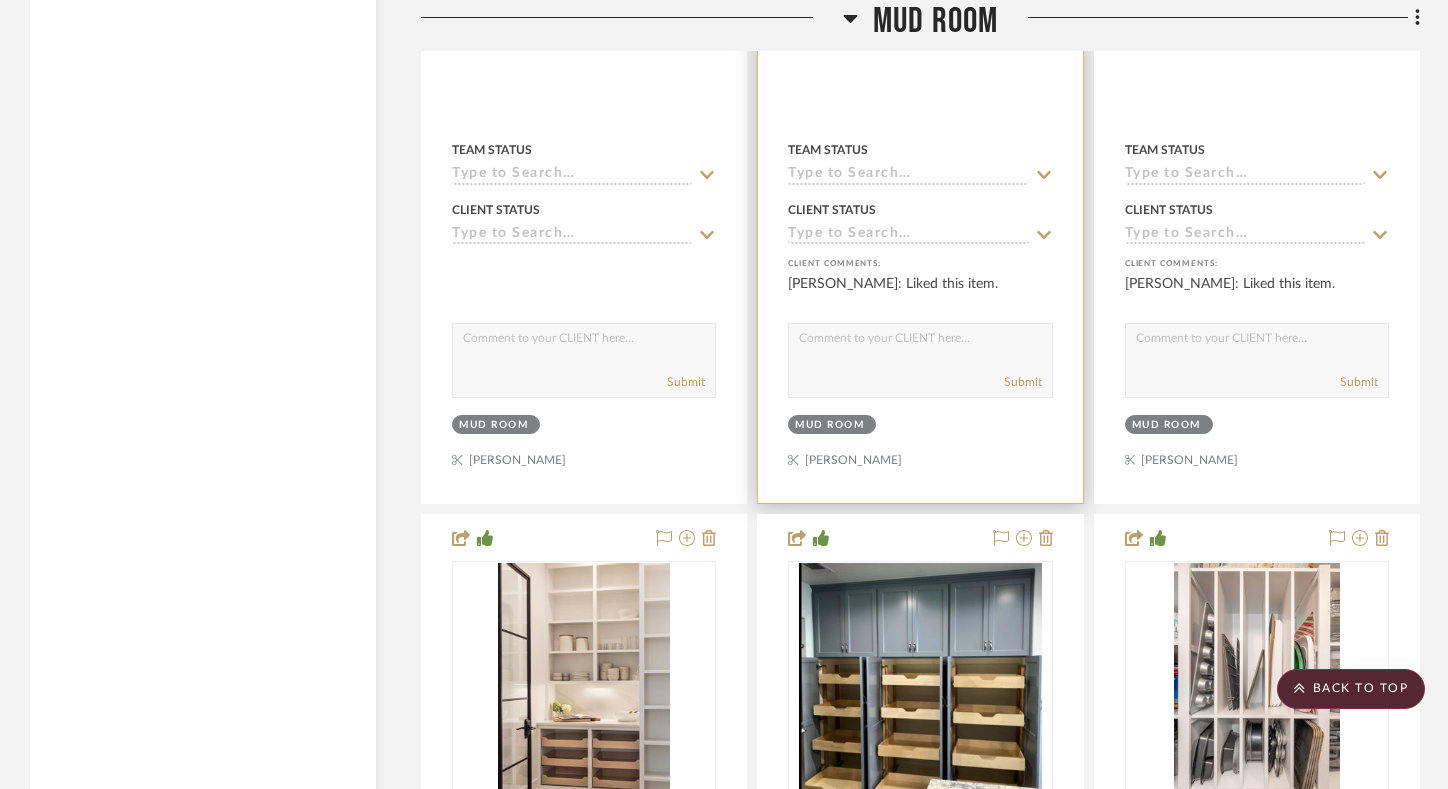 scroll, scrollTop: 22816, scrollLeft: 0, axis: vertical 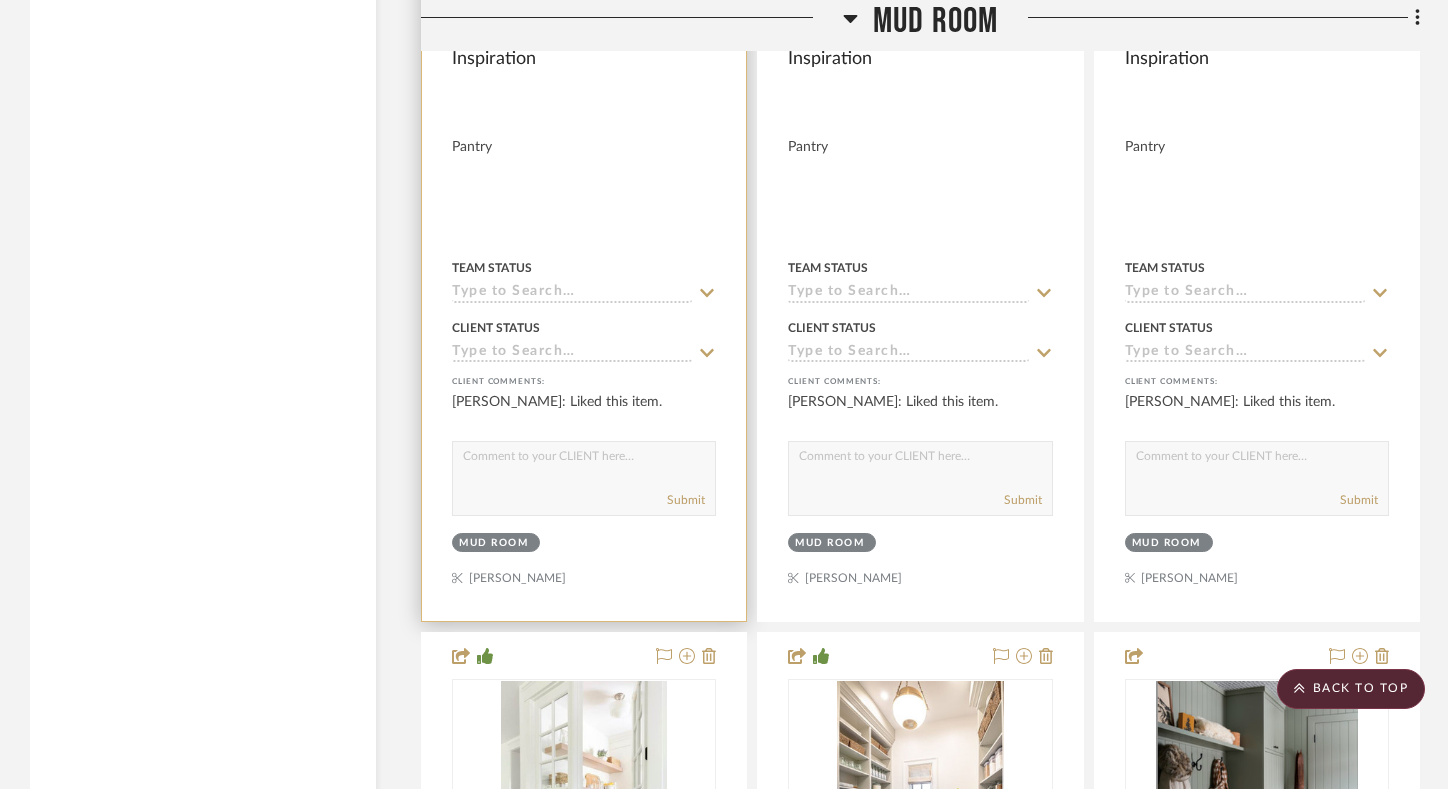 drag, startPoint x: 602, startPoint y: 606, endPoint x: 732, endPoint y: 532, distance: 149.58609 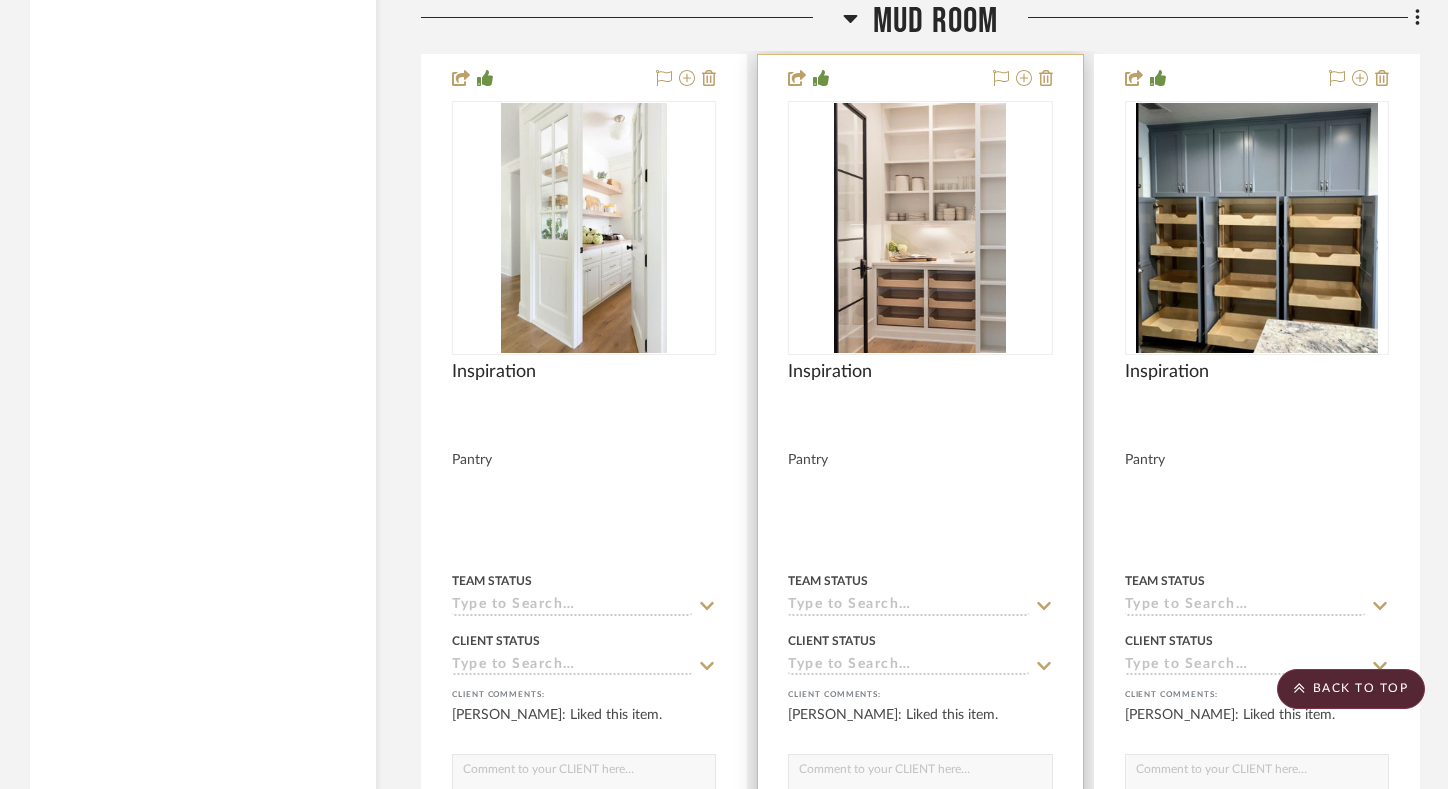 scroll, scrollTop: 23087, scrollLeft: 0, axis: vertical 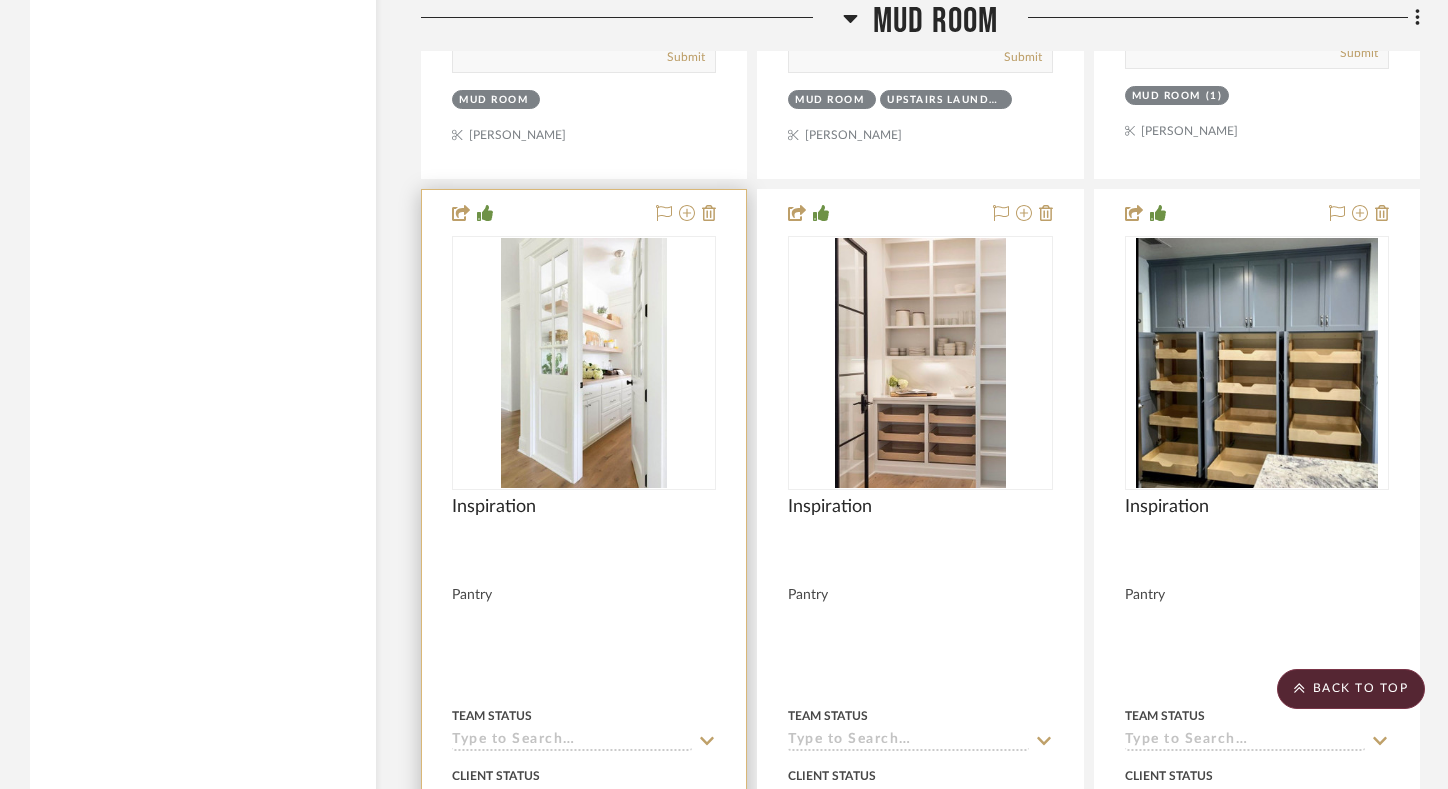 drag, startPoint x: 740, startPoint y: 347, endPoint x: 853, endPoint y: 347, distance: 113 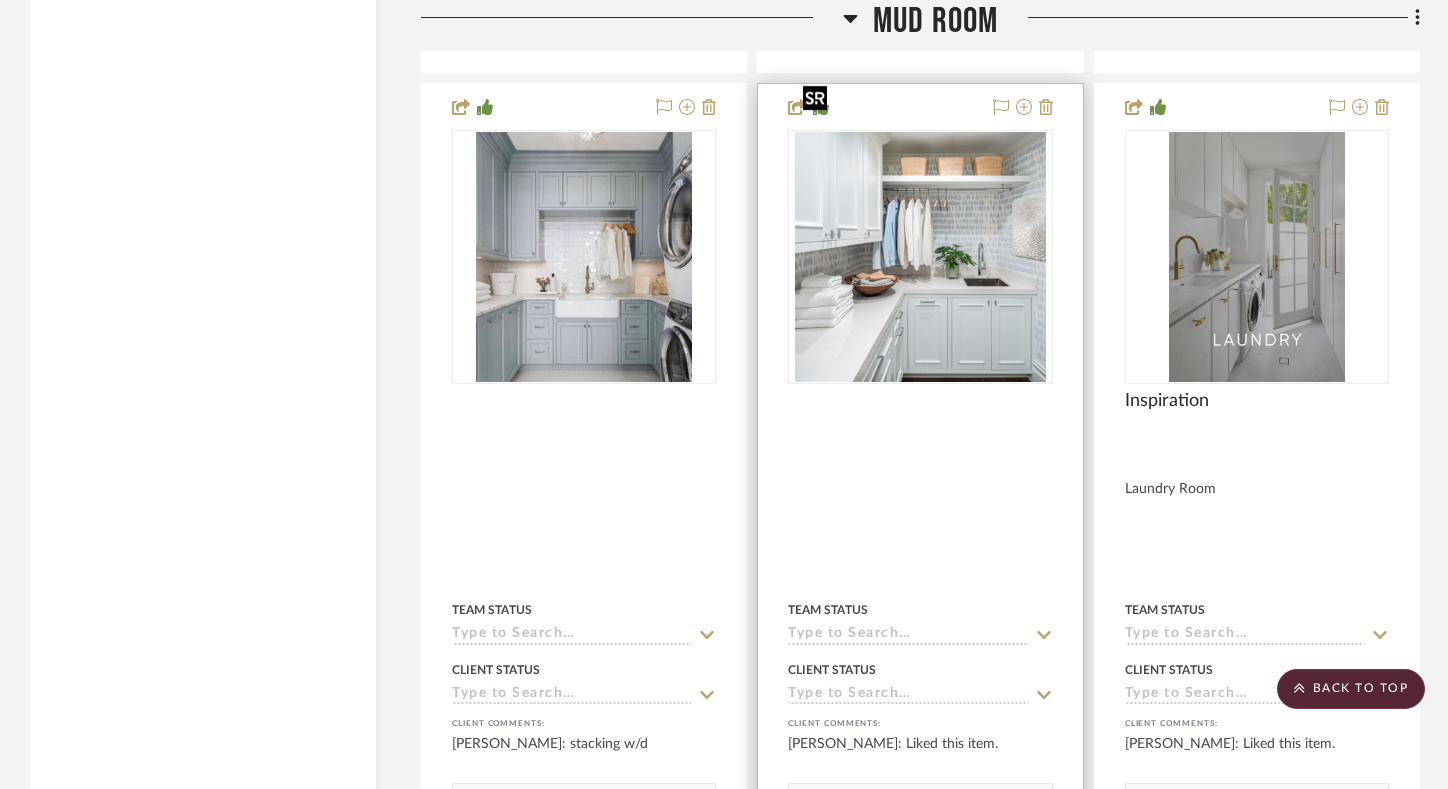 scroll, scrollTop: 24868, scrollLeft: 0, axis: vertical 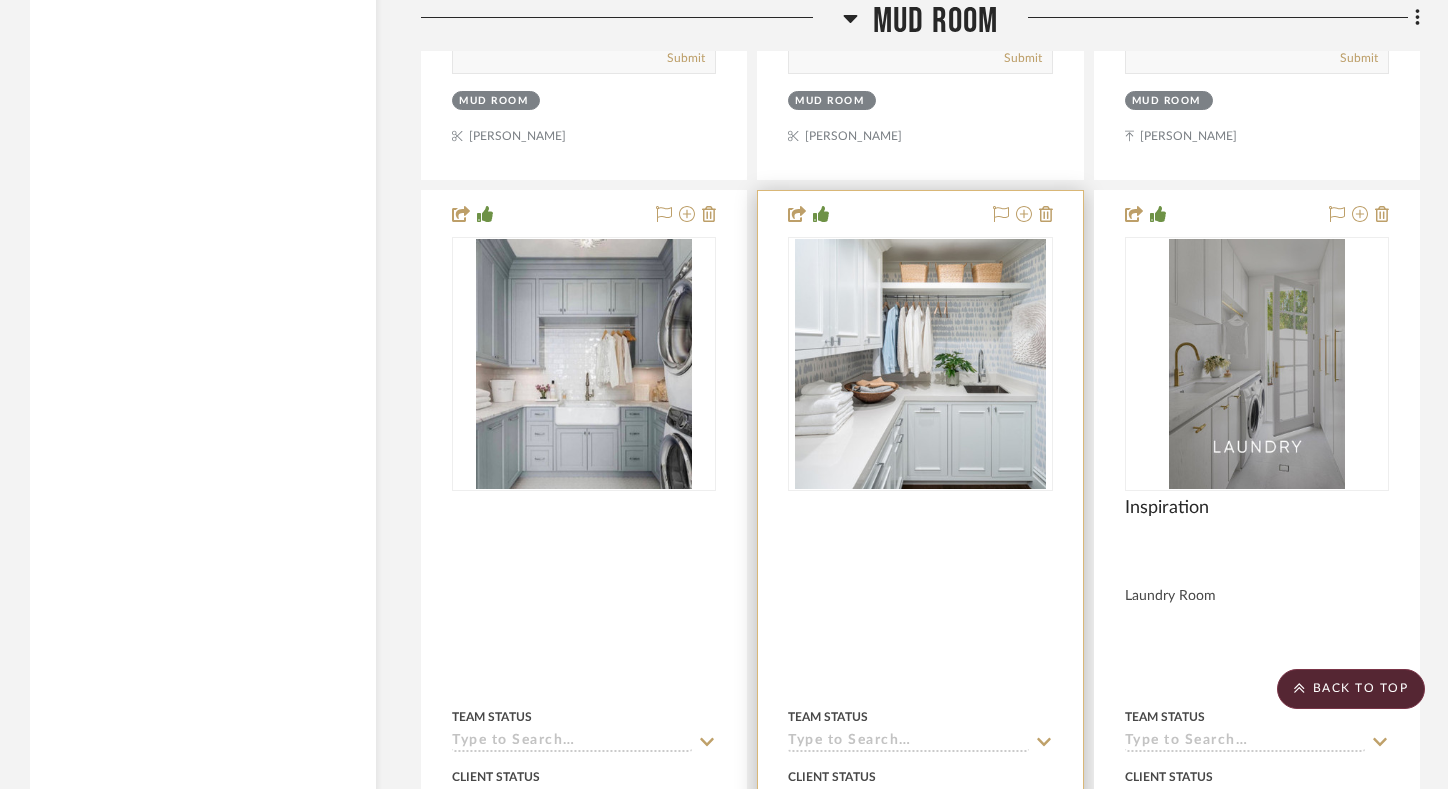 click at bounding box center [920, 630] 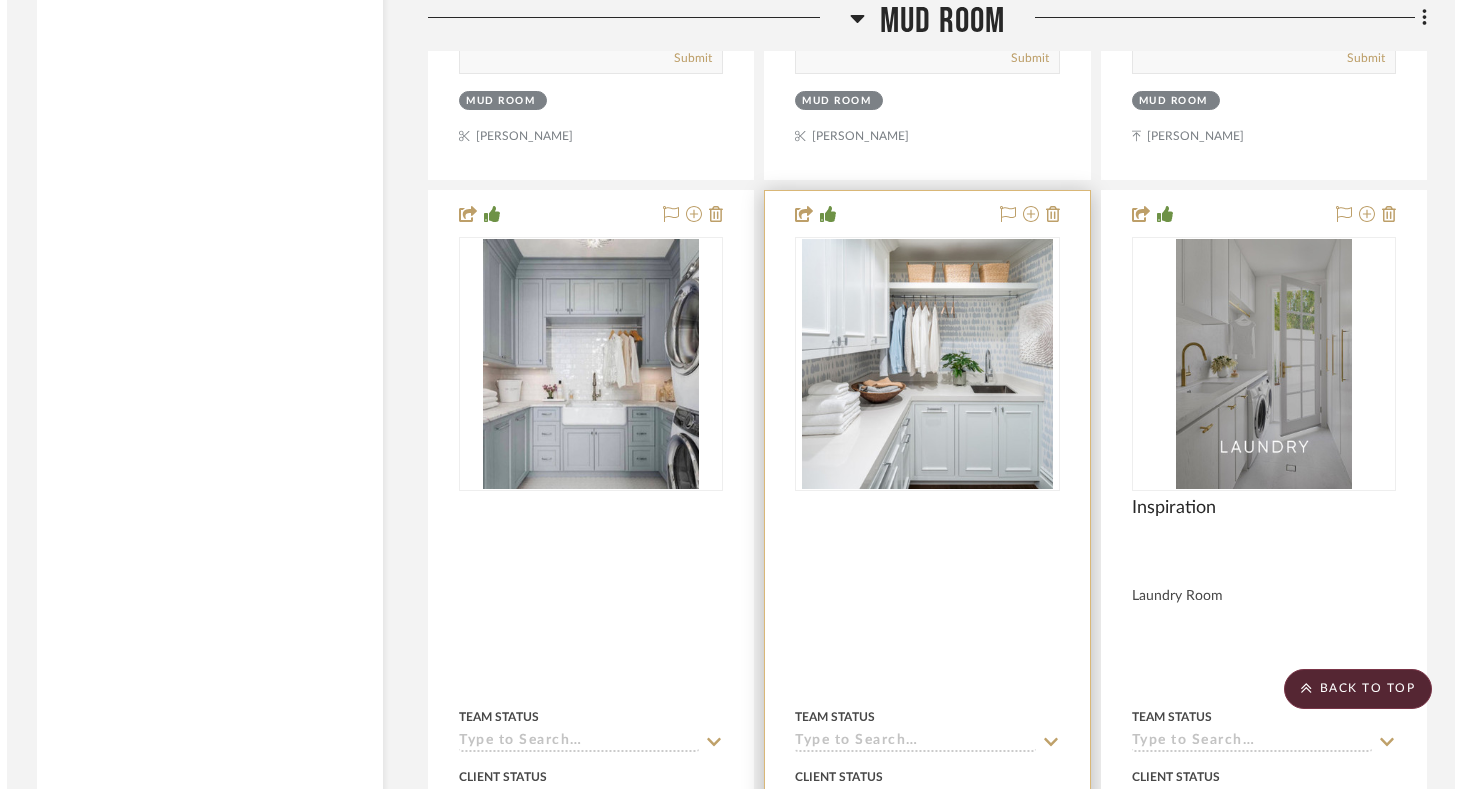 scroll, scrollTop: 0, scrollLeft: 0, axis: both 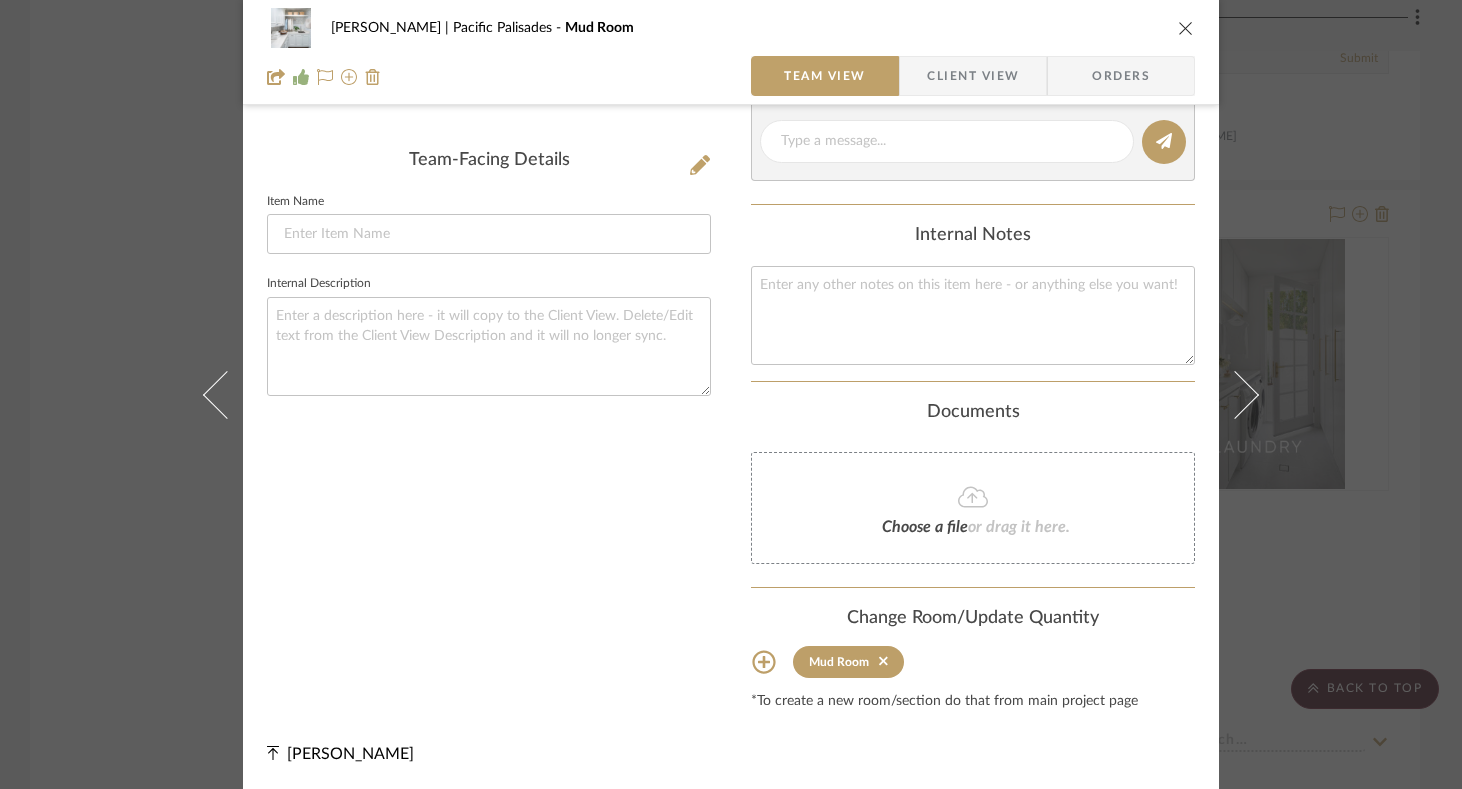 click 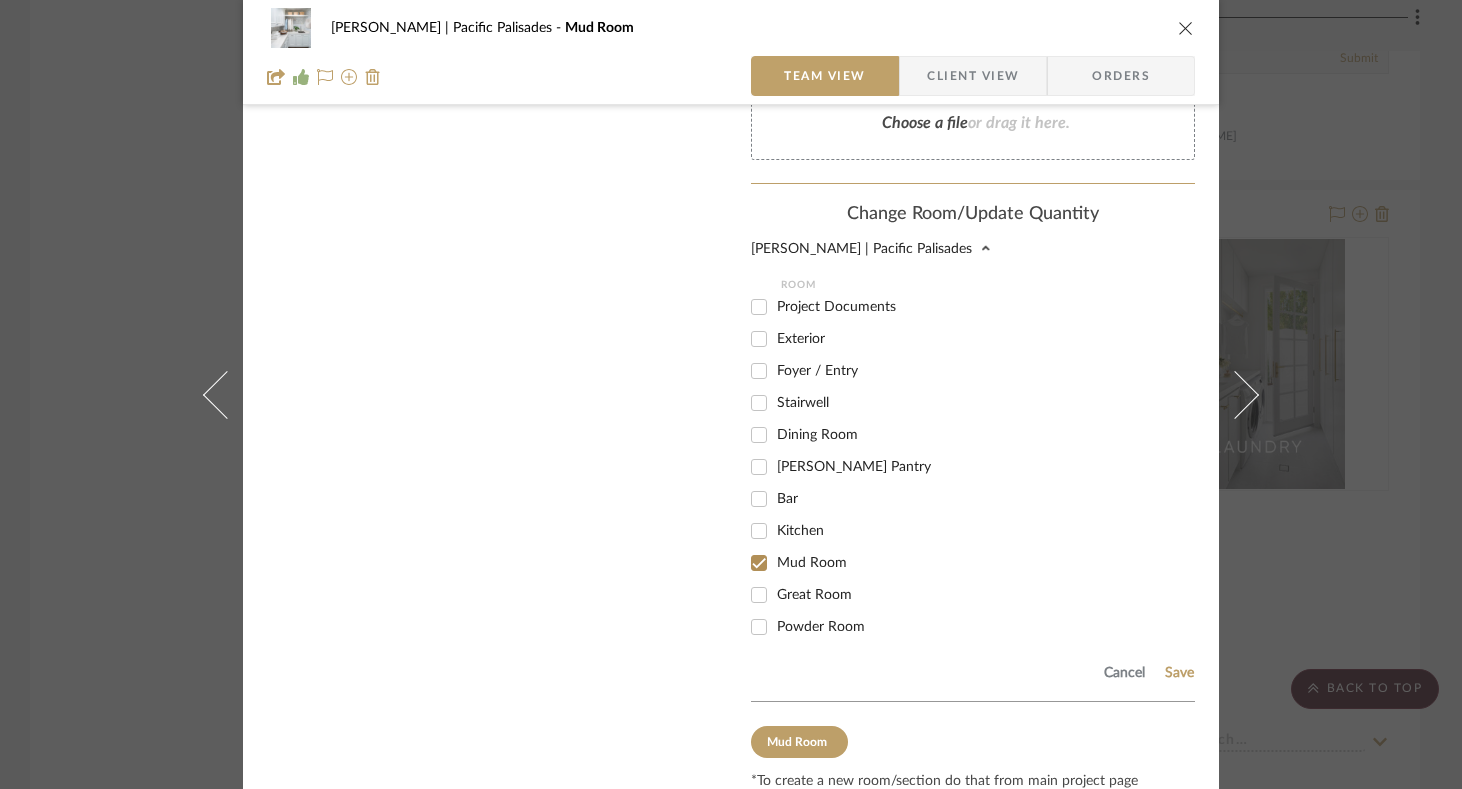 scroll, scrollTop: 958, scrollLeft: 0, axis: vertical 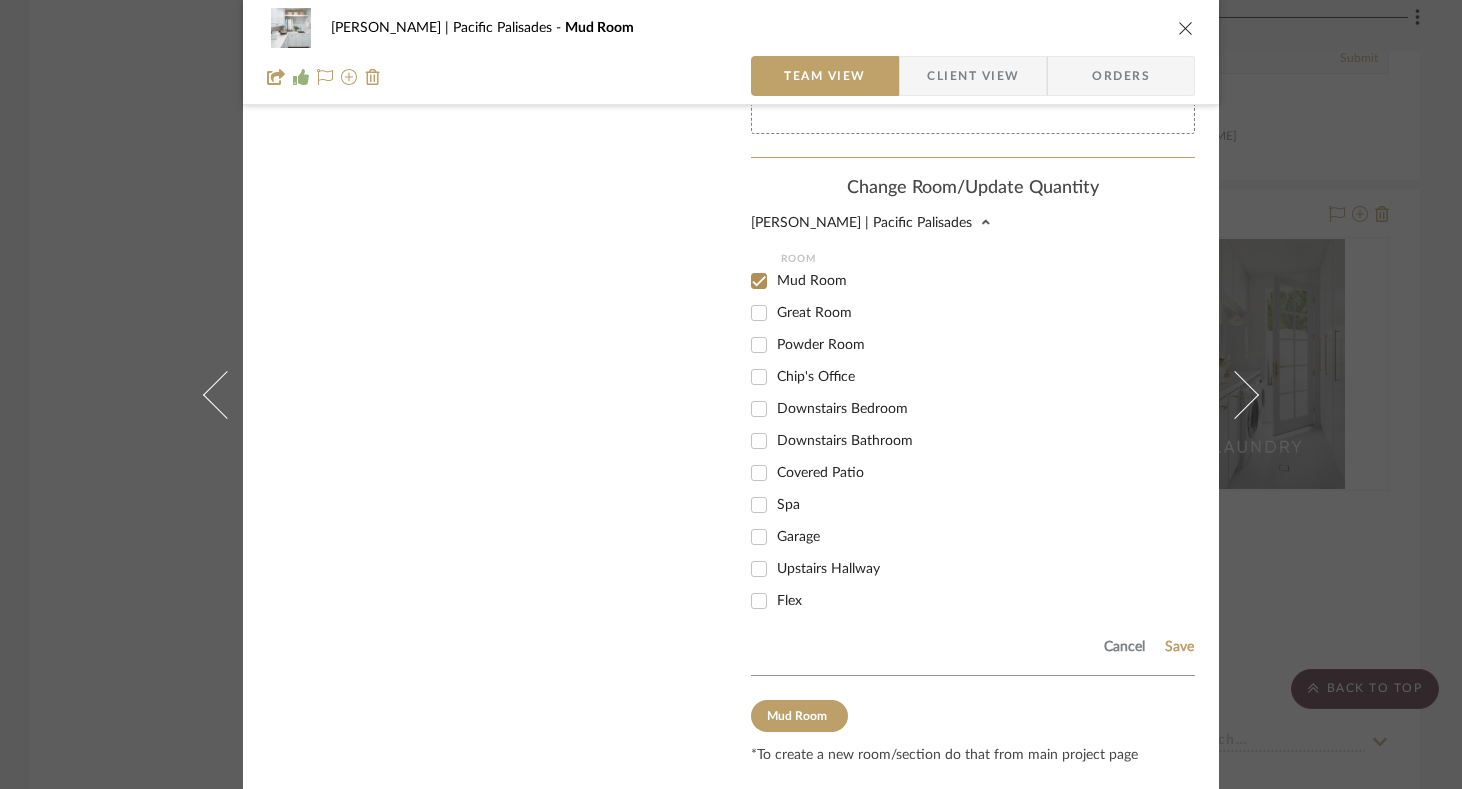 click on "Mud Room" at bounding box center (759, 281) 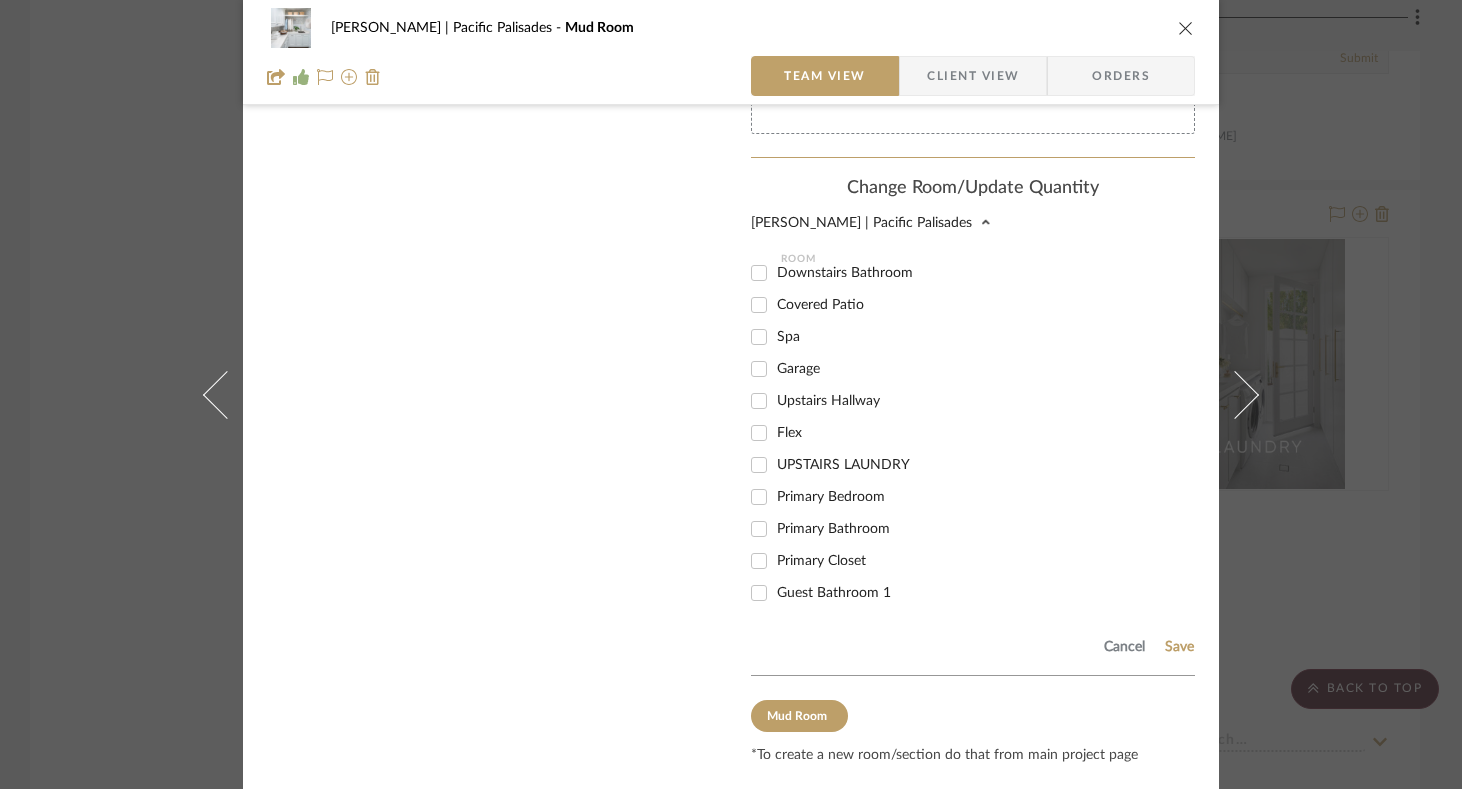scroll, scrollTop: 554, scrollLeft: 0, axis: vertical 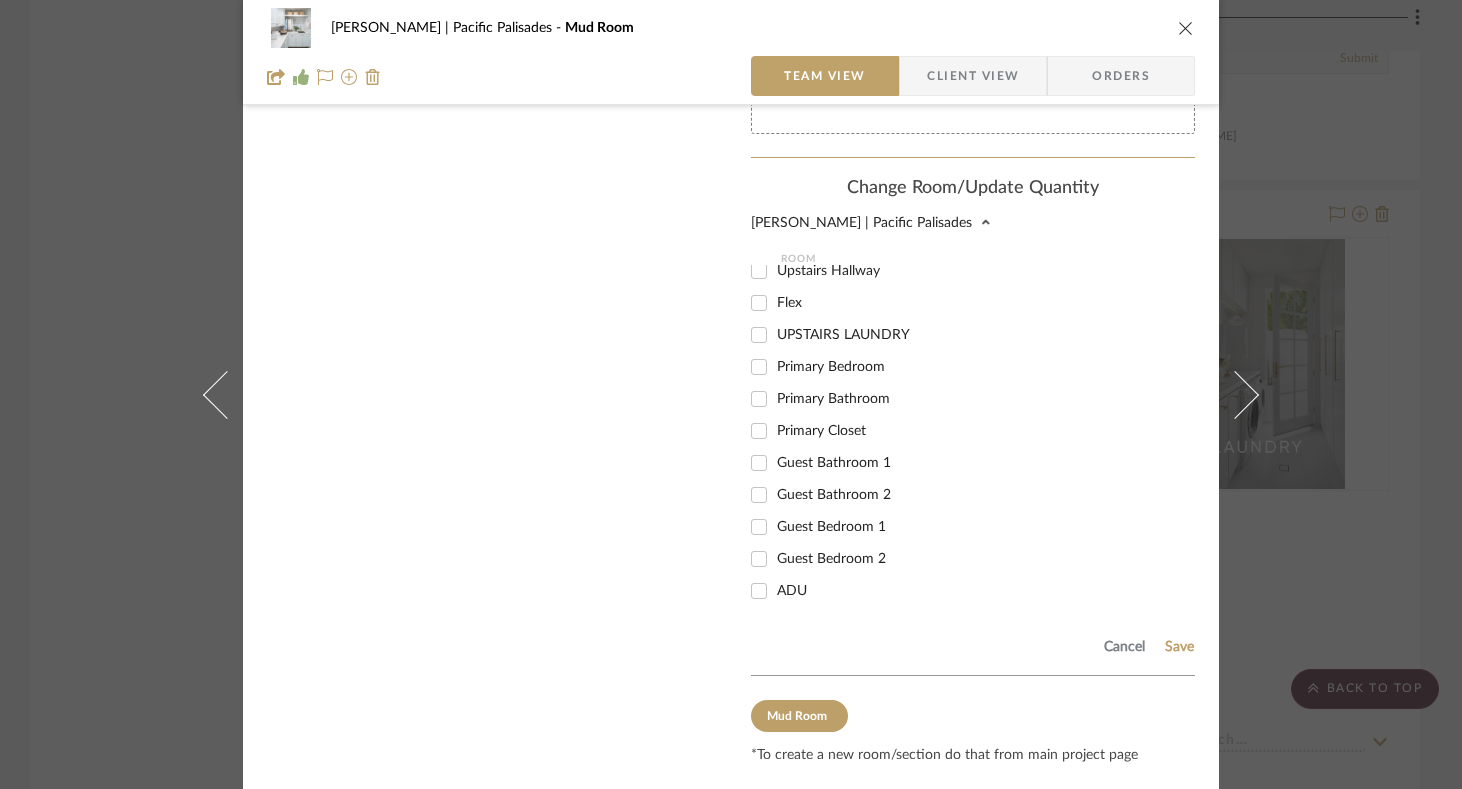 click on "UPSTAIRS LAUNDRY" at bounding box center [759, 335] 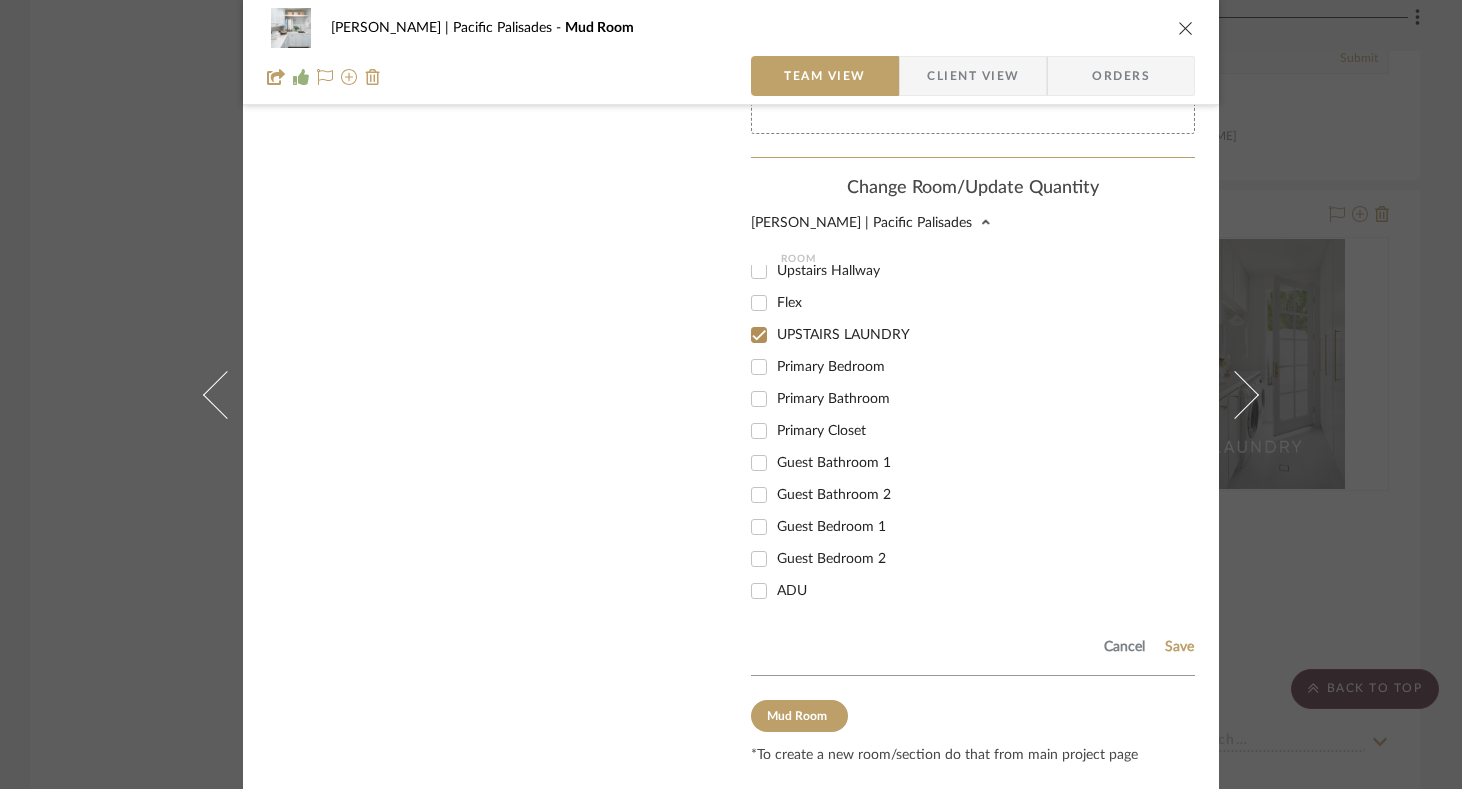 checkbox on "true" 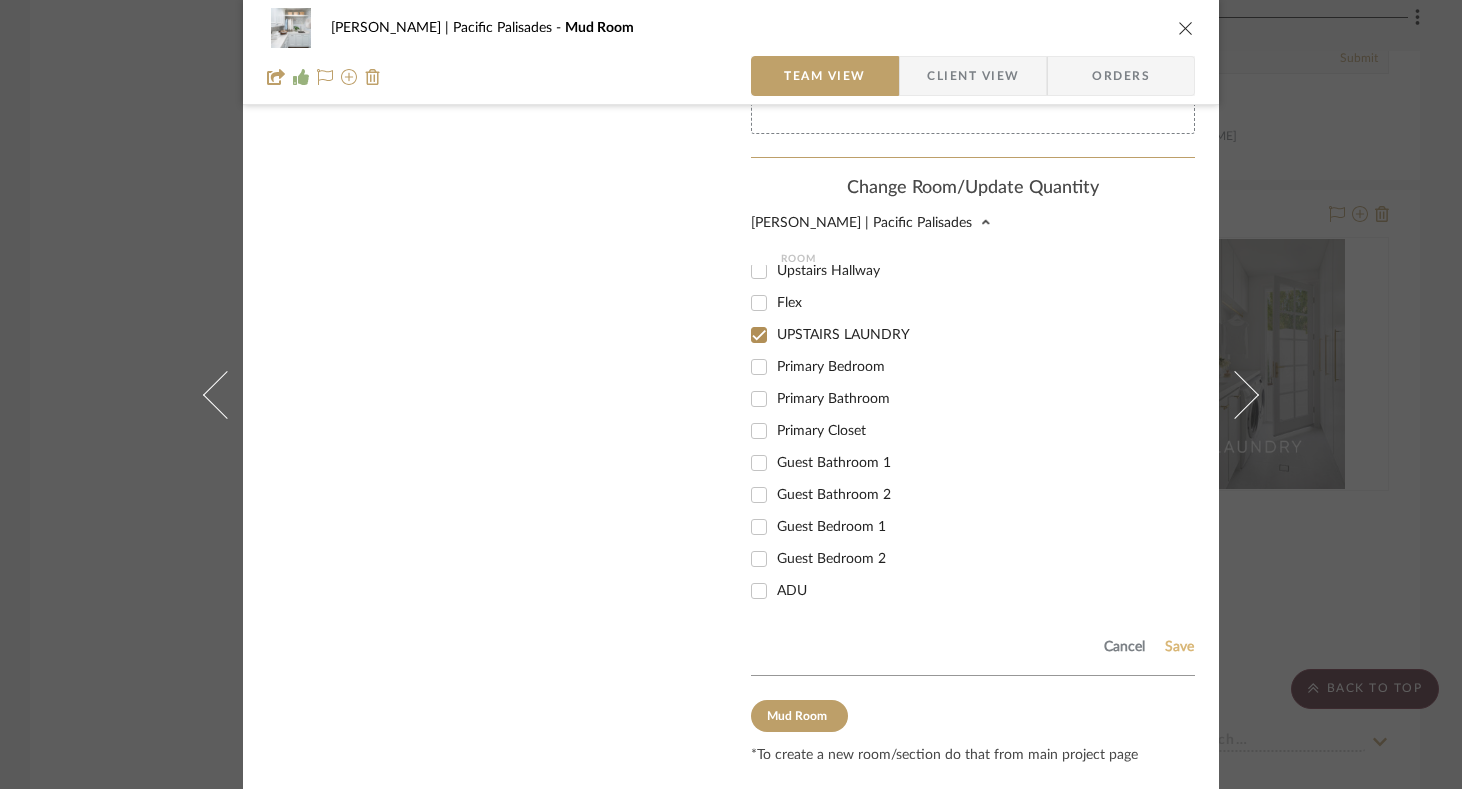 click on "Save" 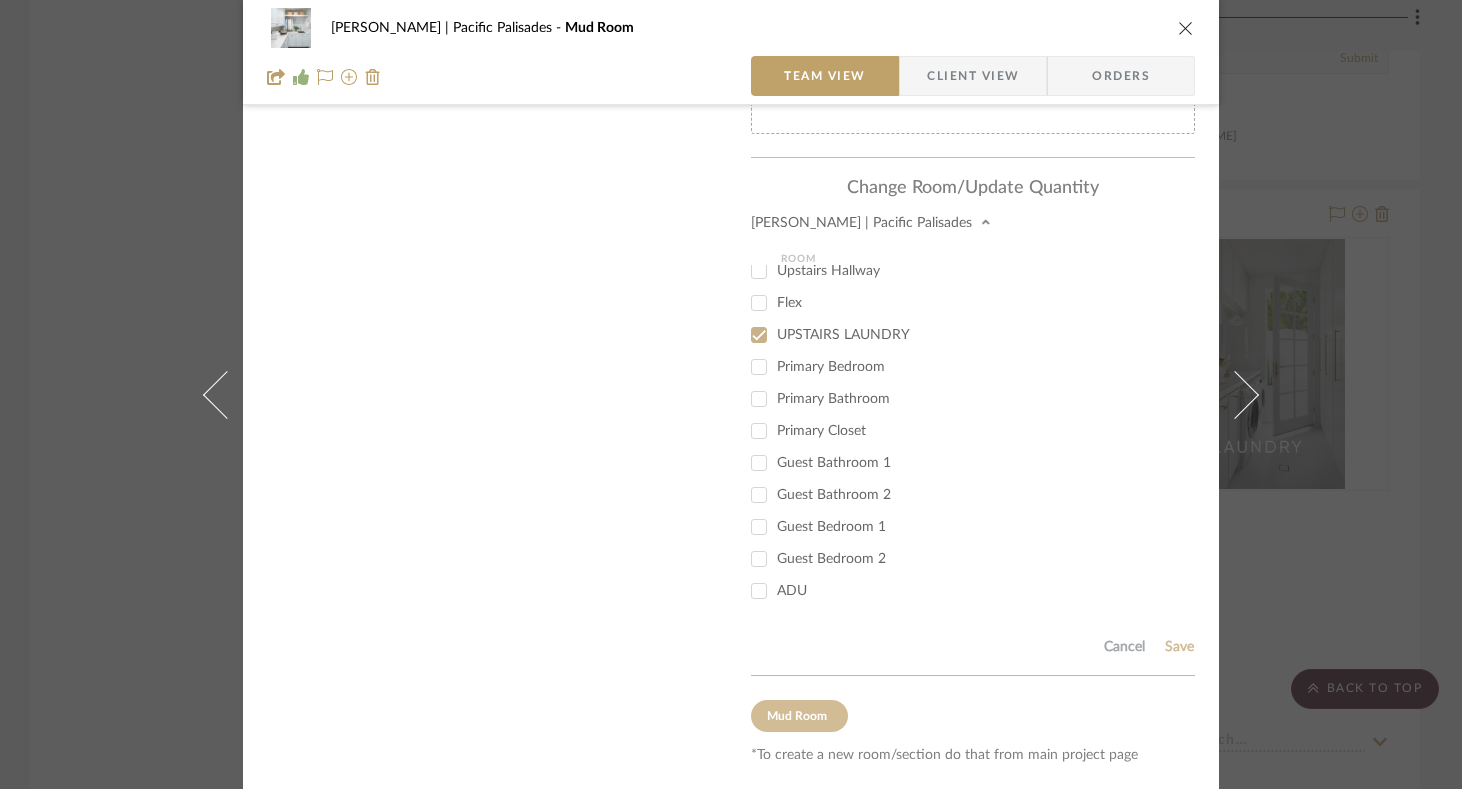 type 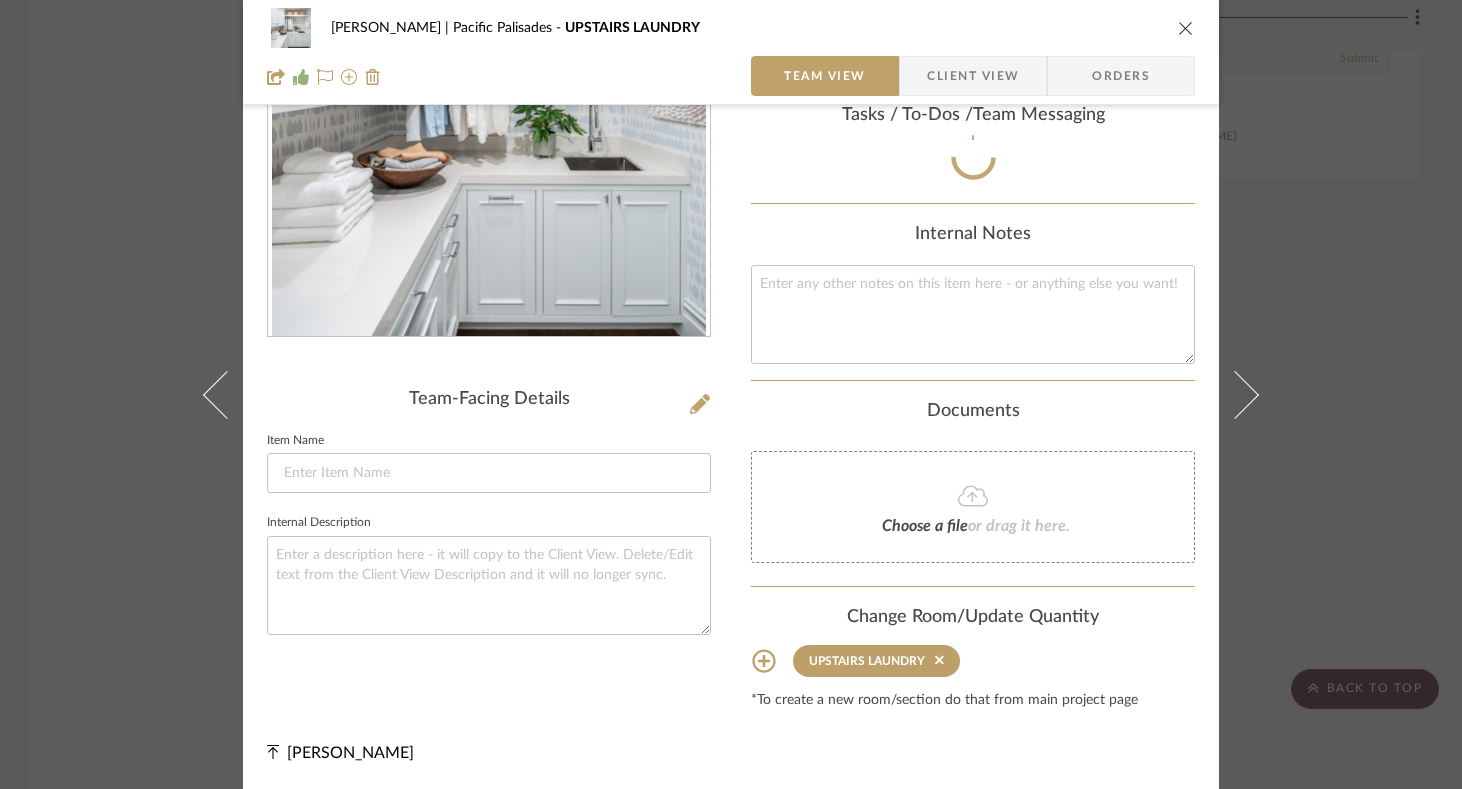 scroll, scrollTop: 474, scrollLeft: 0, axis: vertical 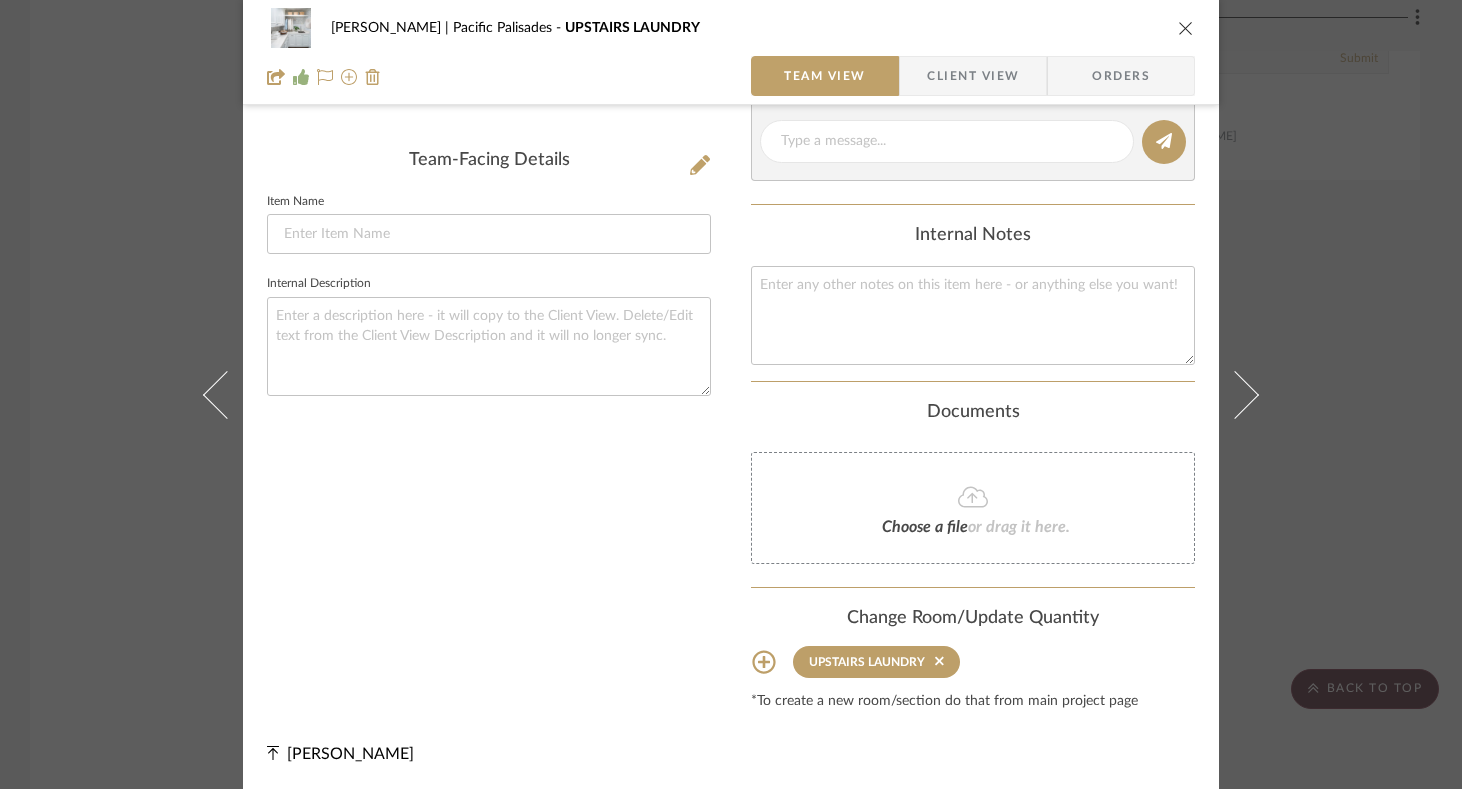 click at bounding box center [1186, 28] 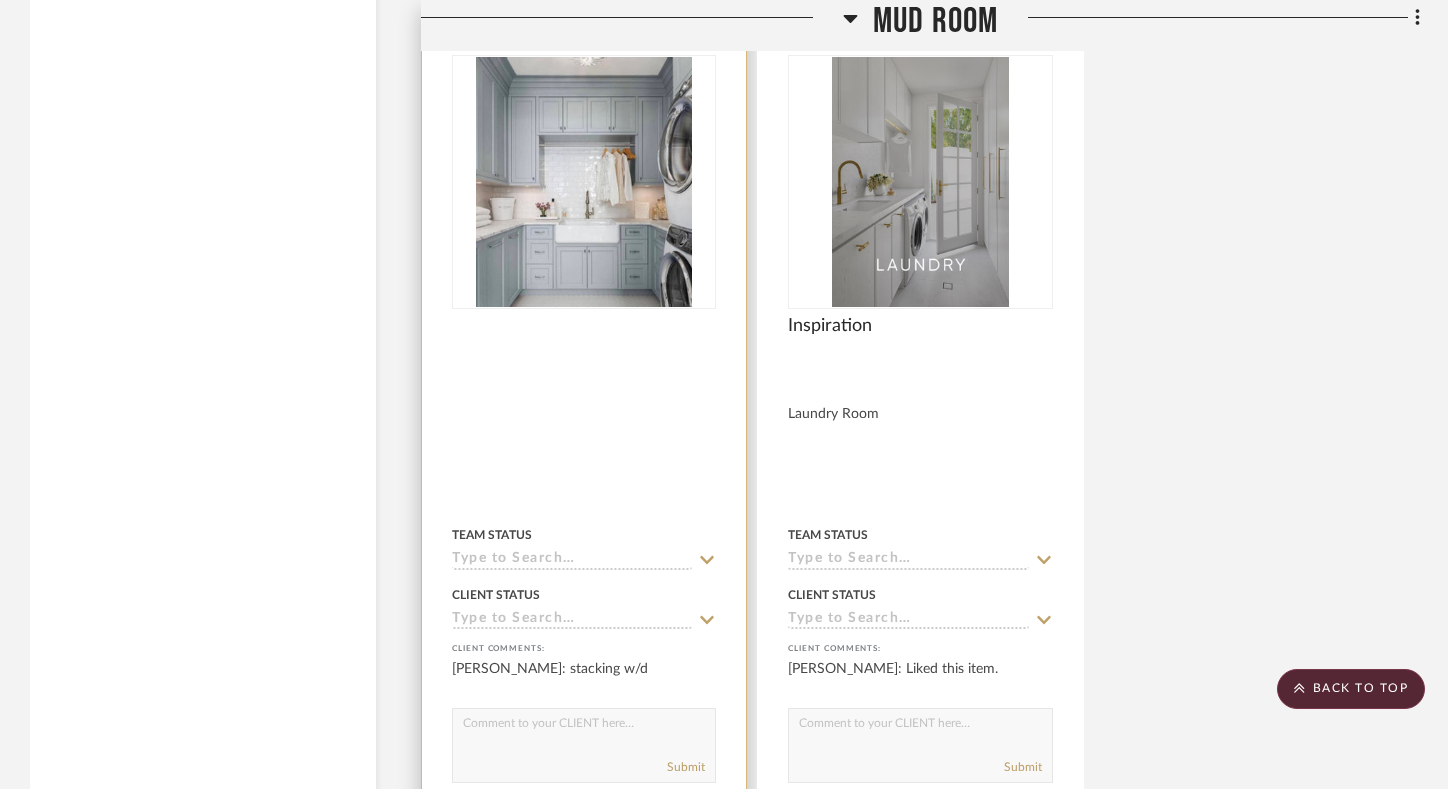 scroll, scrollTop: 25045, scrollLeft: 0, axis: vertical 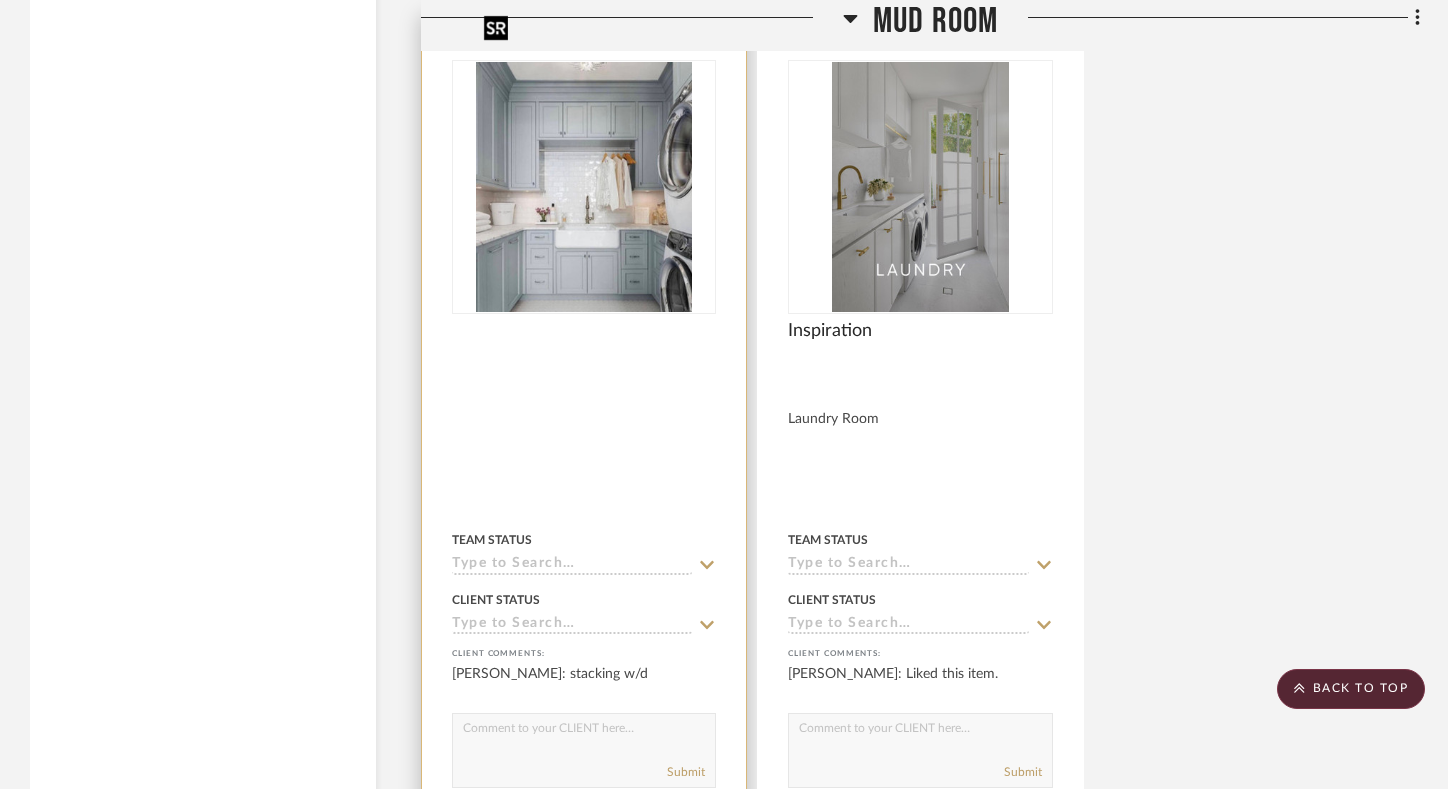 click at bounding box center (584, 187) 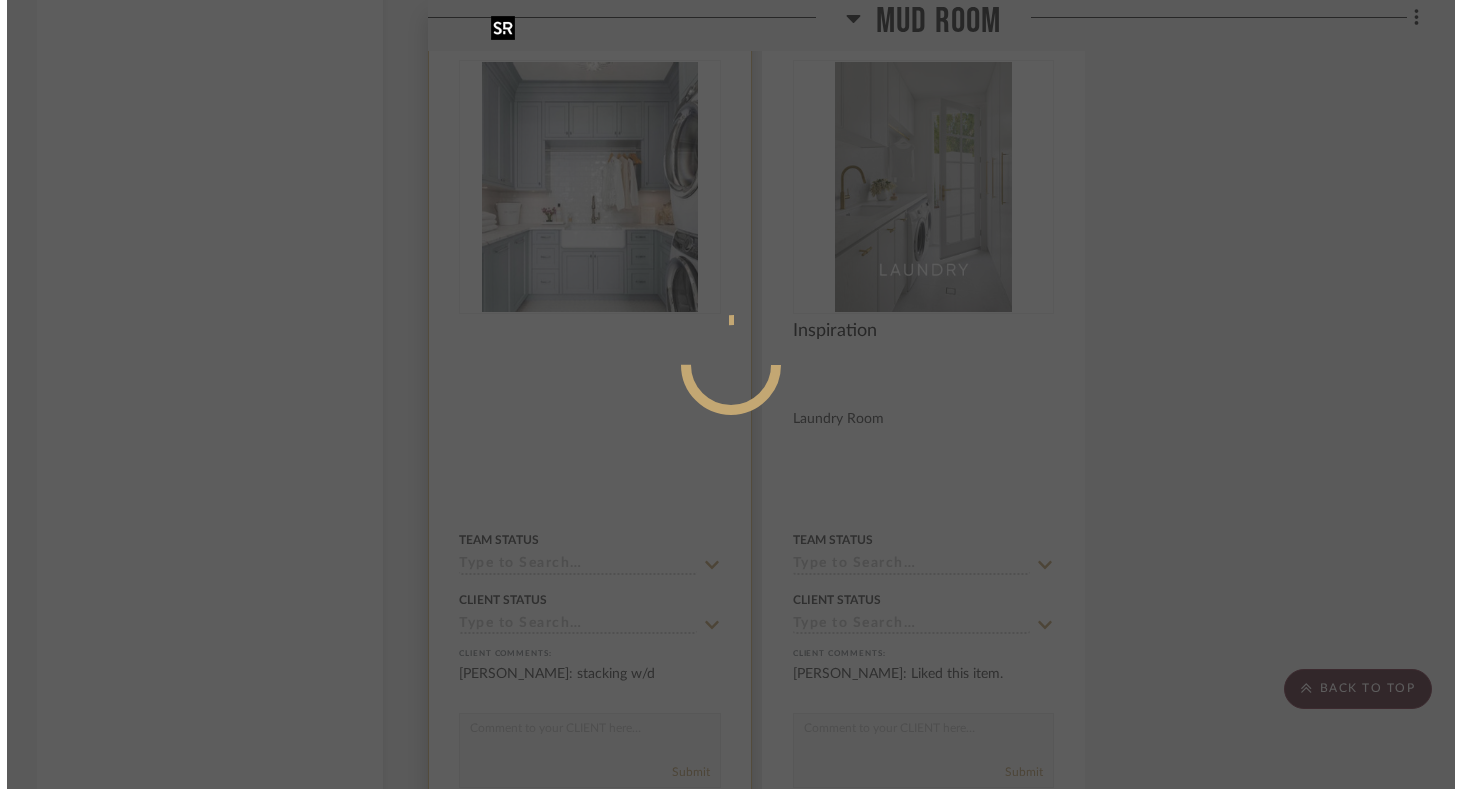 scroll, scrollTop: 0, scrollLeft: 0, axis: both 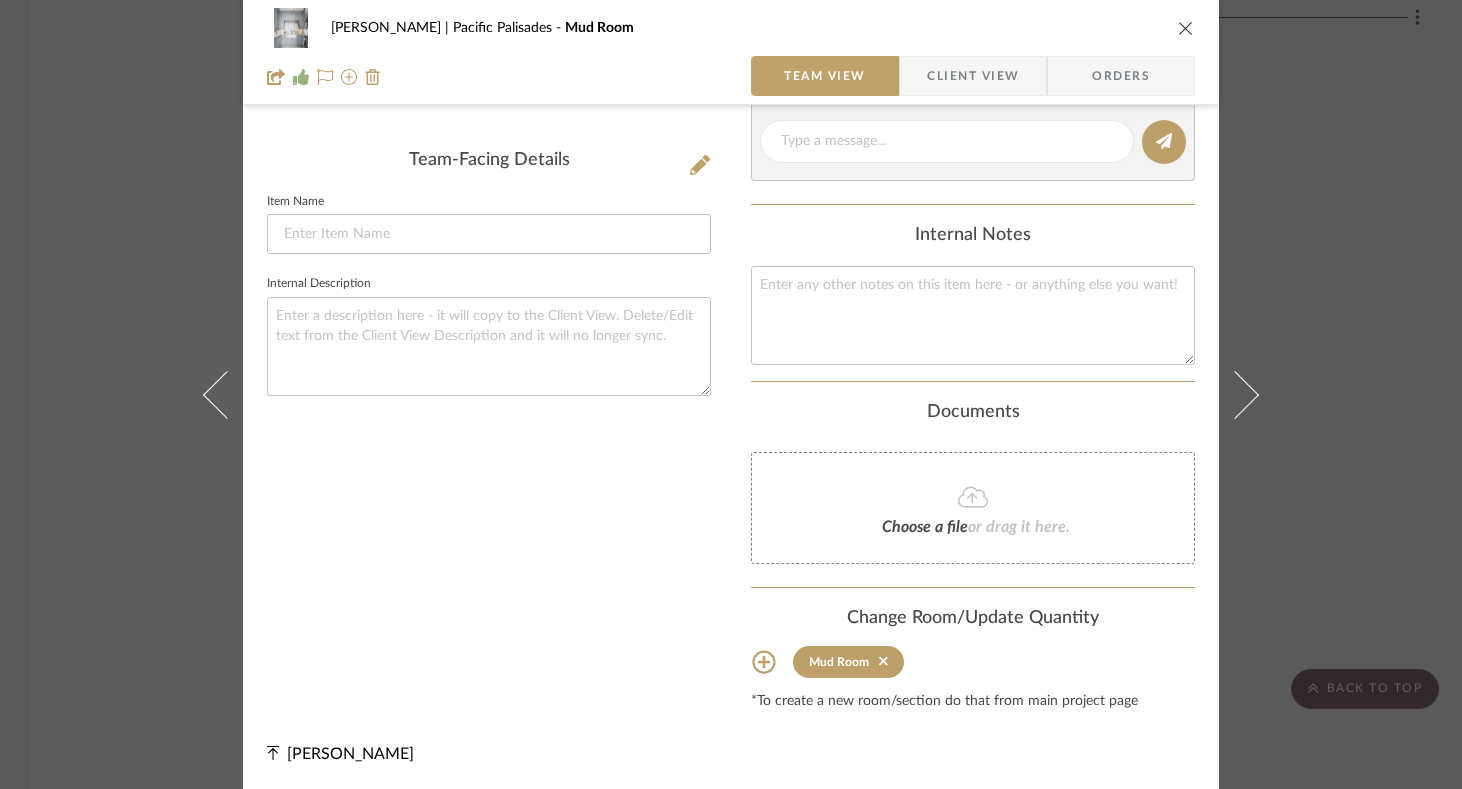 click on "Stuart | Pacific Palisades Mud Room Team View Client View Orders  Team-Facing Details   Item Name   Internal Description  Content here copies to Client View - confirm visibility there.  Show in Client Dashboard  Team Status Tasks / To-Dos /  team Messaging  Leave yourself a note here or share next steps with your team. You will receive emails when they
respond!  Invite Collaborator Internal Notes  Documents  Choose a file  or drag it here. Change Room/Update Quantity  Mud Room  *To create a new room/section do that from main project page    kristin losey" at bounding box center (731, 165) 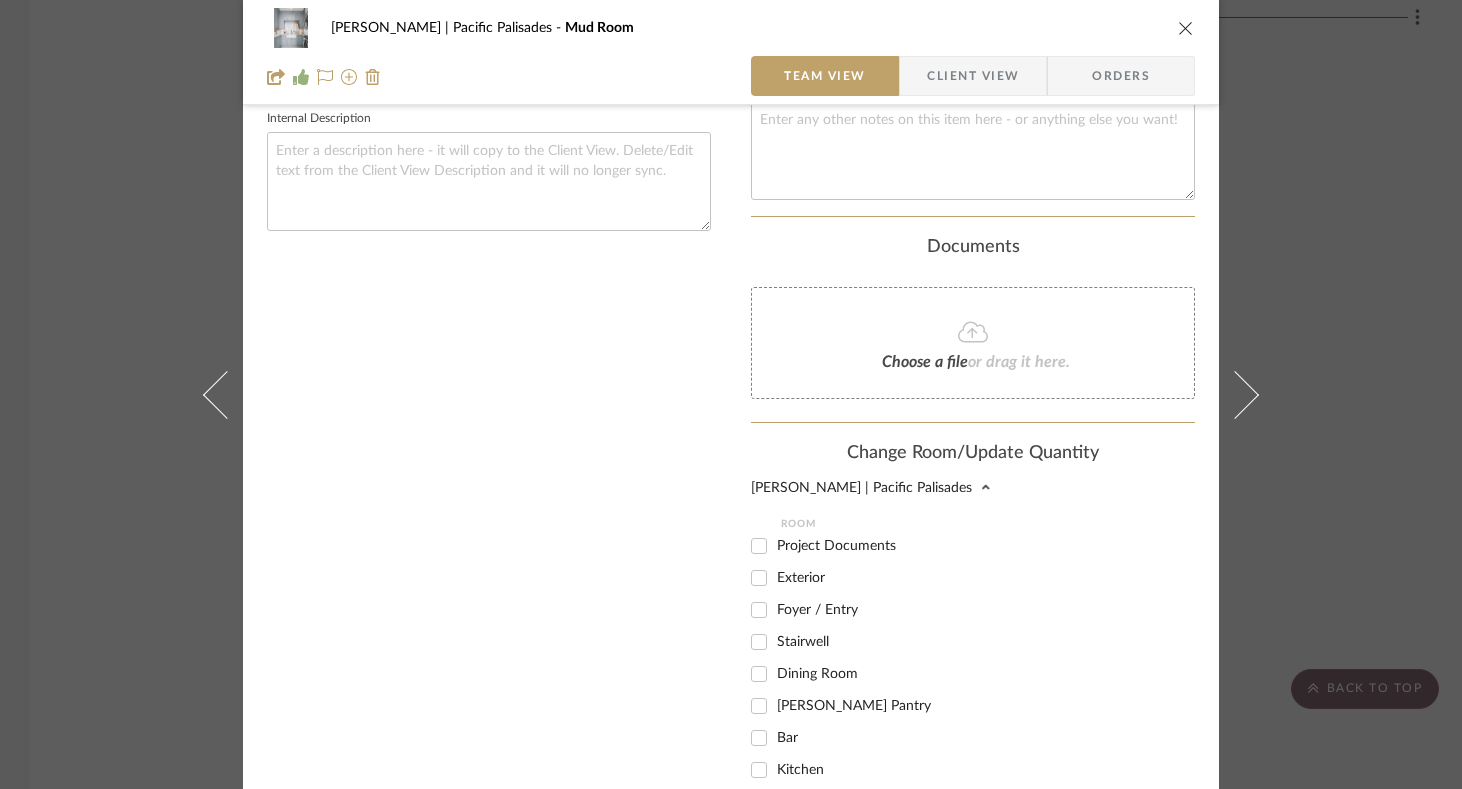 scroll, scrollTop: 647, scrollLeft: 0, axis: vertical 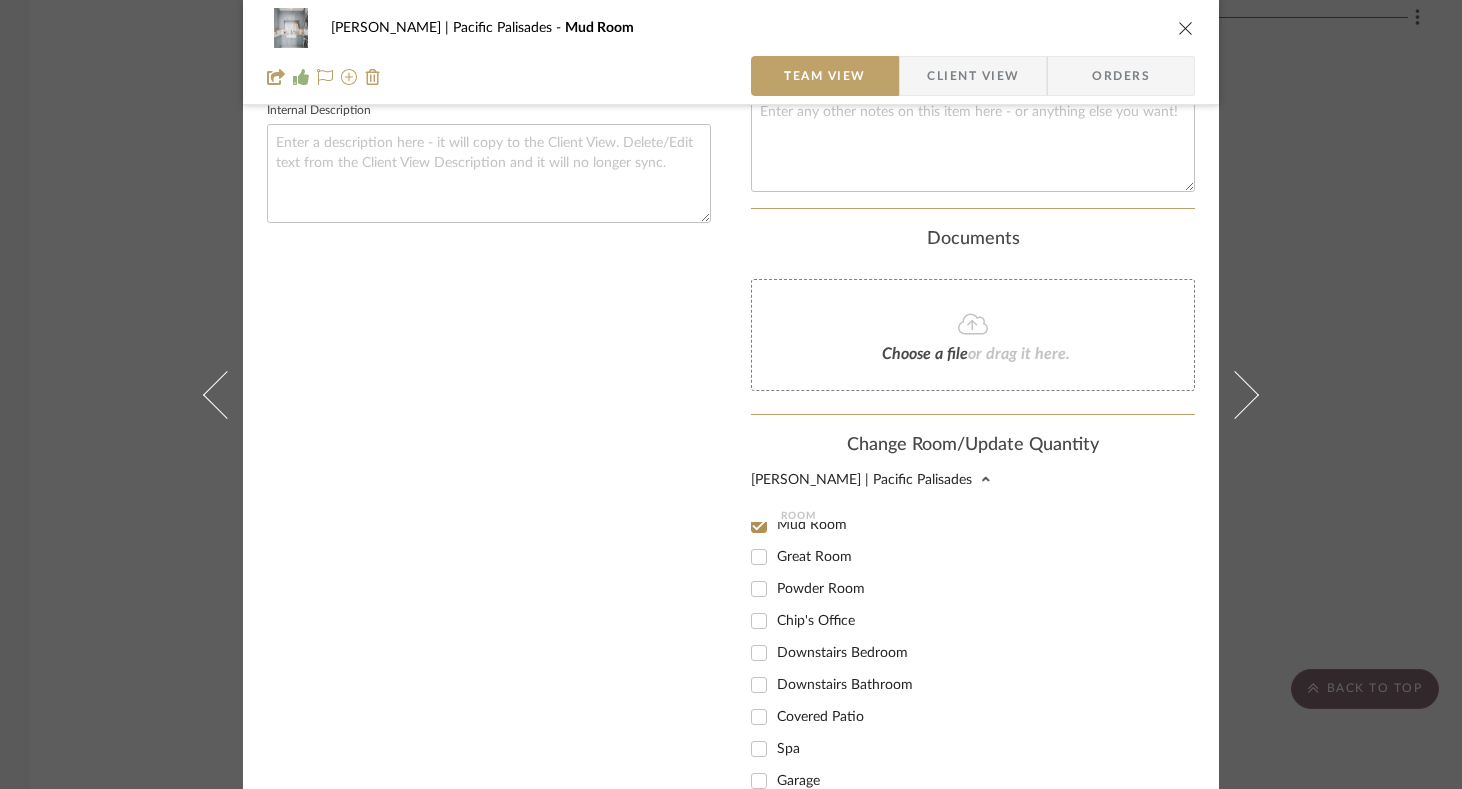 click on "Mud Room" at bounding box center (759, 525) 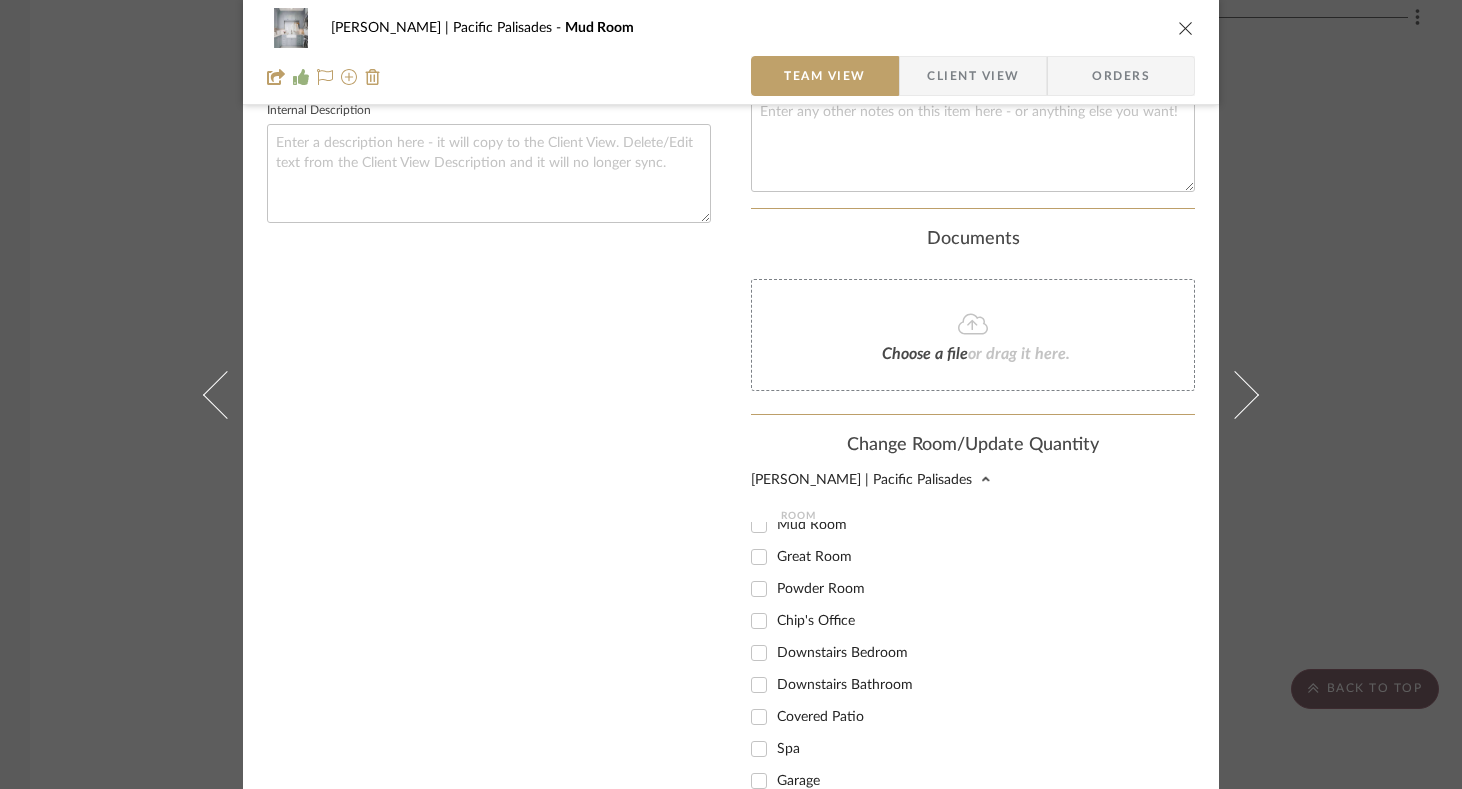 checkbox on "false" 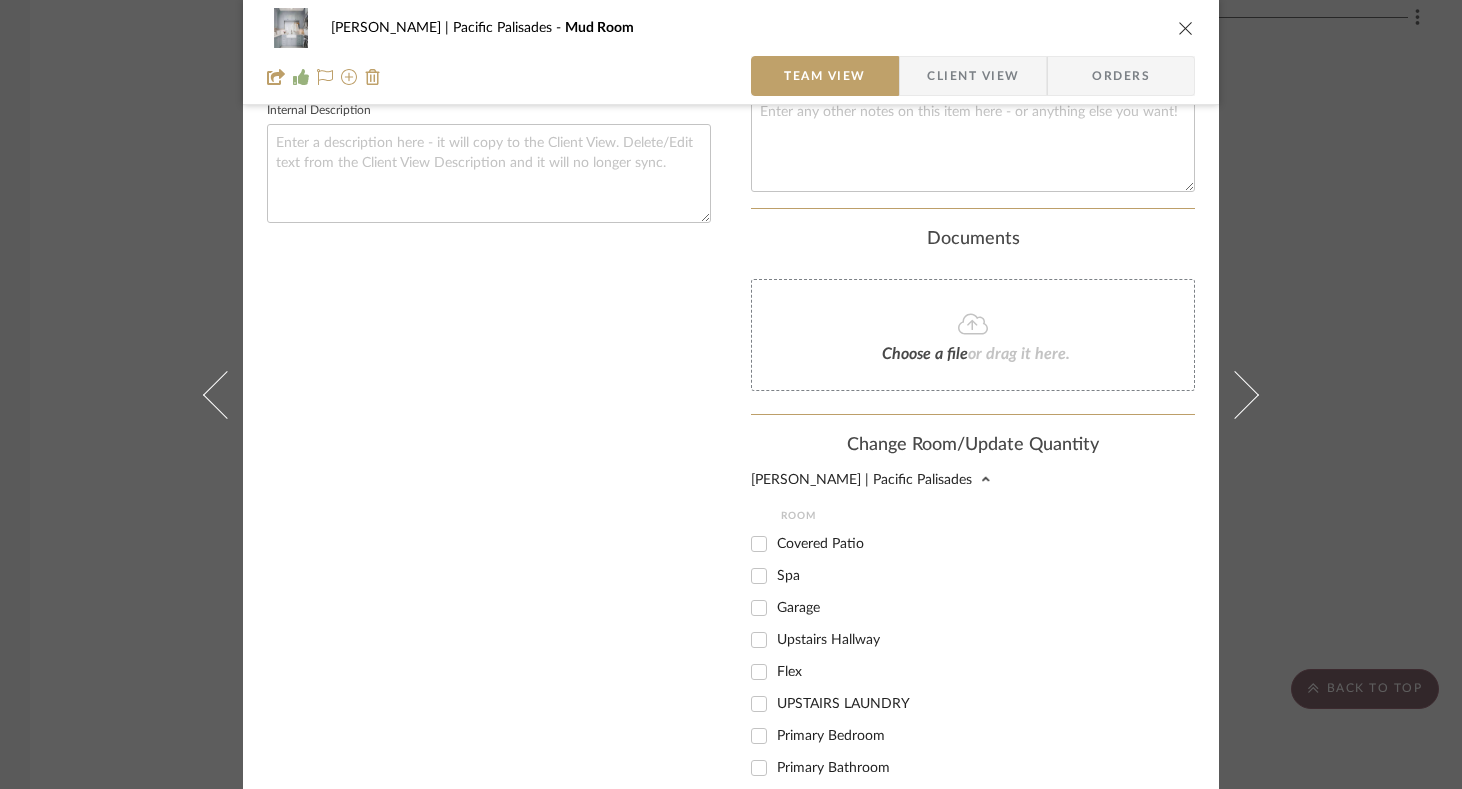 scroll, scrollTop: 457, scrollLeft: 0, axis: vertical 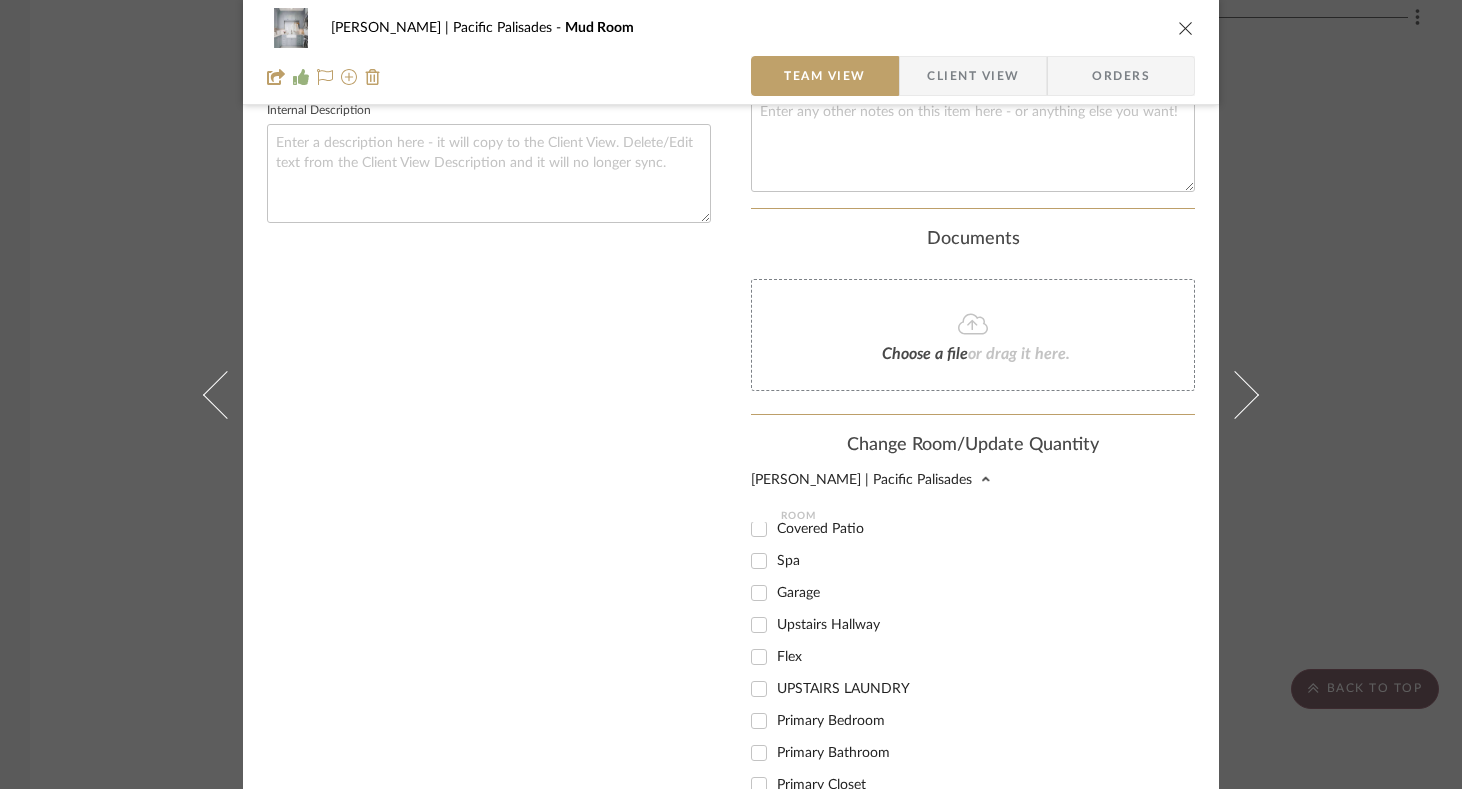 click on "UPSTAIRS LAUNDRY" at bounding box center (759, 689) 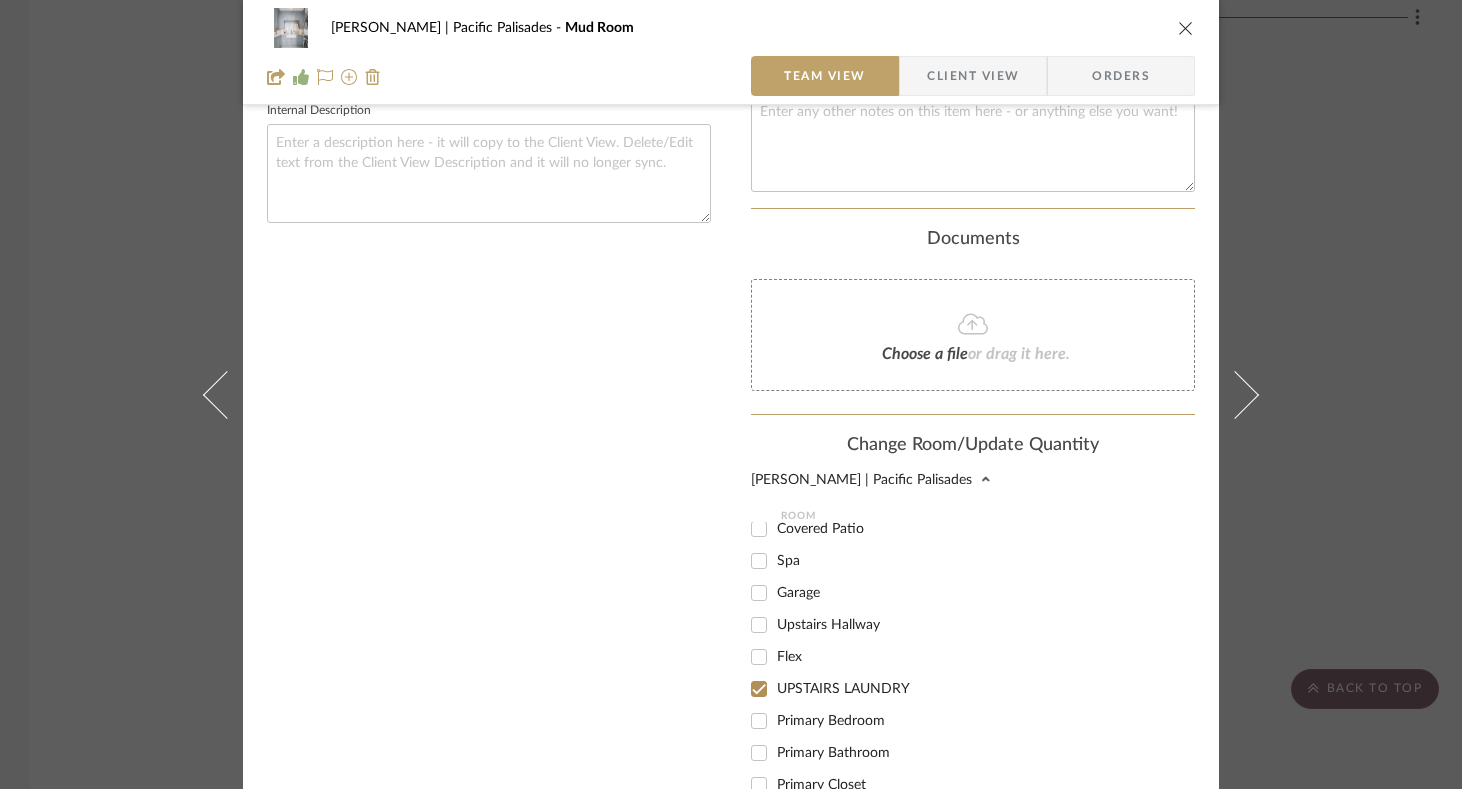 checkbox on "true" 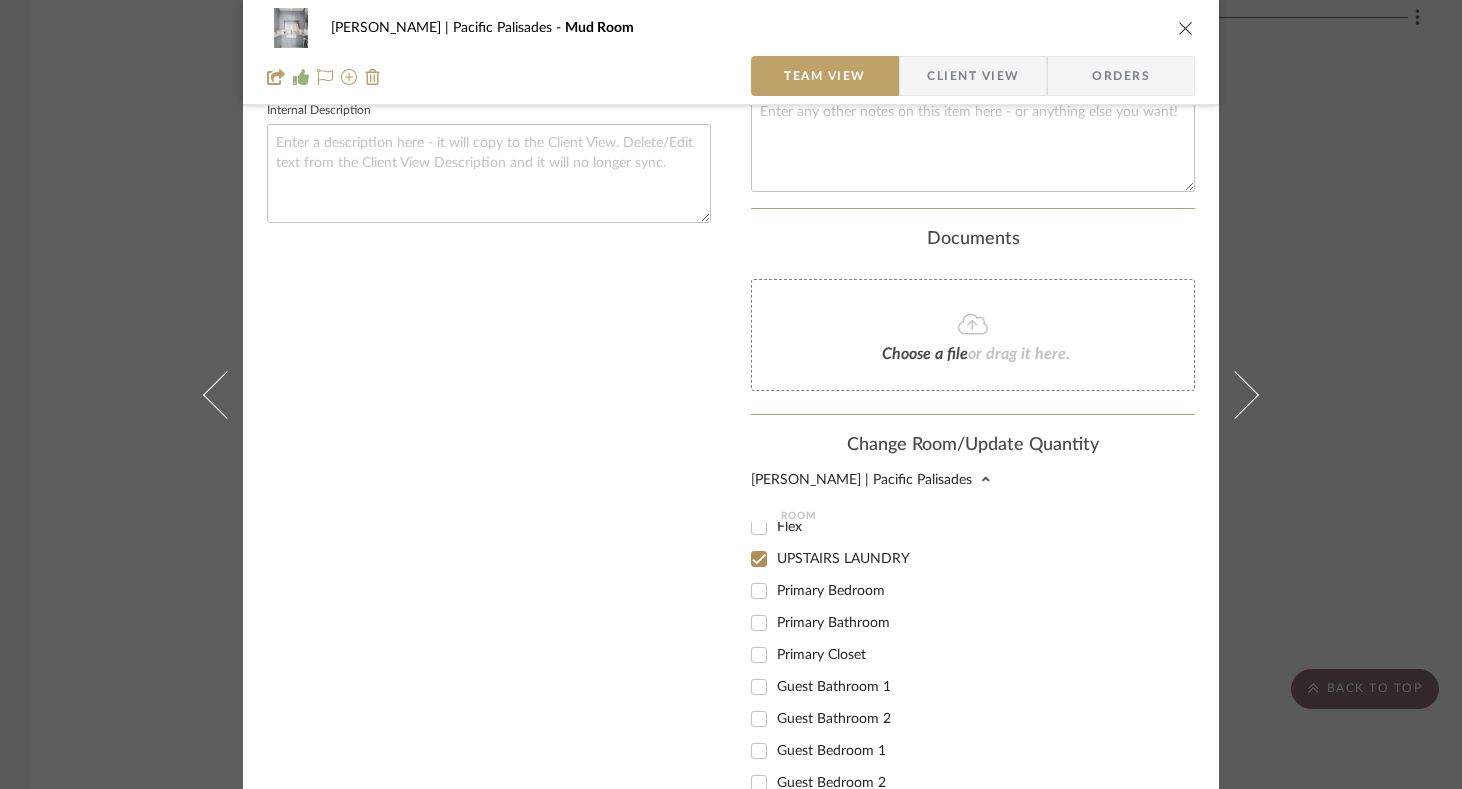scroll, scrollTop: 958, scrollLeft: 0, axis: vertical 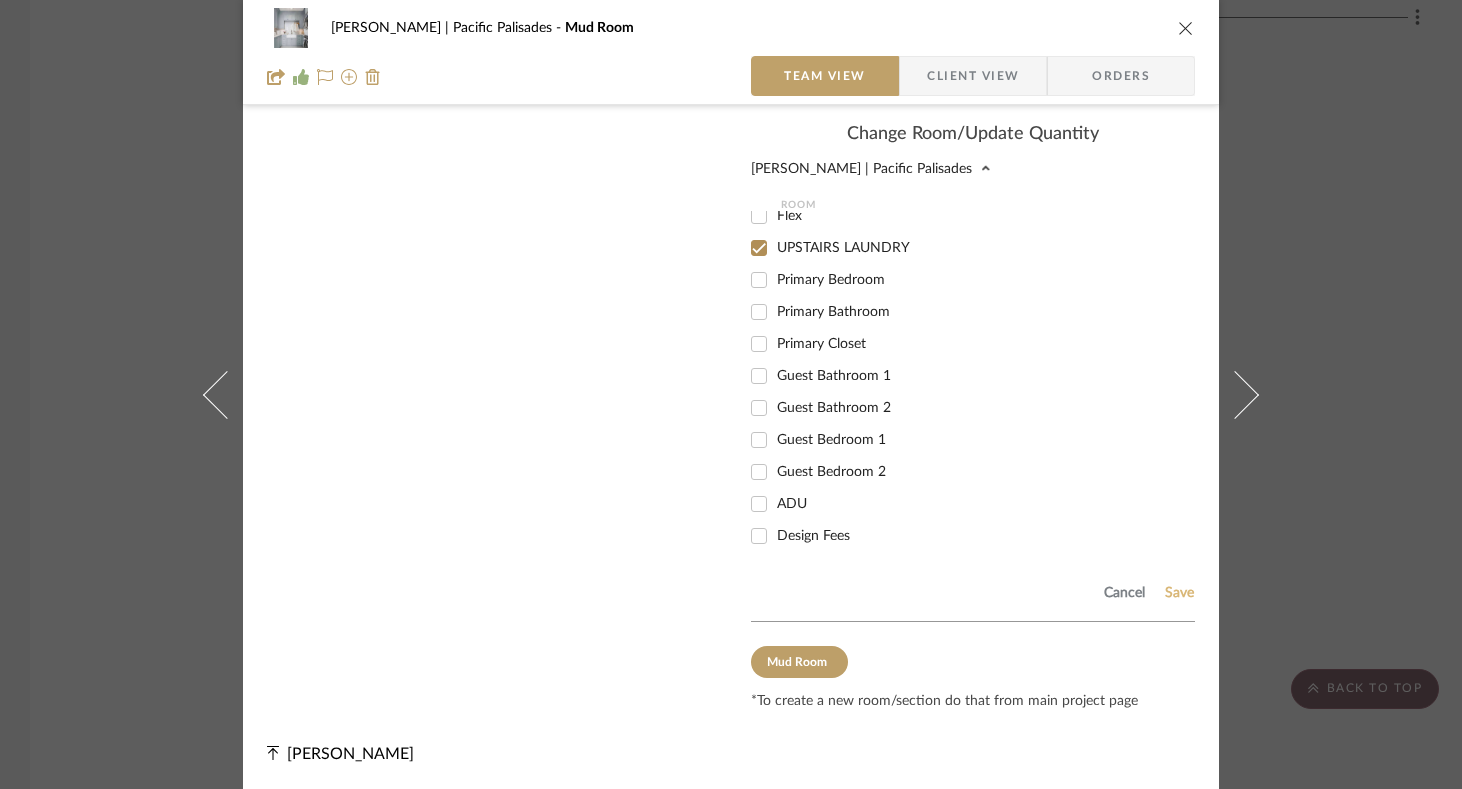 click on "Save" 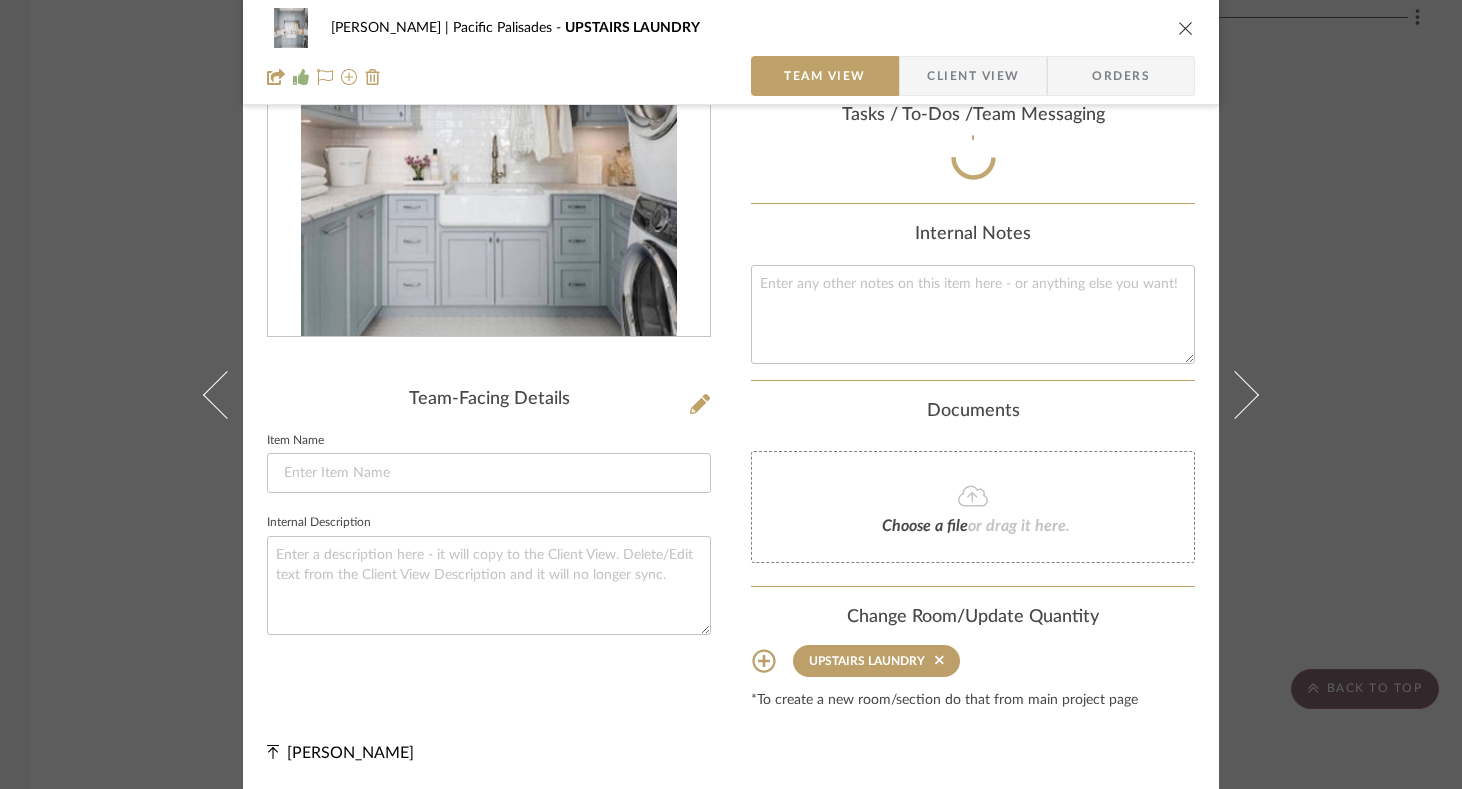 type 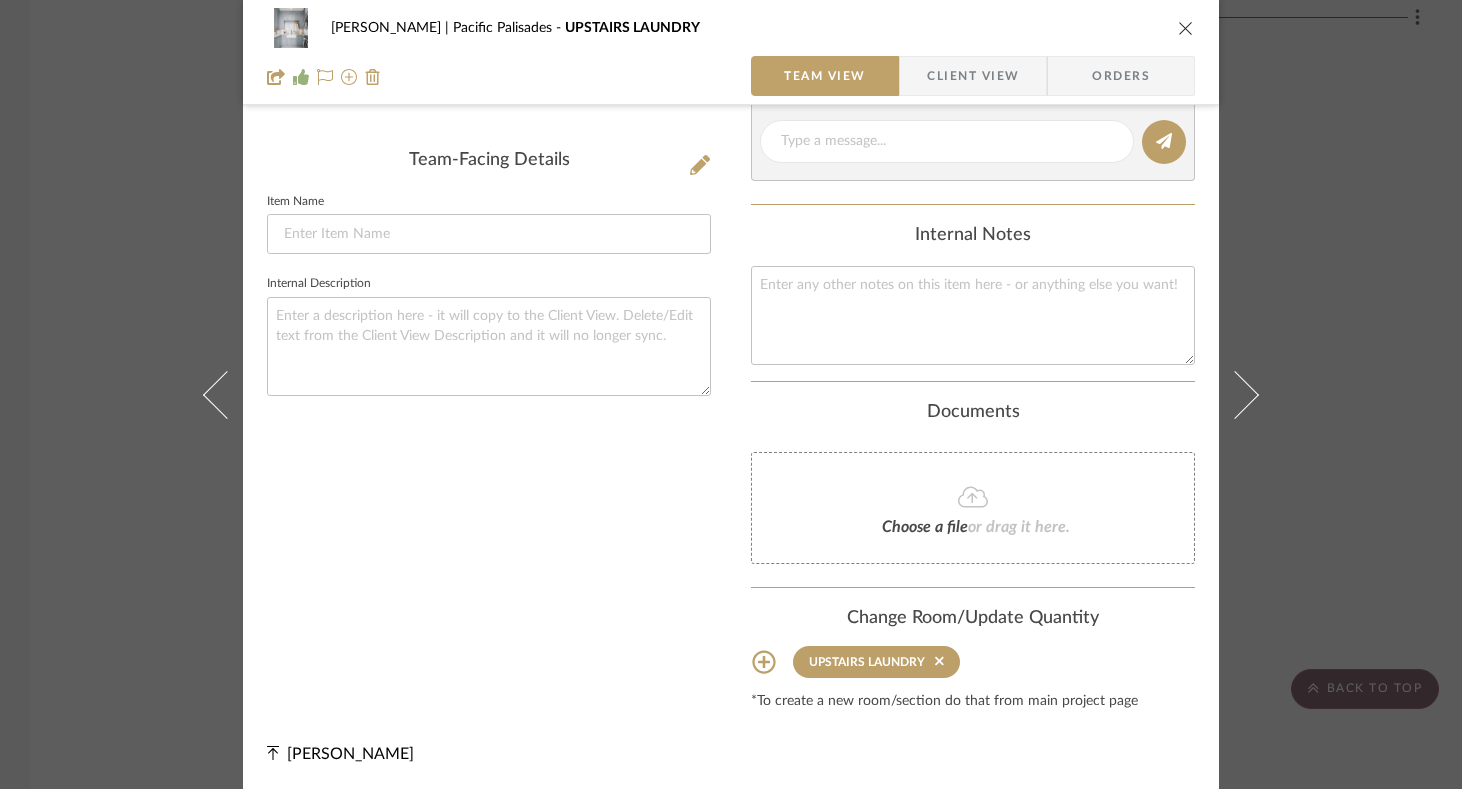 click at bounding box center [1186, 28] 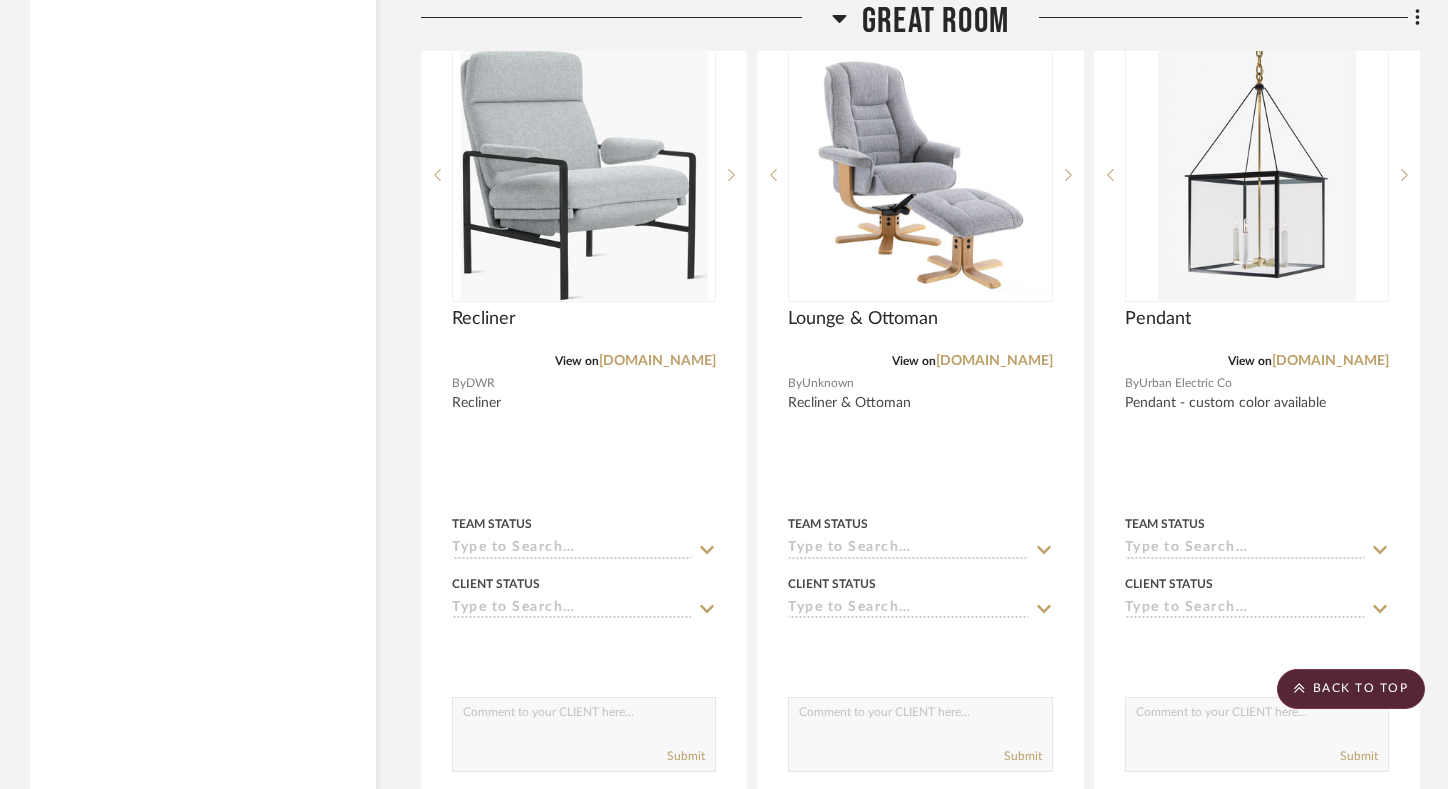 scroll, scrollTop: 26641, scrollLeft: 0, axis: vertical 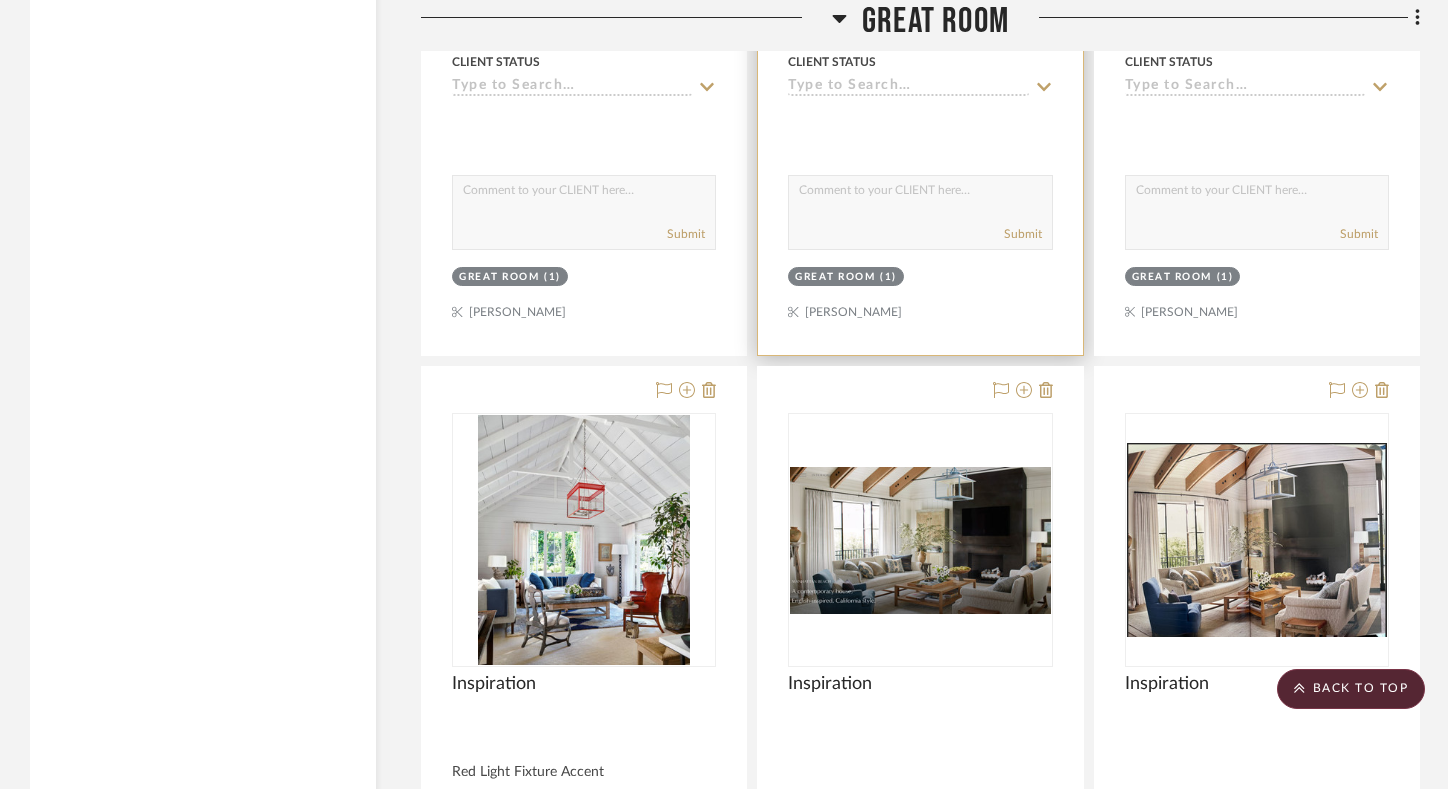 type 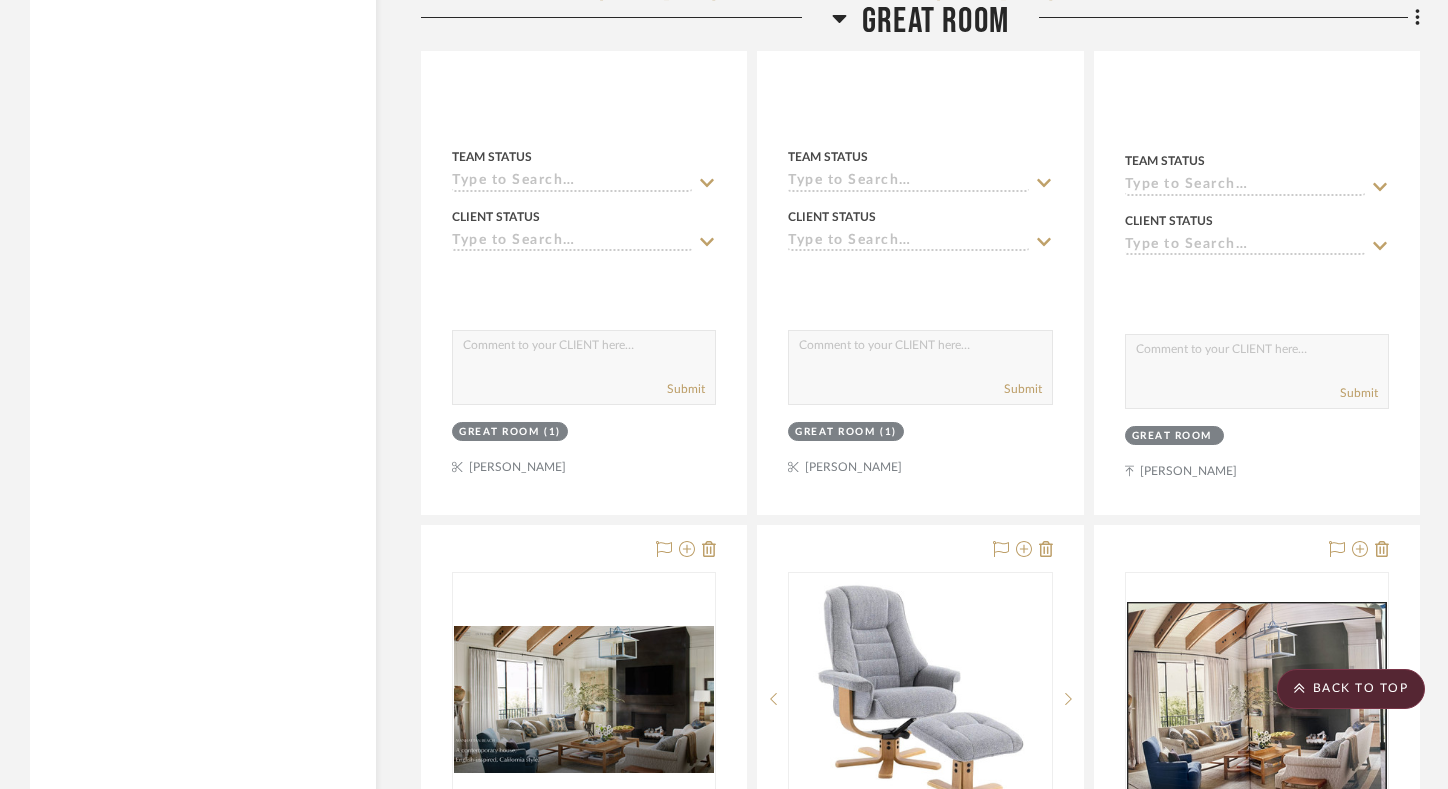 scroll, scrollTop: 26654, scrollLeft: 0, axis: vertical 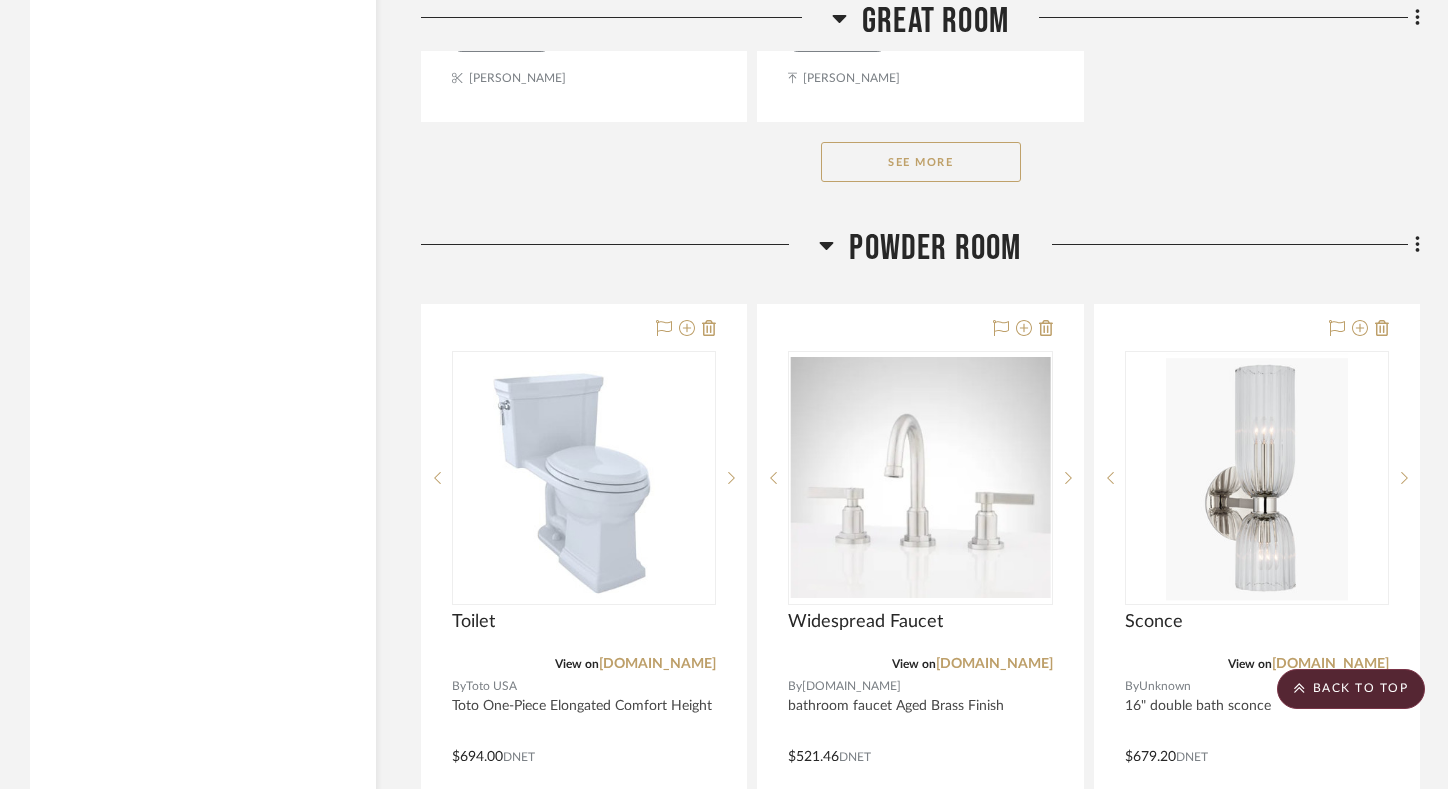 click on "See More" 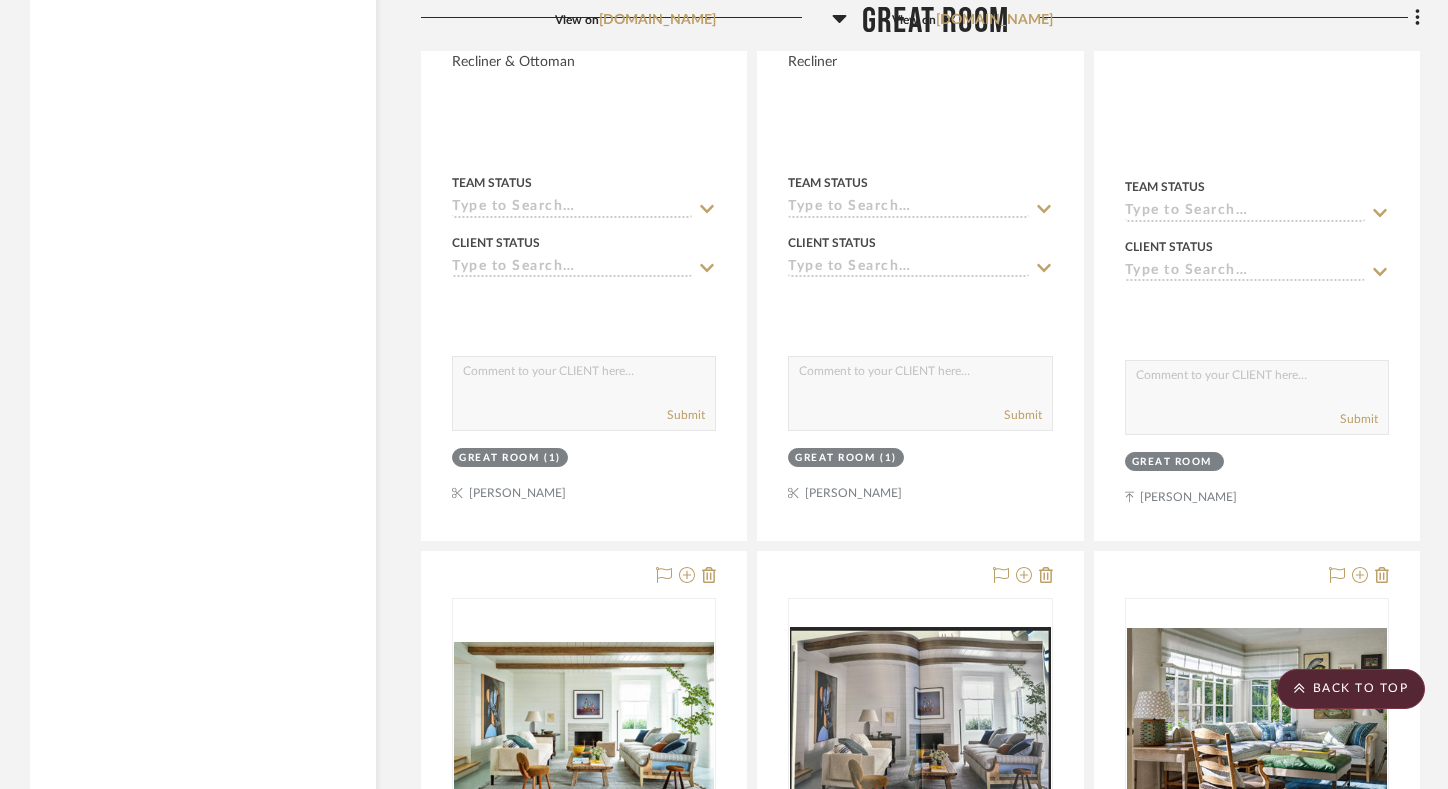 scroll, scrollTop: 27525, scrollLeft: 0, axis: vertical 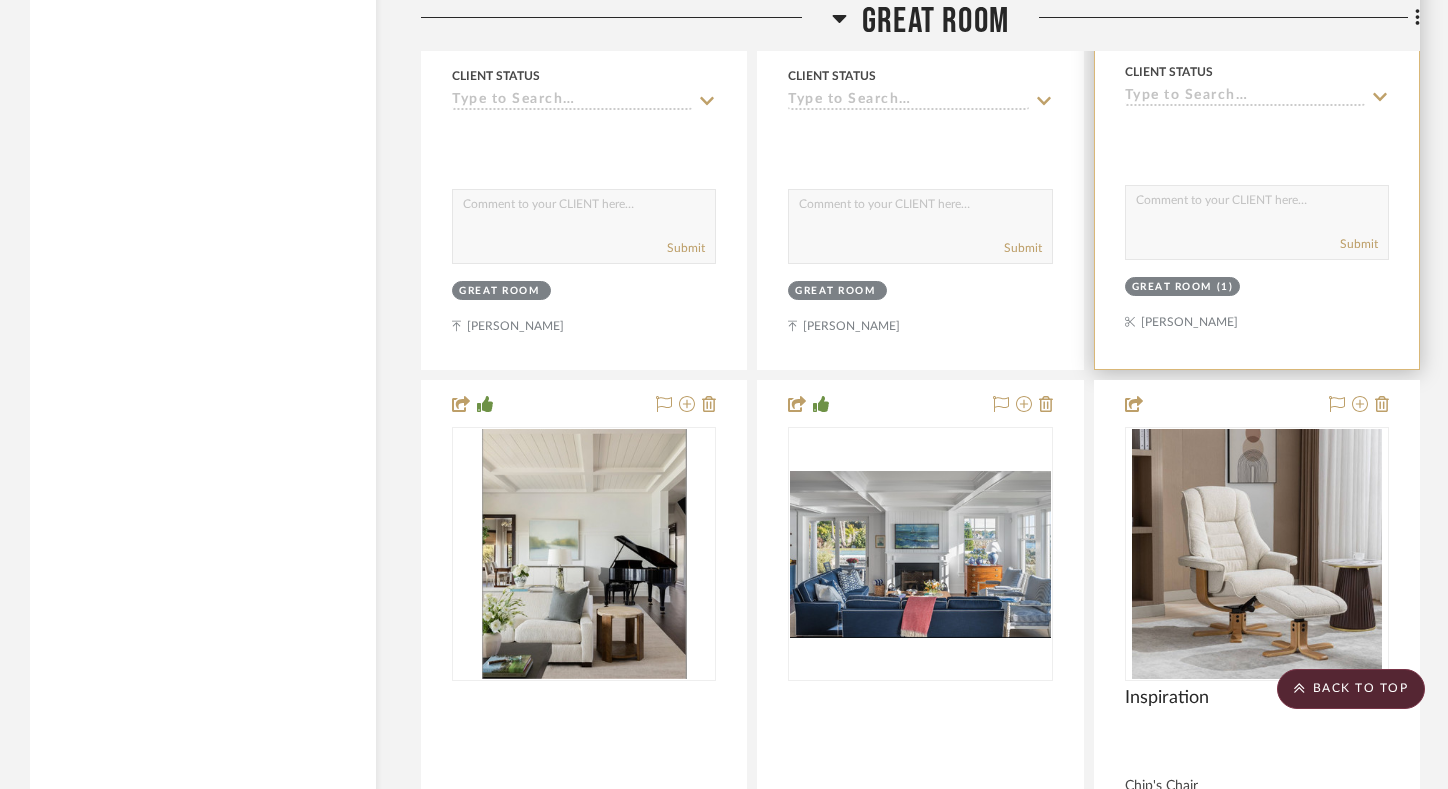 drag, startPoint x: 1262, startPoint y: 278, endPoint x: 1285, endPoint y: 351, distance: 76.537575 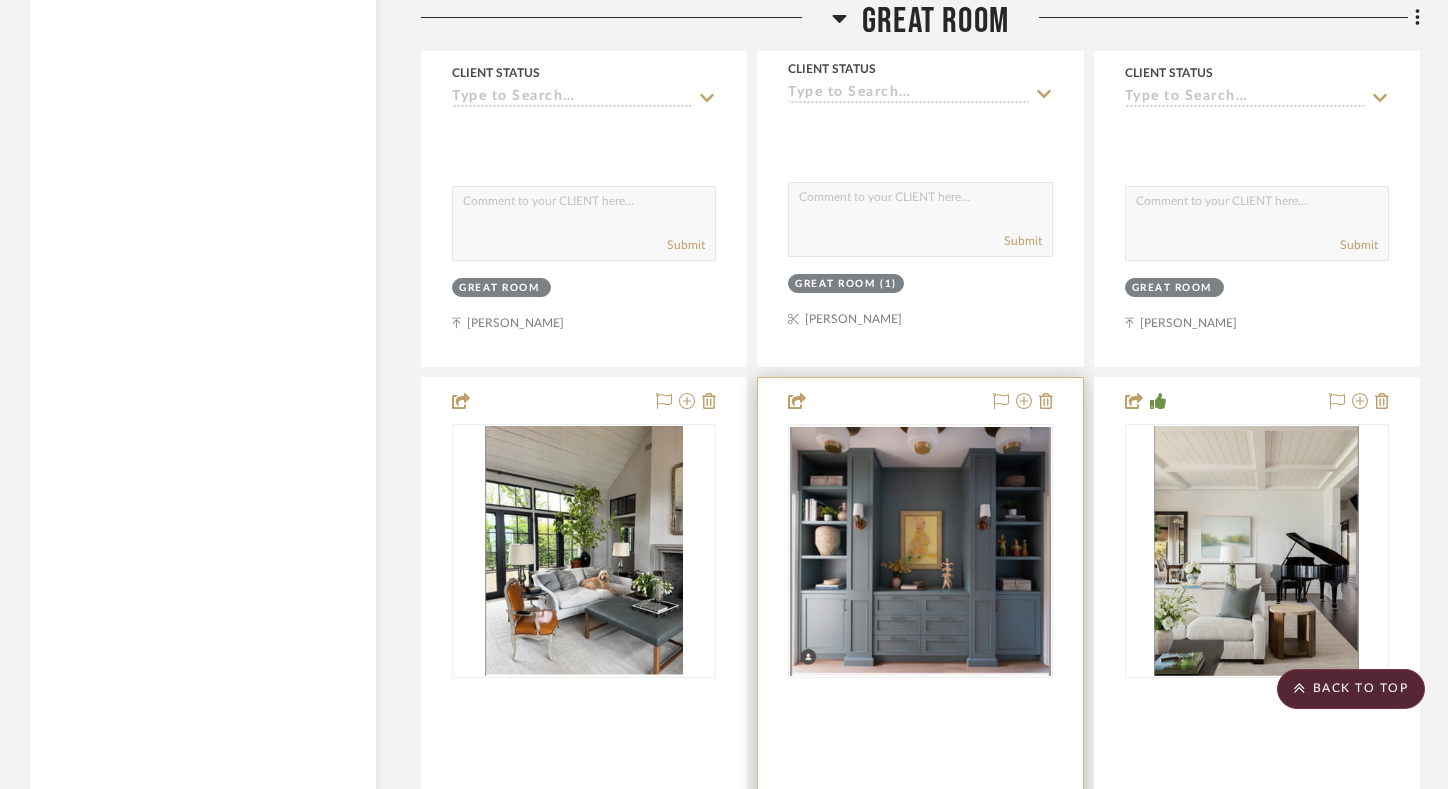 scroll, scrollTop: 31144, scrollLeft: 0, axis: vertical 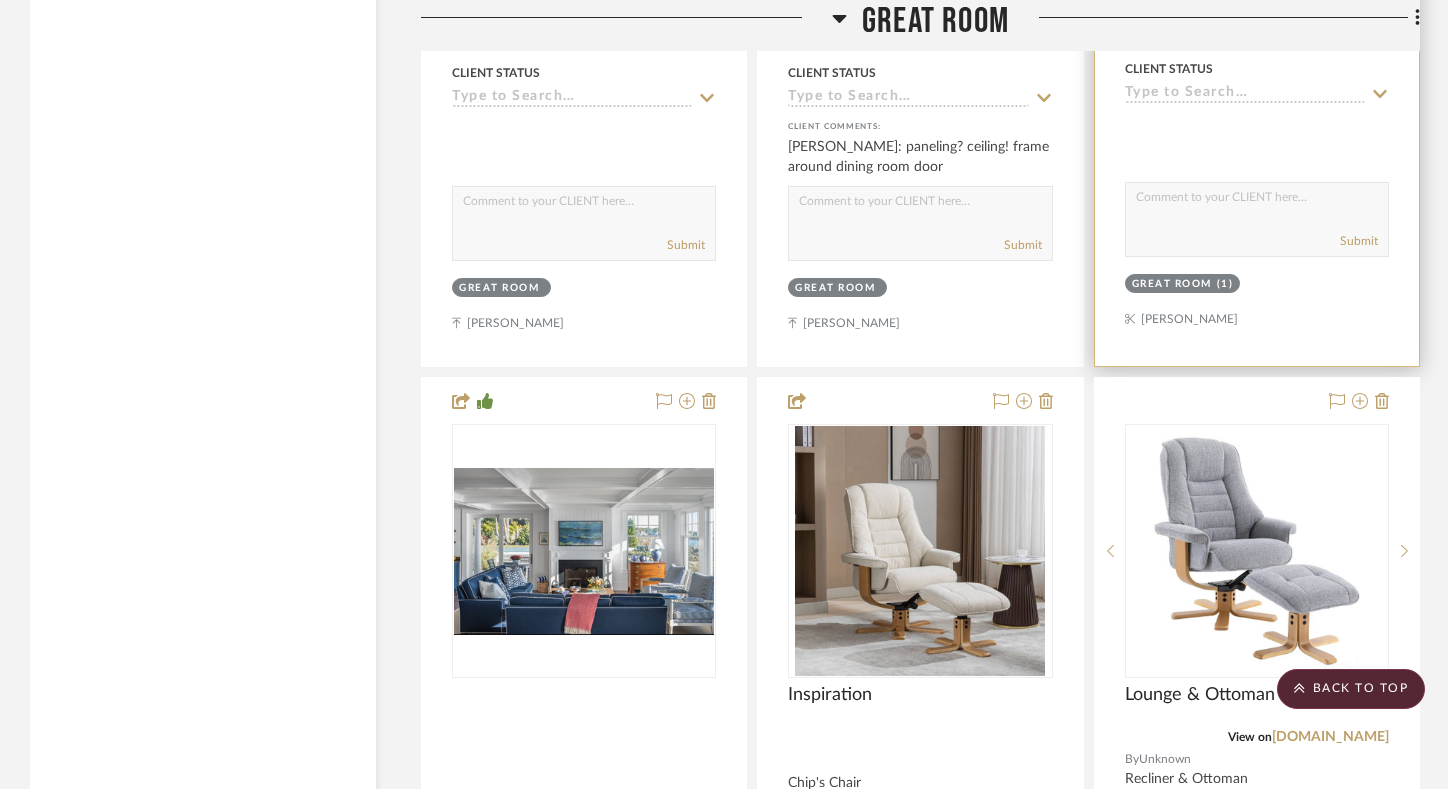 drag, startPoint x: 1343, startPoint y: 261, endPoint x: 1349, endPoint y: 455, distance: 194.09276 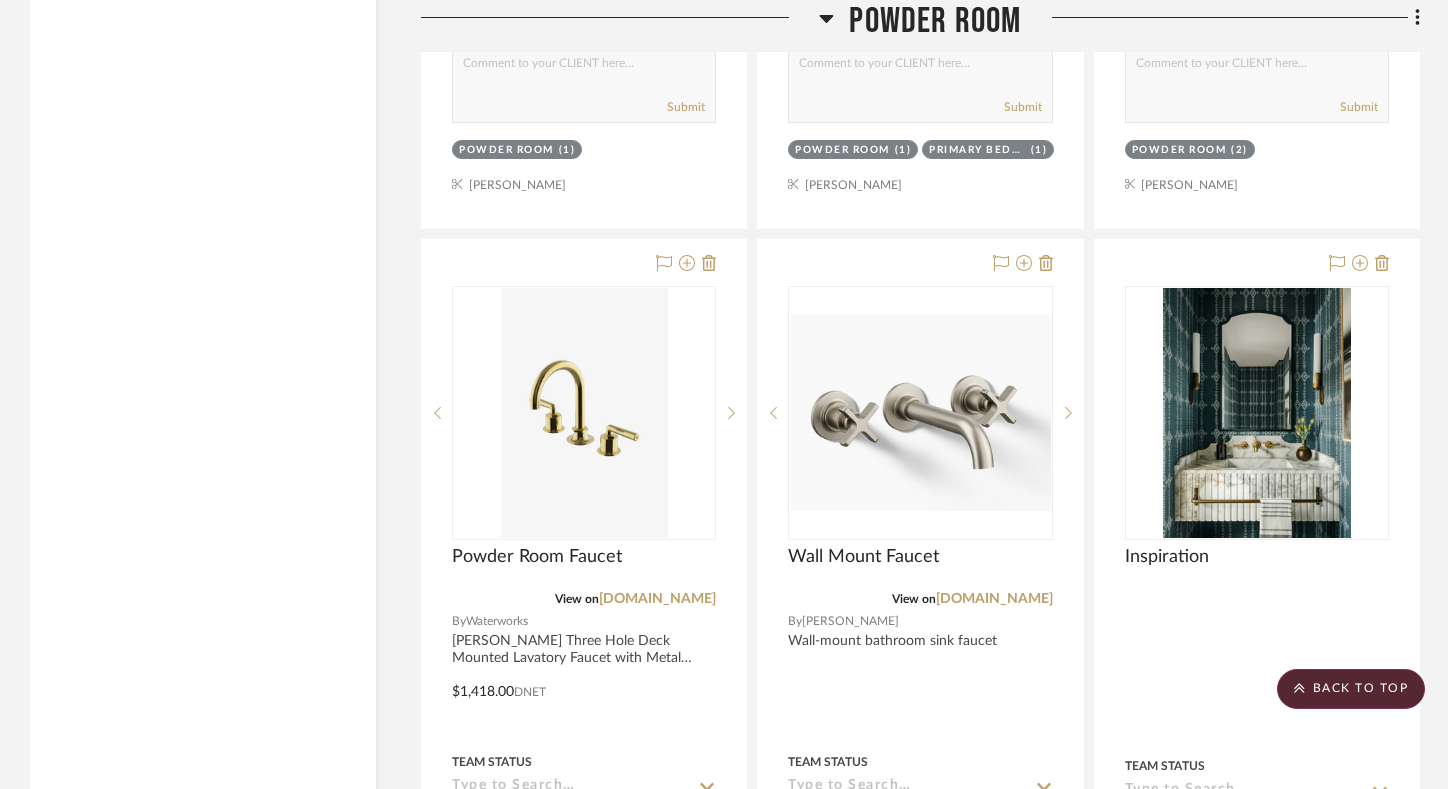 scroll, scrollTop: 37635, scrollLeft: 0, axis: vertical 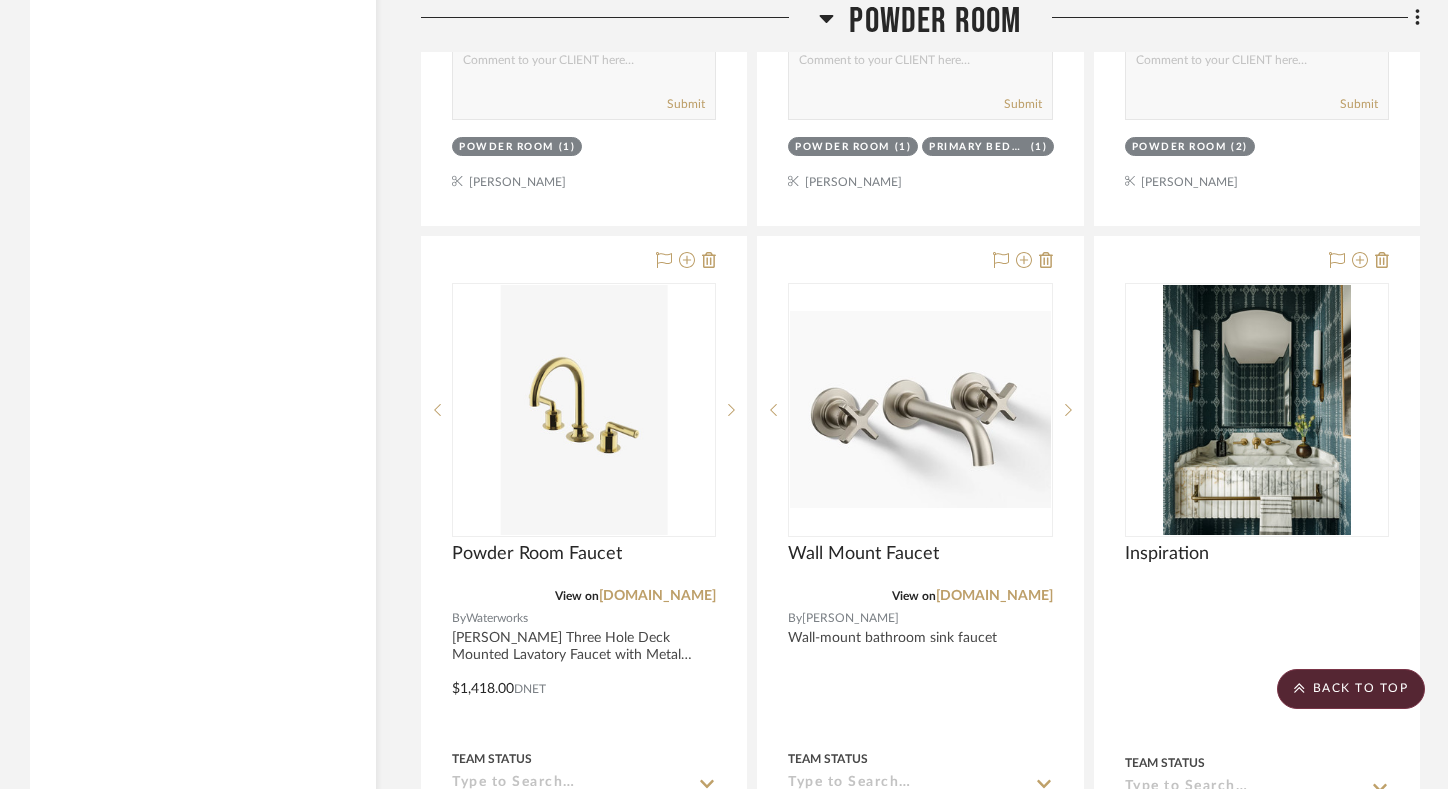 type 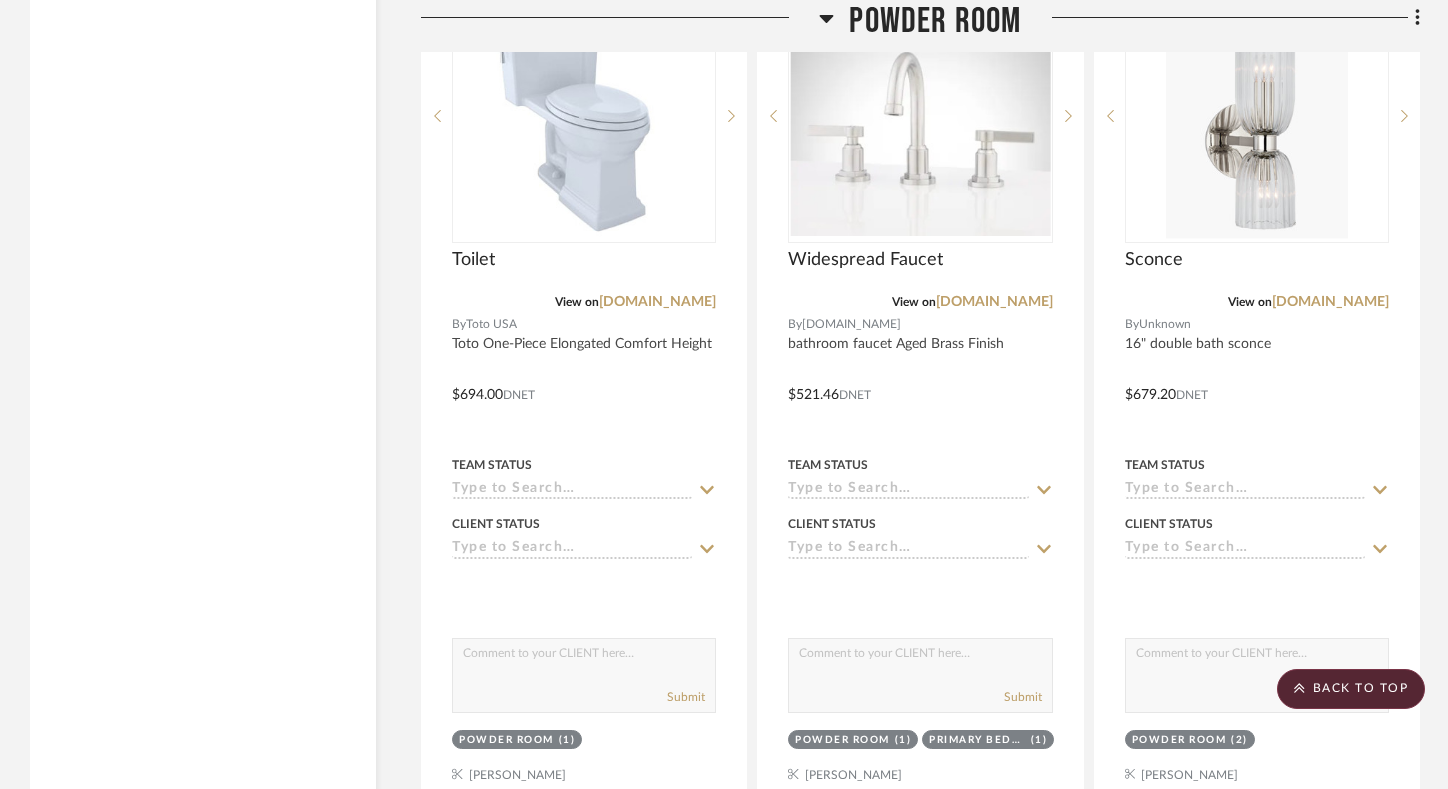 scroll, scrollTop: 36800, scrollLeft: 0, axis: vertical 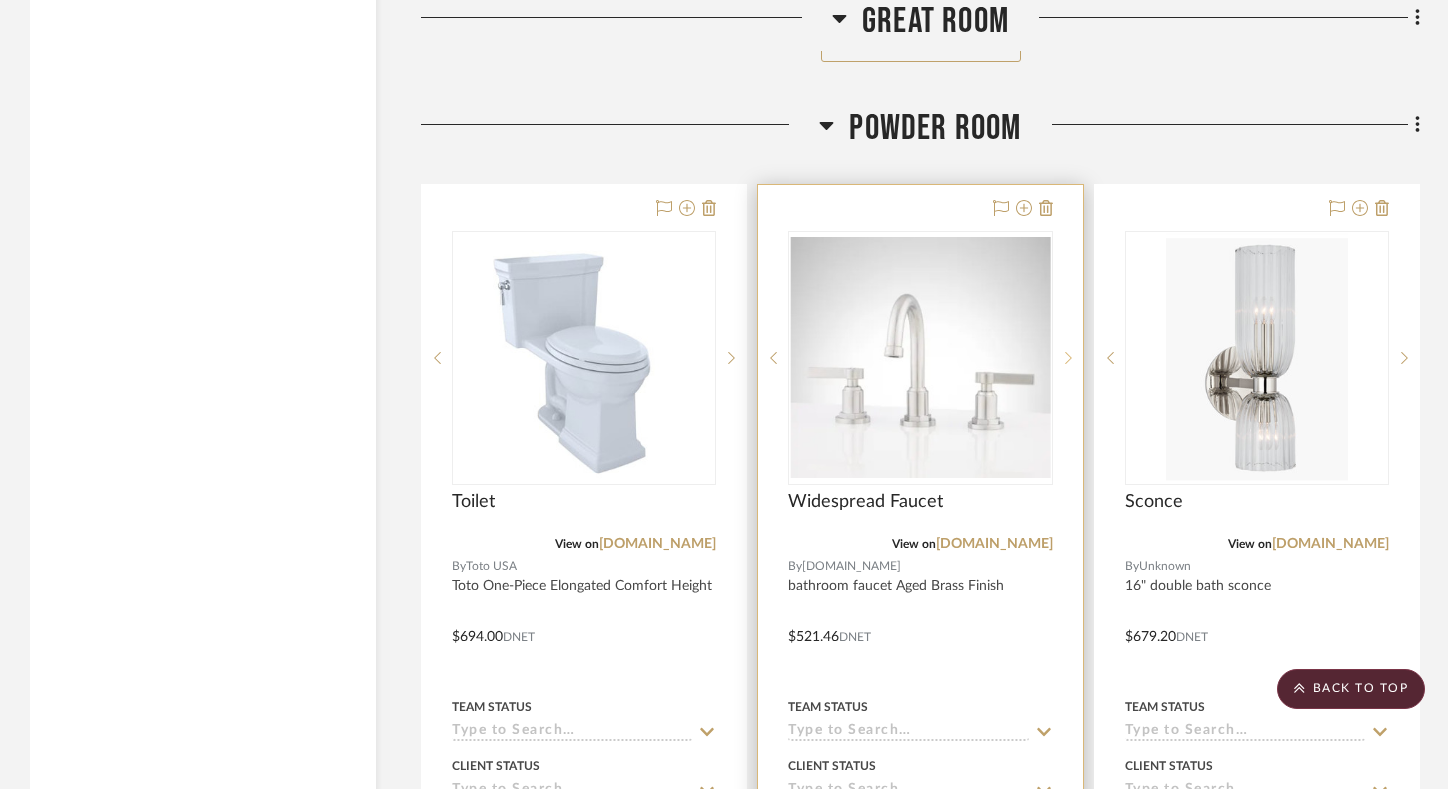 click 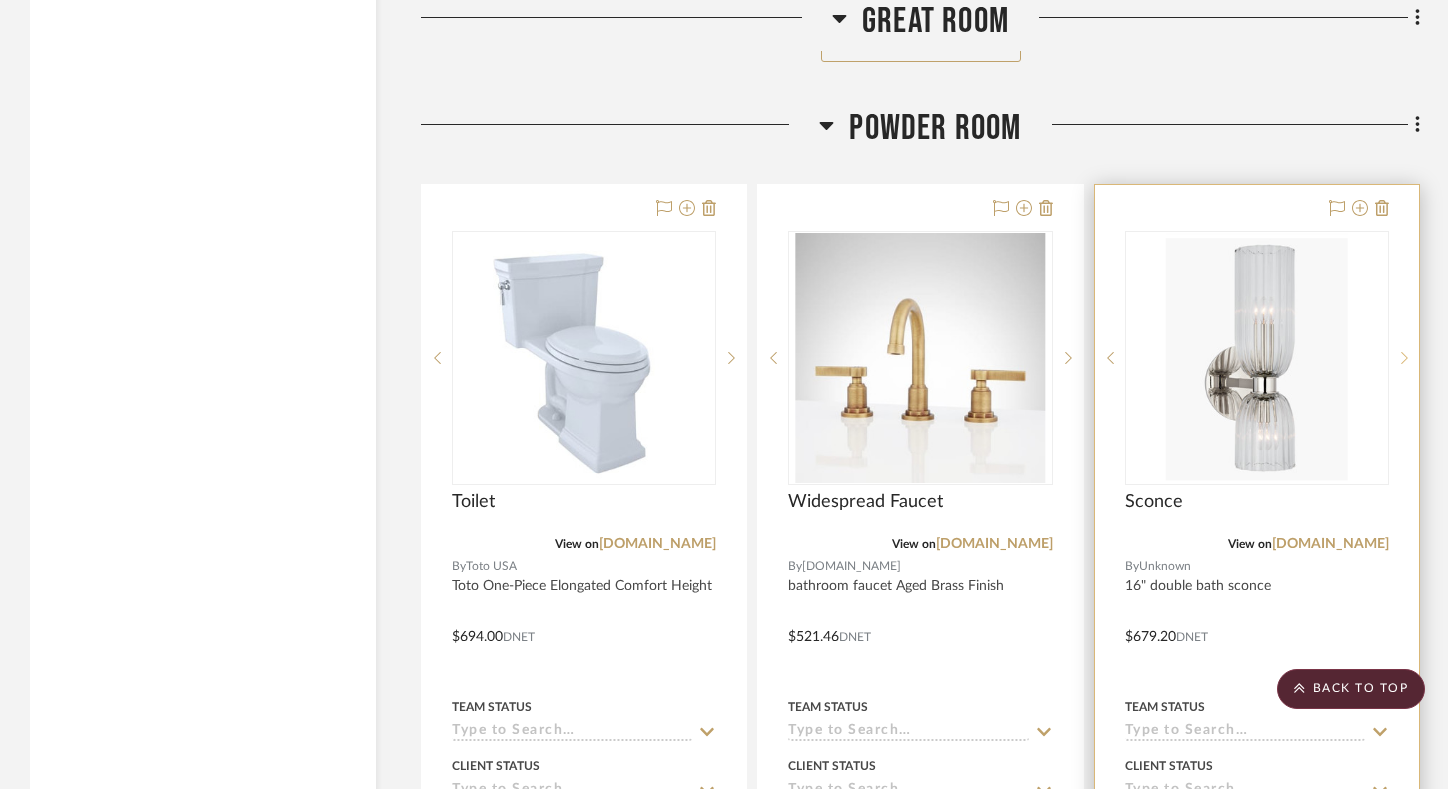click 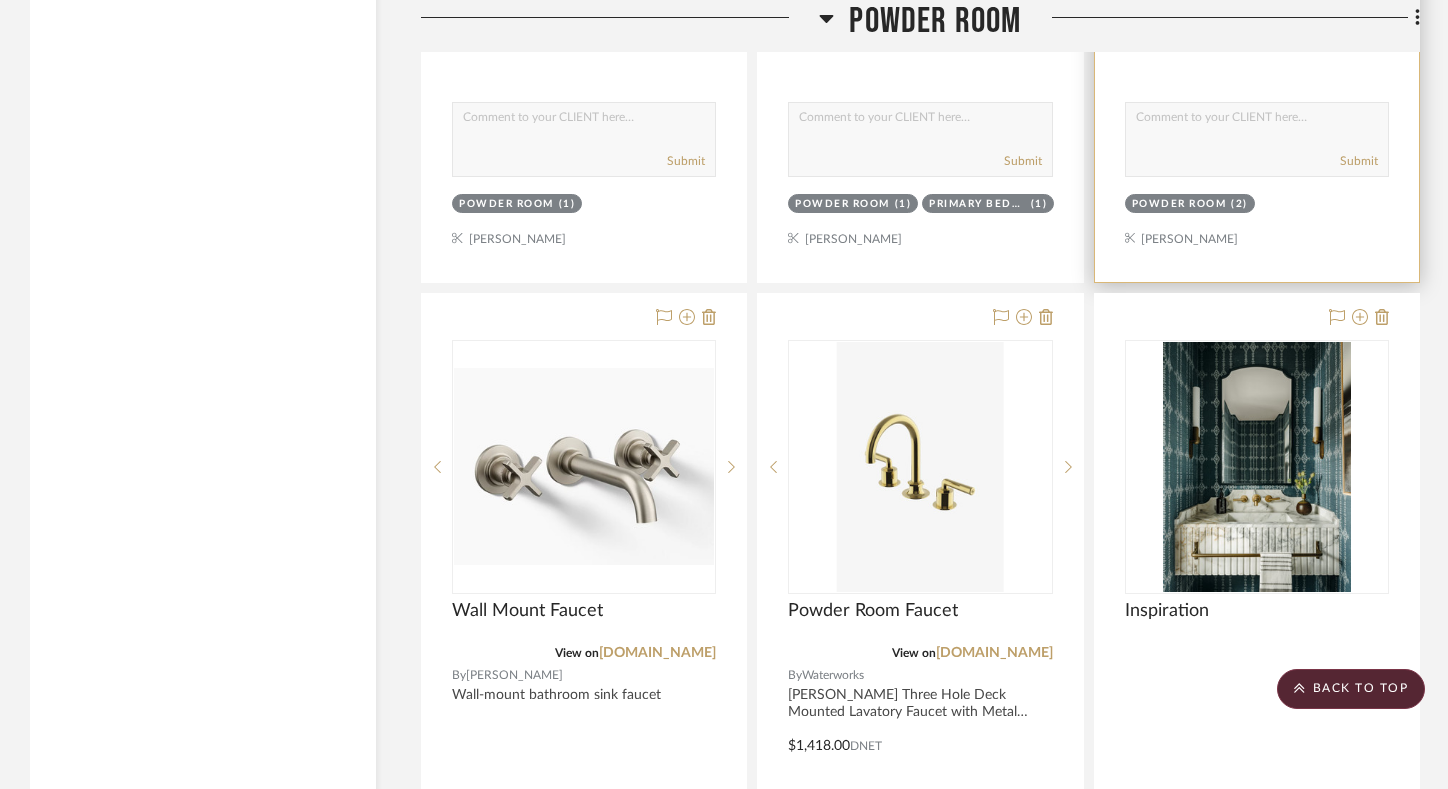 scroll, scrollTop: 37582, scrollLeft: 0, axis: vertical 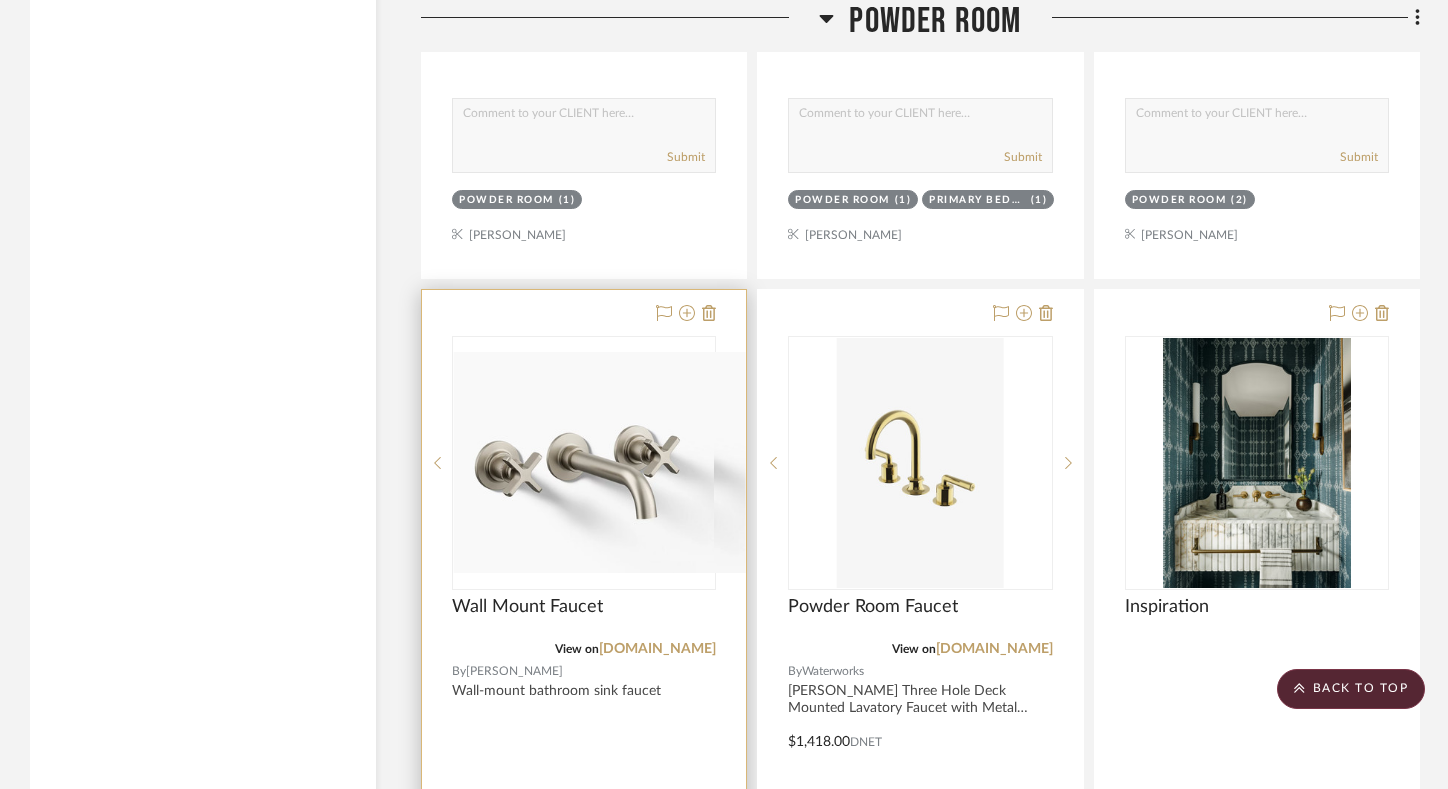 click at bounding box center (731, 463) 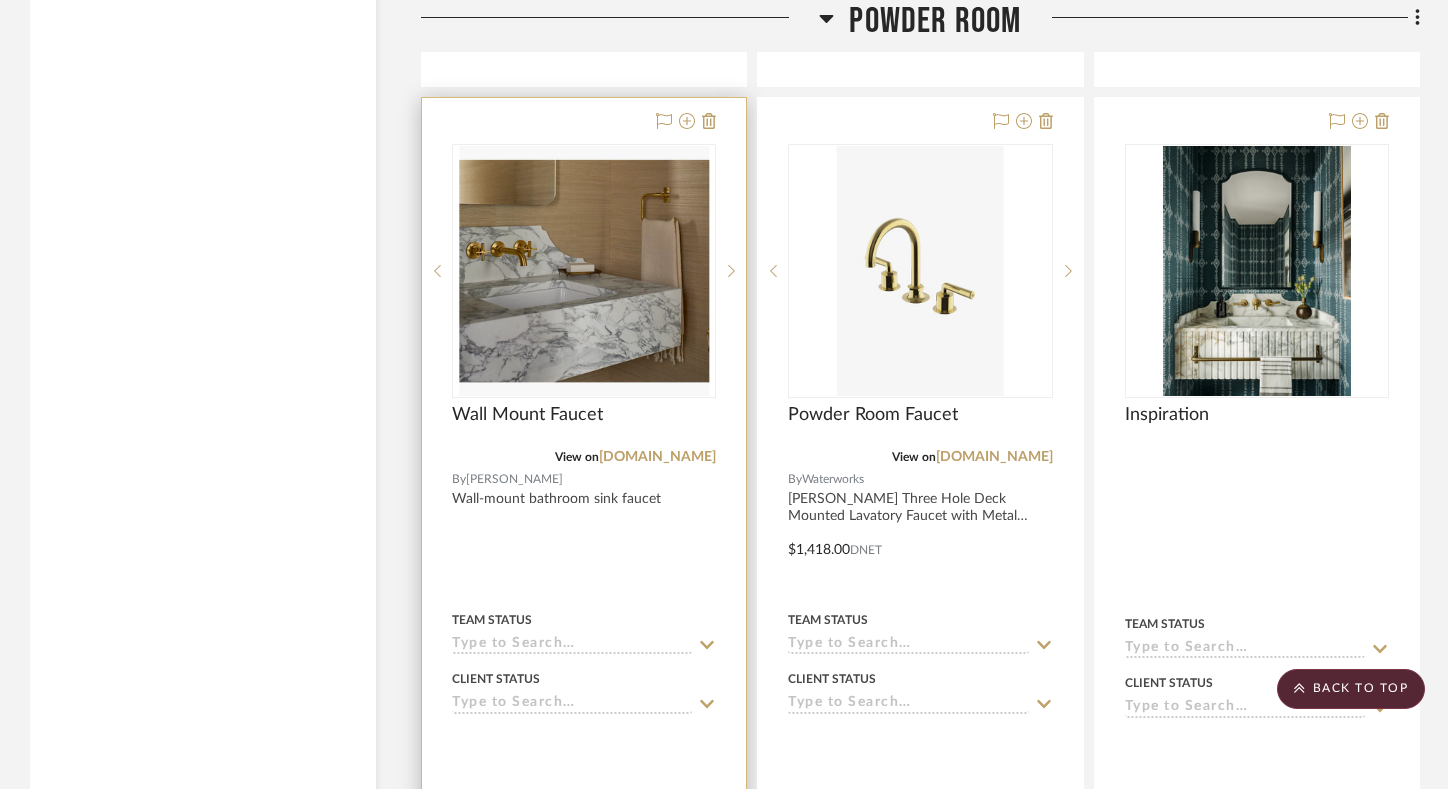scroll, scrollTop: 37768, scrollLeft: 0, axis: vertical 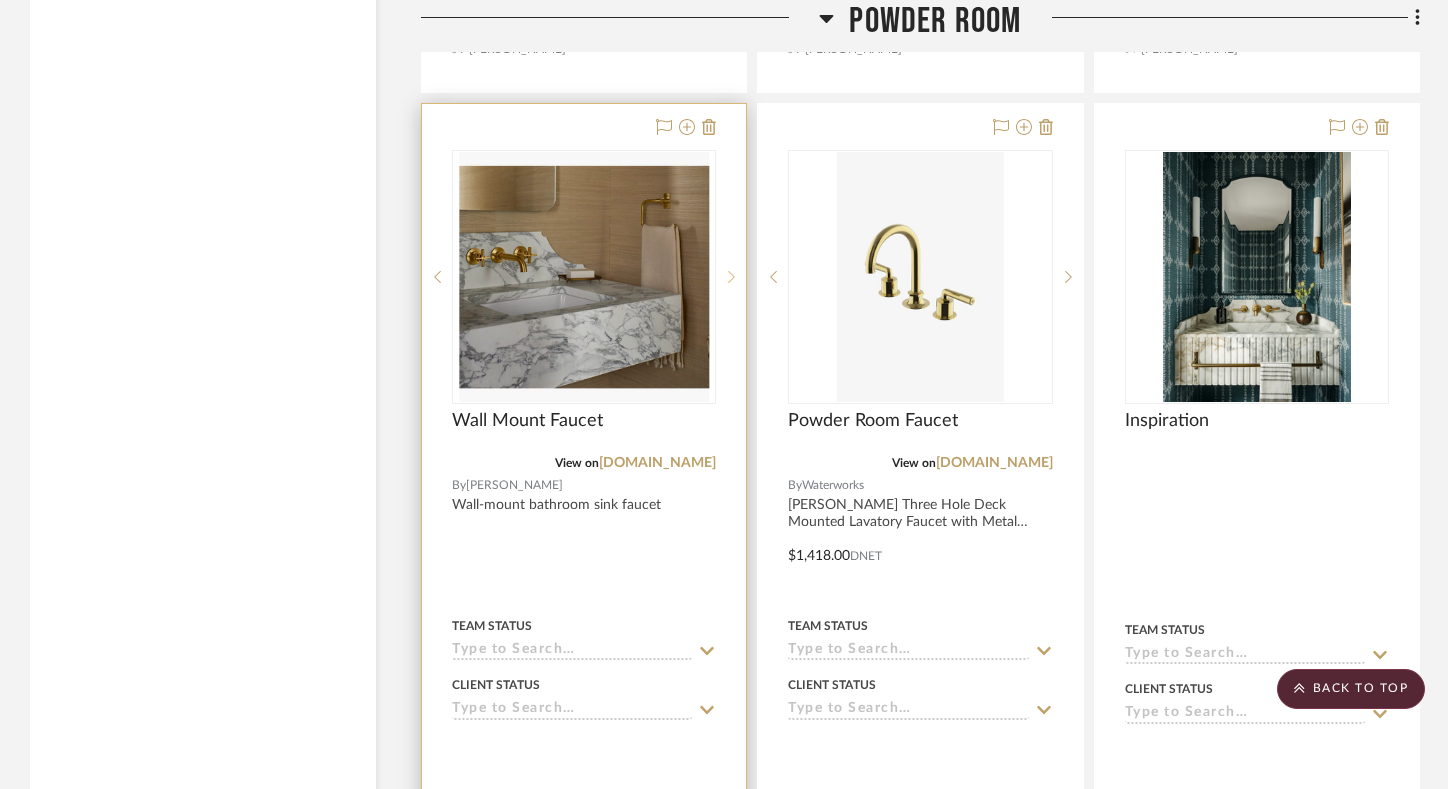 click at bounding box center (731, 277) 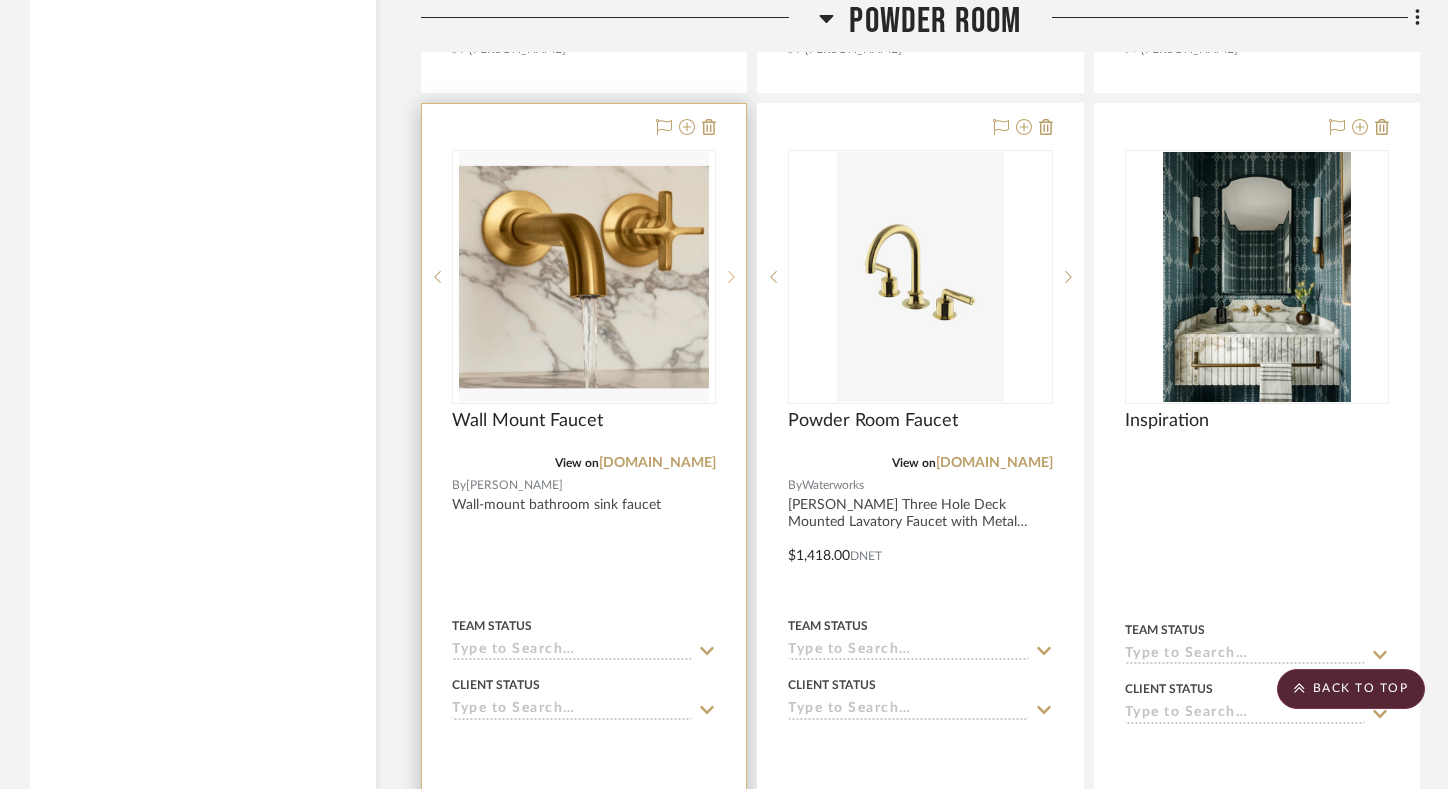 click 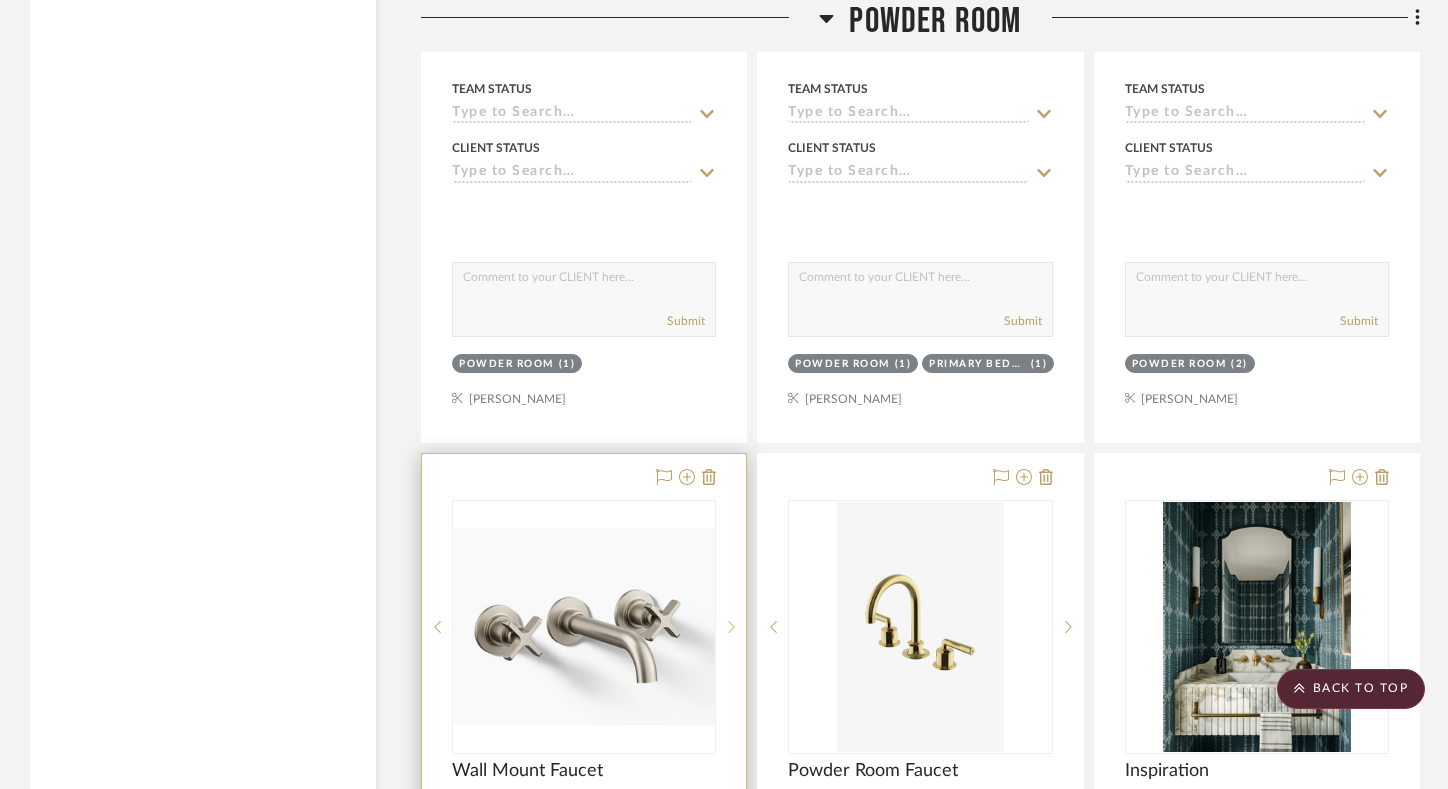 scroll, scrollTop: 37488, scrollLeft: 0, axis: vertical 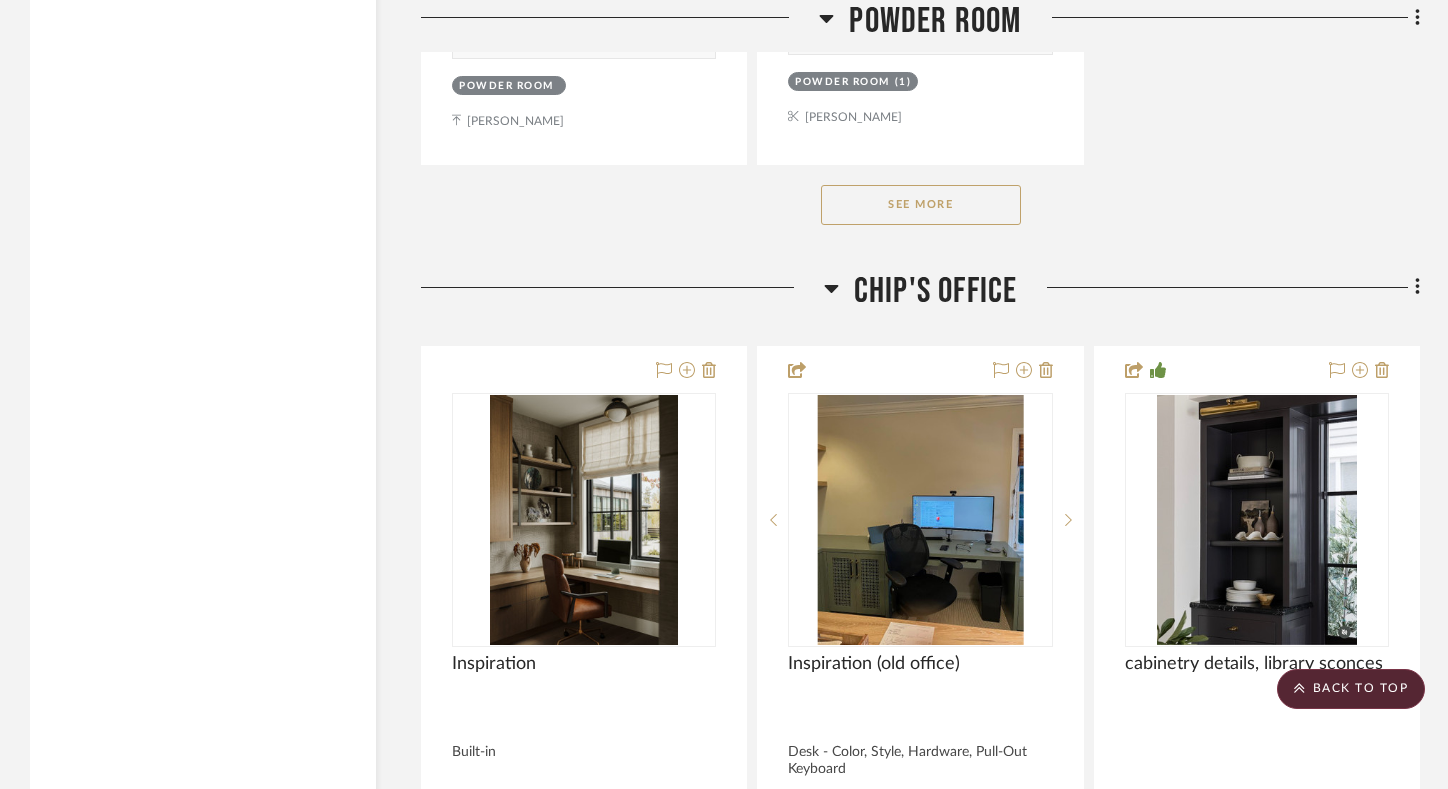 click on "See More" 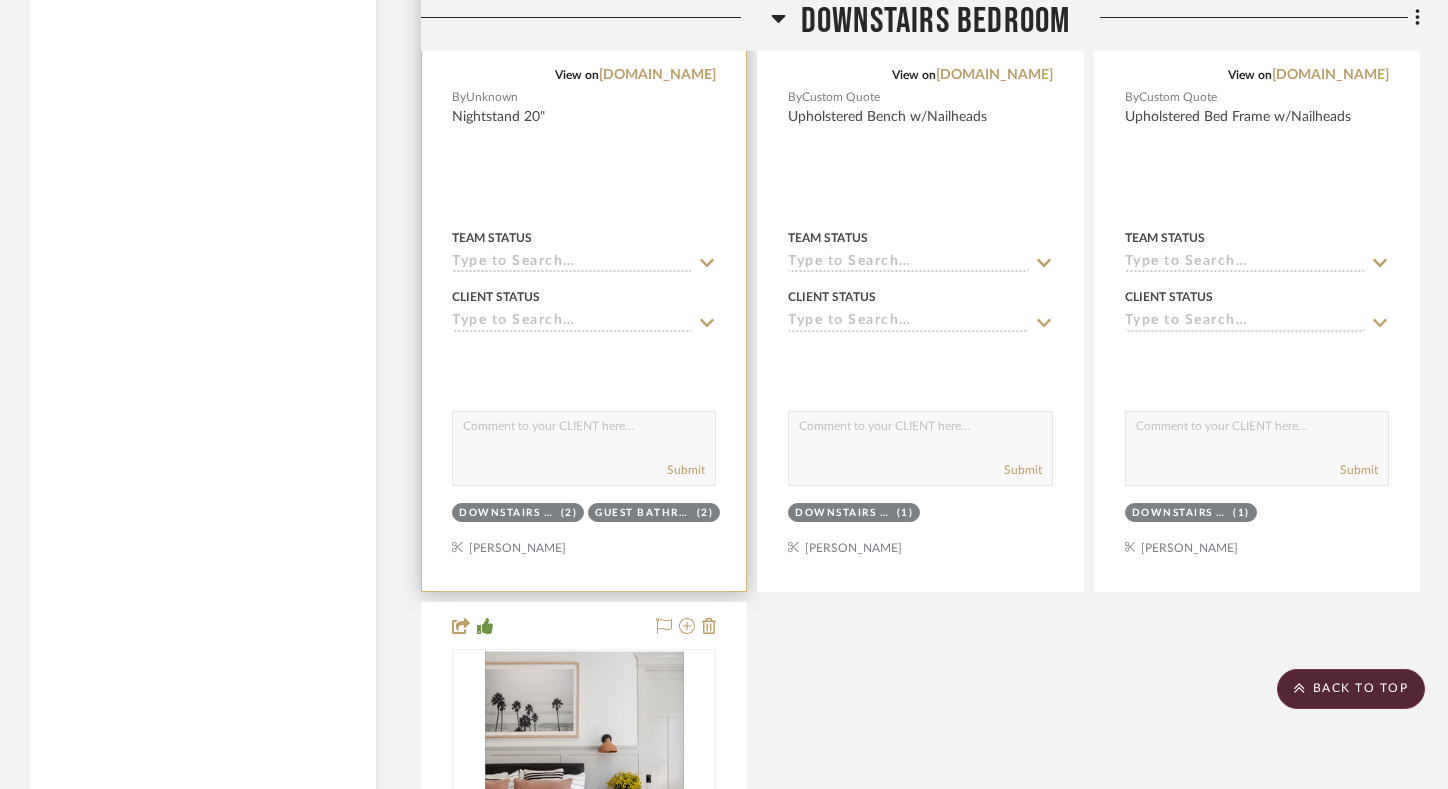 scroll, scrollTop: 42954, scrollLeft: 0, axis: vertical 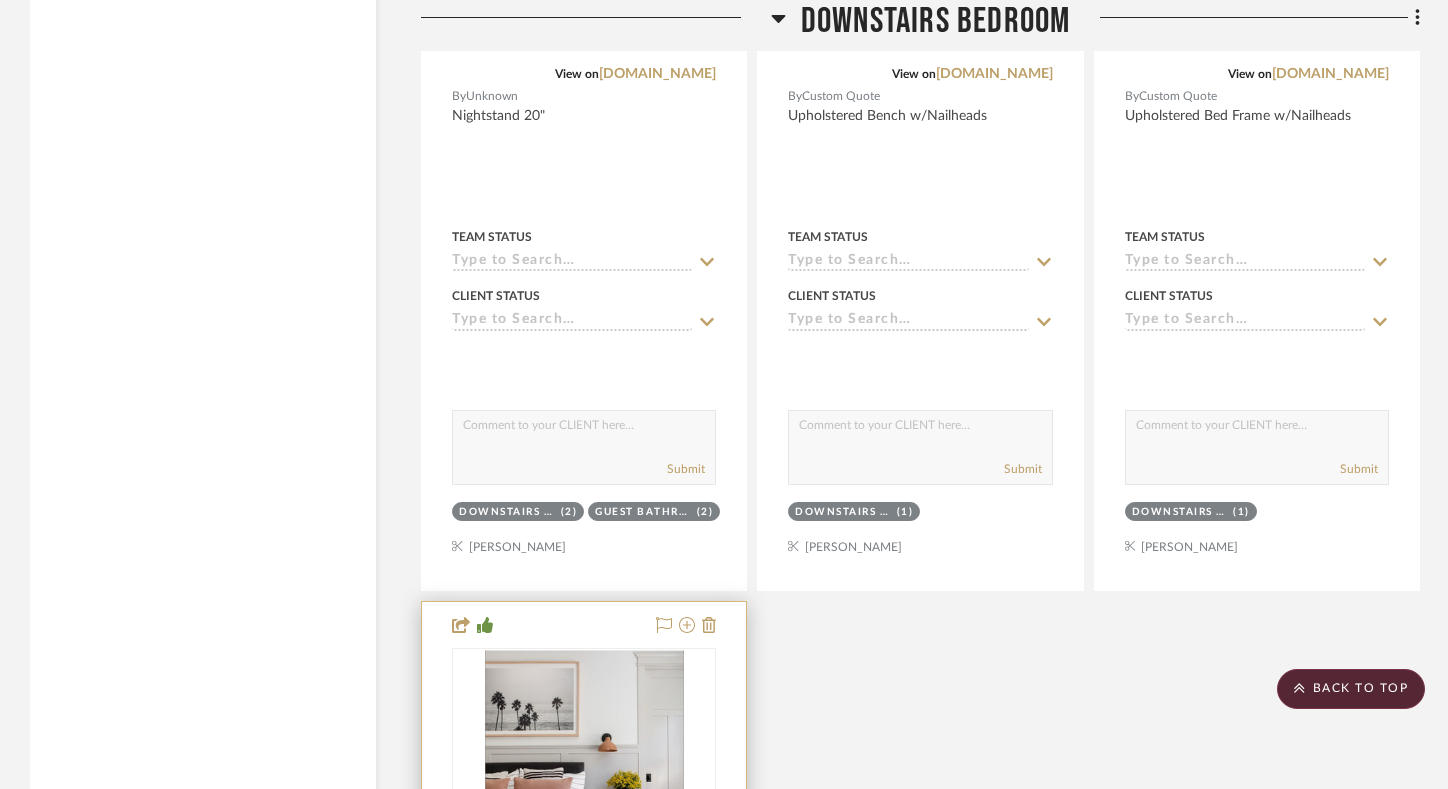 type 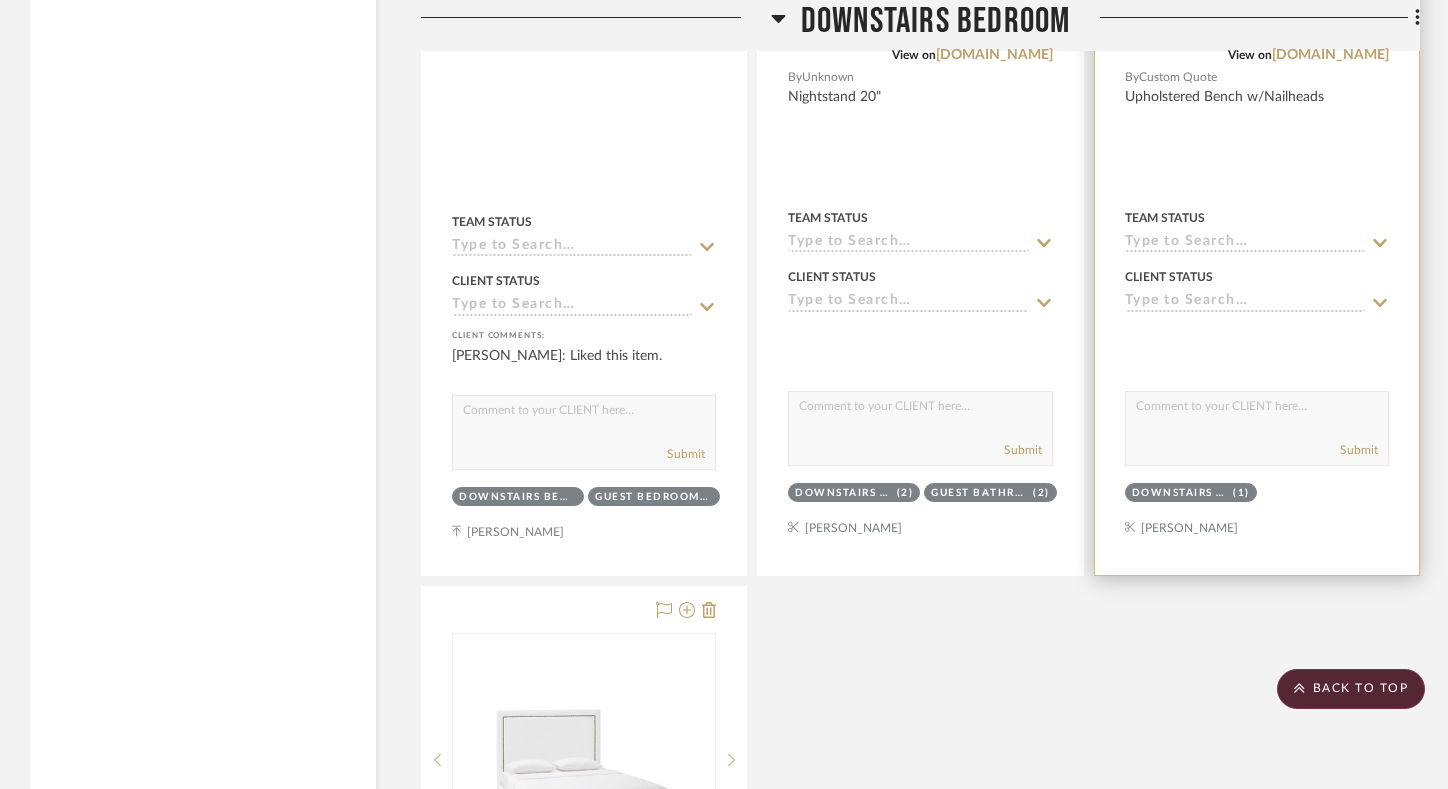 scroll, scrollTop: 42971, scrollLeft: 0, axis: vertical 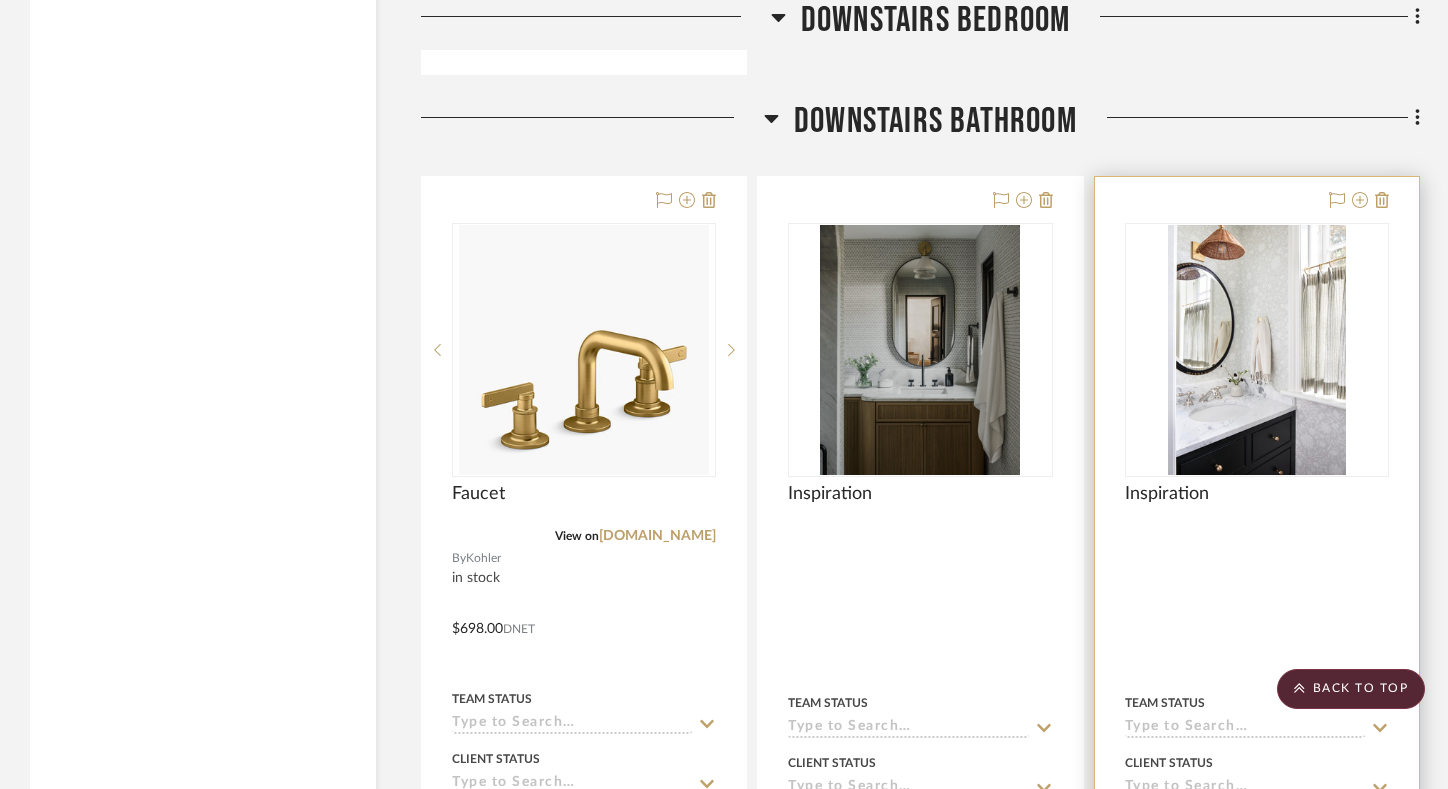 type 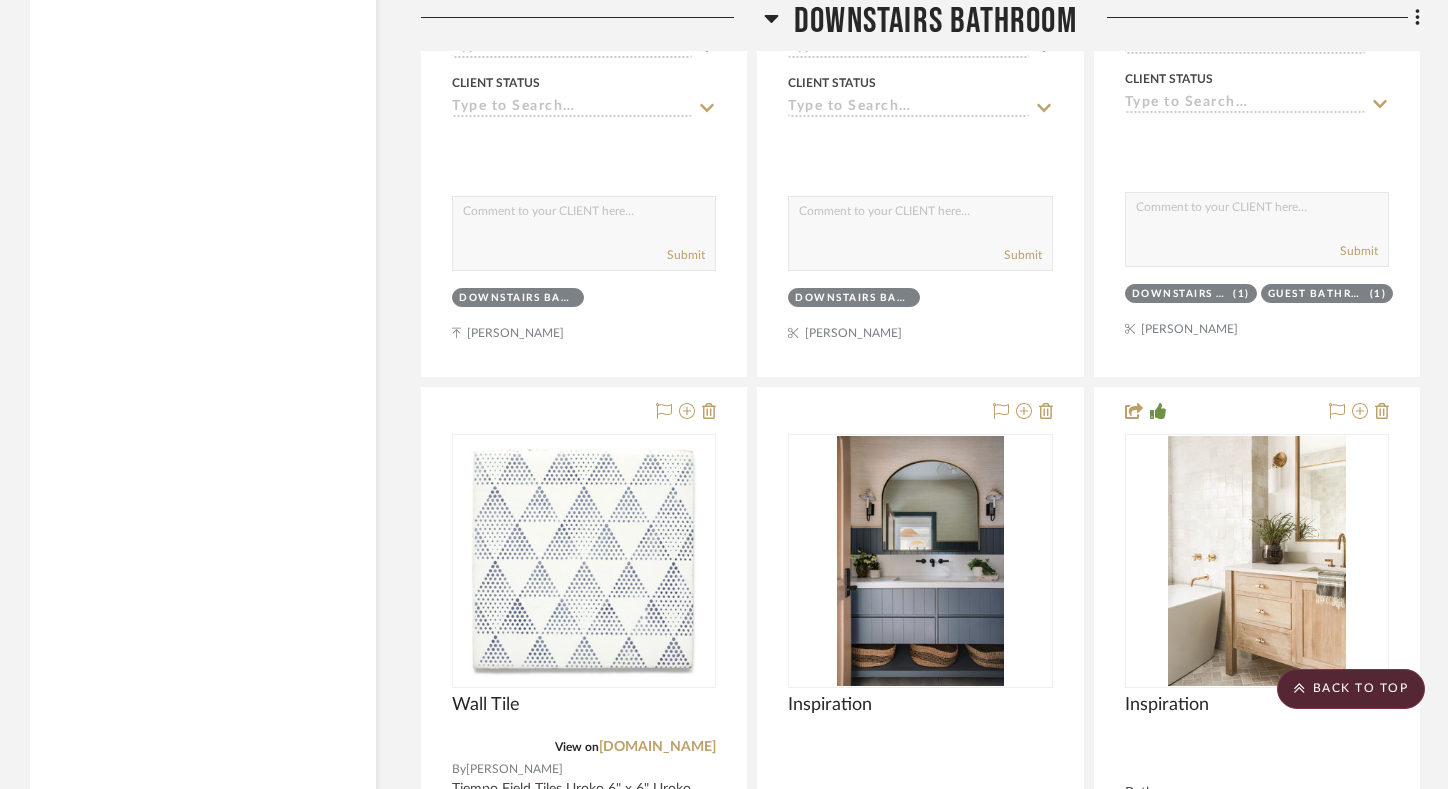 scroll, scrollTop: 44998, scrollLeft: 0, axis: vertical 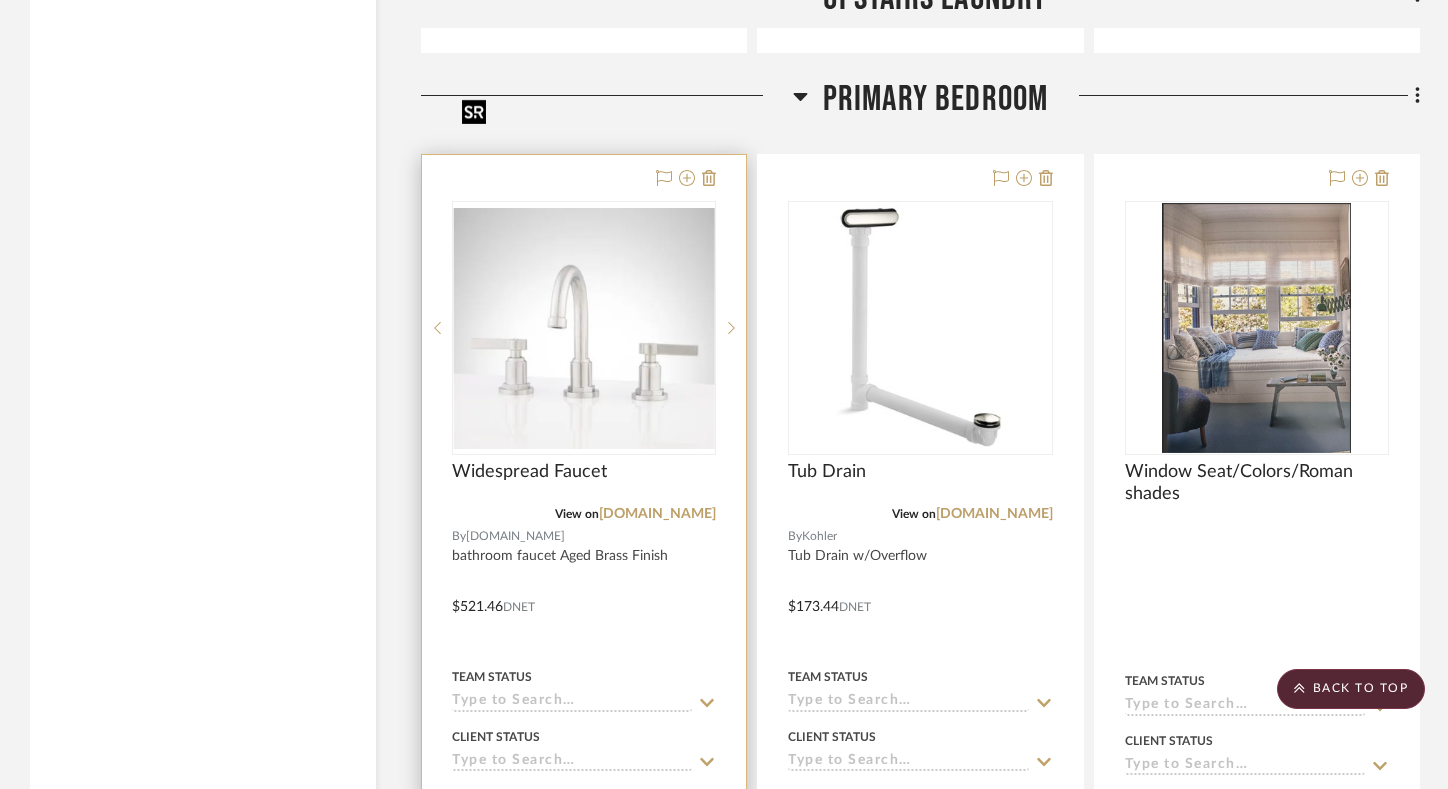 click at bounding box center (0, 0) 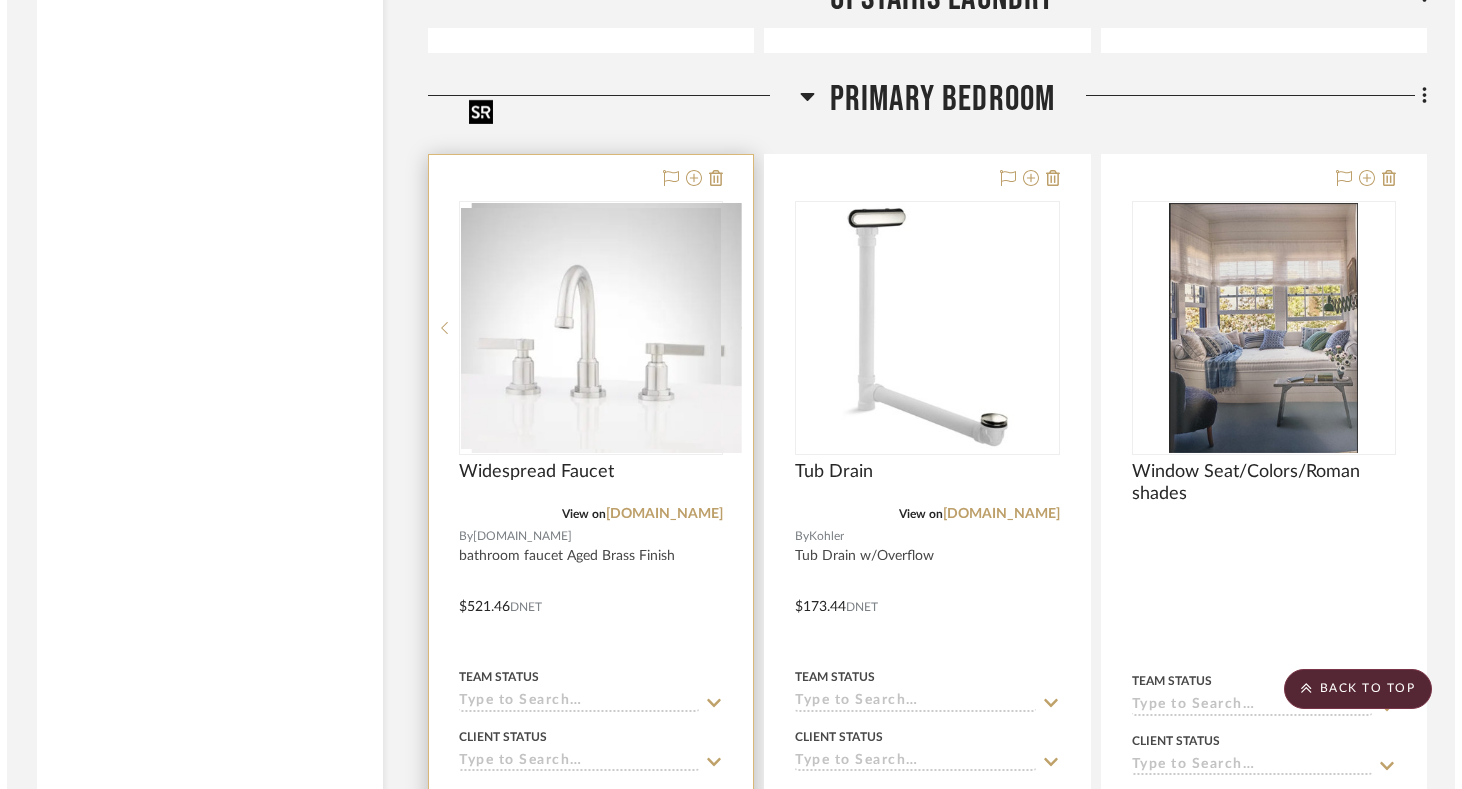 scroll, scrollTop: 0, scrollLeft: 0, axis: both 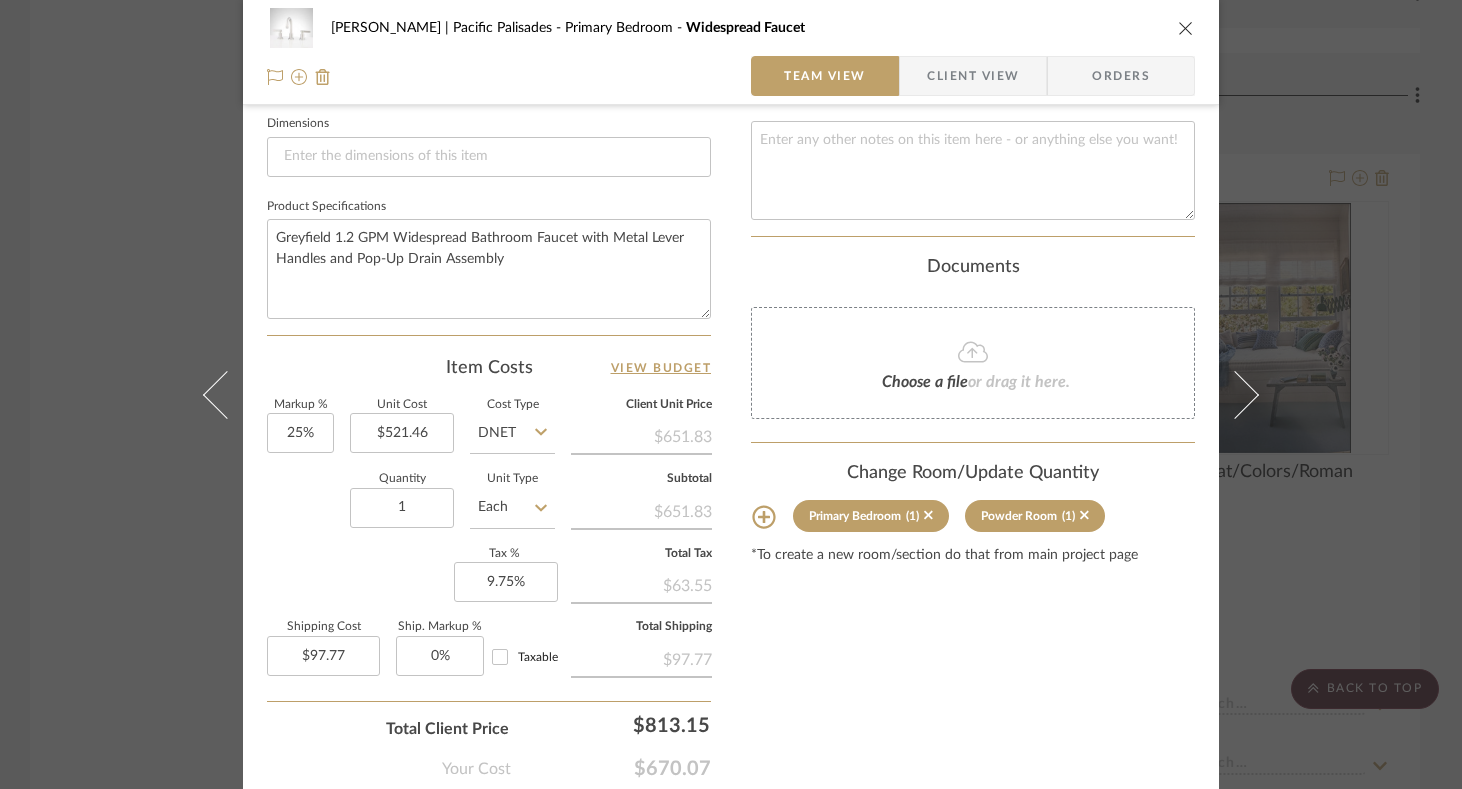 click 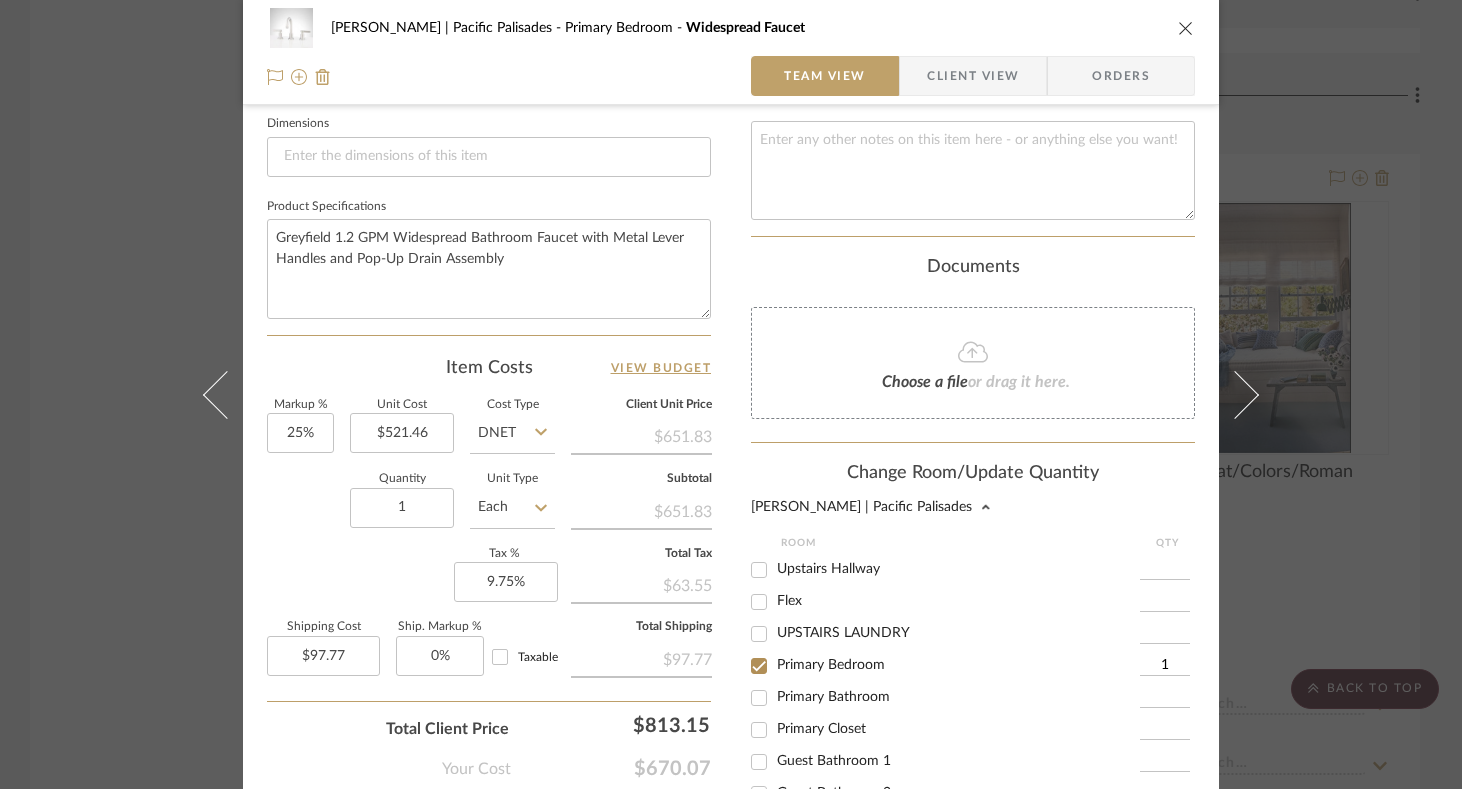 scroll, scrollTop: 615, scrollLeft: 0, axis: vertical 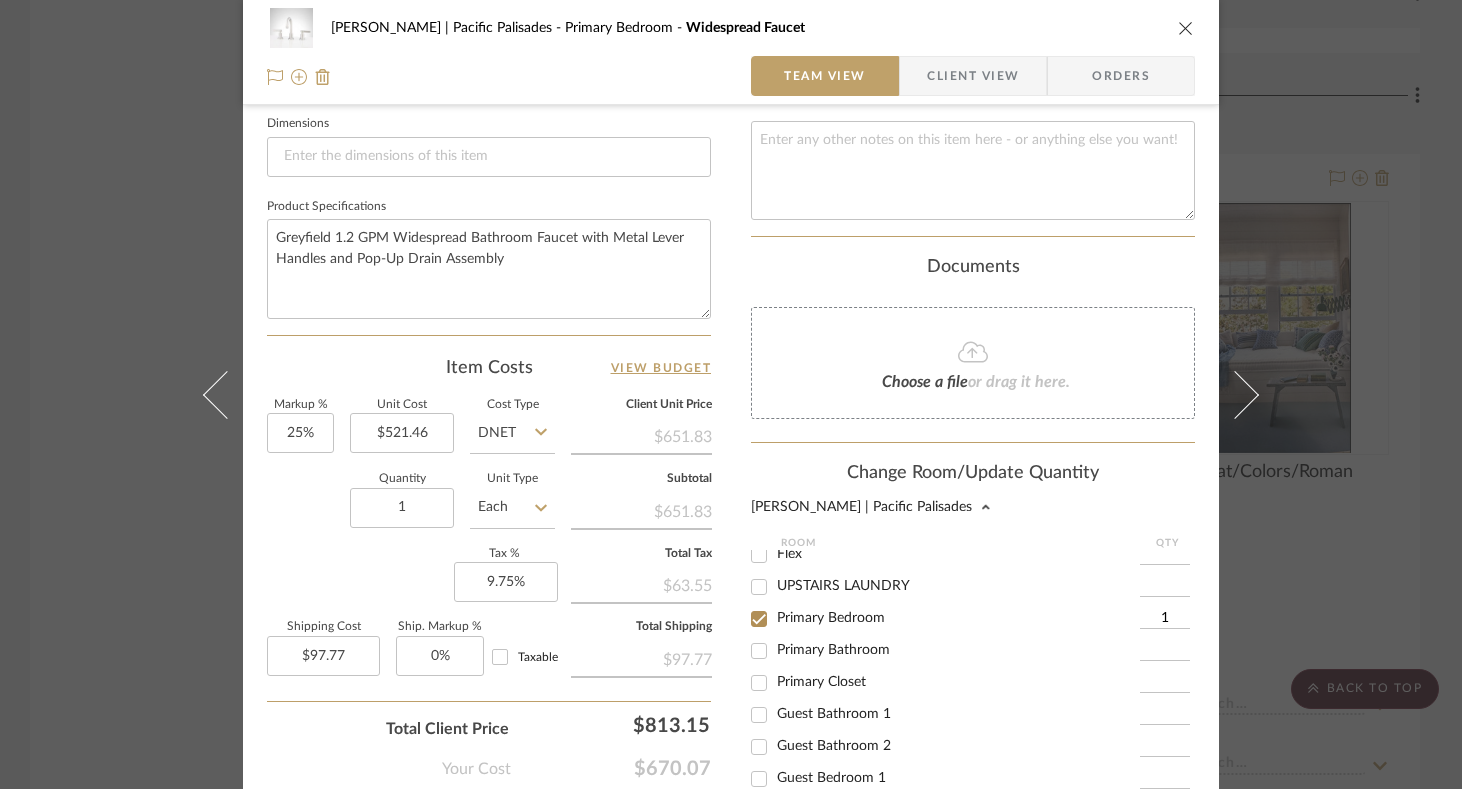 click on "Stuart | Pacific Palisades Primary Bedroom Widespread Faucet Team View Client View Orders 1 / 3  Team-Facing Details   Item Name  Widespread Faucet  Brand  BUILD.COM  Internal Description  bathroom faucet Aged Brass Finish  Dimensions   Product Specifications  Greyfield 1.2 GPM Widespread Bathroom Faucet with Metal Lever Handles and Pop-Up Drain Assembly  Item Costs   View Budget   Markup %  25%  Unit Cost  $521.46  Cost Type  DNET  Client Unit Price   $651.83   Quantity  1  Unit Type  Each  Subtotal   $651.83   Tax %  9.75%  Total Tax   $63.55   Shipping Cost  $97.77  Ship. Markup %  0% Taxable  Total Shipping   $97.77  Total Client Price  $813.15  Your Cost  $670.07  Your Margin  $130.37  Content here copies to Client View - confirm visibility there.  Show in Client Dashboard   Include in Budget   View Budget  Team Status  Lead Time  In Stock Weeks  Est. Min   Est. Max   Due Date   Install Date  Tasks / To-Dos /  team Messaging Invite Collaborator Internal Notes  Documents  Choose a file  or drag it here." at bounding box center [731, 140] 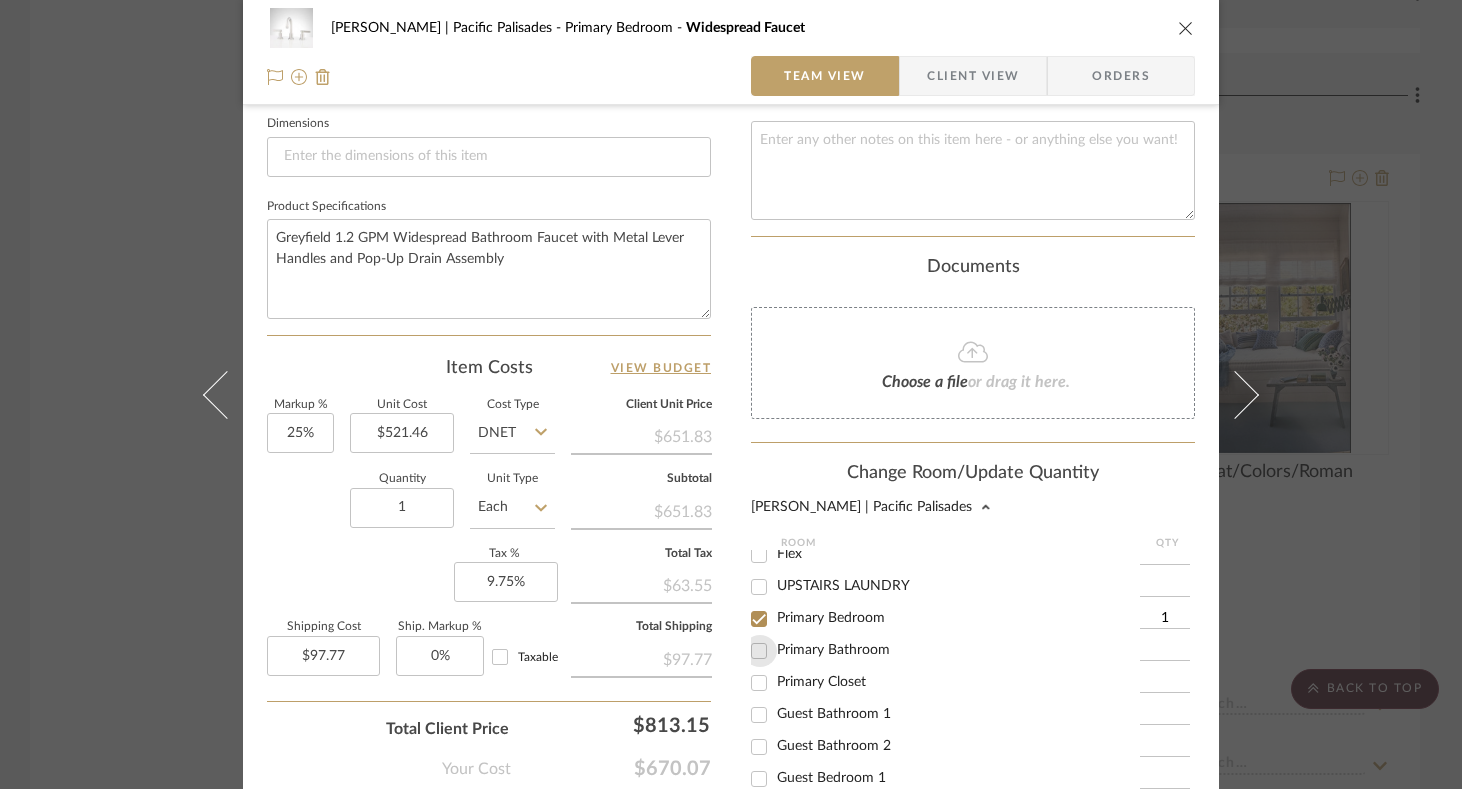 click on "Primary Bathroom" at bounding box center [759, 651] 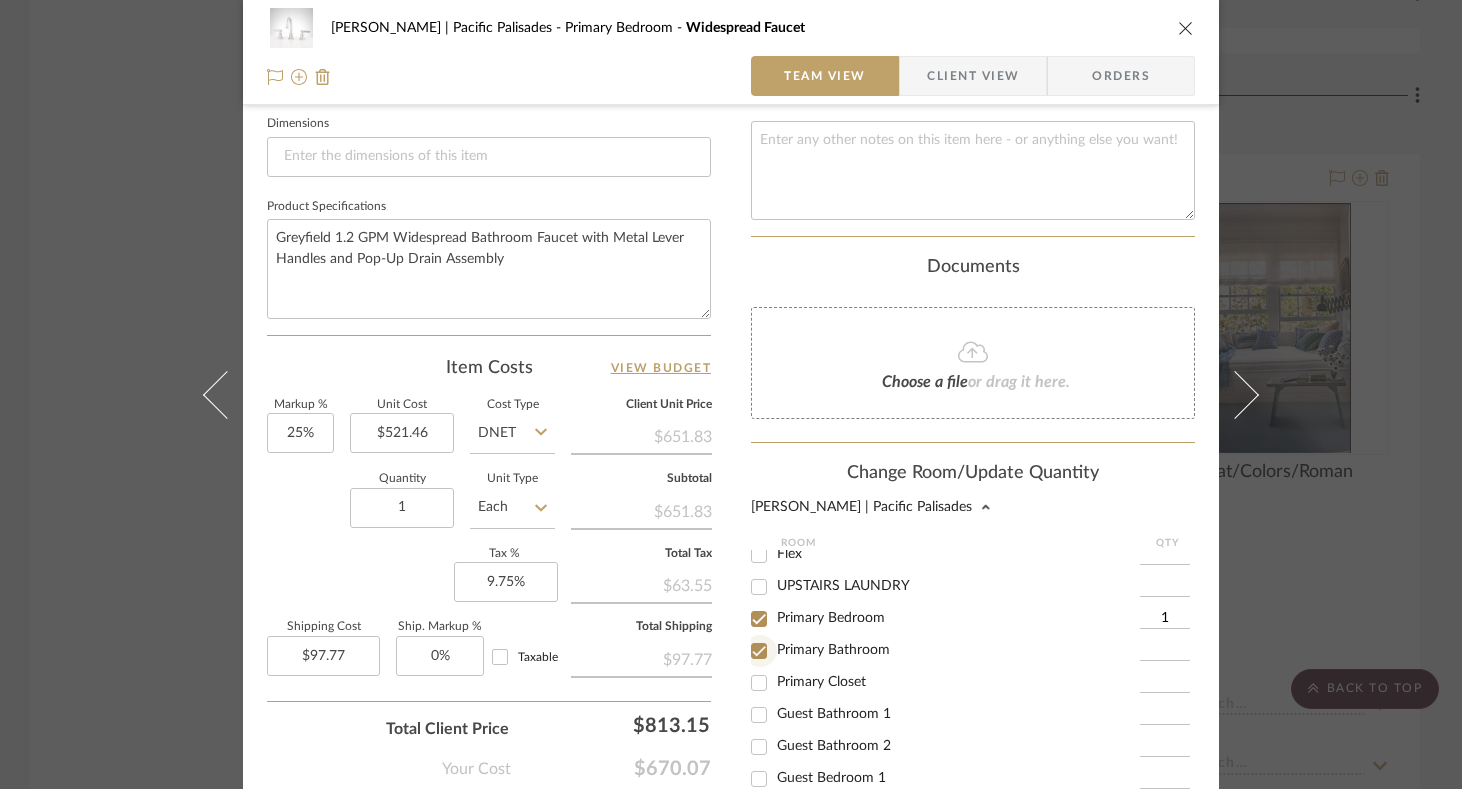 checkbox on "true" 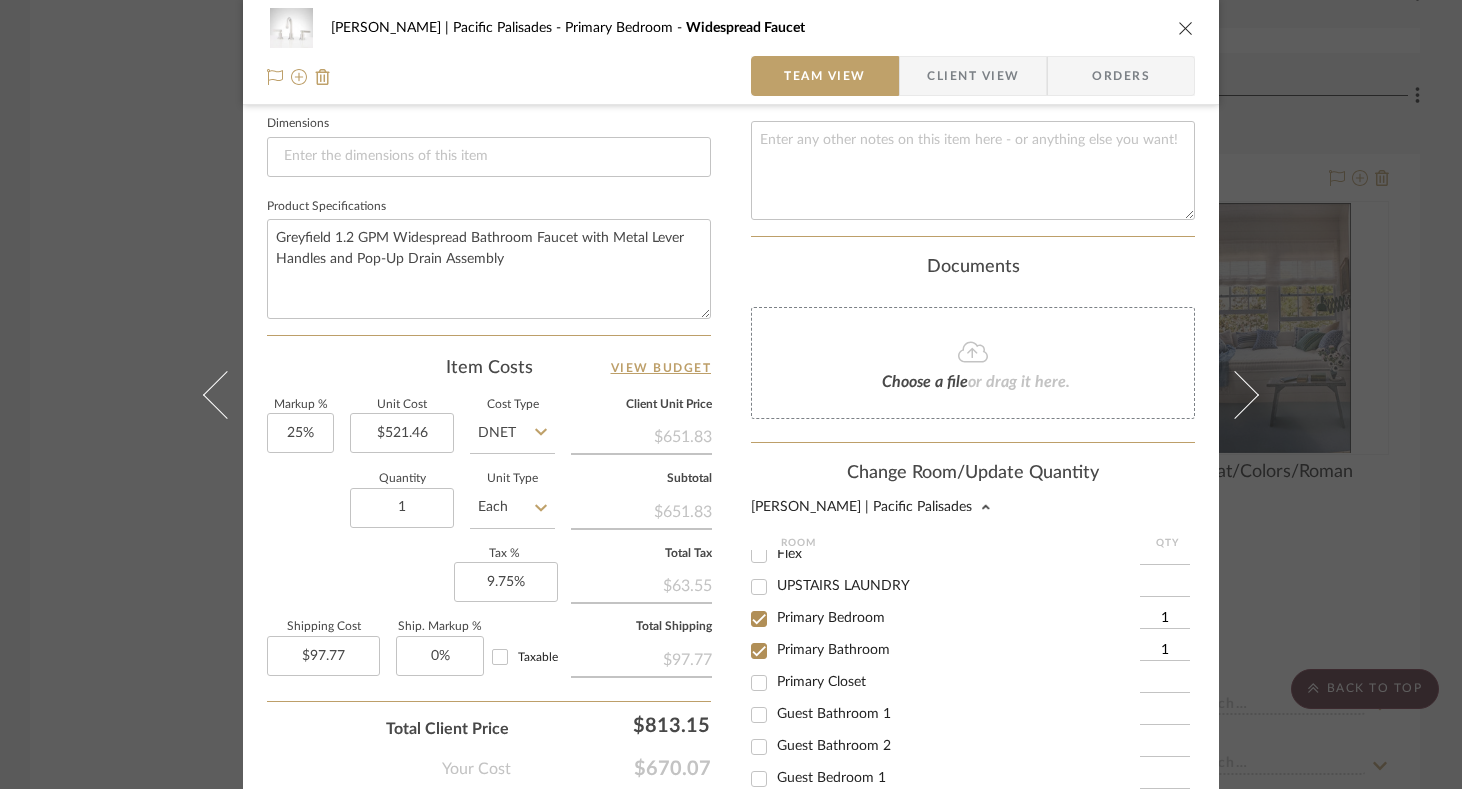 click on "Primary Bedroom" at bounding box center (759, 619) 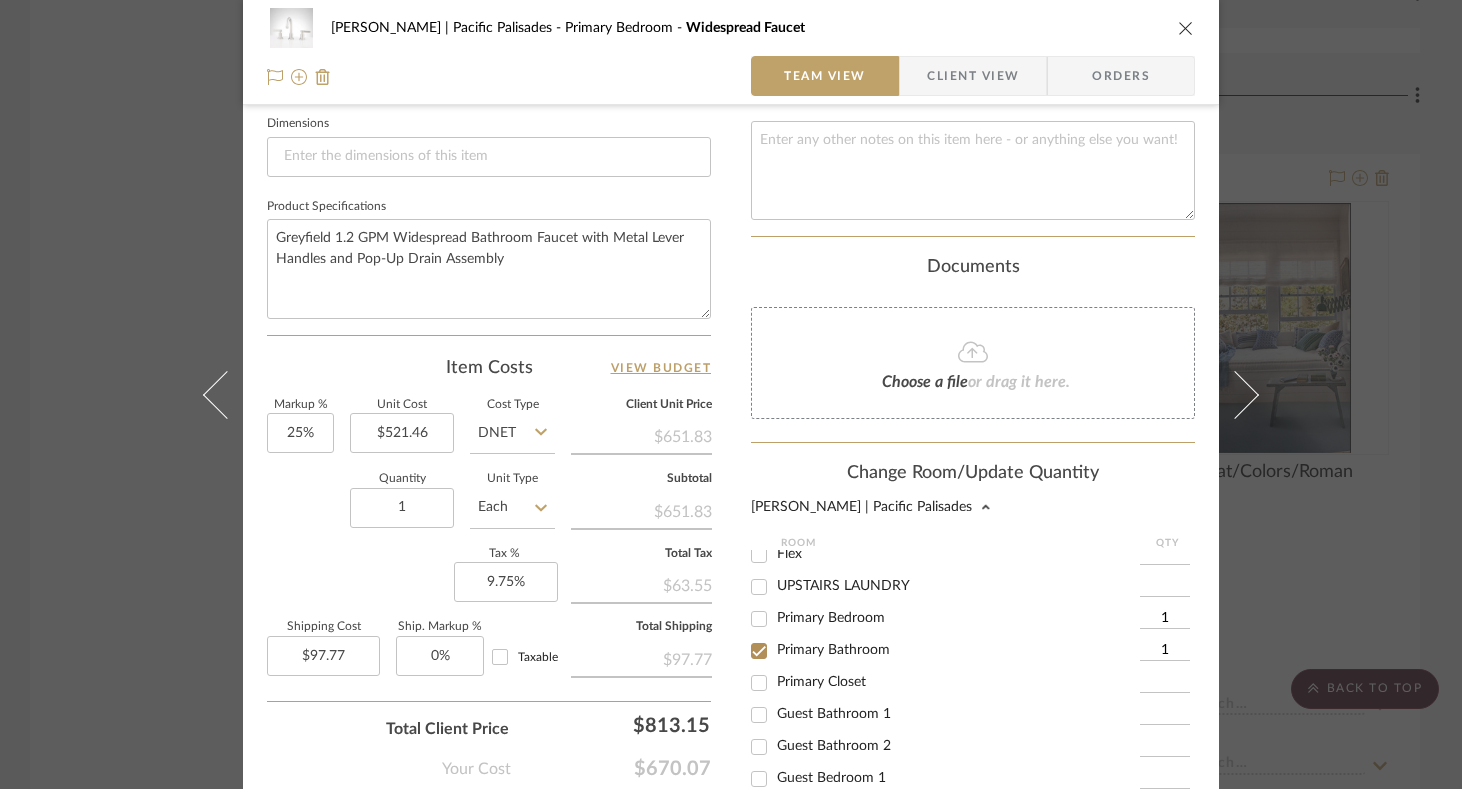 checkbox on "false" 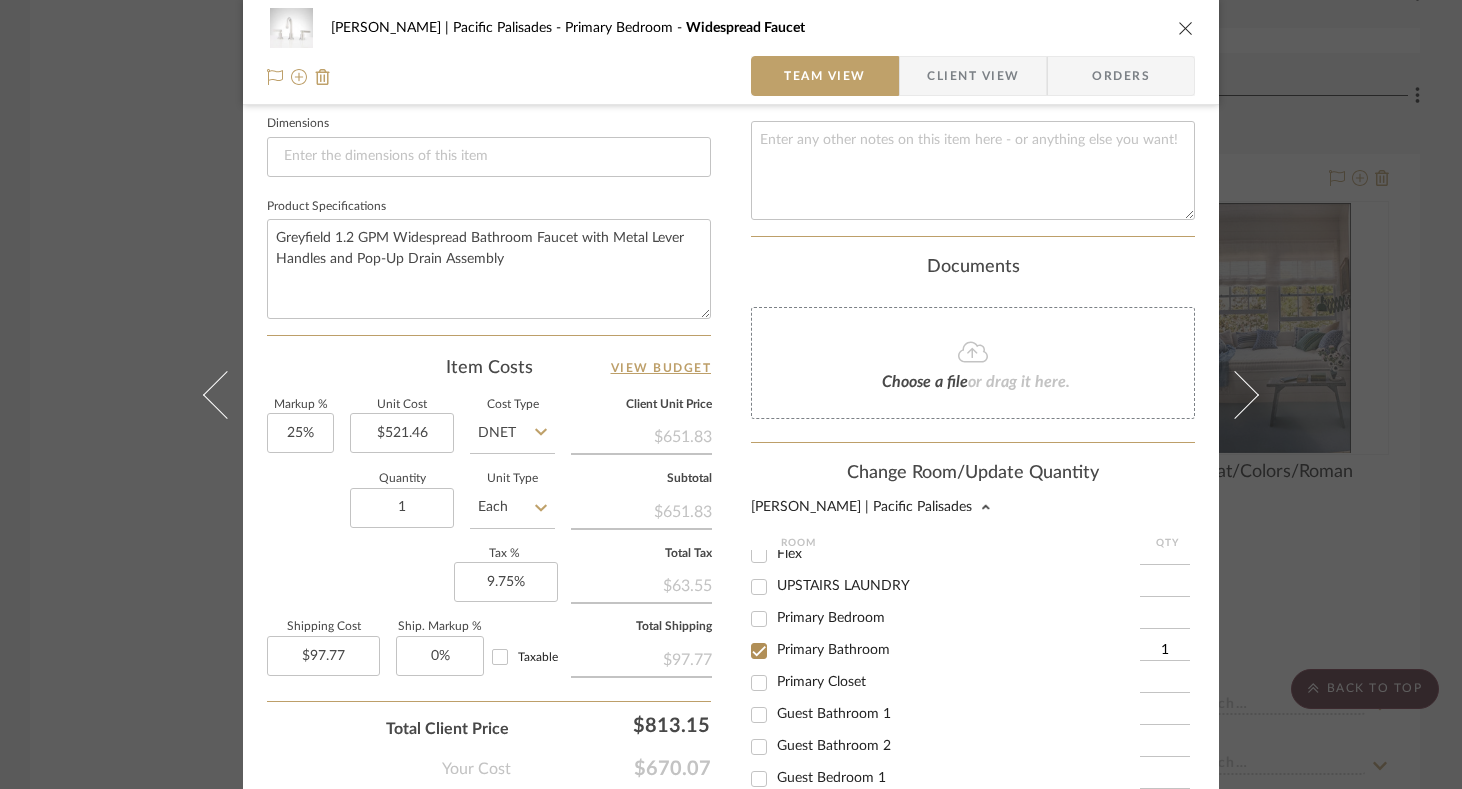 scroll, scrollTop: 1200, scrollLeft: 0, axis: vertical 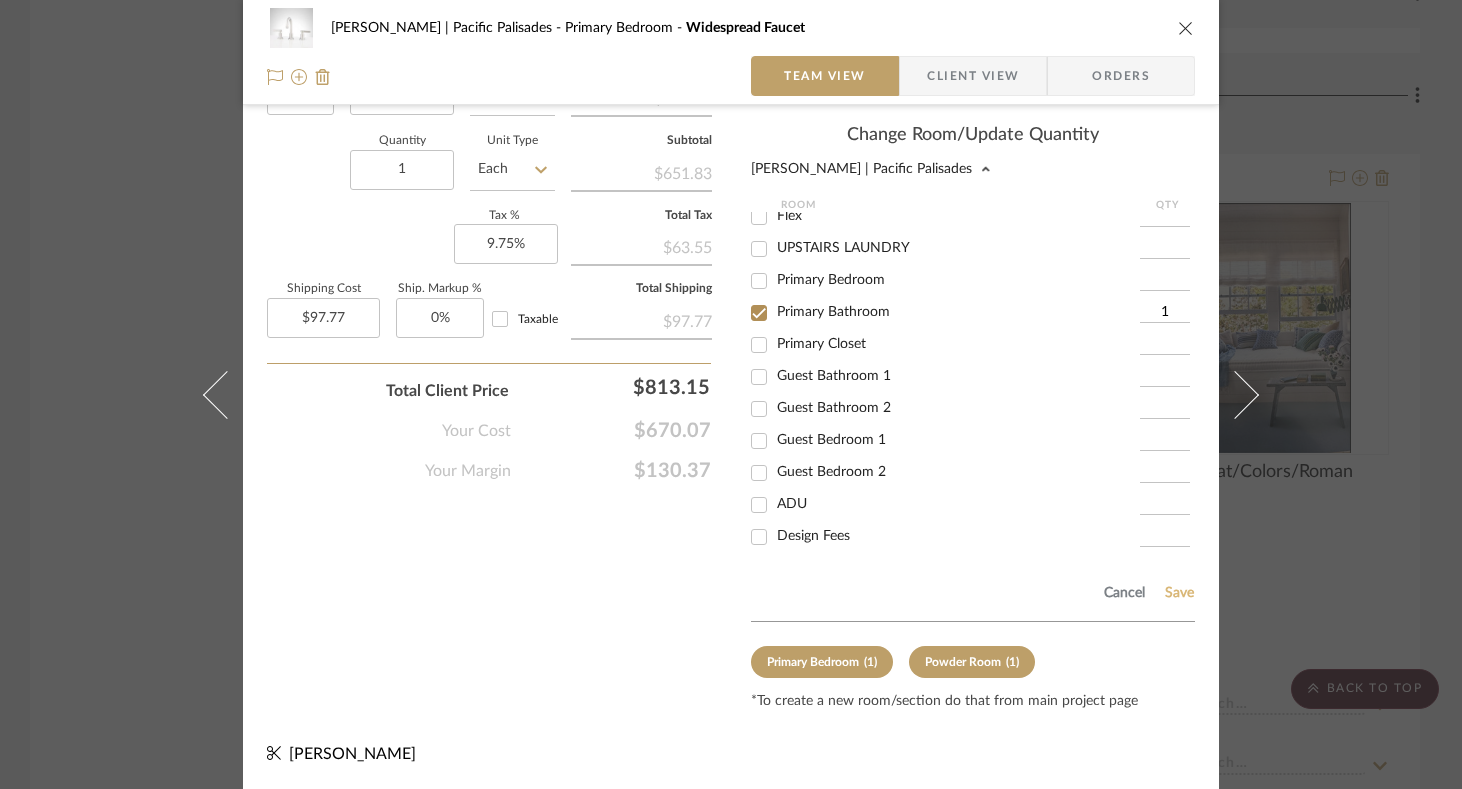 click on "Save" 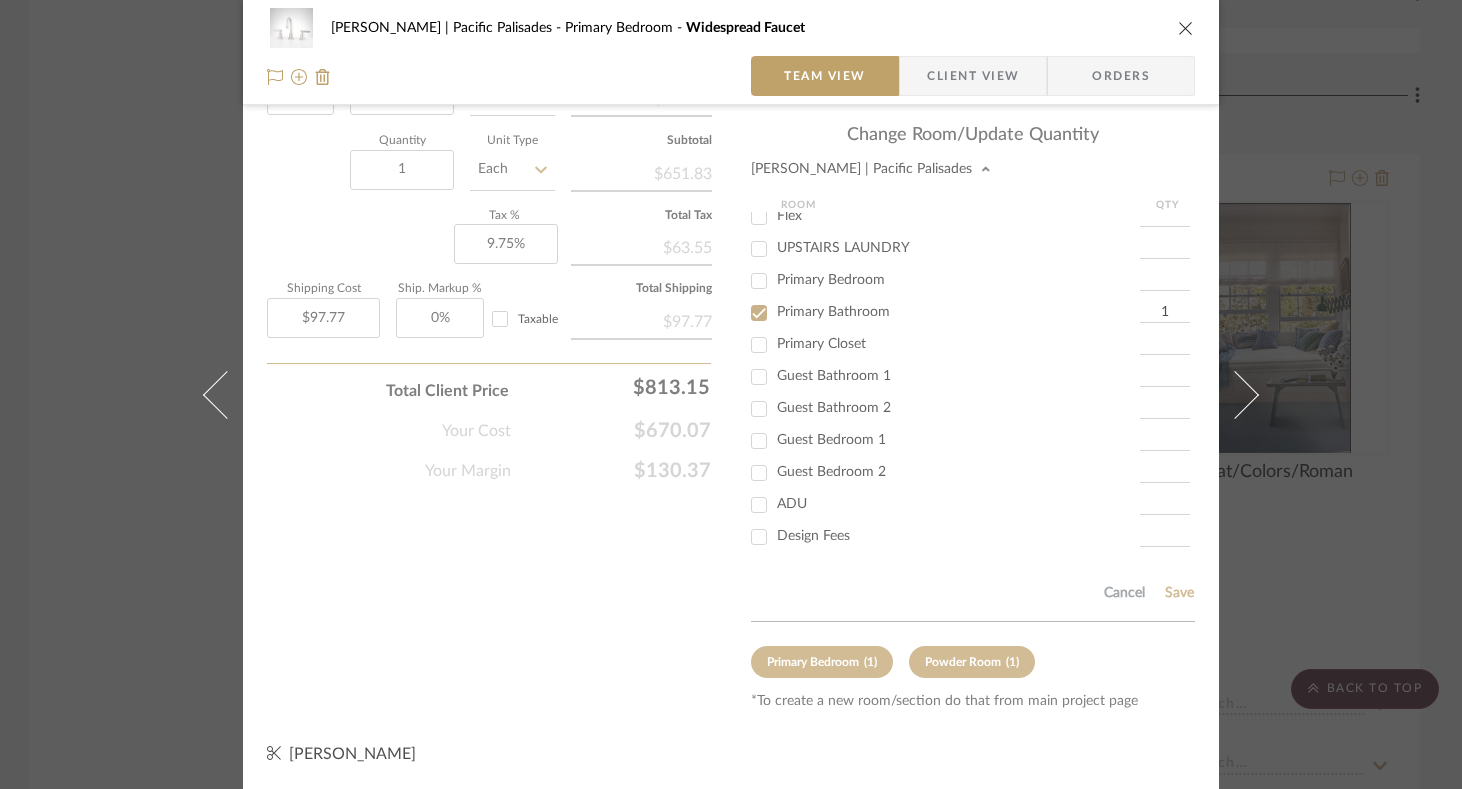 type 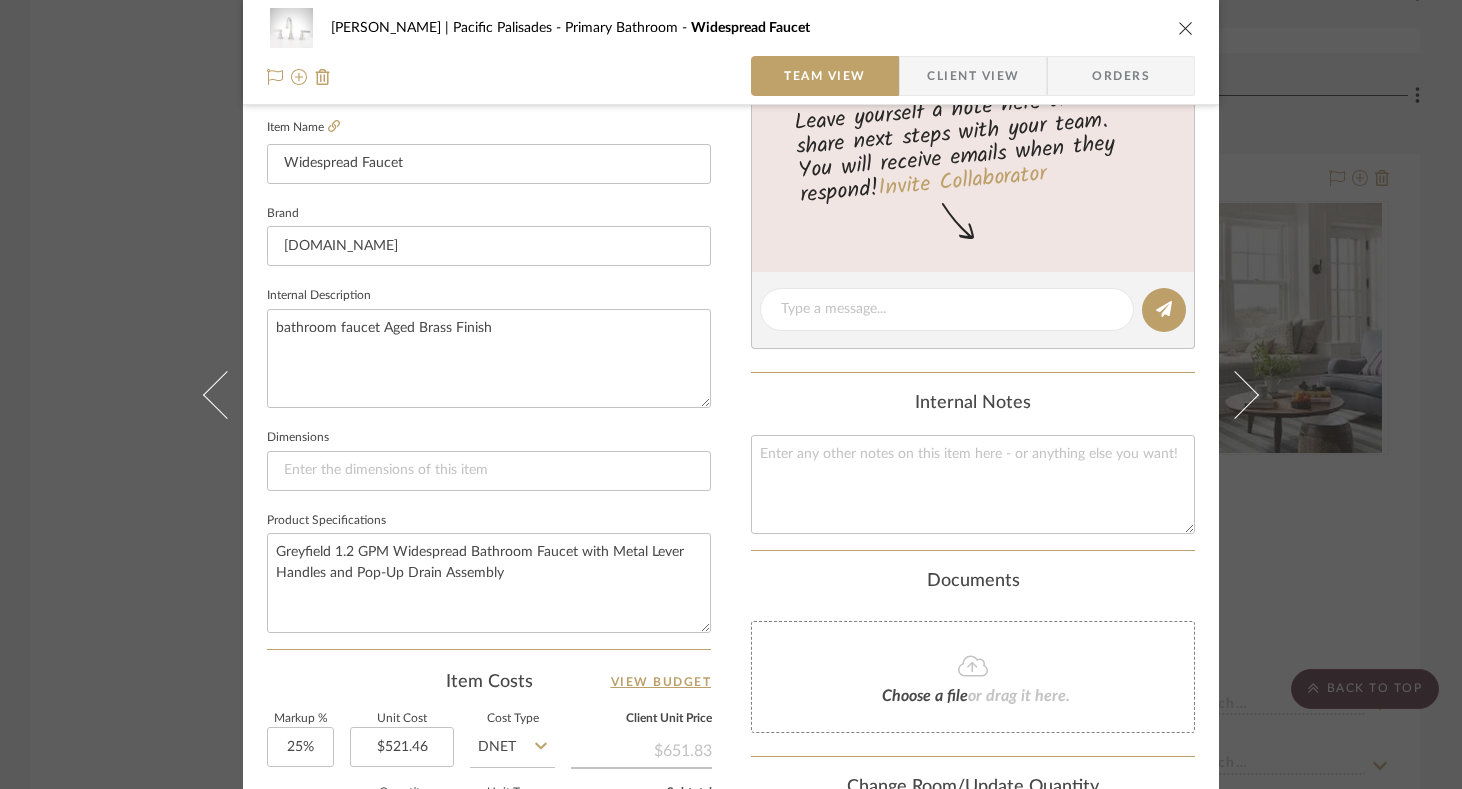 scroll, scrollTop: 368, scrollLeft: 0, axis: vertical 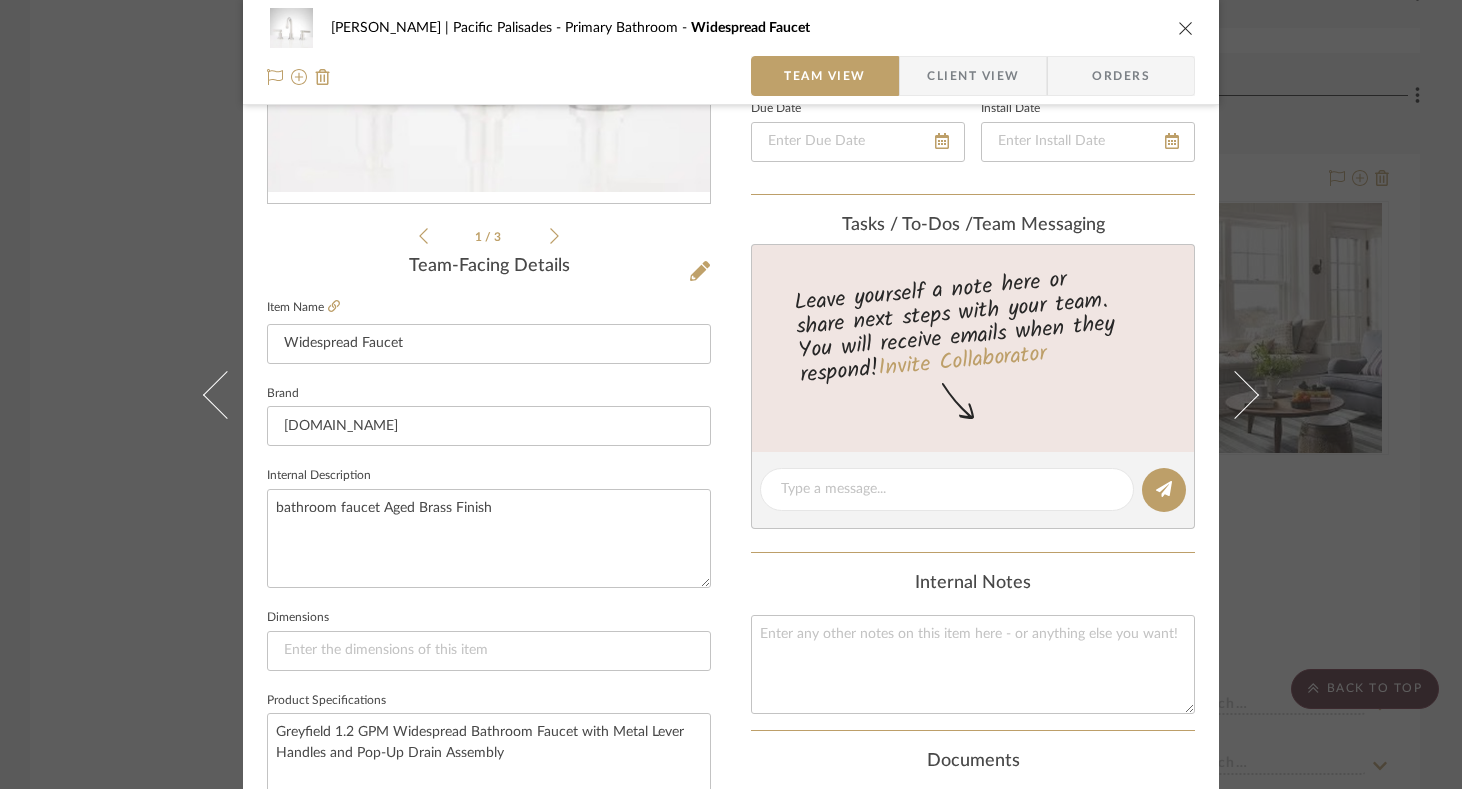 click on "Stuart | Pacific Palisades Primary Bathroom Widespread Faucet" at bounding box center (731, 28) 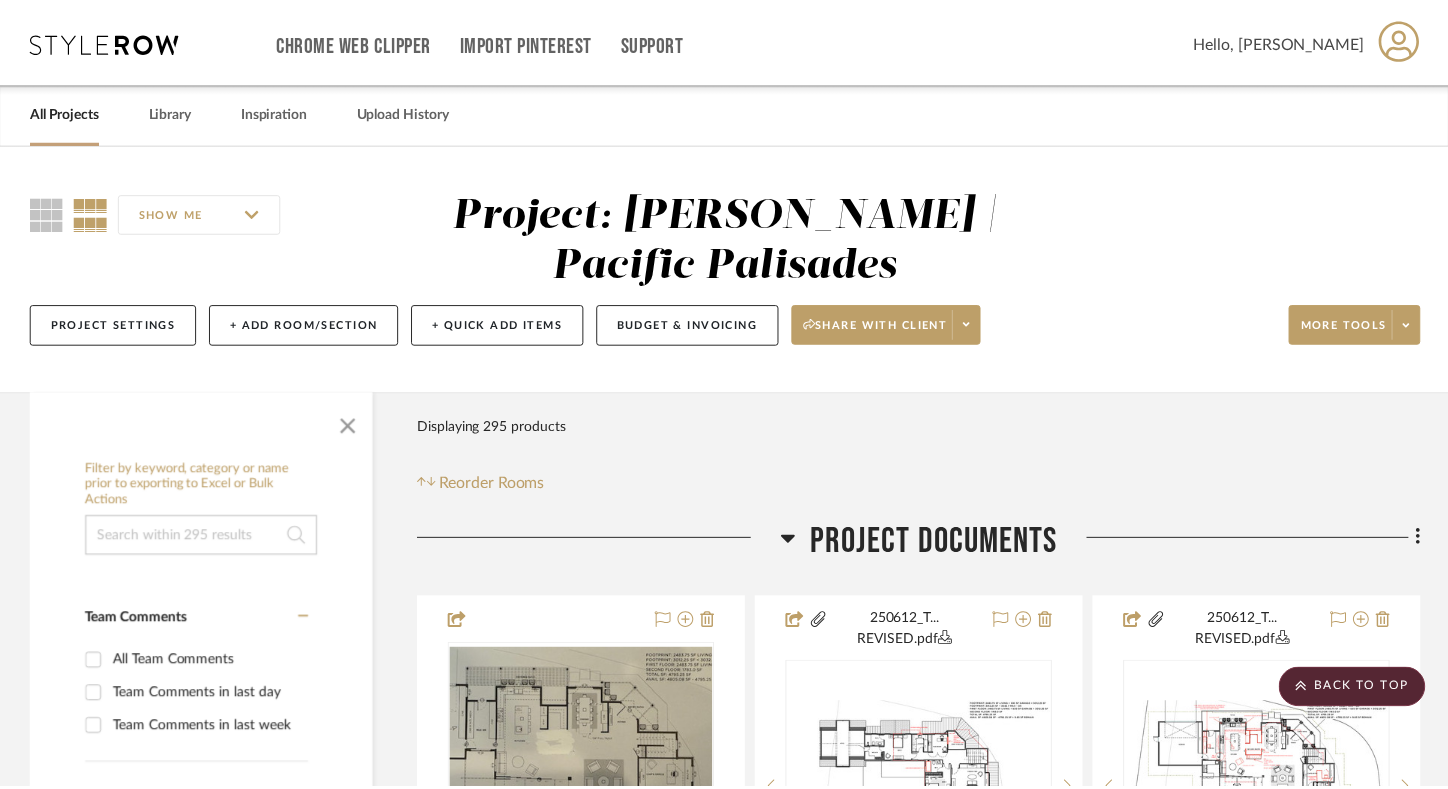 scroll, scrollTop: 56083, scrollLeft: 0, axis: vertical 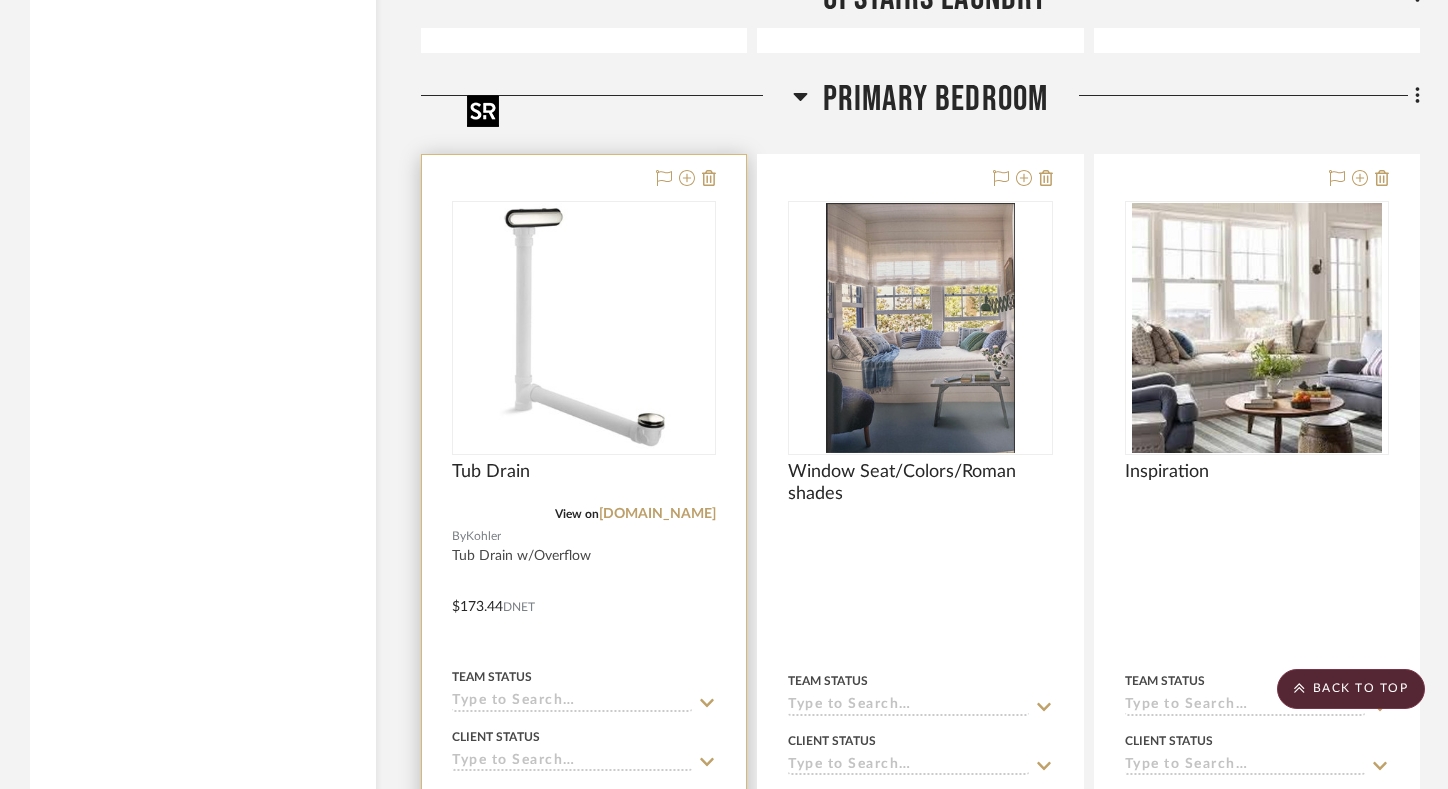 click at bounding box center [584, 328] 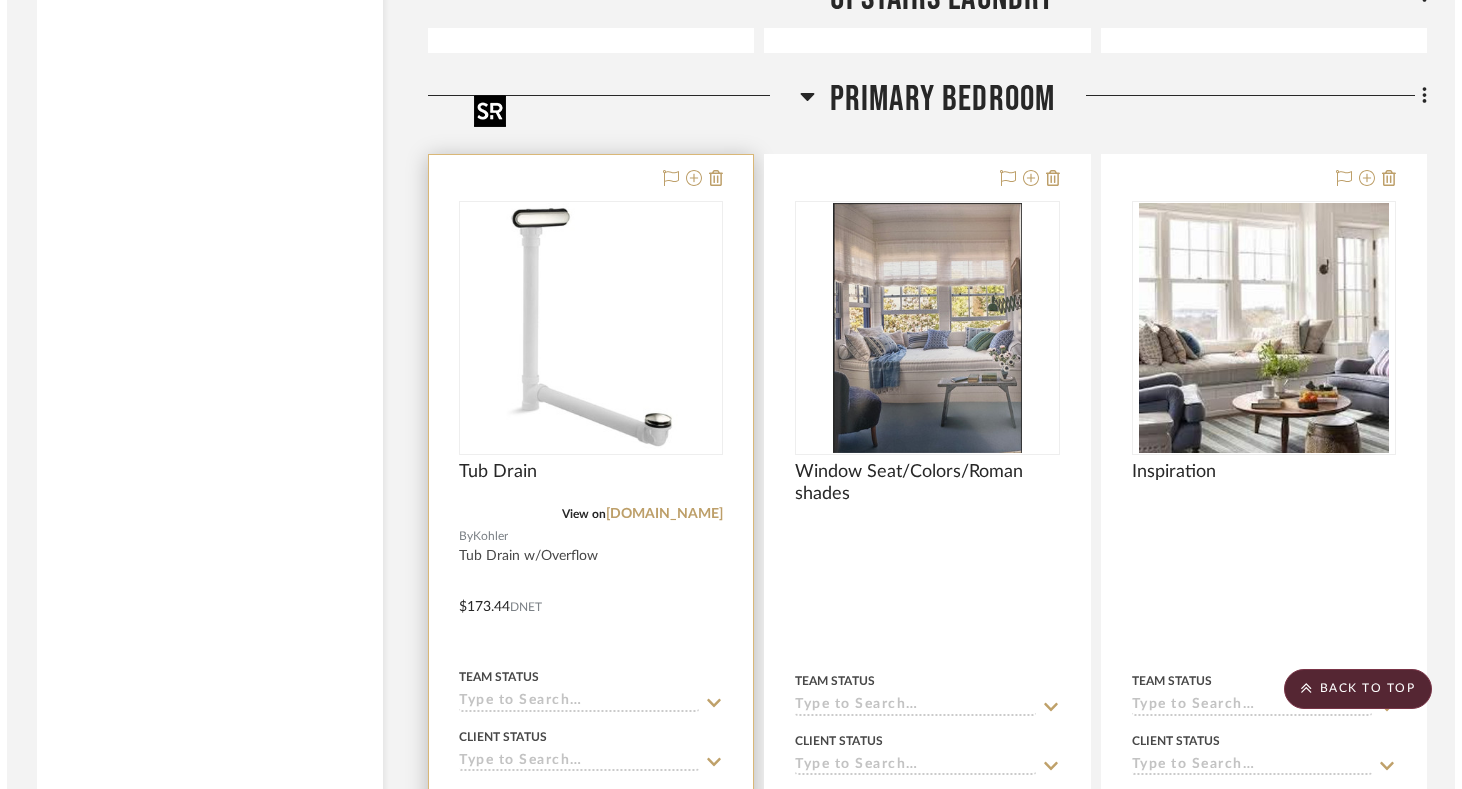 scroll, scrollTop: 0, scrollLeft: 0, axis: both 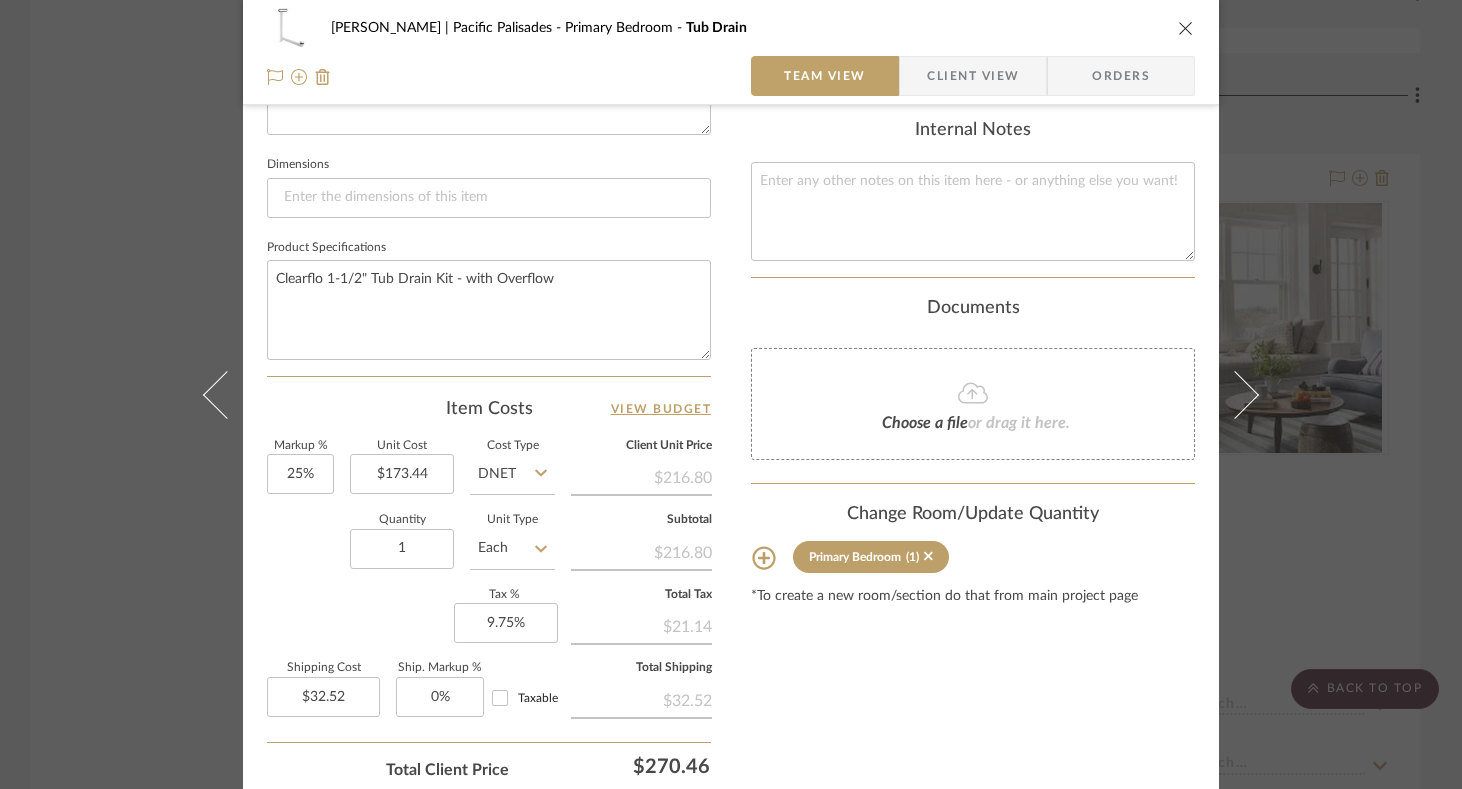 click 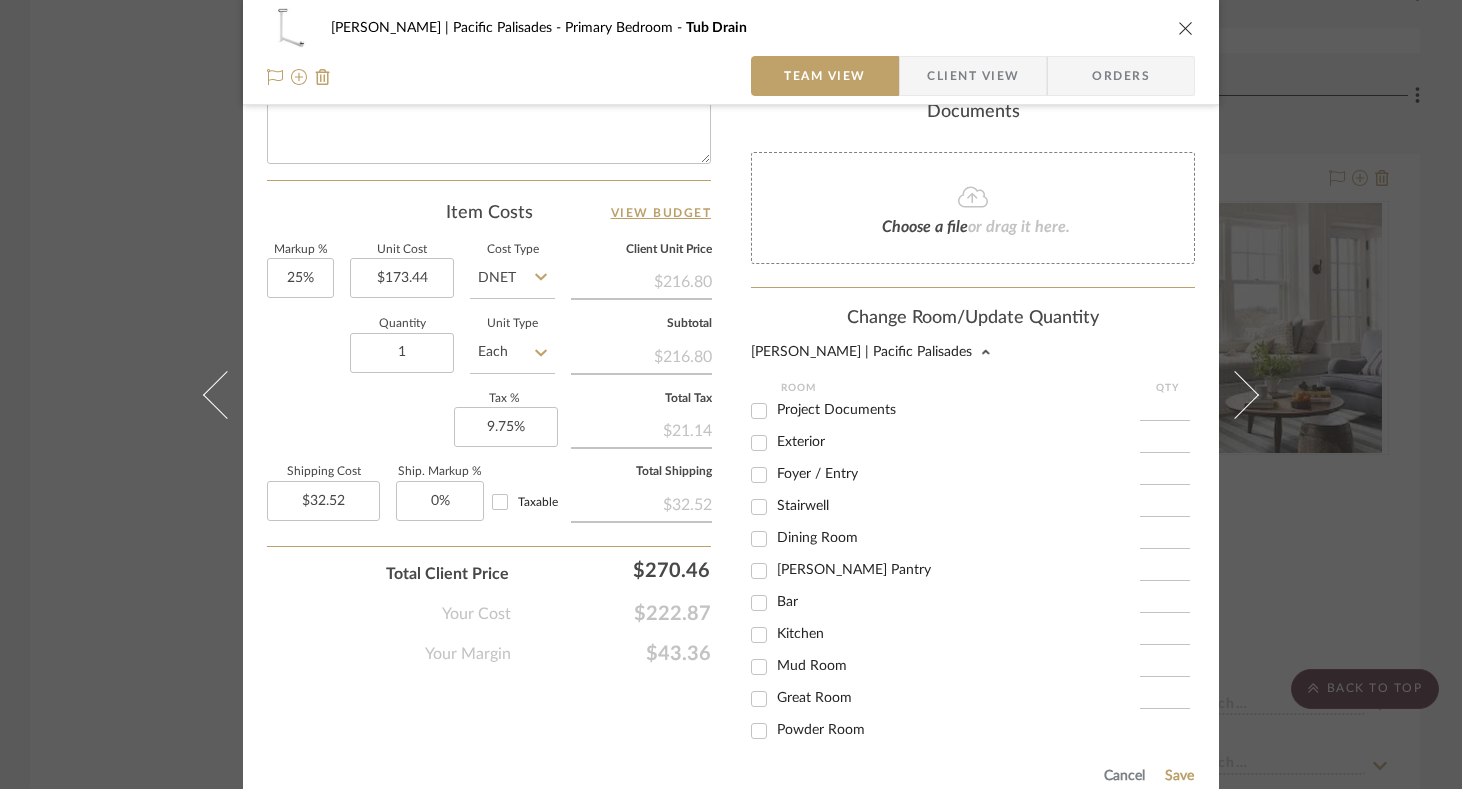 scroll, scrollTop: 1164, scrollLeft: 0, axis: vertical 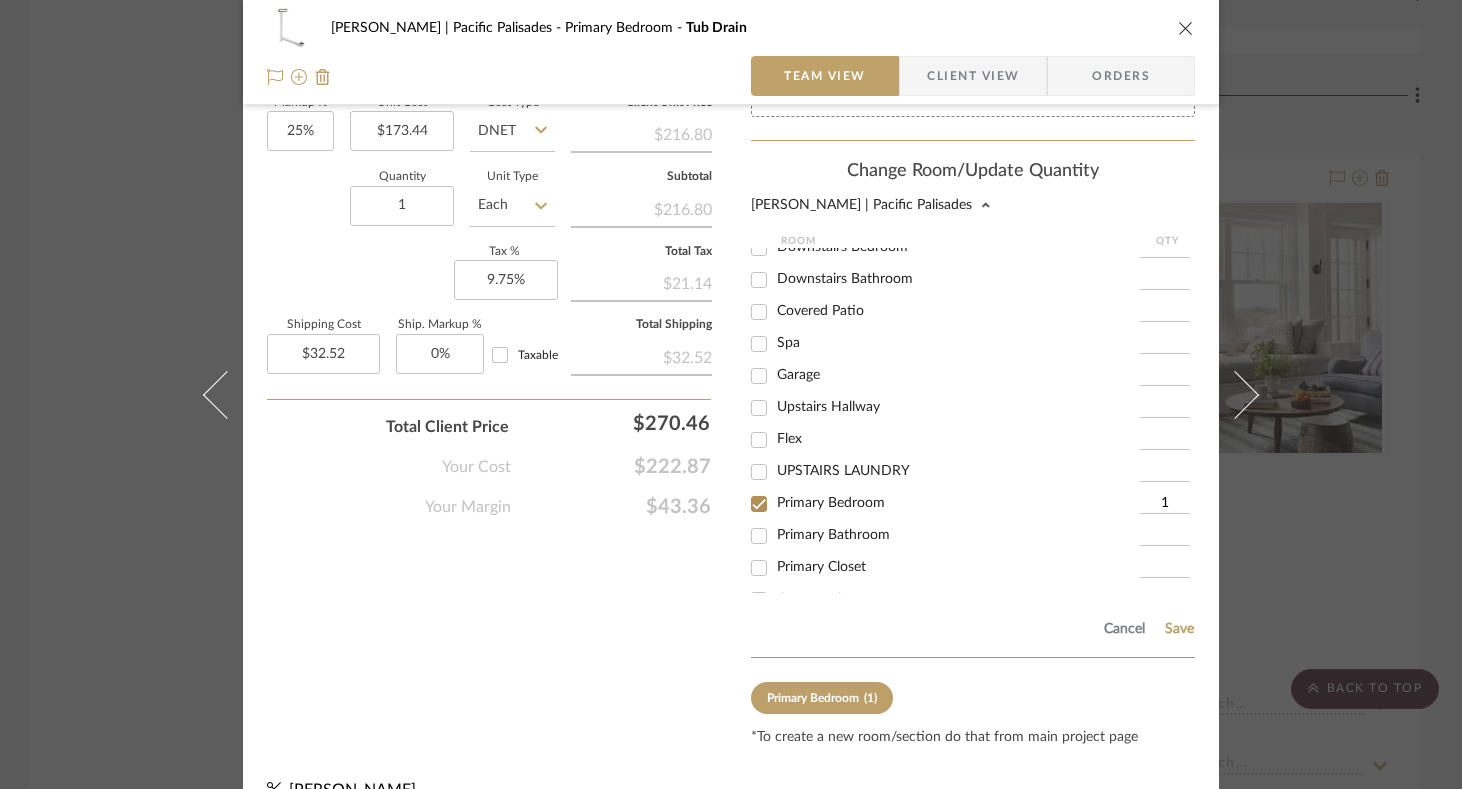 click on "Primary Bathroom" at bounding box center (759, 536) 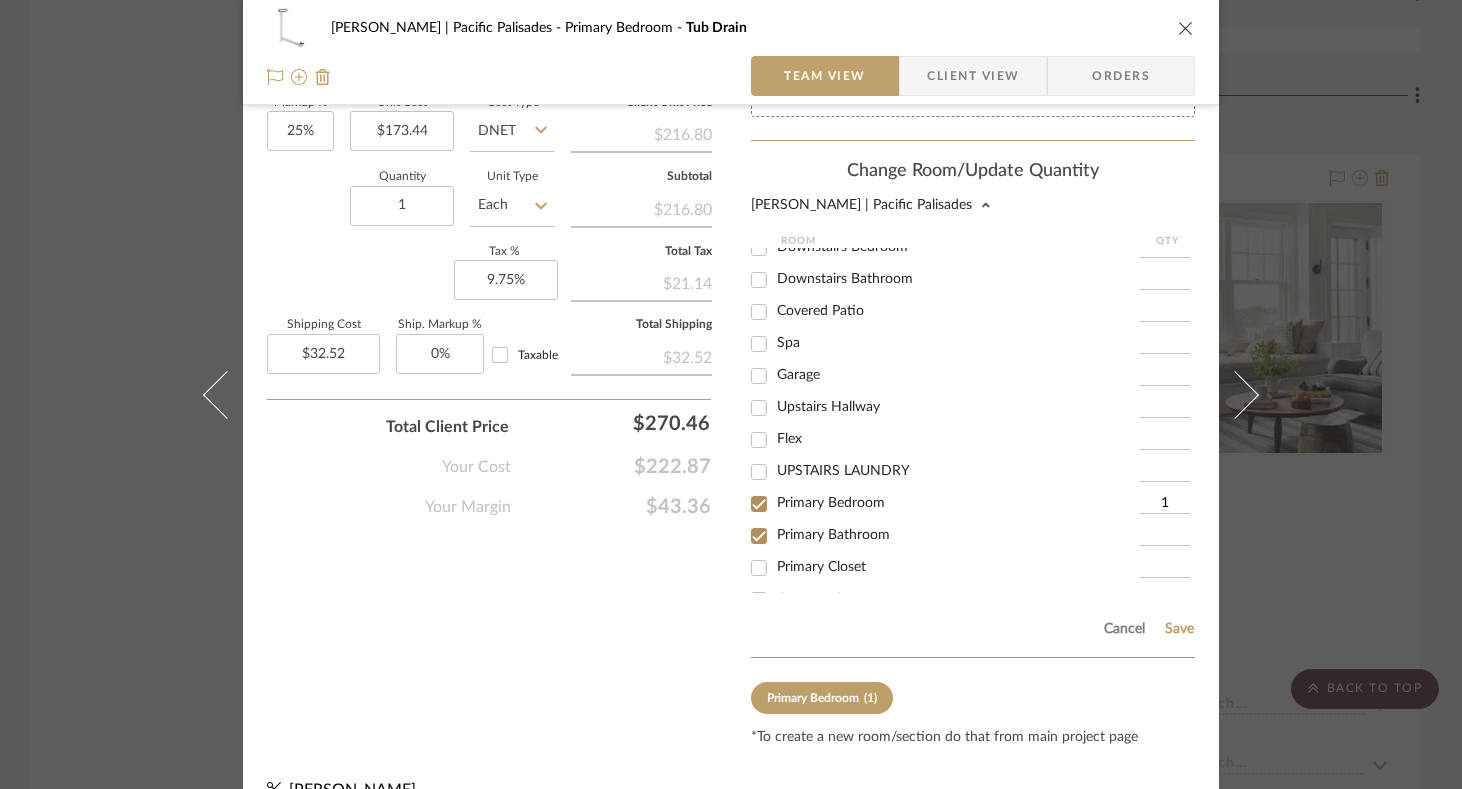 checkbox on "true" 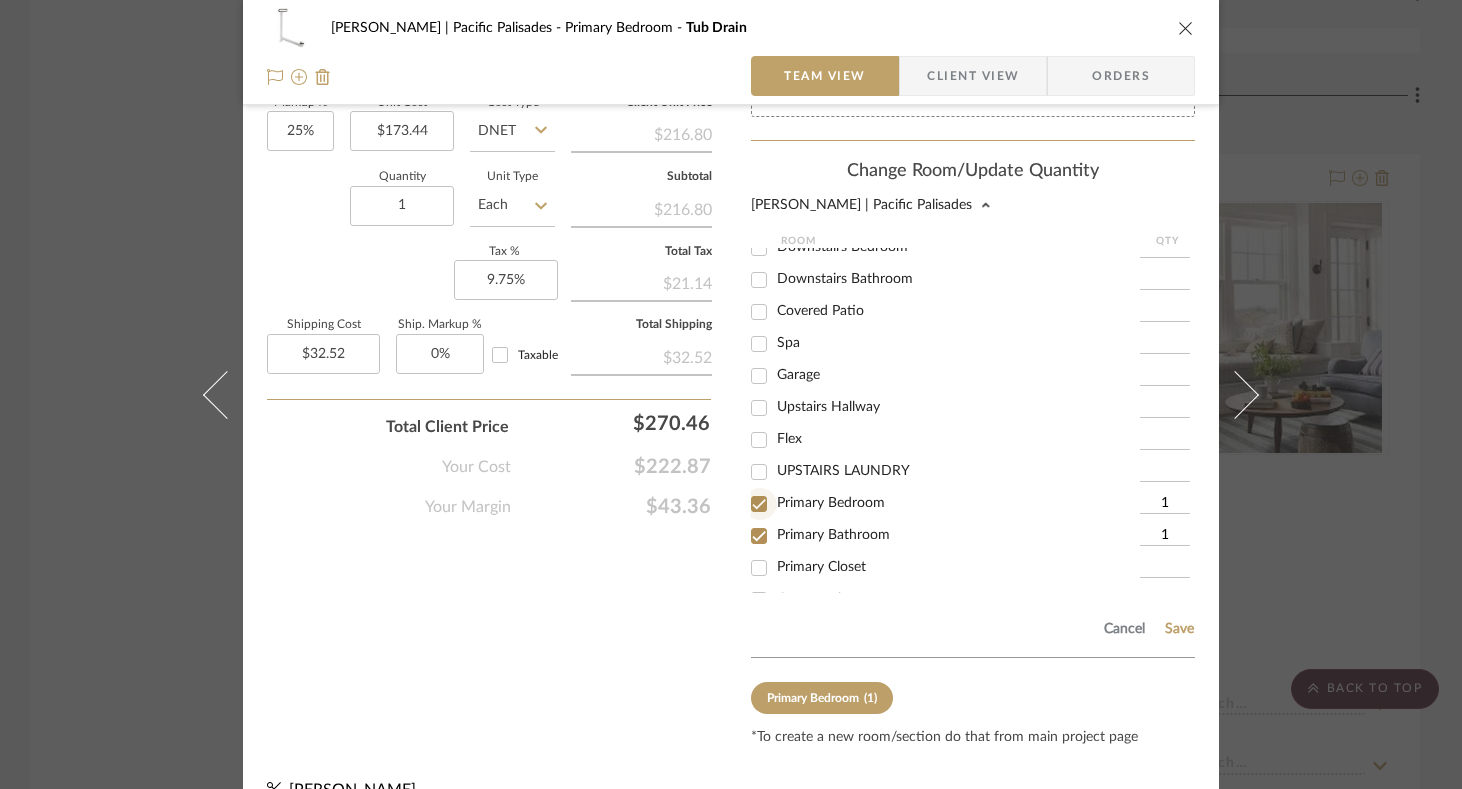 click on "Primary Bedroom" at bounding box center [759, 504] 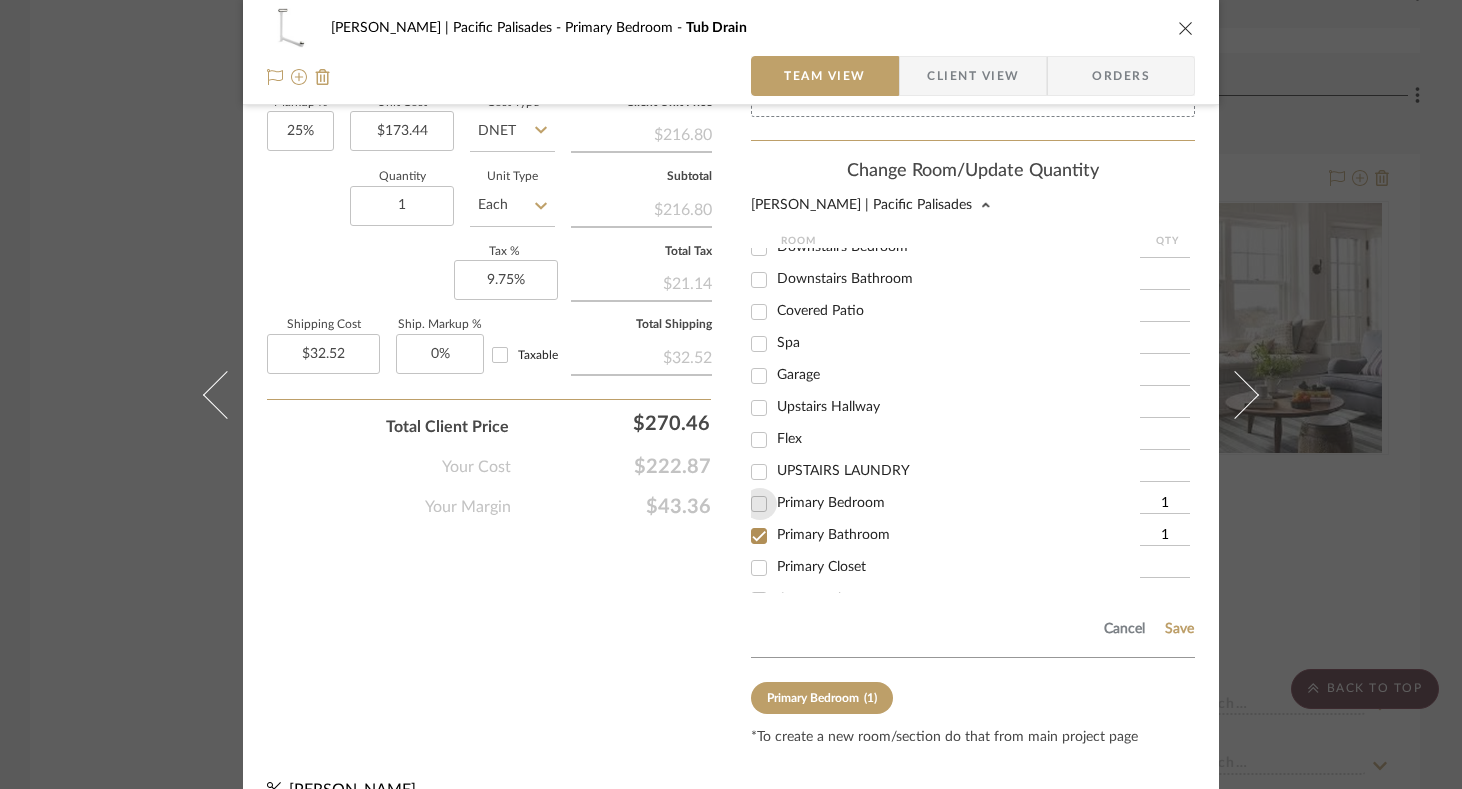 checkbox on "false" 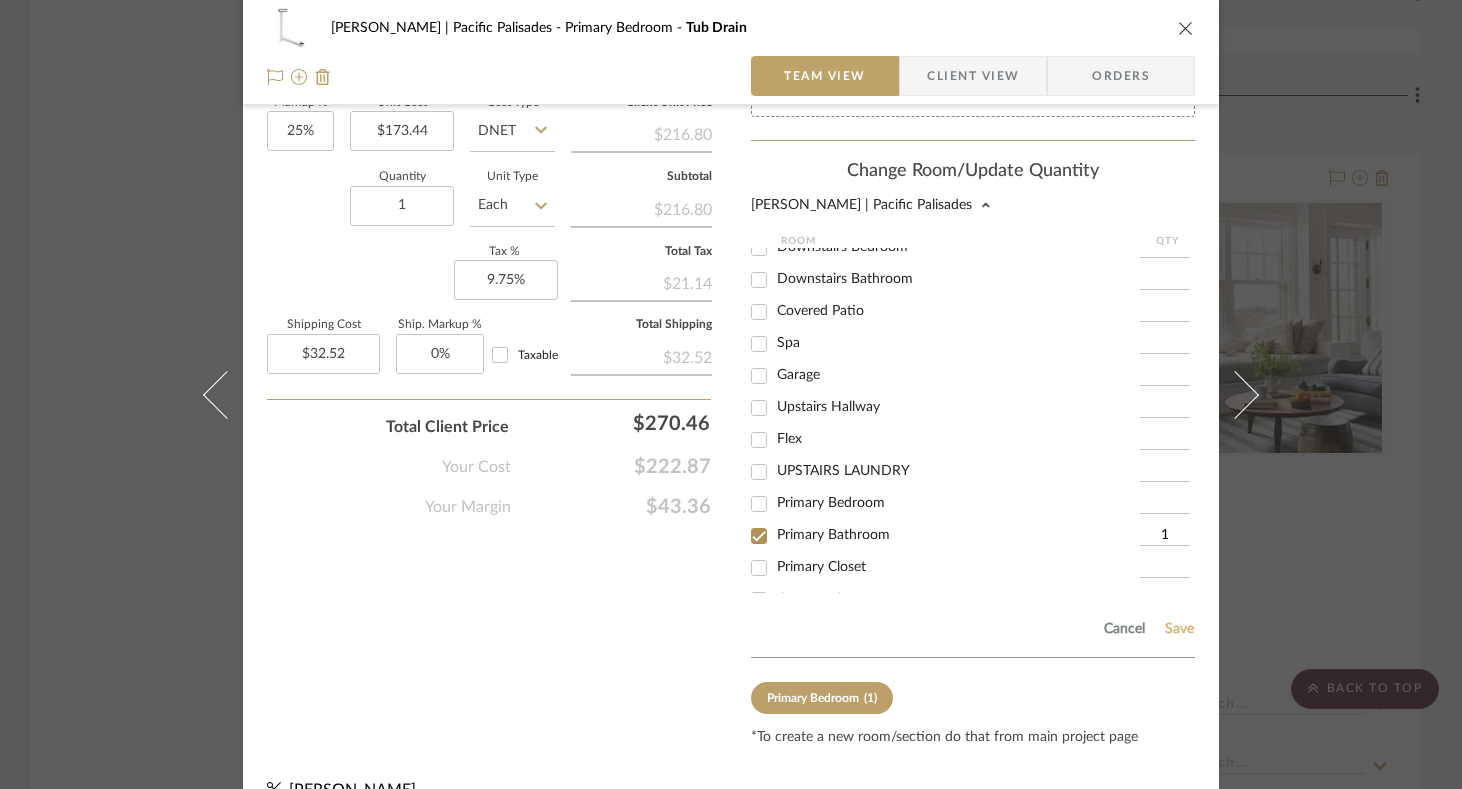 click on "Save" 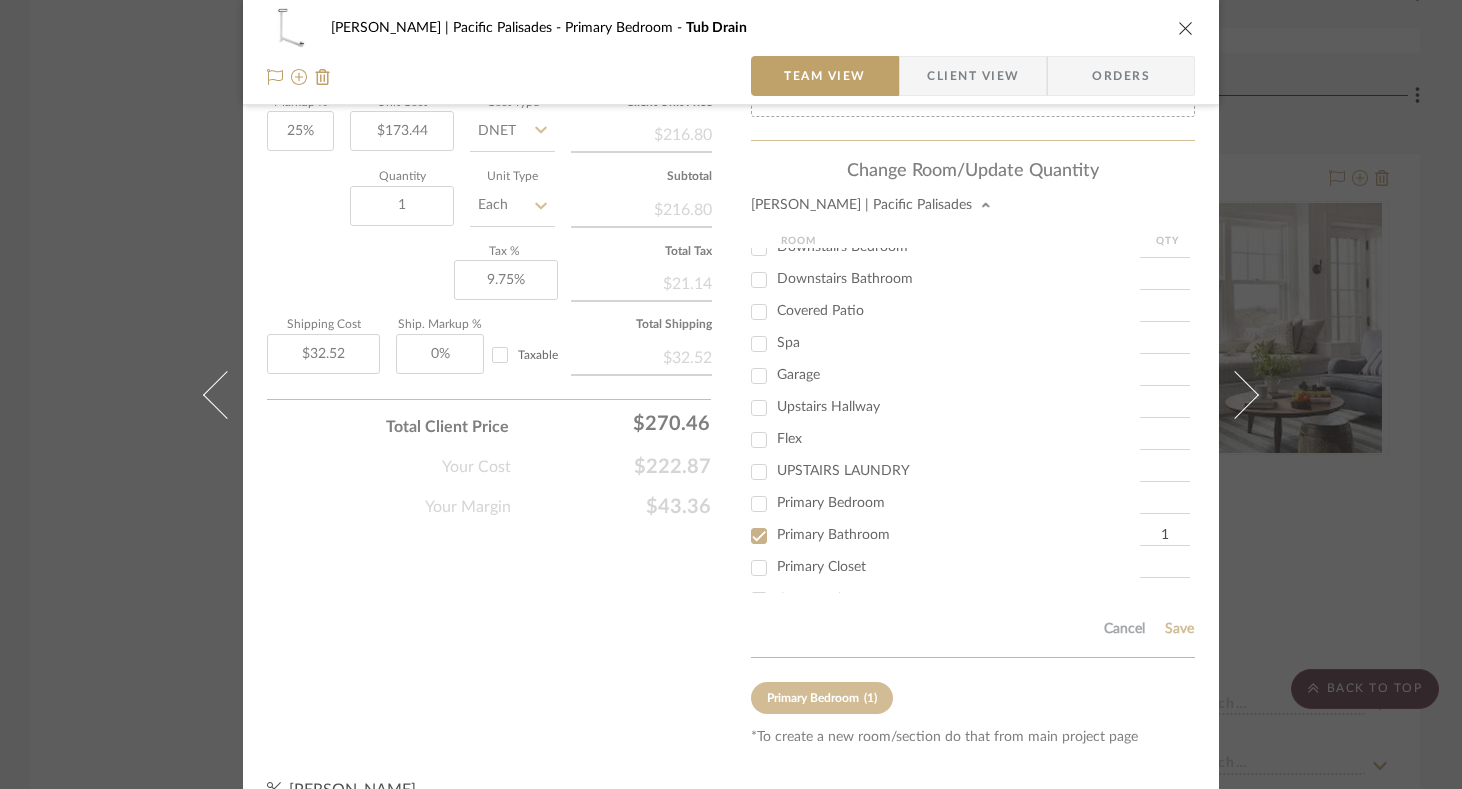 type 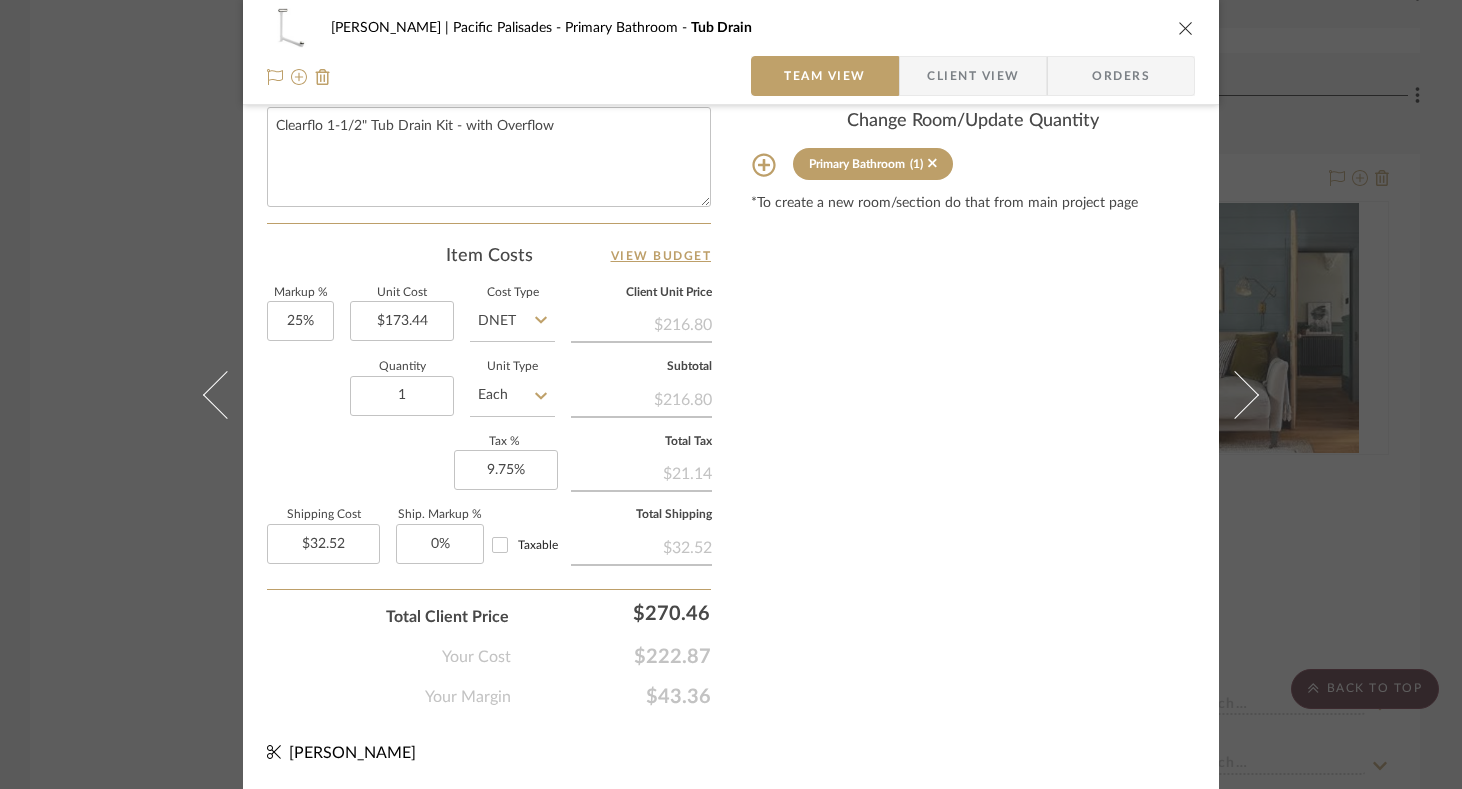 type 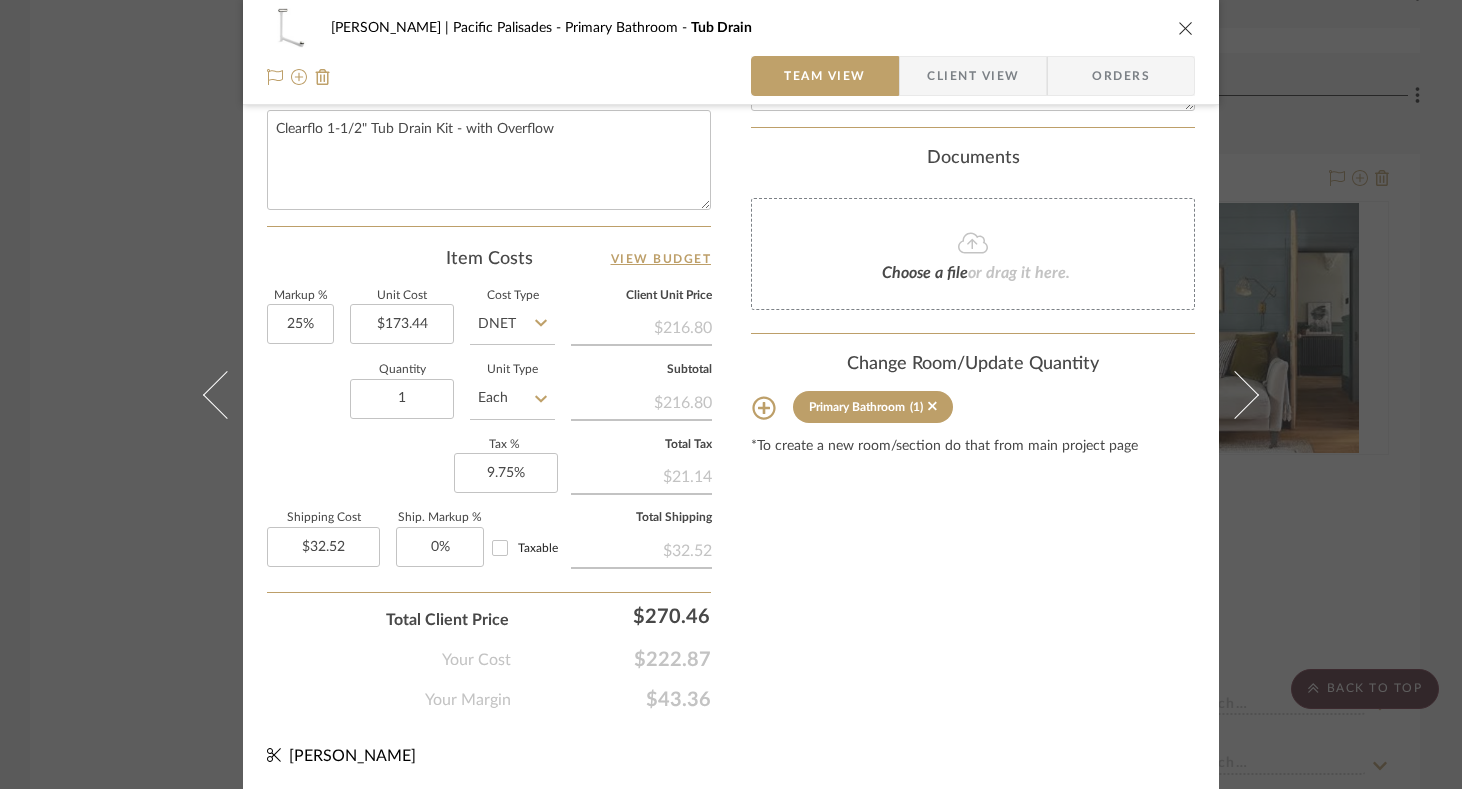 click at bounding box center [1186, 28] 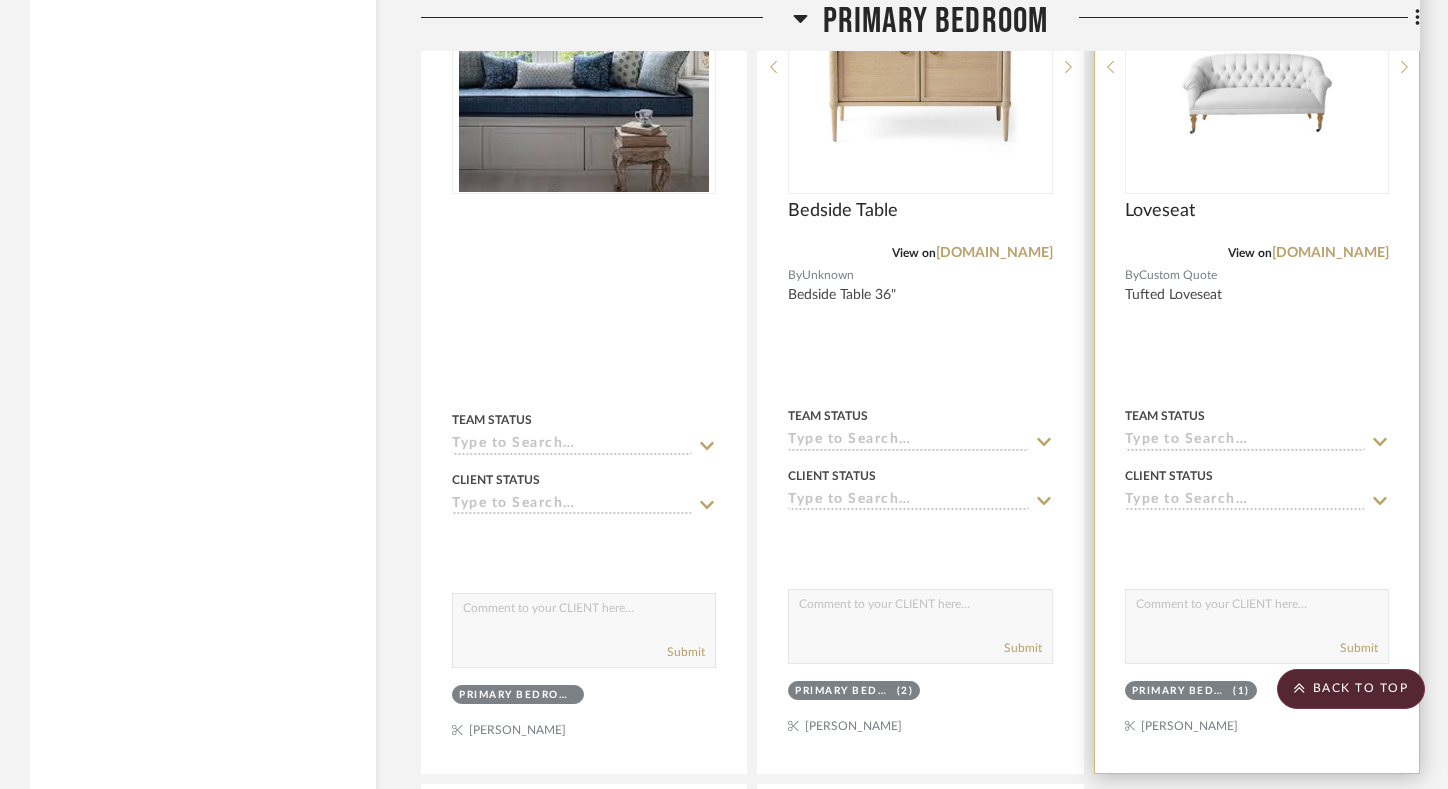 scroll, scrollTop: 57402, scrollLeft: 0, axis: vertical 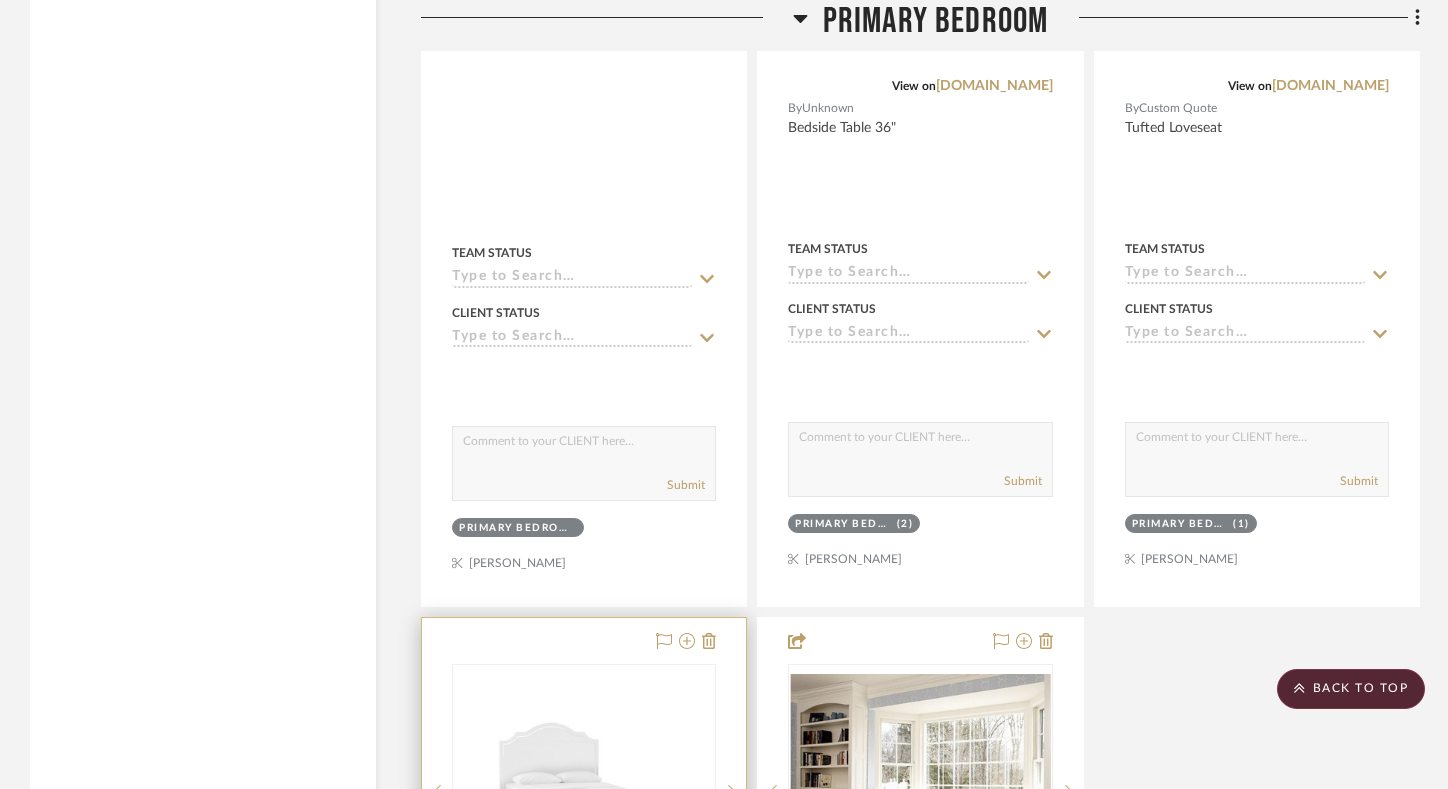type 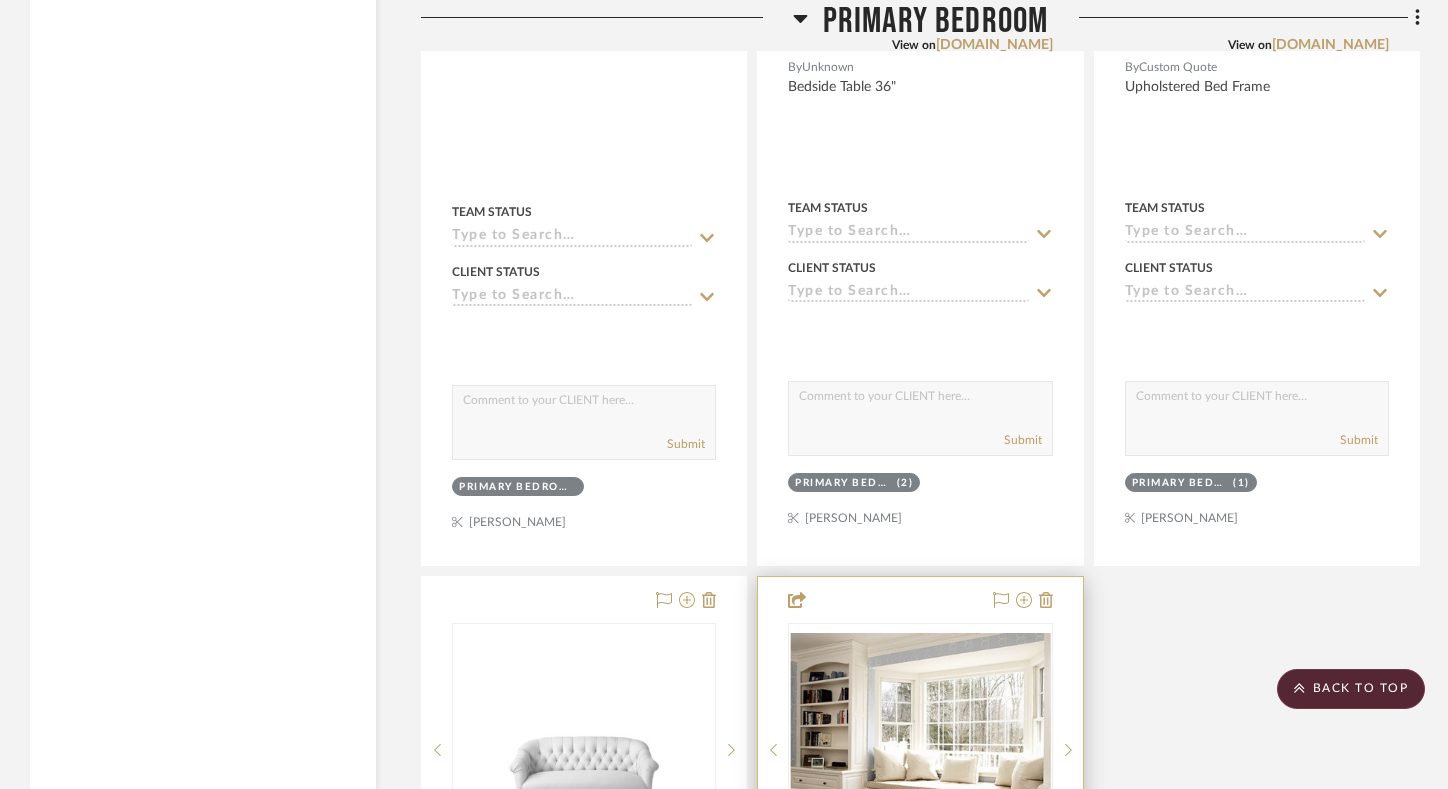 scroll, scrollTop: 57521, scrollLeft: 0, axis: vertical 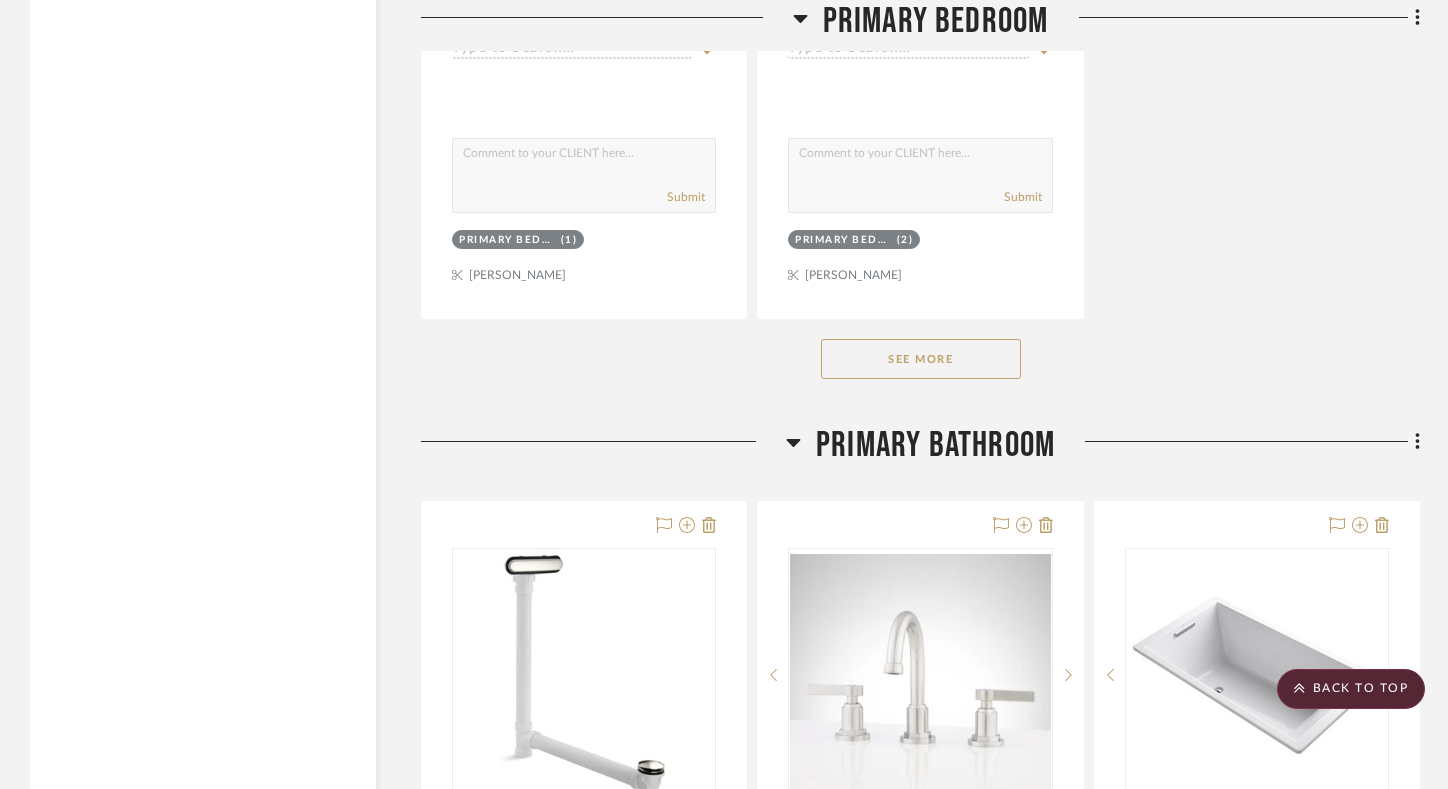 click on "See More" 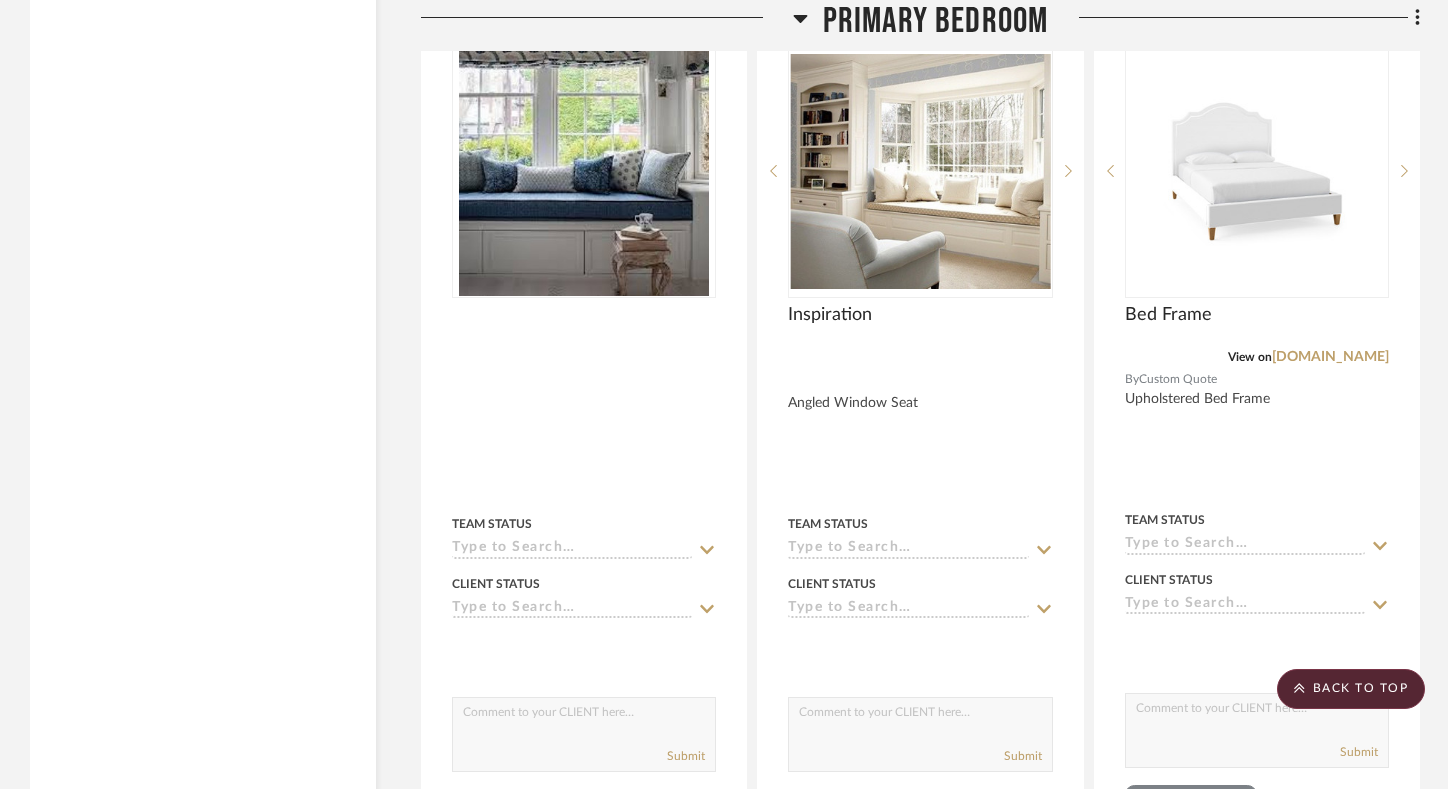 scroll, scrollTop: 57343, scrollLeft: 0, axis: vertical 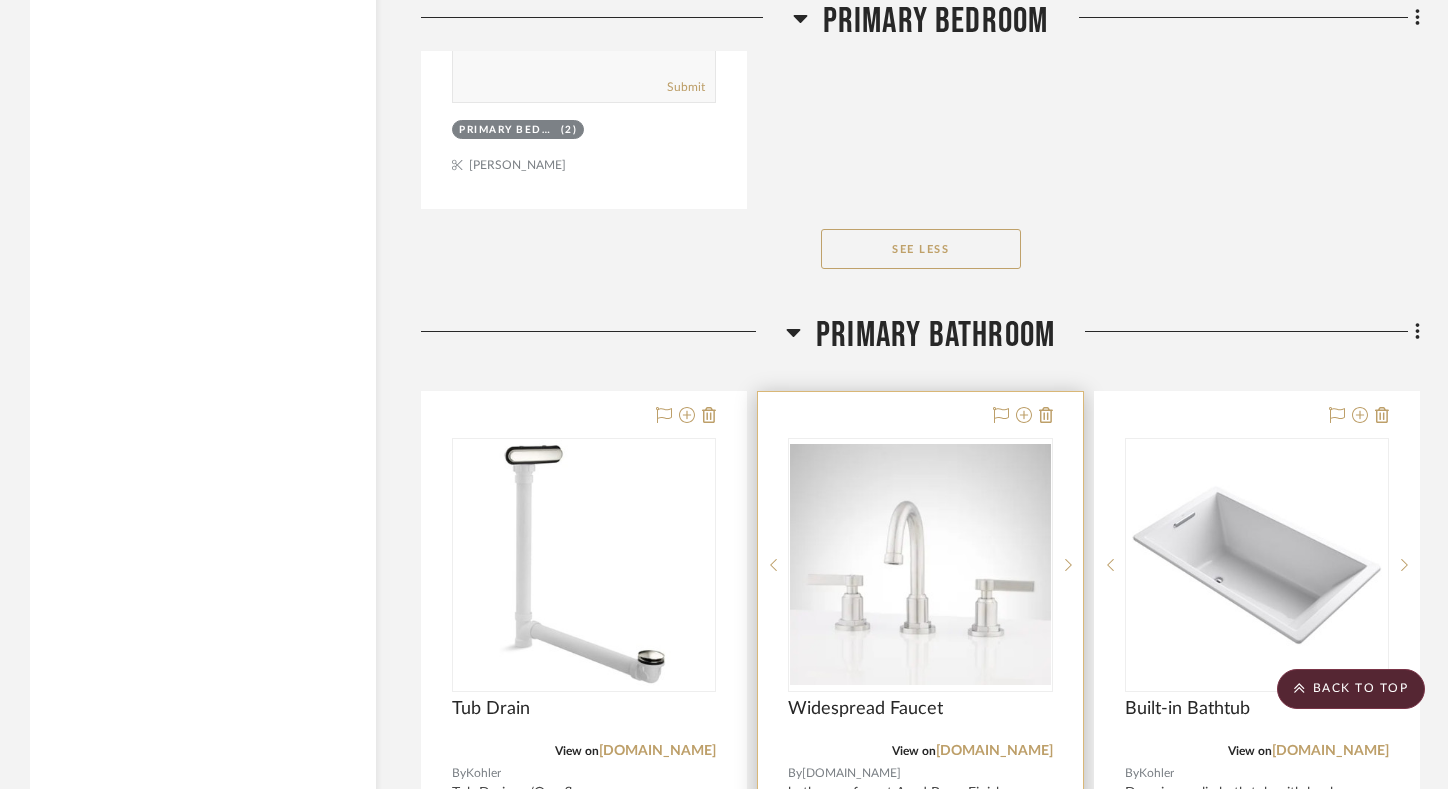 type 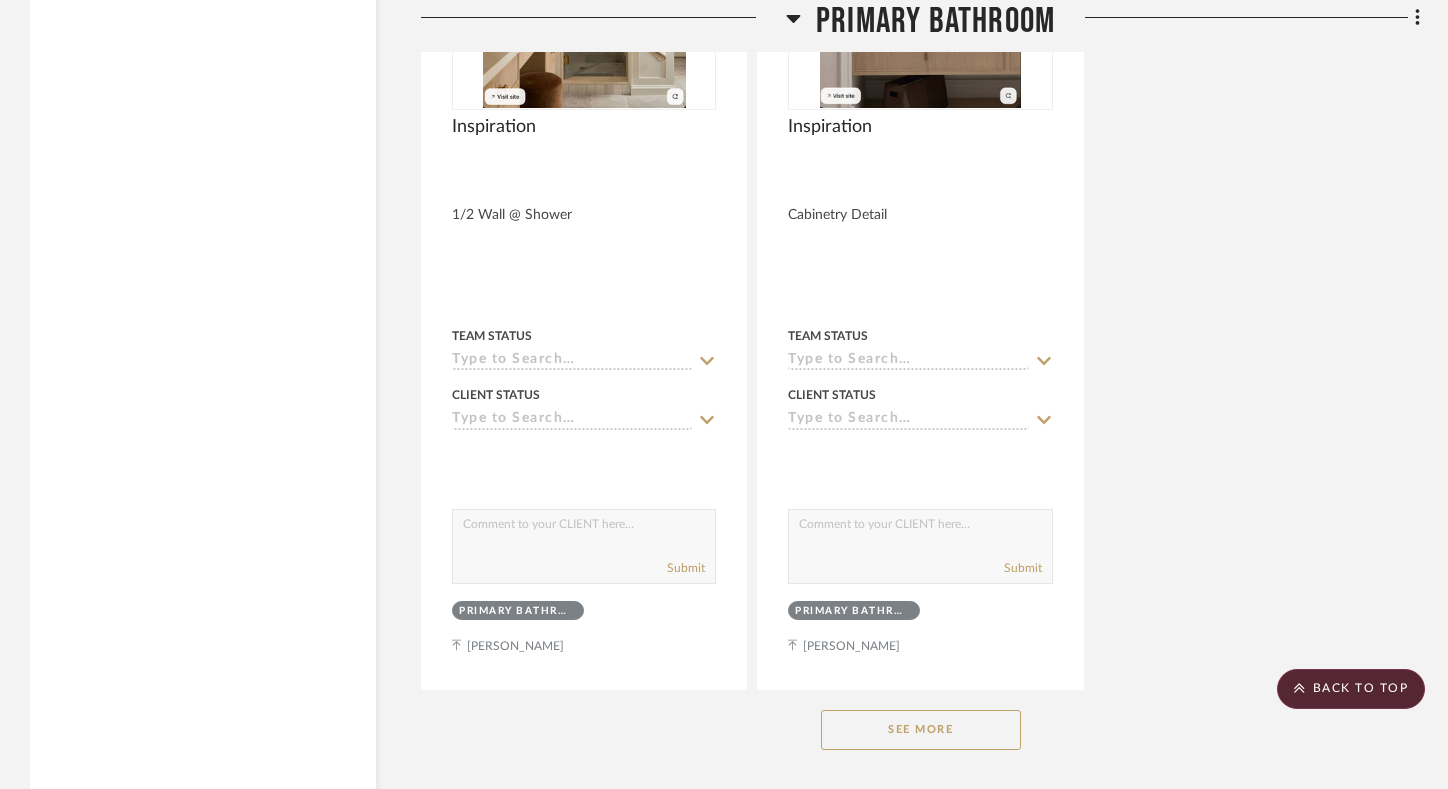 scroll, scrollTop: 61941, scrollLeft: 0, axis: vertical 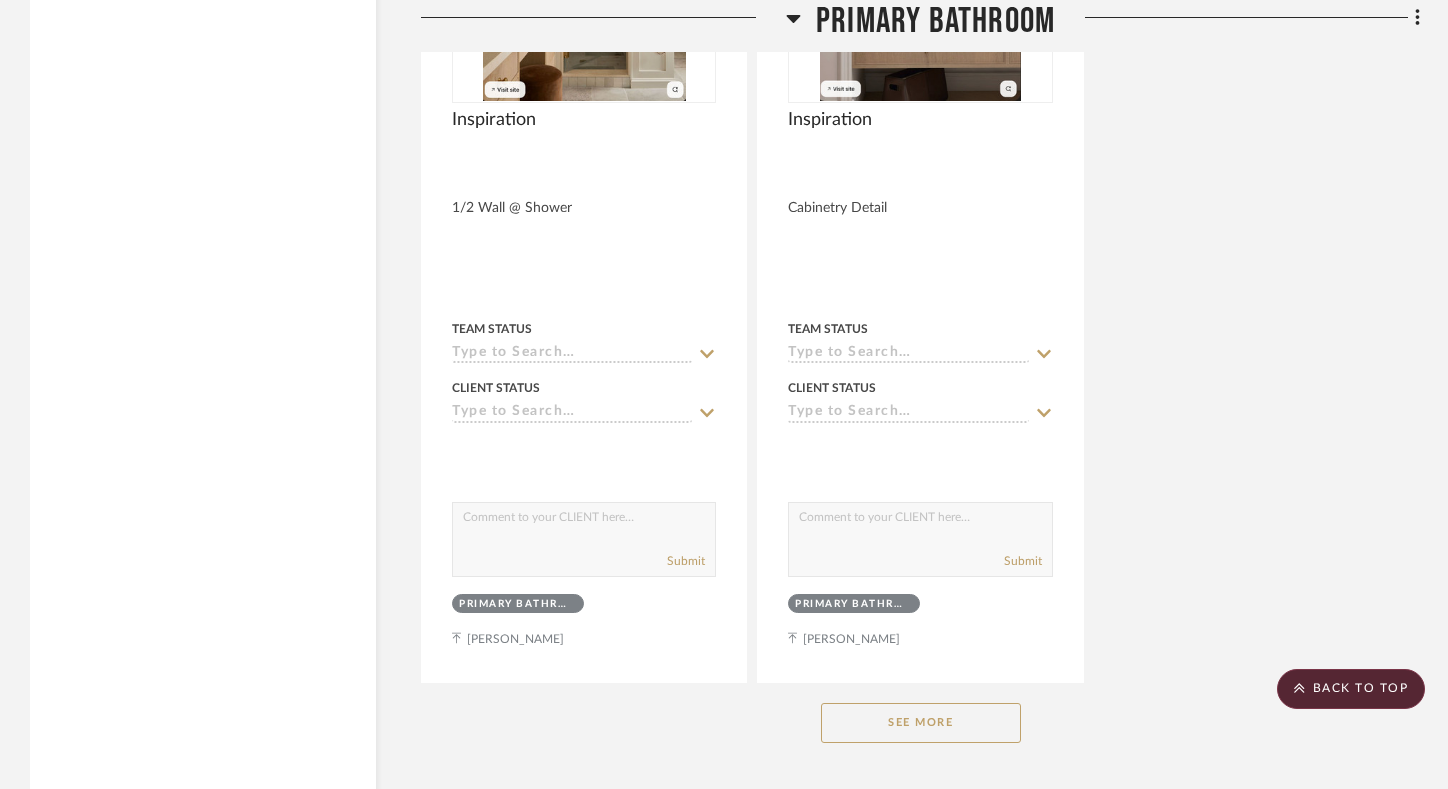 click on "See More" 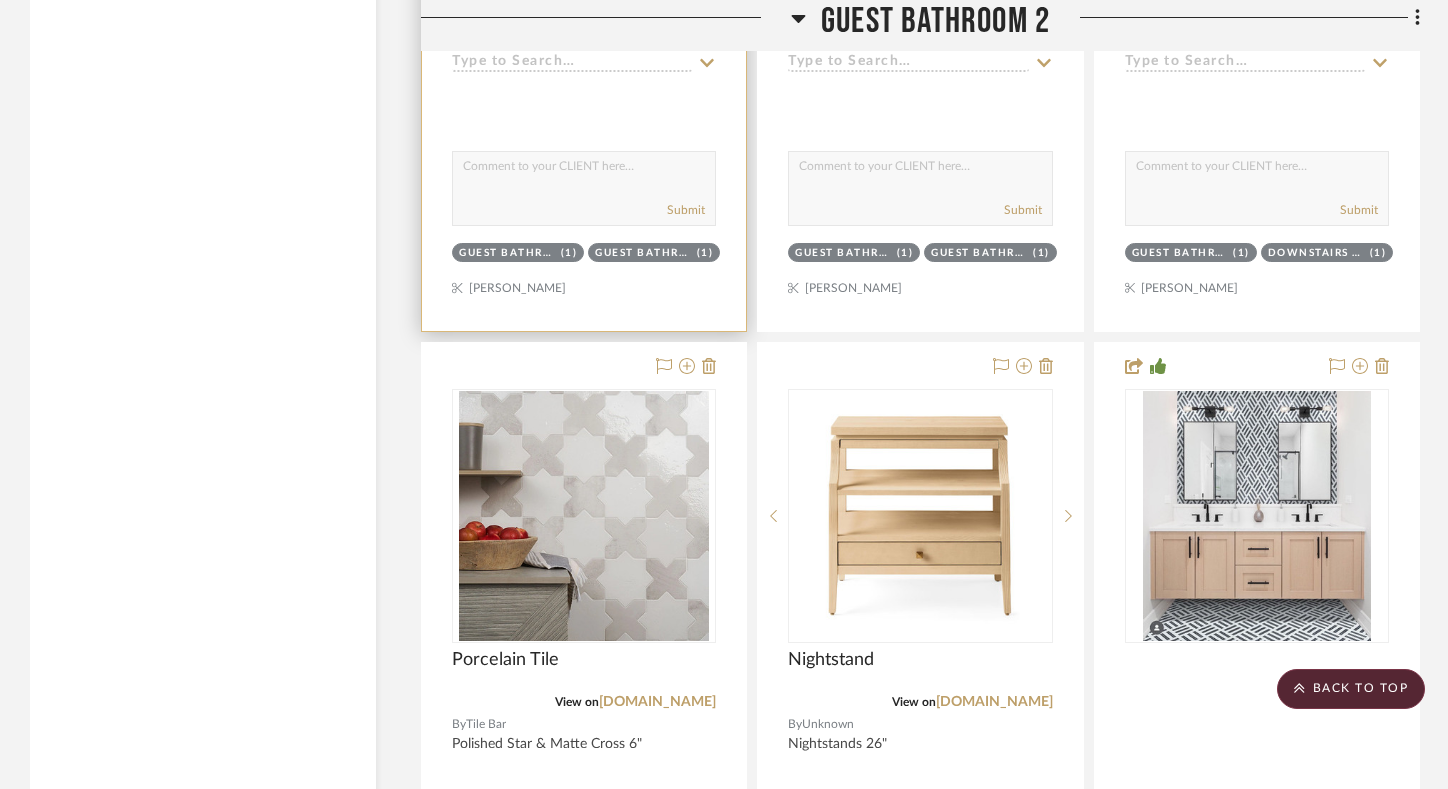 scroll, scrollTop: 68304, scrollLeft: 0, axis: vertical 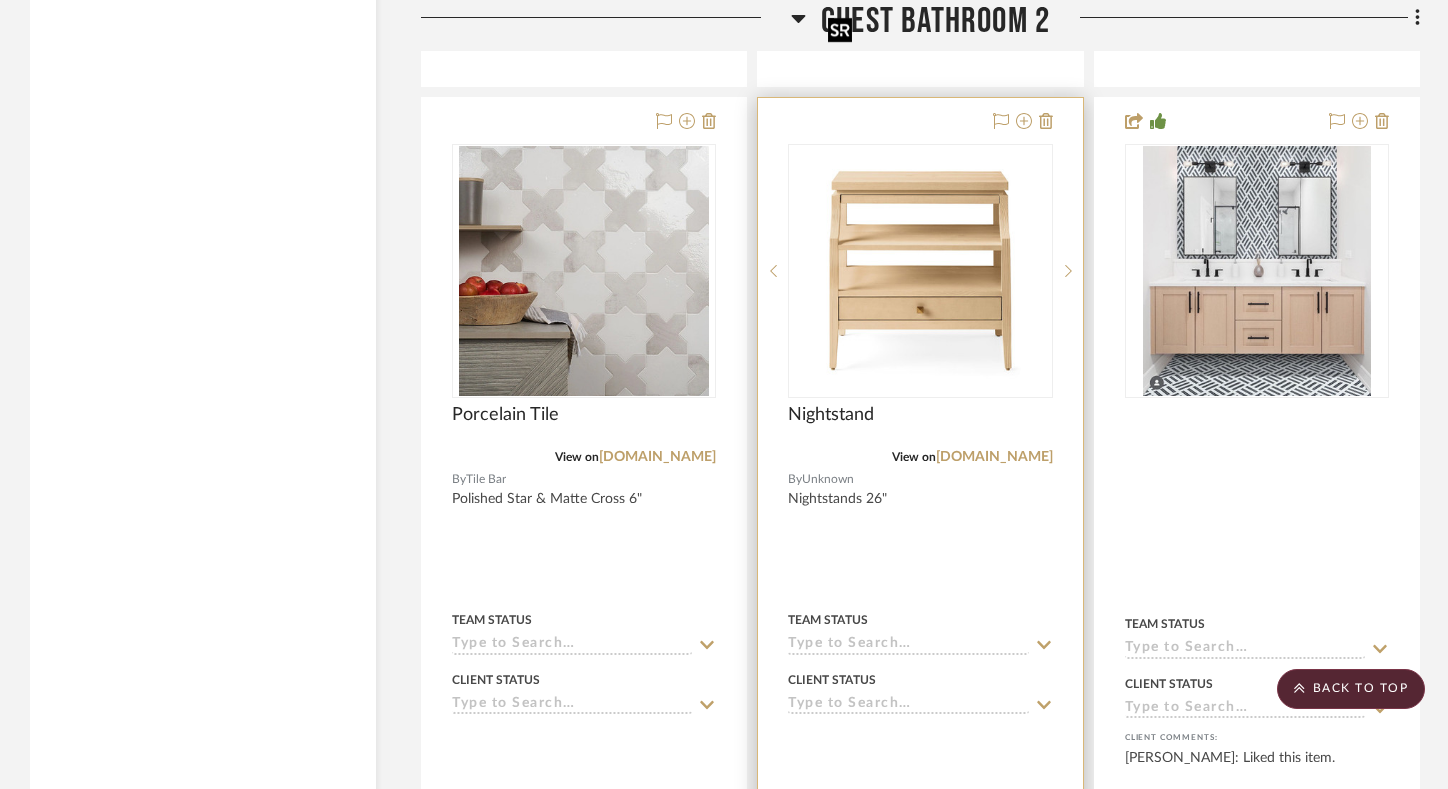 click at bounding box center [920, 271] 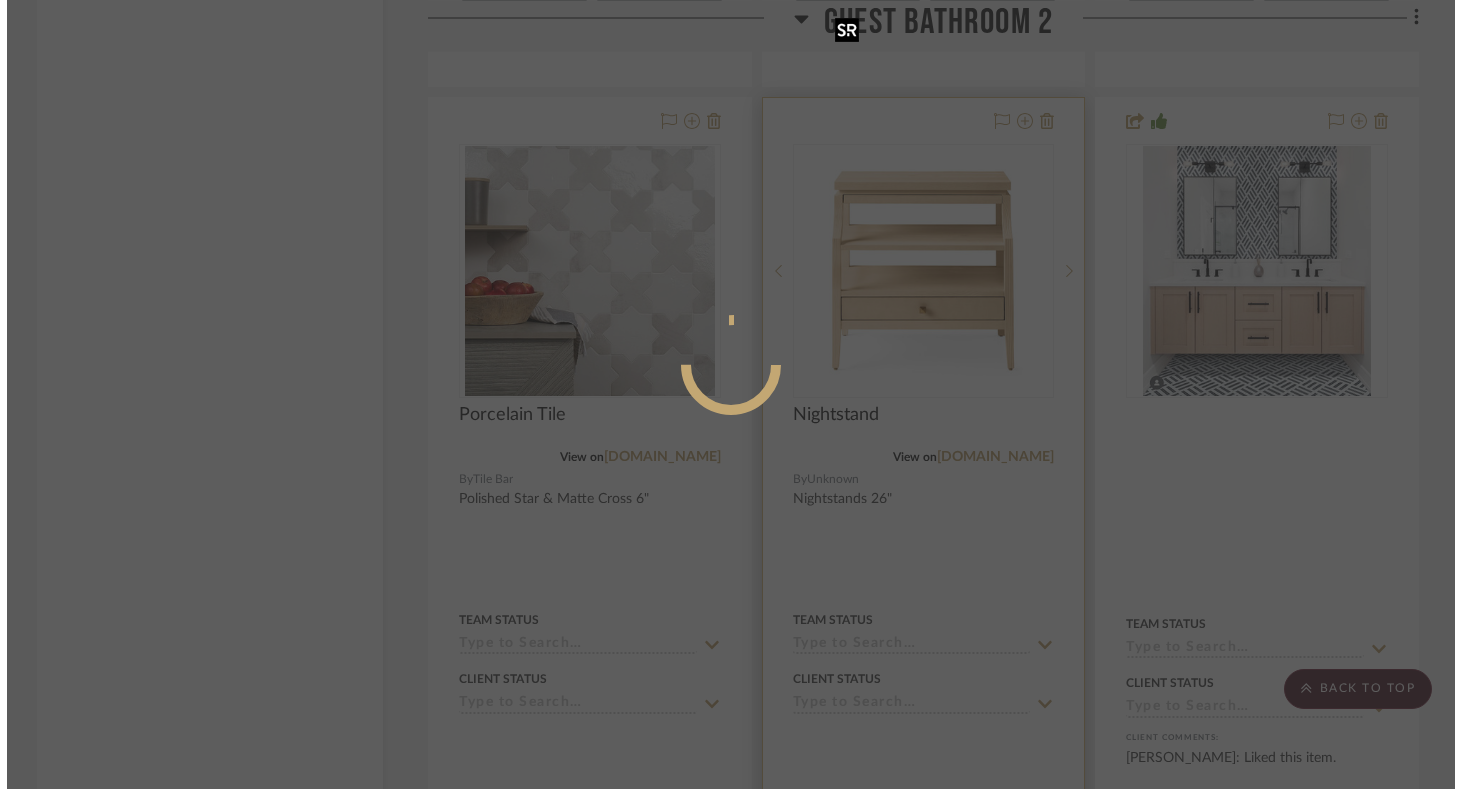 scroll, scrollTop: 0, scrollLeft: 0, axis: both 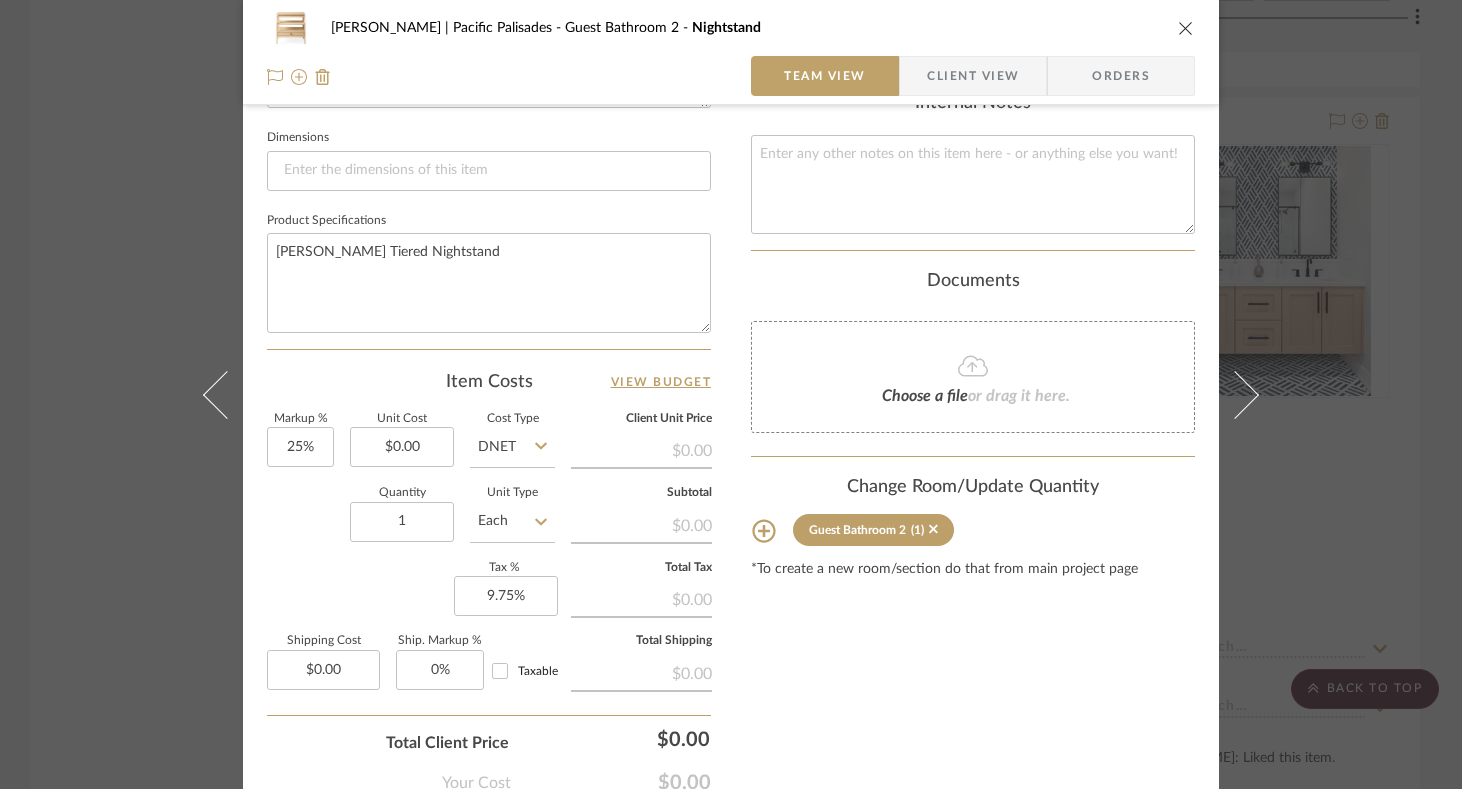 click 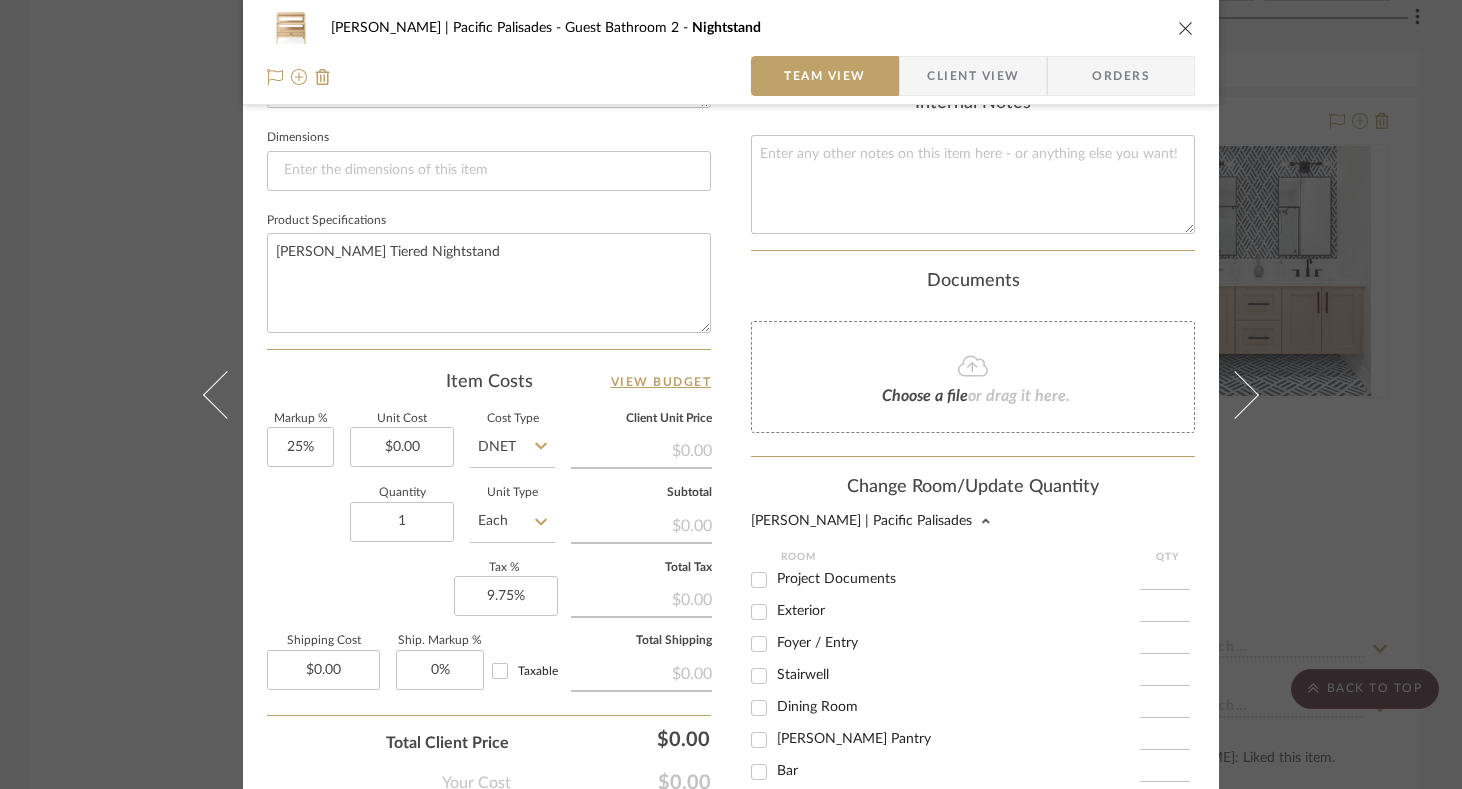 scroll, scrollTop: 1011, scrollLeft: 0, axis: vertical 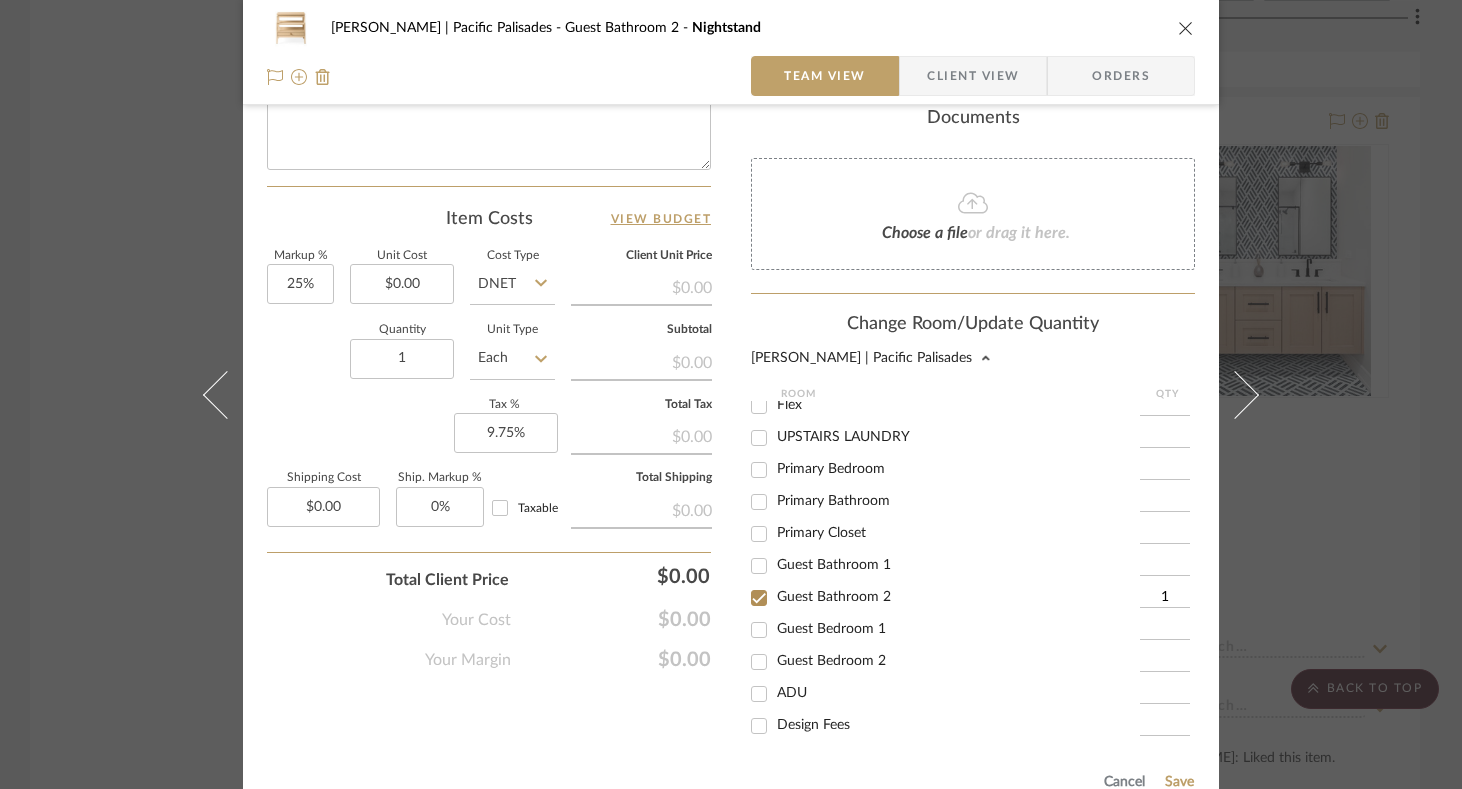 click on "Guest Bedroom 2" at bounding box center (759, 662) 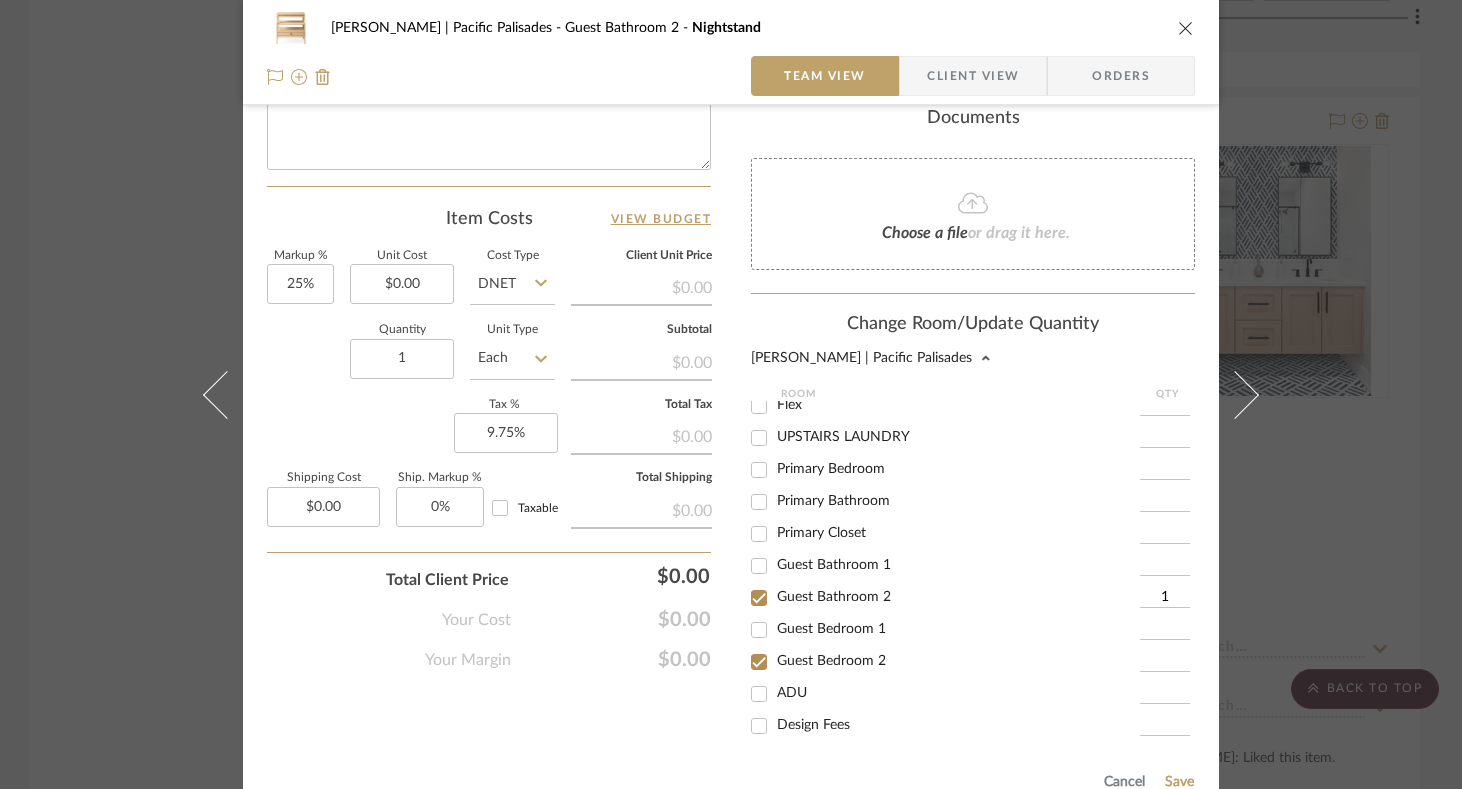 checkbox on "true" 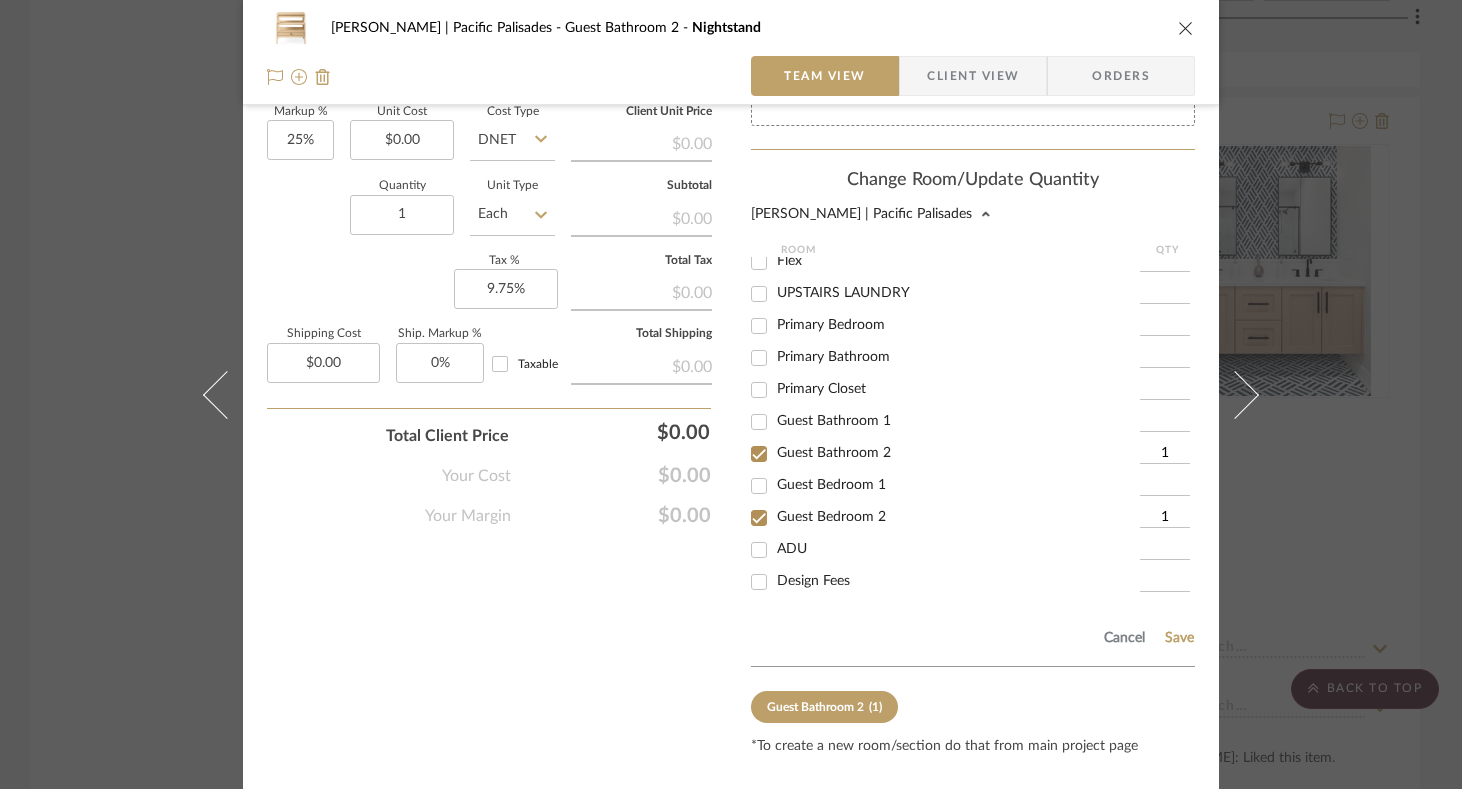 scroll, scrollTop: 1200, scrollLeft: 0, axis: vertical 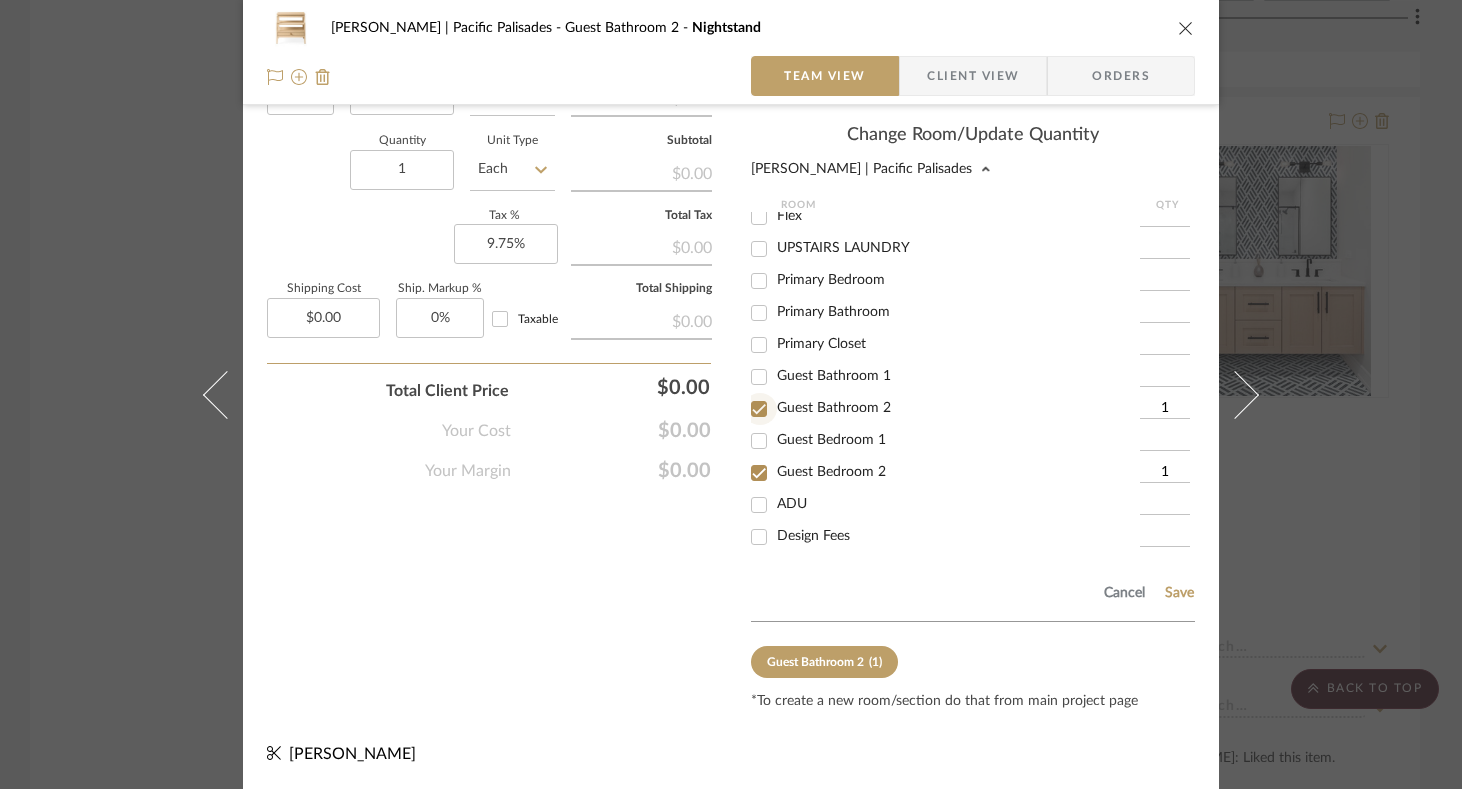 click on "Guest Bathroom 2" at bounding box center (759, 409) 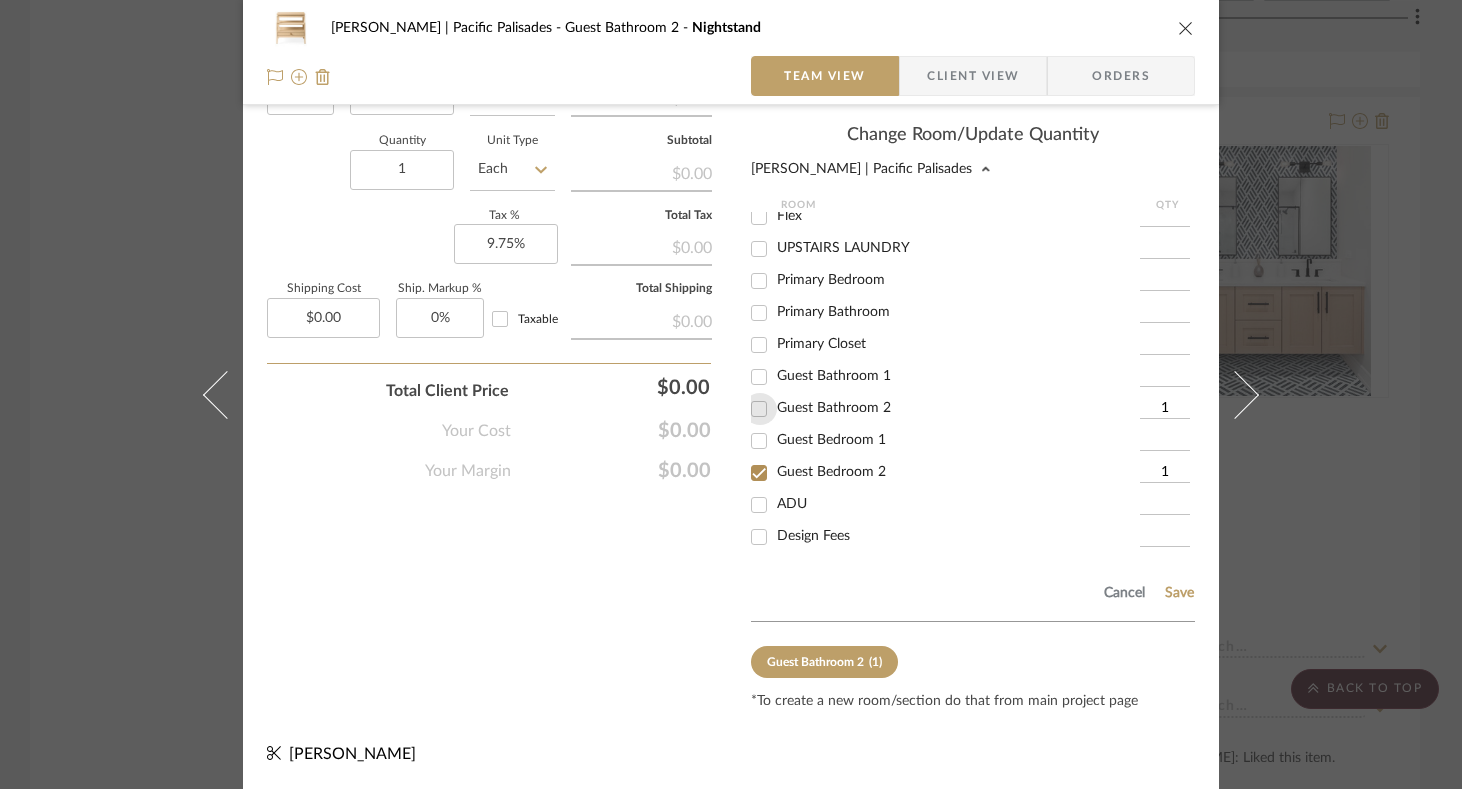checkbox on "false" 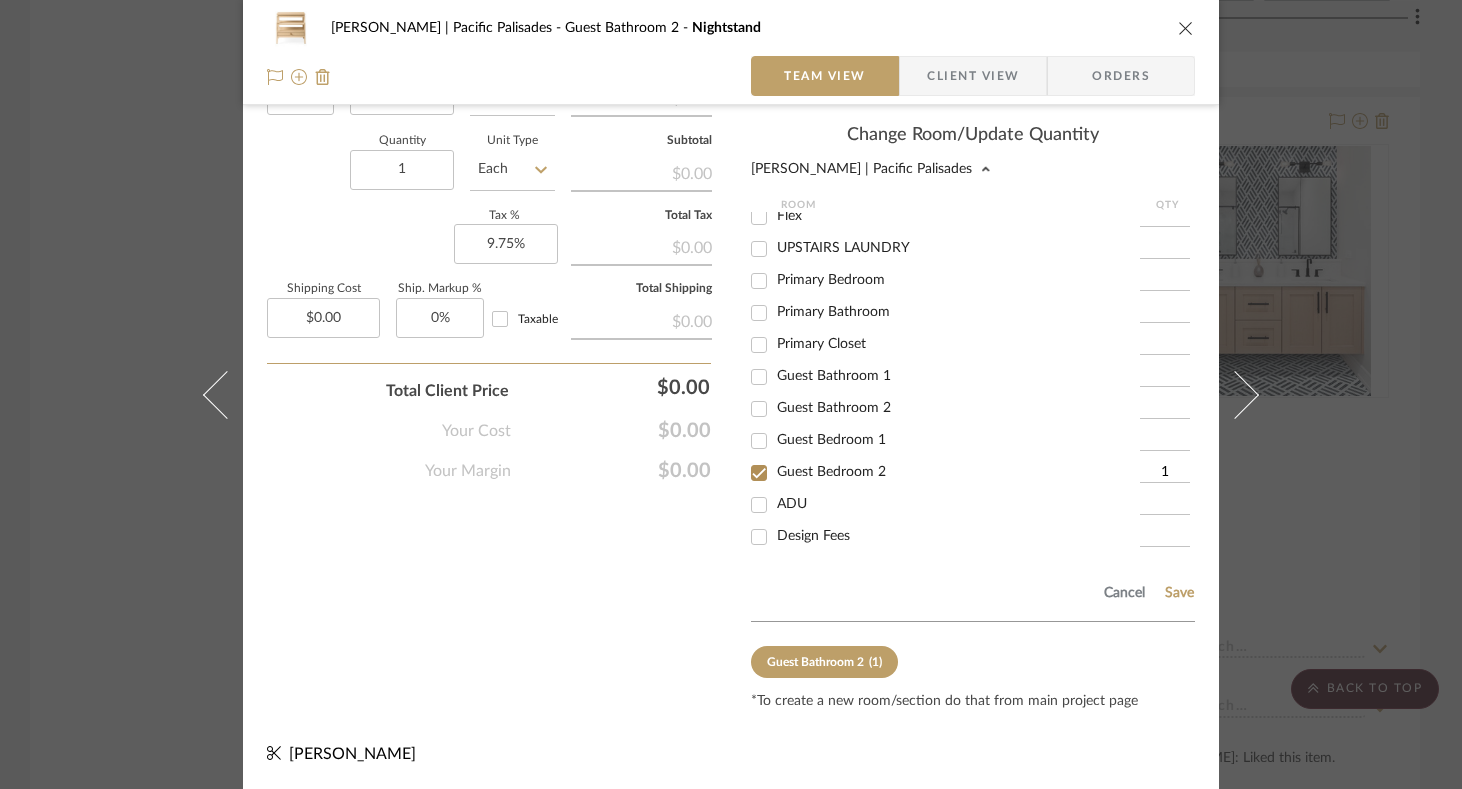 click on "Guest Bathroom 2  (1)" 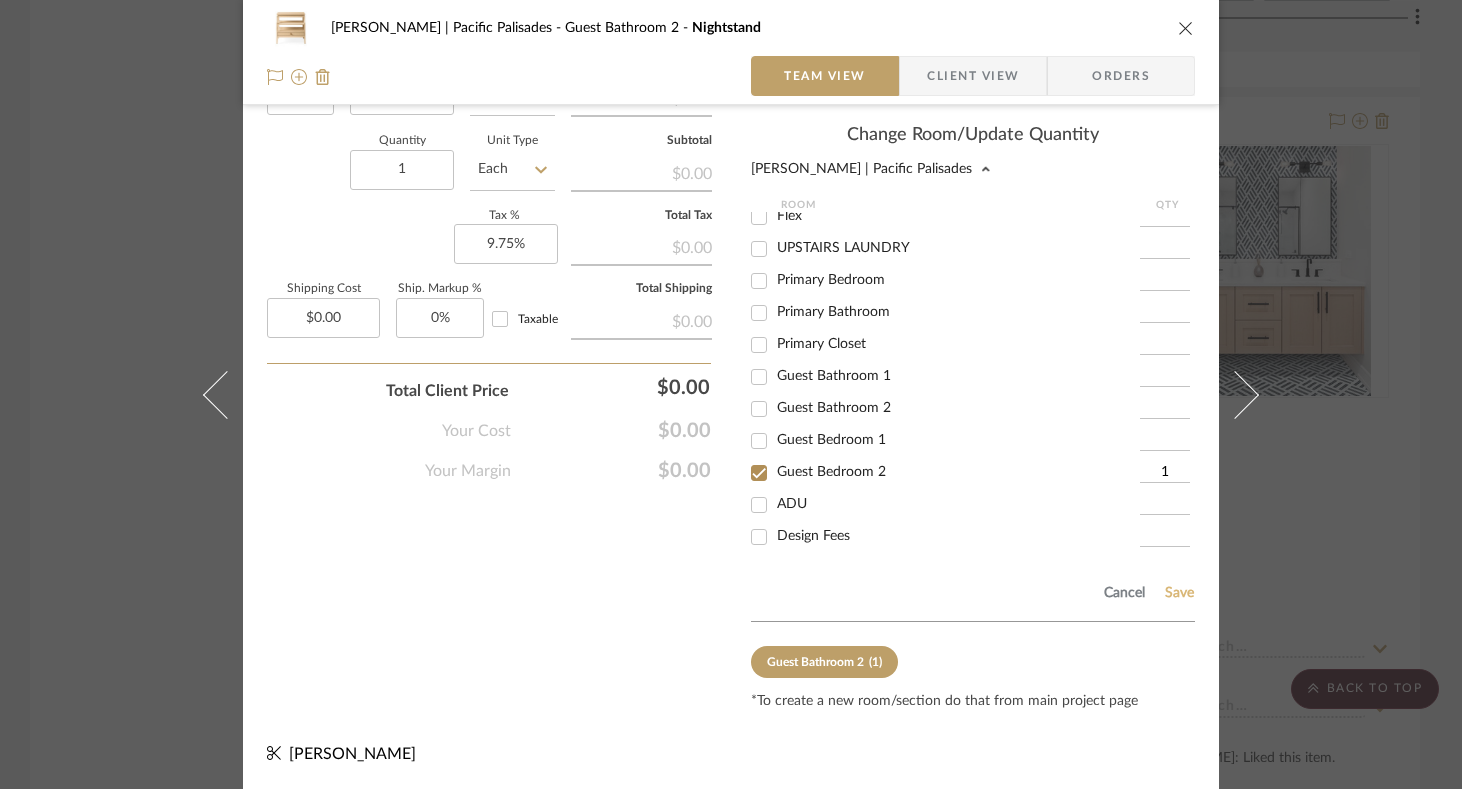click on "Save" 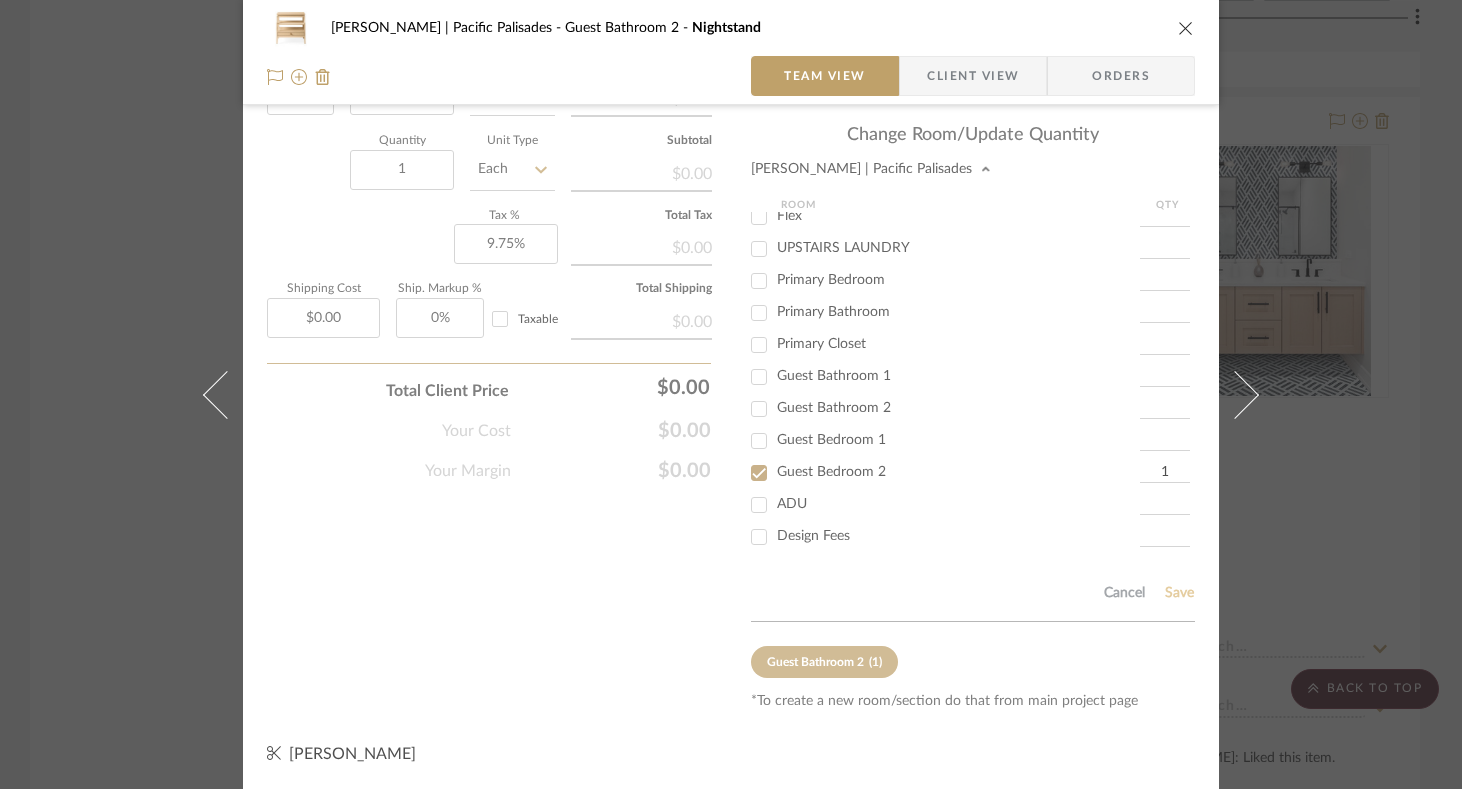 type 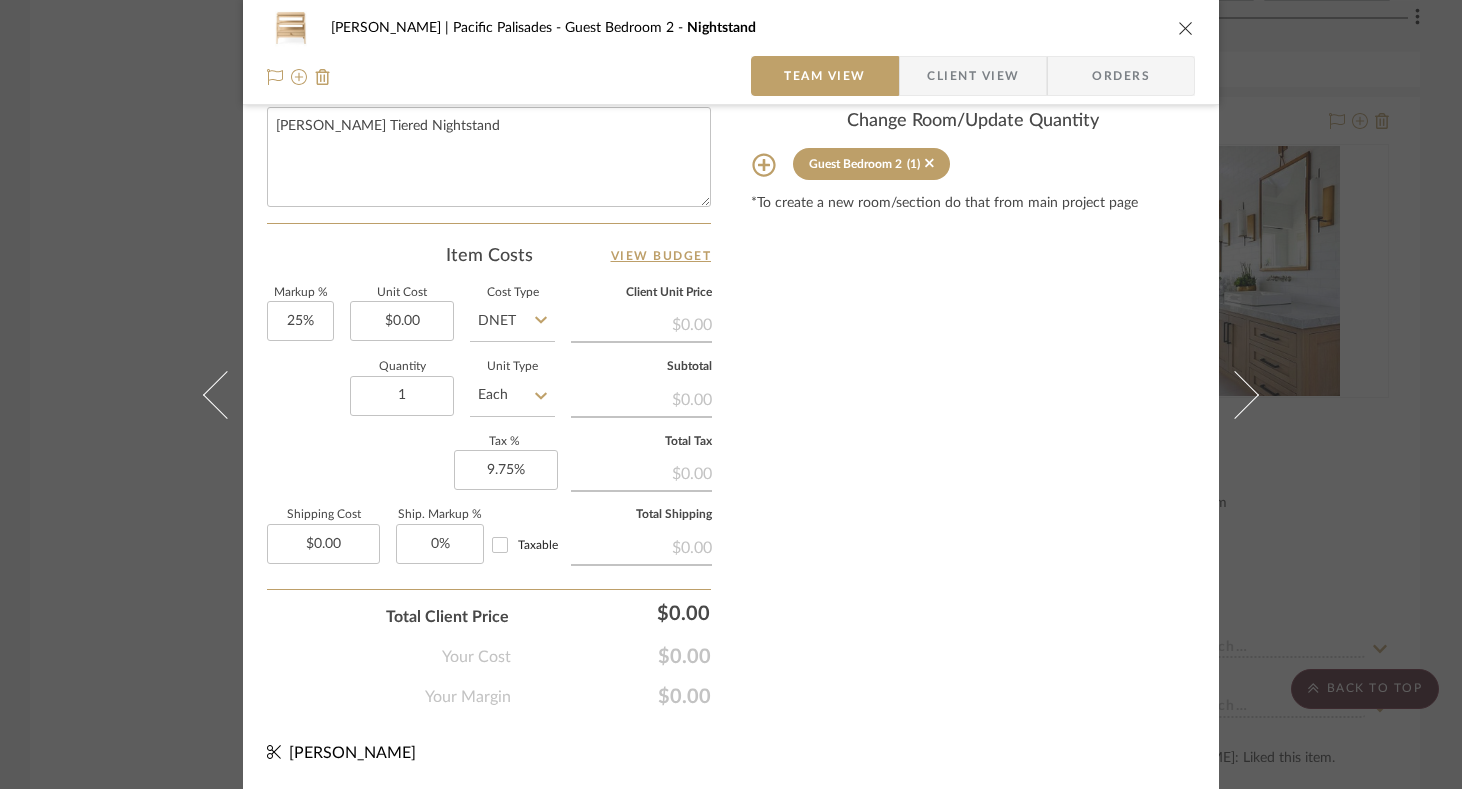 type 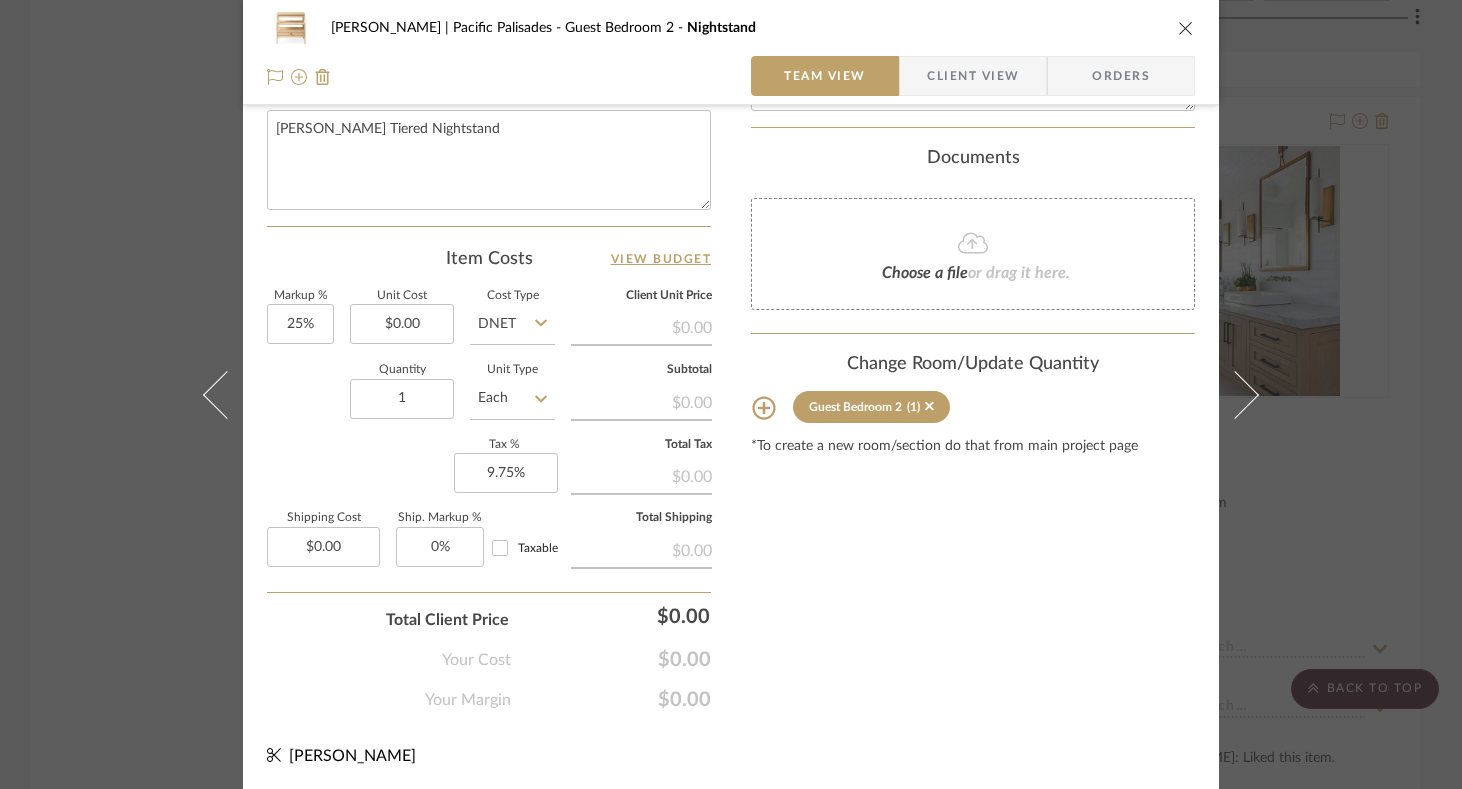 click at bounding box center (1186, 28) 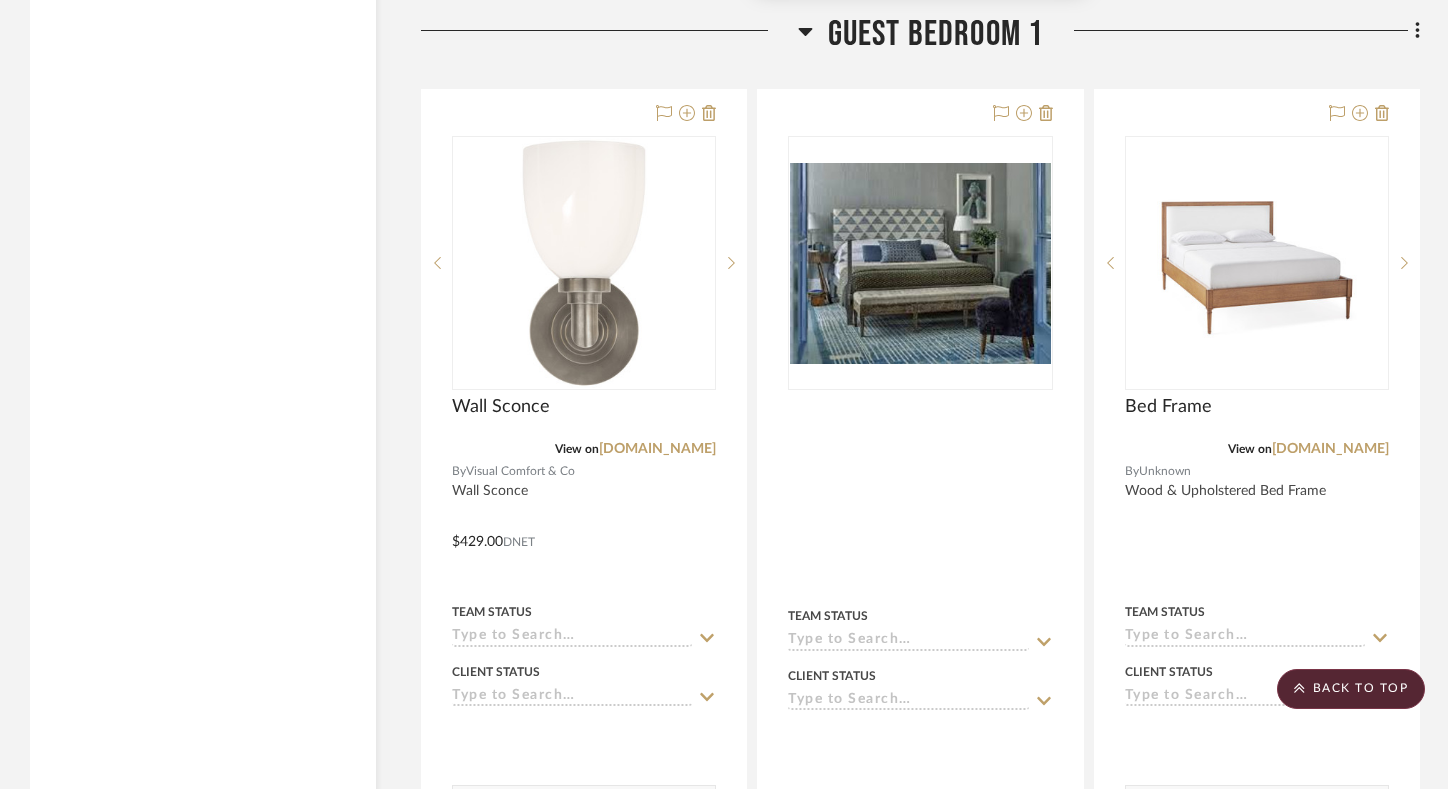 scroll, scrollTop: 69290, scrollLeft: 0, axis: vertical 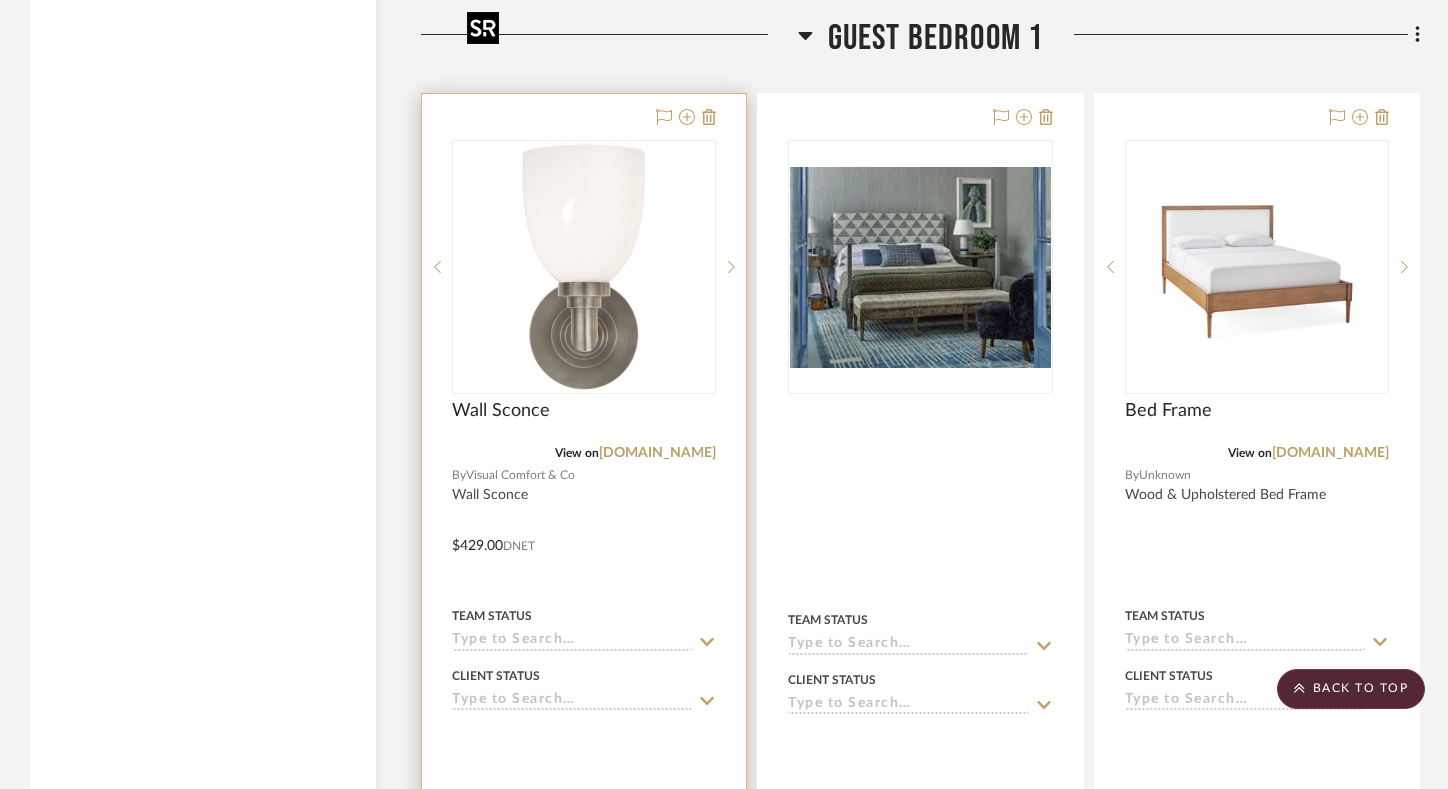click at bounding box center [0, 0] 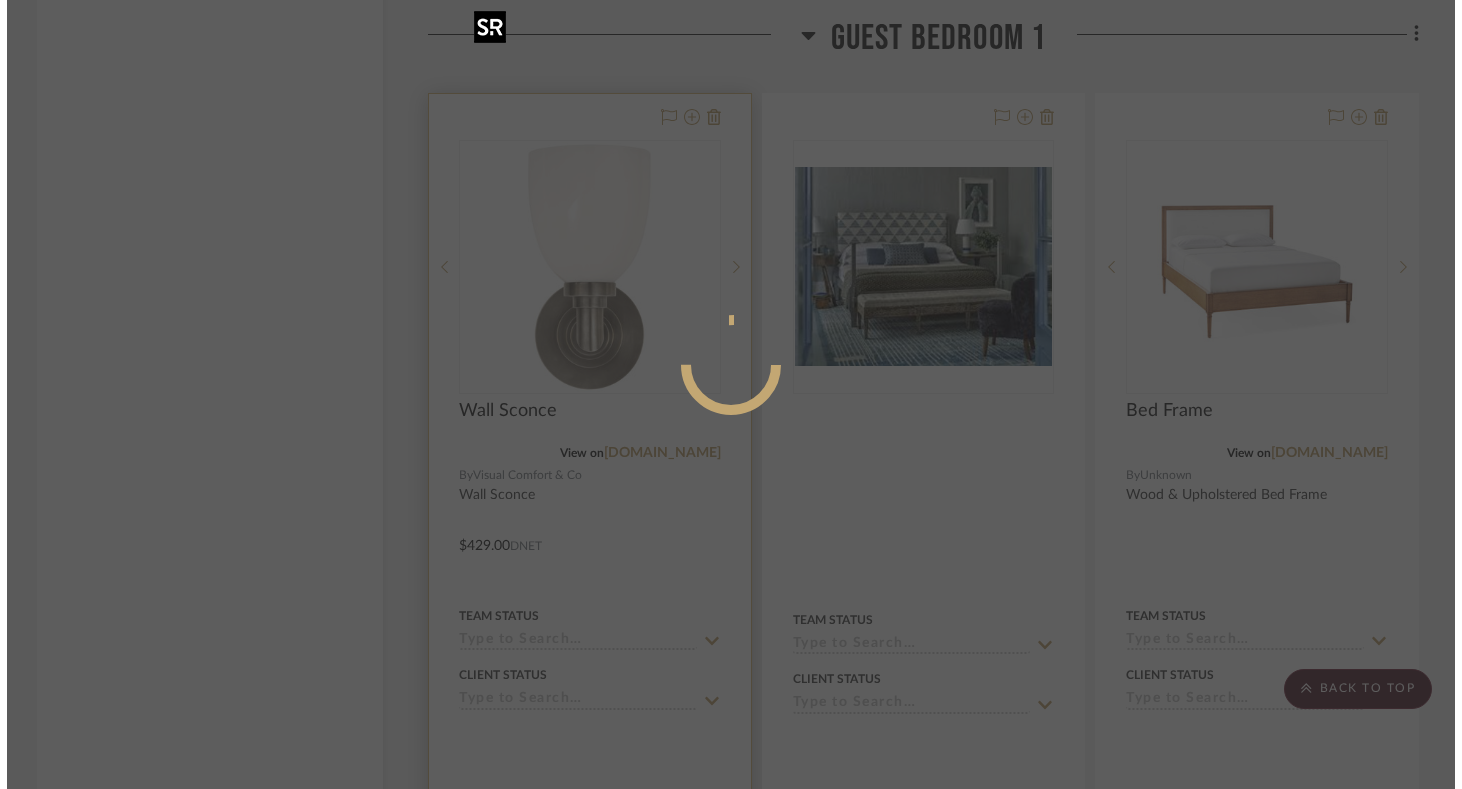 scroll, scrollTop: 0, scrollLeft: 0, axis: both 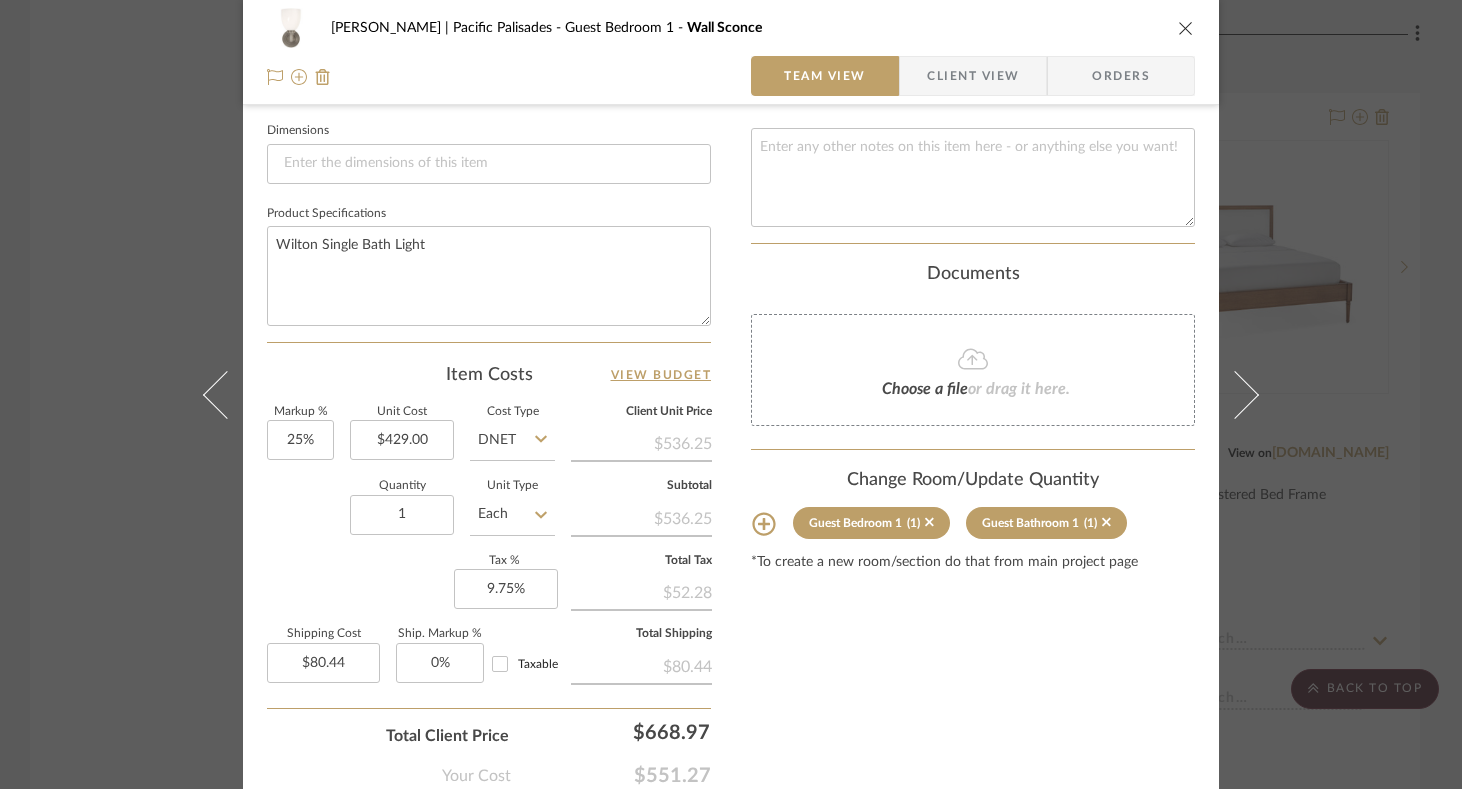 click 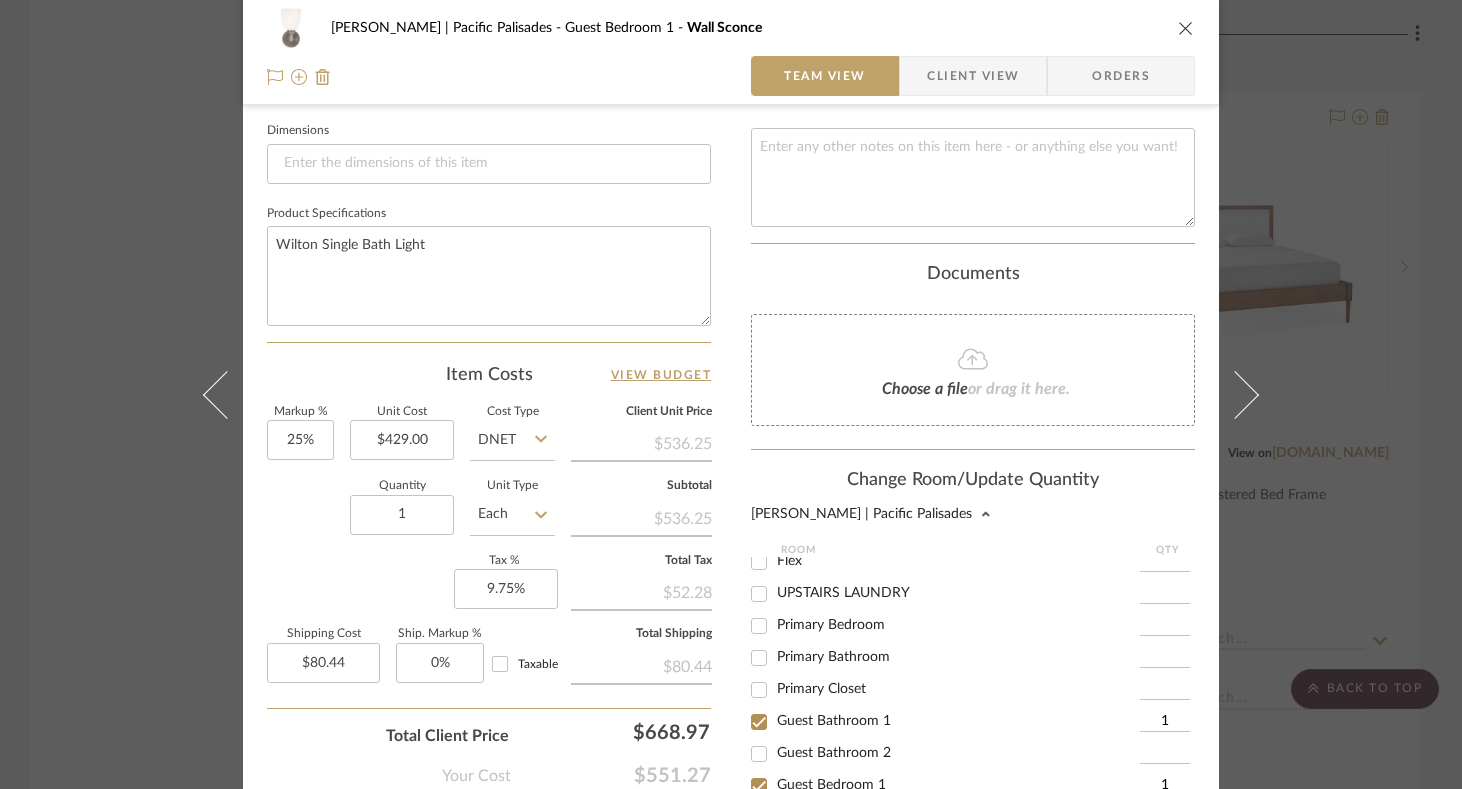 scroll, scrollTop: 615, scrollLeft: 0, axis: vertical 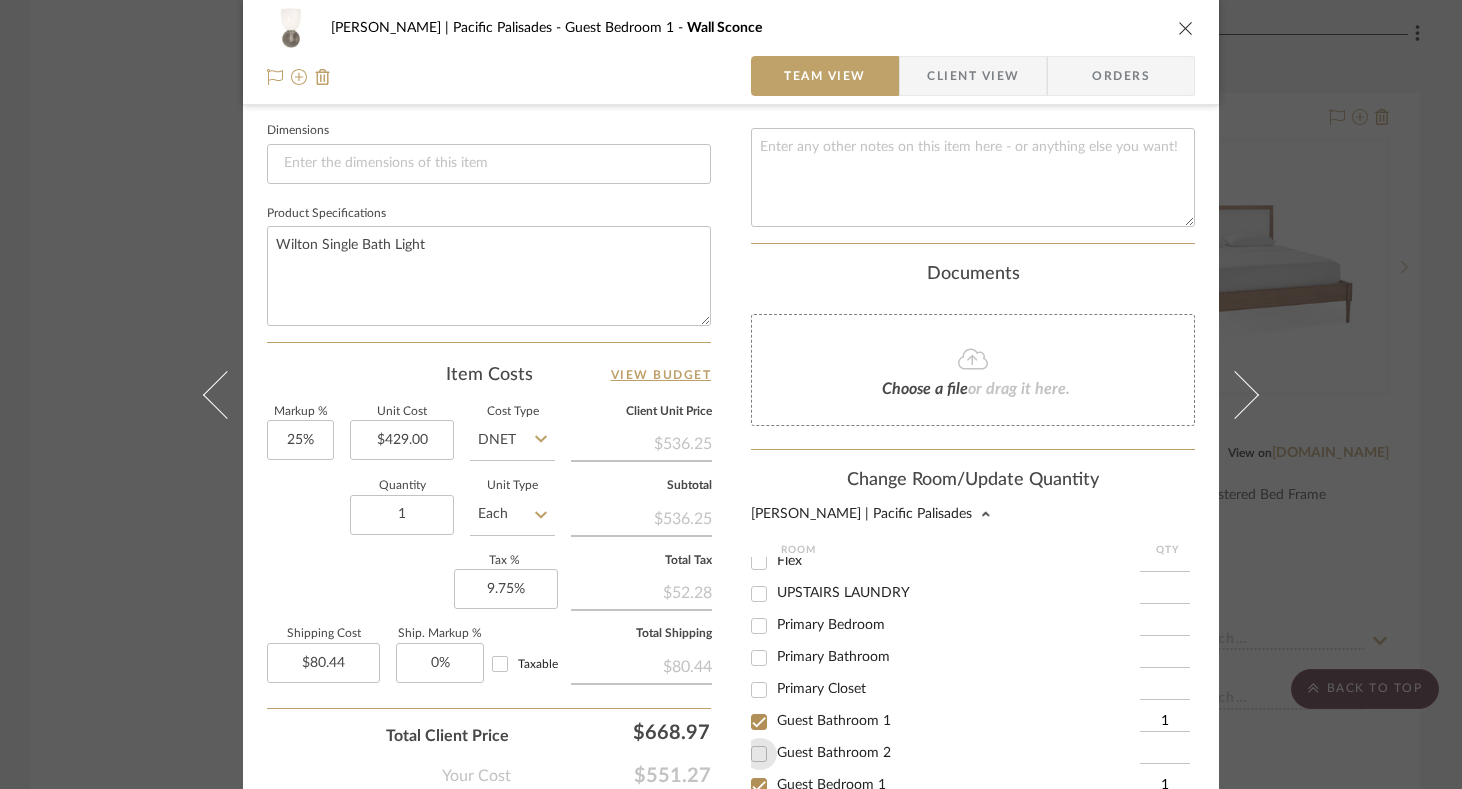 click on "Guest Bathroom 2" at bounding box center (759, 754) 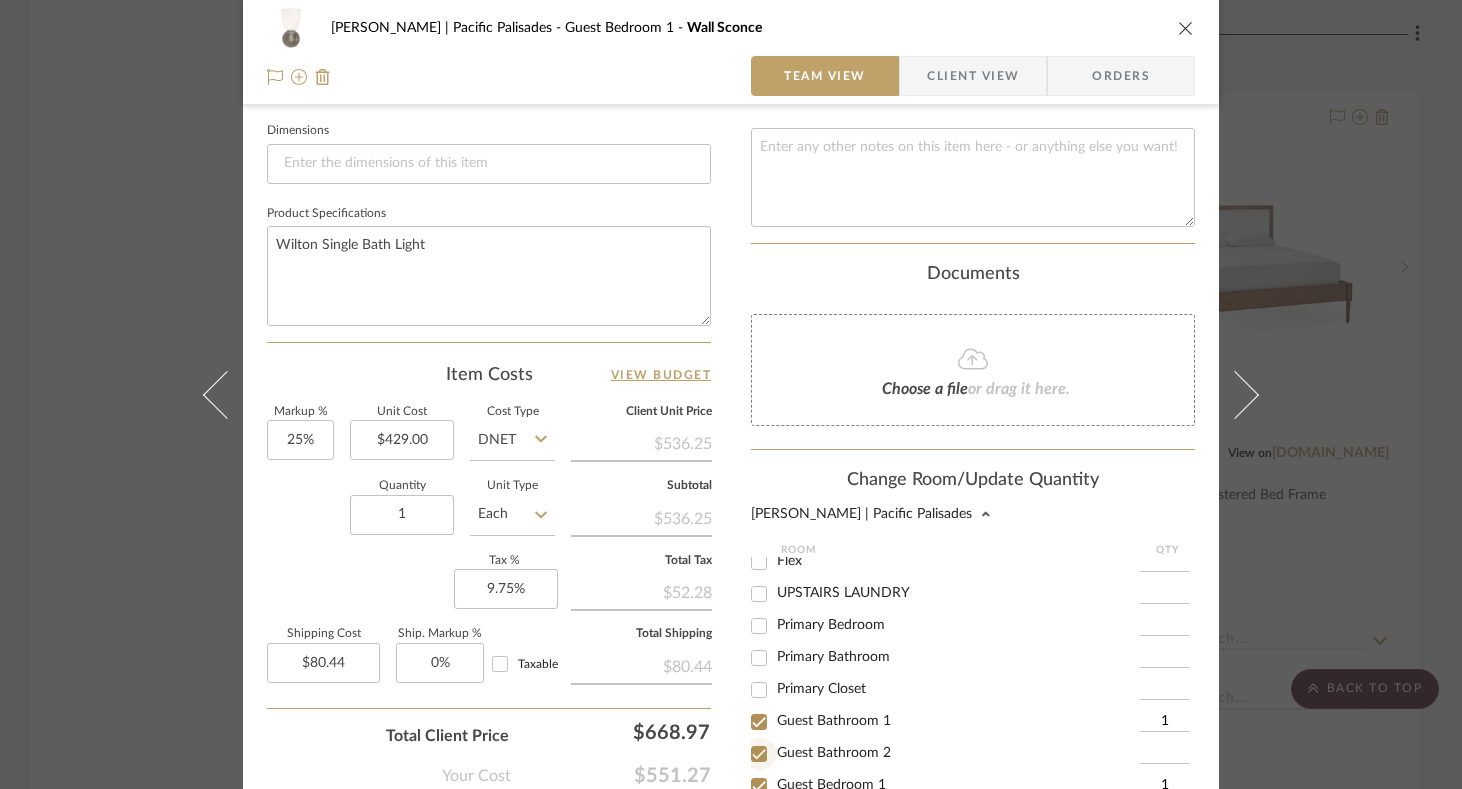 checkbox on "true" 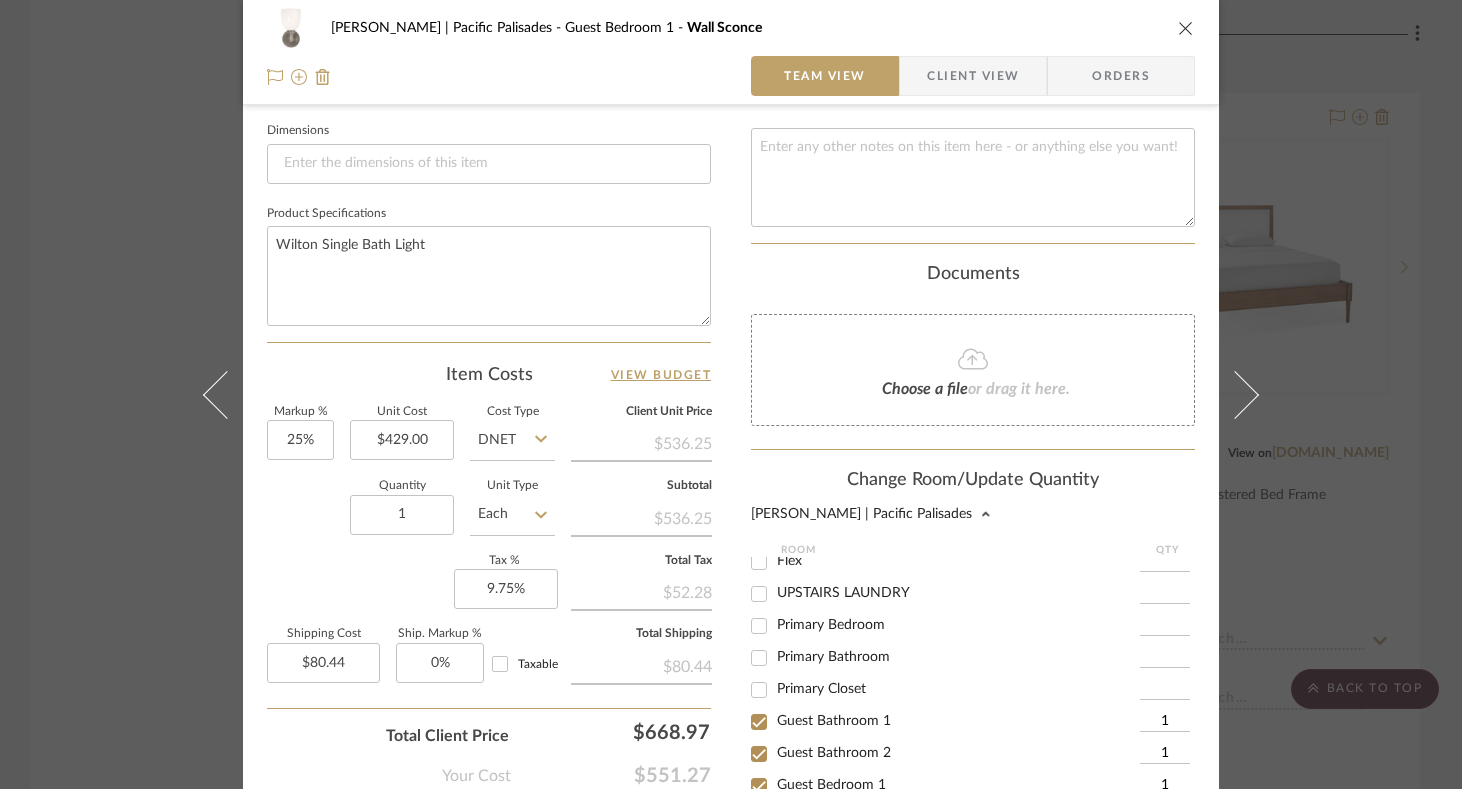 click on "Guest Bedroom 1" at bounding box center [759, 786] 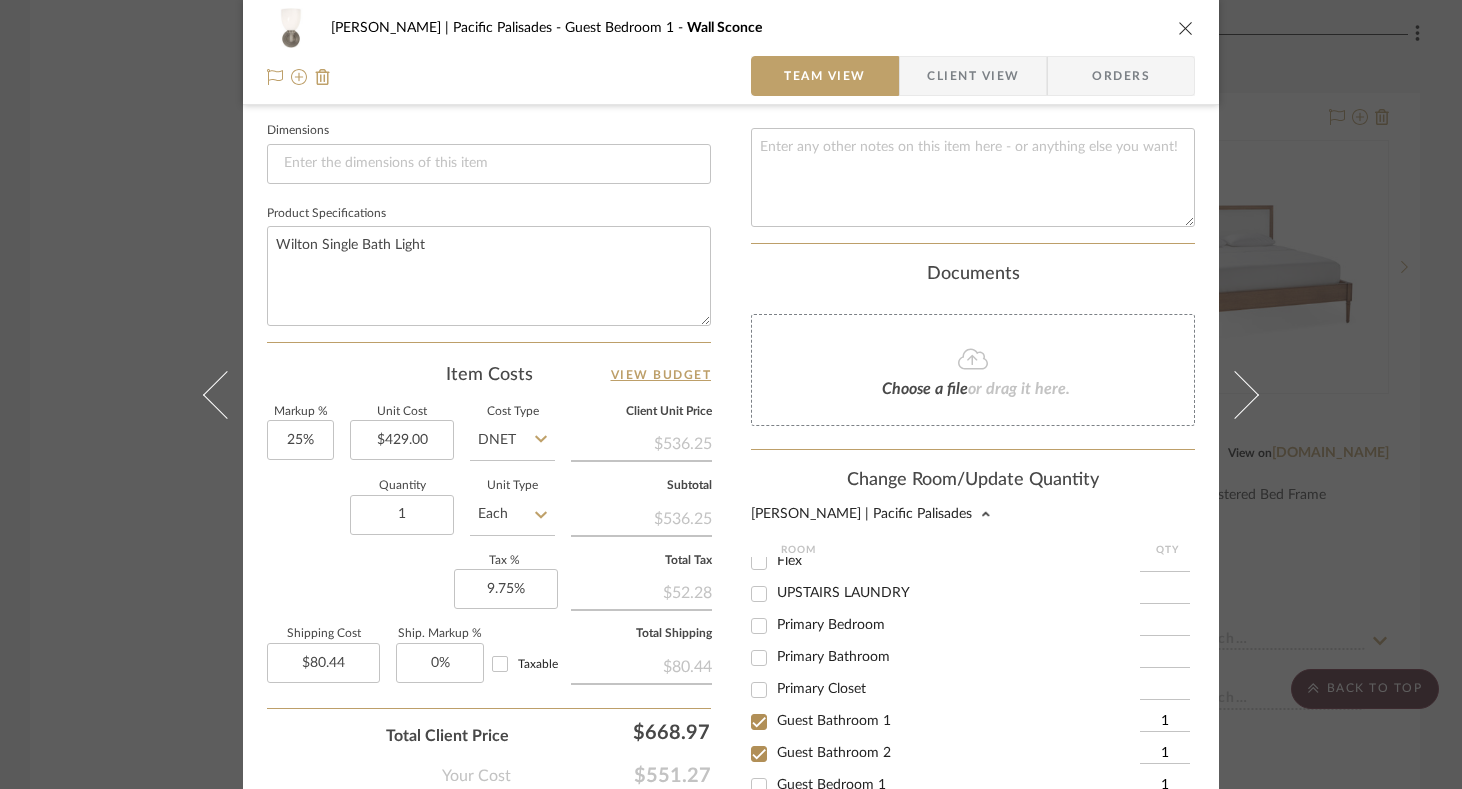 checkbox on "false" 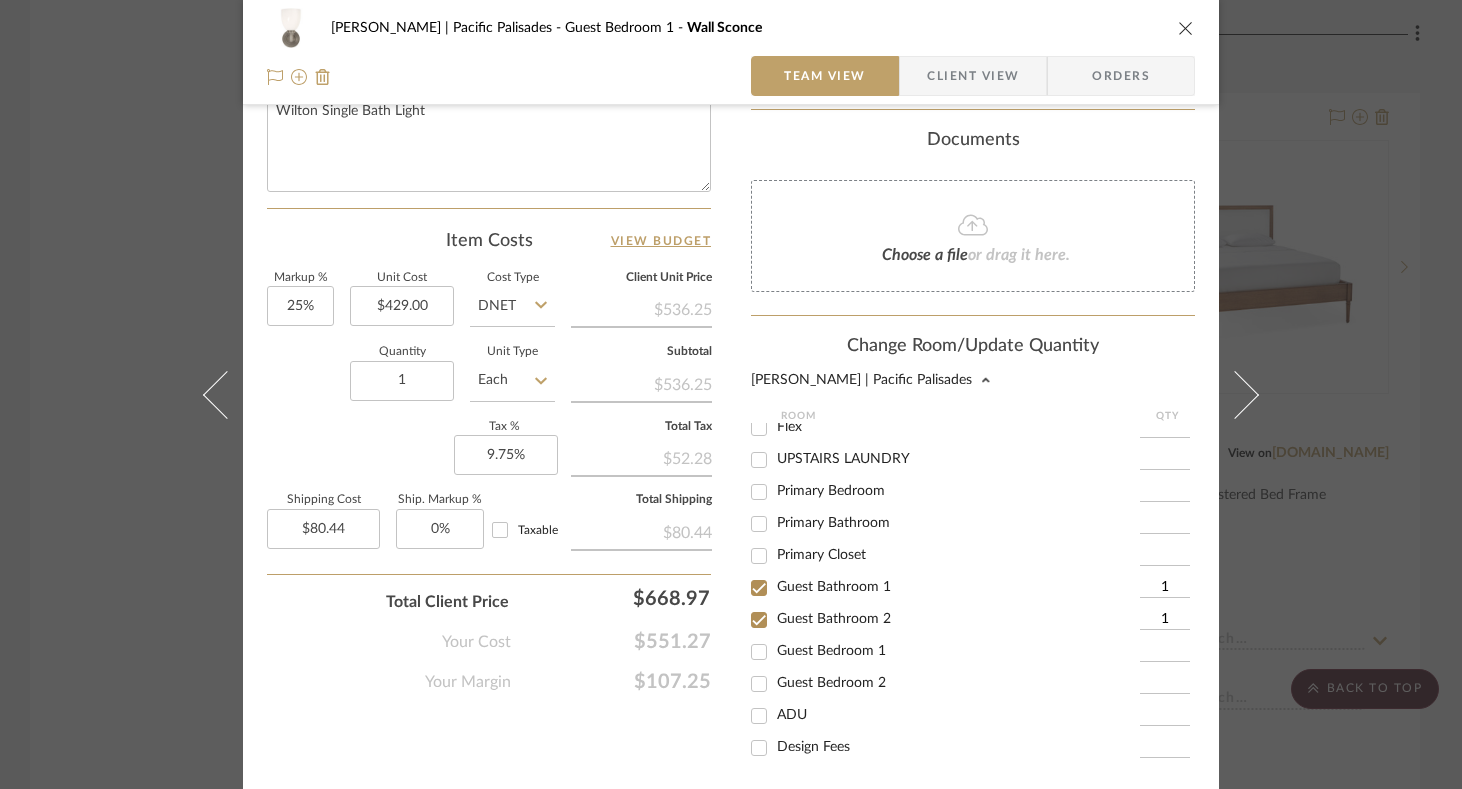 scroll, scrollTop: 1200, scrollLeft: 0, axis: vertical 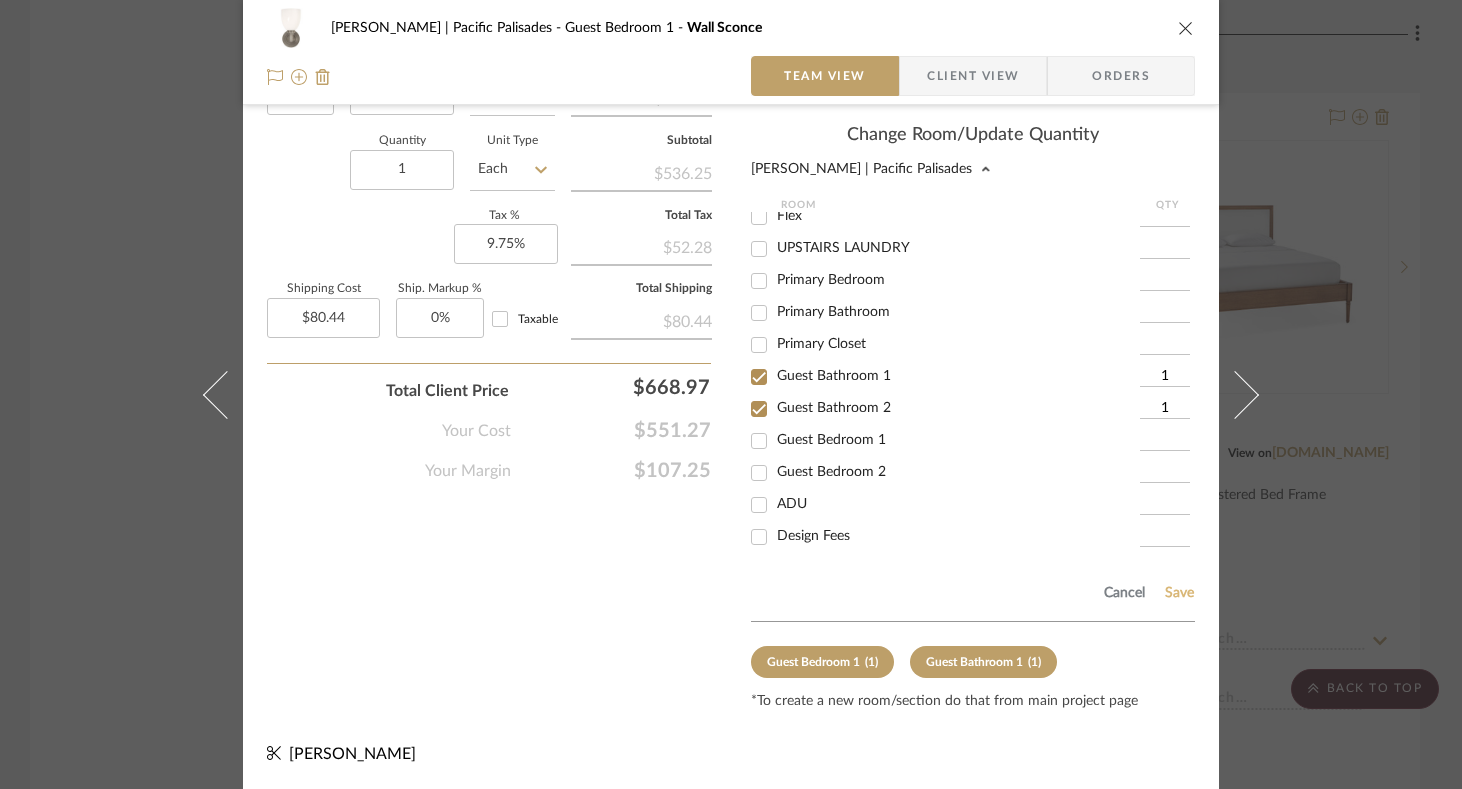 click on "Save" 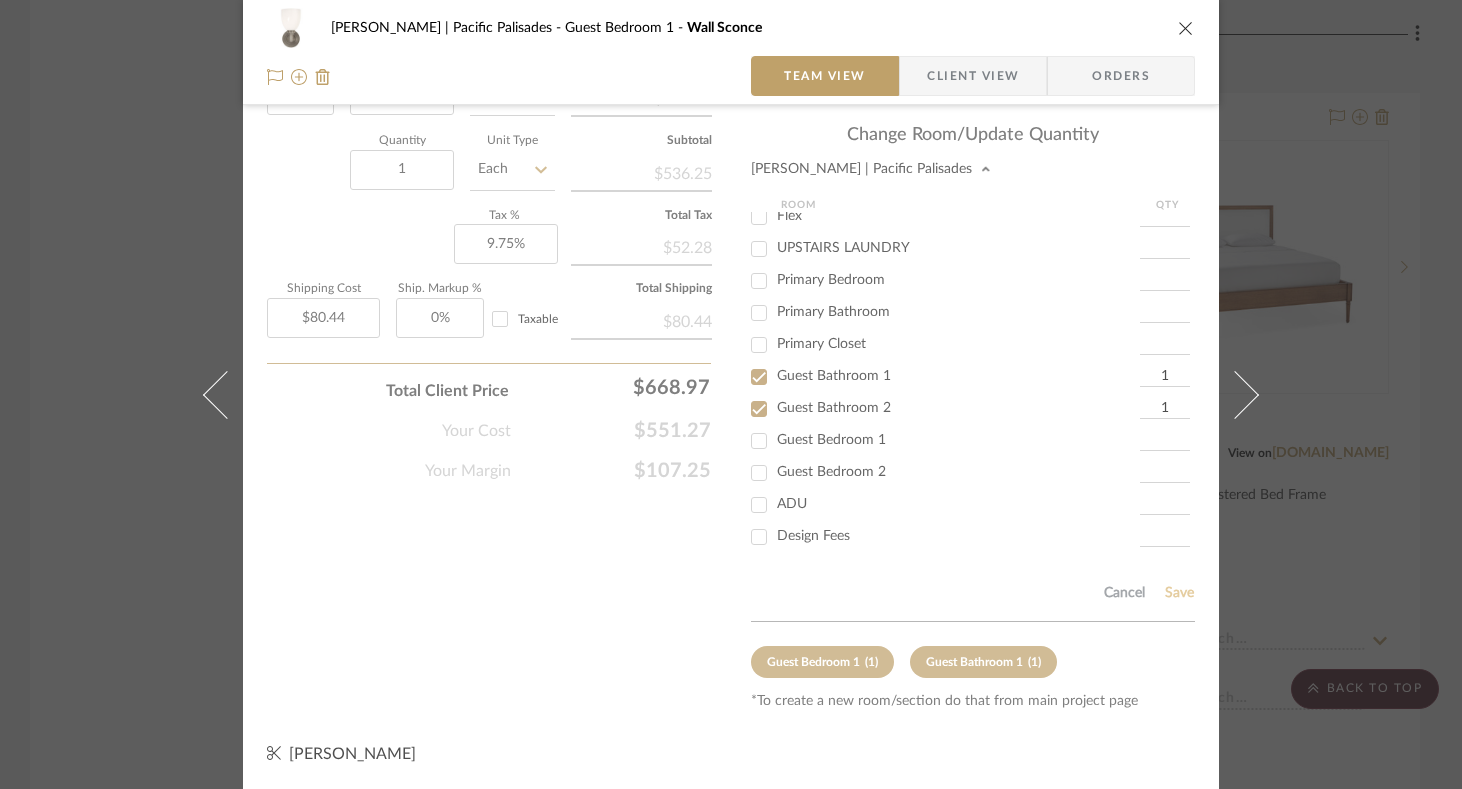 type 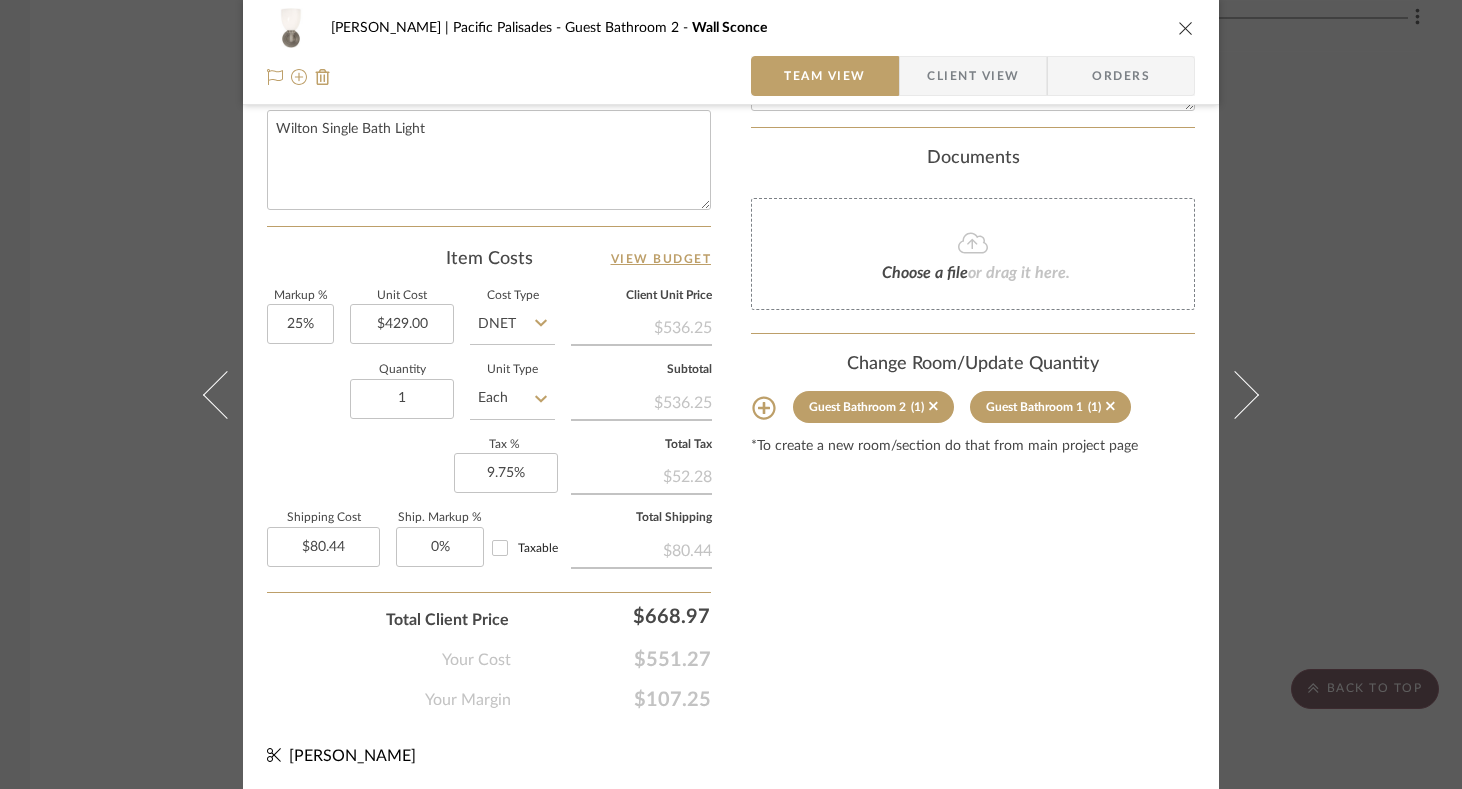 click at bounding box center (1186, 28) 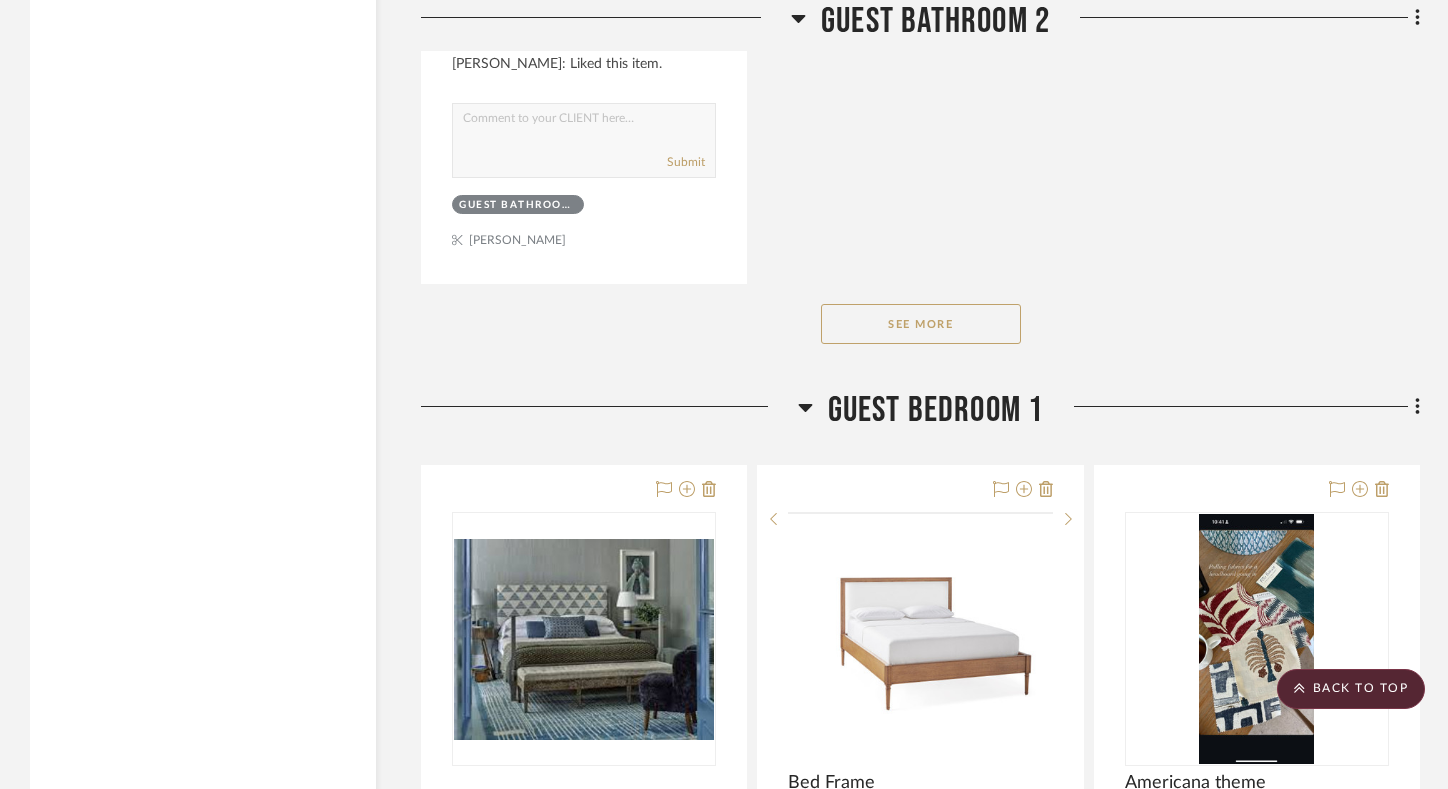 scroll, scrollTop: 69914, scrollLeft: 0, axis: vertical 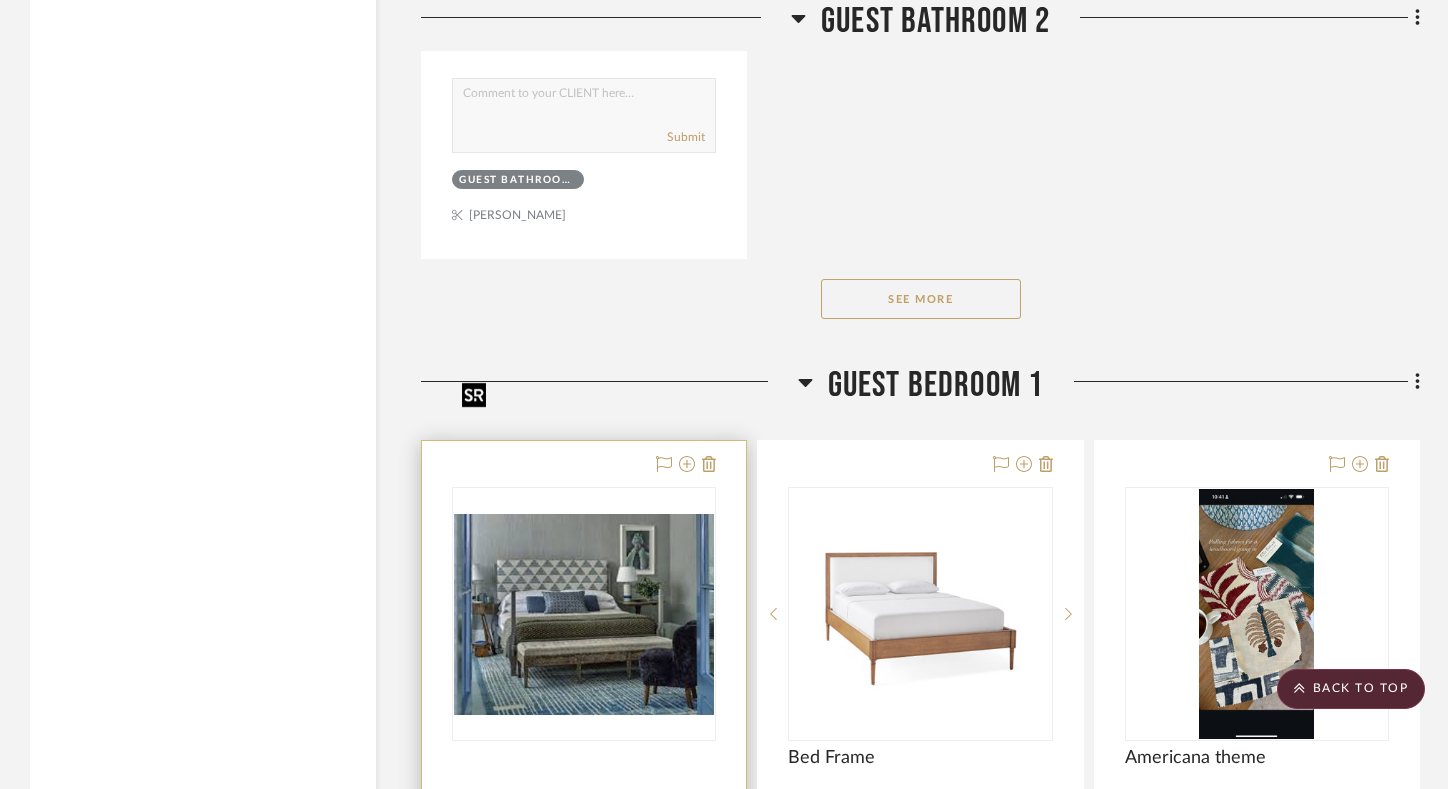 click at bounding box center [584, 614] 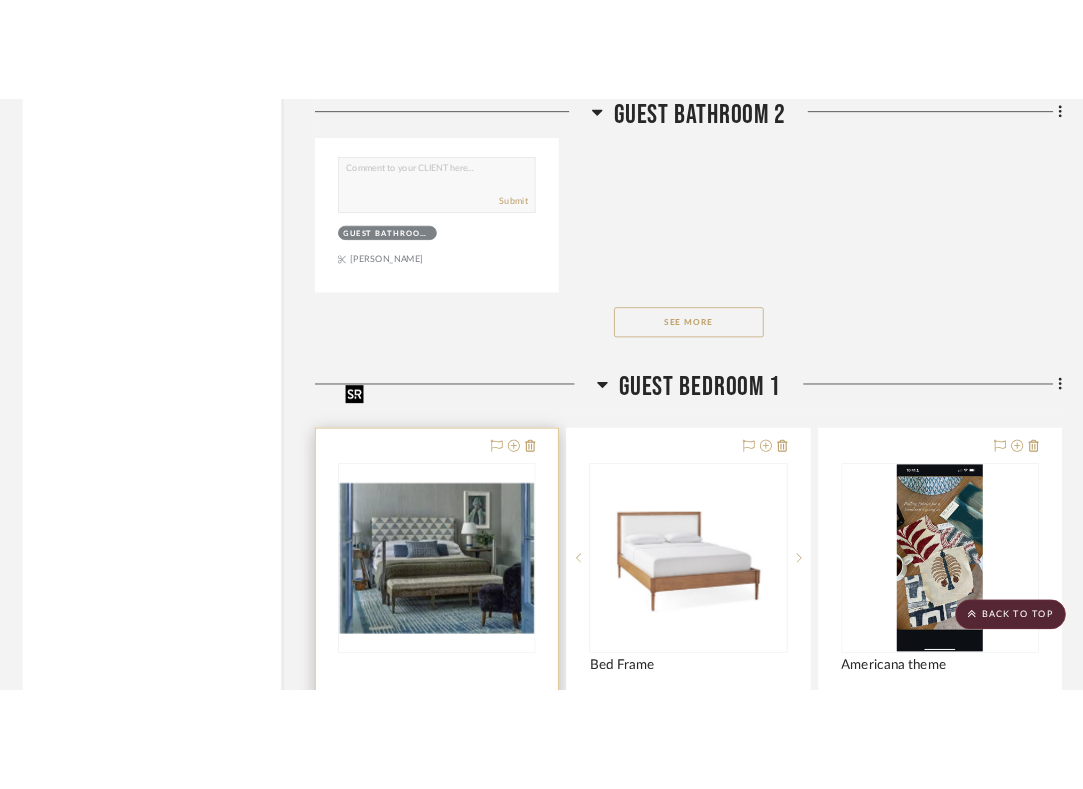 scroll, scrollTop: 0, scrollLeft: 0, axis: both 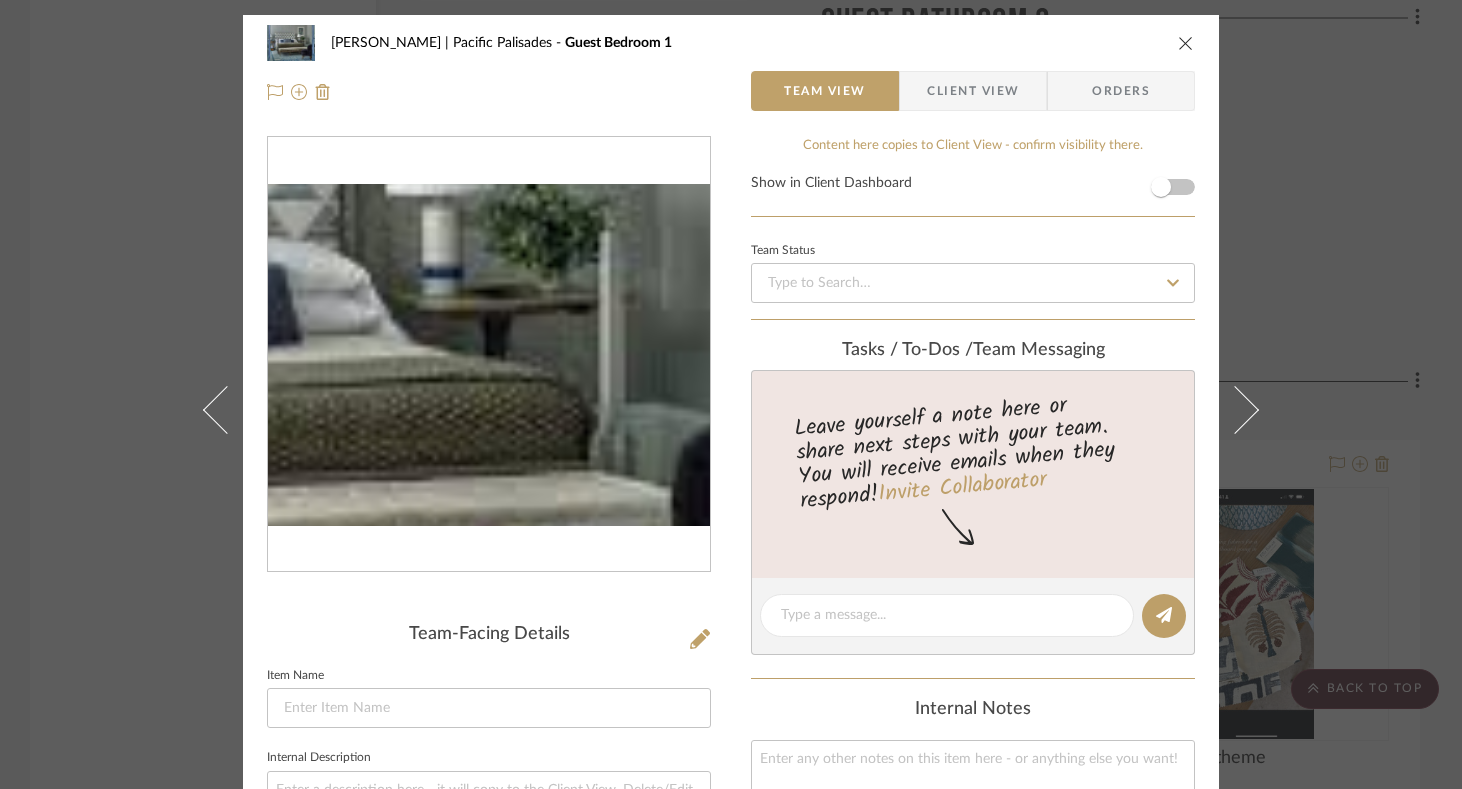 click at bounding box center [489, 355] 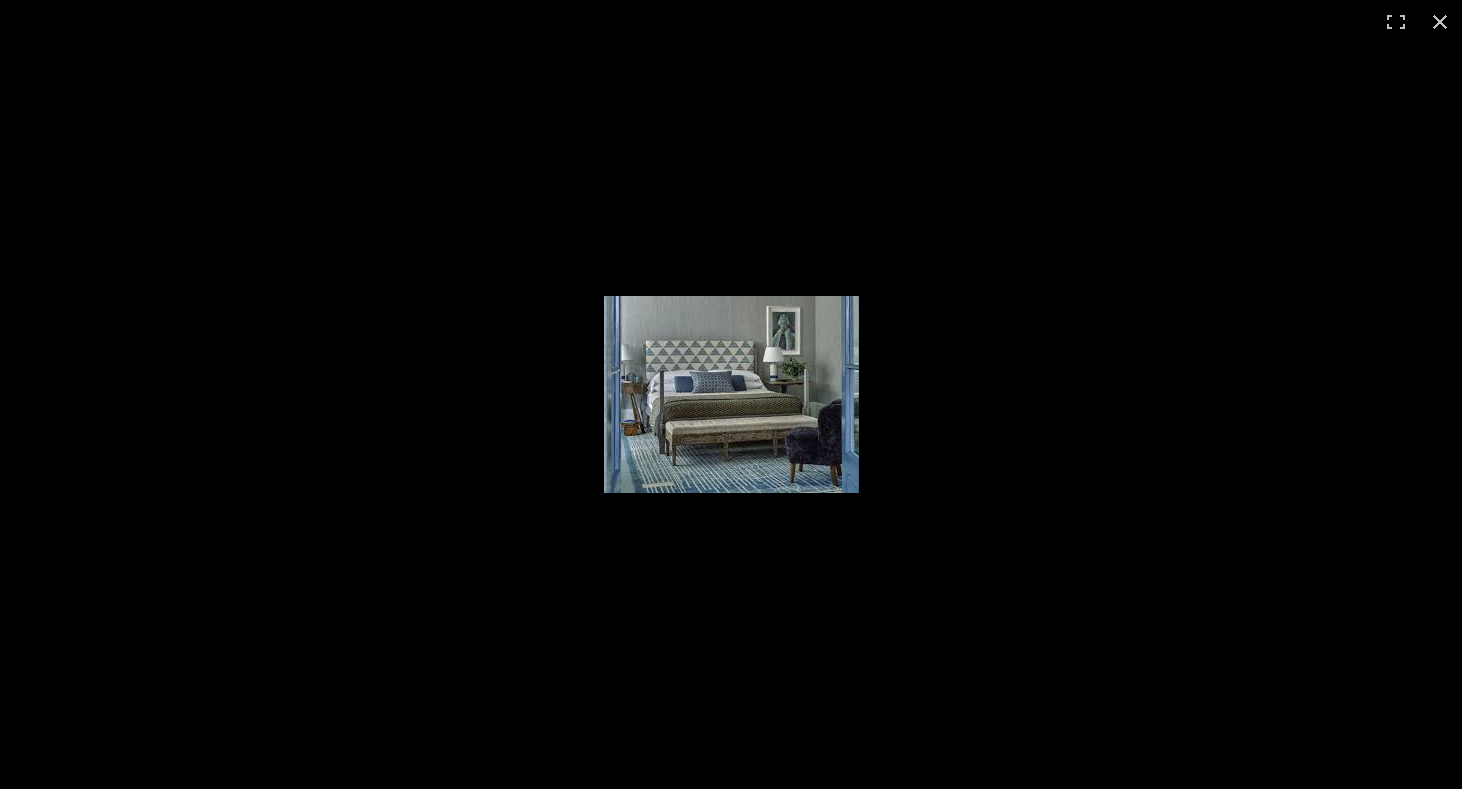 click at bounding box center [731, 394] 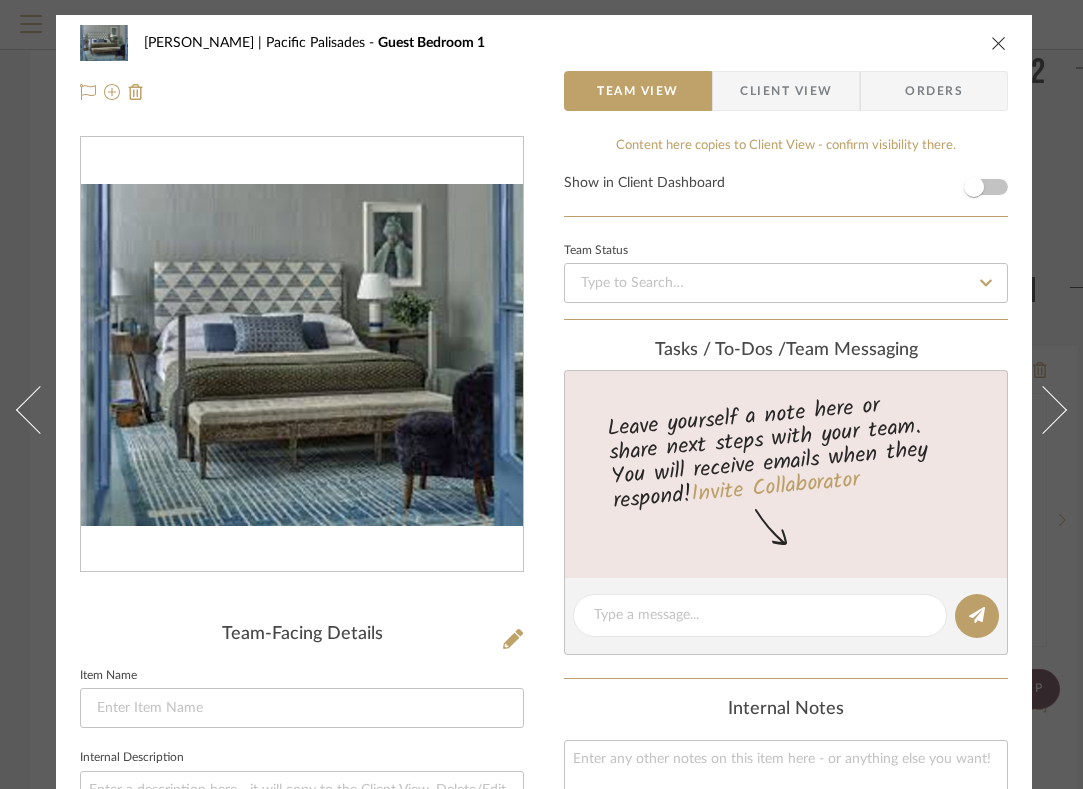 click on "Stuart | Pacific Palisades Guest Bedroom 1" at bounding box center [544, 43] 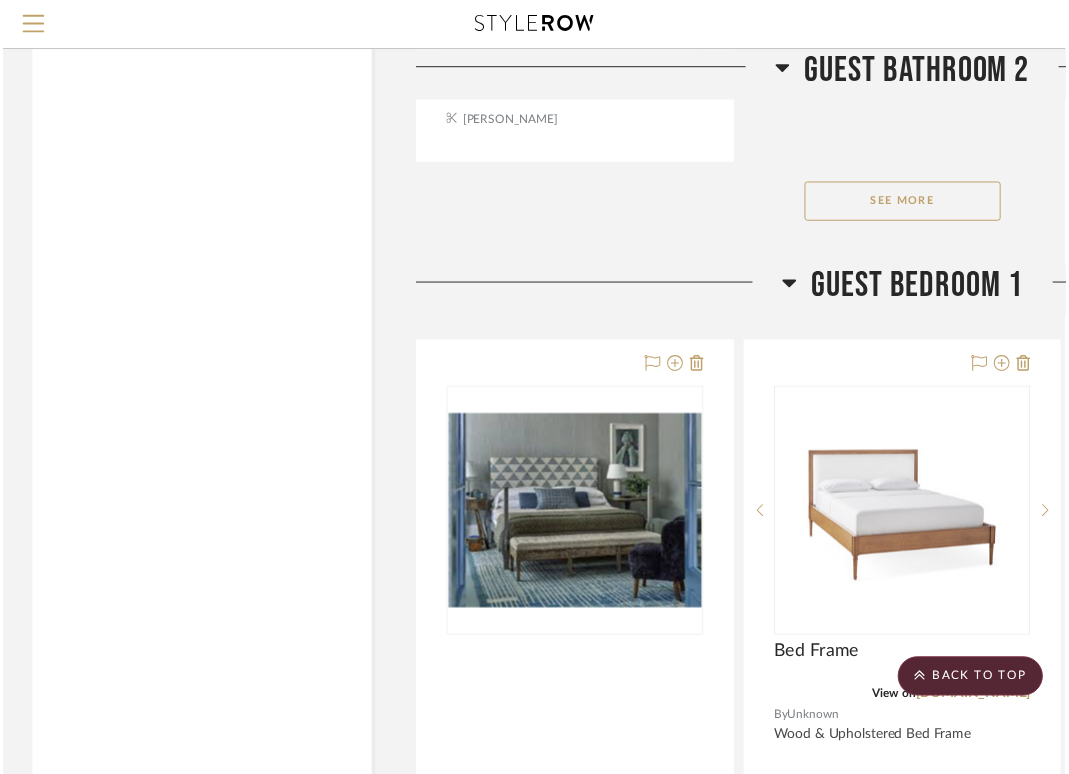 scroll, scrollTop: 69914, scrollLeft: 0, axis: vertical 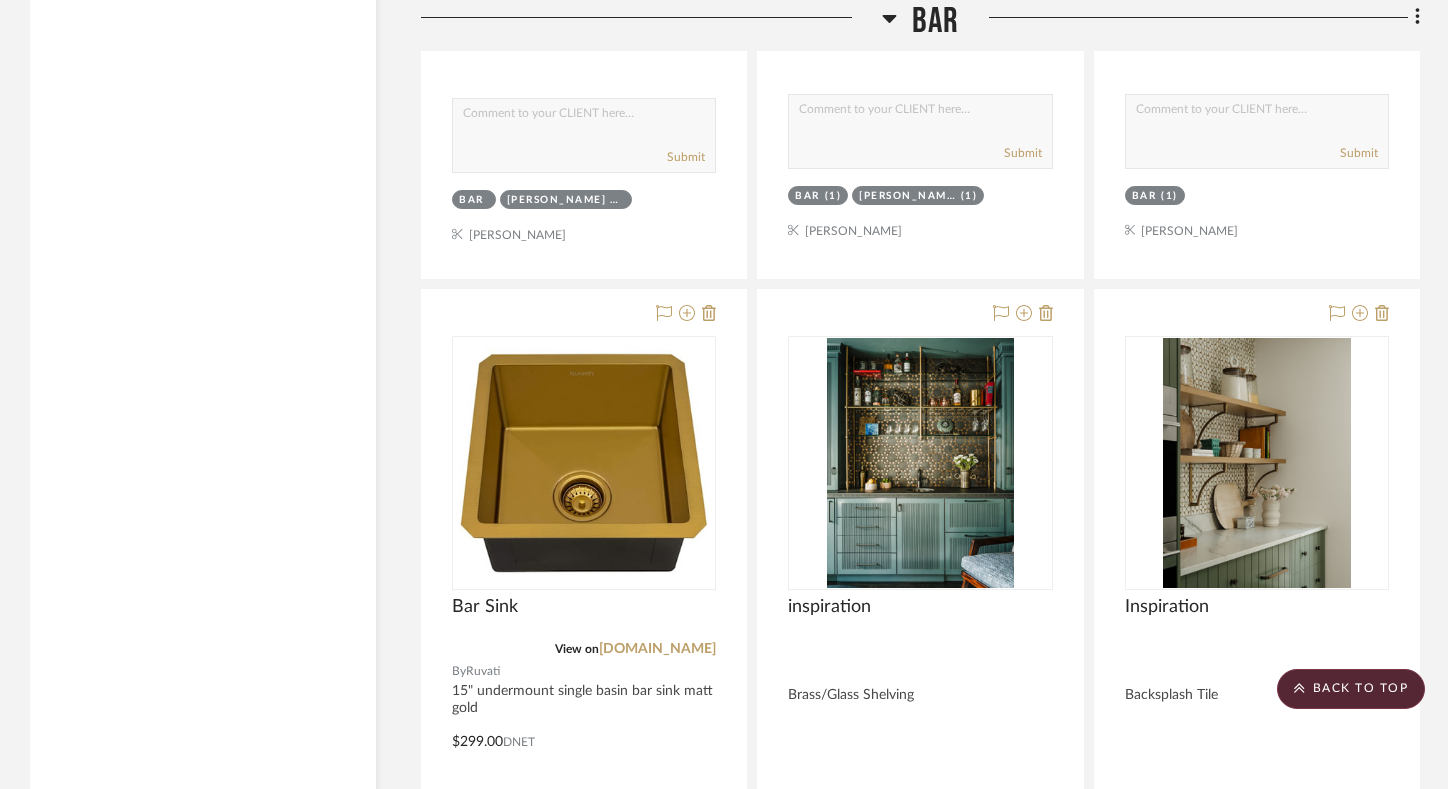 type 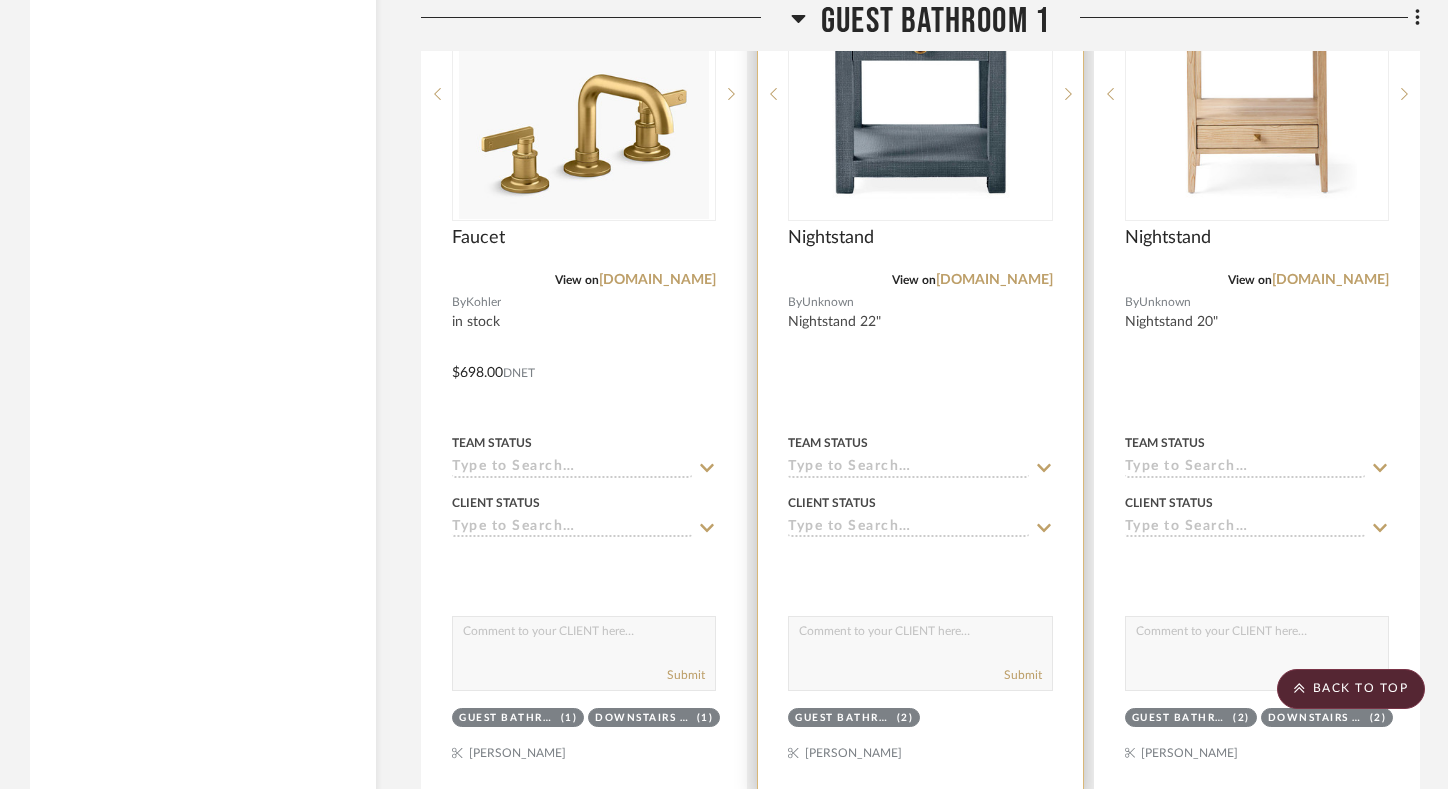 scroll, scrollTop: 55094, scrollLeft: 0, axis: vertical 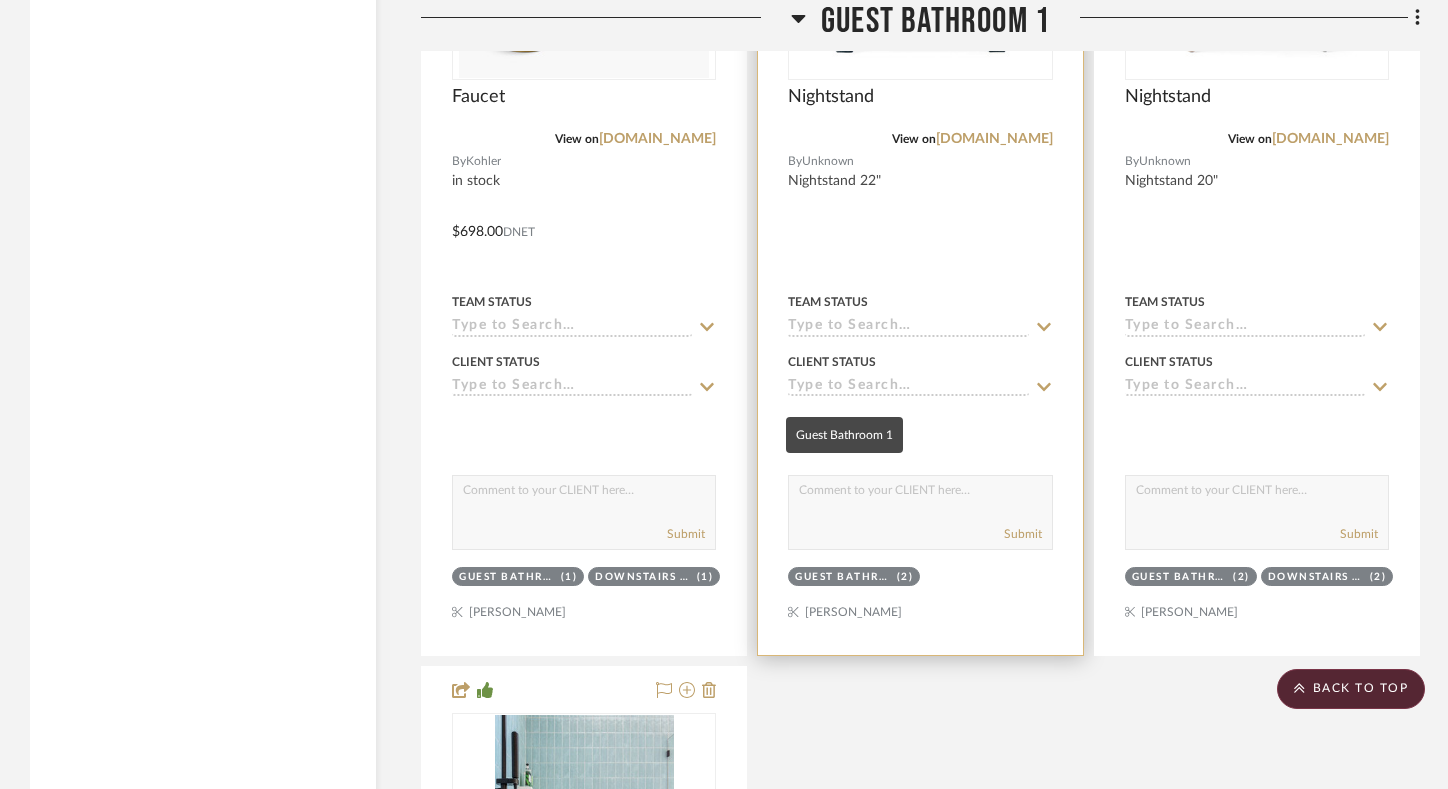 click on "Guest Bathroom 1" at bounding box center [843, 577] 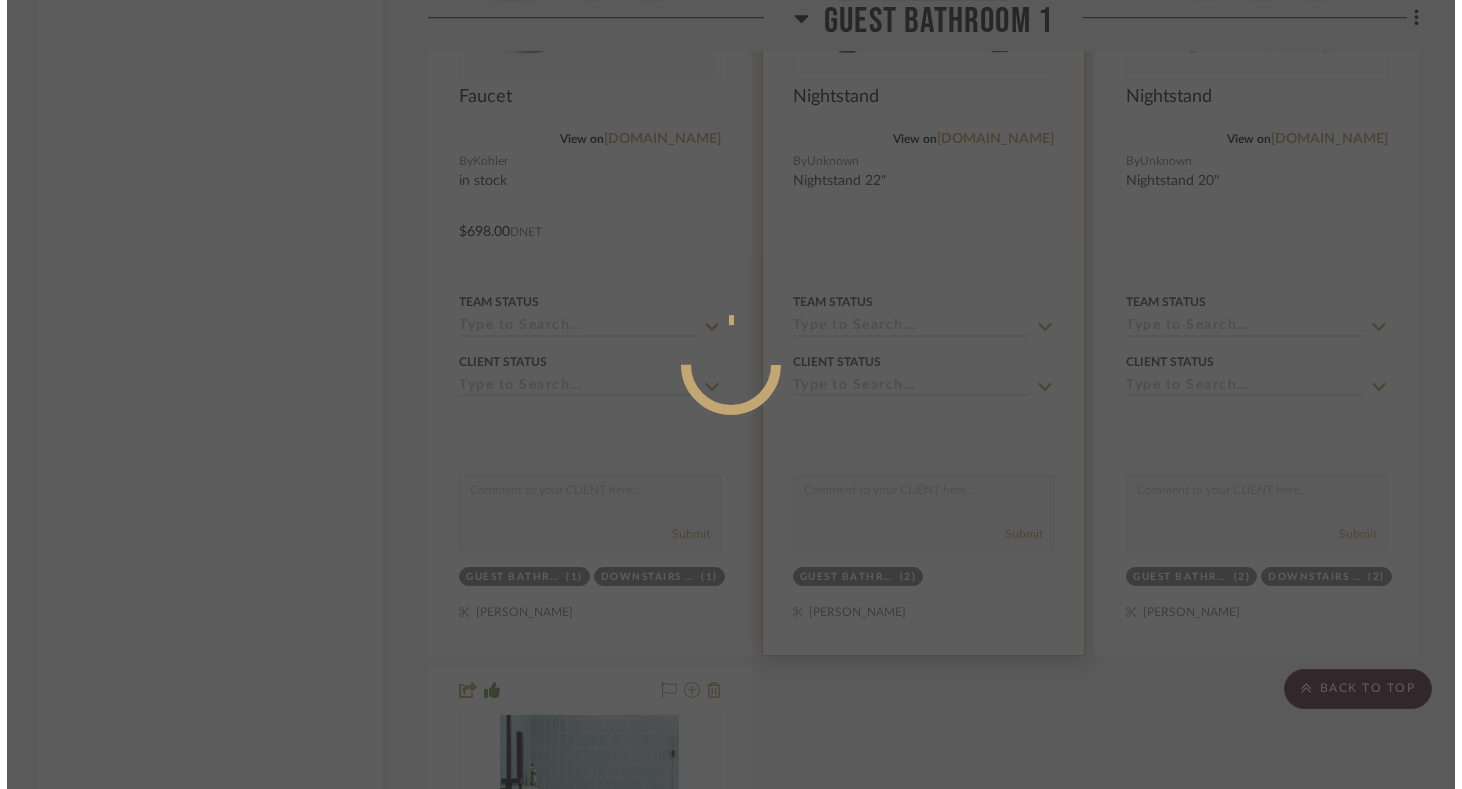 scroll, scrollTop: 0, scrollLeft: 0, axis: both 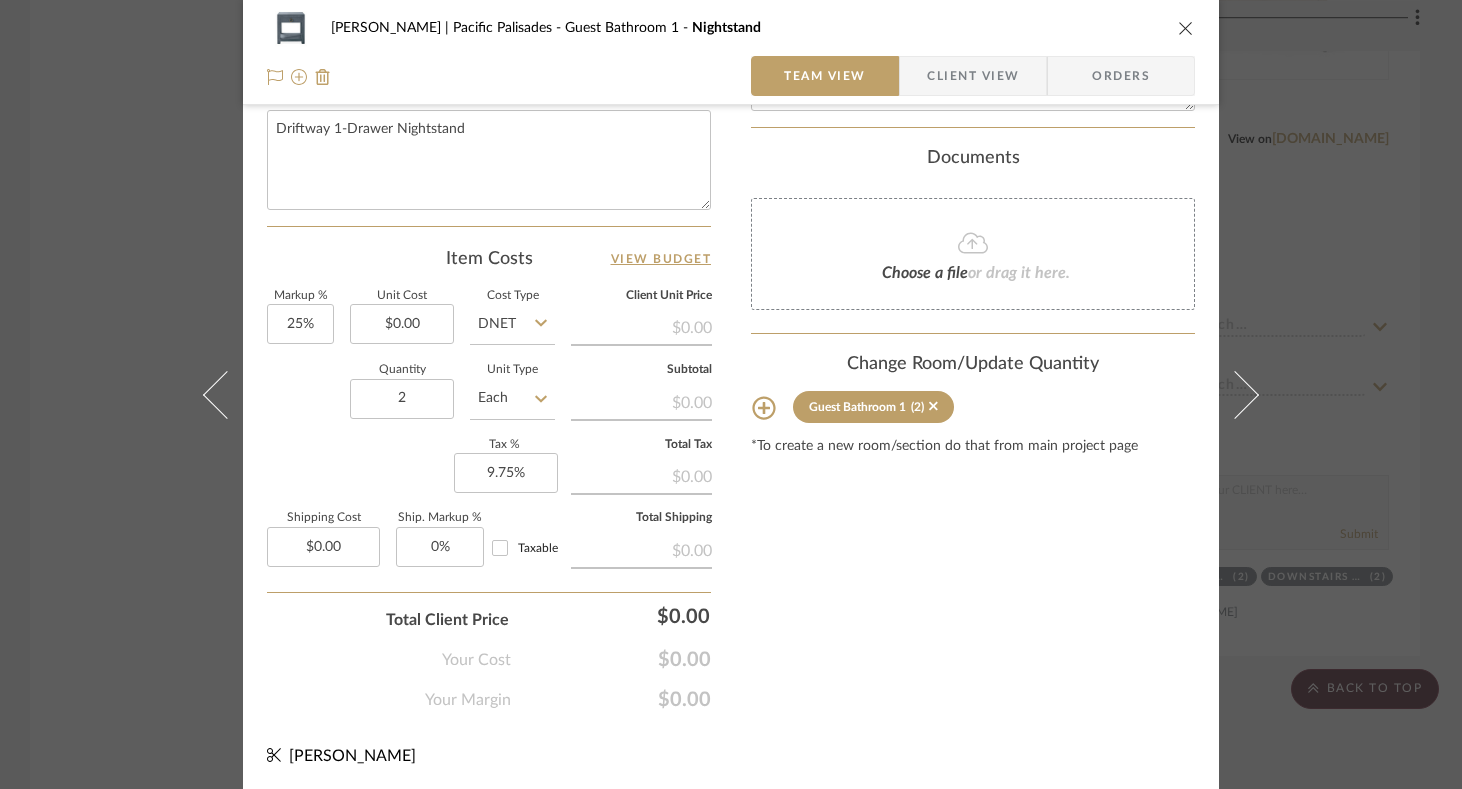click 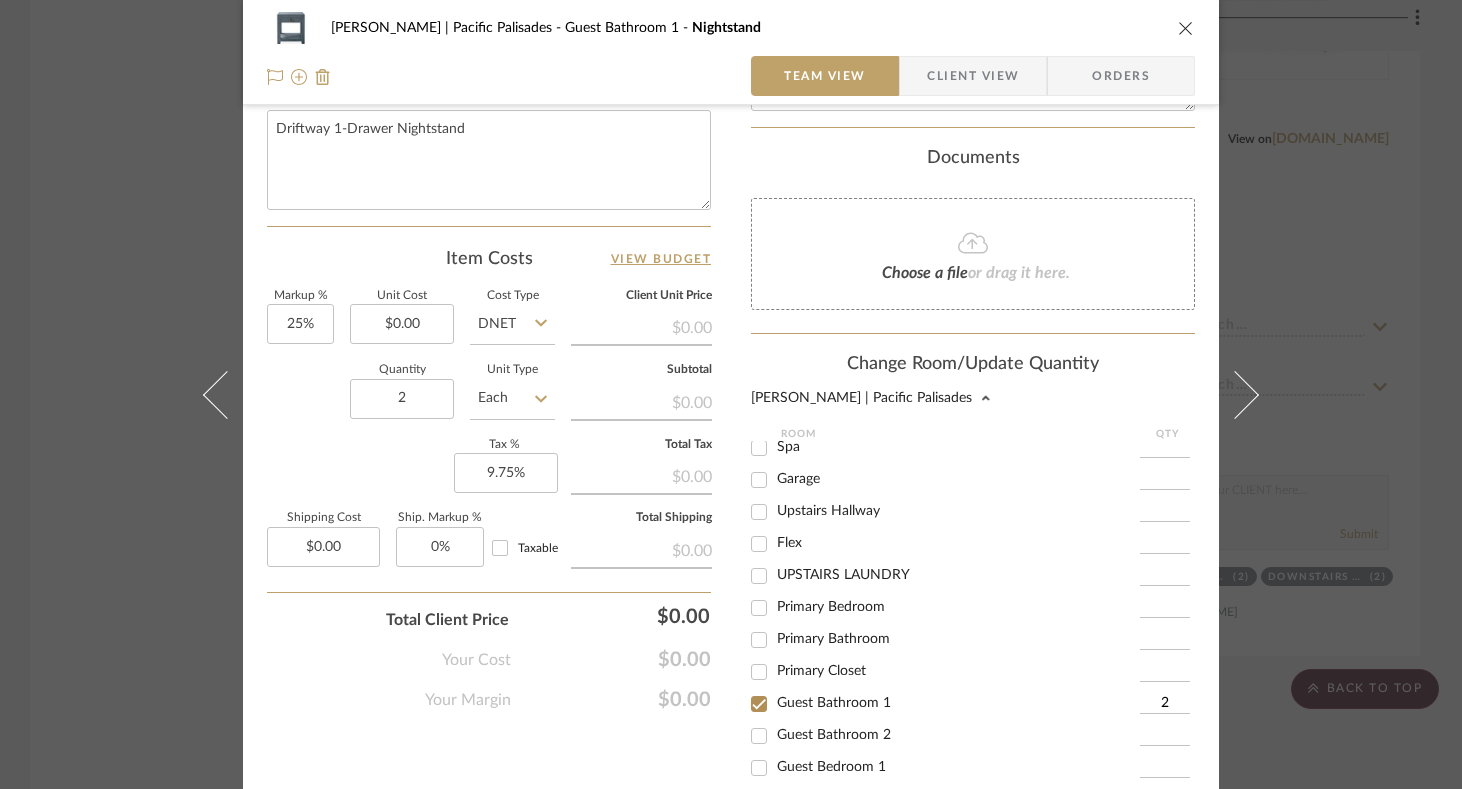 scroll, scrollTop: 615, scrollLeft: 0, axis: vertical 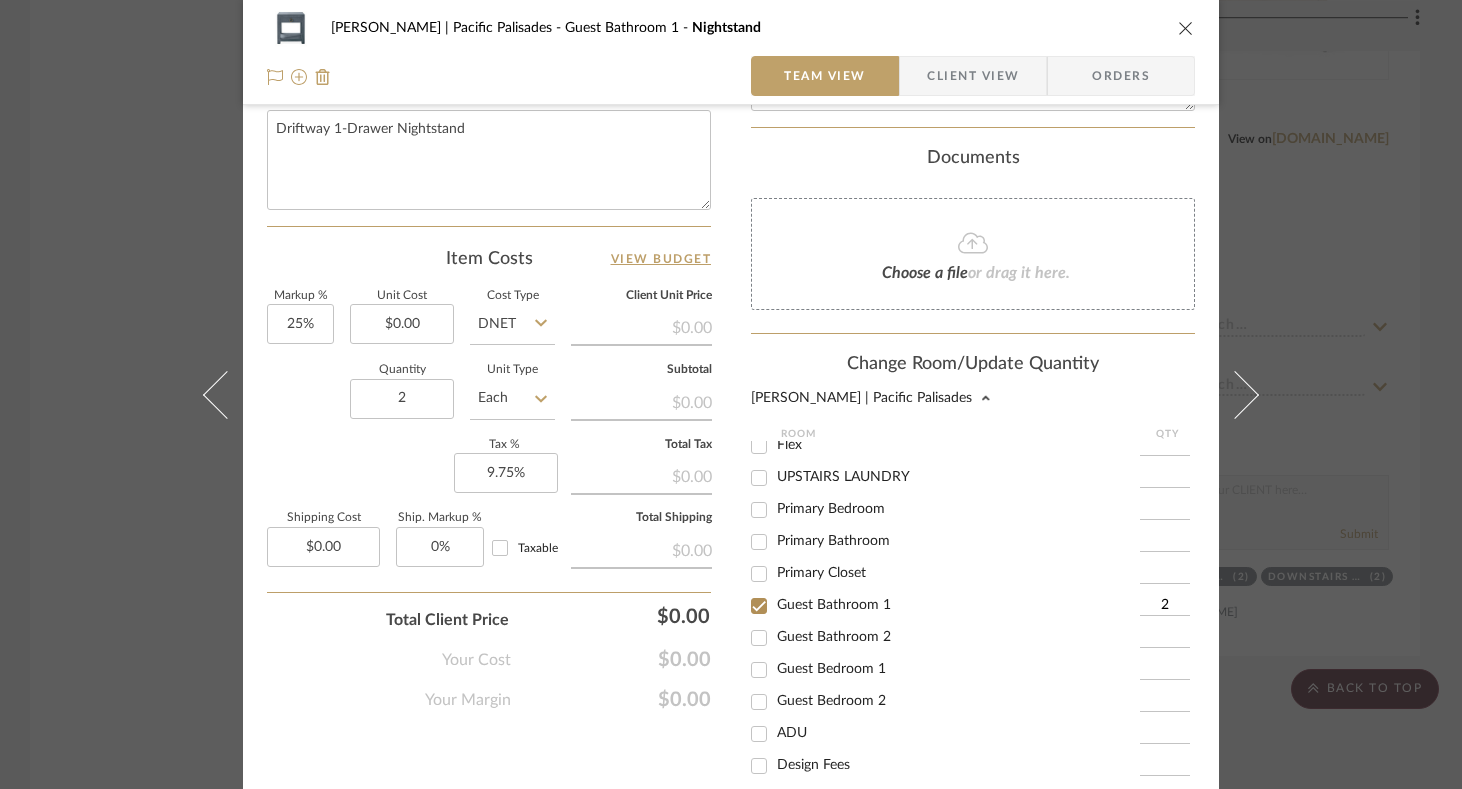 click on "Guest Bedroom 1" at bounding box center (759, 670) 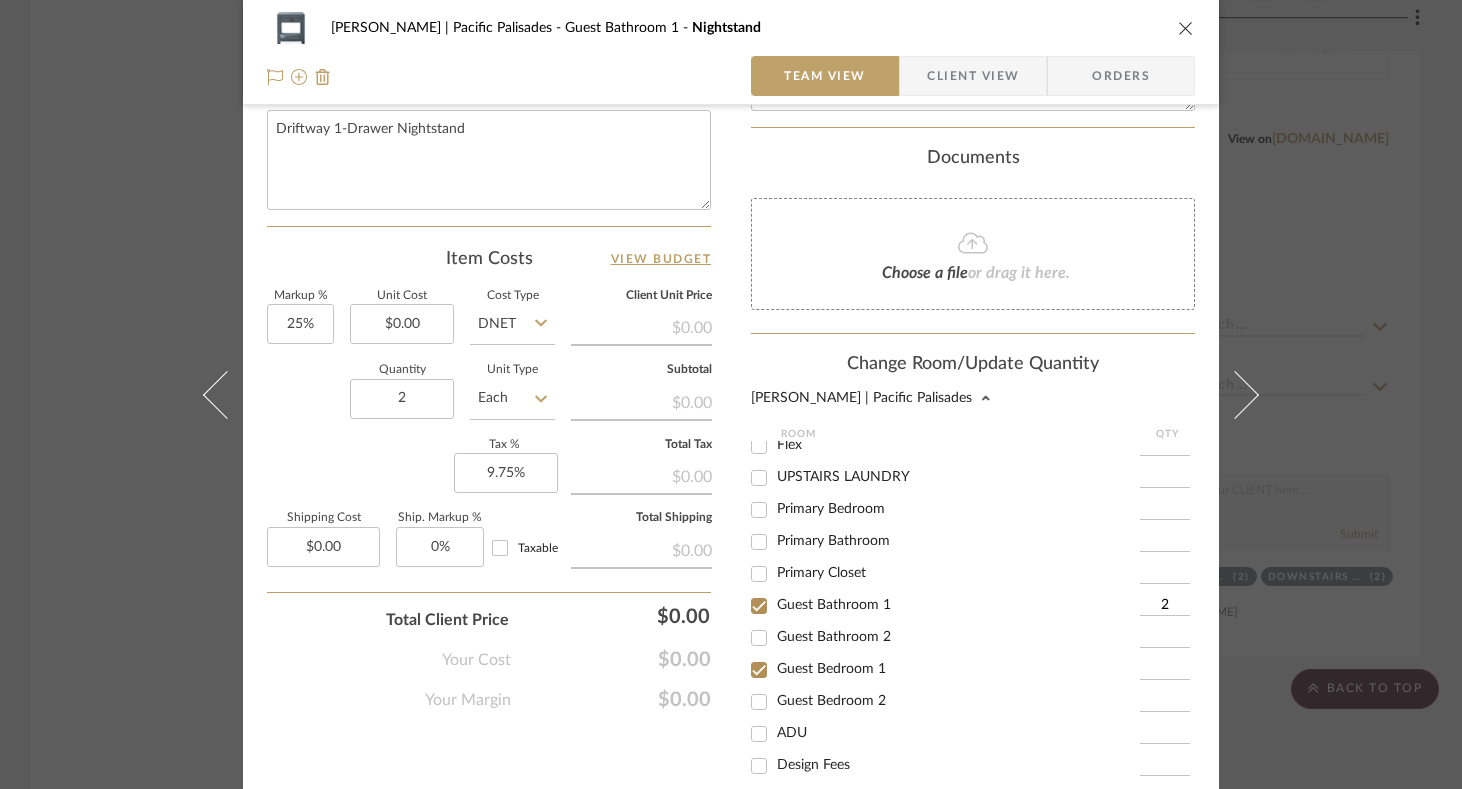 type on "1" 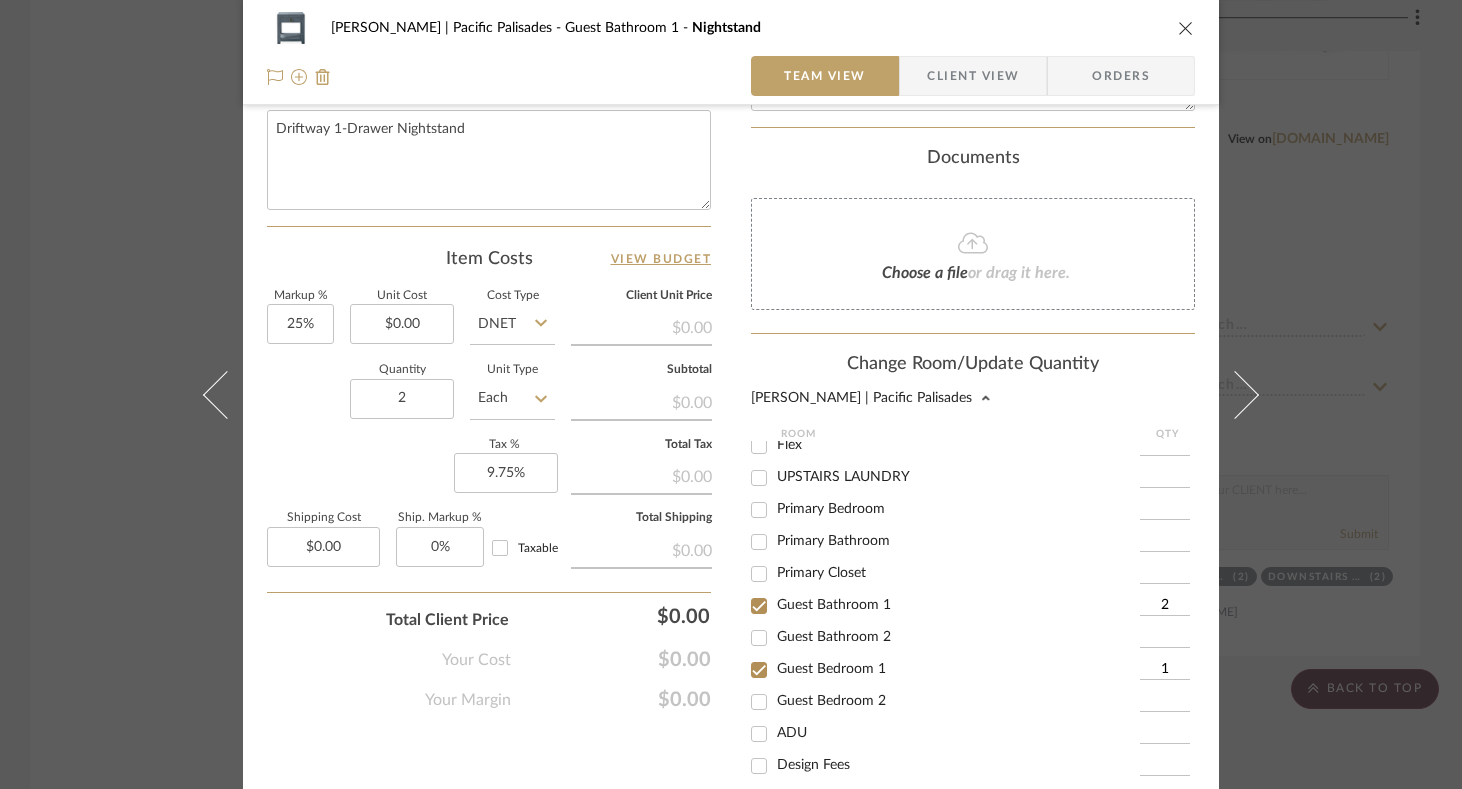 click on "Guest Bathroom 1" at bounding box center [759, 606] 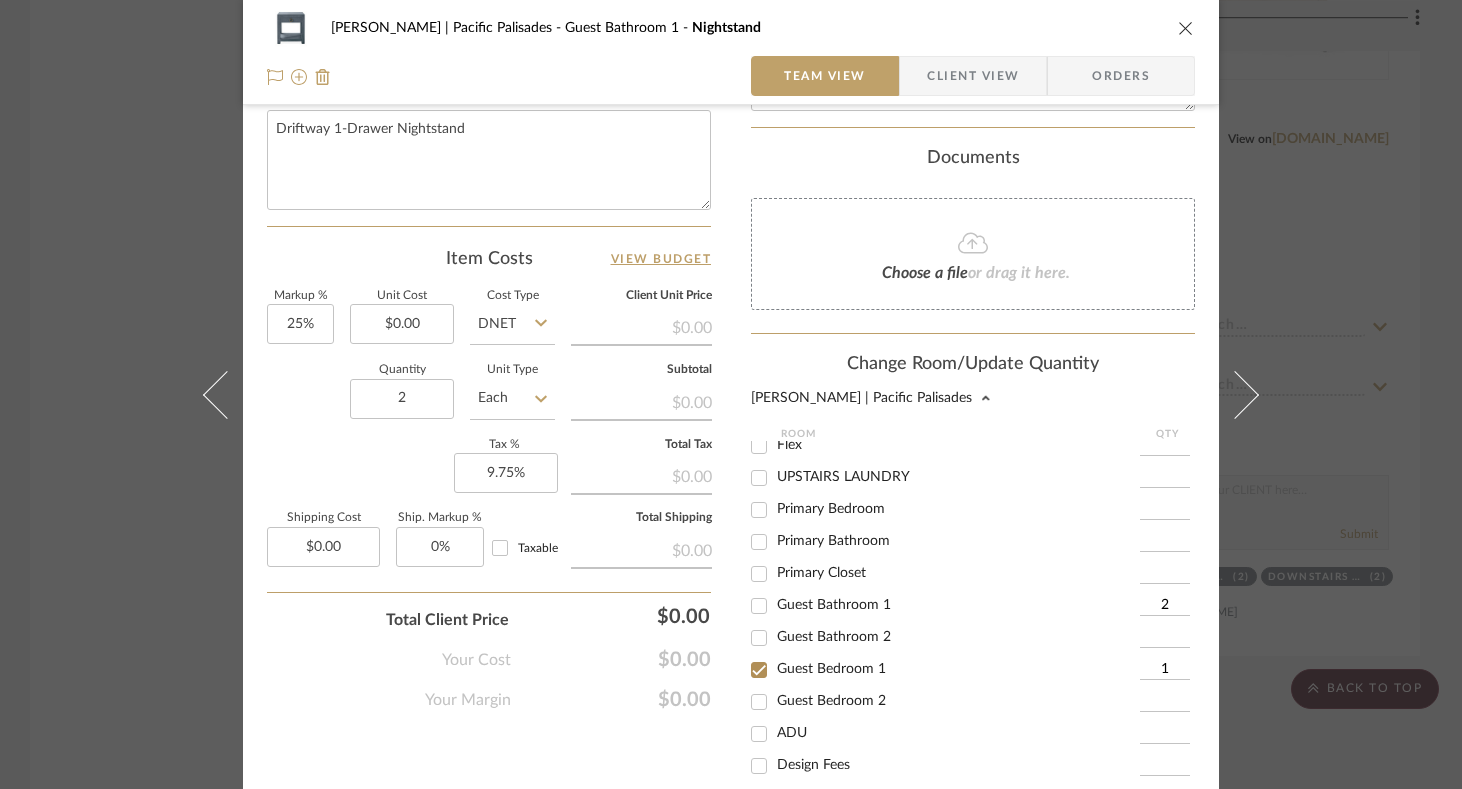 checkbox on "false" 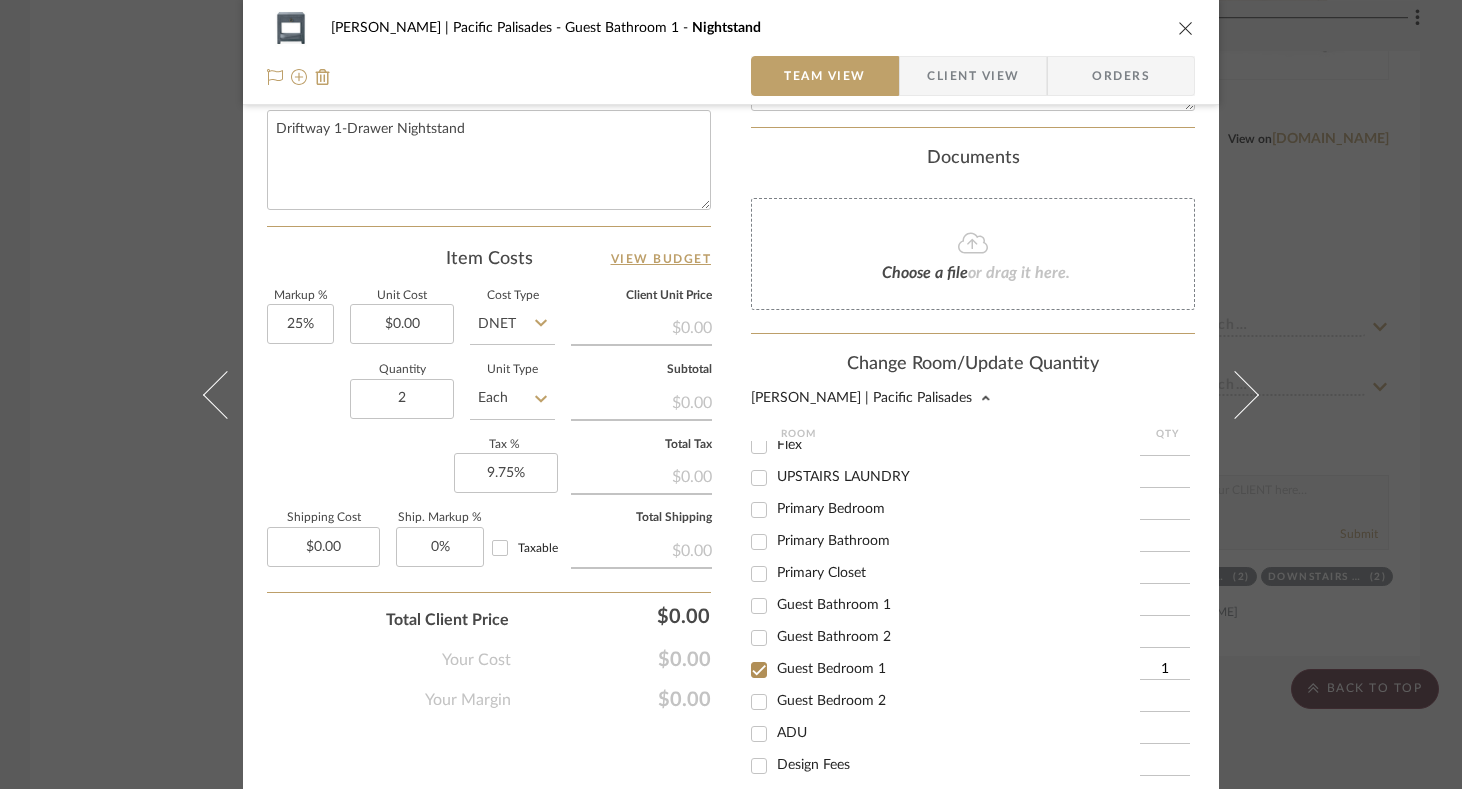 scroll, scrollTop: 1200, scrollLeft: 0, axis: vertical 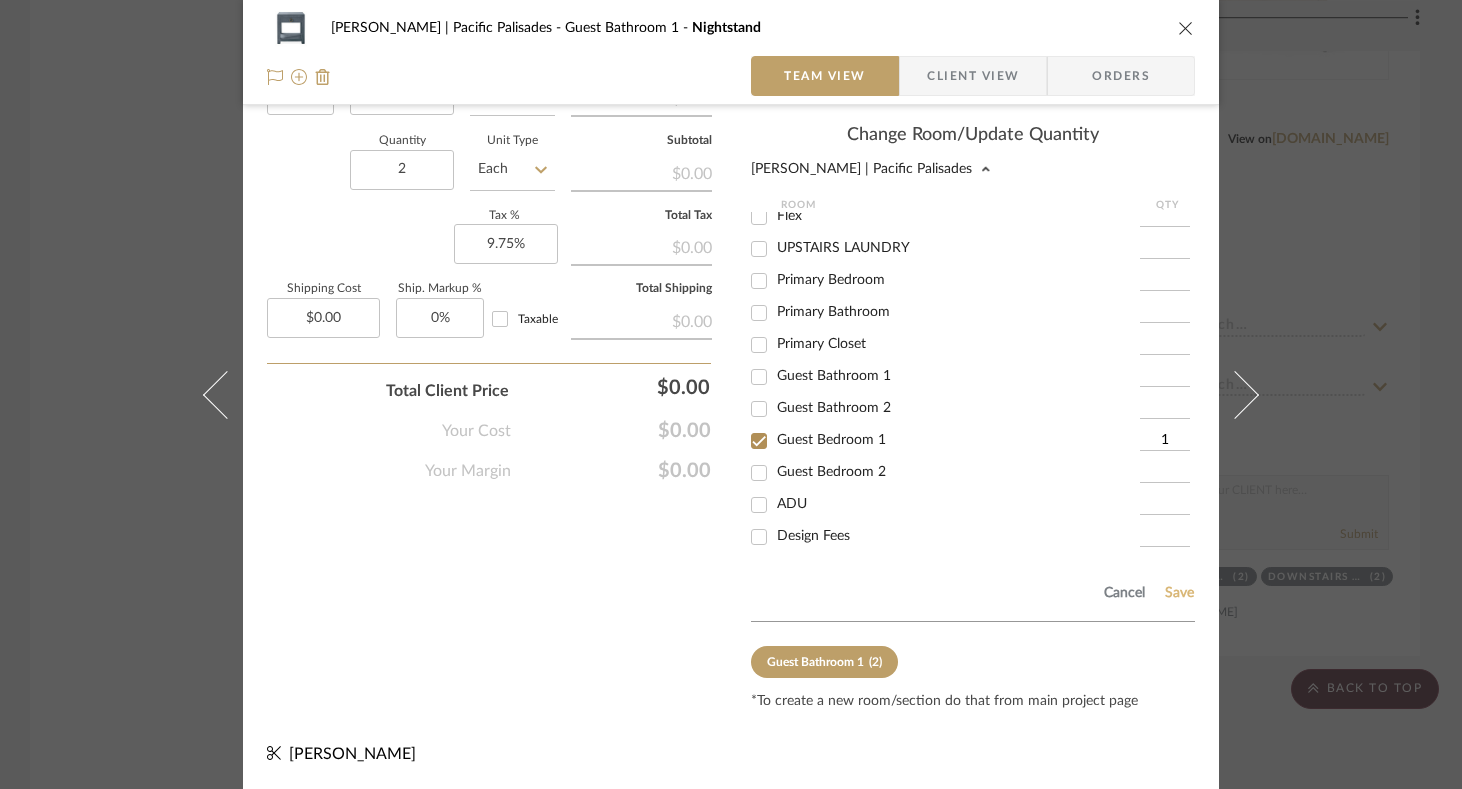 click on "Save" 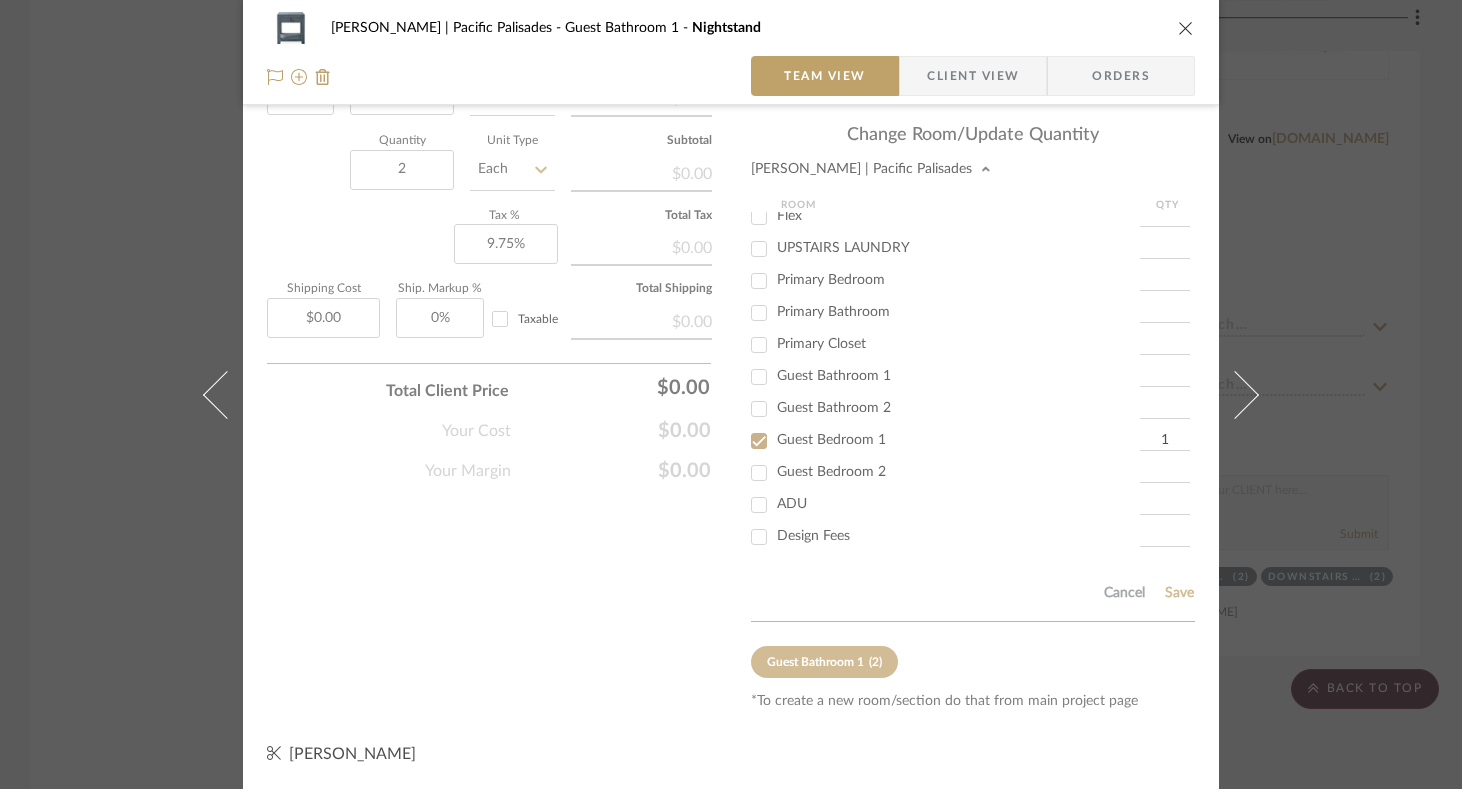 type 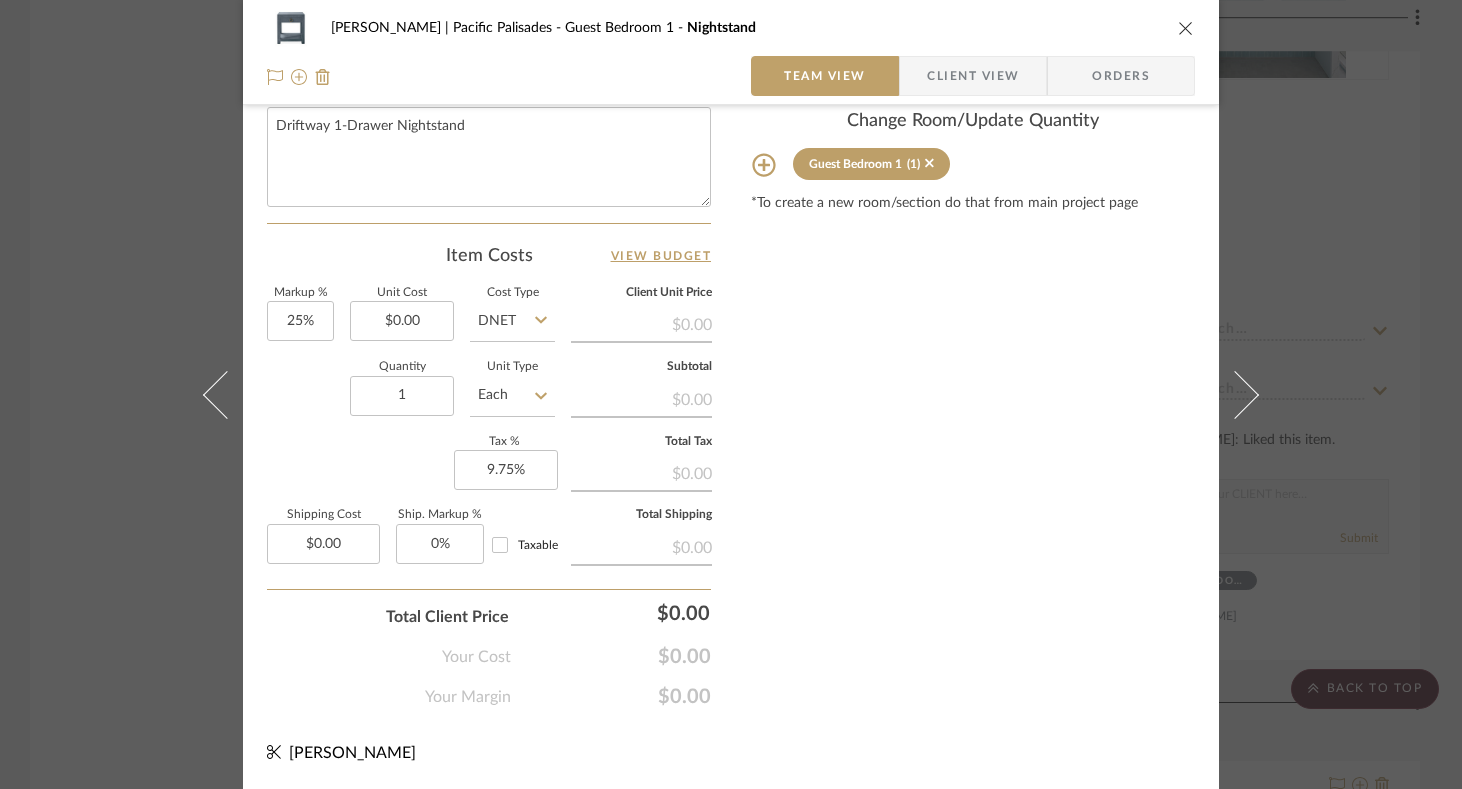 scroll, scrollTop: 971, scrollLeft: 0, axis: vertical 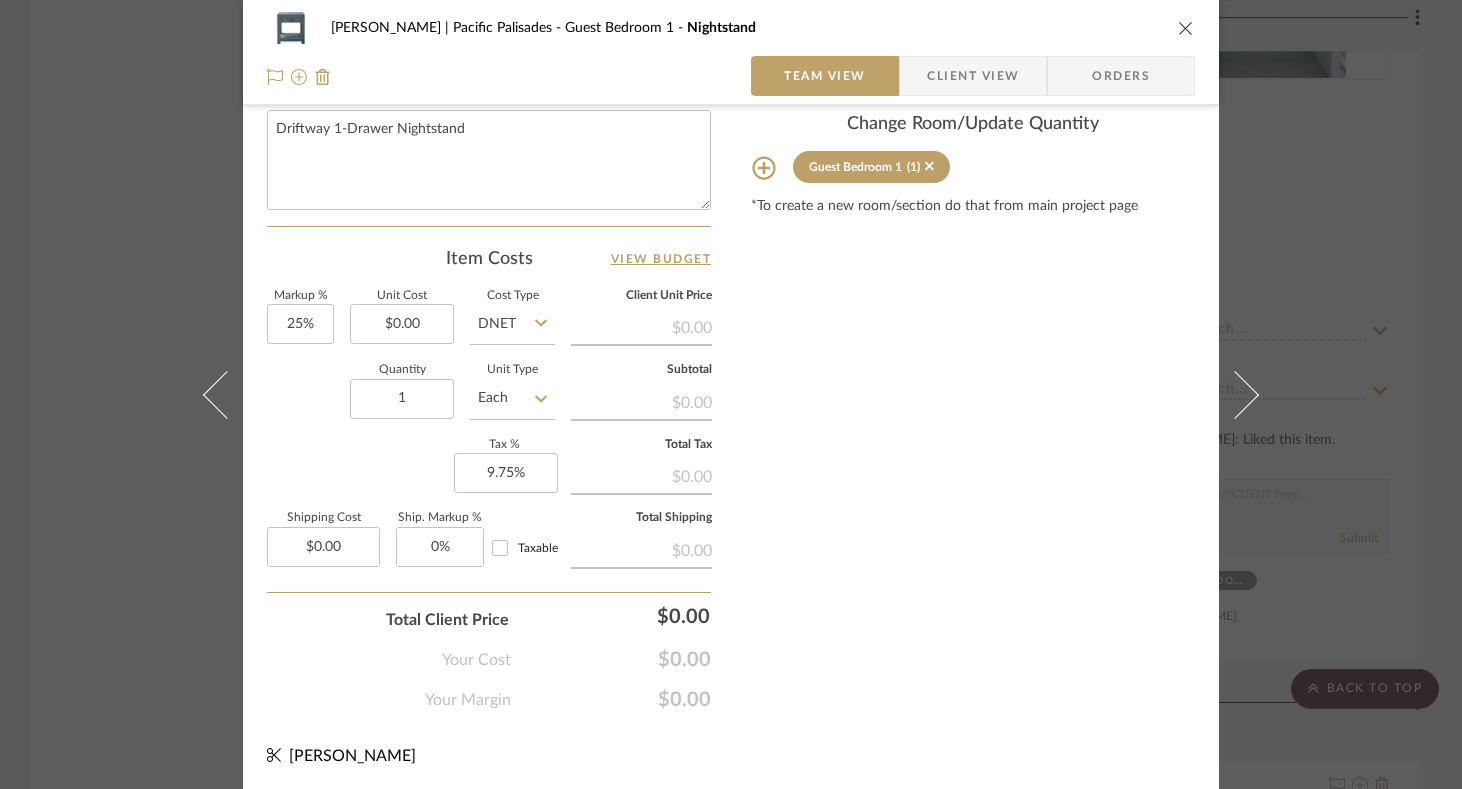 type 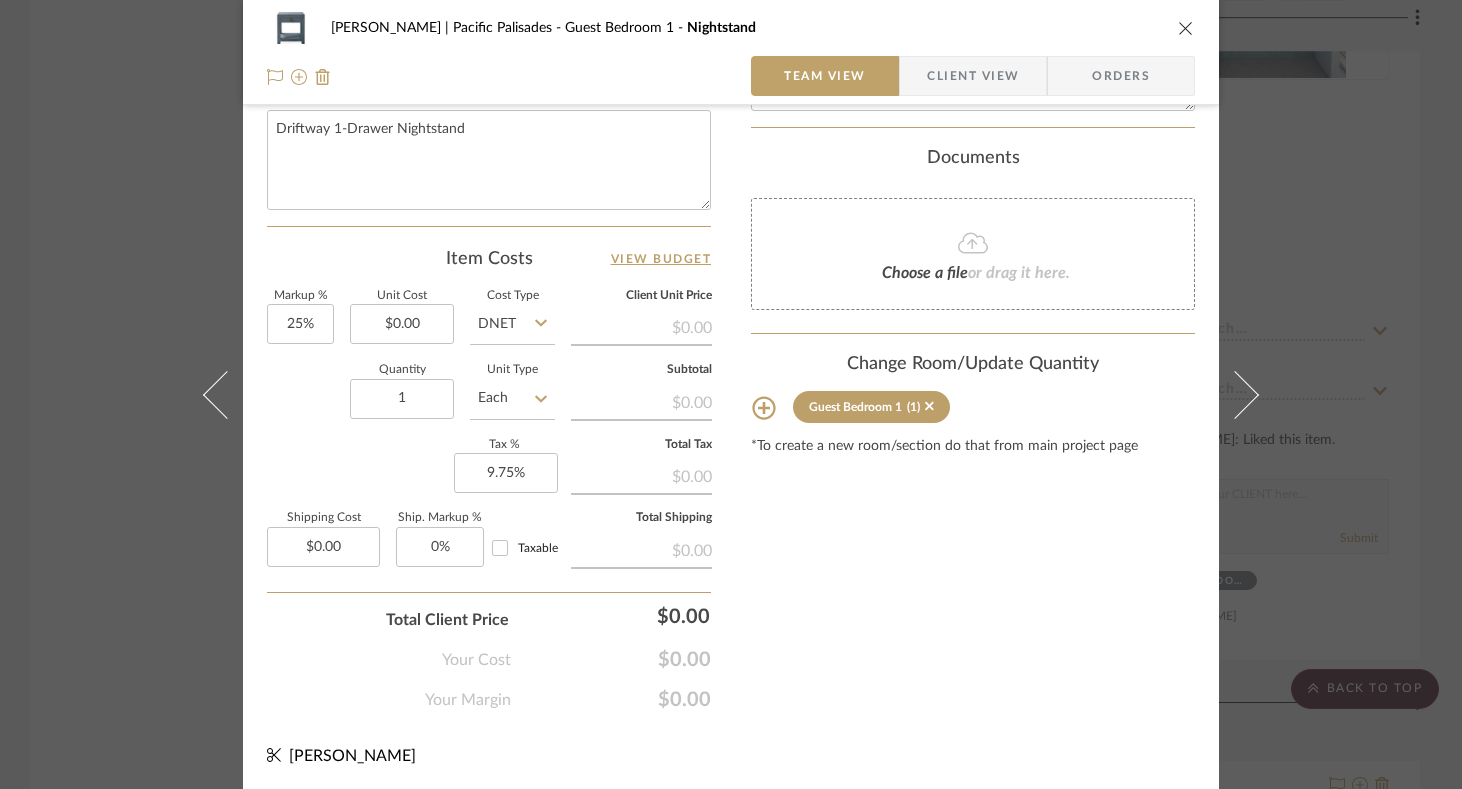 click at bounding box center (1186, 28) 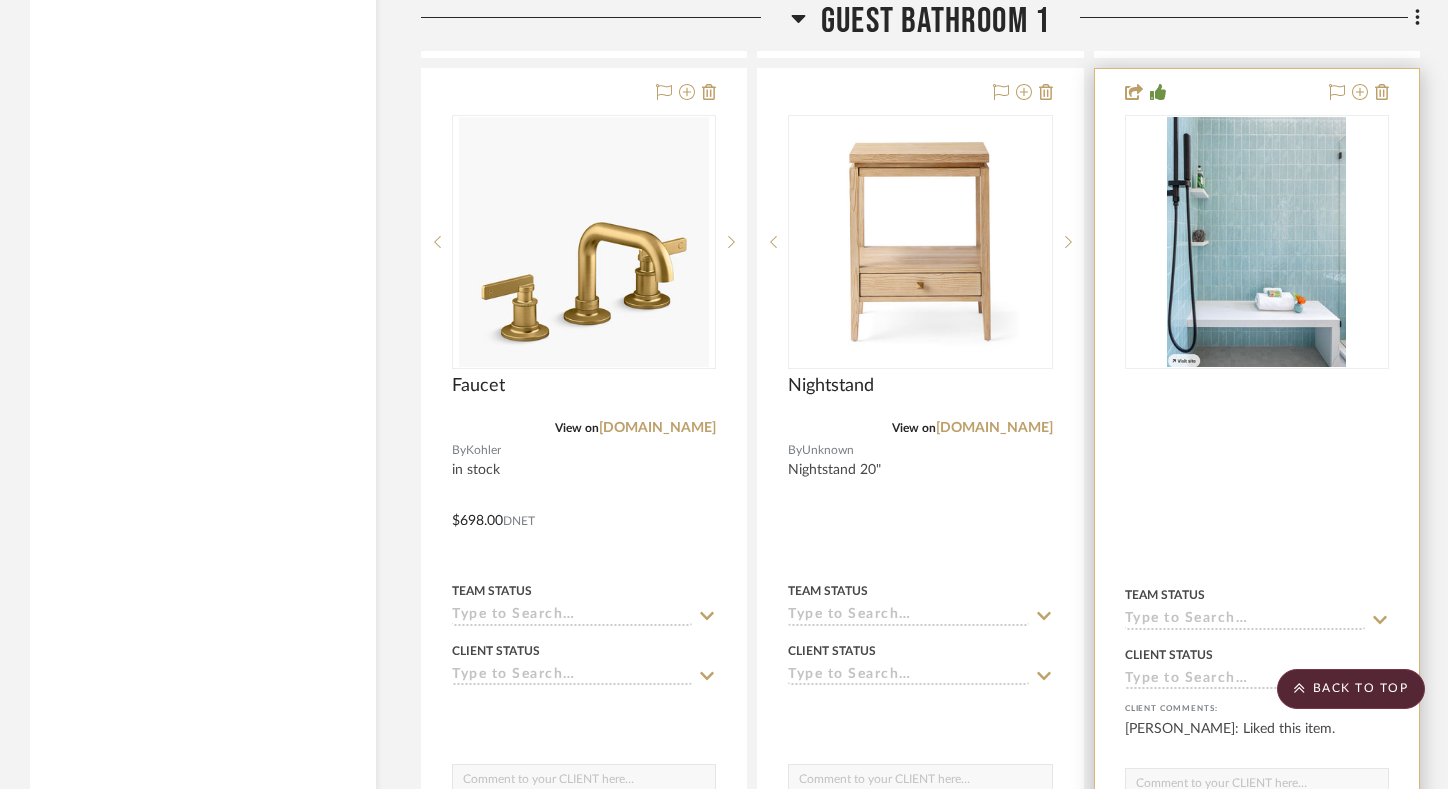 scroll, scrollTop: 54749, scrollLeft: 0, axis: vertical 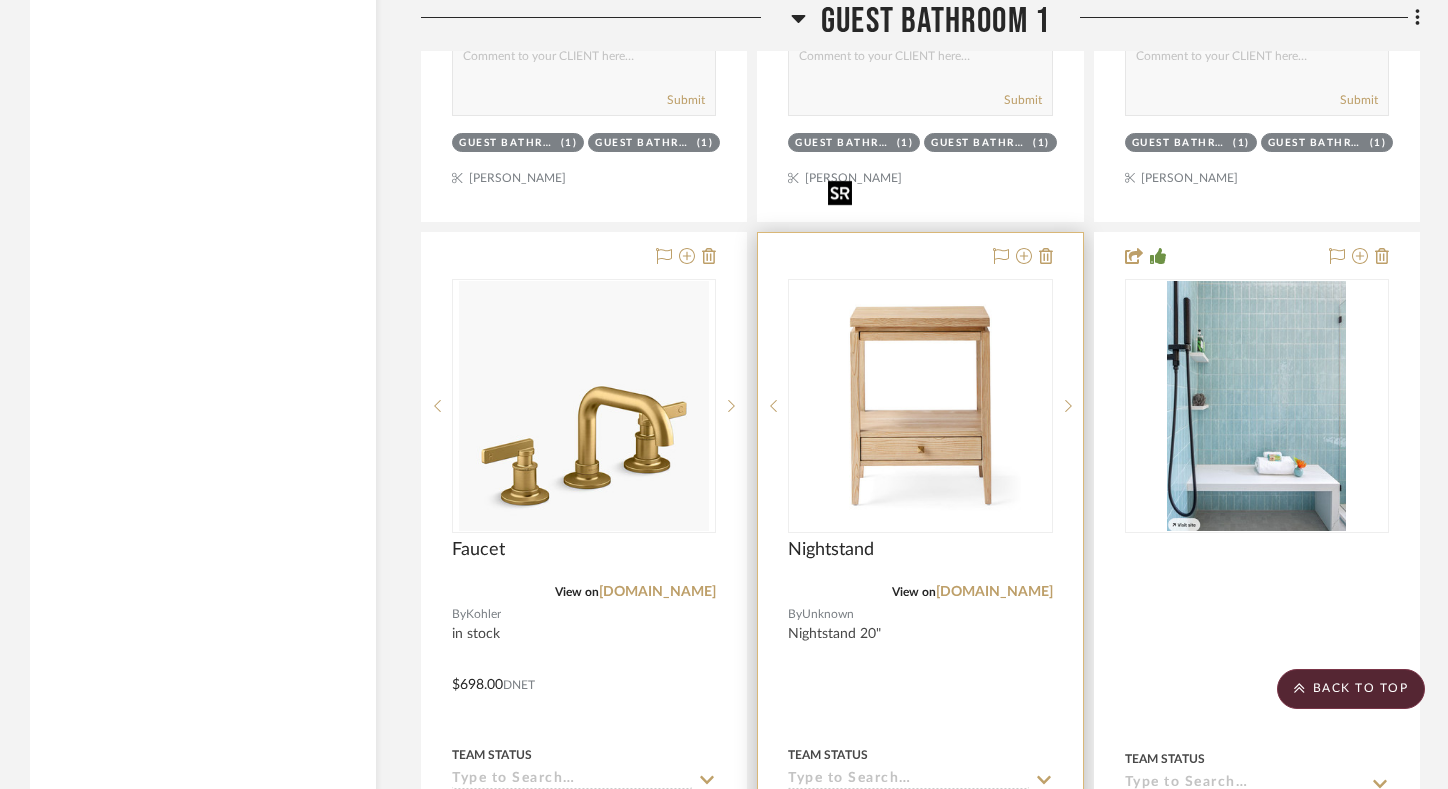 click at bounding box center [920, 406] 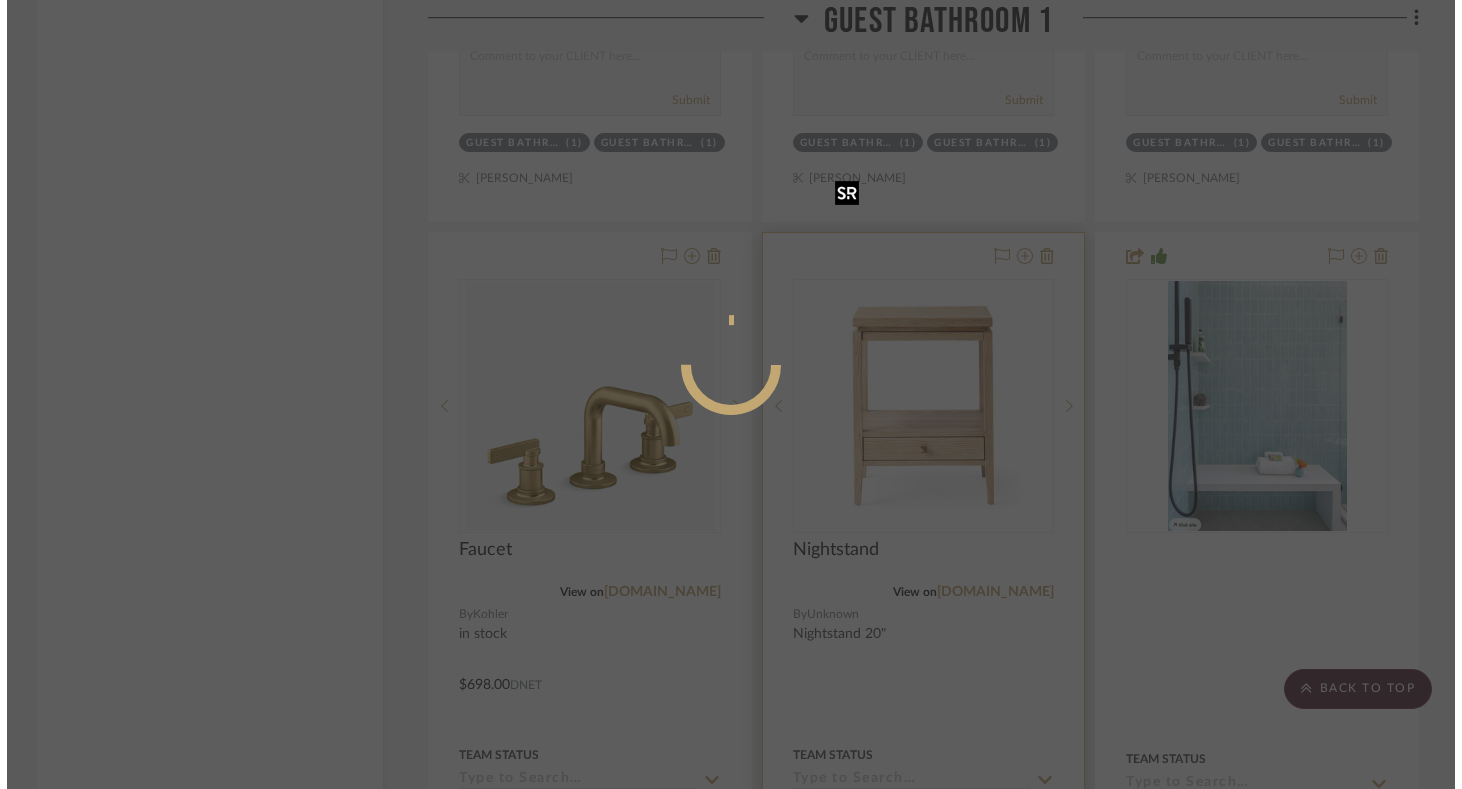 scroll, scrollTop: 0, scrollLeft: 0, axis: both 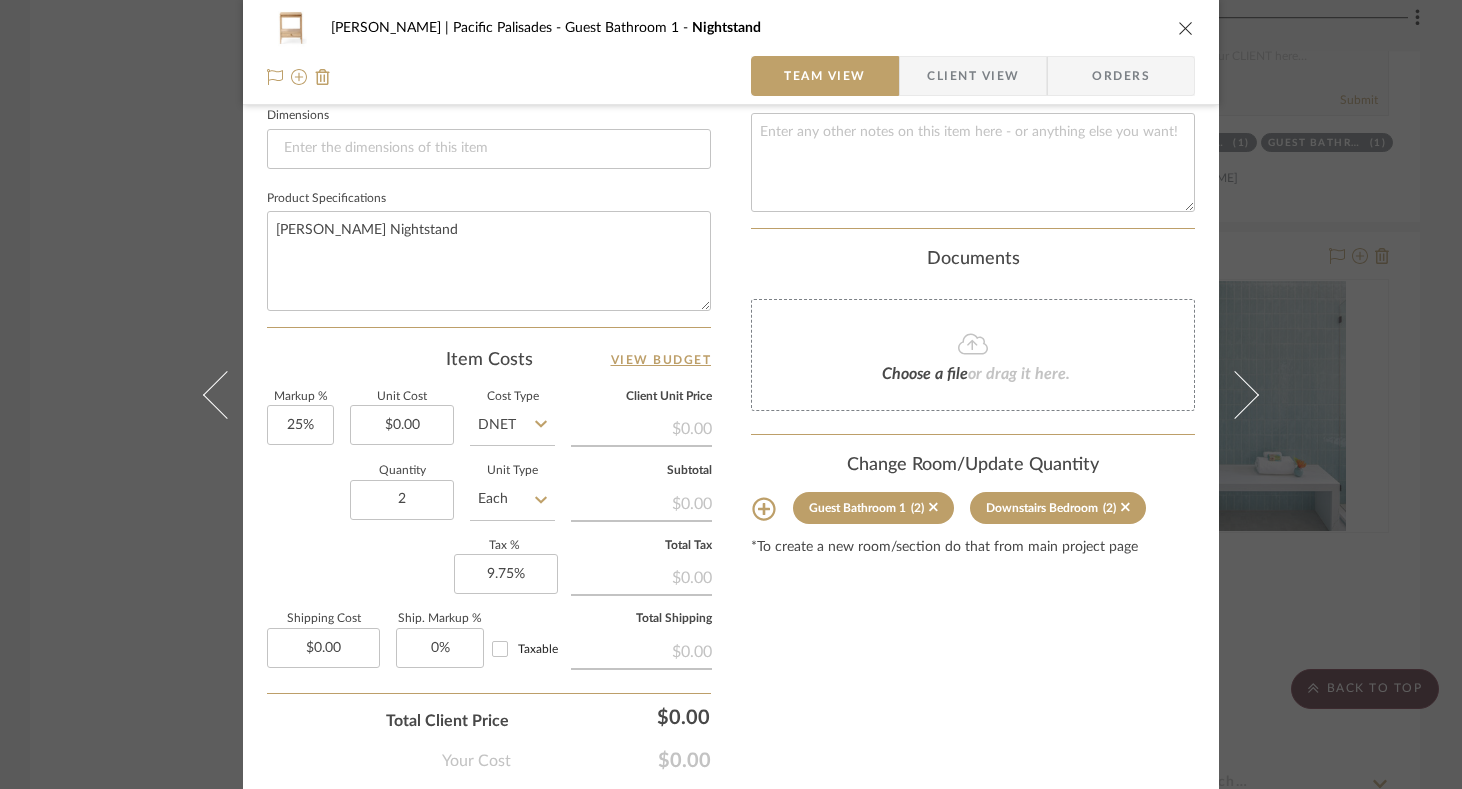 click 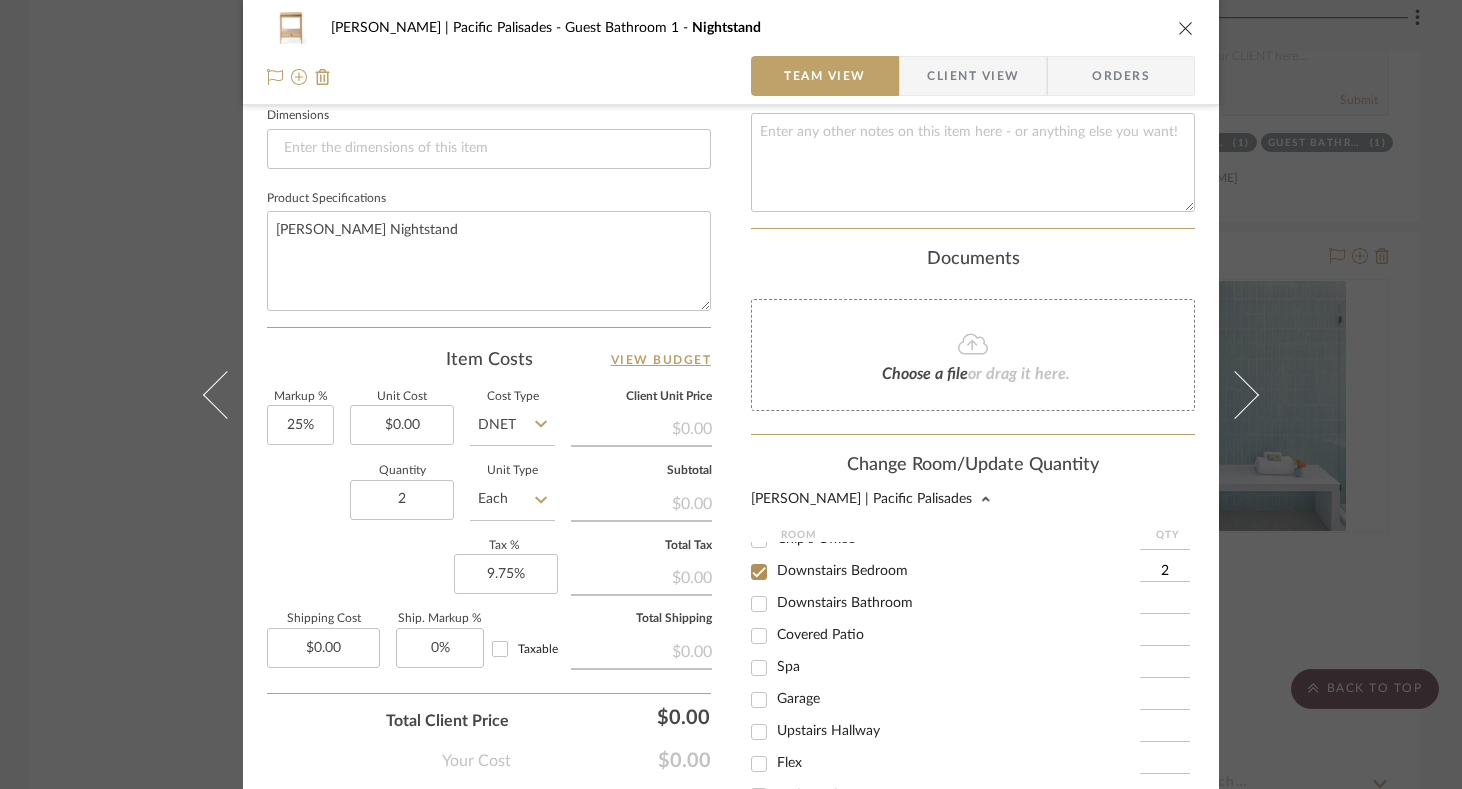 scroll, scrollTop: 372, scrollLeft: 0, axis: vertical 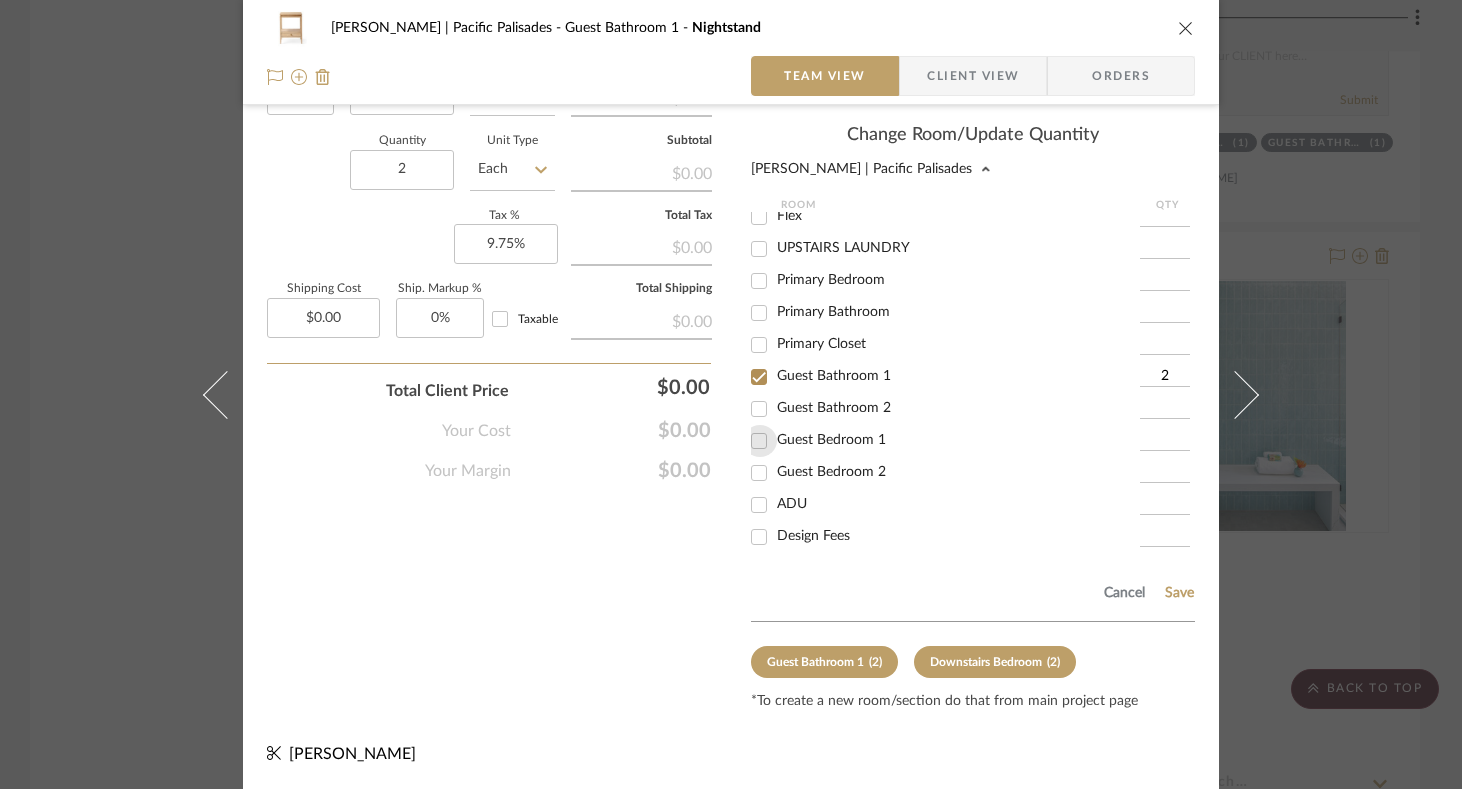 click on "Guest Bedroom 1" at bounding box center (759, 441) 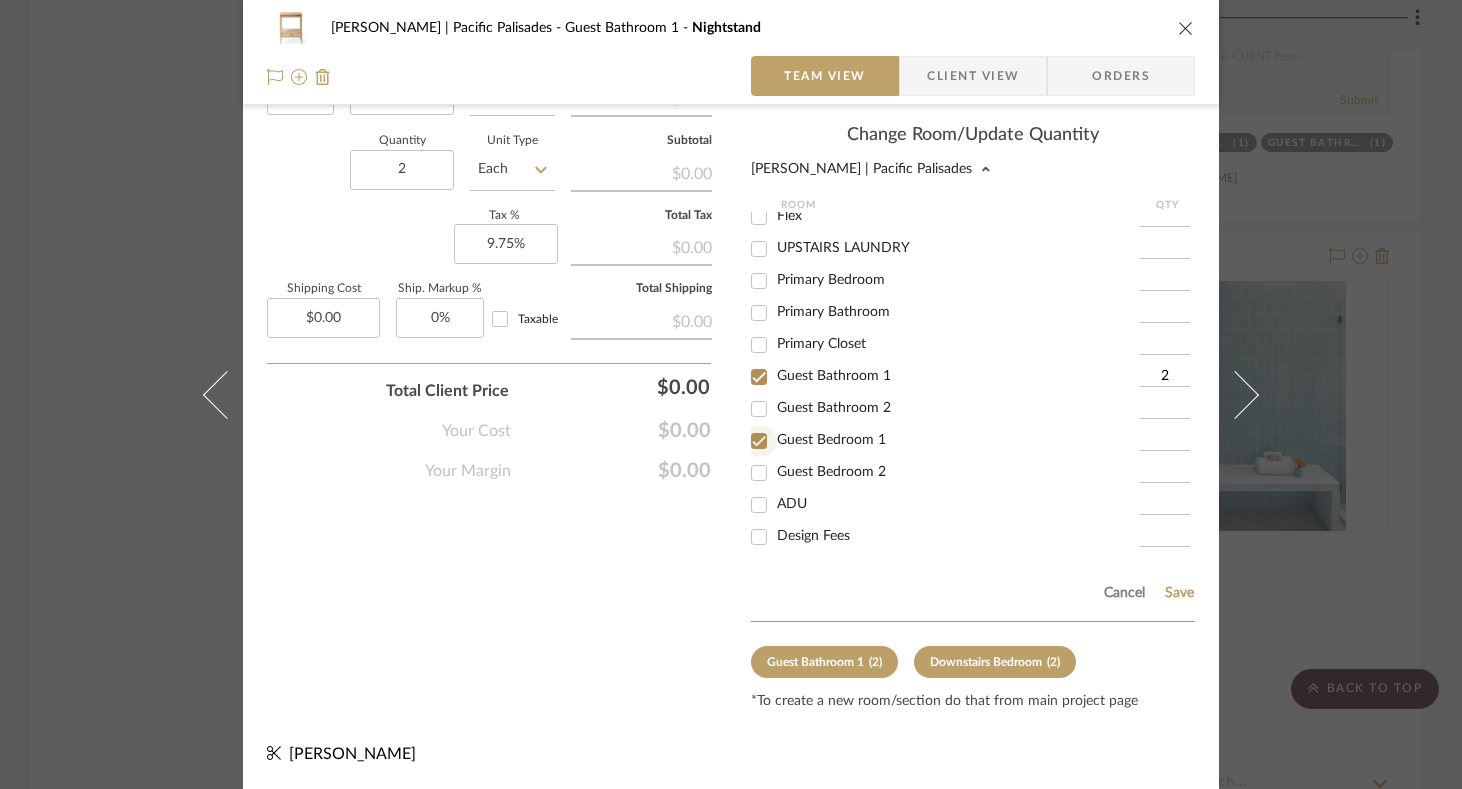 type on "1" 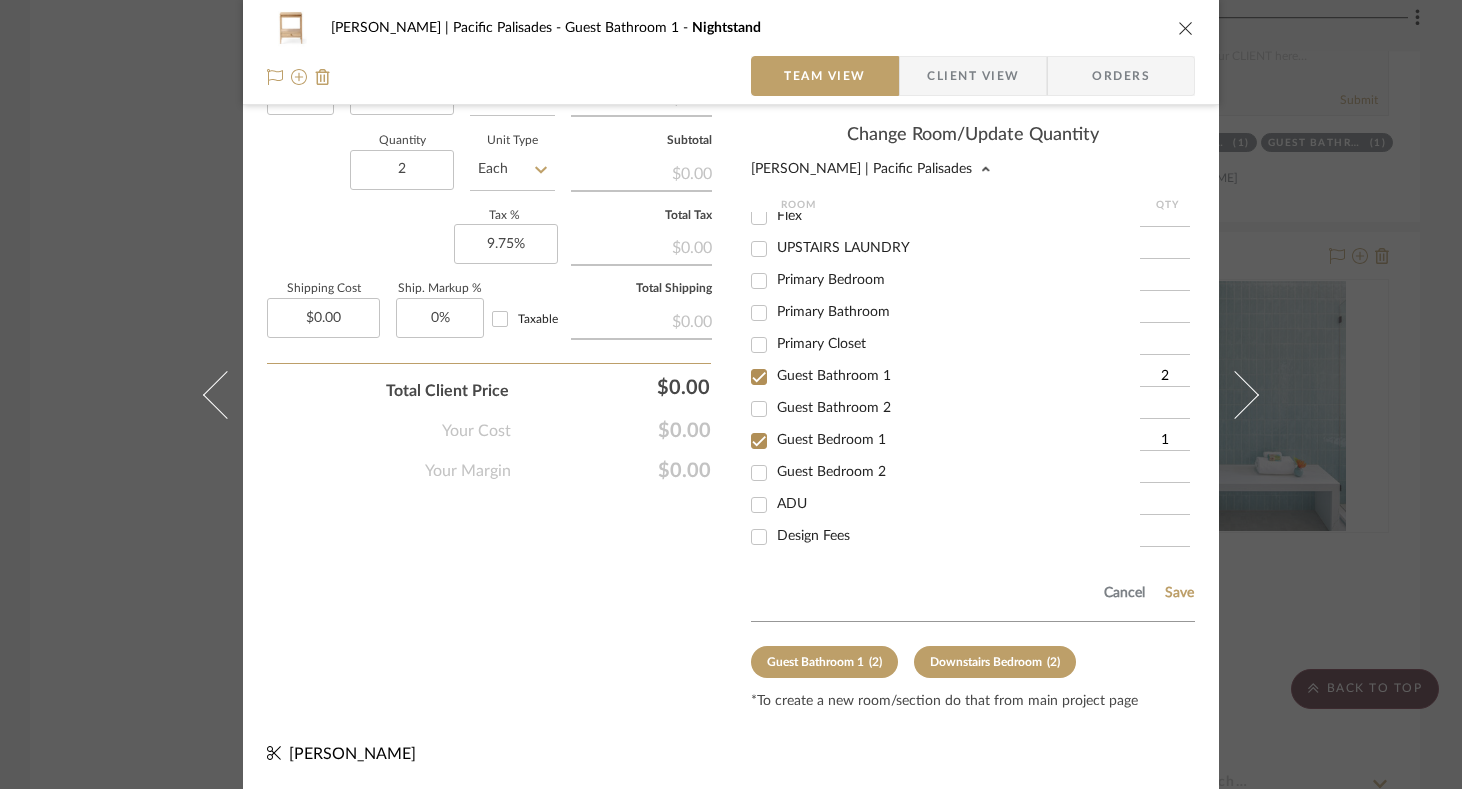 click on "Guest Bathroom 1" at bounding box center [759, 377] 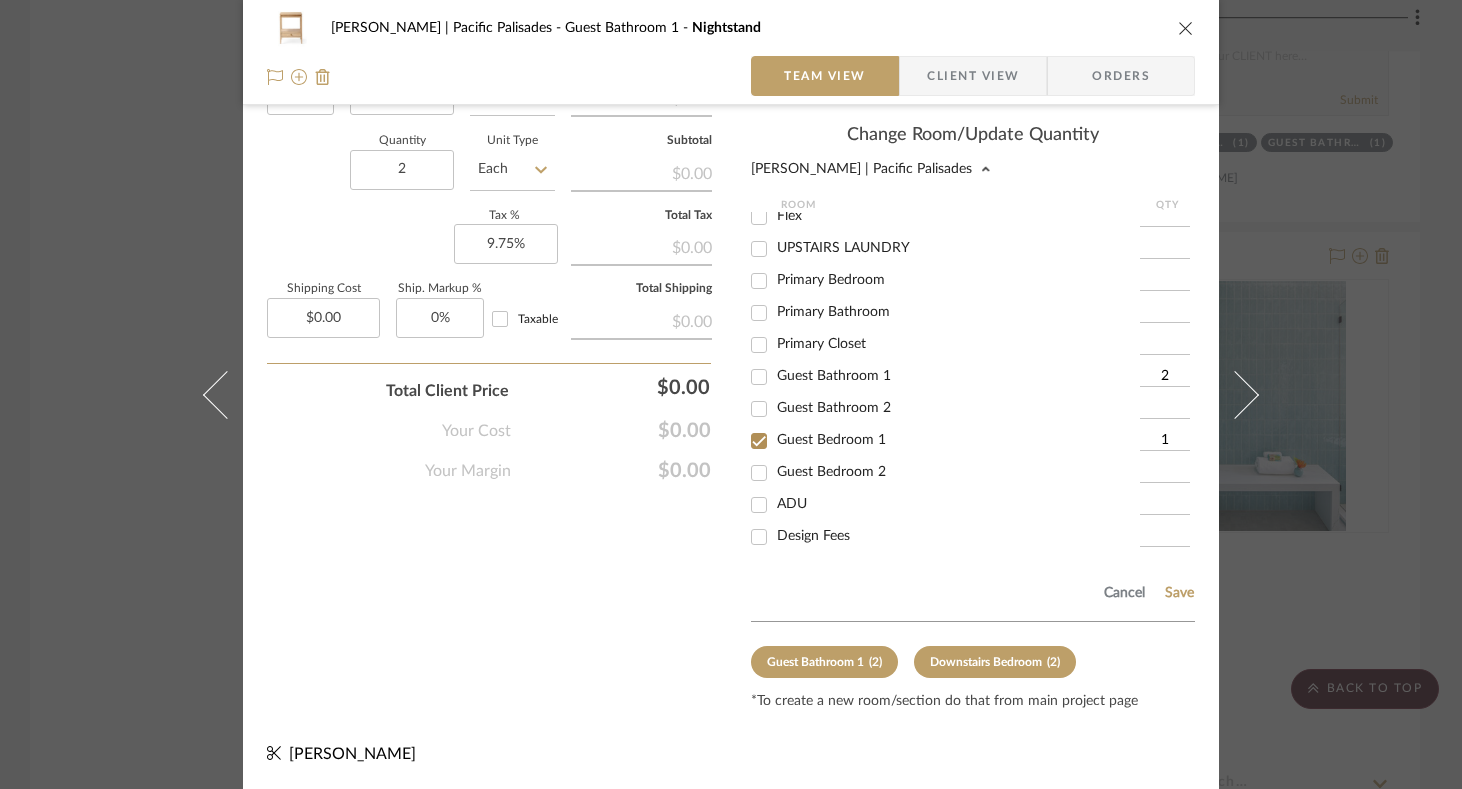 type 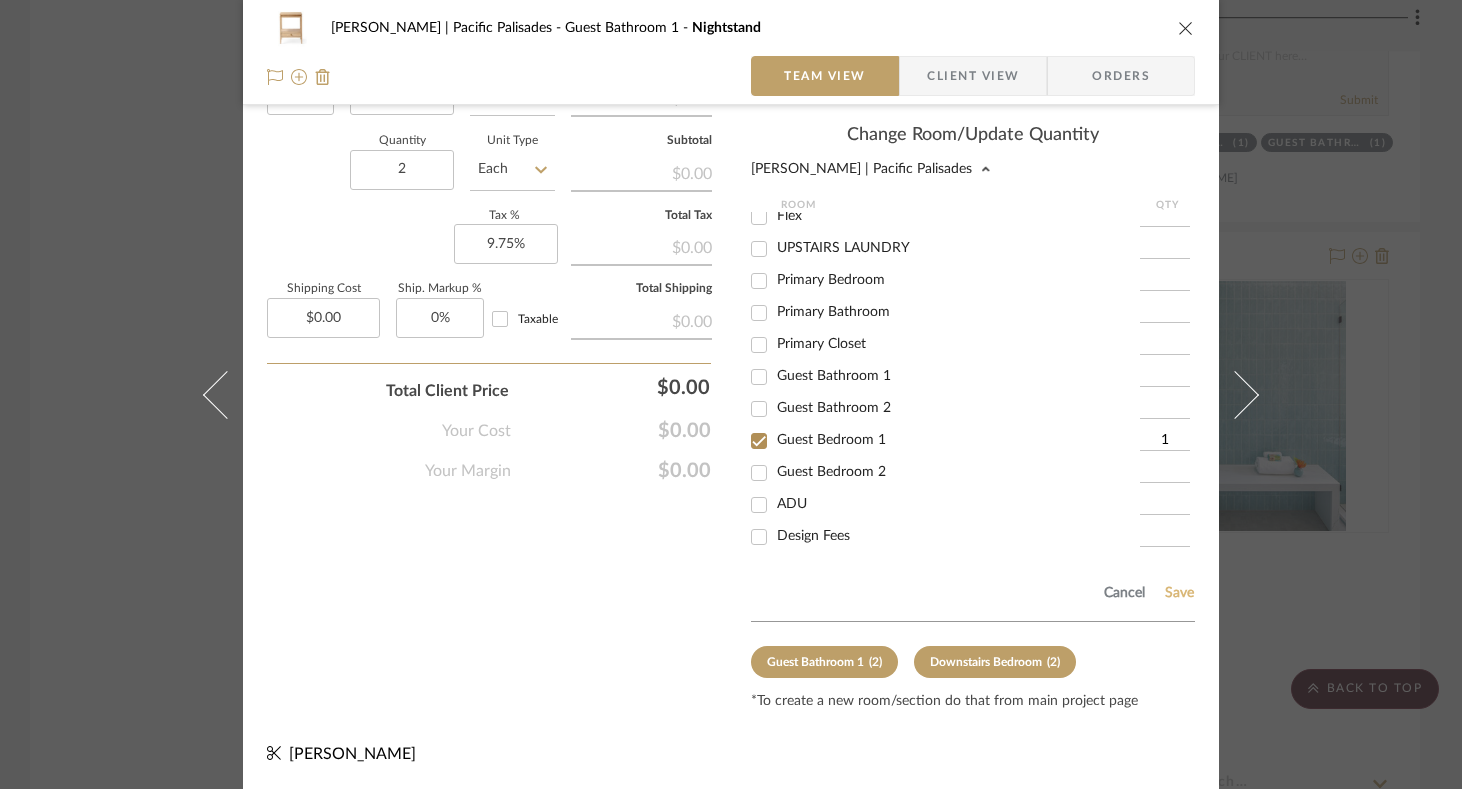 click on "Save" 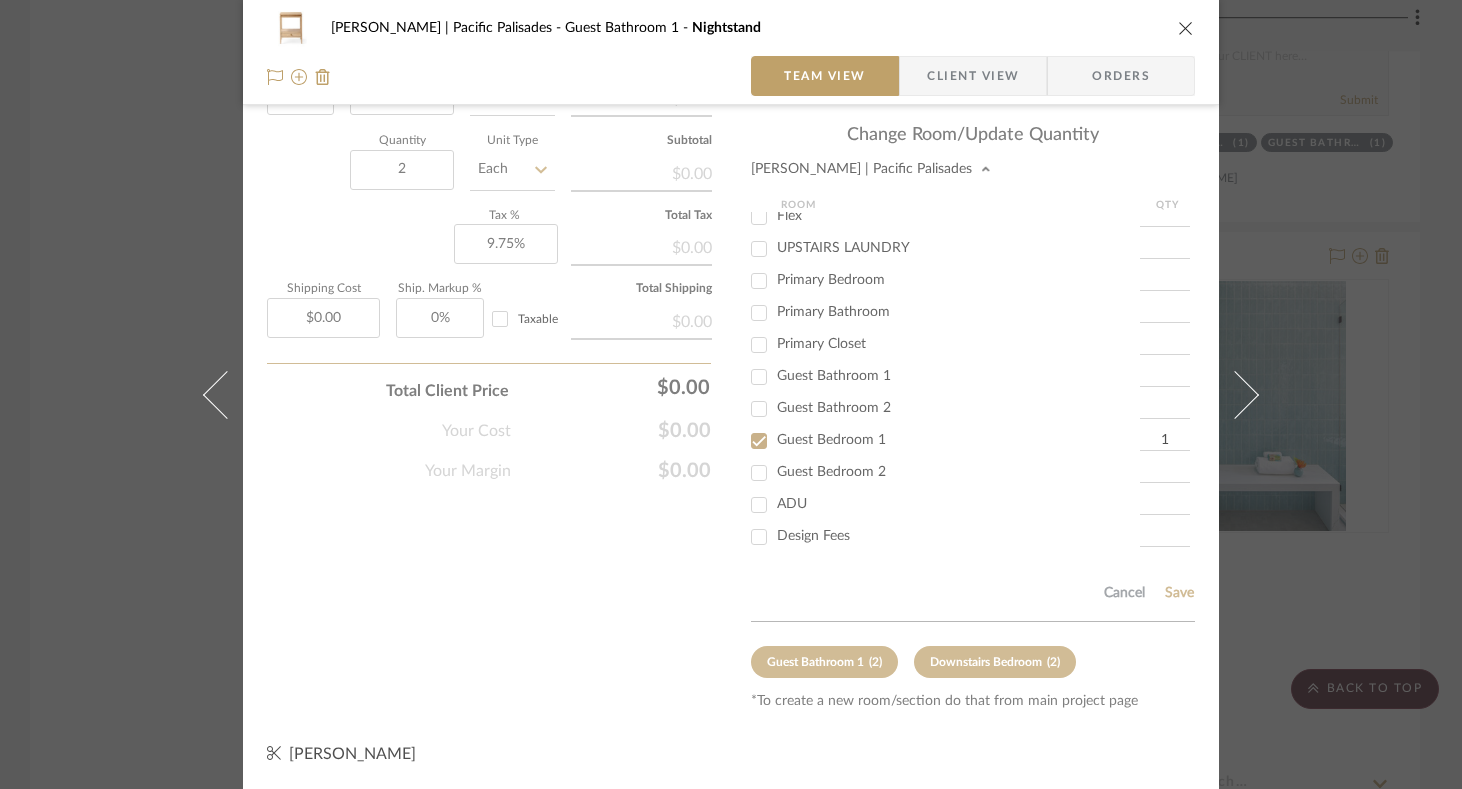 type 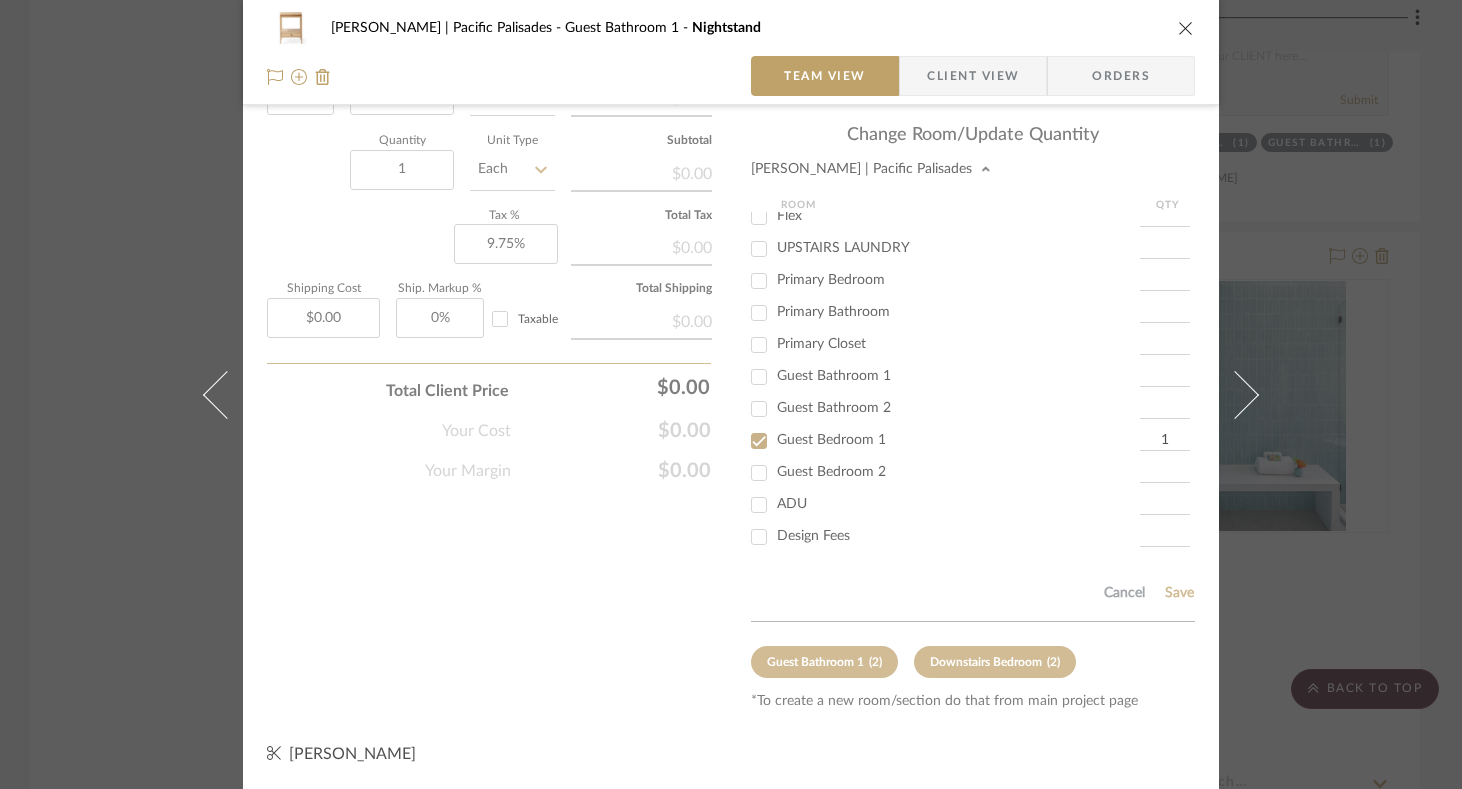 type 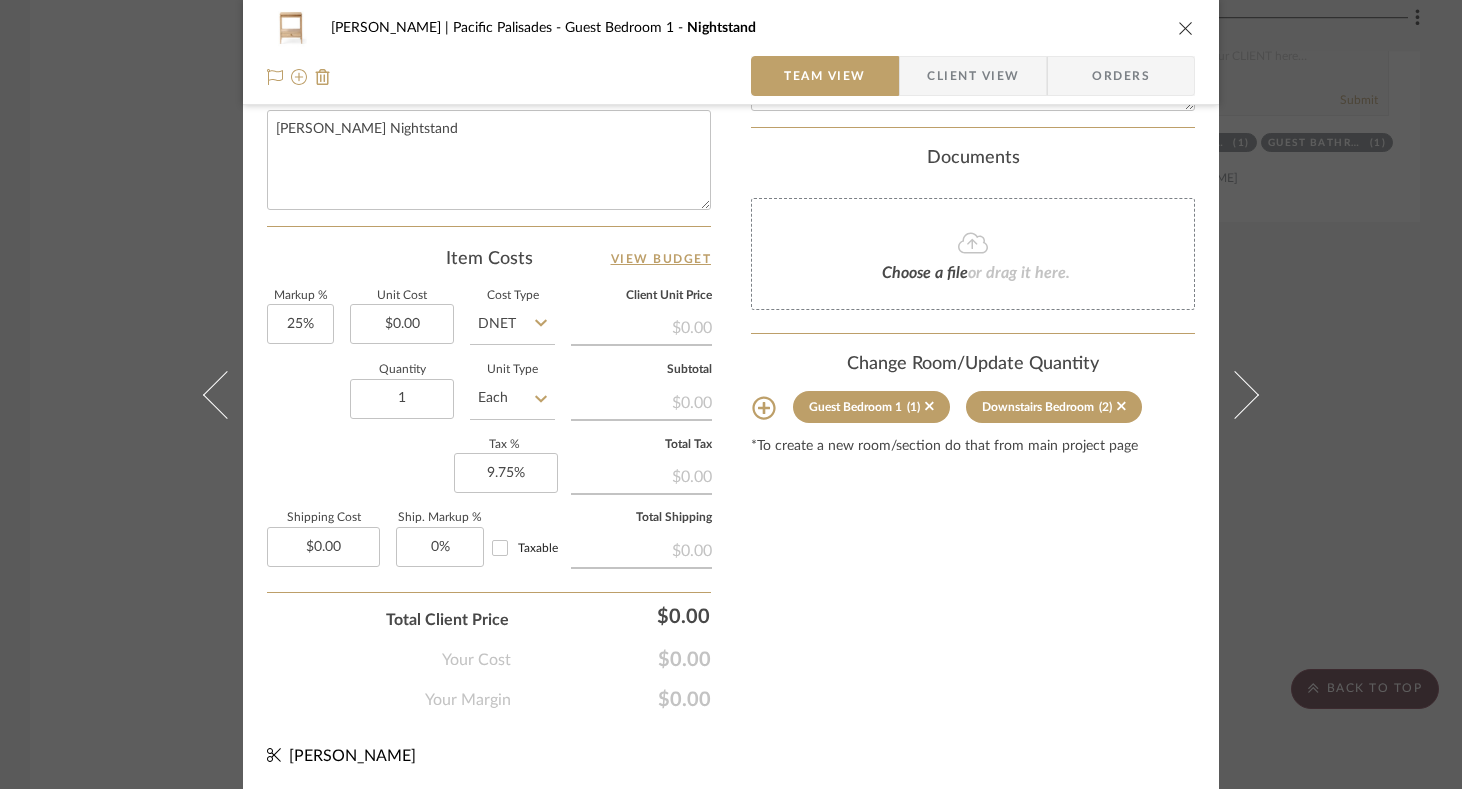 click at bounding box center [1186, 28] 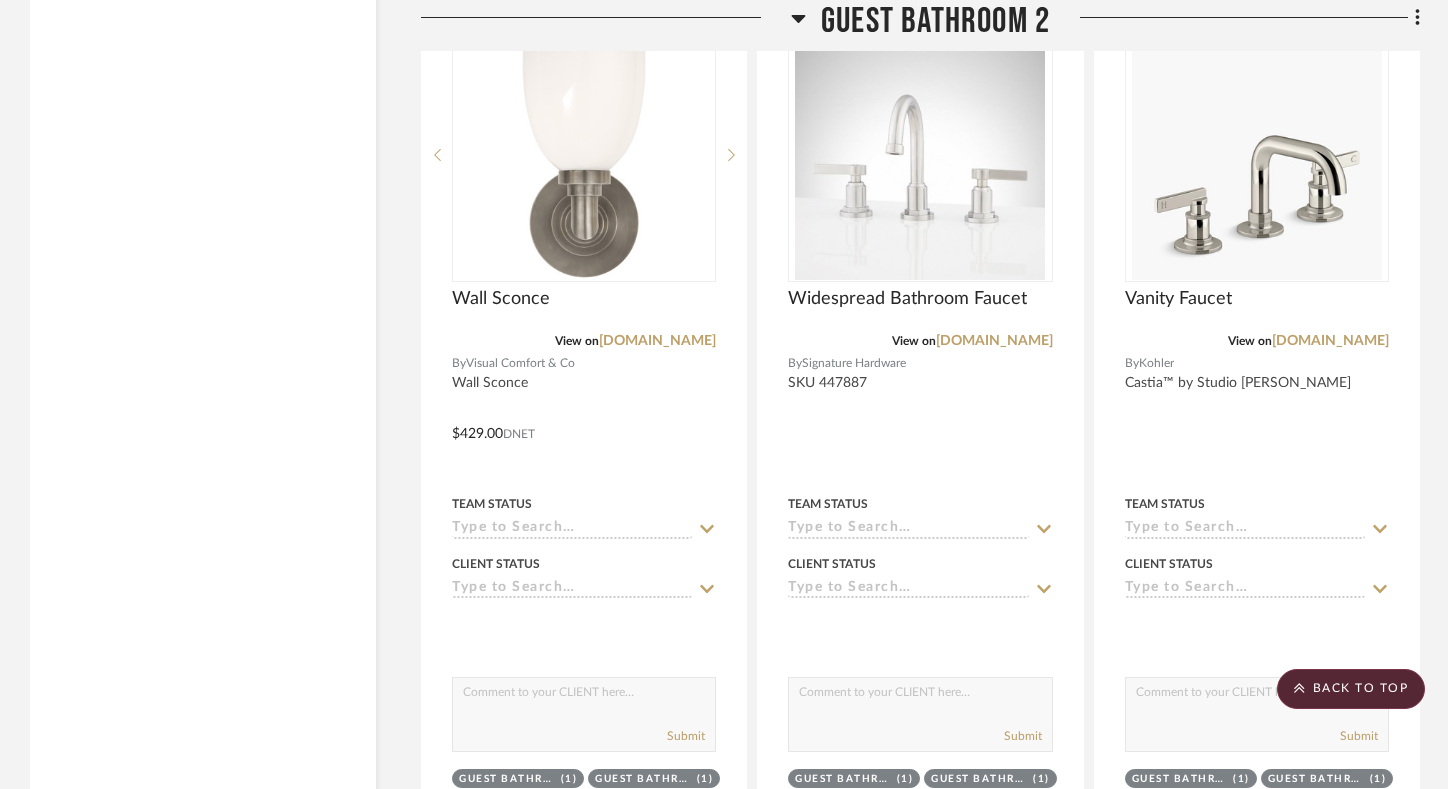 scroll, scrollTop: 56158, scrollLeft: 0, axis: vertical 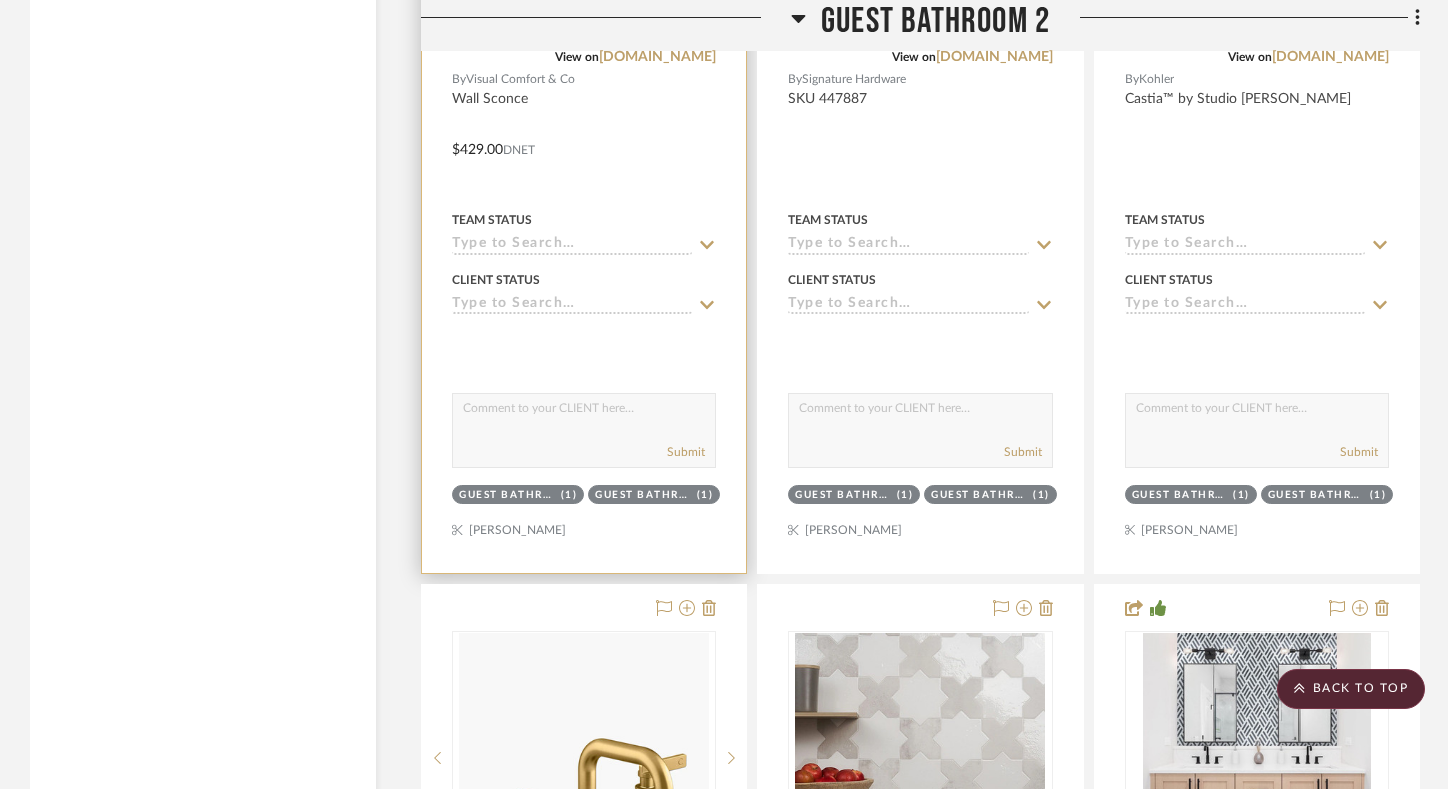 type 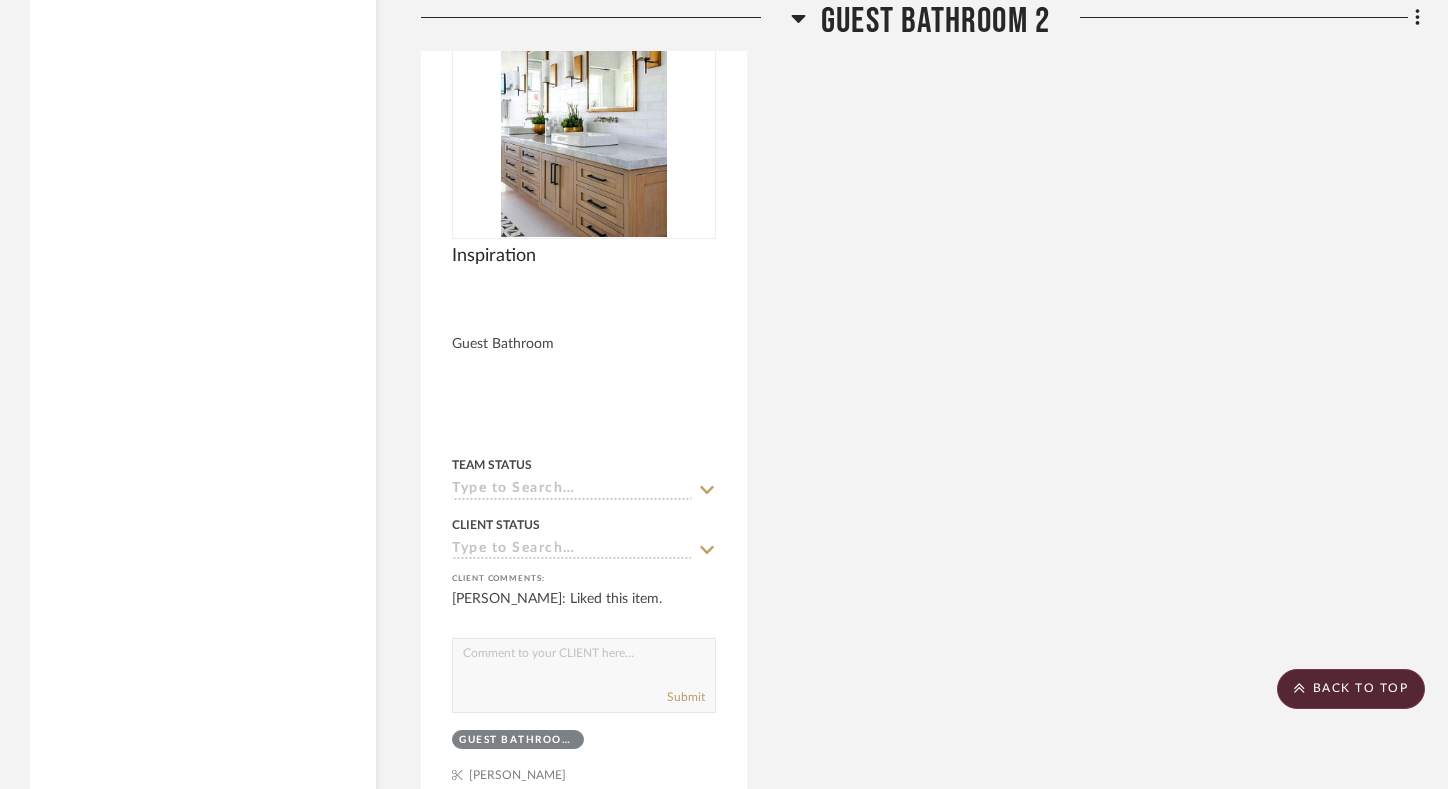 scroll, scrollTop: 58035, scrollLeft: 0, axis: vertical 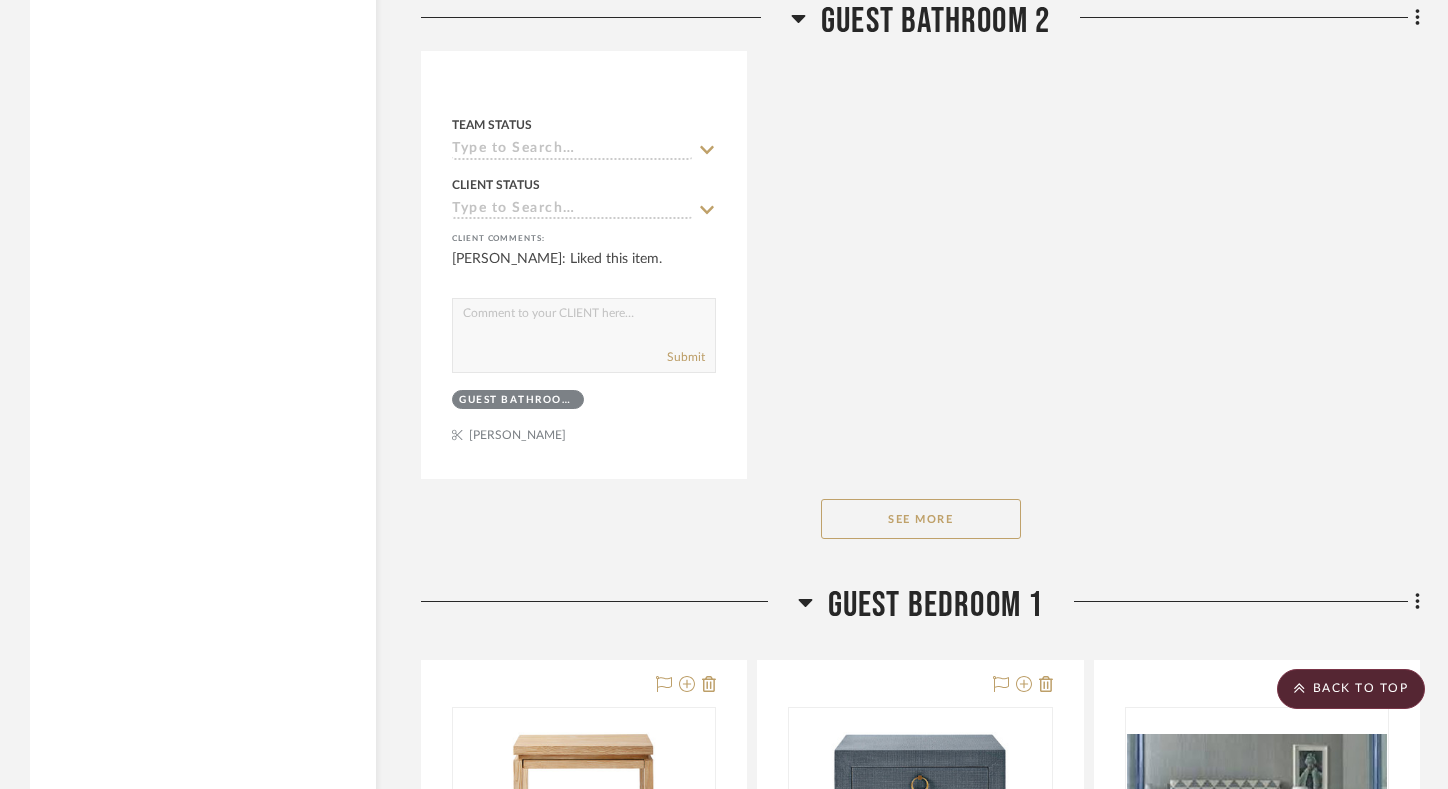 click on "See More" 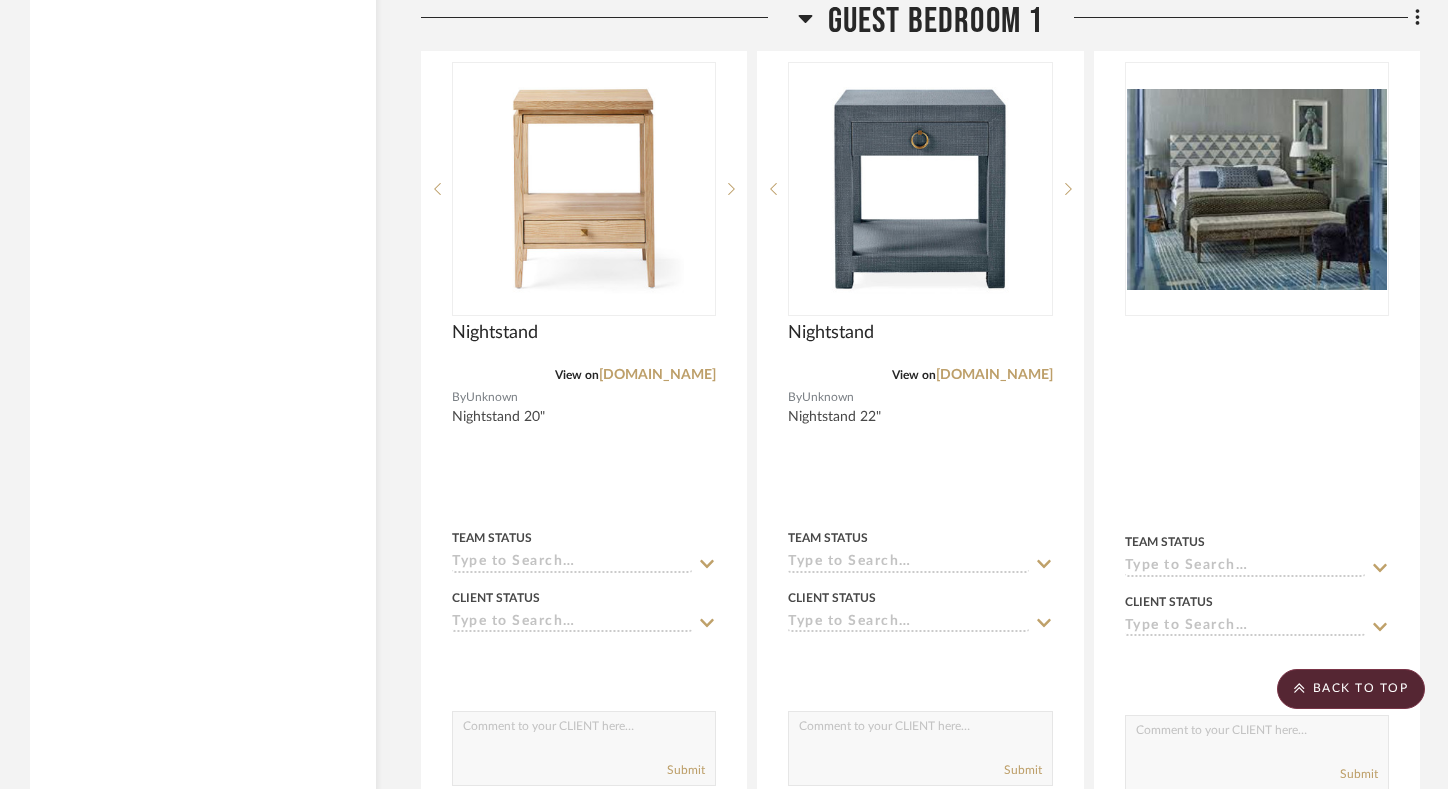 scroll, scrollTop: 58558, scrollLeft: 0, axis: vertical 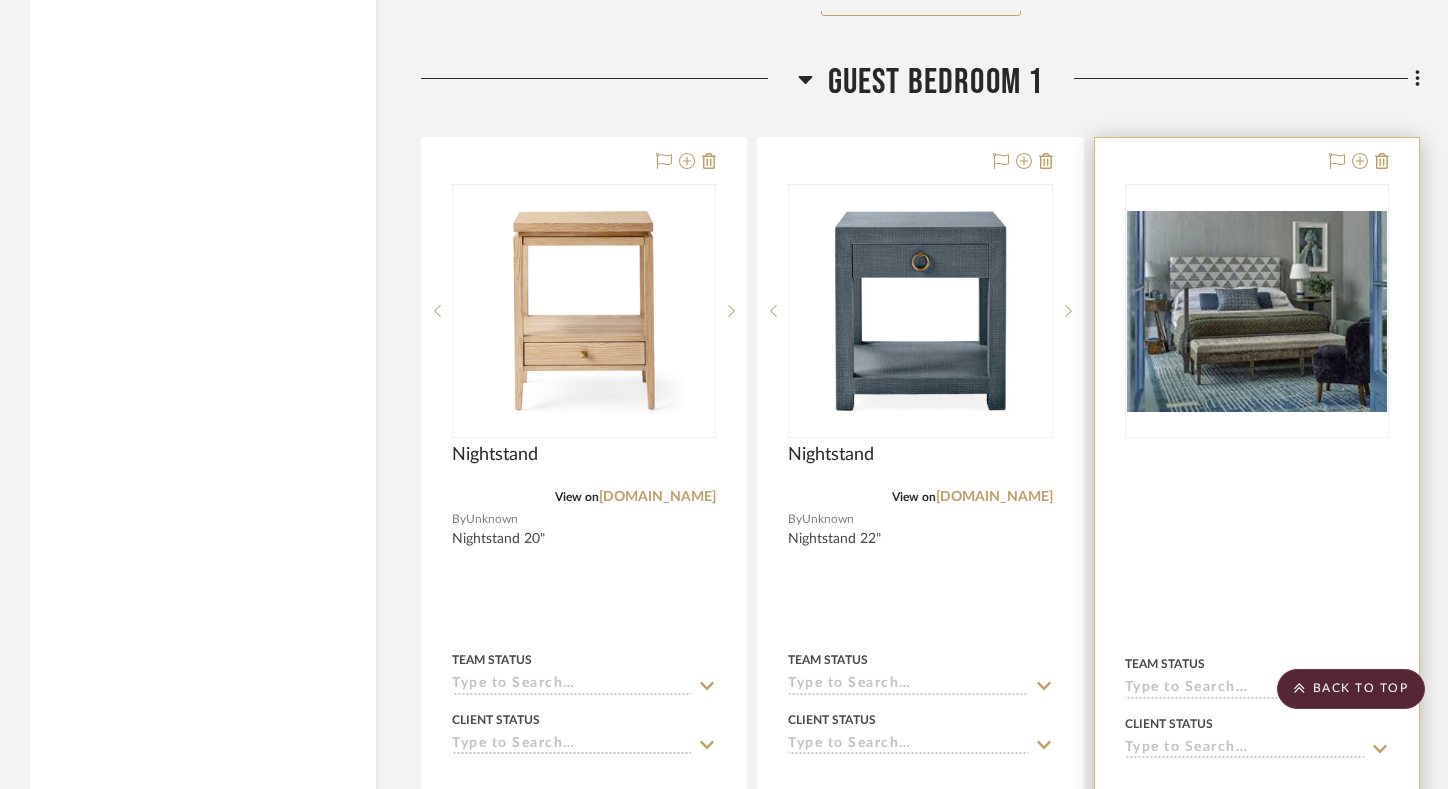 type 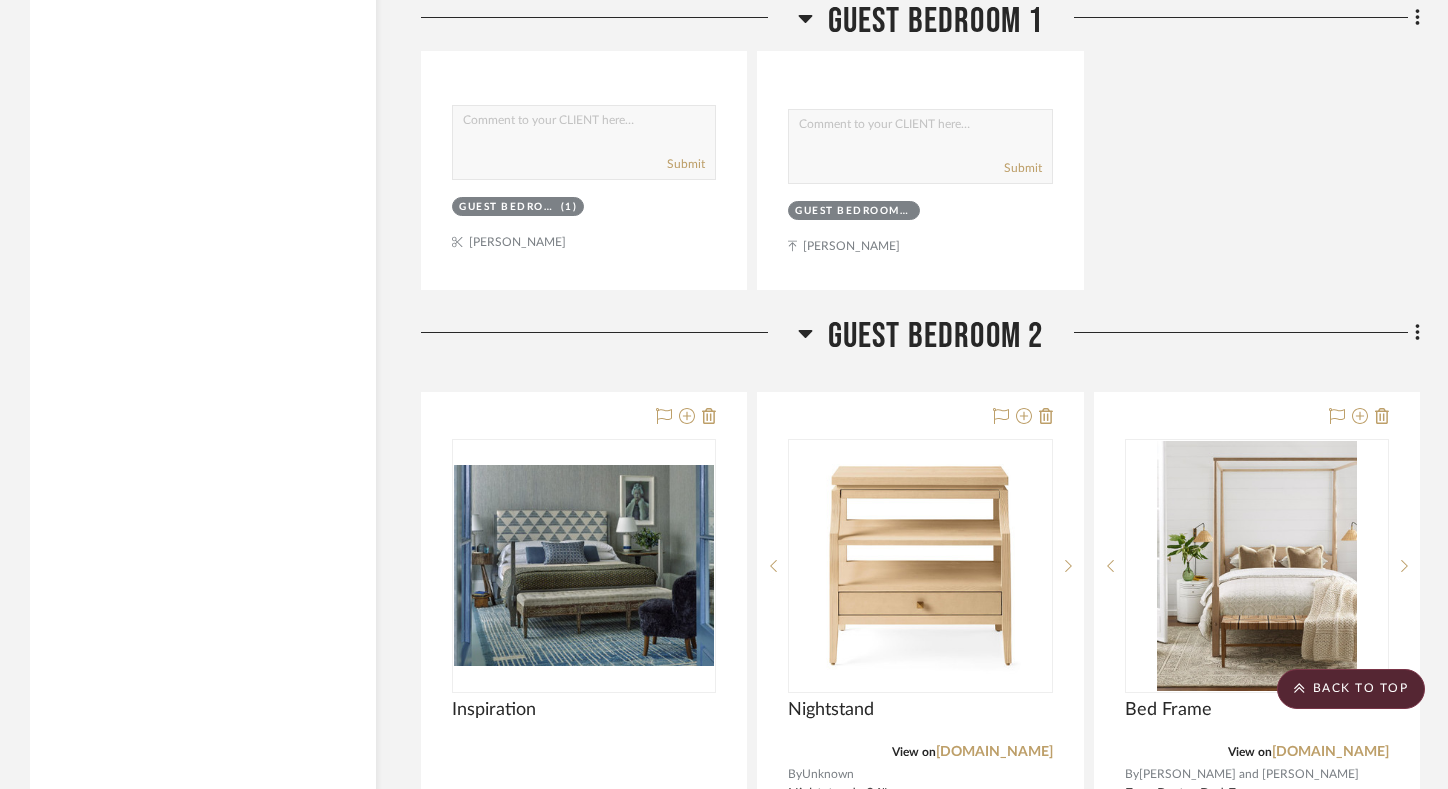 scroll, scrollTop: 60179, scrollLeft: 0, axis: vertical 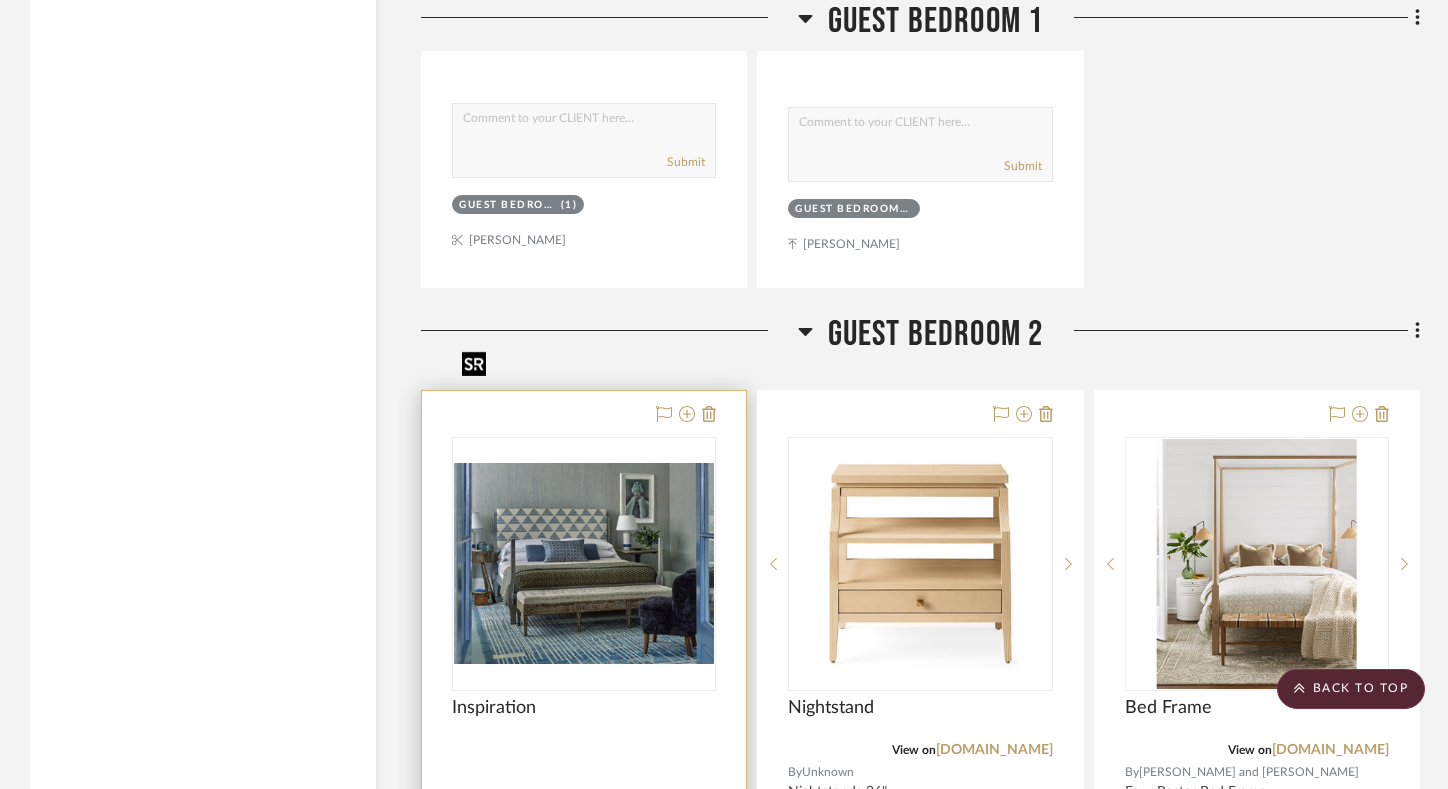 click at bounding box center [584, 564] 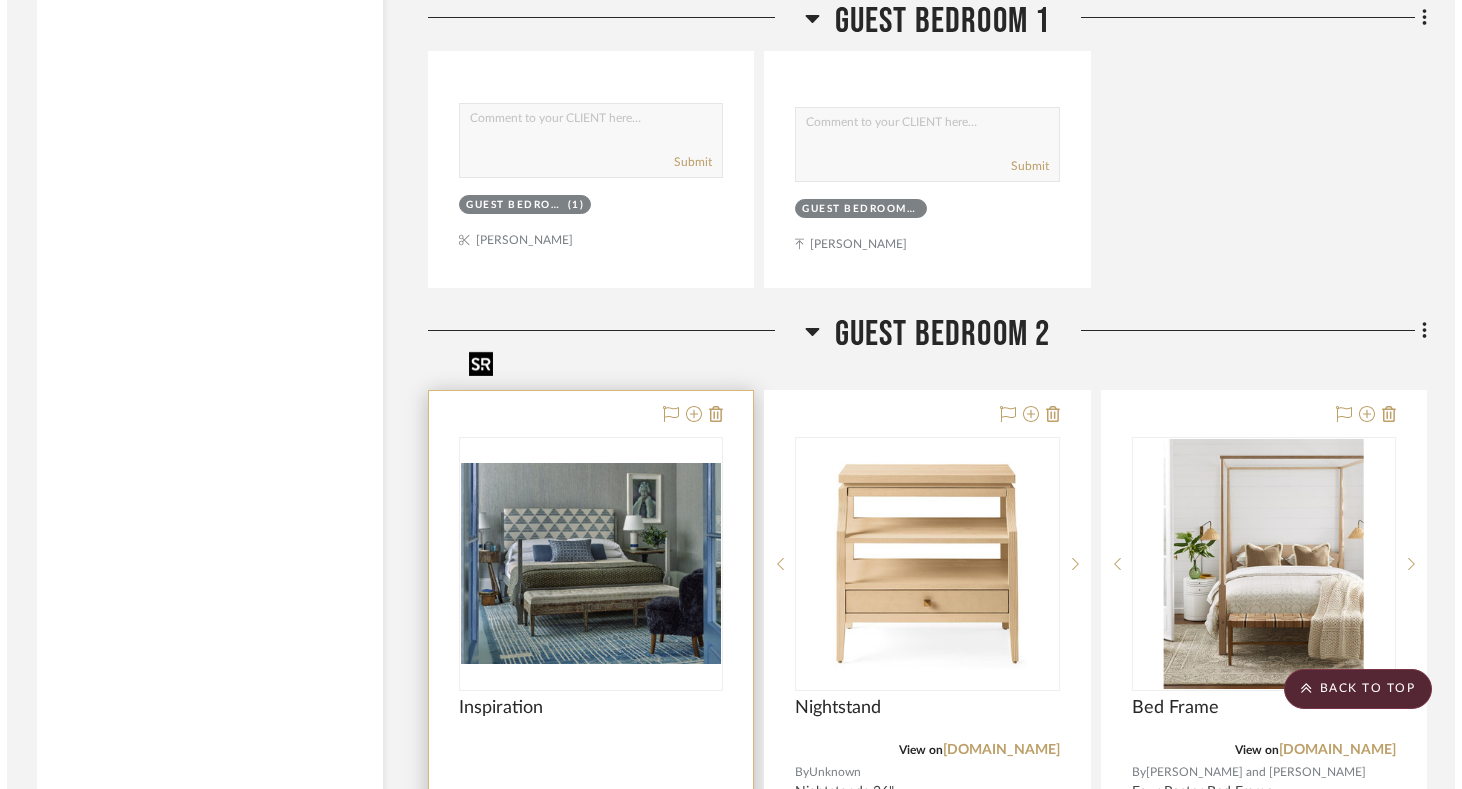 scroll, scrollTop: 0, scrollLeft: 0, axis: both 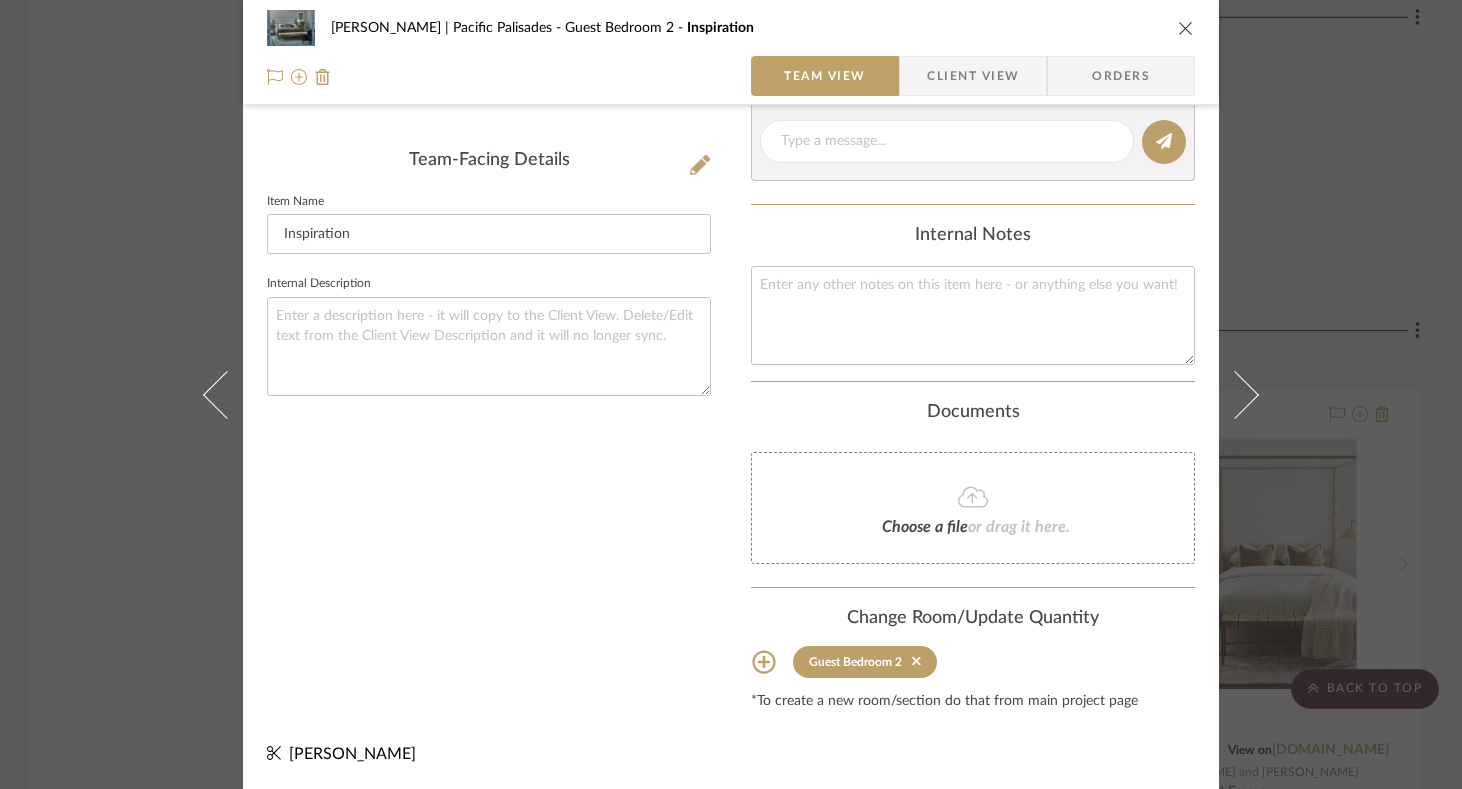 click 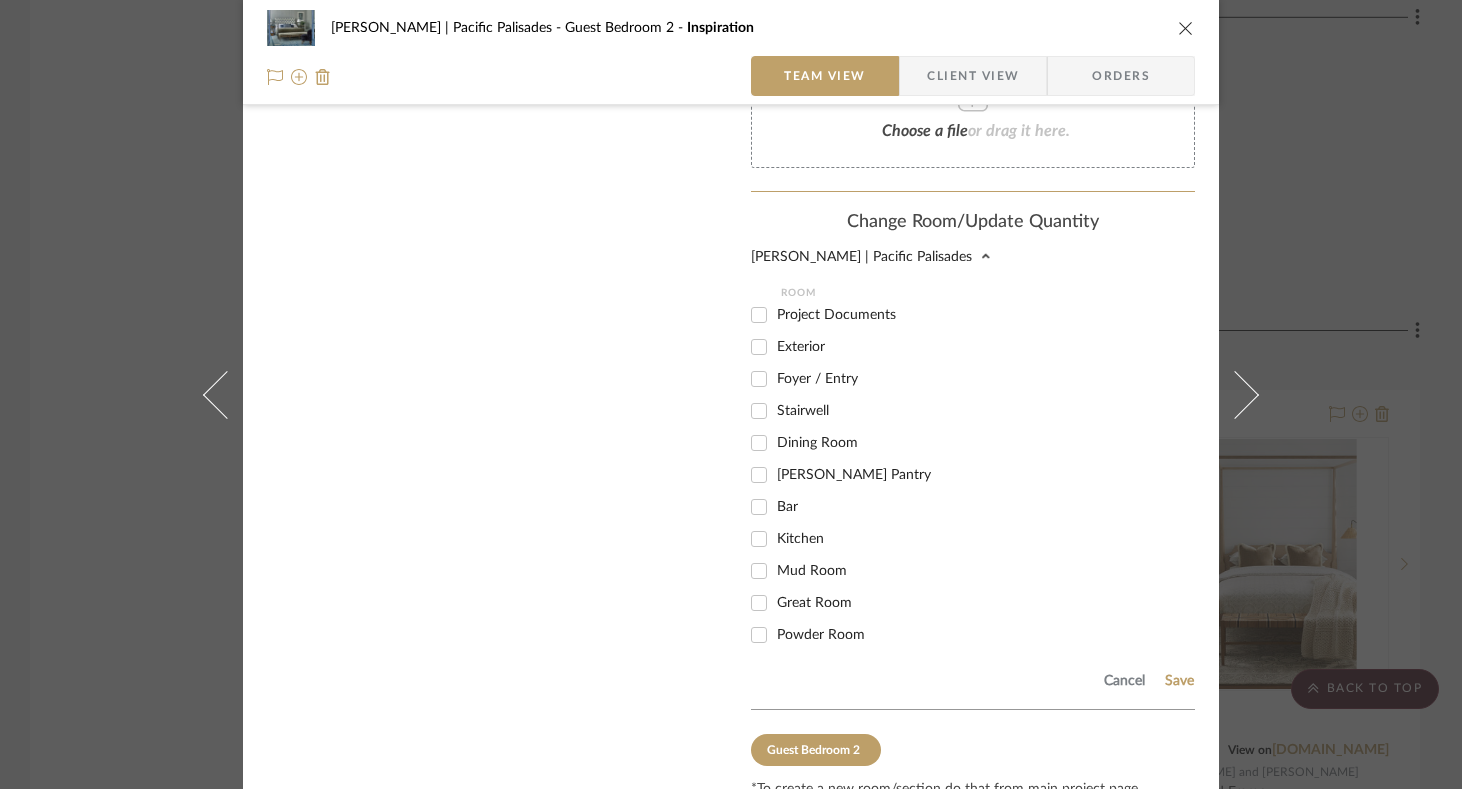 scroll, scrollTop: 958, scrollLeft: 0, axis: vertical 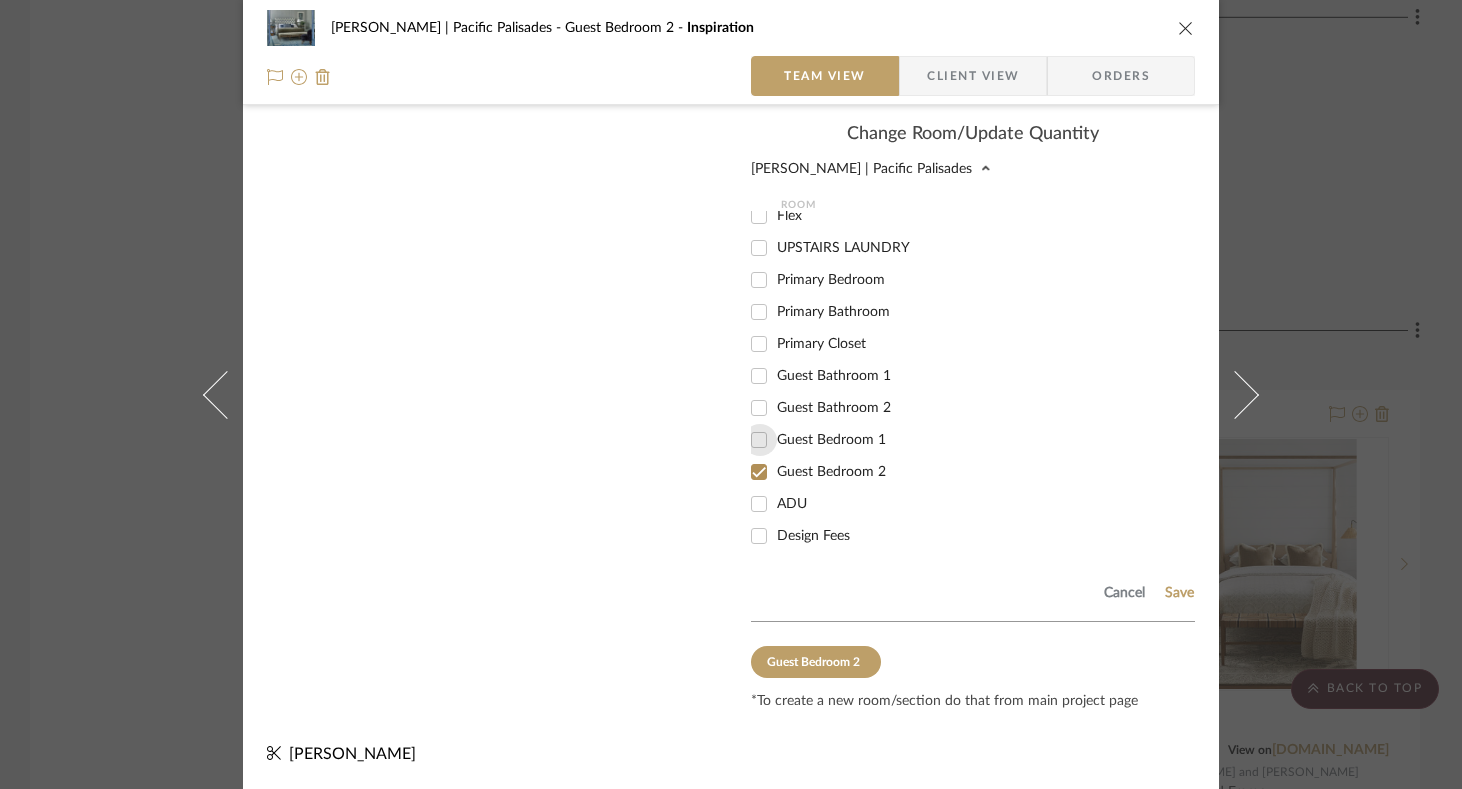 click on "Guest Bedroom 1" at bounding box center (759, 440) 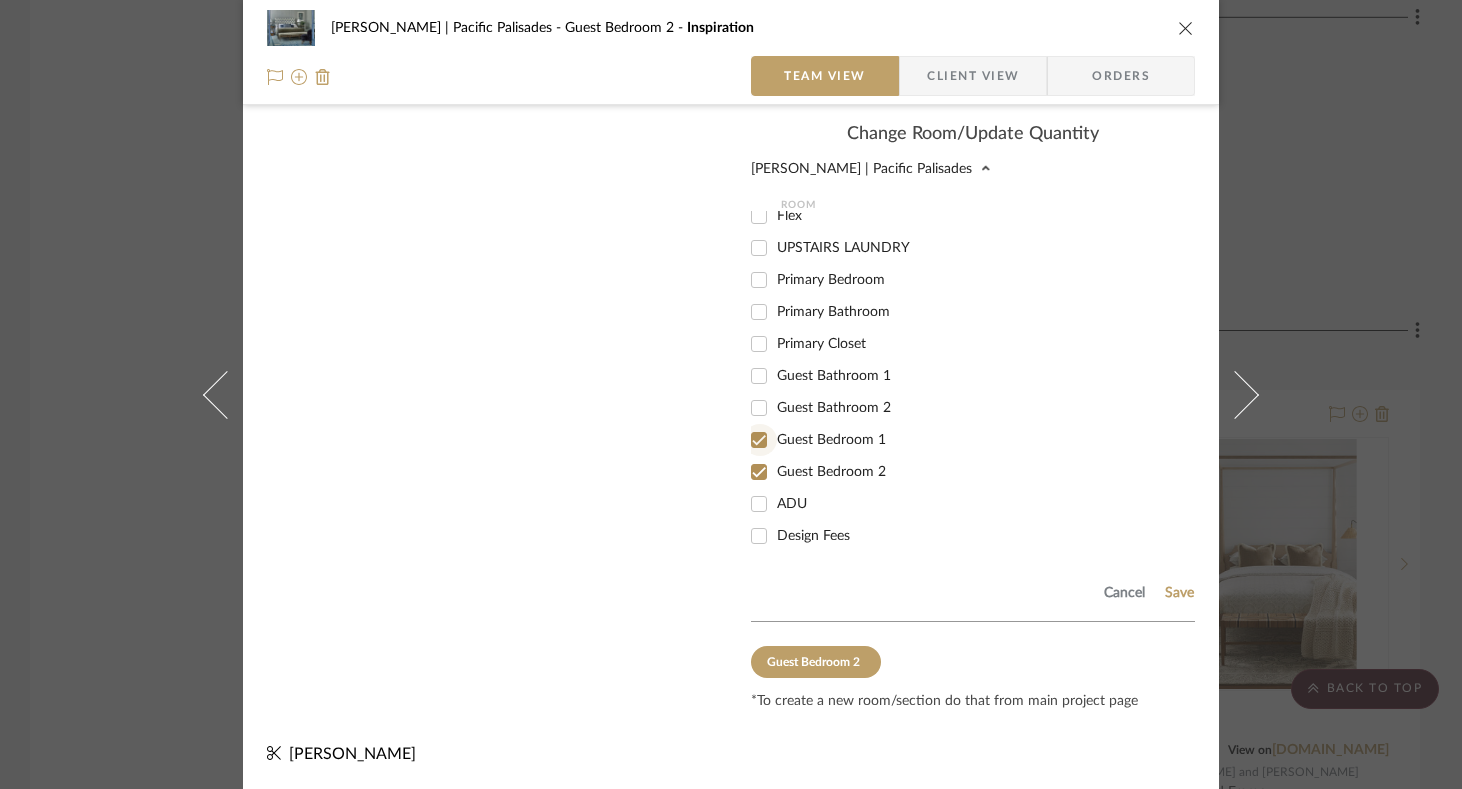 checkbox on "true" 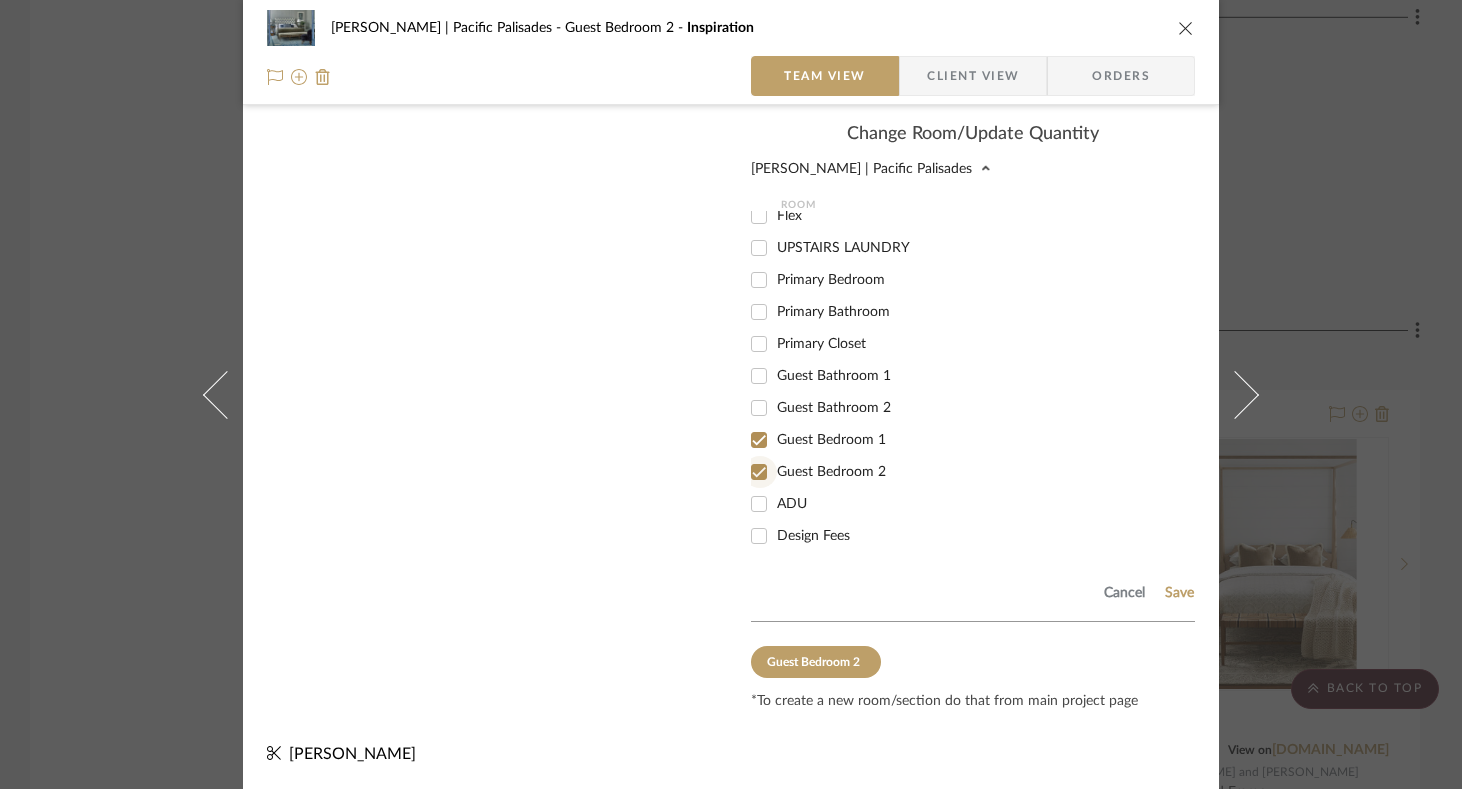 click on "Guest Bedroom 2" at bounding box center (759, 472) 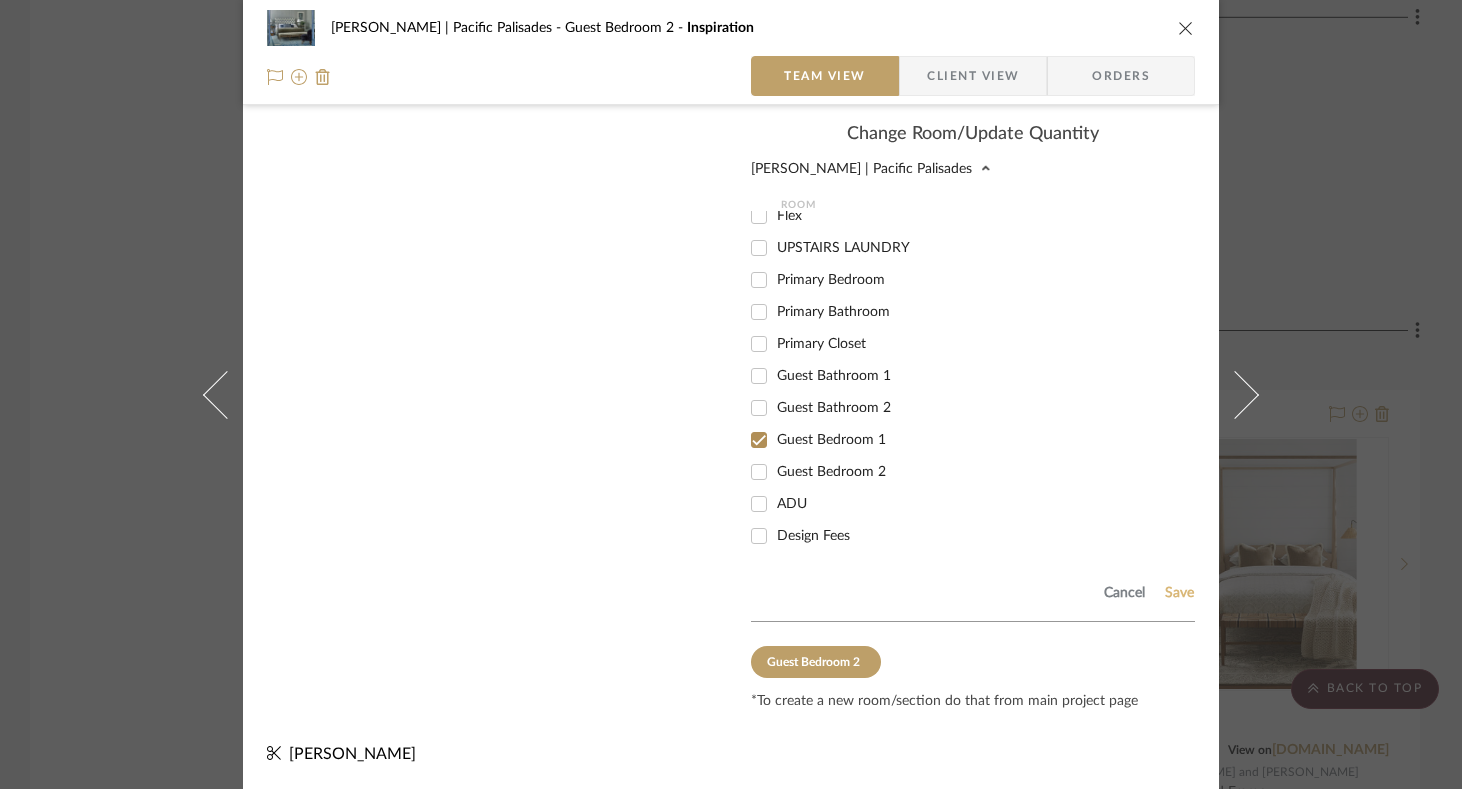 click on "Save" 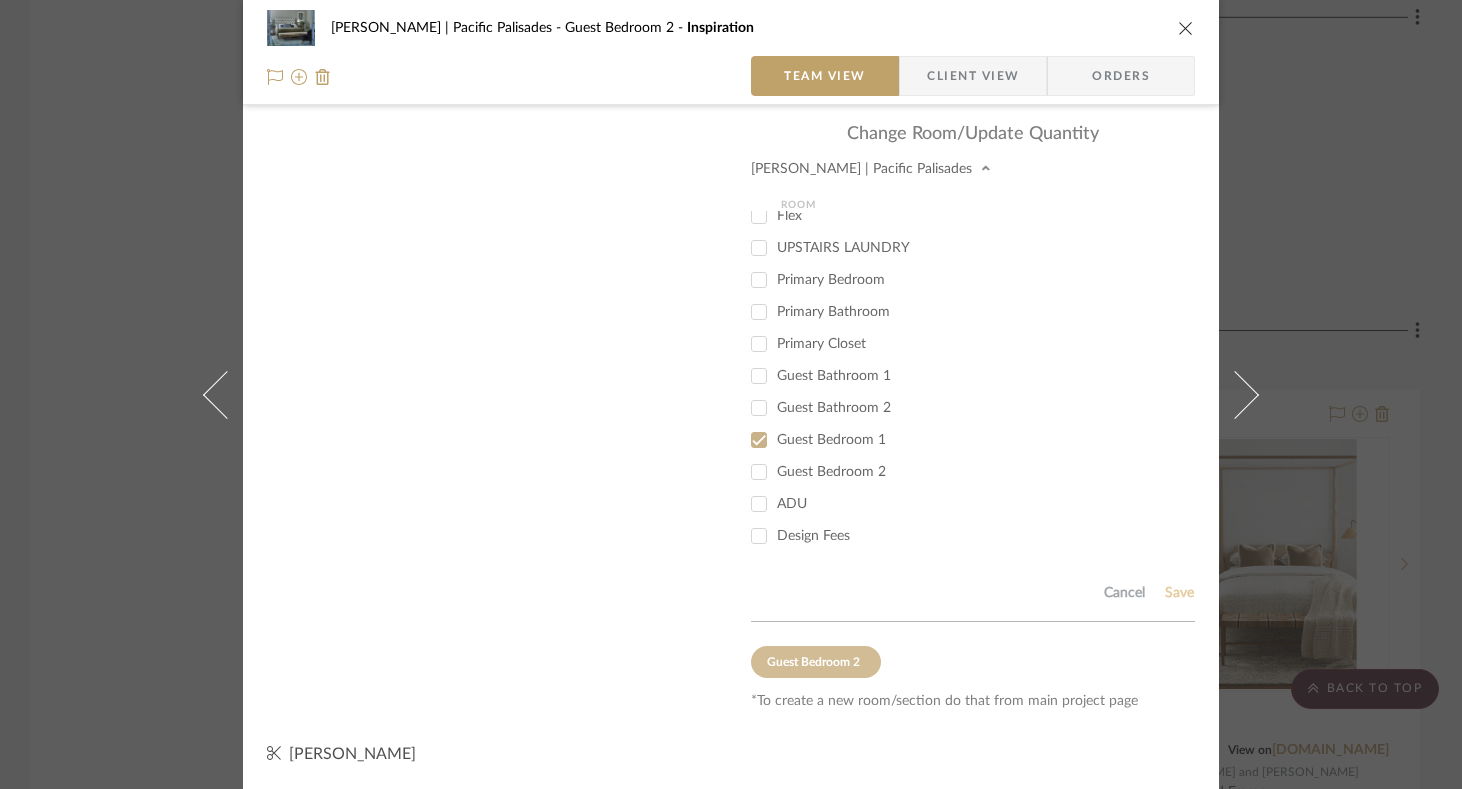 type 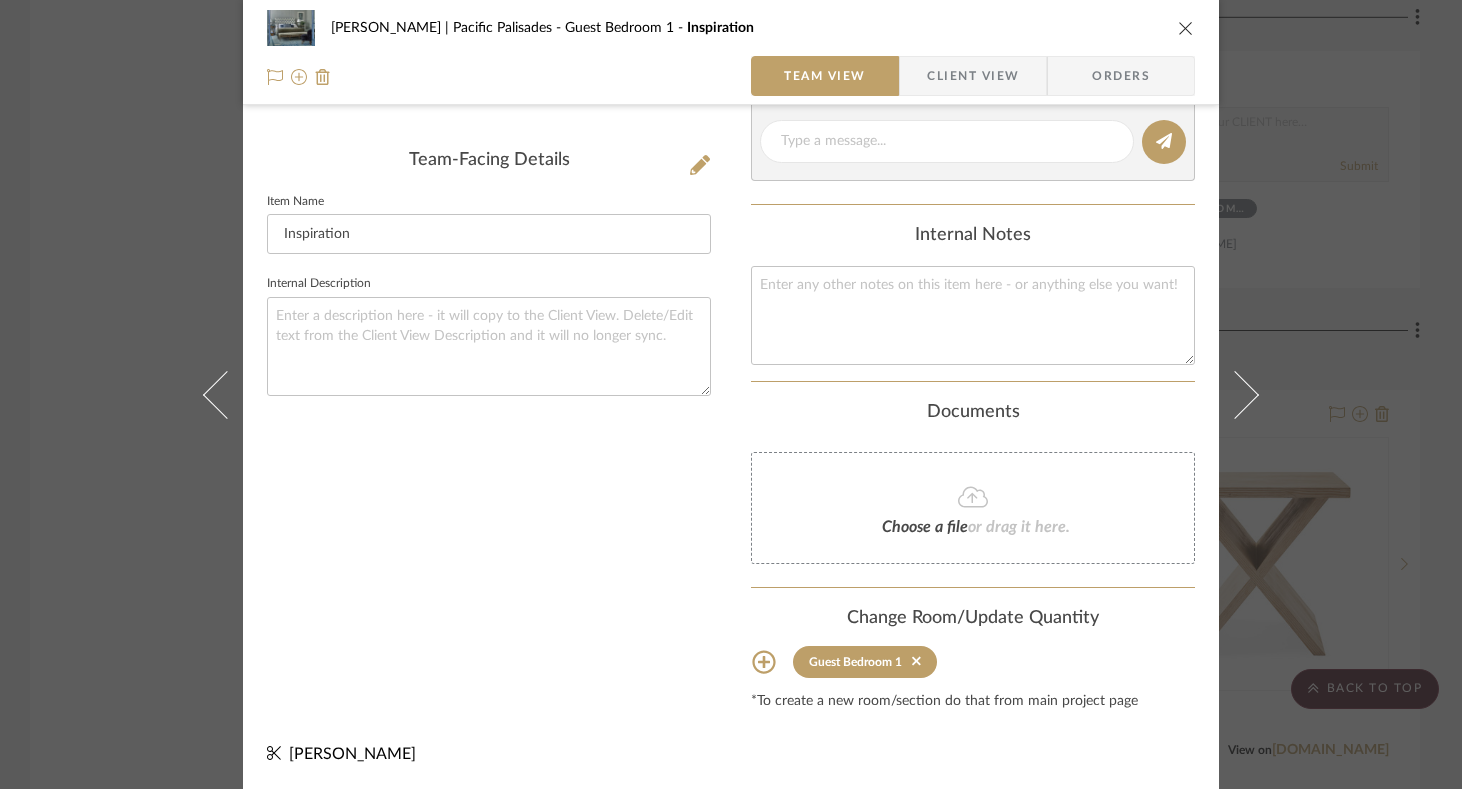 click at bounding box center [1186, 28] 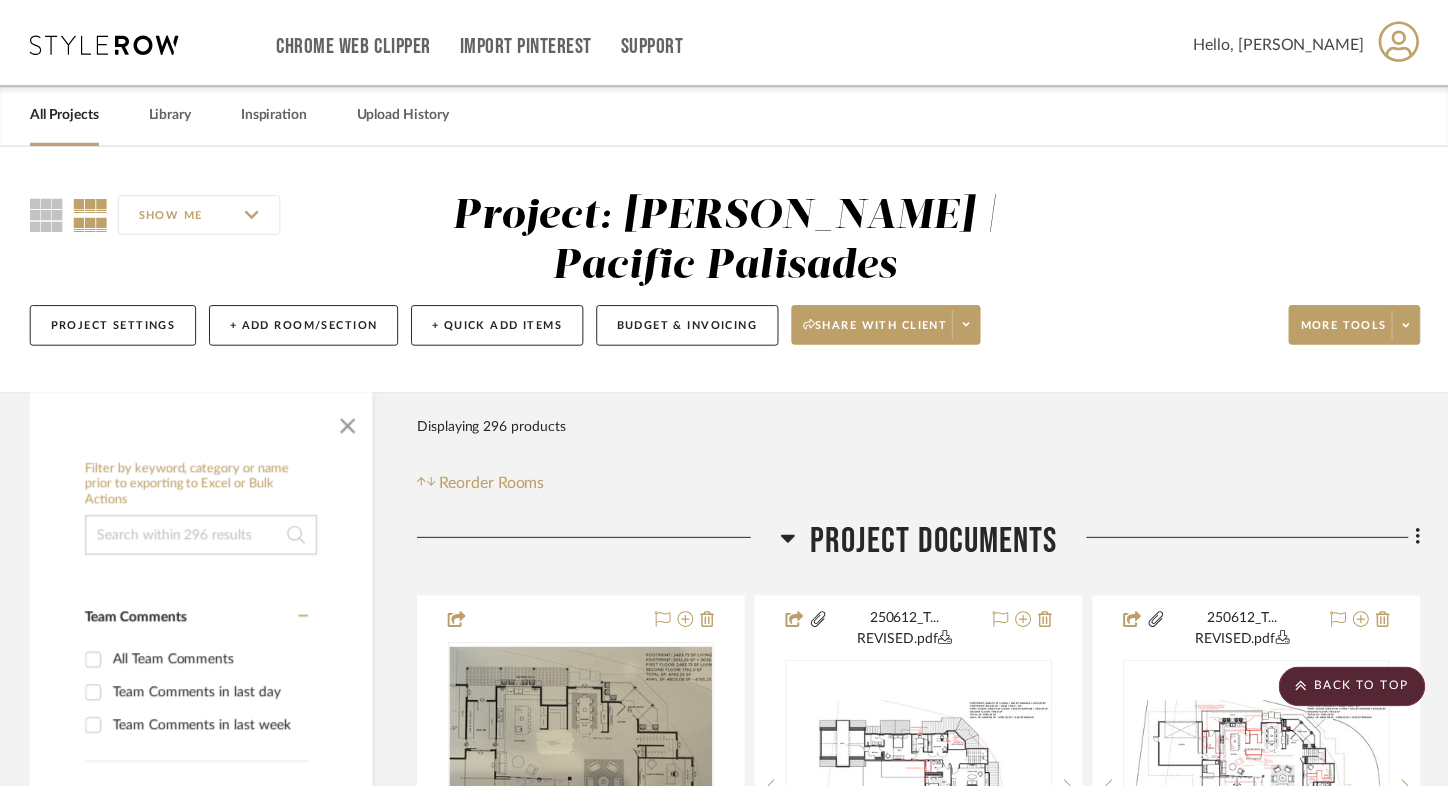 scroll, scrollTop: 60179, scrollLeft: 0, axis: vertical 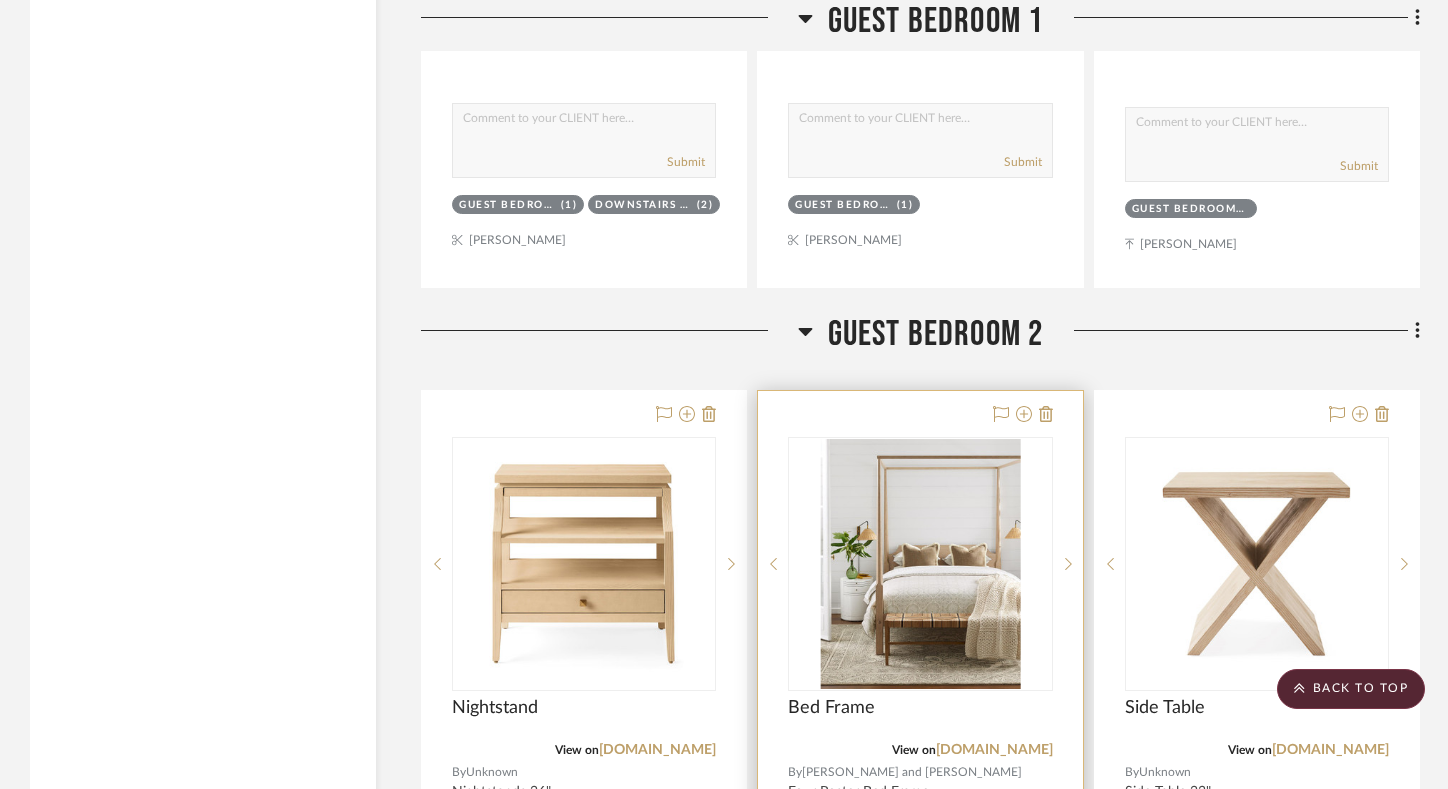type 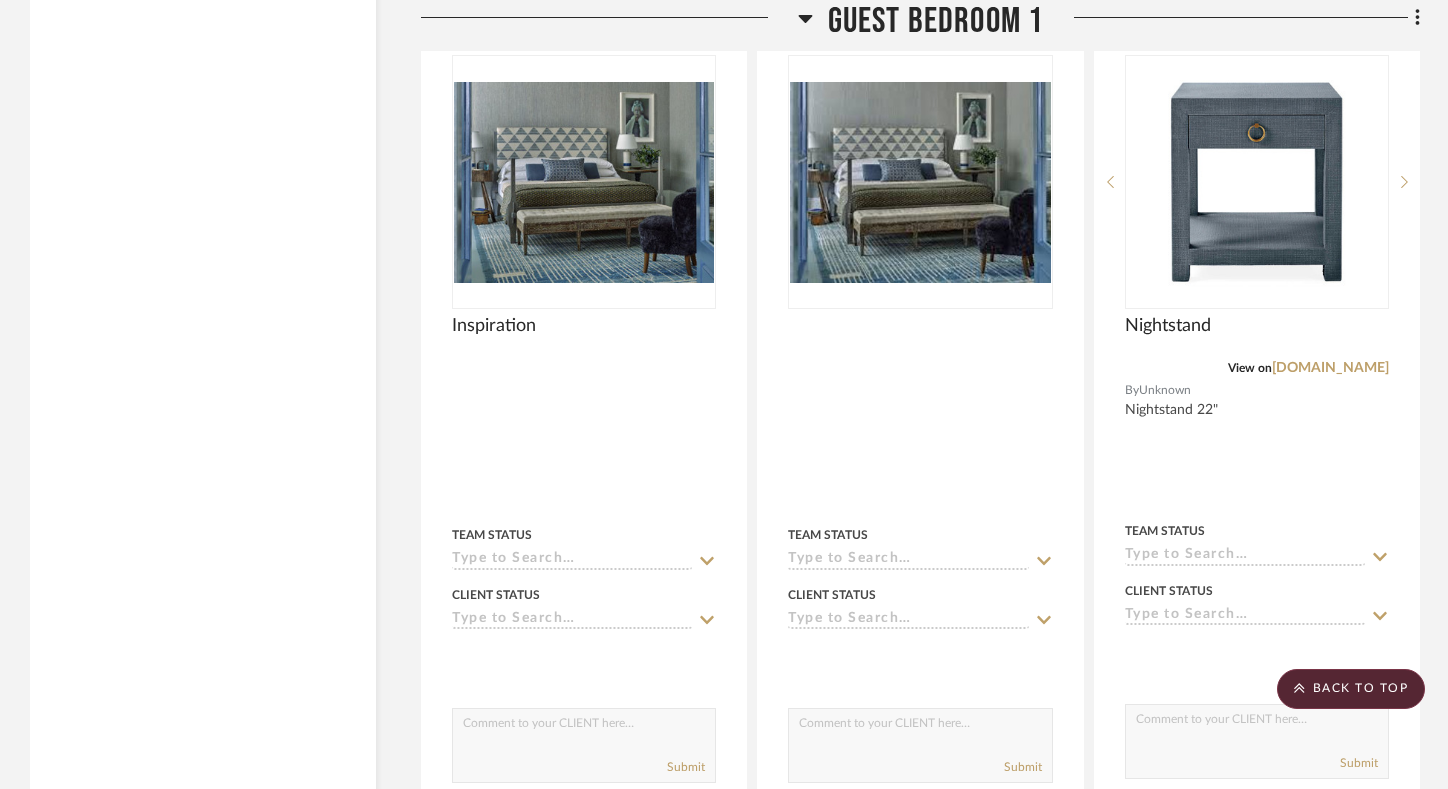 scroll, scrollTop: 58318, scrollLeft: 0, axis: vertical 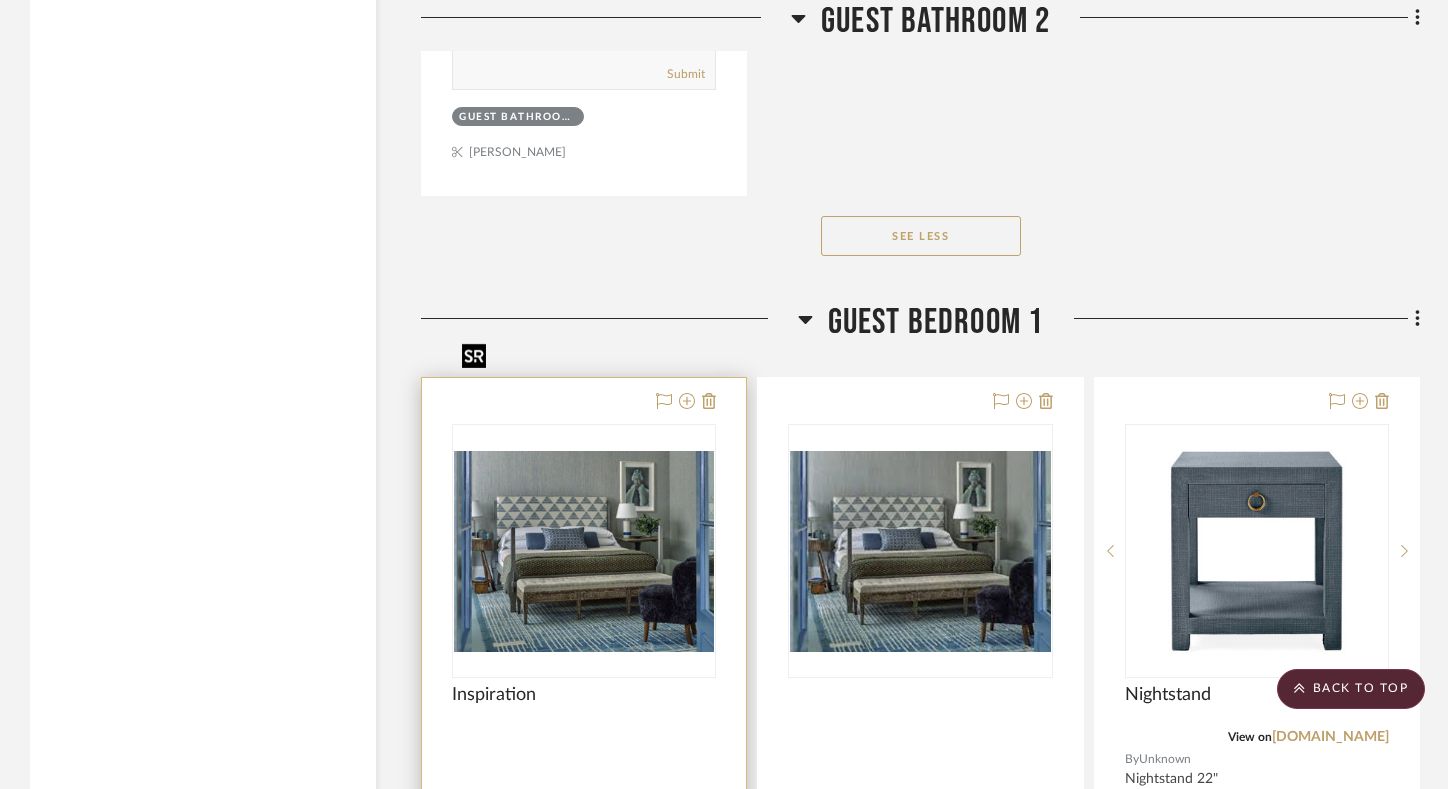 click at bounding box center (584, 552) 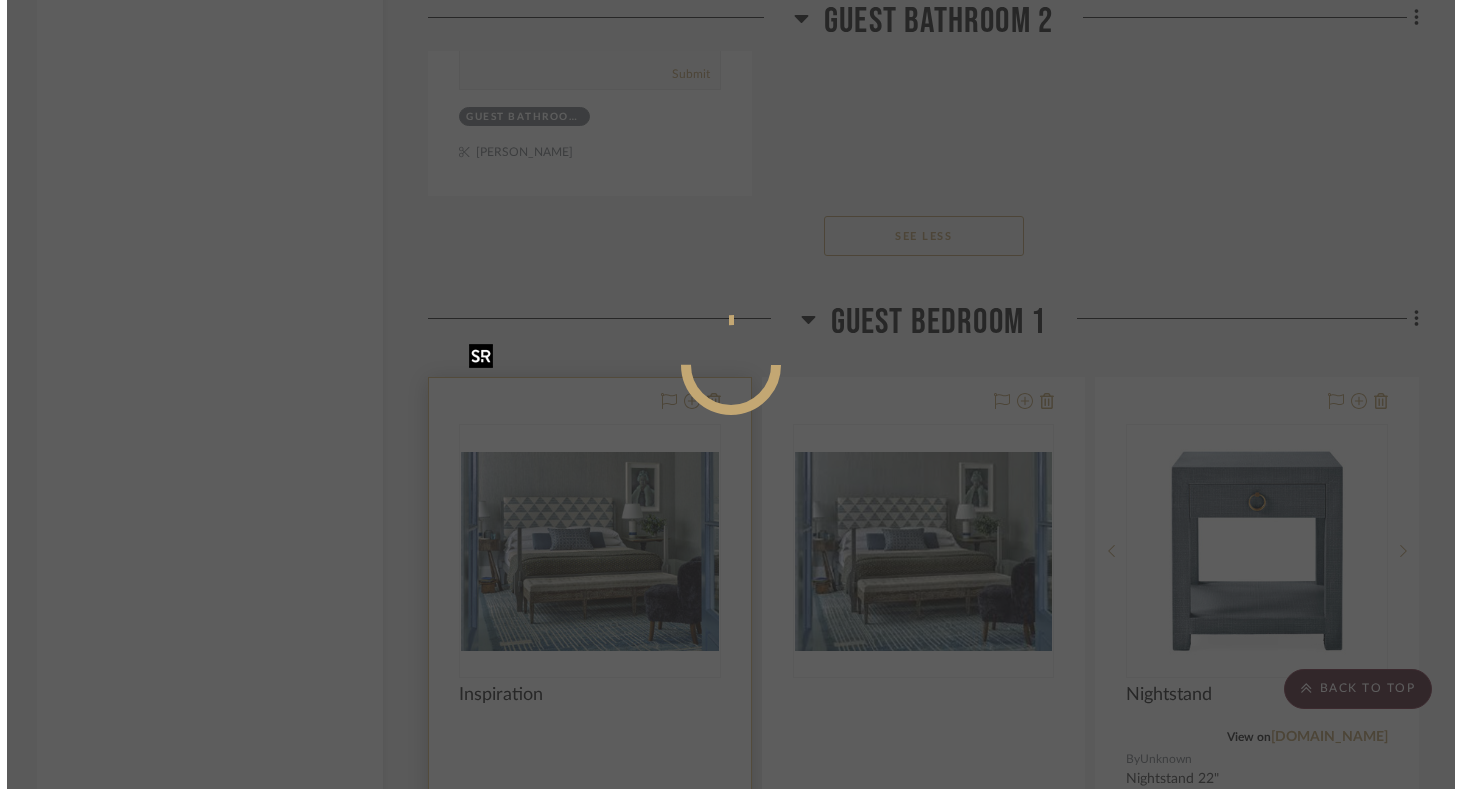 scroll, scrollTop: 0, scrollLeft: 0, axis: both 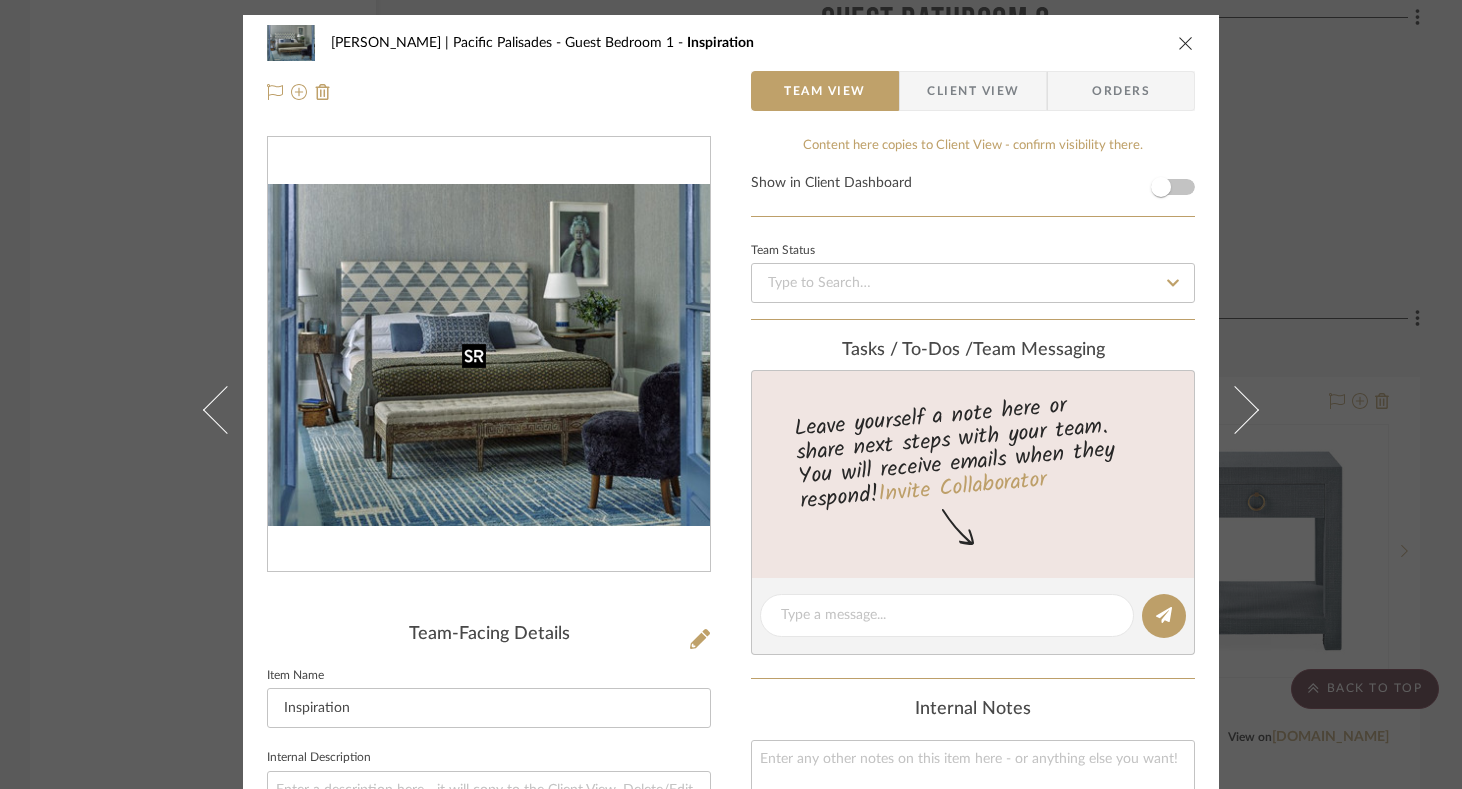 click at bounding box center (489, 355) 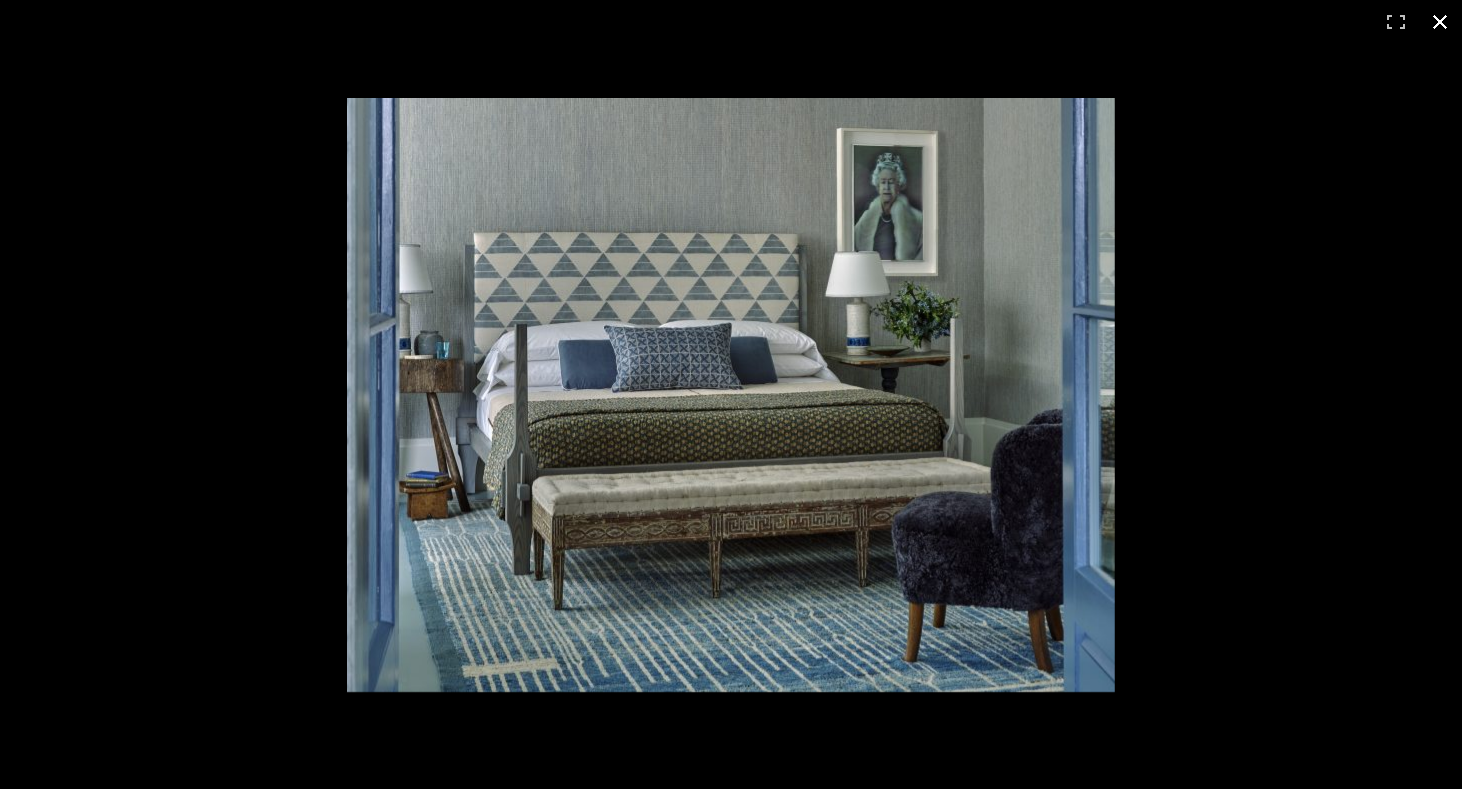 click at bounding box center [1440, 22] 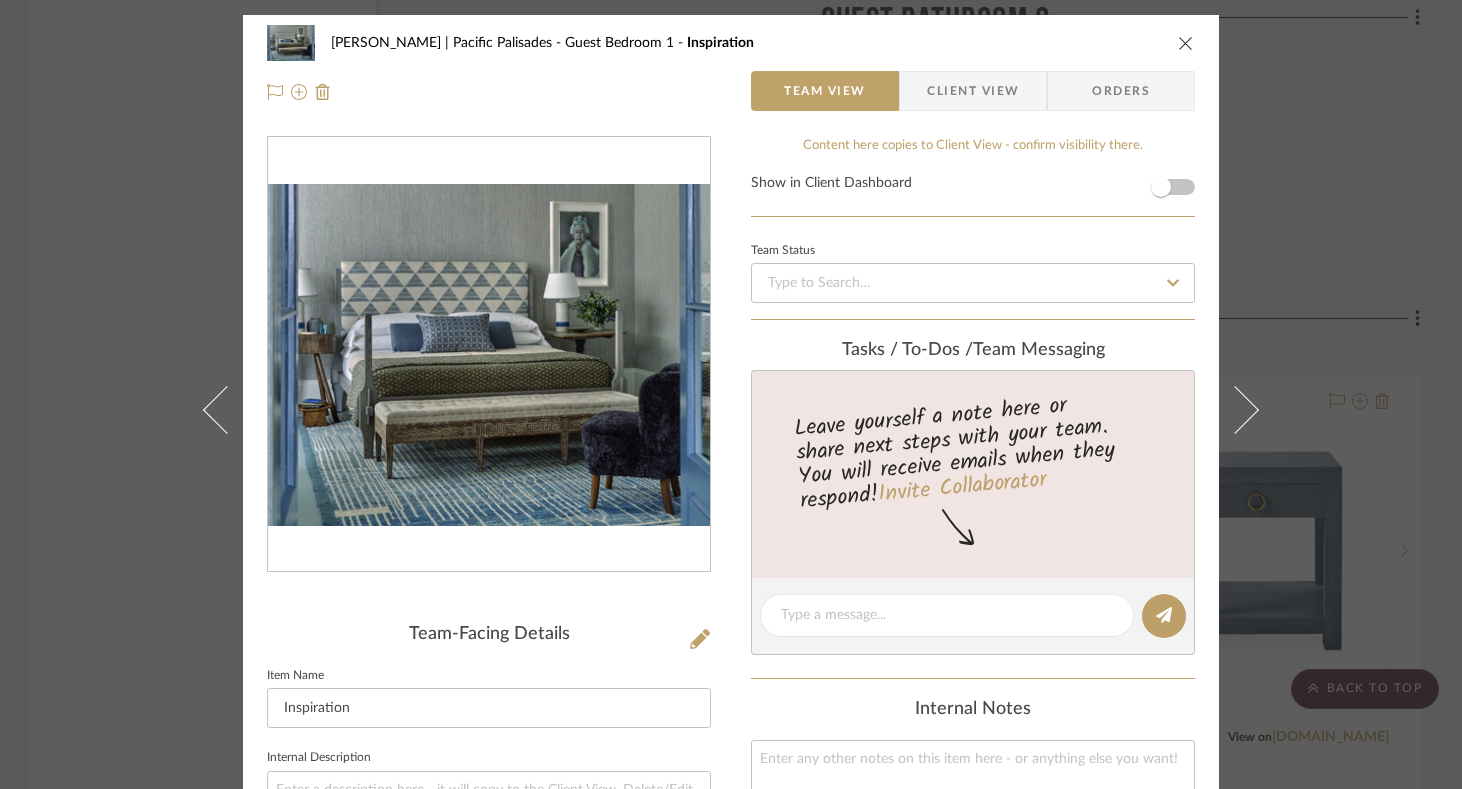 click at bounding box center [1186, 43] 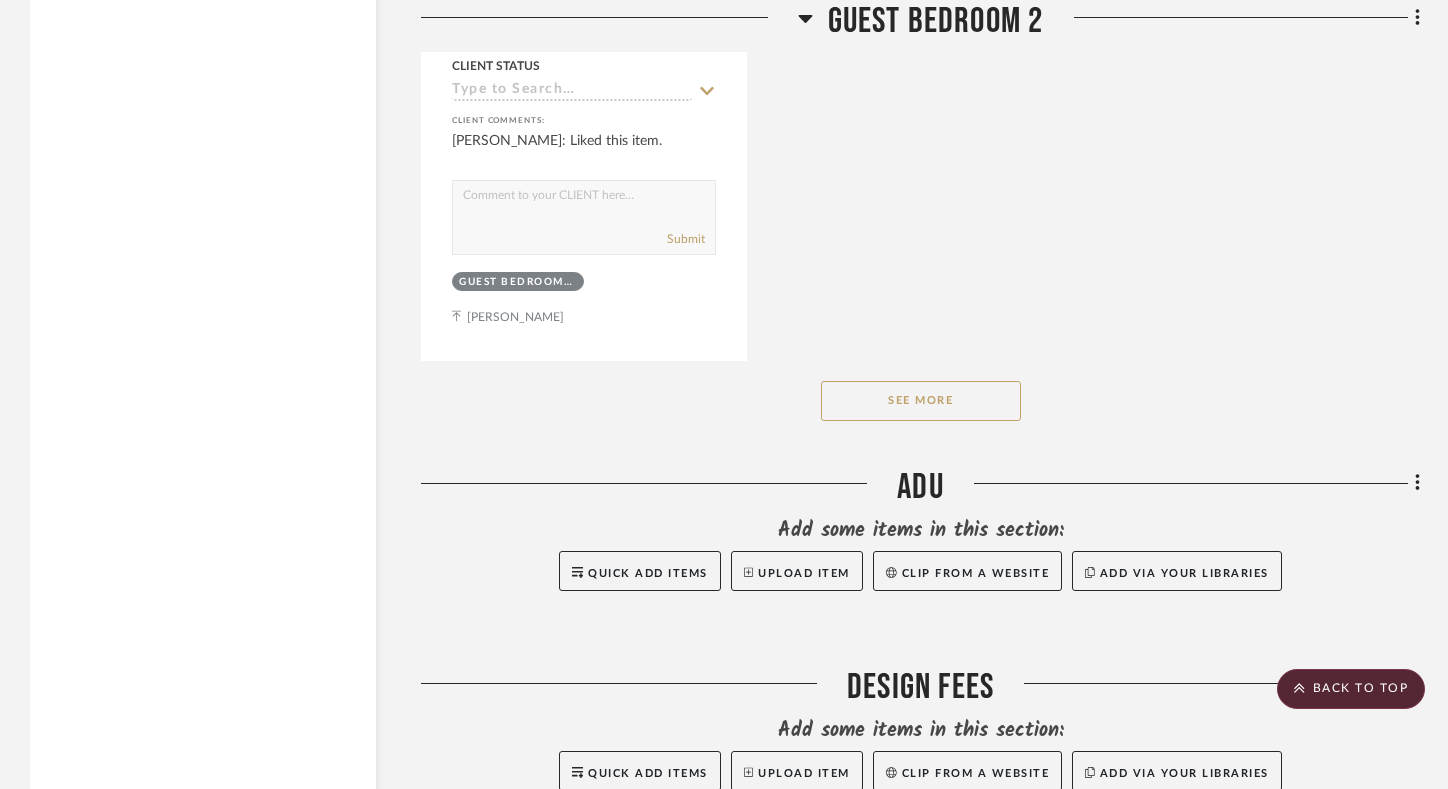 scroll, scrollTop: 62923, scrollLeft: 0, axis: vertical 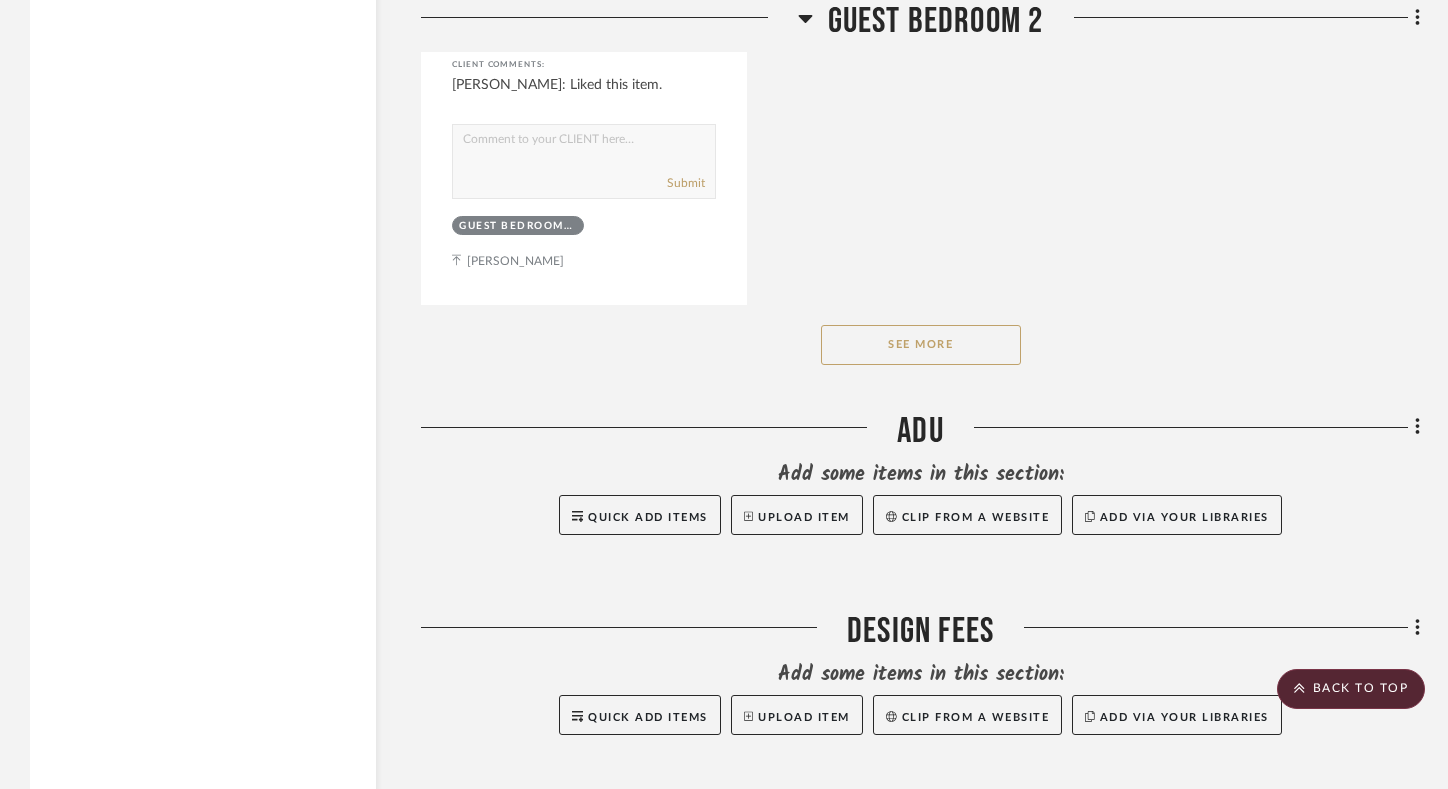 click on "See More" 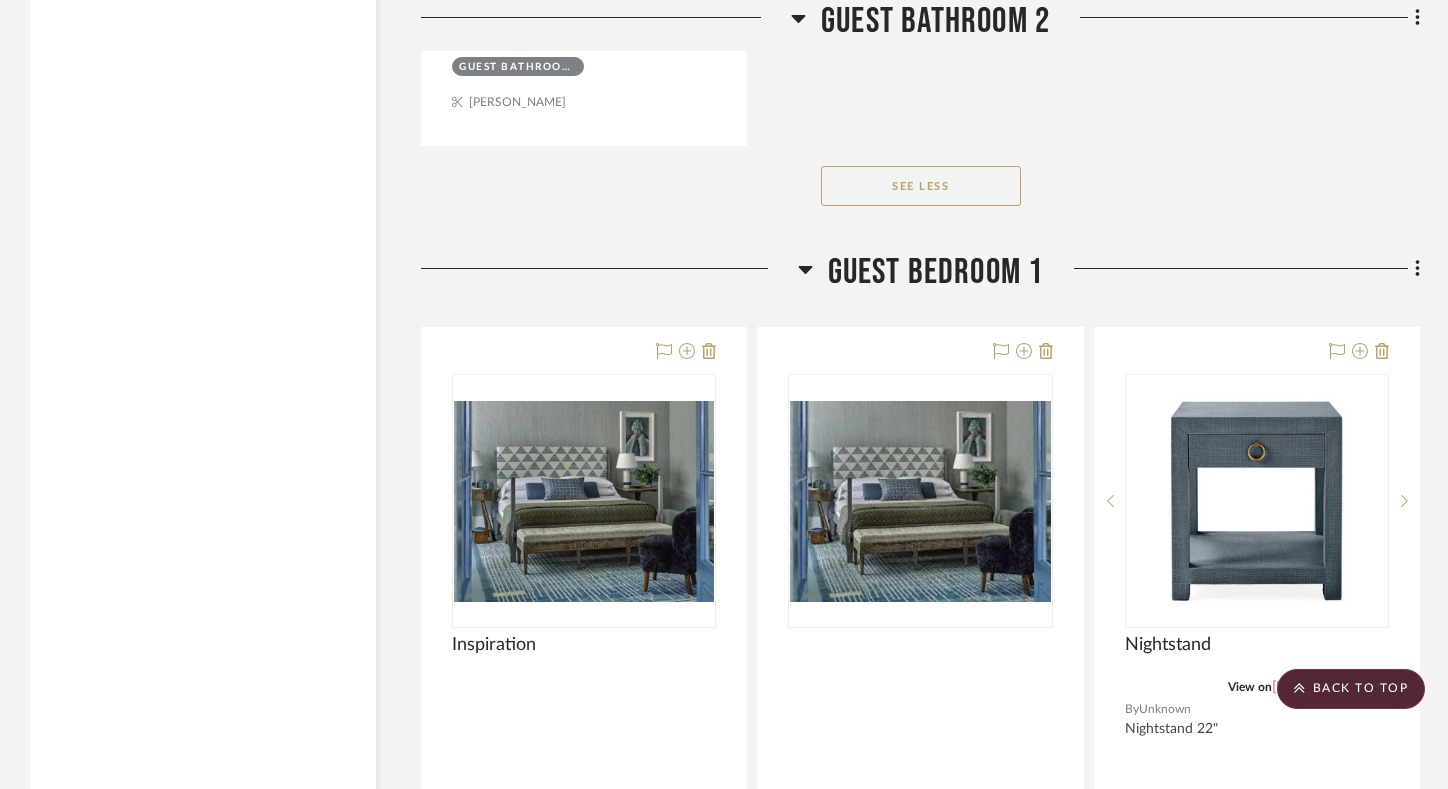 scroll, scrollTop: 58379, scrollLeft: 0, axis: vertical 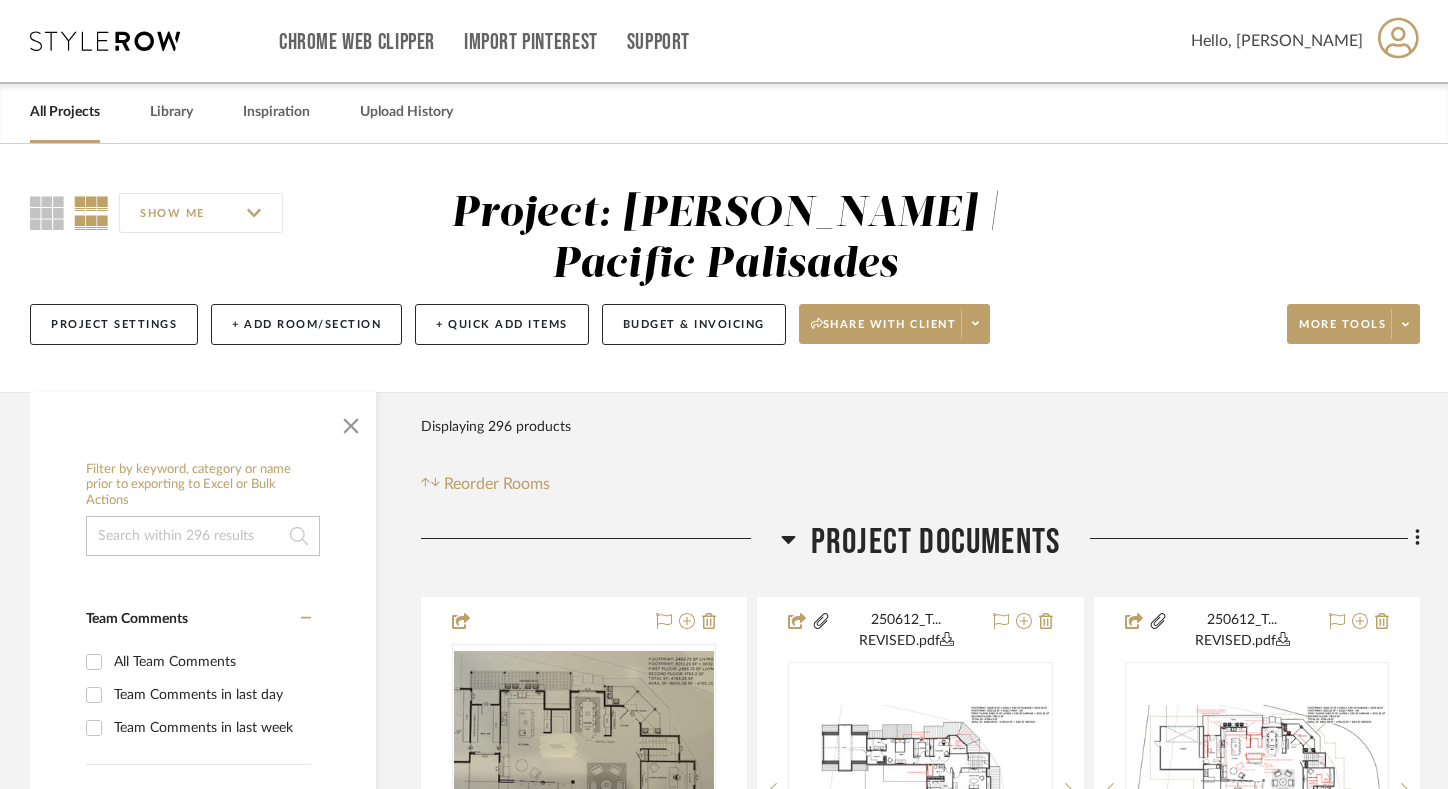 click on "All Projects" at bounding box center [65, 112] 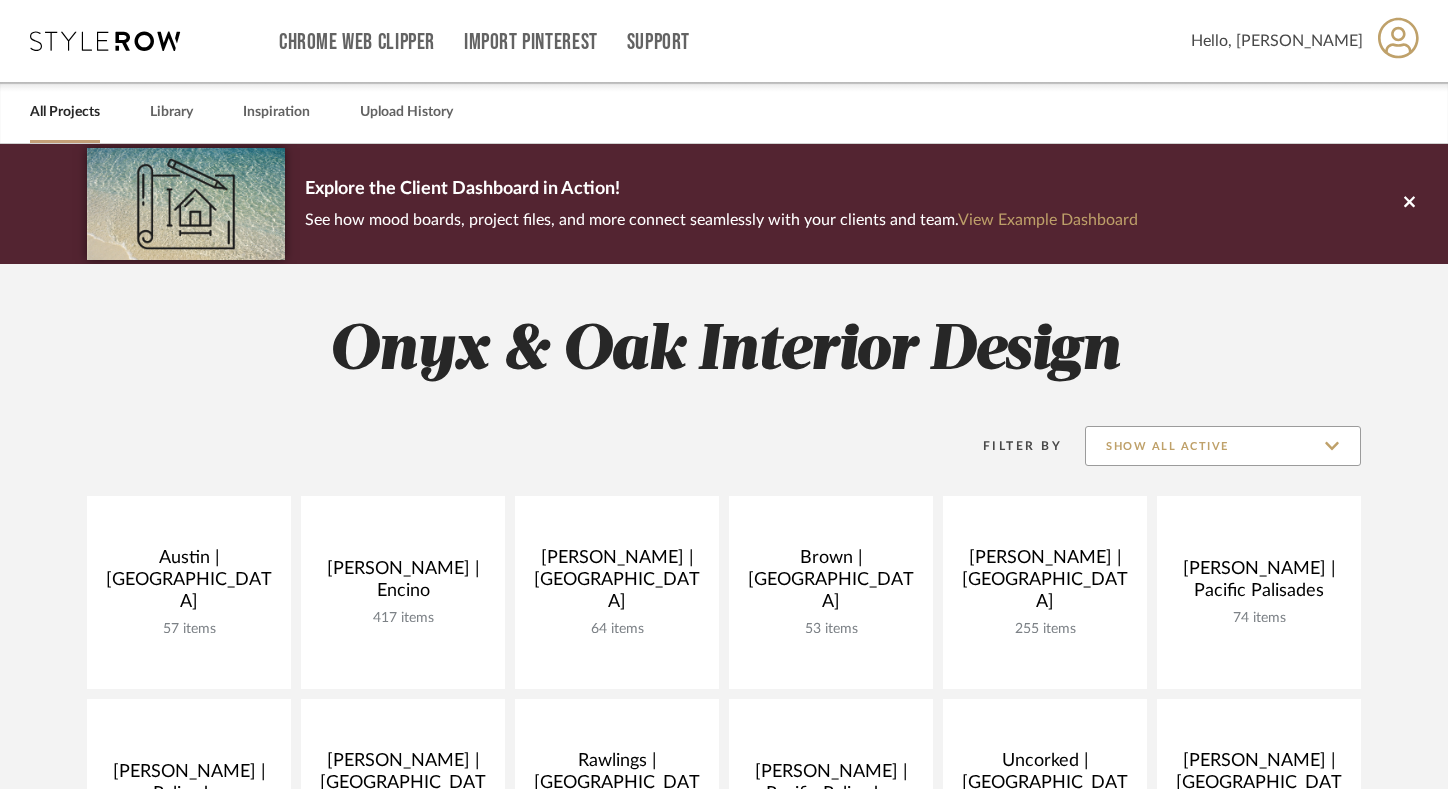 click on "Show All Active" 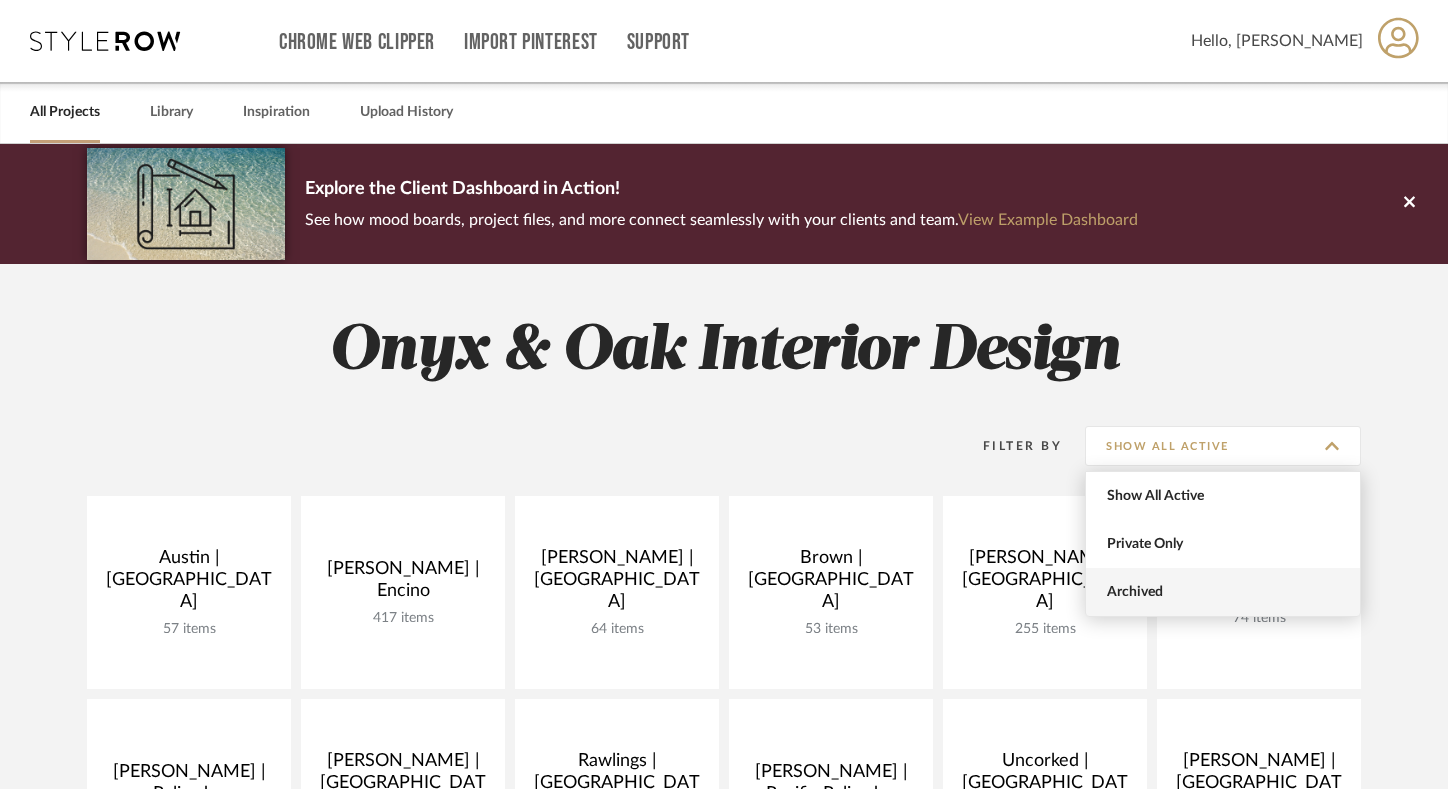 click on "Archived" at bounding box center [1225, 592] 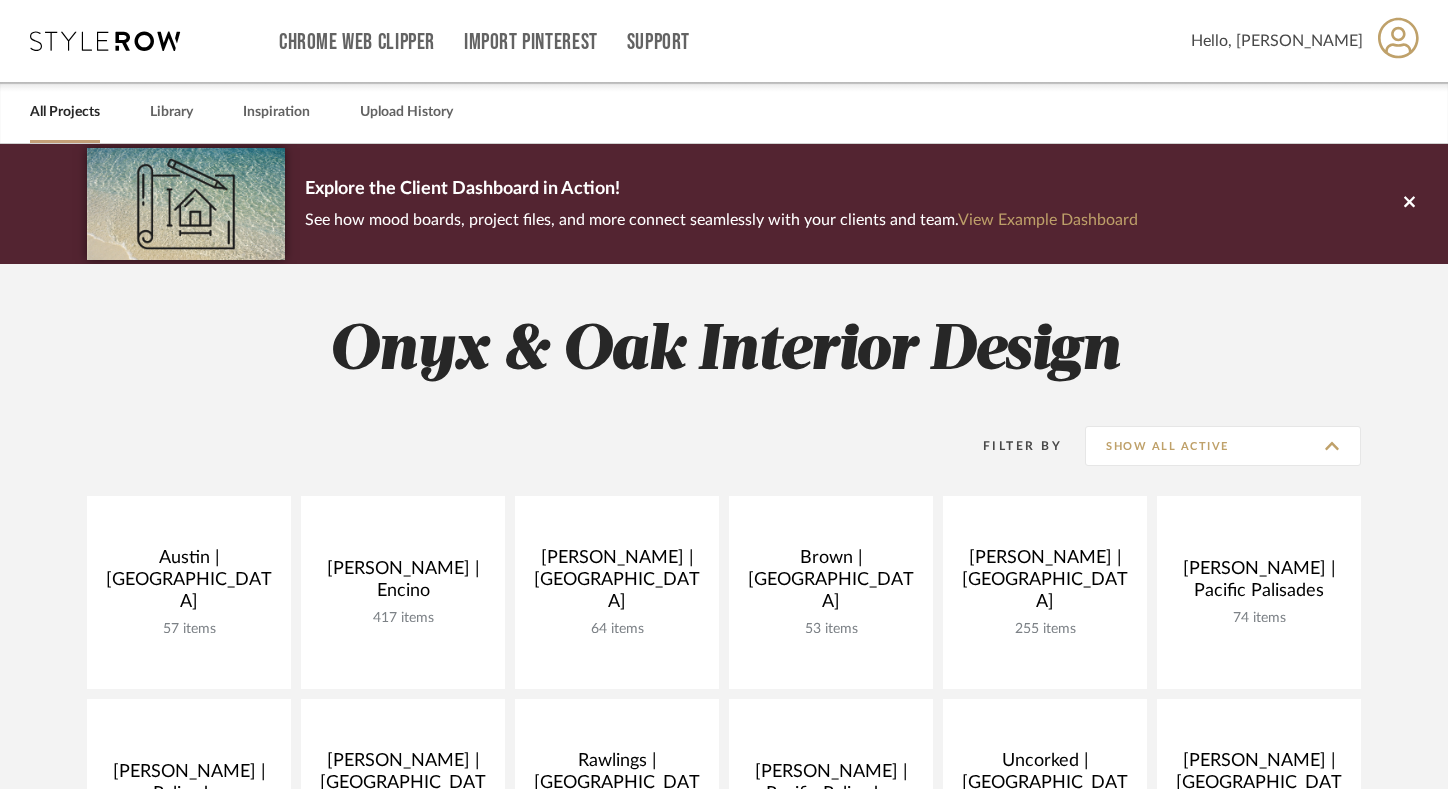 type on "Archived" 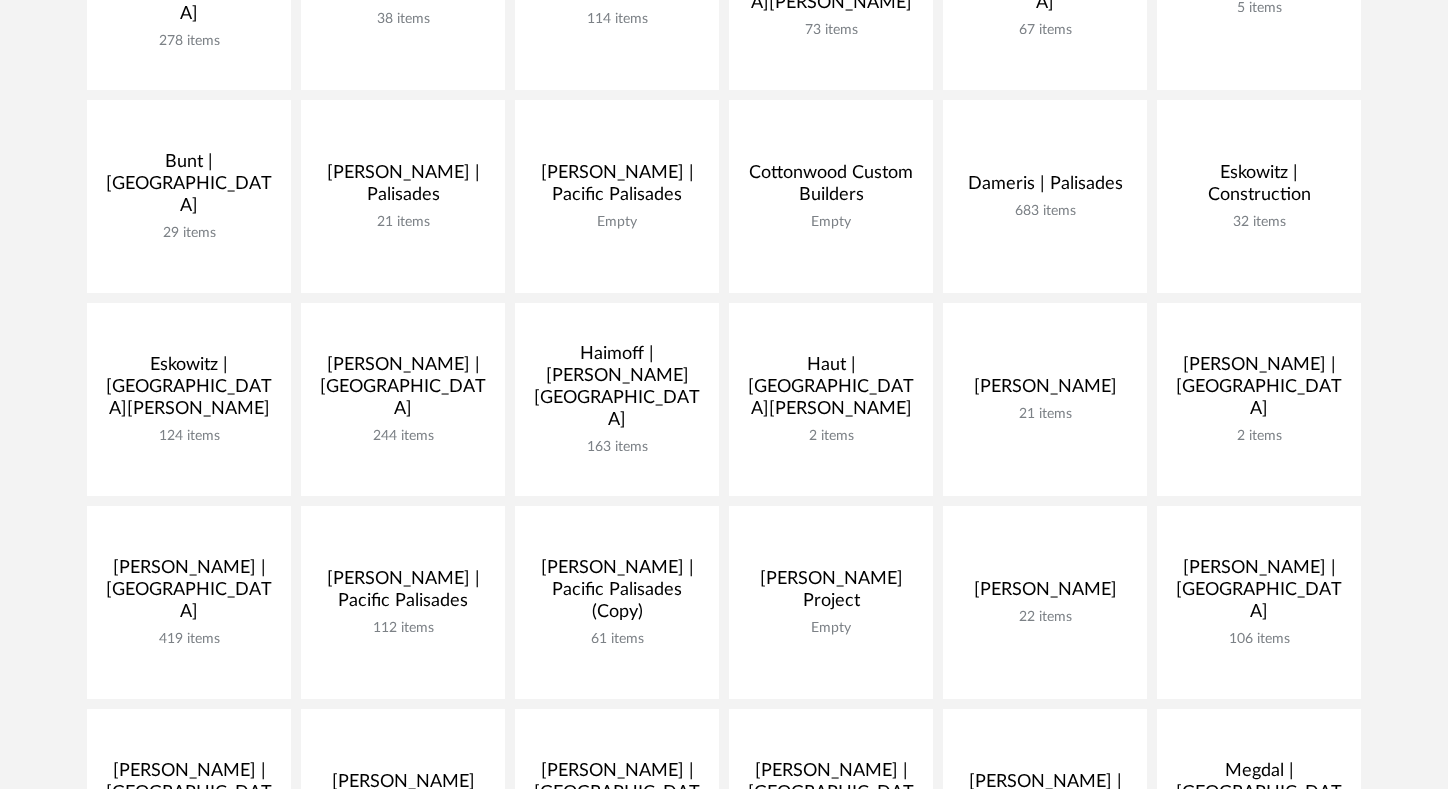 scroll, scrollTop: 758, scrollLeft: 0, axis: vertical 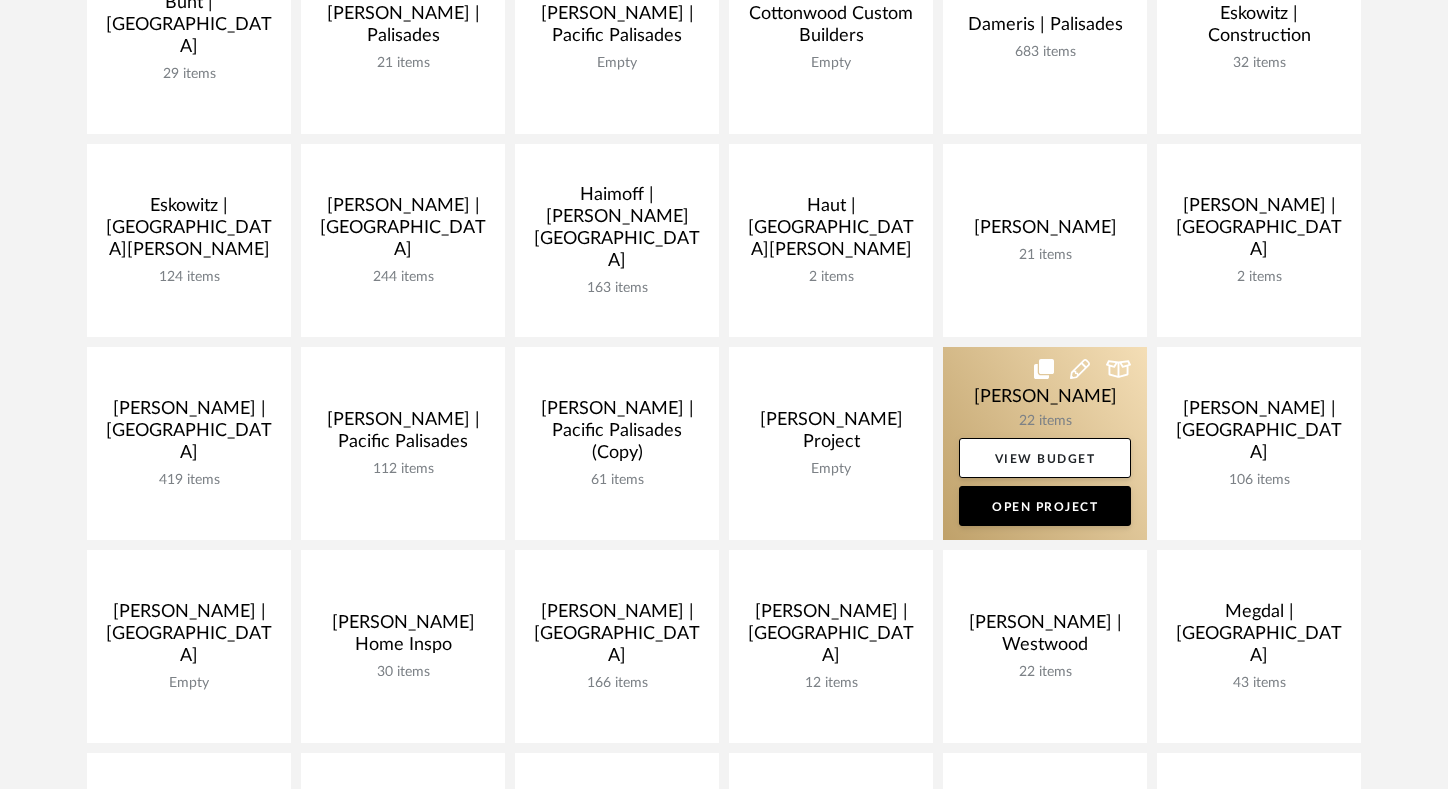 click 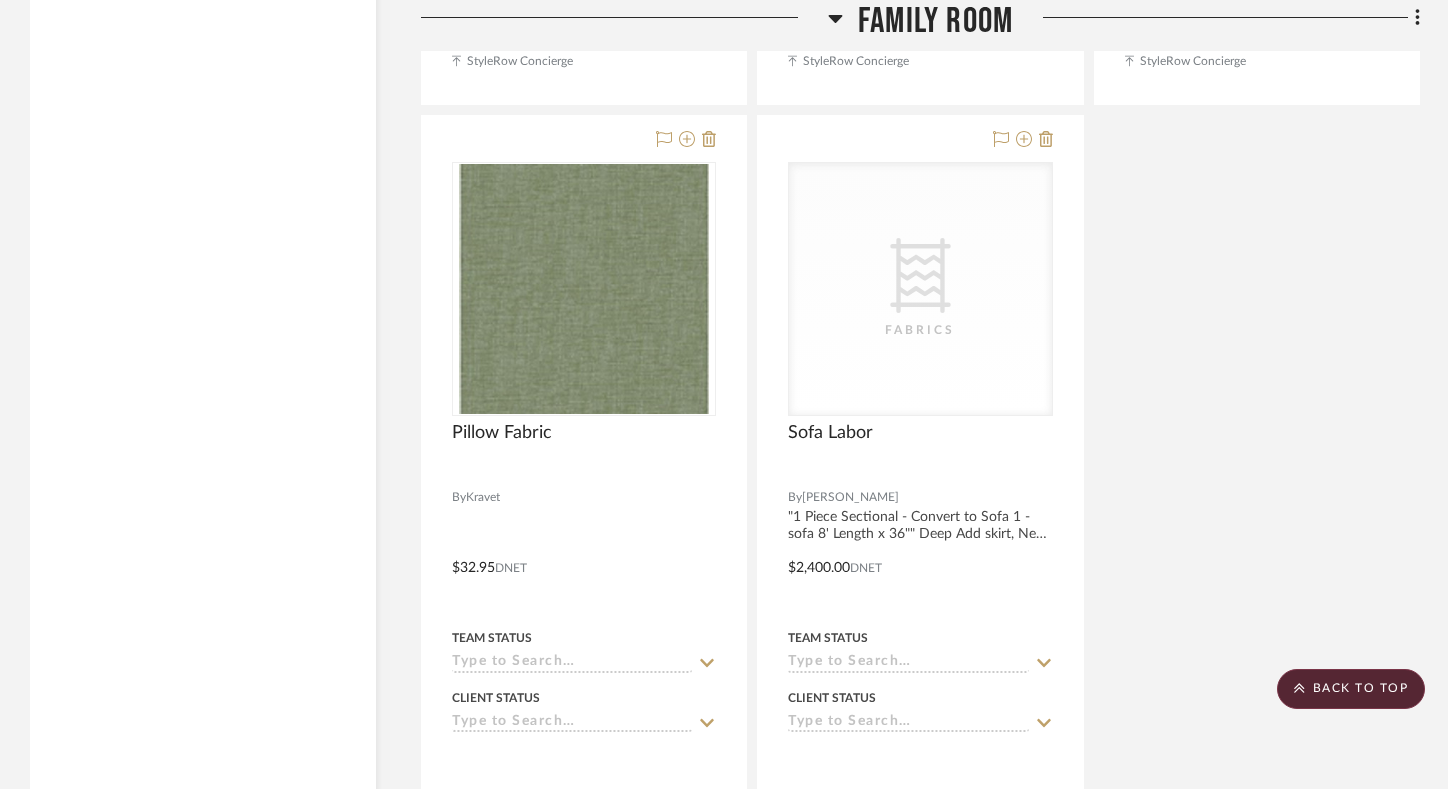 scroll, scrollTop: 6115, scrollLeft: 0, axis: vertical 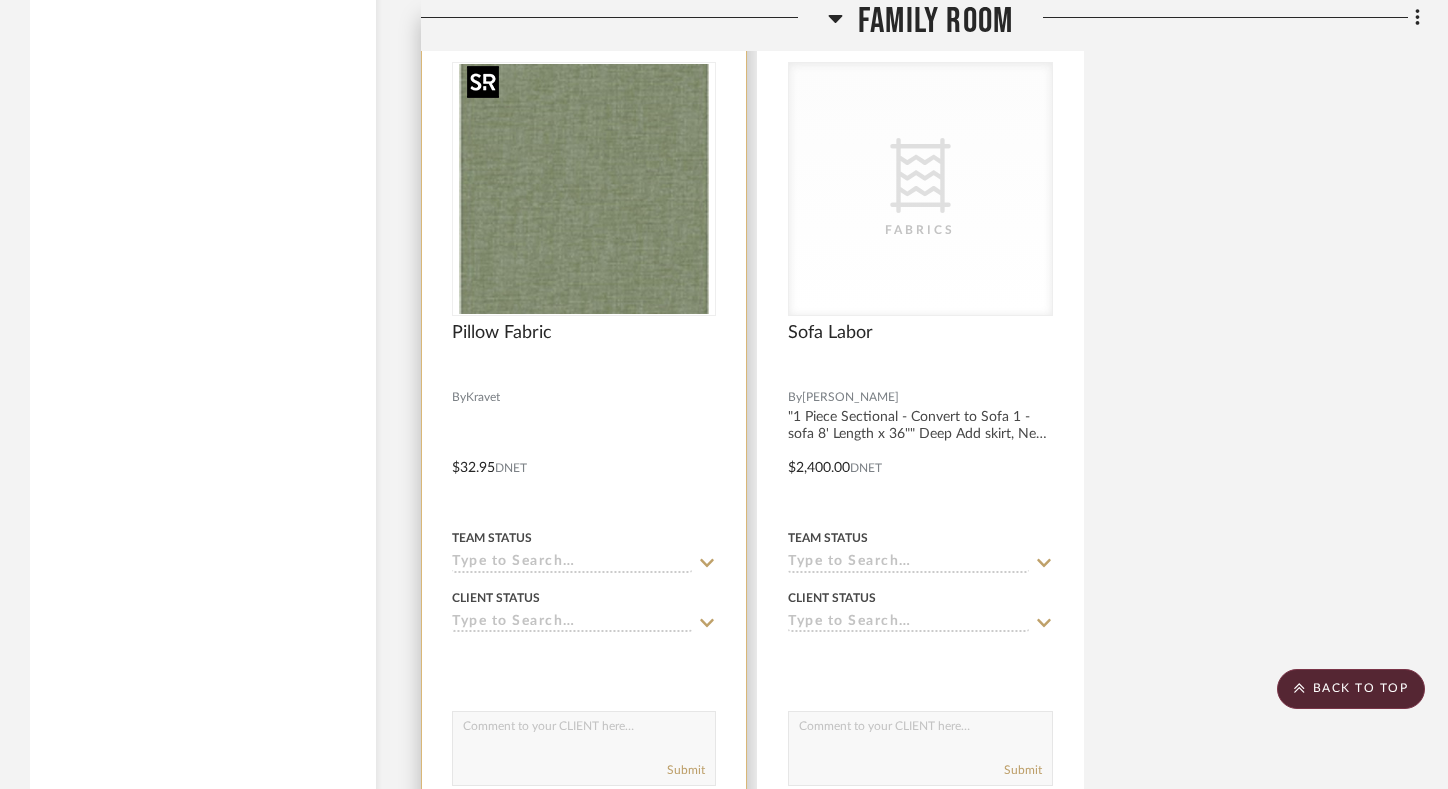 click at bounding box center [584, 189] 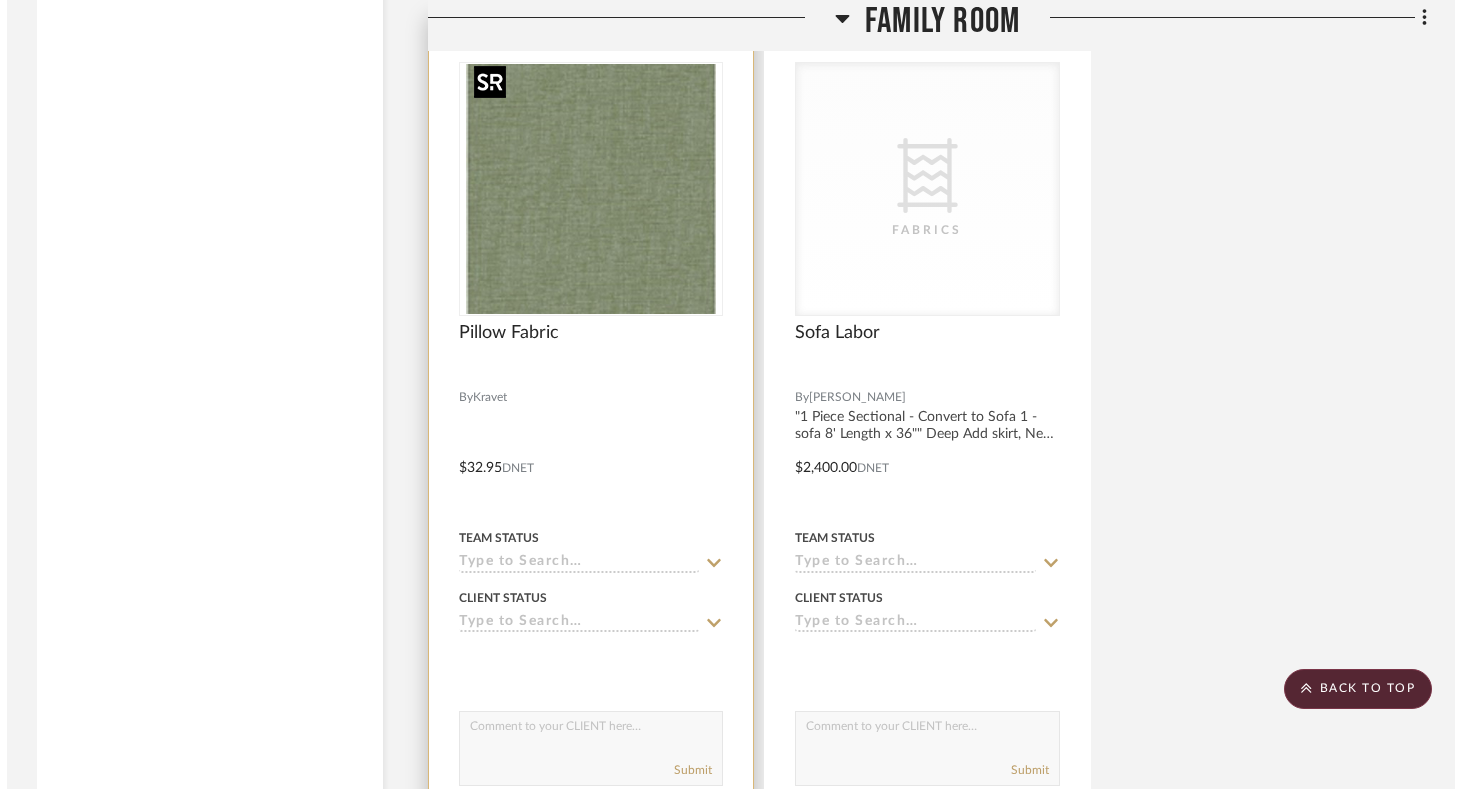 scroll, scrollTop: 0, scrollLeft: 0, axis: both 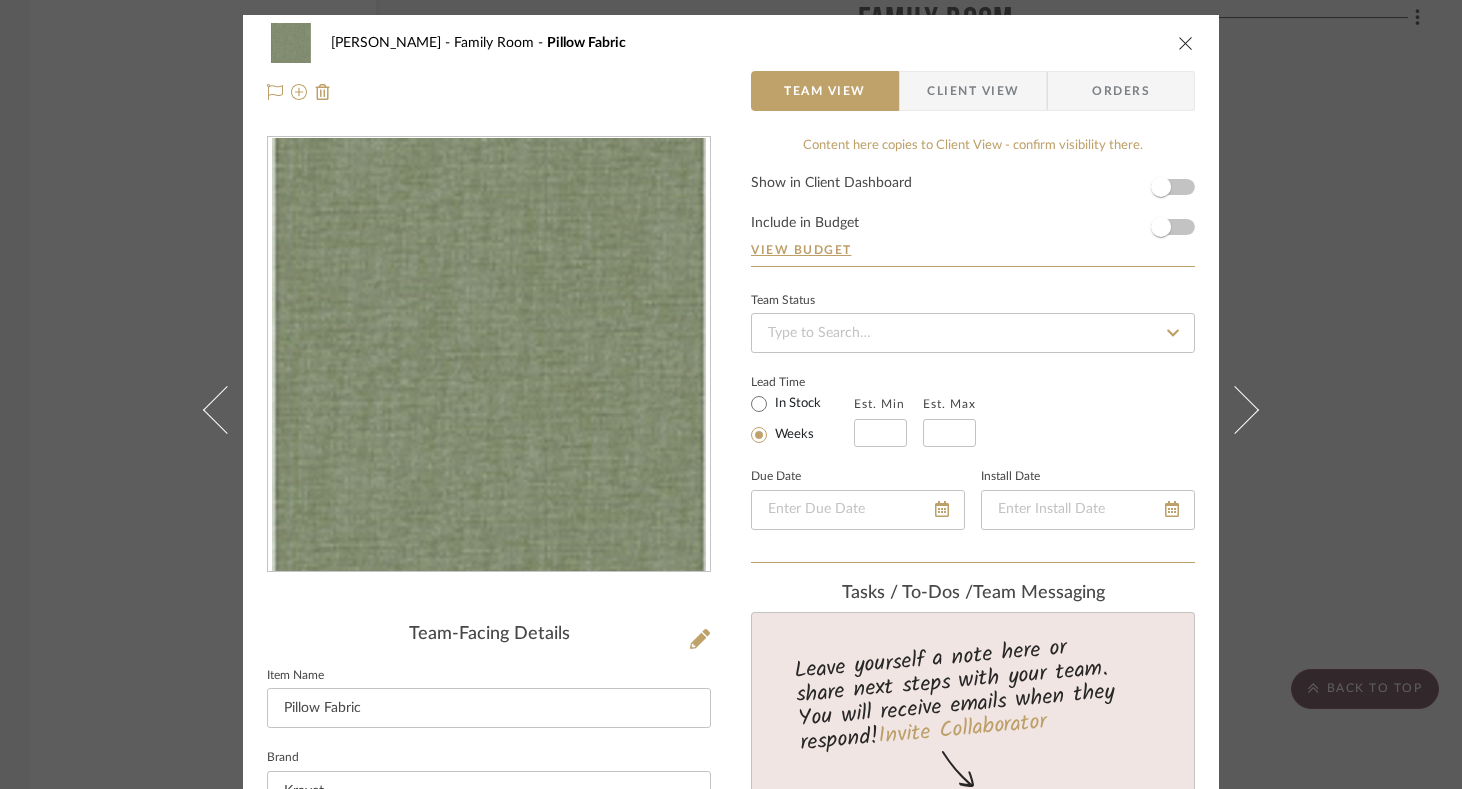 click at bounding box center [1186, 43] 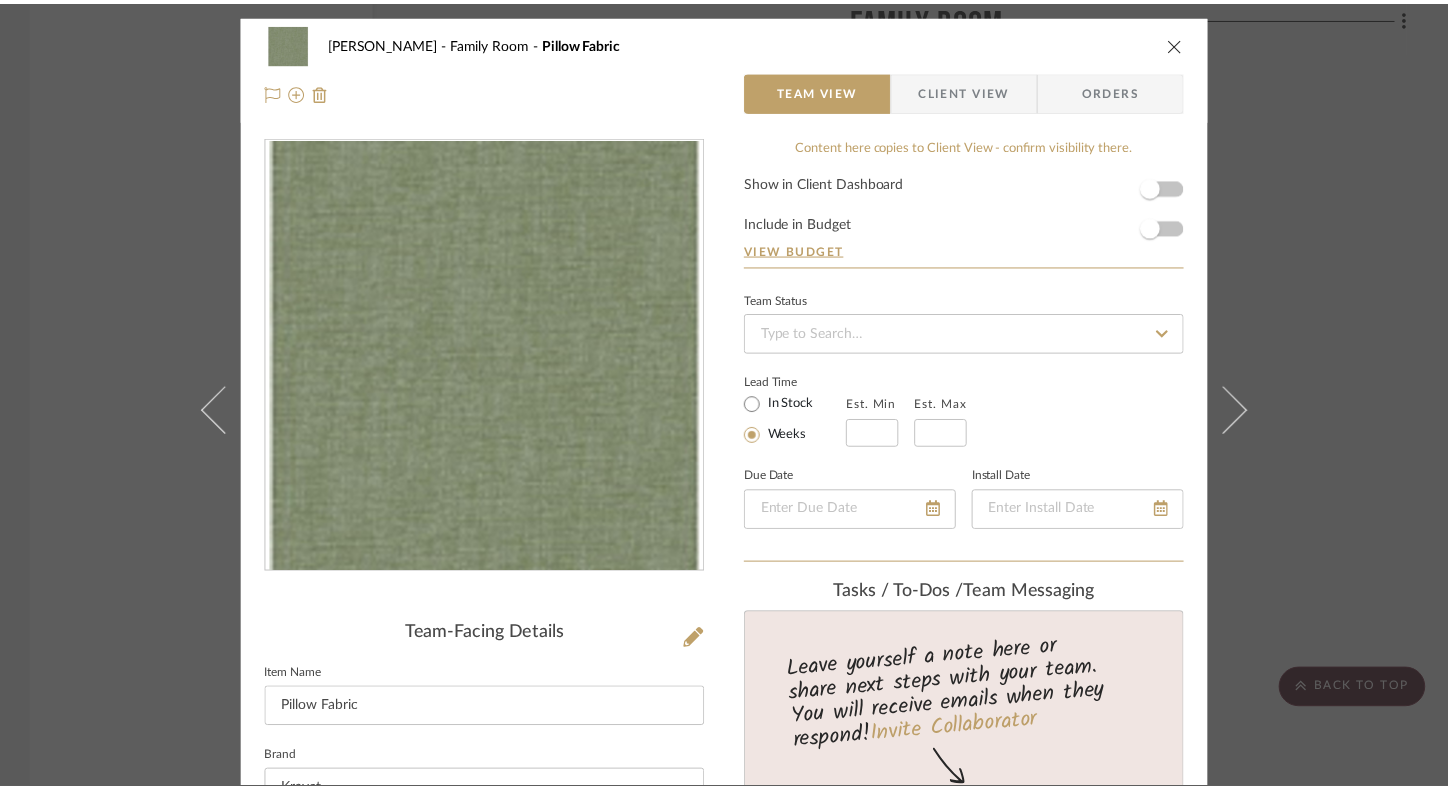 scroll, scrollTop: 6115, scrollLeft: 0, axis: vertical 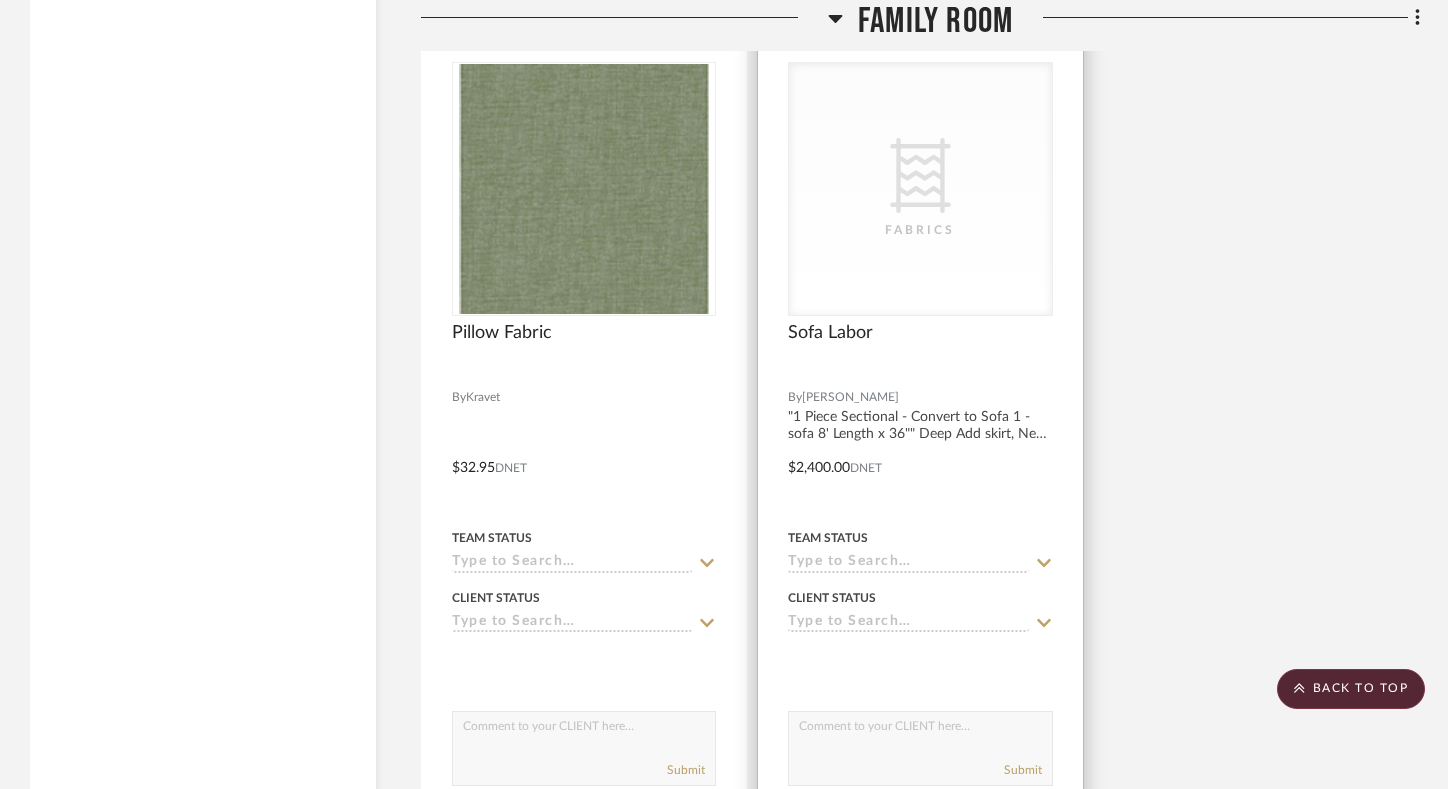 click on "CategoryIconFabric
Created with Sketch.
Fabrics" at bounding box center (920, 189) 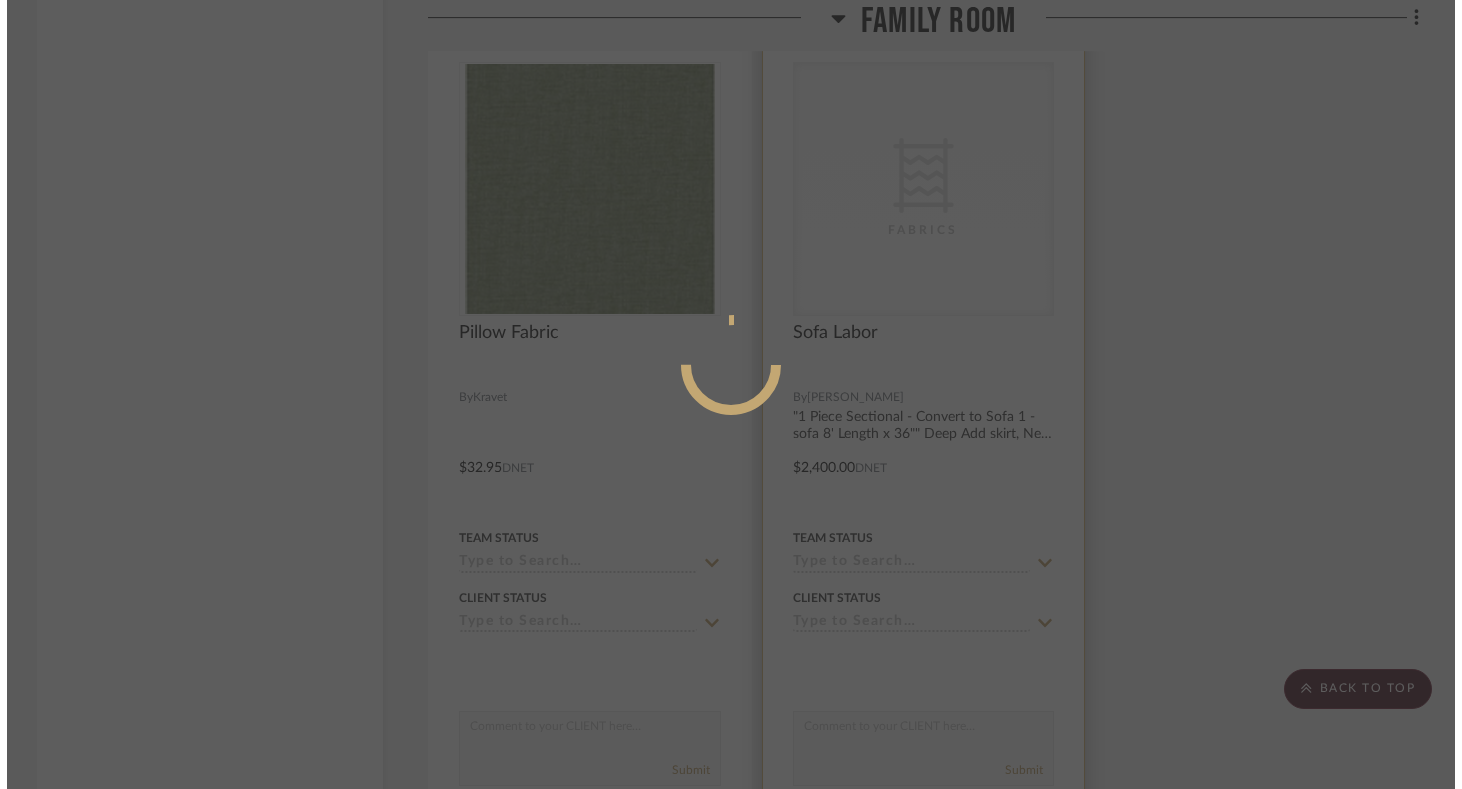scroll, scrollTop: 0, scrollLeft: 0, axis: both 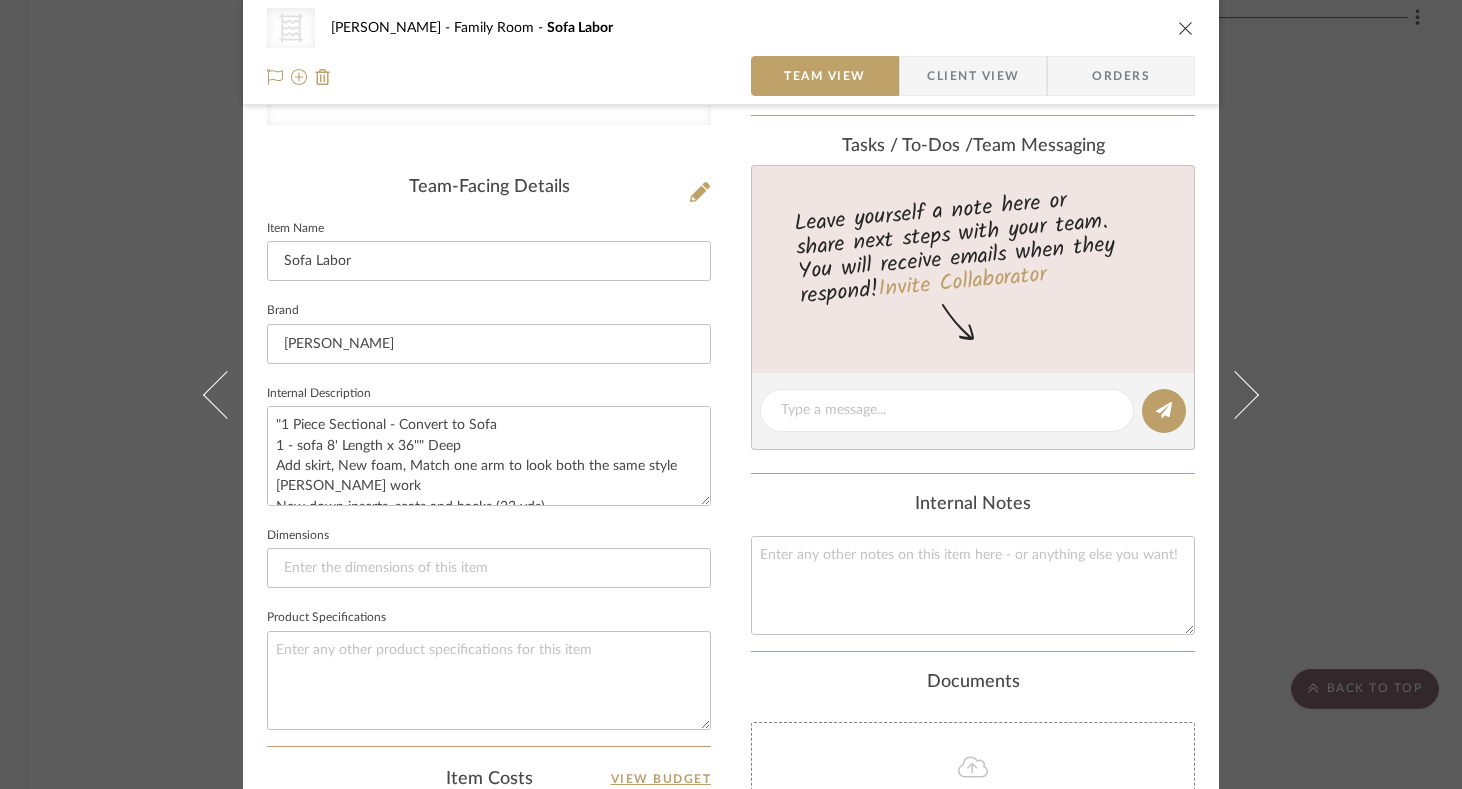 click at bounding box center [1186, 28] 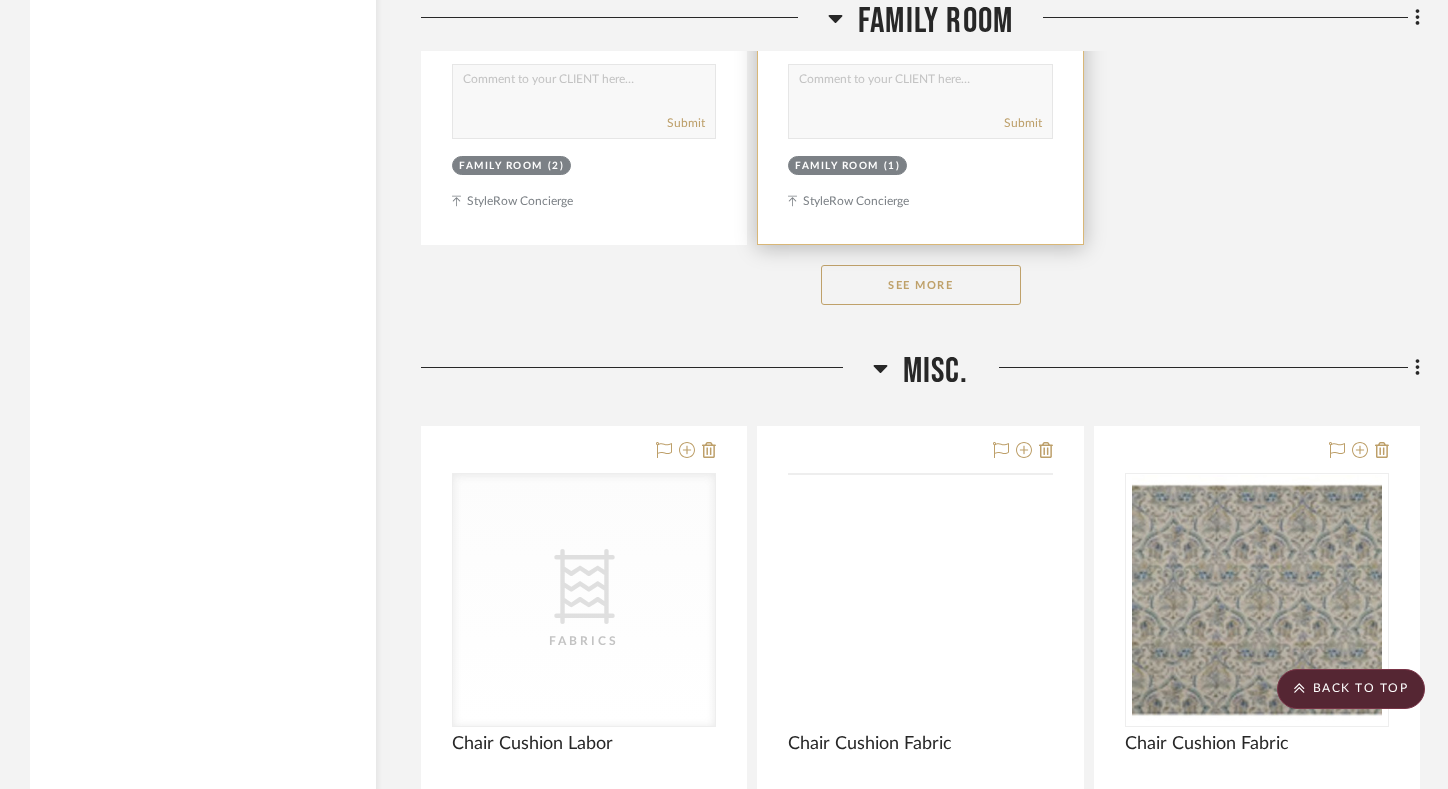 scroll, scrollTop: 6781, scrollLeft: 0, axis: vertical 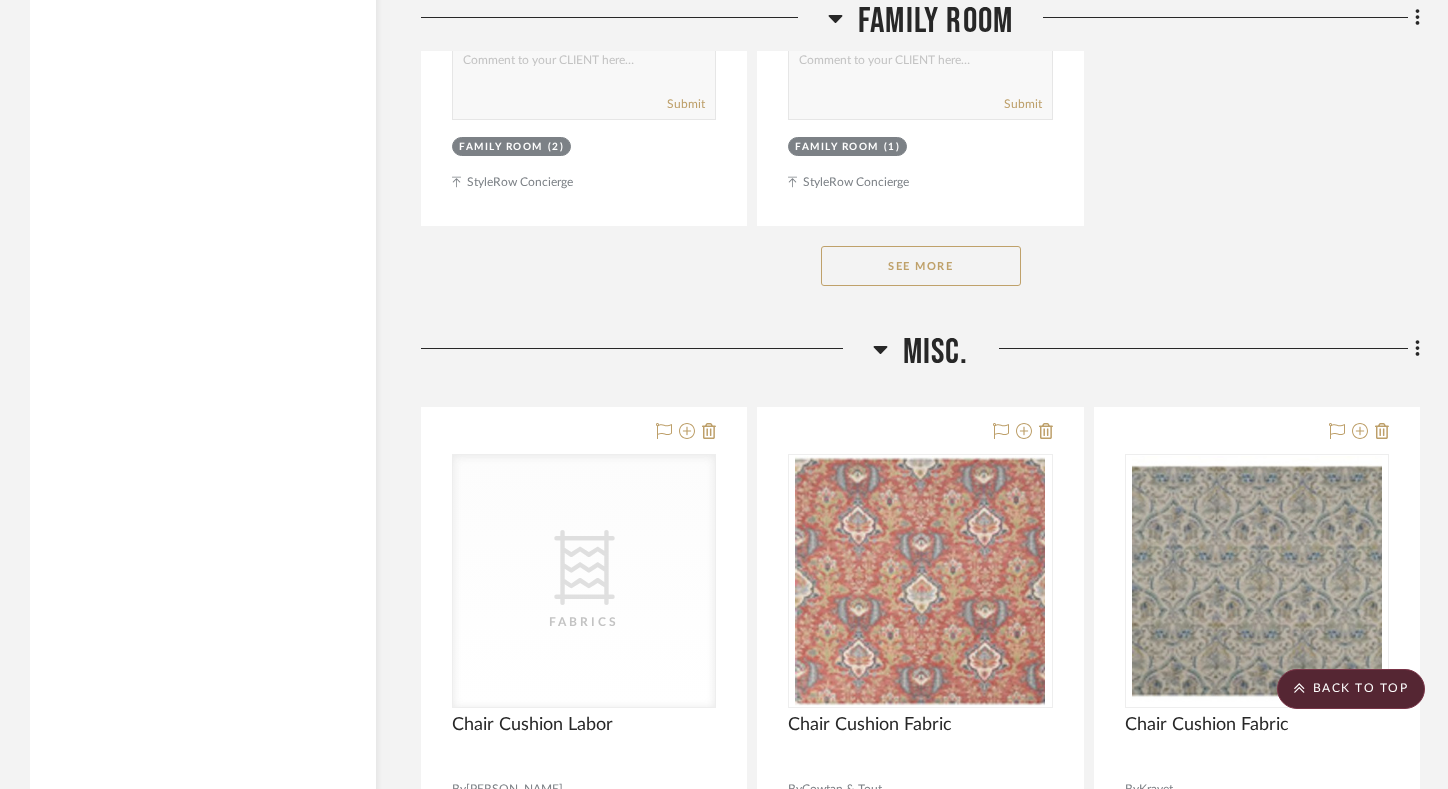 click on "See More" 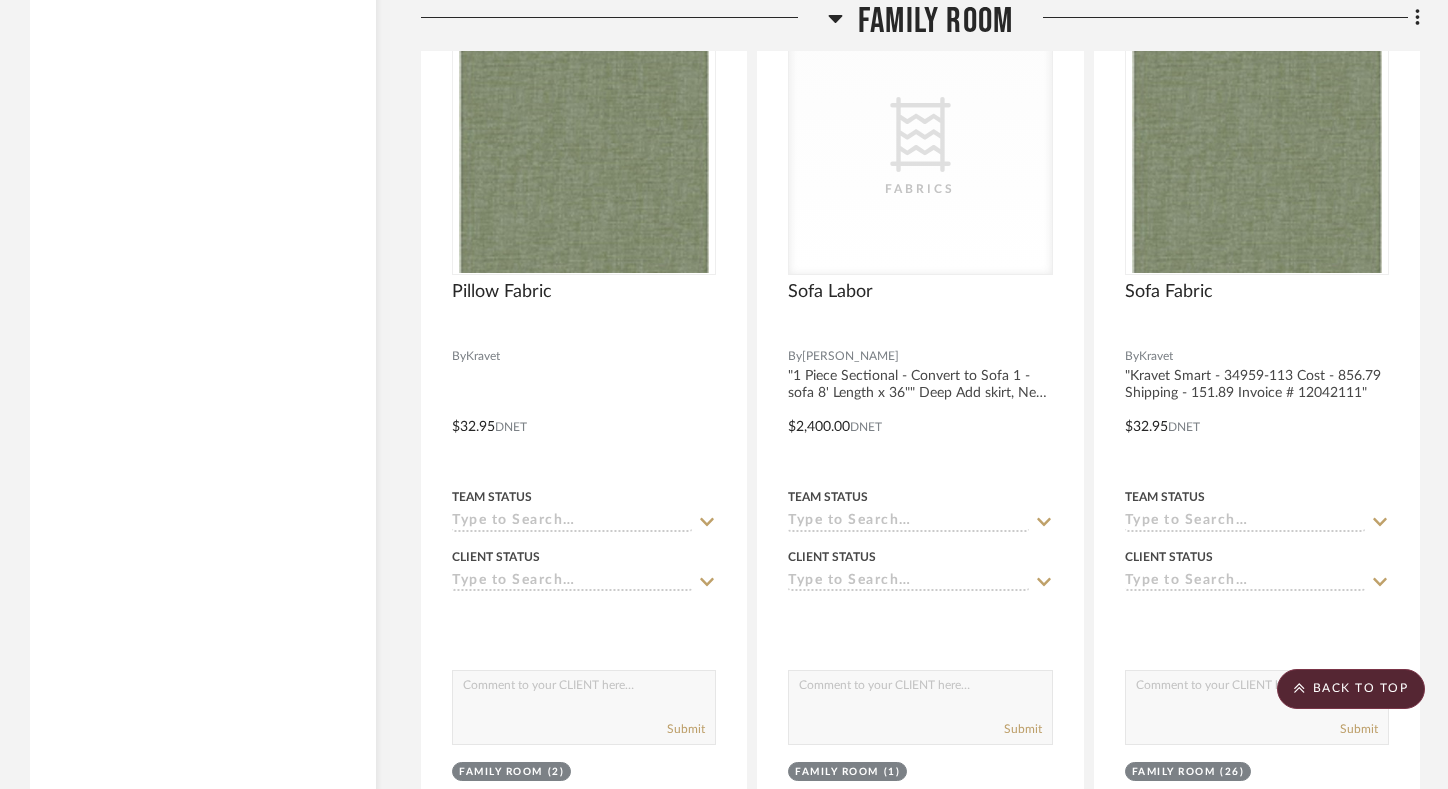 scroll, scrollTop: 6317, scrollLeft: 0, axis: vertical 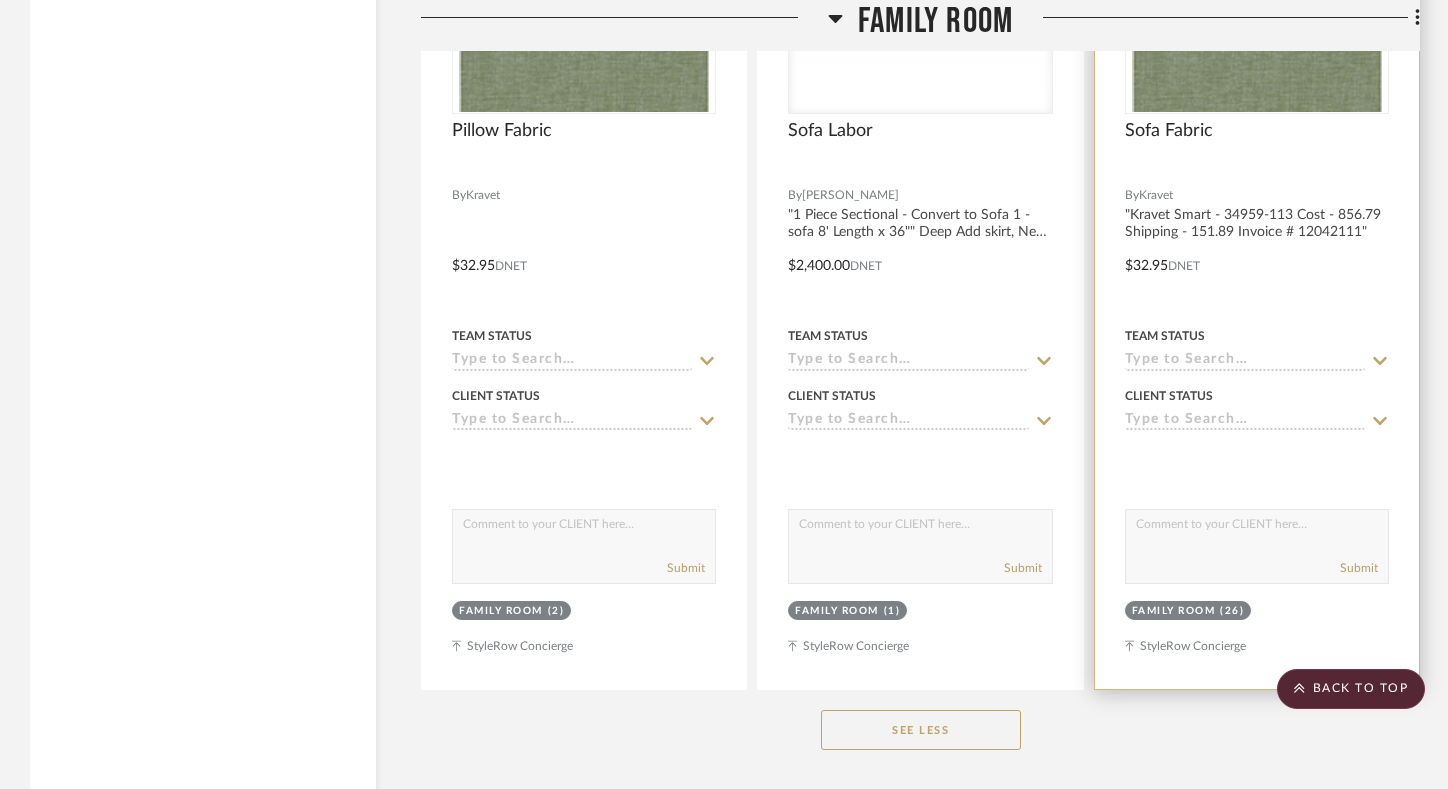 click at bounding box center (1257, 251) 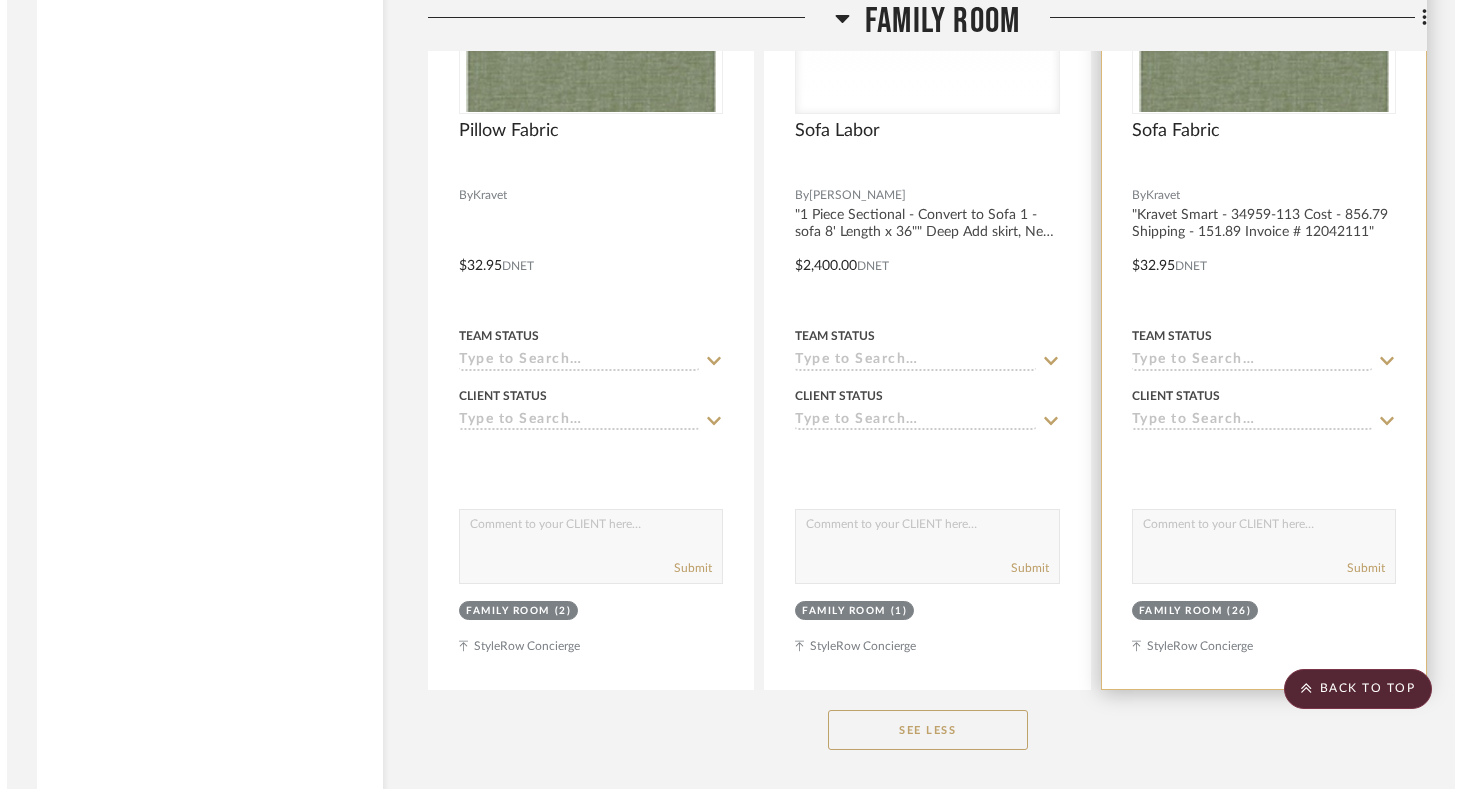 scroll, scrollTop: 0, scrollLeft: 0, axis: both 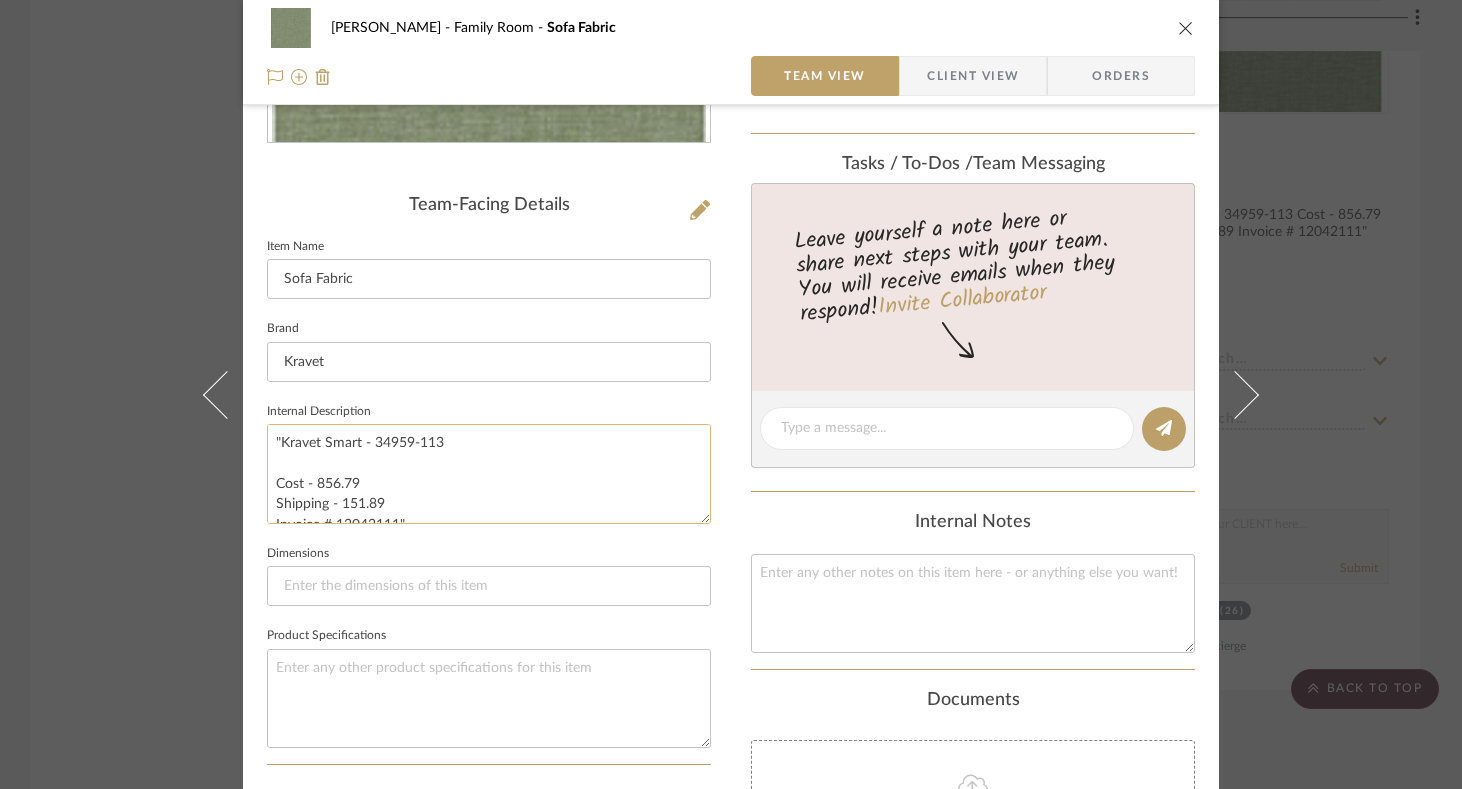 drag, startPoint x: 277, startPoint y: 444, endPoint x: 434, endPoint y: 447, distance: 157.02866 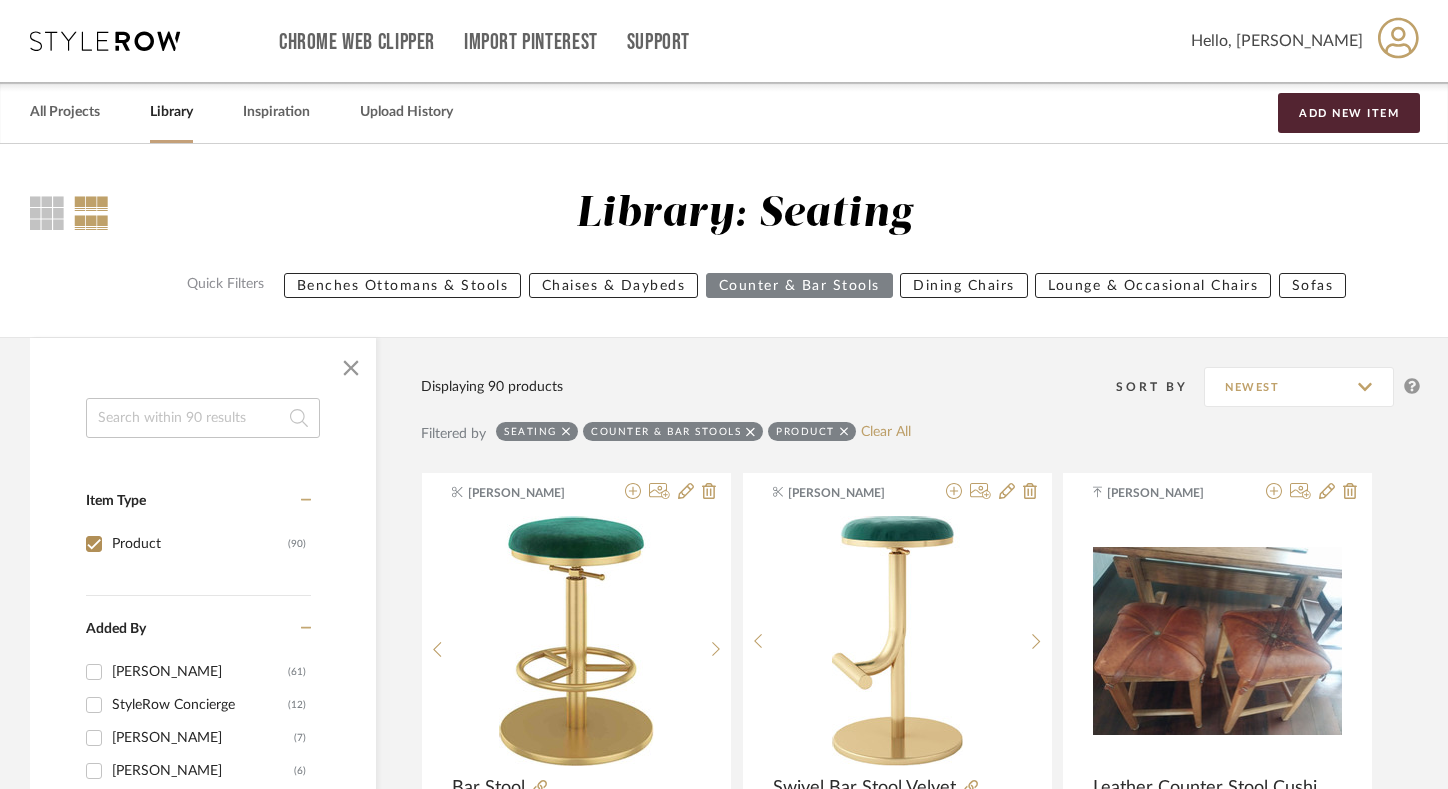 scroll, scrollTop: 6821, scrollLeft: 0, axis: vertical 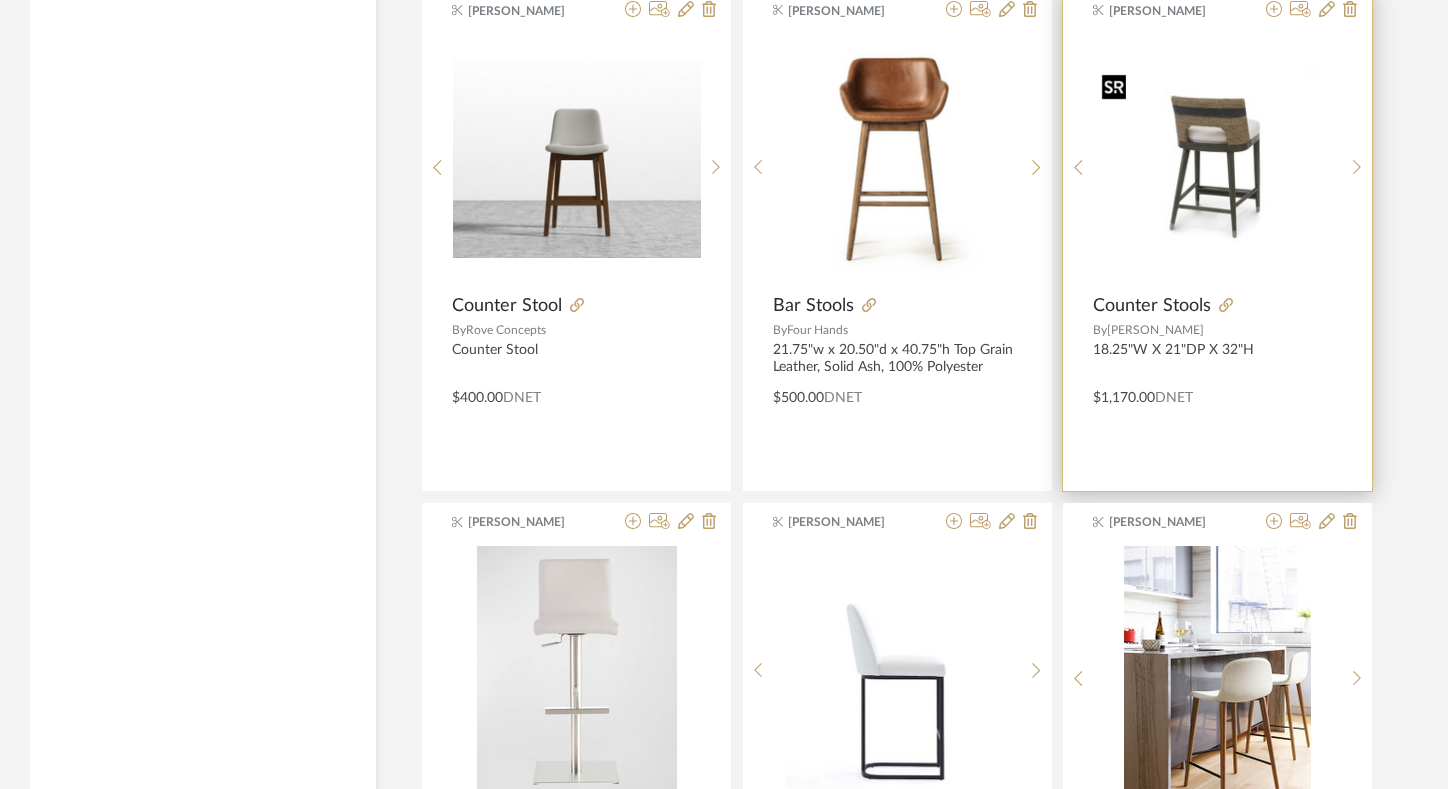 click at bounding box center (1218, 159) 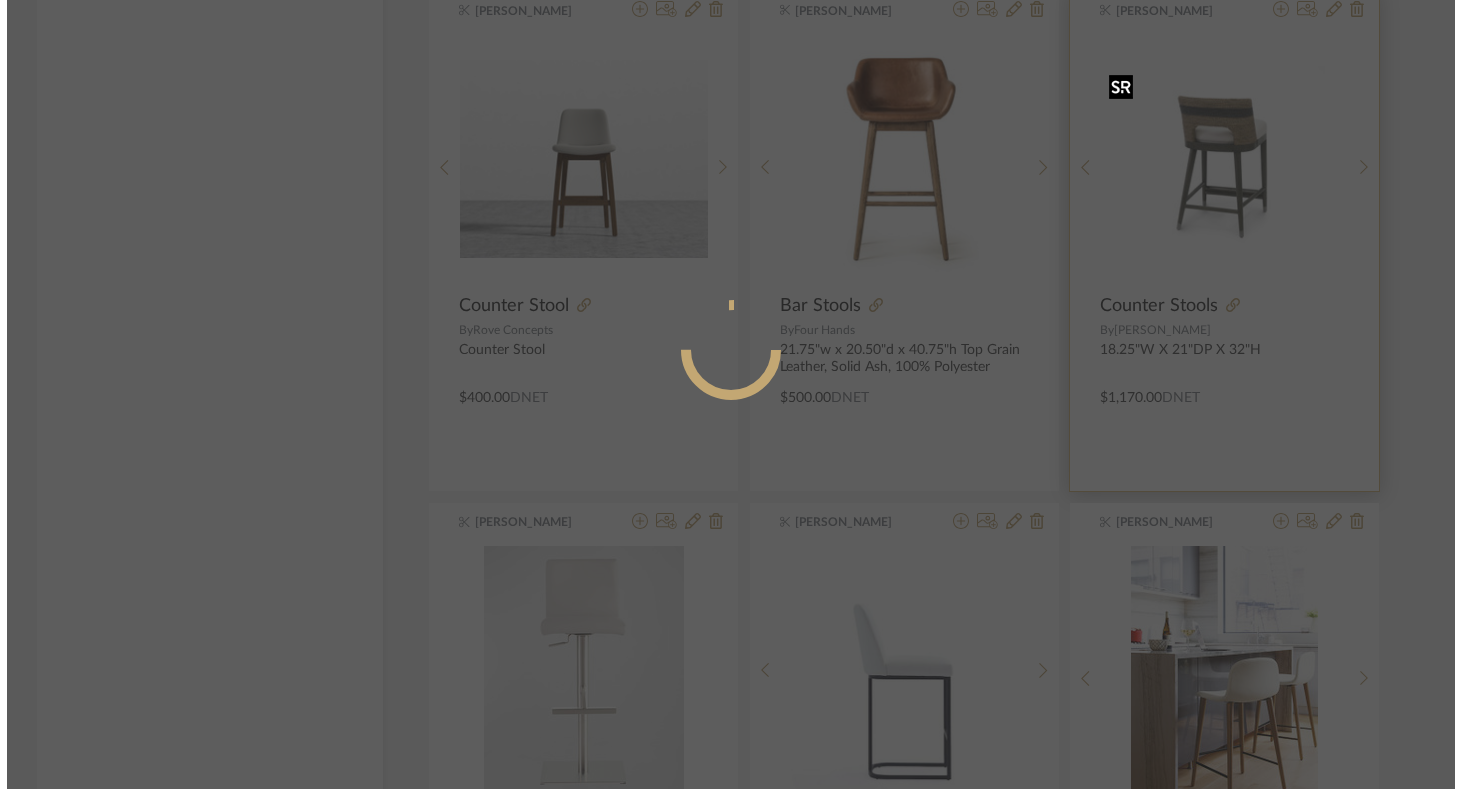 scroll, scrollTop: 0, scrollLeft: 0, axis: both 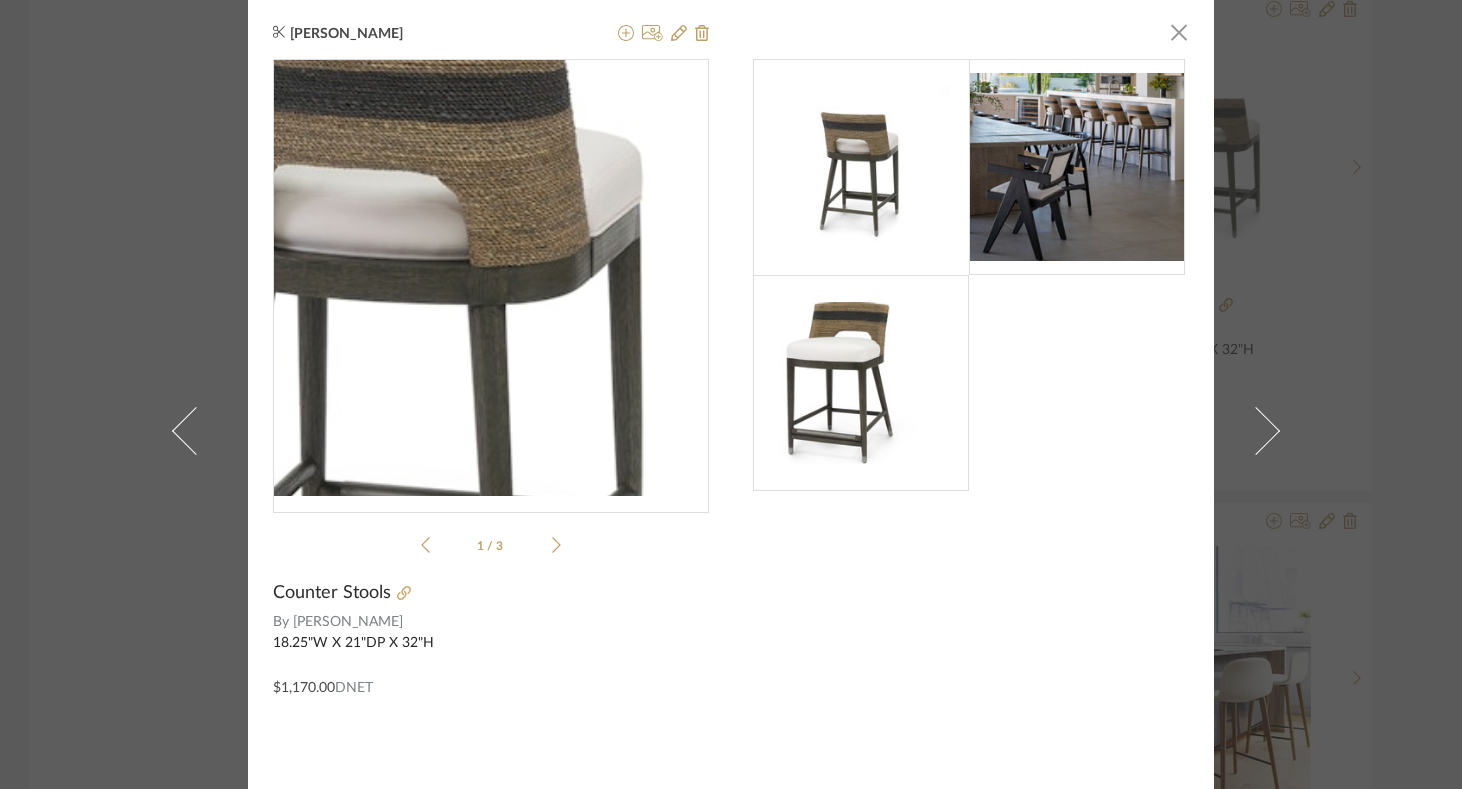 click at bounding box center [491, 277] 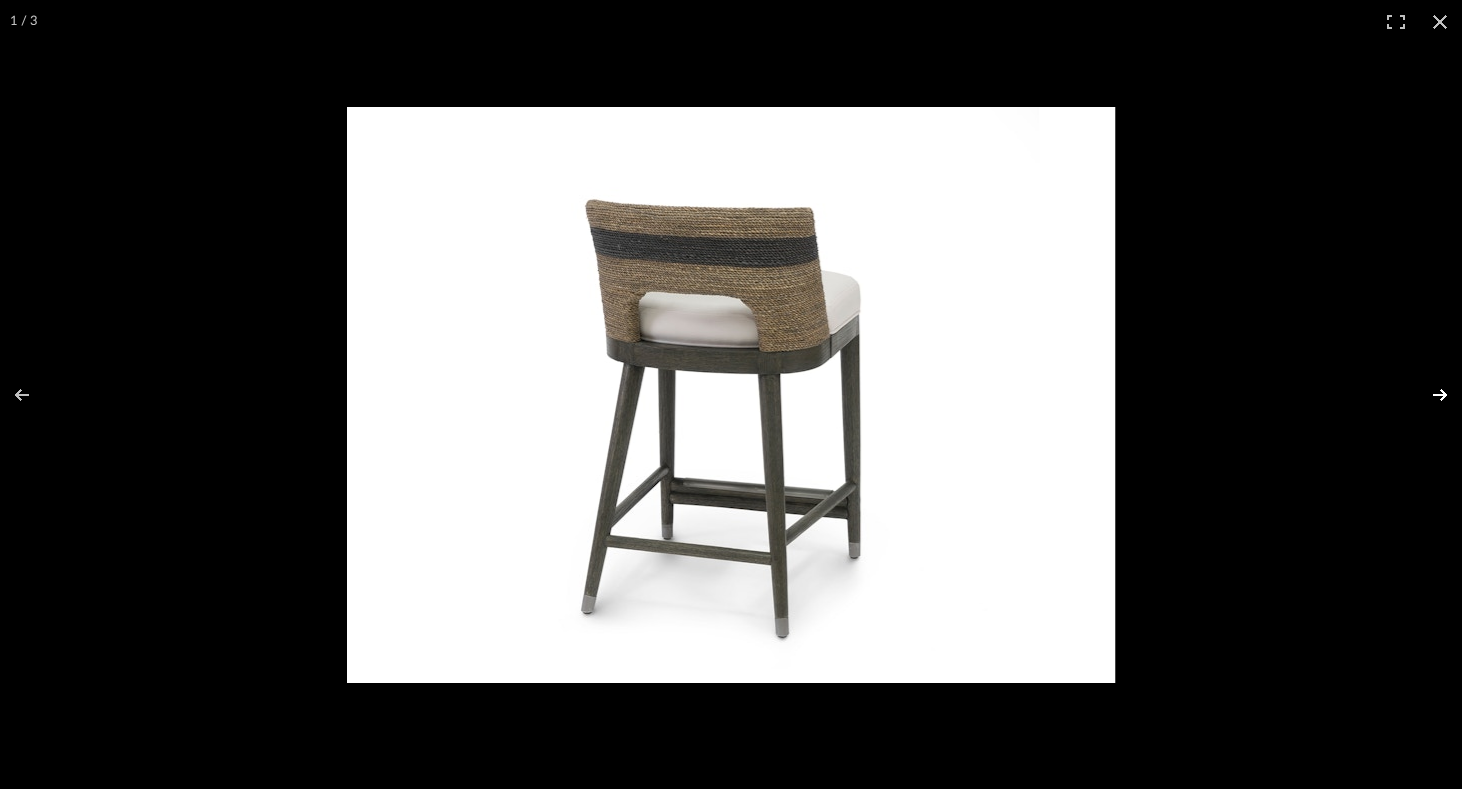 click at bounding box center (1427, 395) 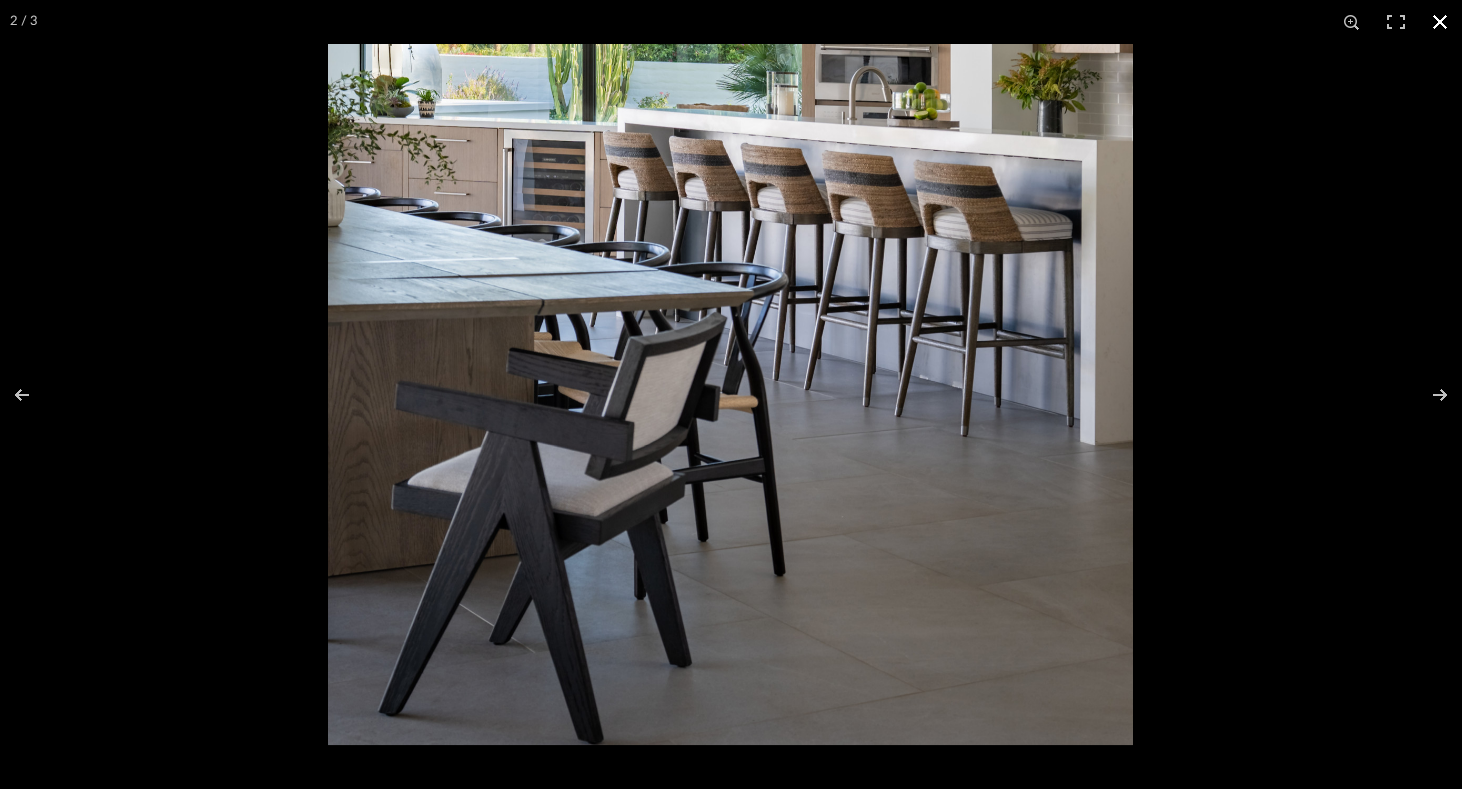 click at bounding box center [1440, 22] 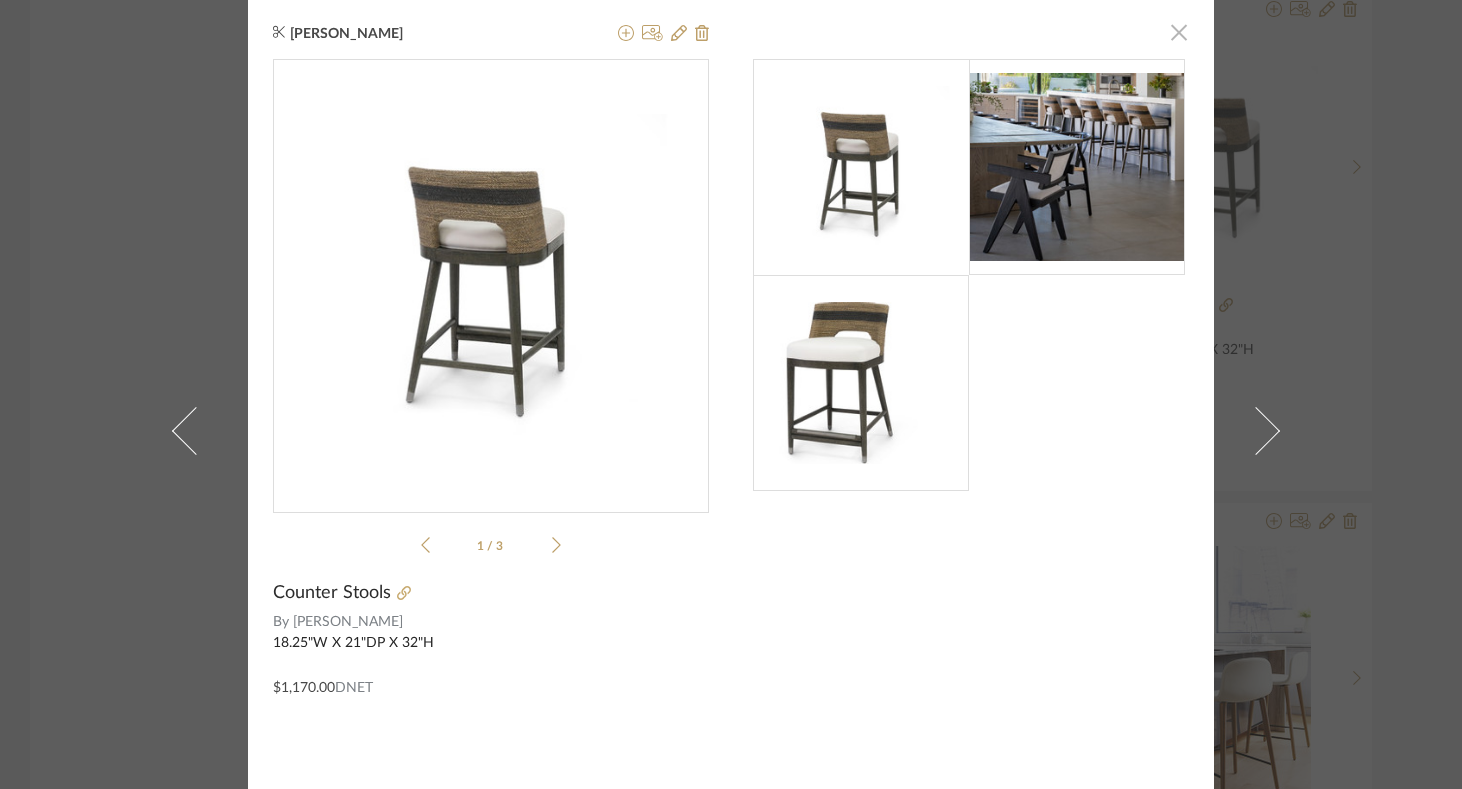 click 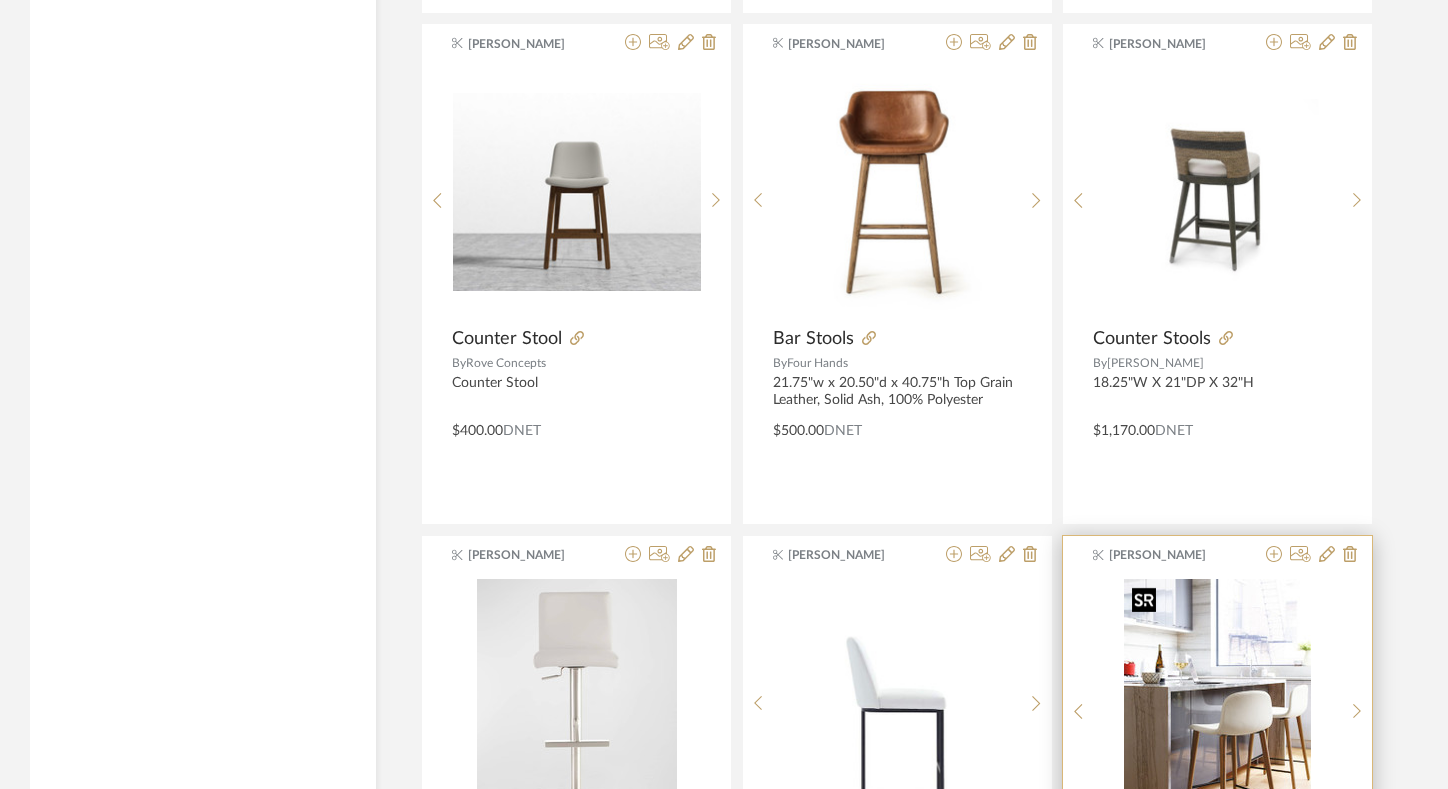 scroll, scrollTop: 6586, scrollLeft: 0, axis: vertical 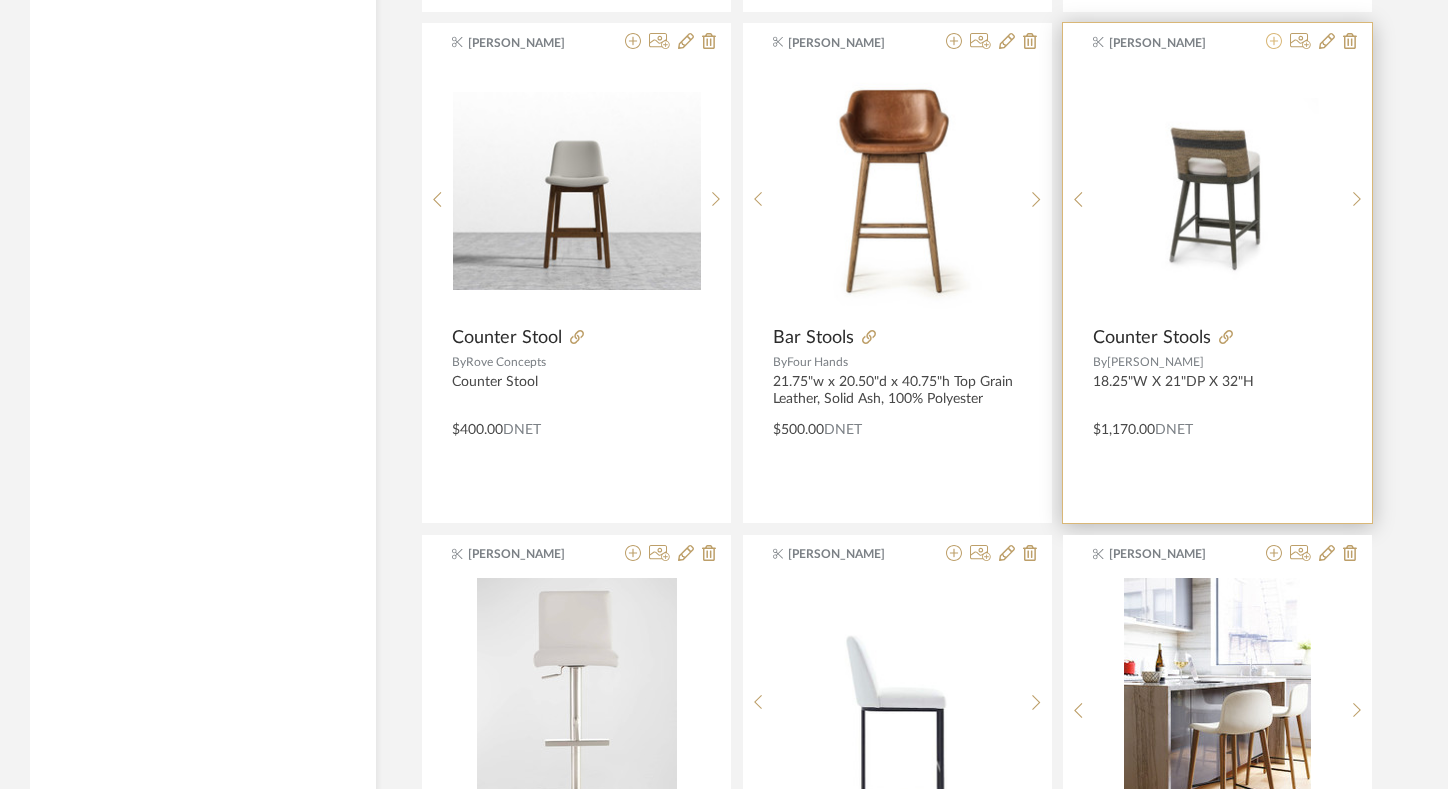 click 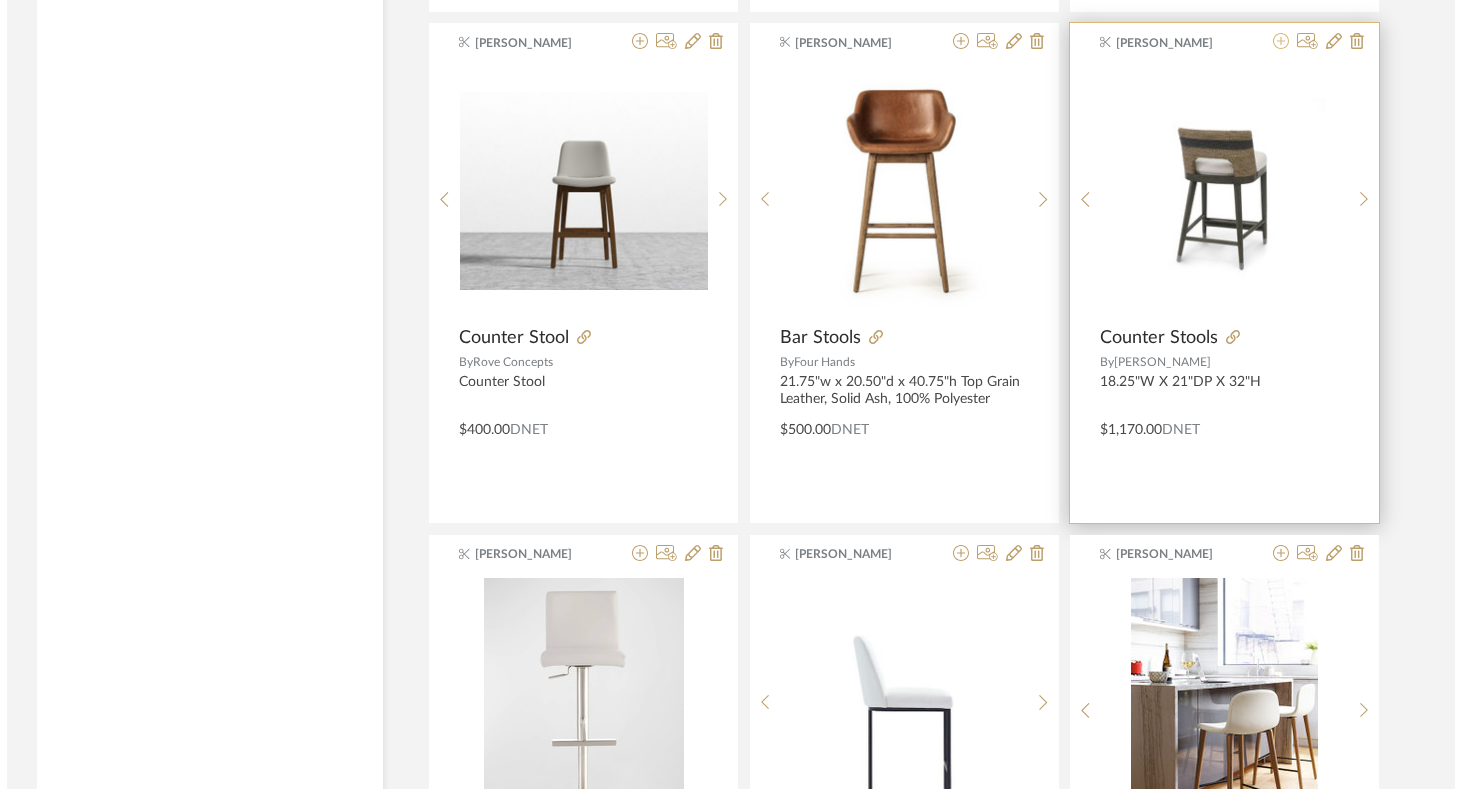 scroll, scrollTop: 0, scrollLeft: 0, axis: both 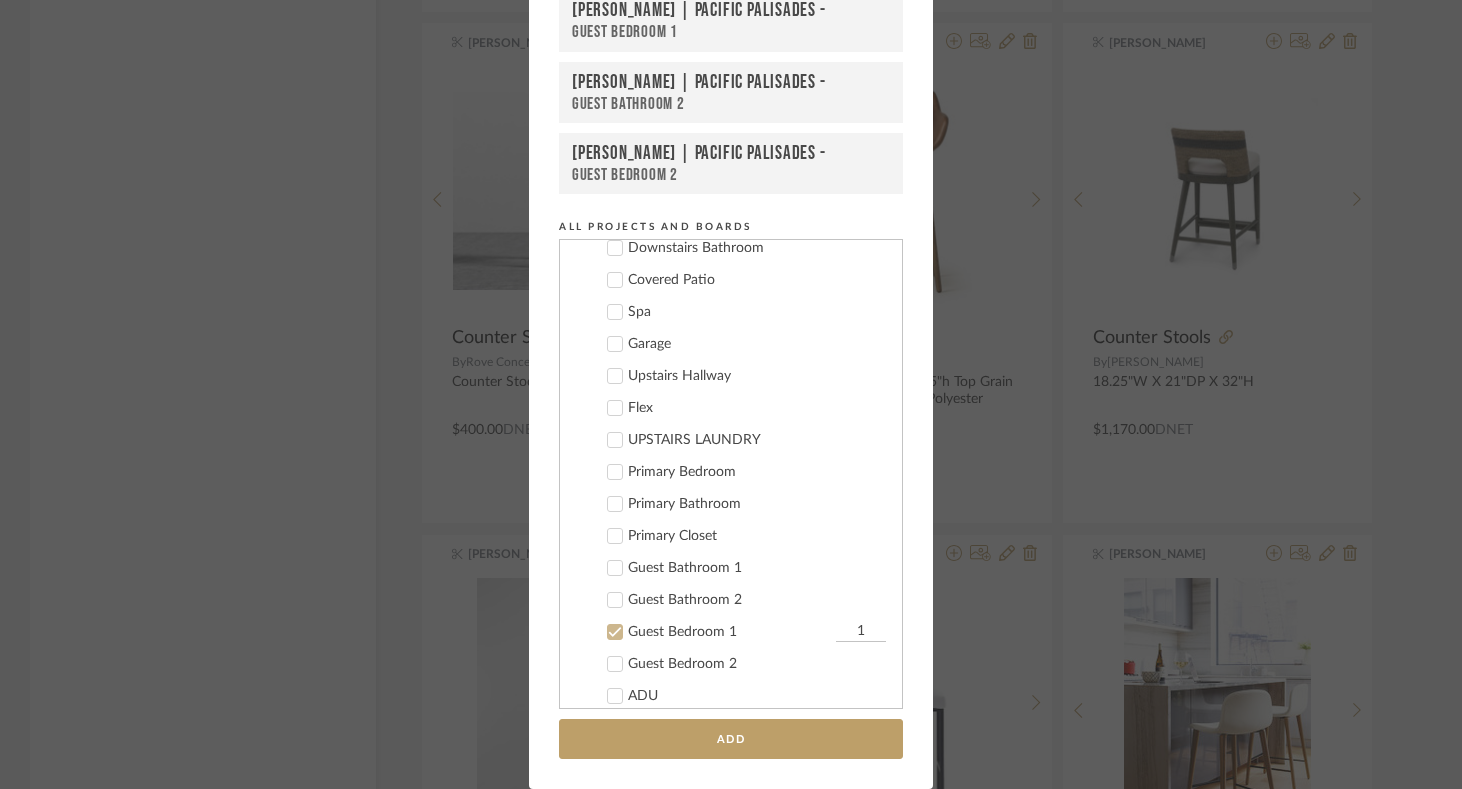 click on "Guest Bedroom 1  1" at bounding box center (738, 632) 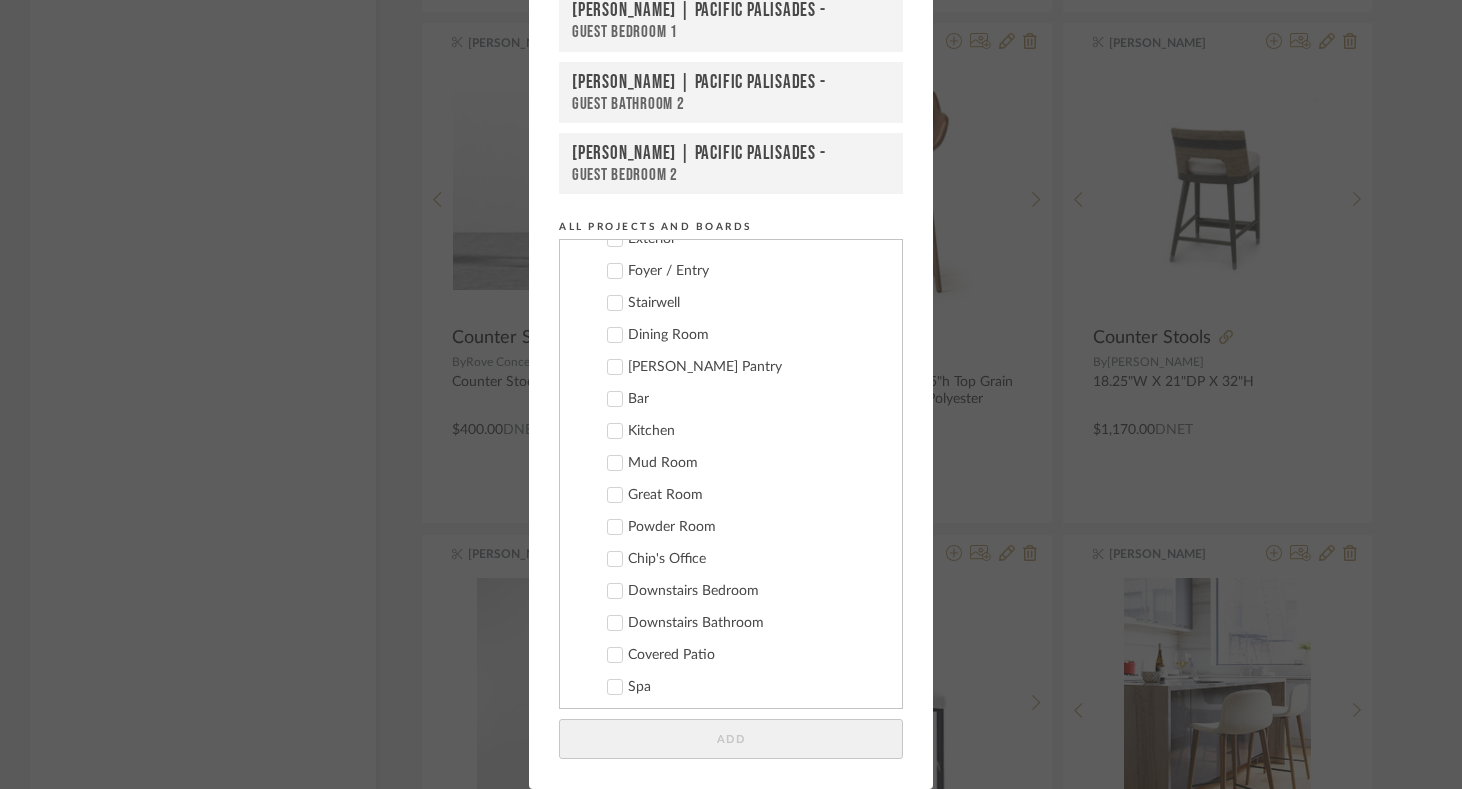 scroll, scrollTop: 565, scrollLeft: 0, axis: vertical 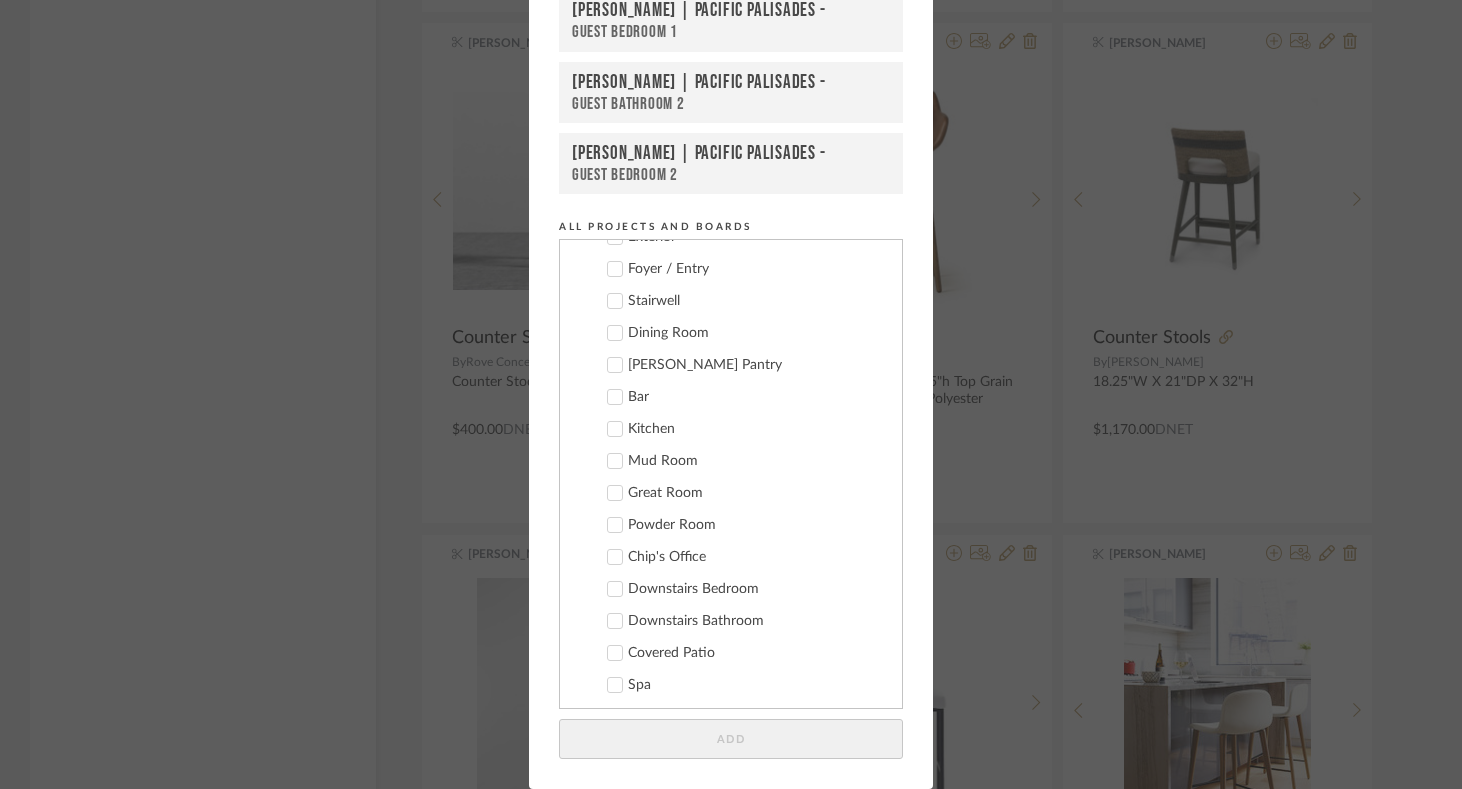 click 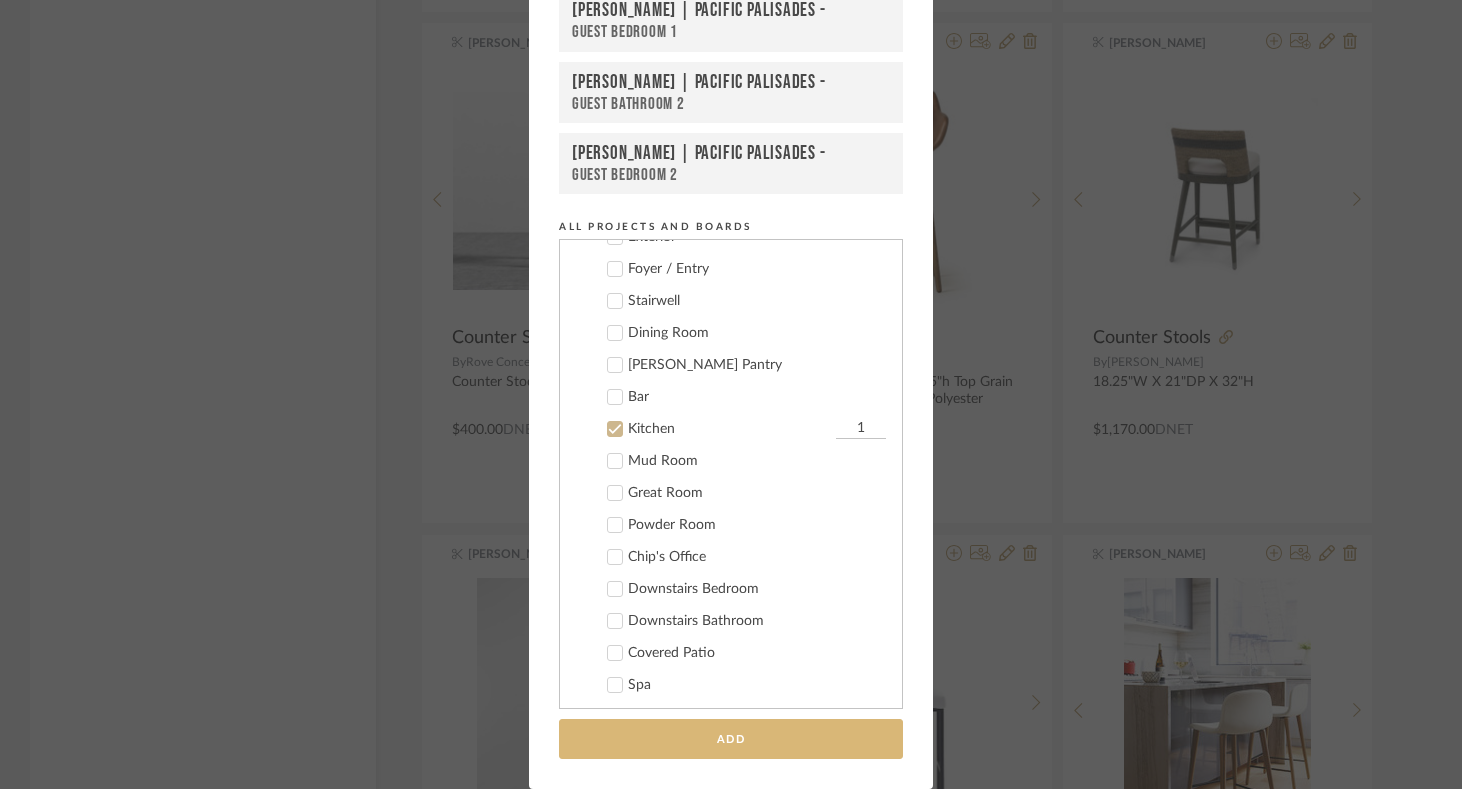 click on "Add" at bounding box center [731, 739] 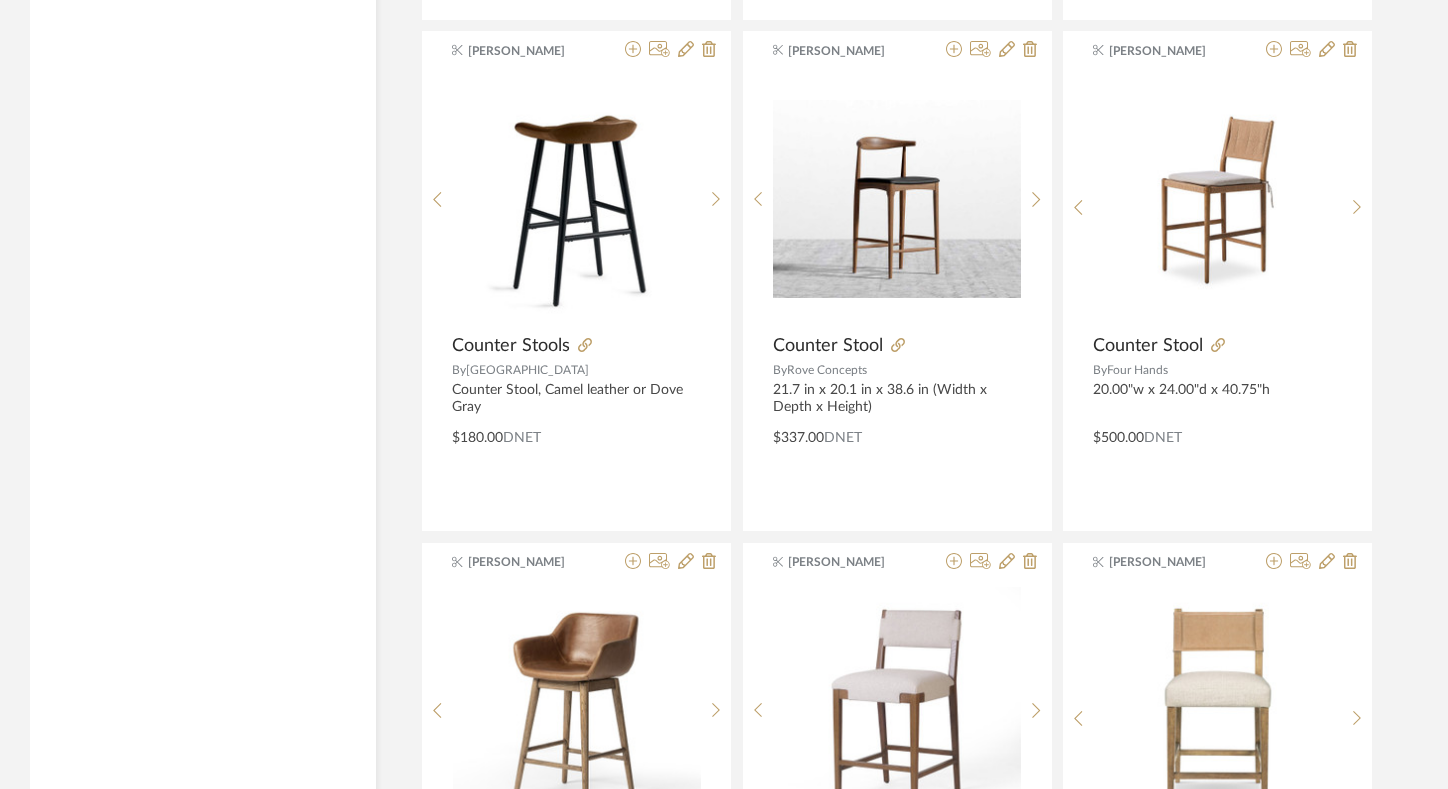 scroll, scrollTop: 7598, scrollLeft: 0, axis: vertical 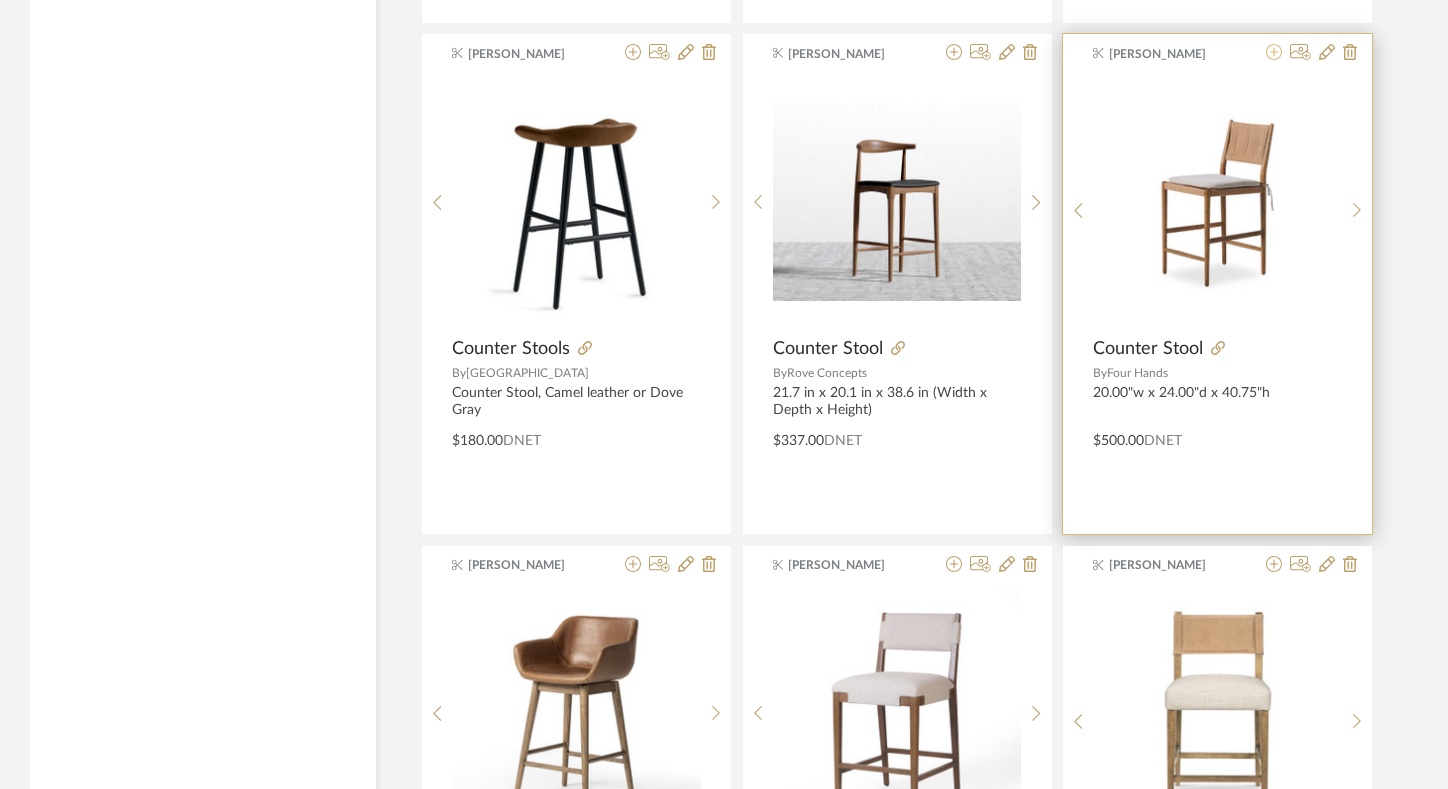 click 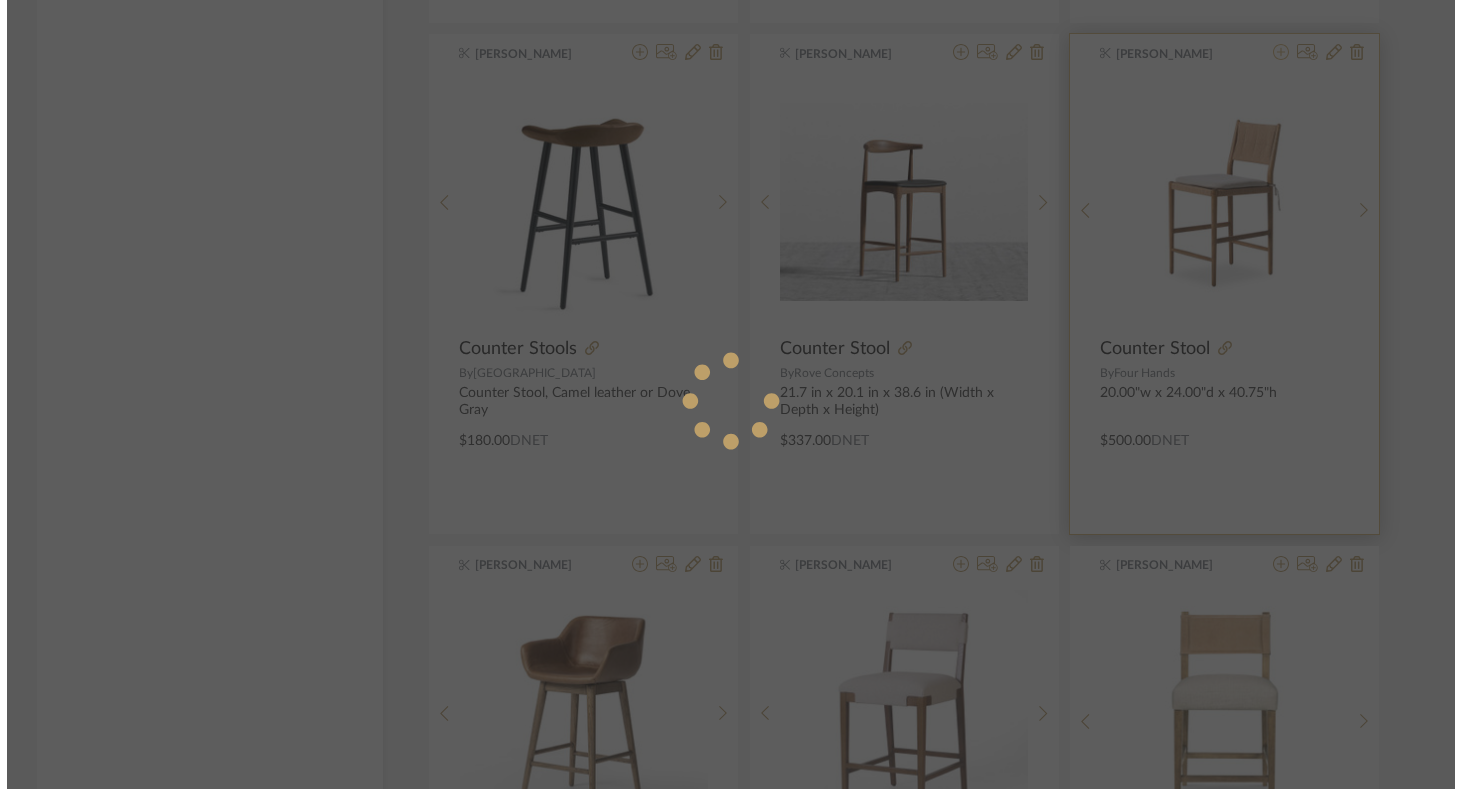 scroll, scrollTop: 0, scrollLeft: 0, axis: both 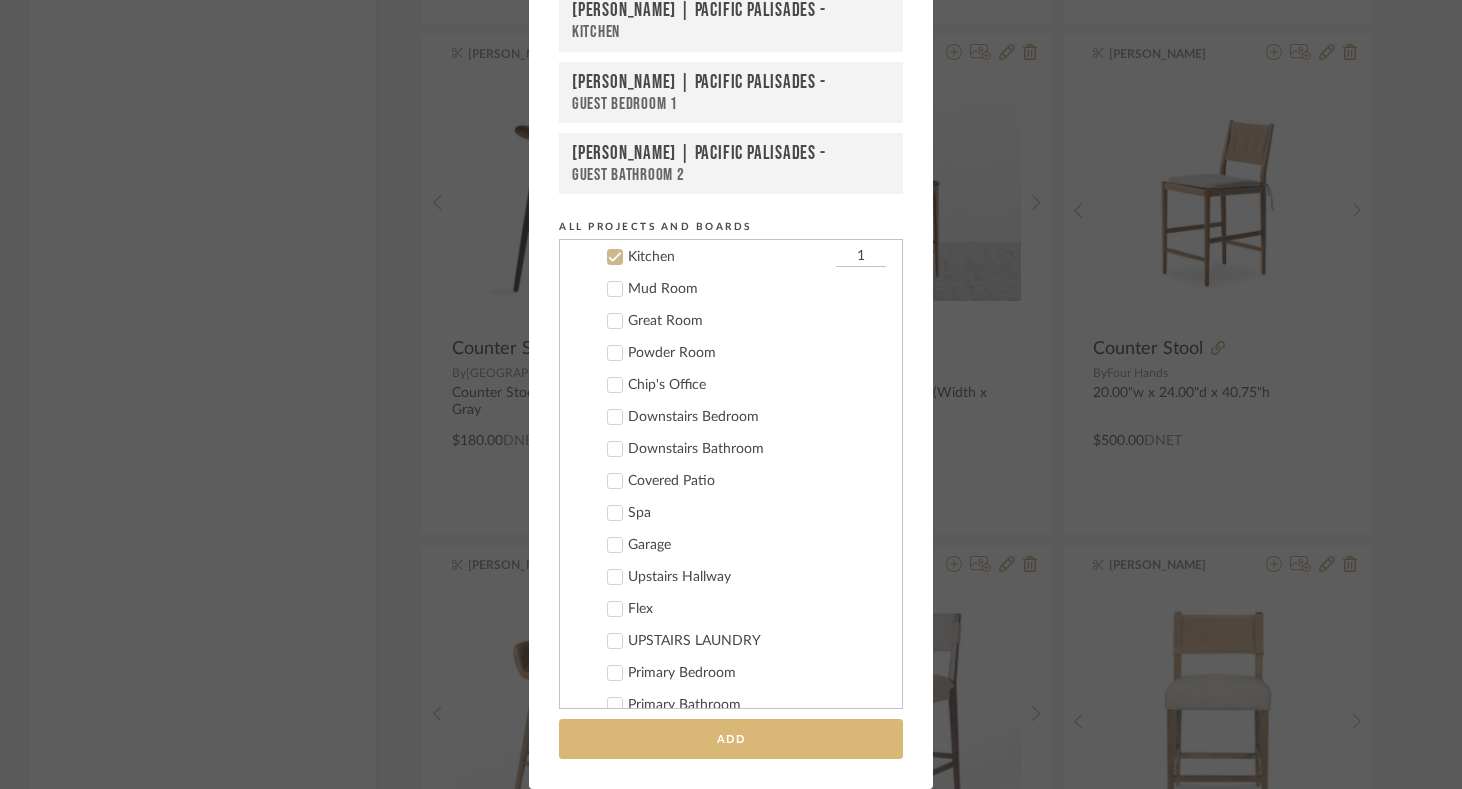 click on "Add" at bounding box center (731, 739) 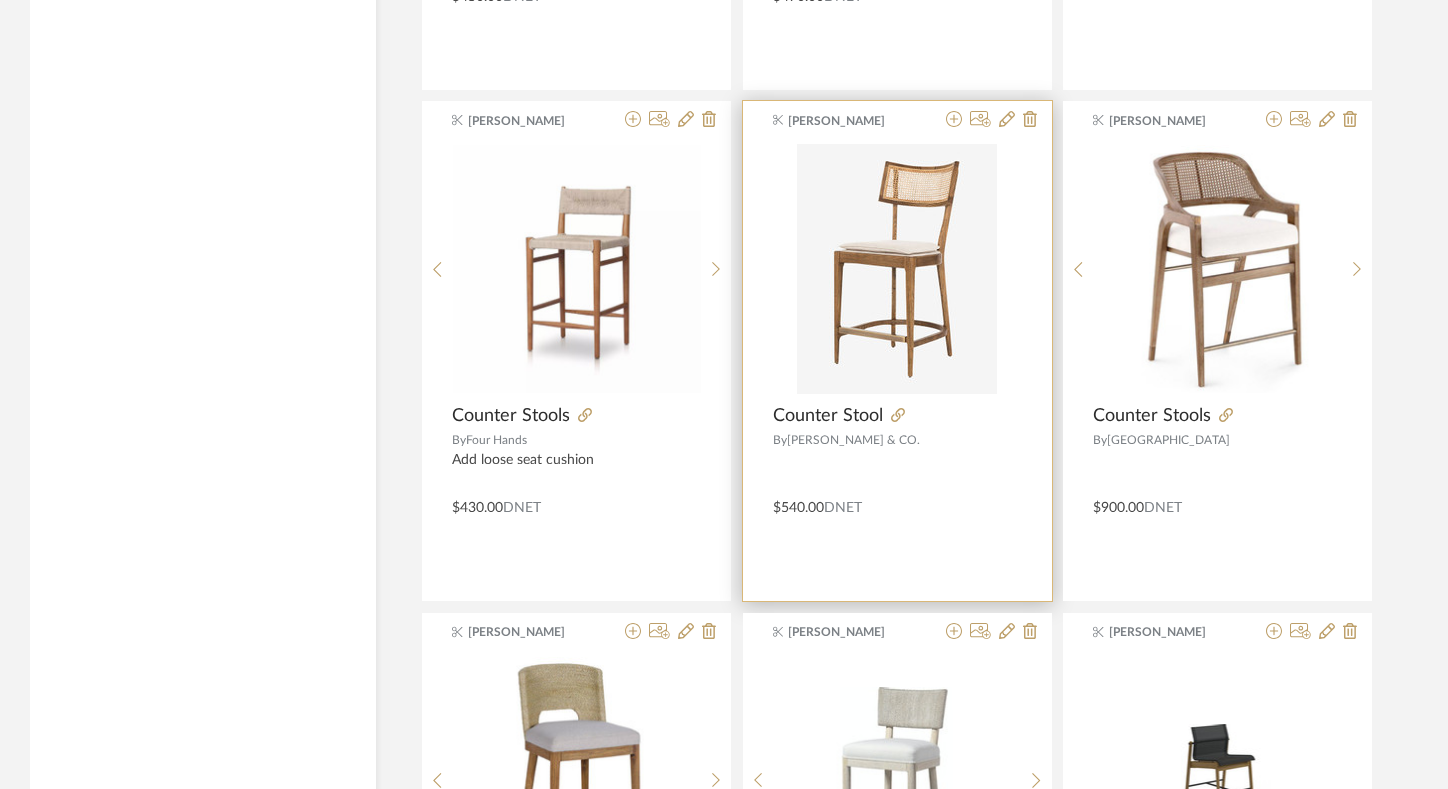 scroll, scrollTop: 9564, scrollLeft: 0, axis: vertical 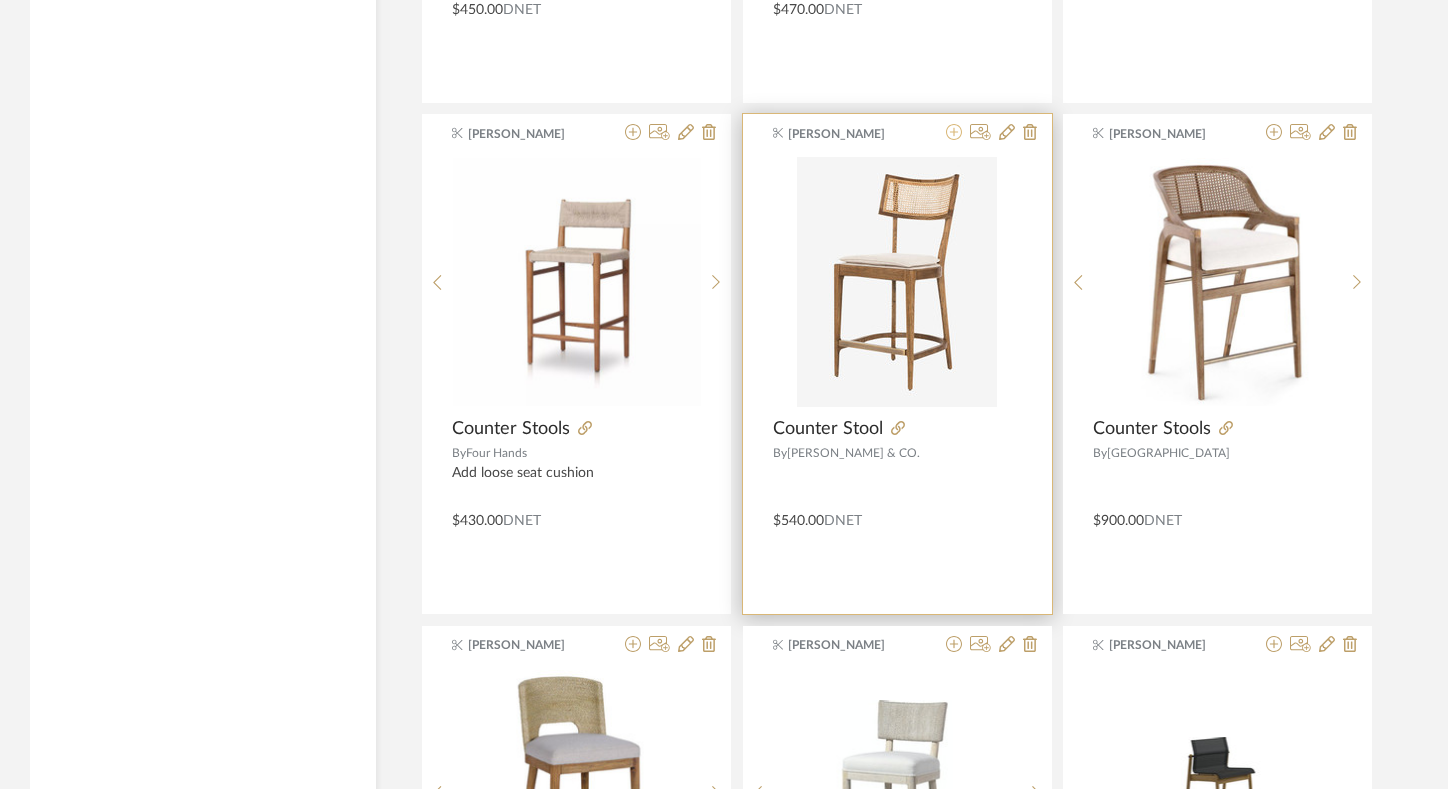 click 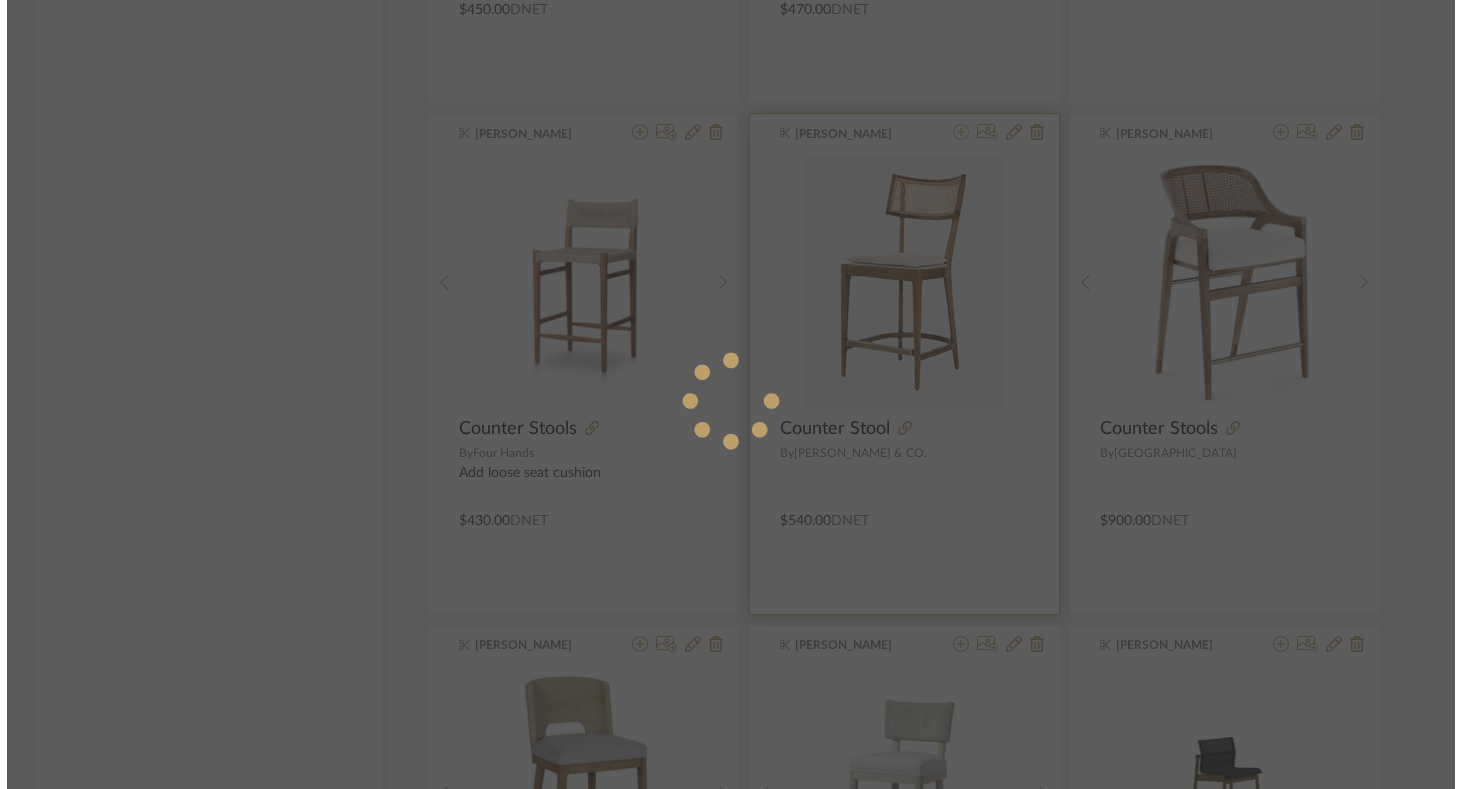 scroll, scrollTop: 0, scrollLeft: 0, axis: both 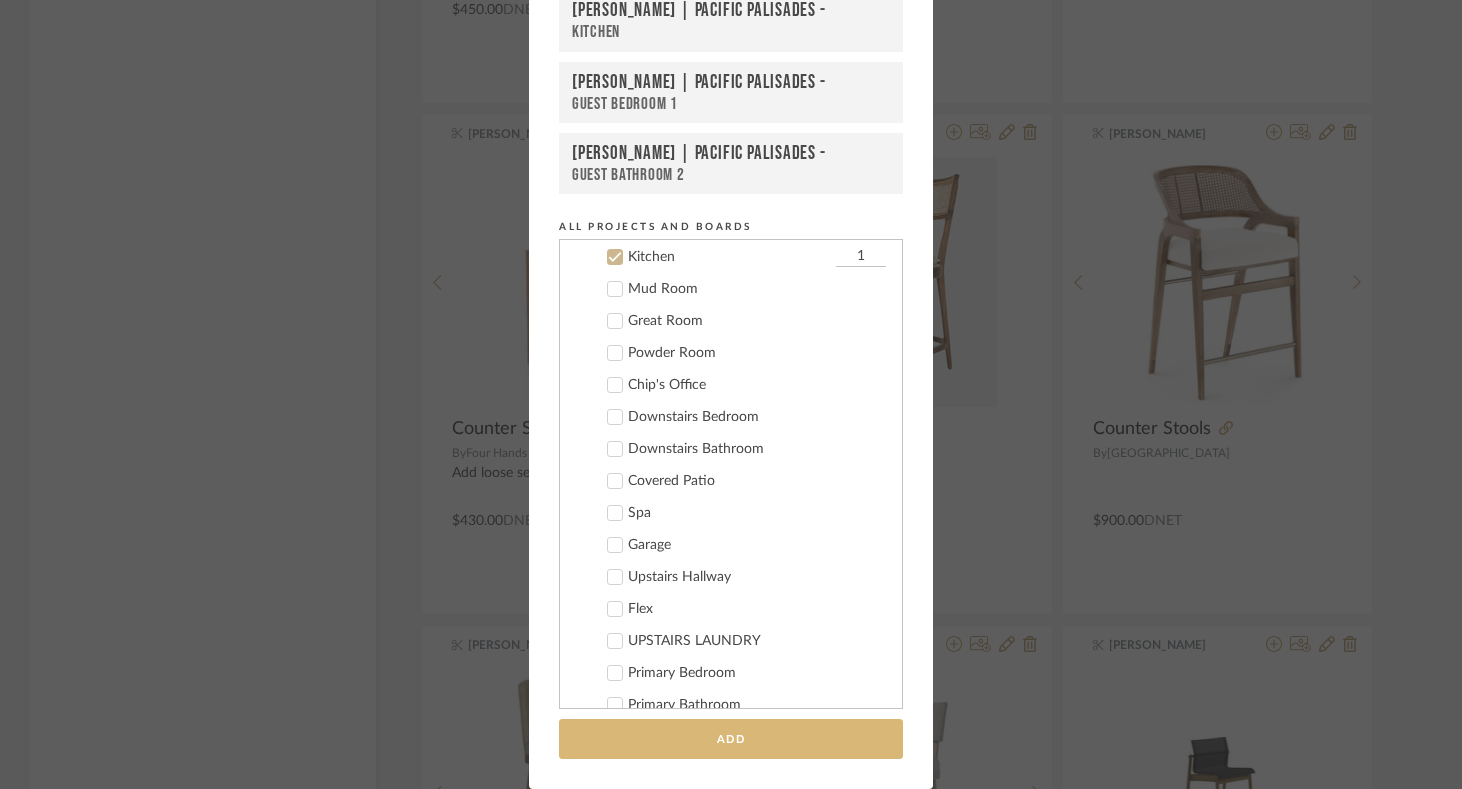 click on "Add" at bounding box center (731, 739) 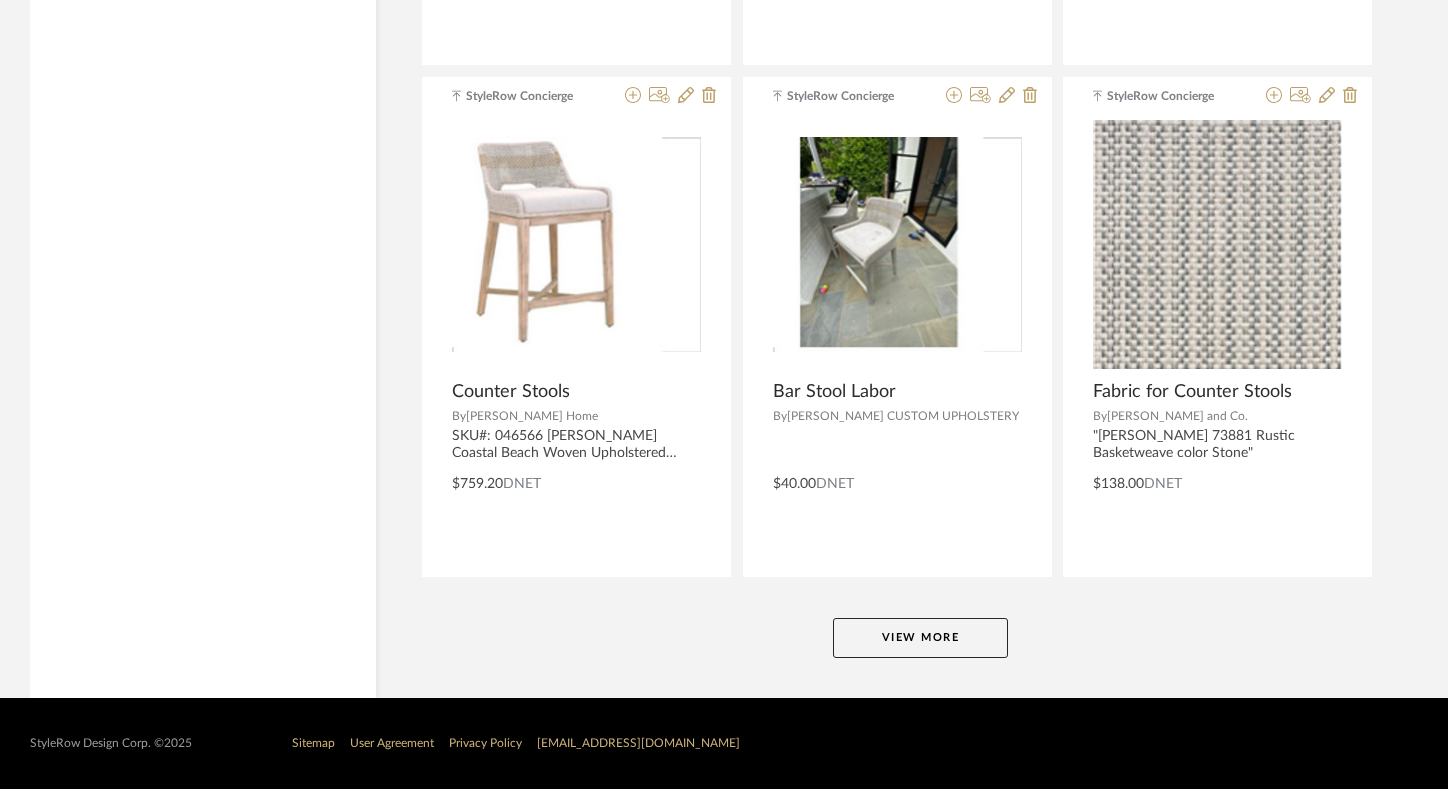 click on "View More" 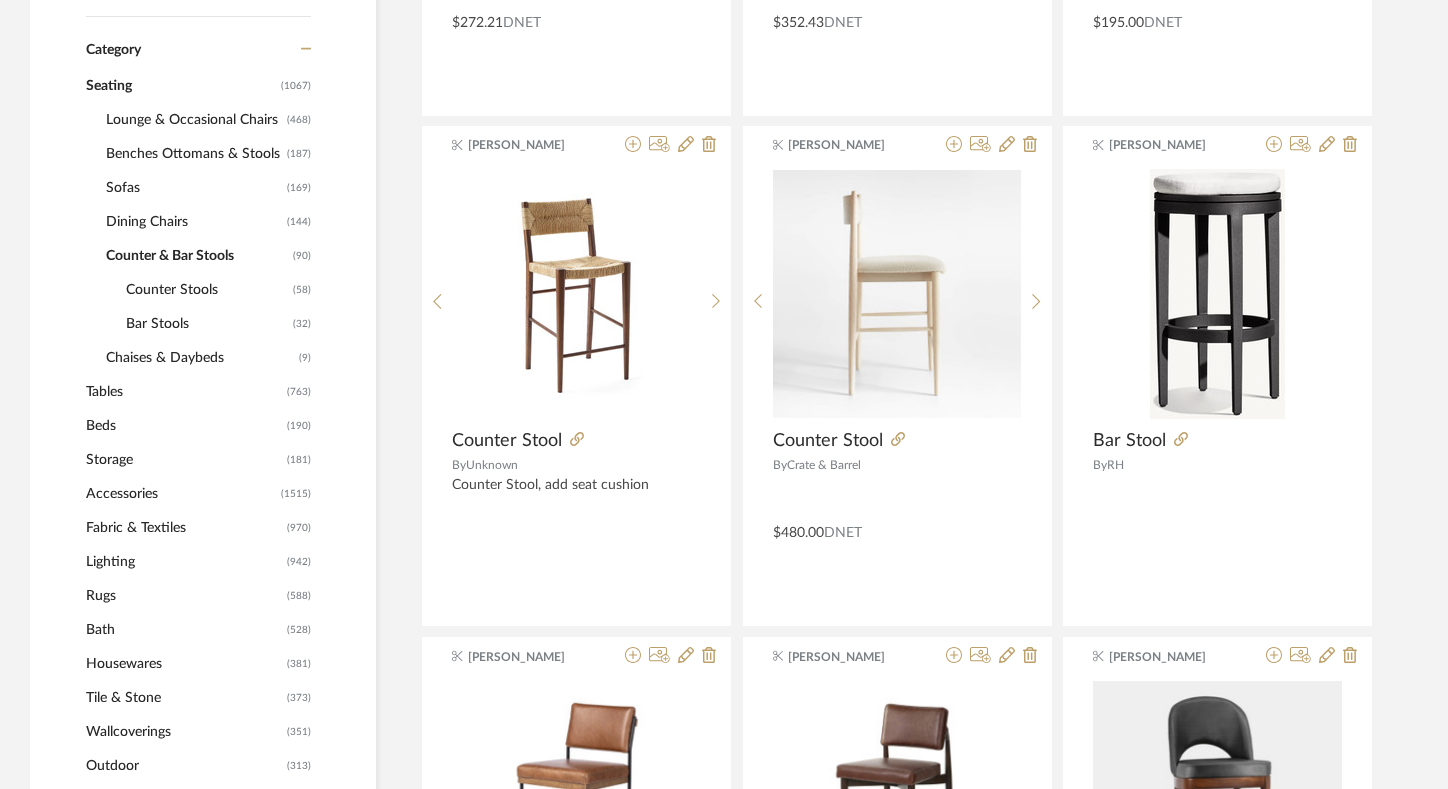 scroll, scrollTop: 858, scrollLeft: 0, axis: vertical 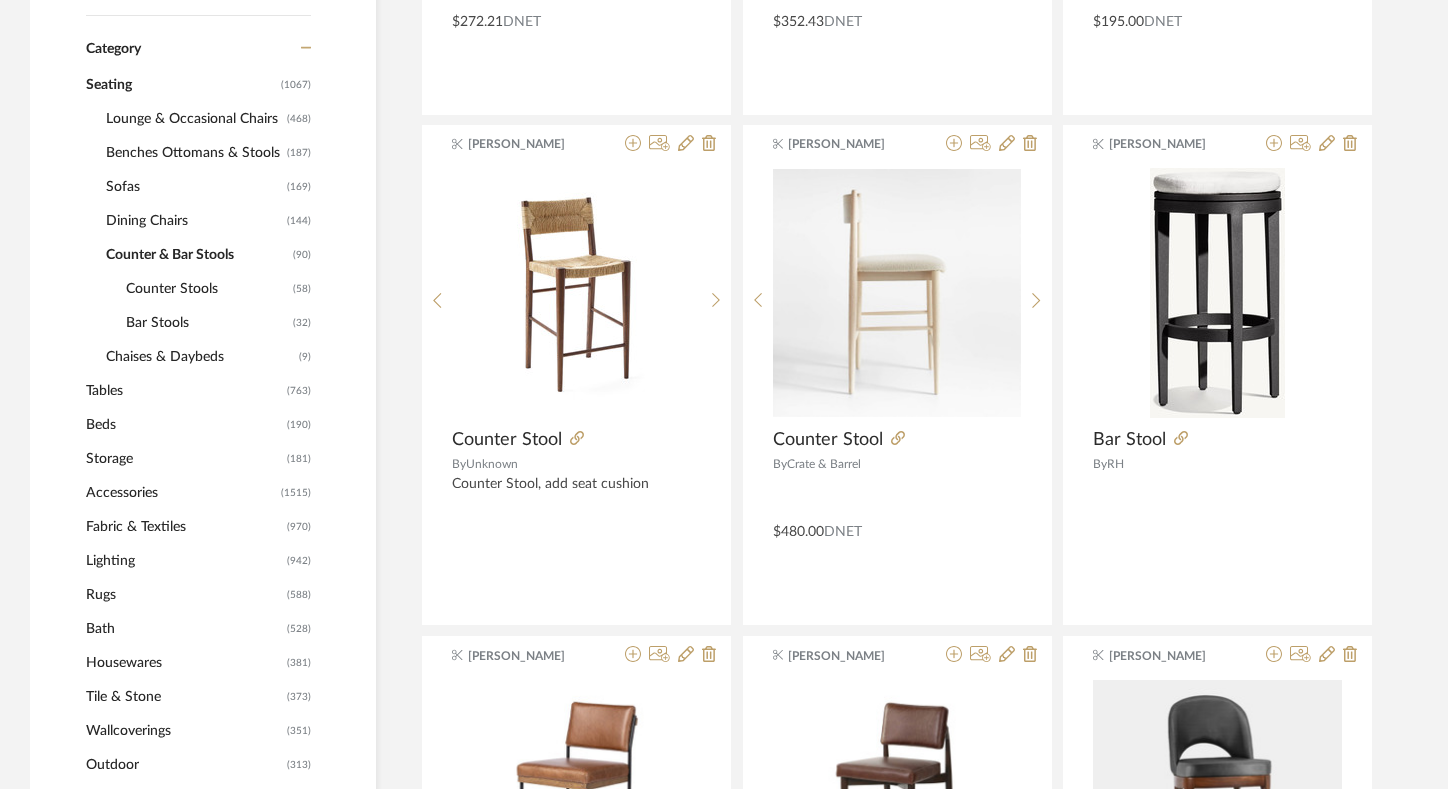 click on "Lighting" 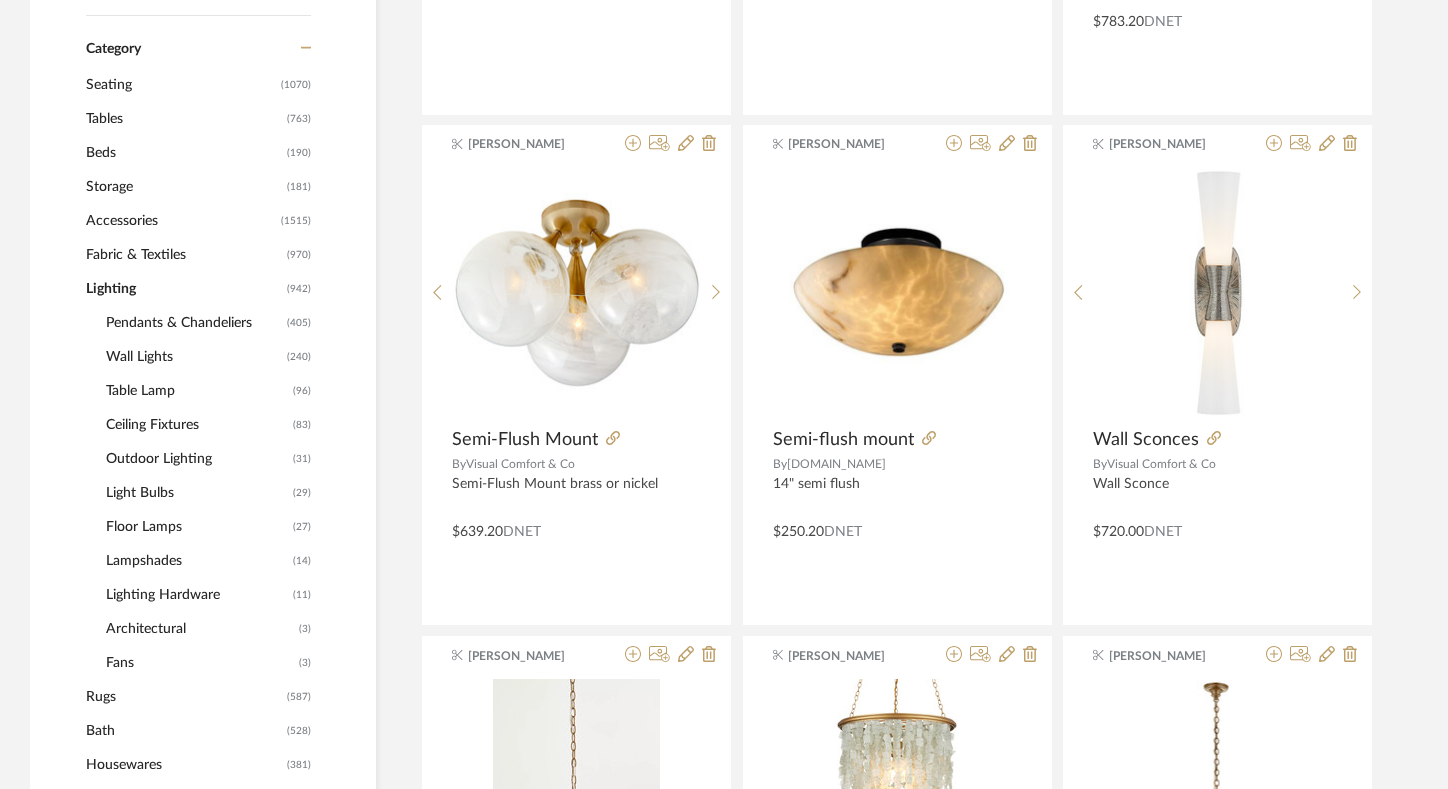 click on "Pendants & Chandeliers" 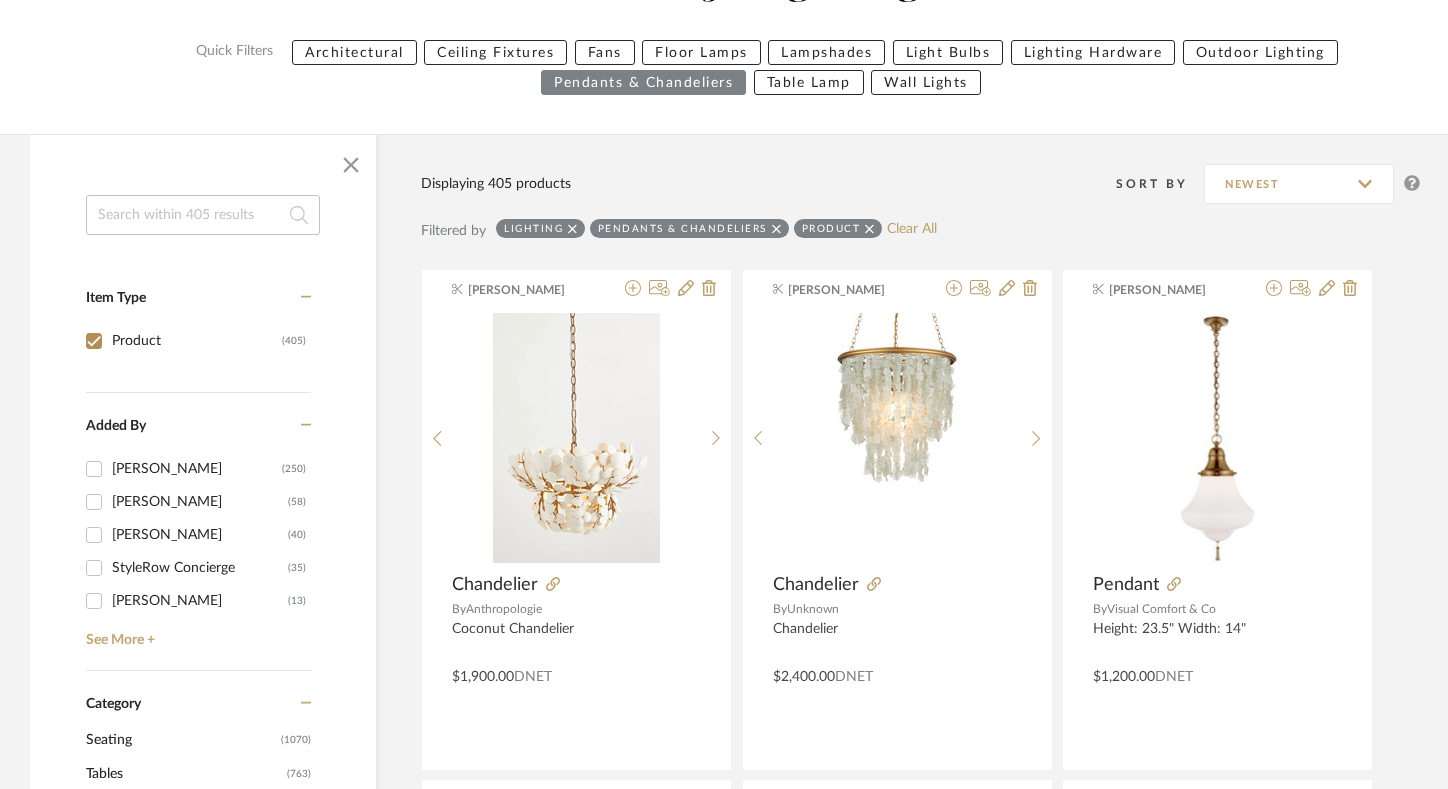 scroll, scrollTop: 234, scrollLeft: 0, axis: vertical 